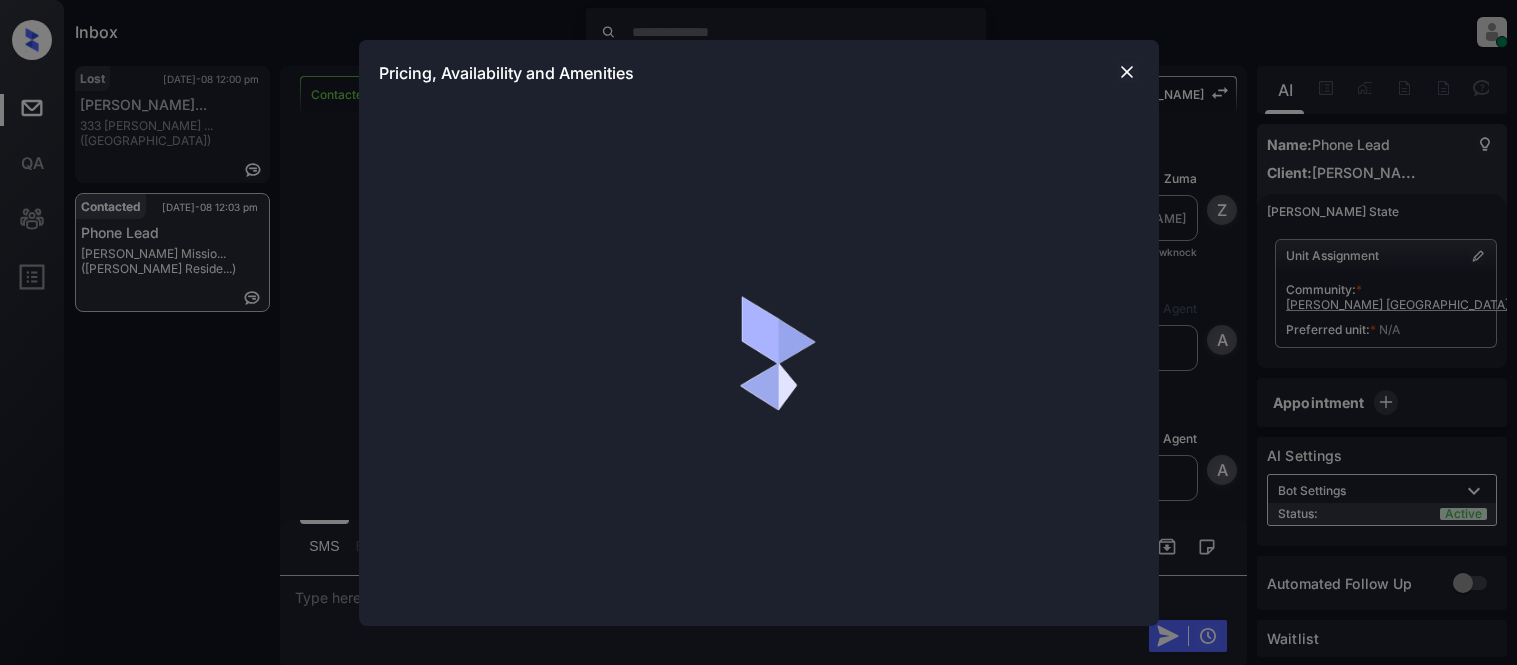 scroll, scrollTop: 0, scrollLeft: 0, axis: both 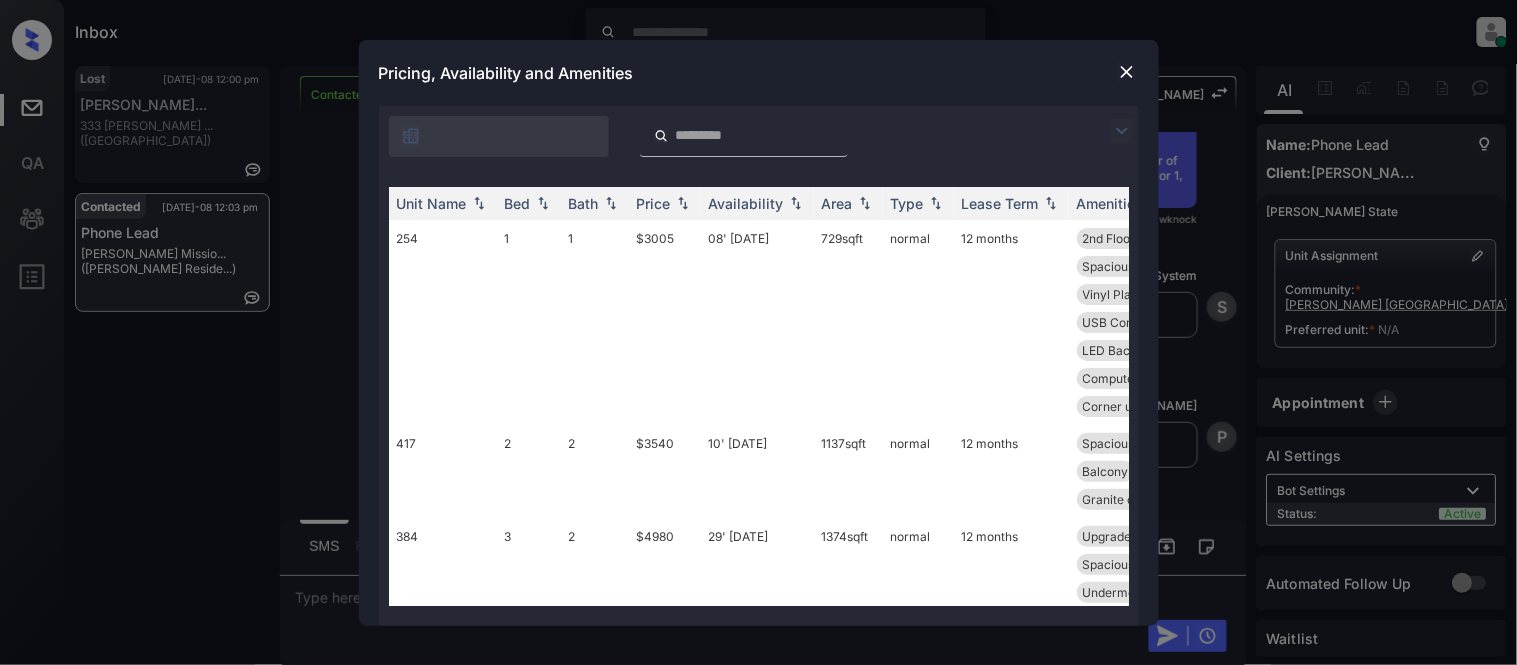 click at bounding box center (1122, 131) 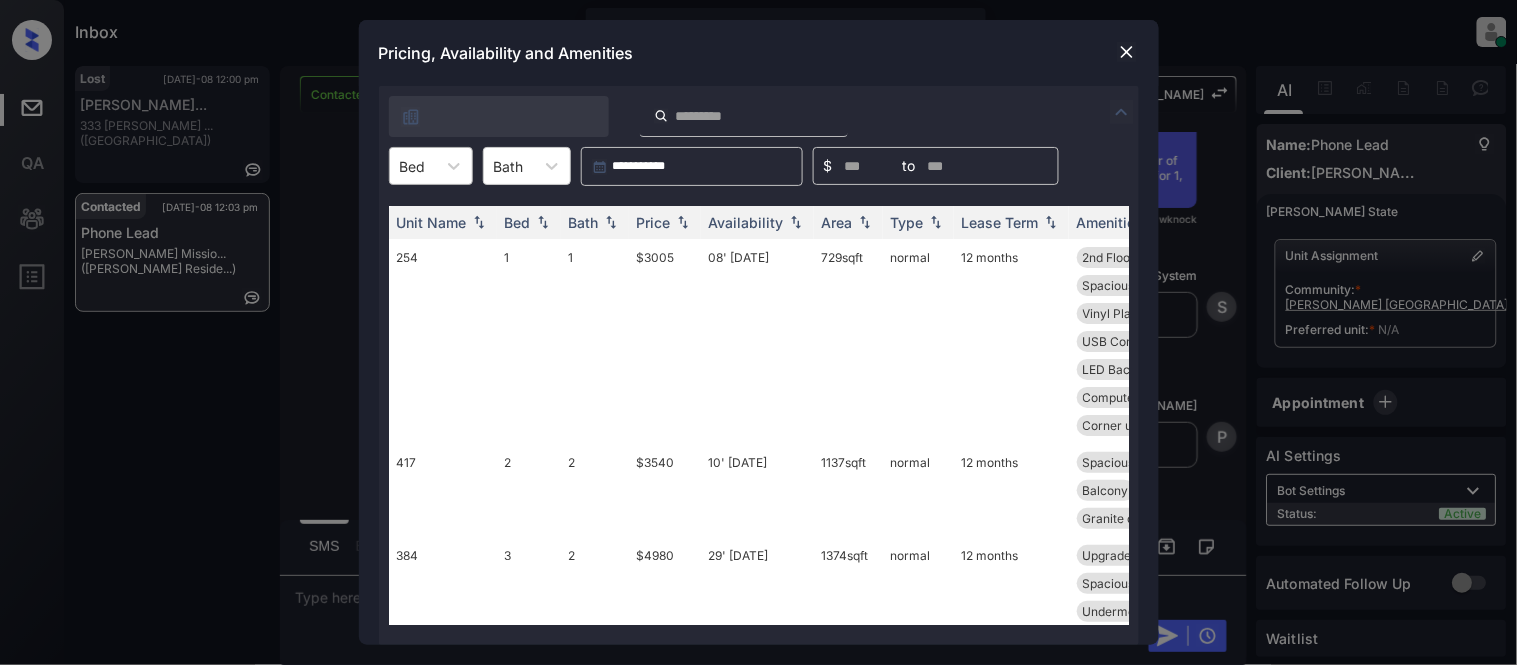 click at bounding box center [413, 166] 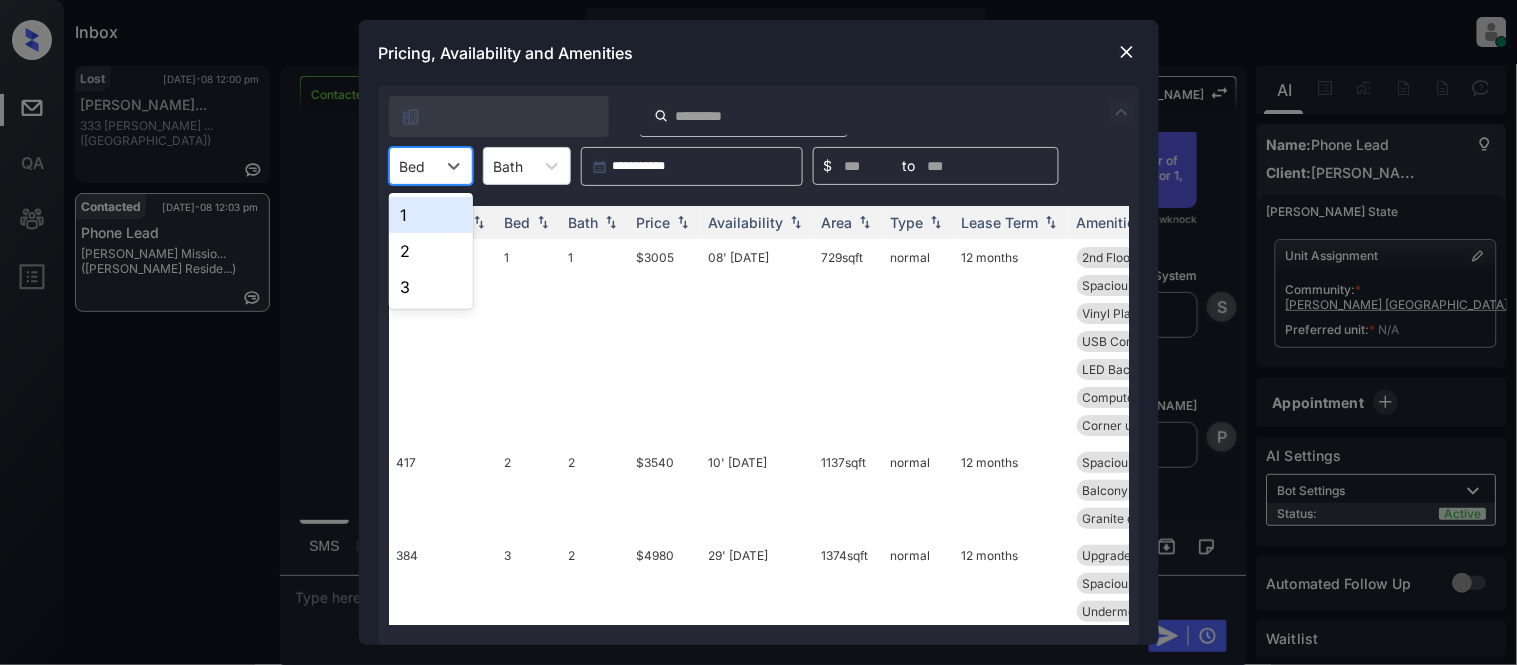 click on "1" at bounding box center [431, 215] 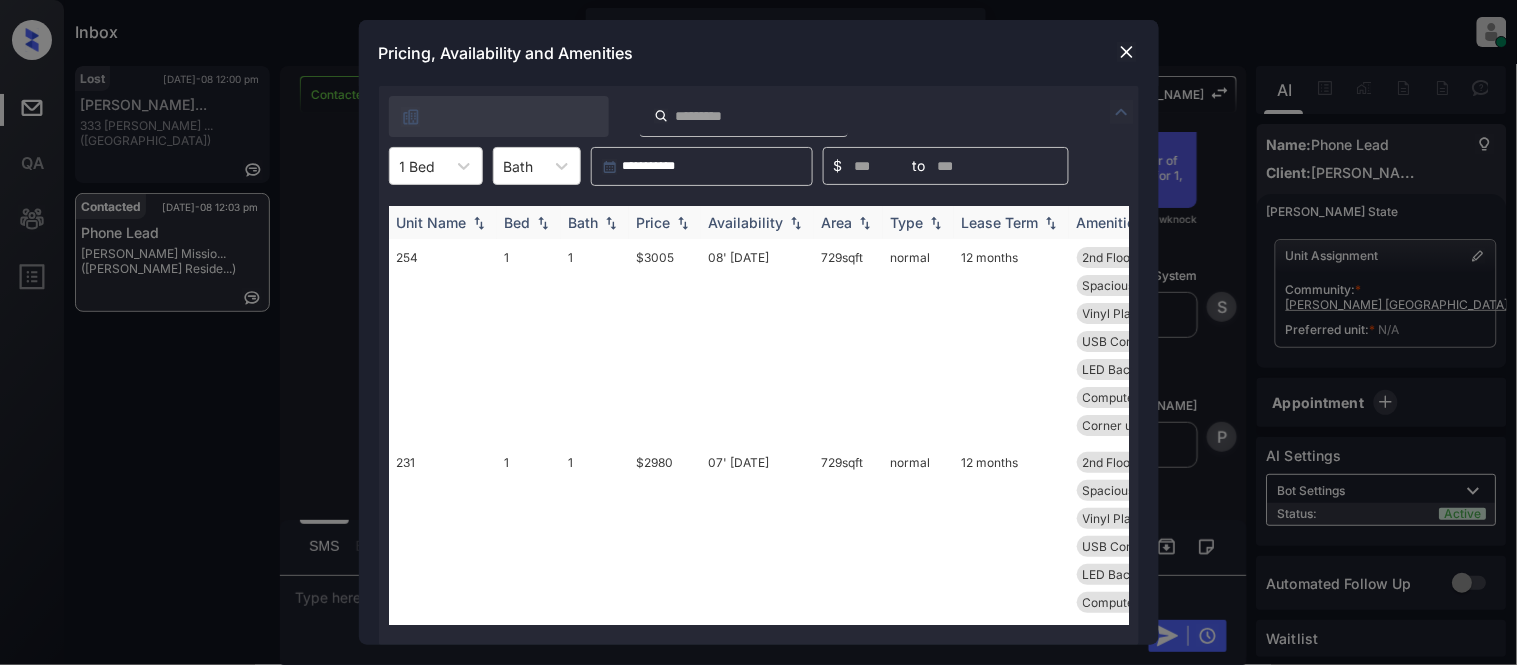 click on "Price" at bounding box center (654, 222) 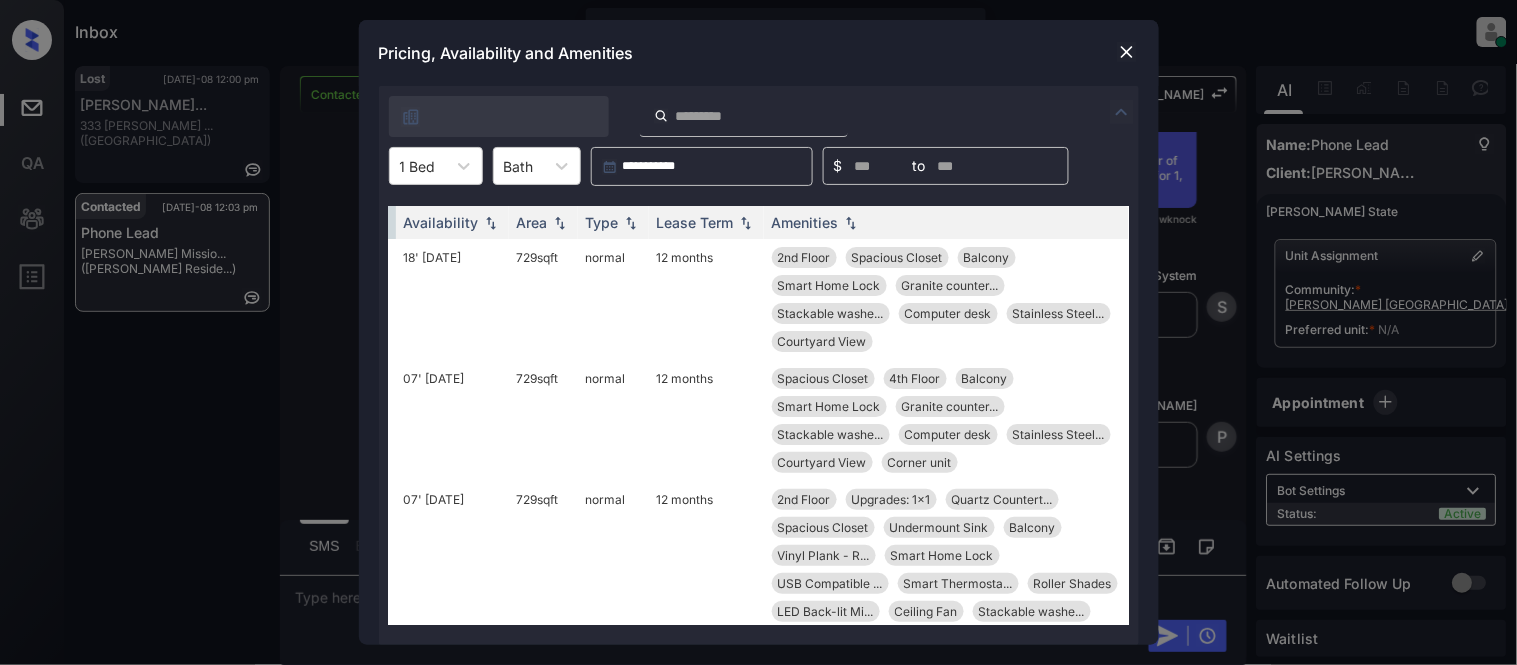 scroll, scrollTop: 0, scrollLeft: 113, axis: horizontal 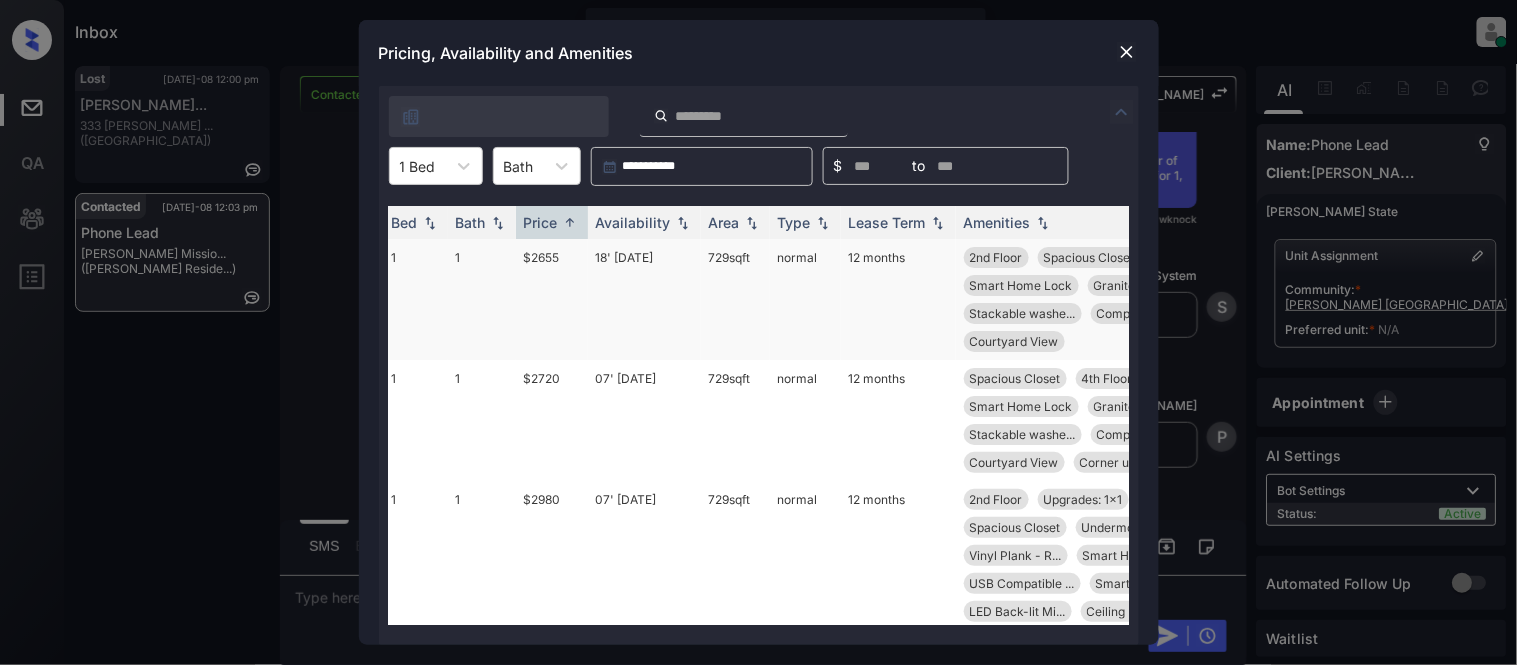 click on "18' Jun 25" at bounding box center [644, 299] 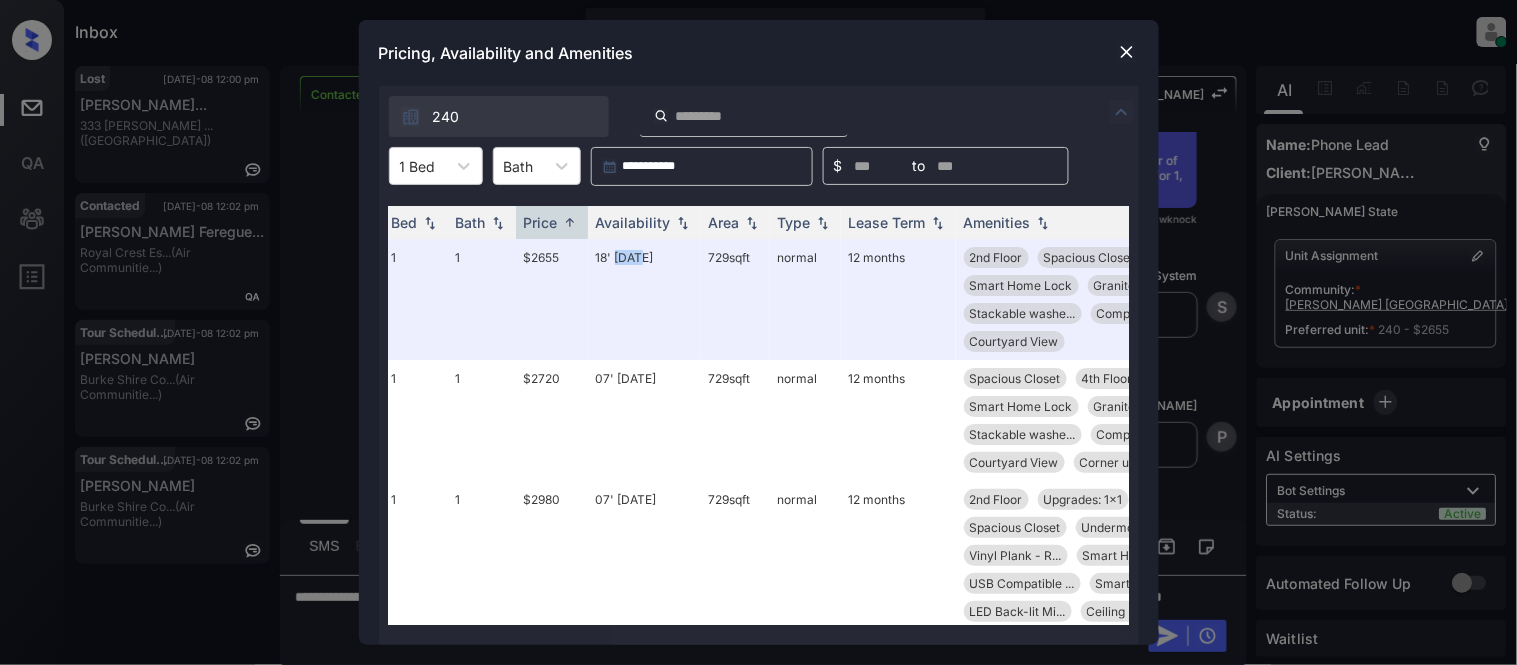 drag, startPoint x: 993, startPoint y: 66, endPoint x: 918, endPoint y: 98, distance: 81.5414 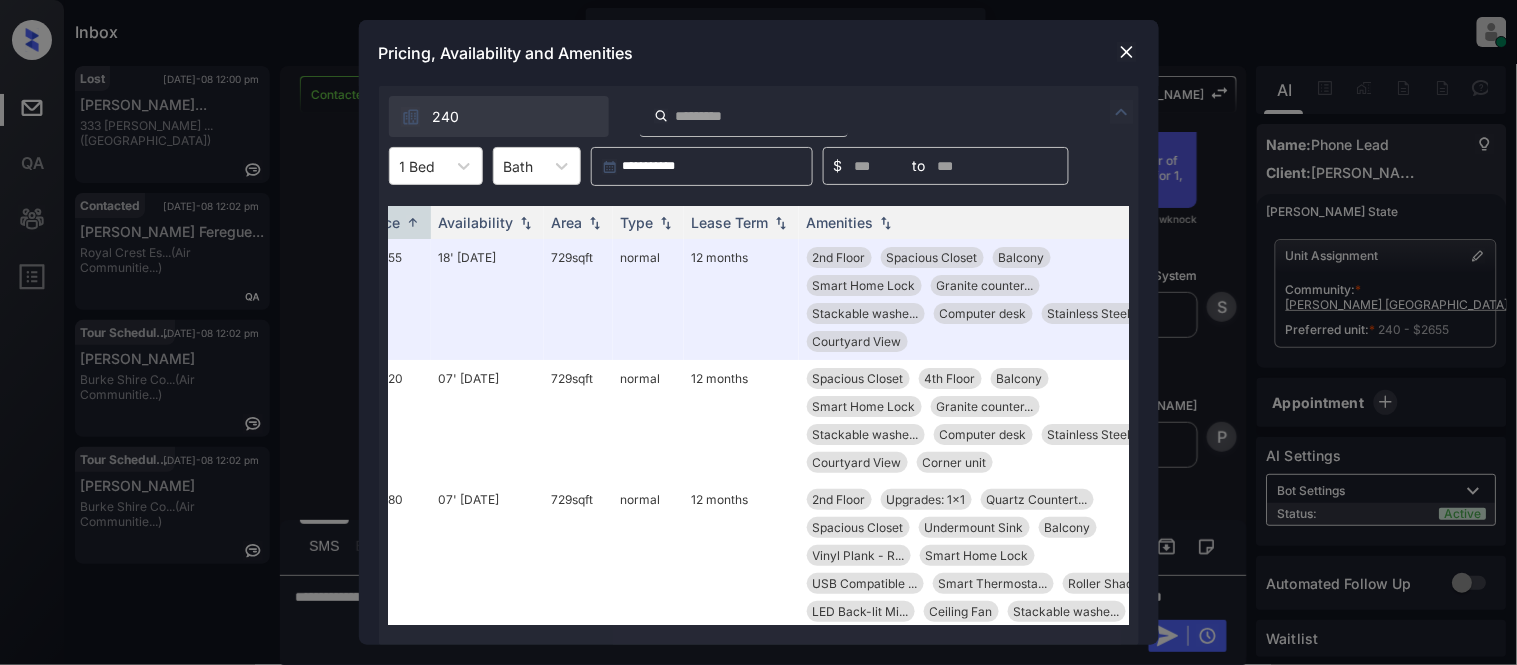 scroll, scrollTop: 0, scrollLeft: 321, axis: horizontal 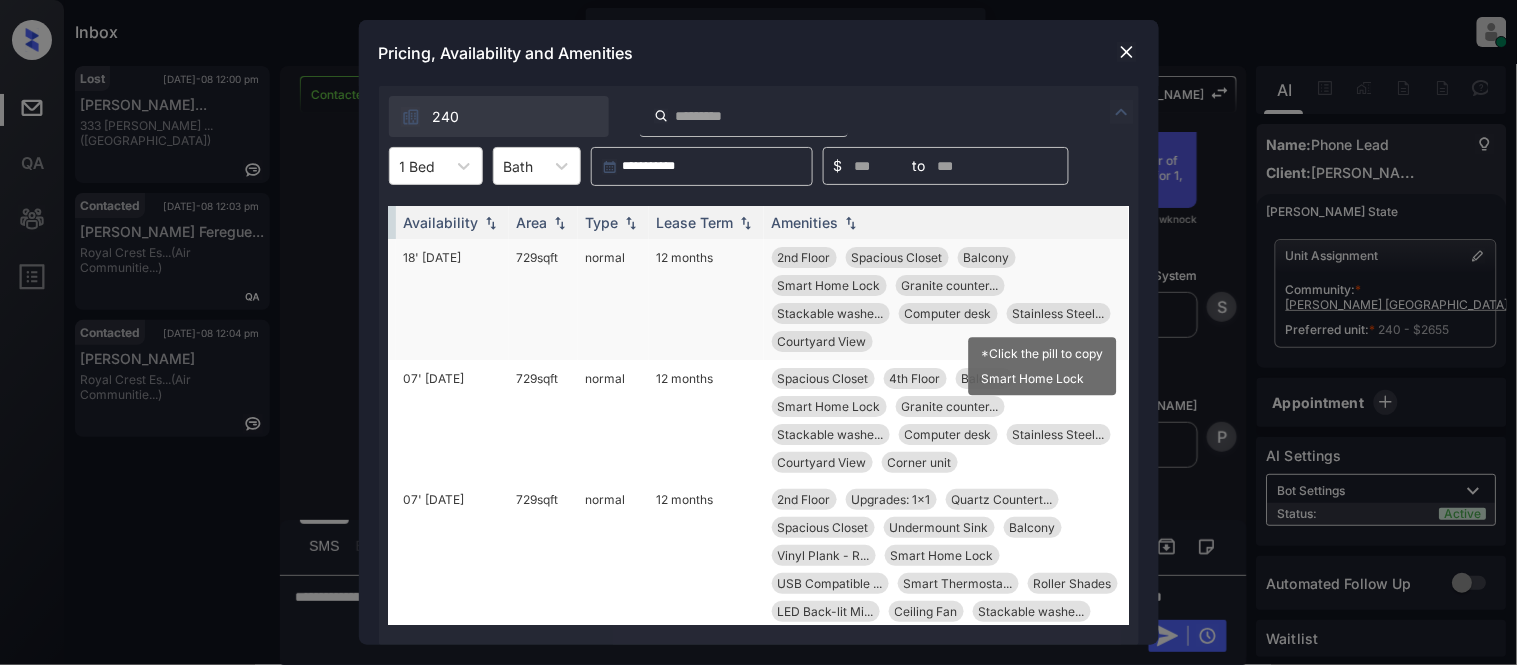 click on "Stainless Steel..." at bounding box center (1059, 313) 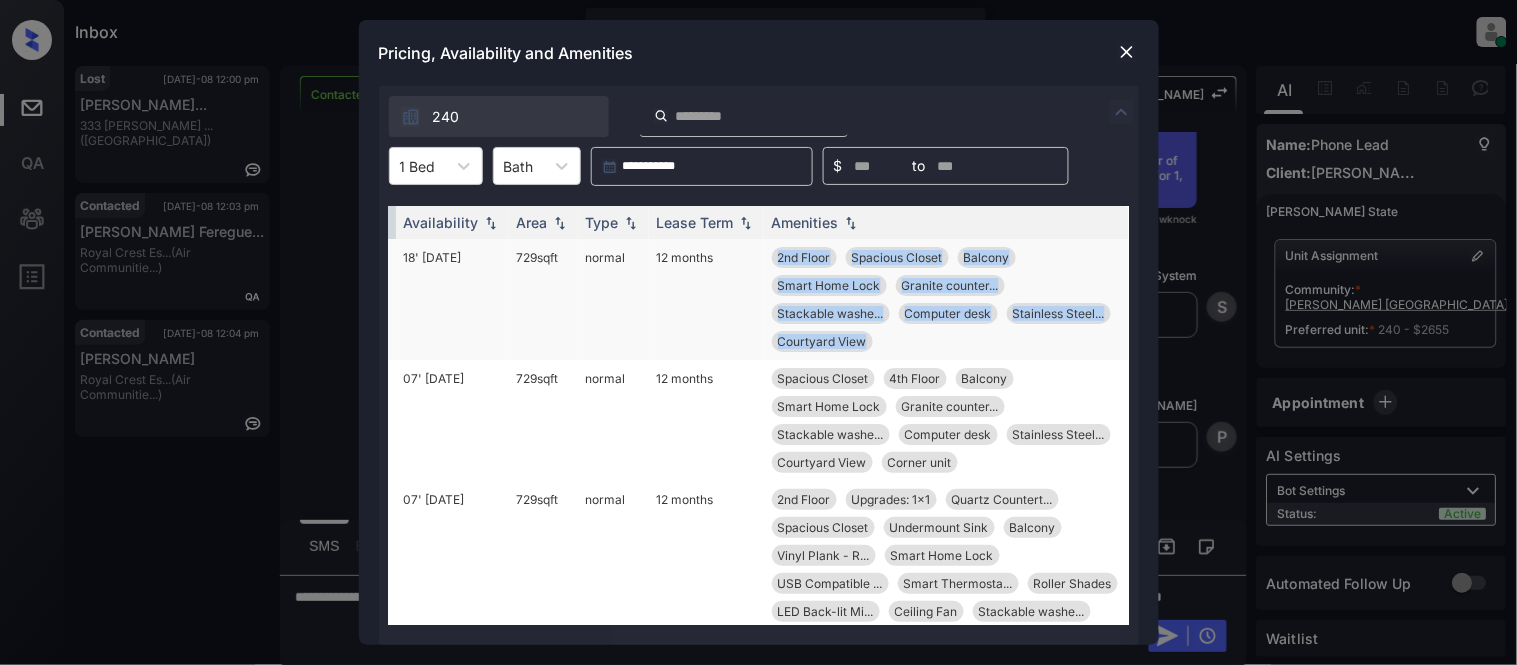 drag, startPoint x: 745, startPoint y: 255, endPoint x: 868, endPoint y: 345, distance: 152.41063 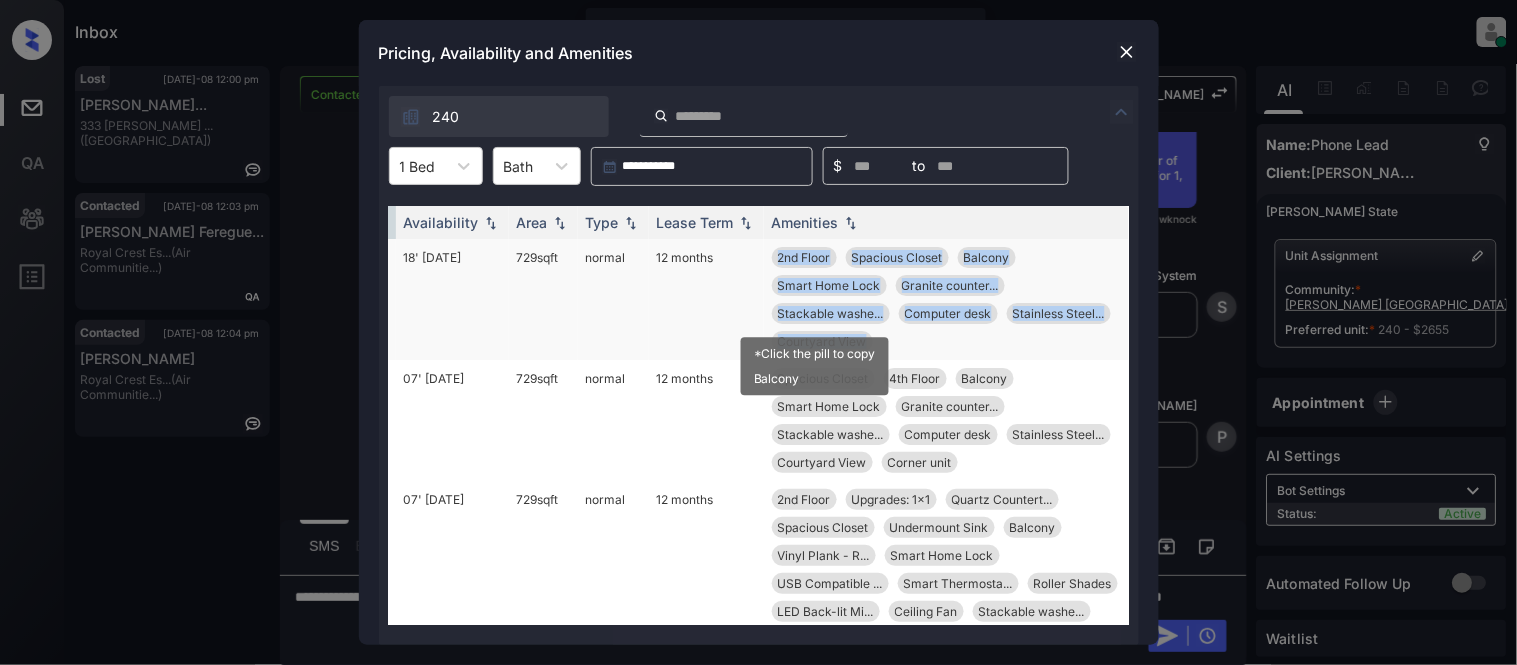 copy on "2nd Floor Spacious Closet Balcony Smart Home Lock Granite counter... Stackable washe... Computer desk Stainless Steel... Courtyard View" 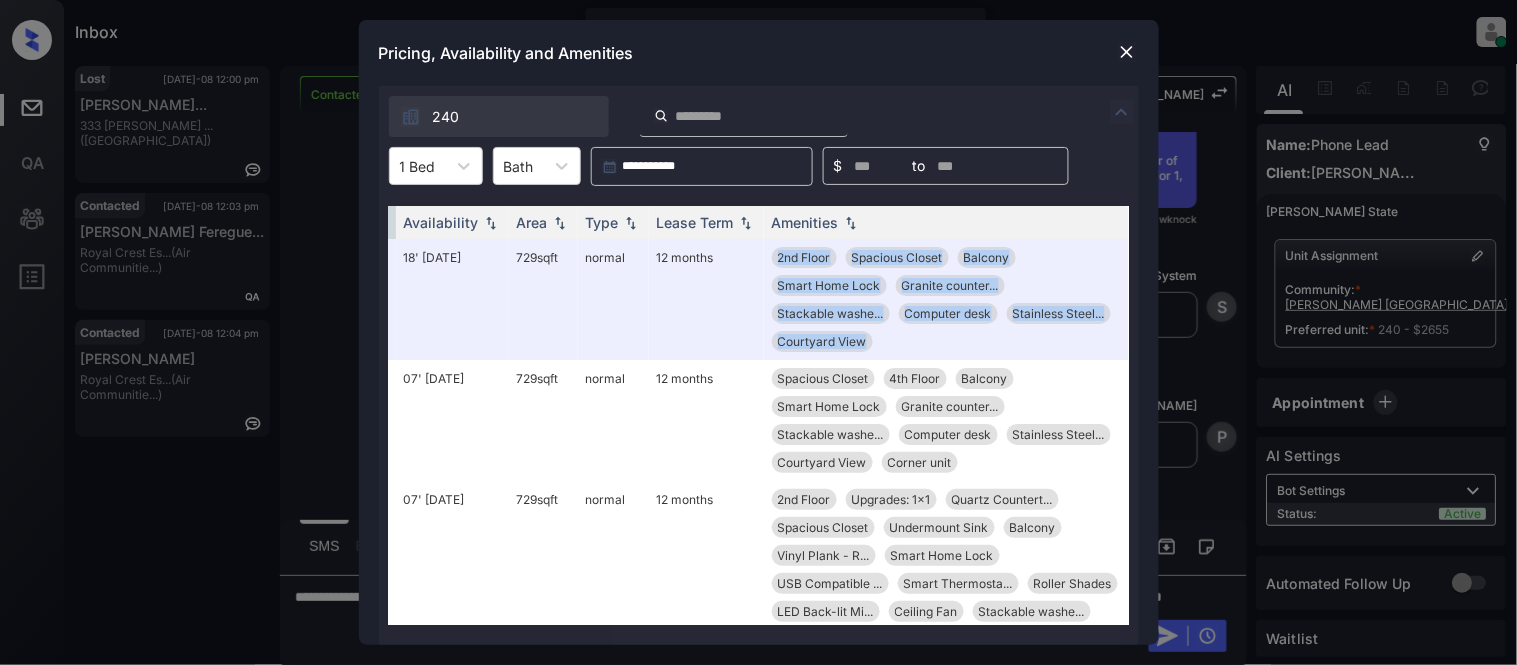 click at bounding box center (1127, 52) 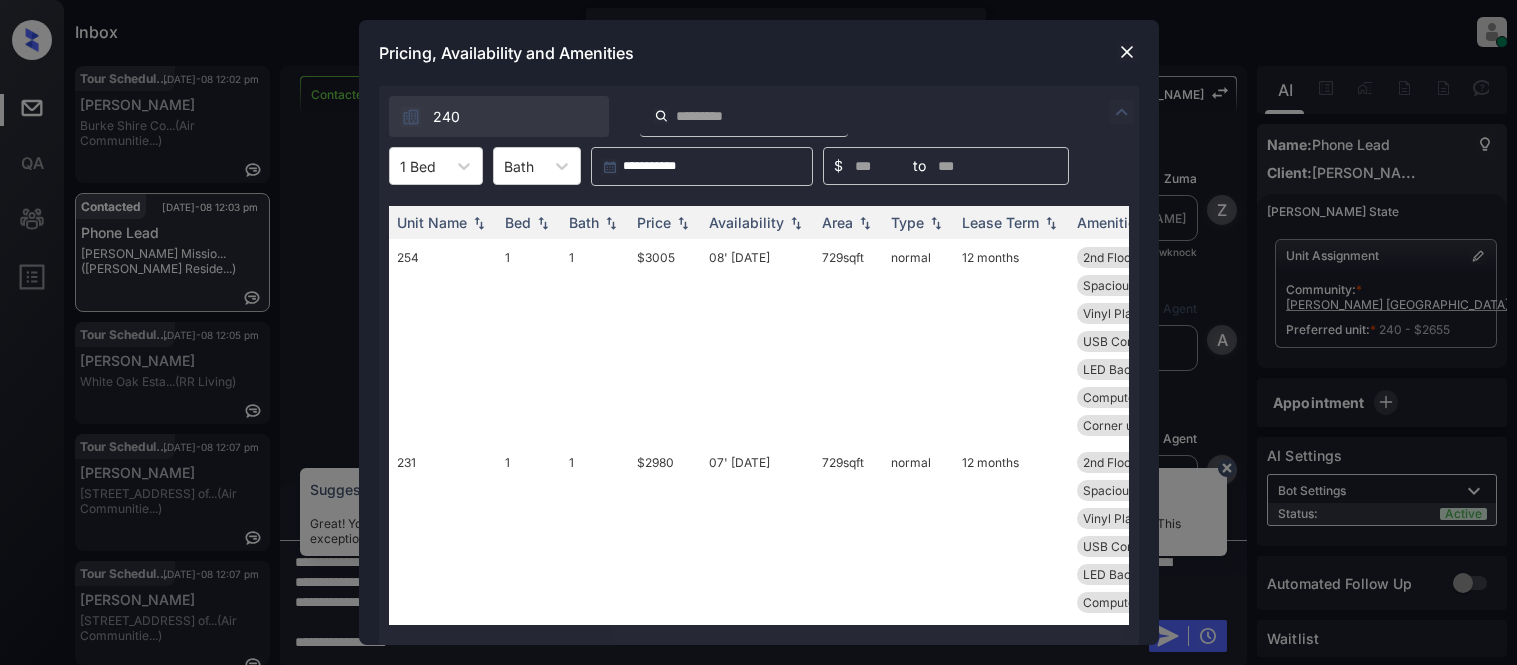 scroll, scrollTop: 0, scrollLeft: 0, axis: both 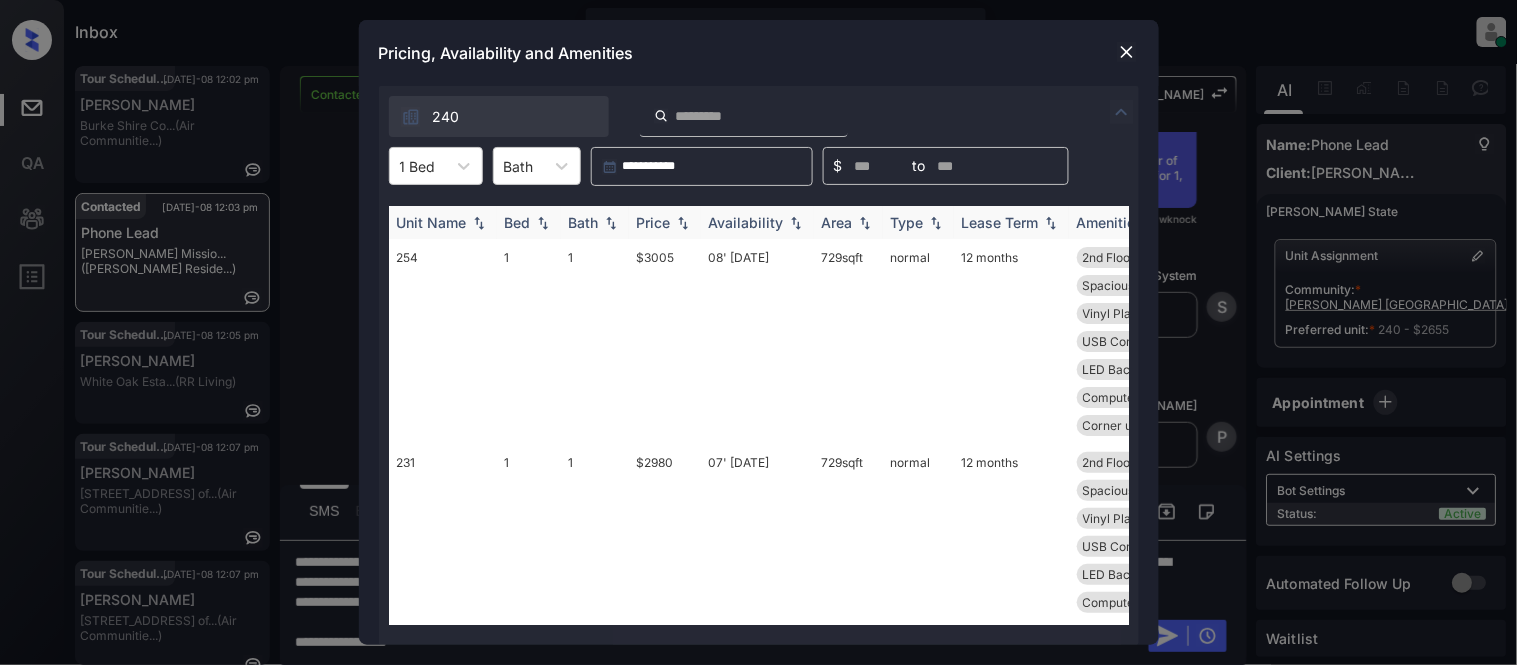 click on "Price" at bounding box center (654, 222) 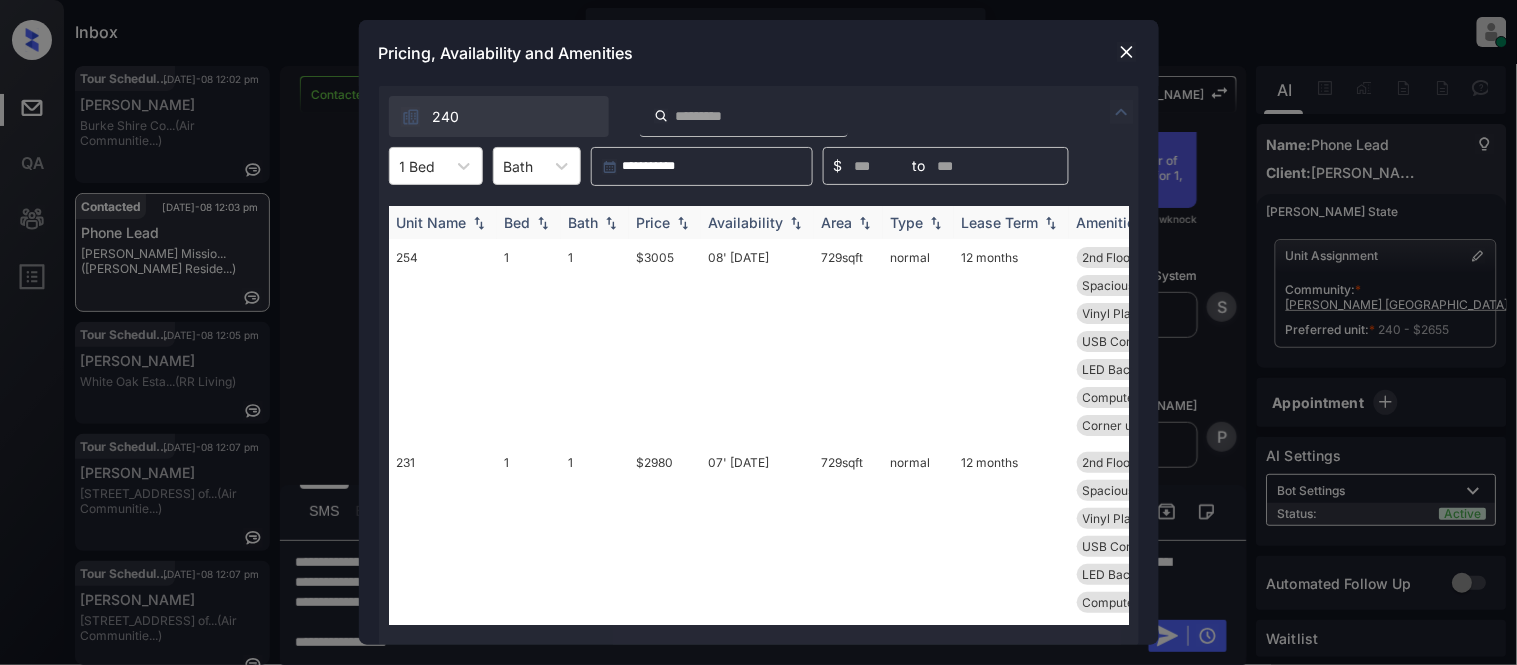 click on "Price" at bounding box center (654, 222) 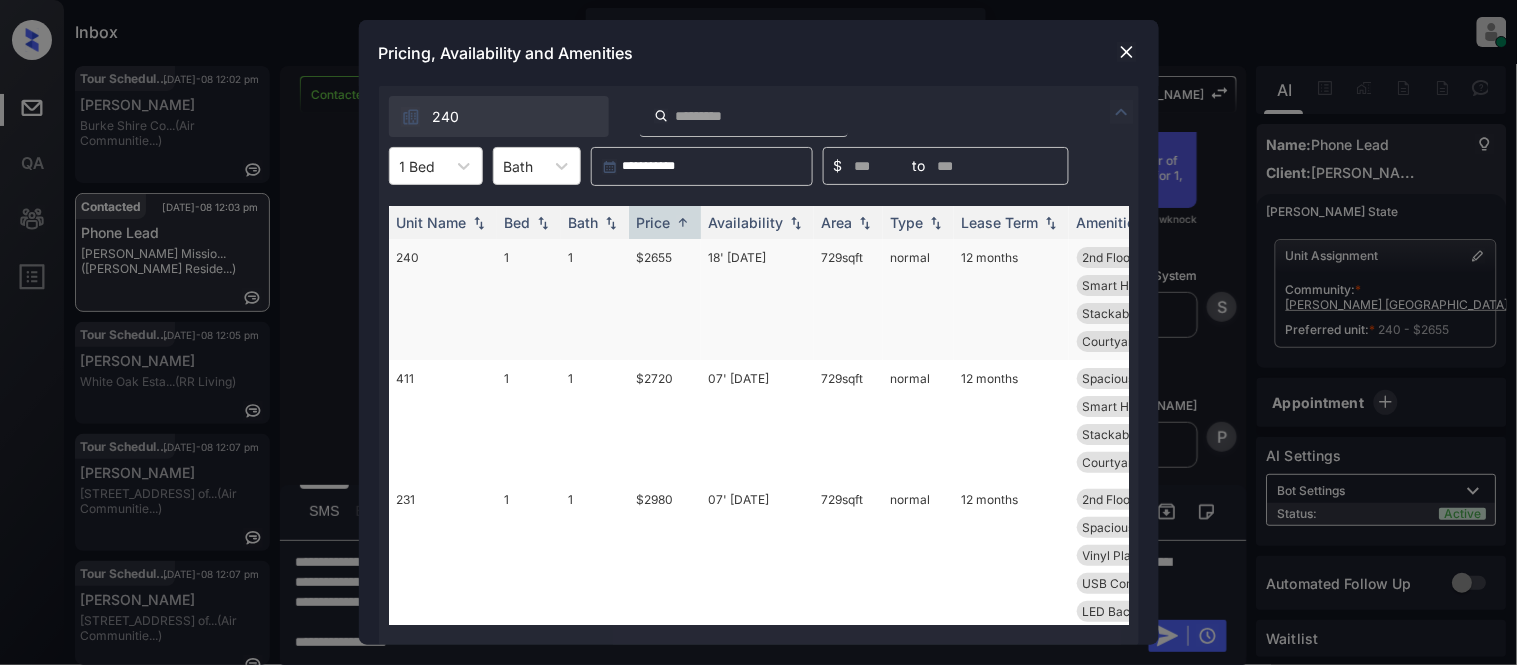 click on "Granite counter..." at bounding box center (1255, 285) 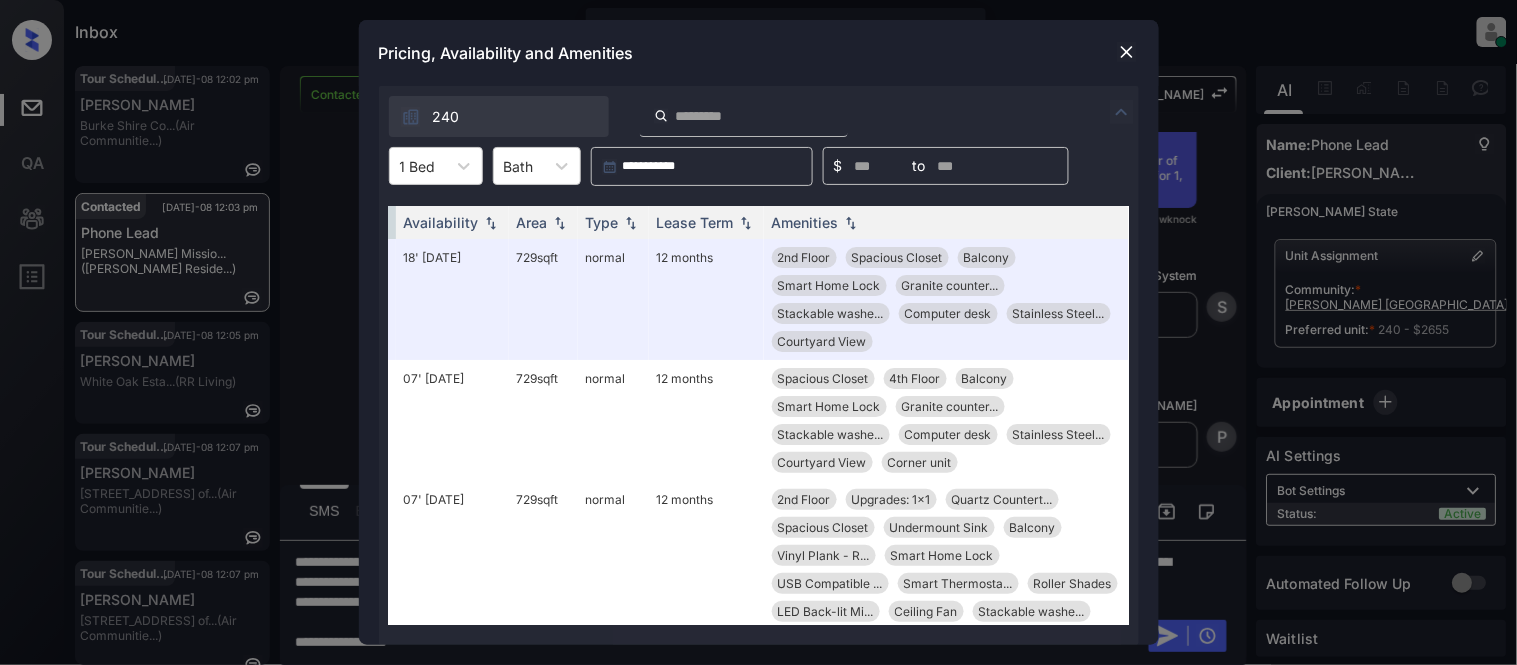 click at bounding box center (1127, 52) 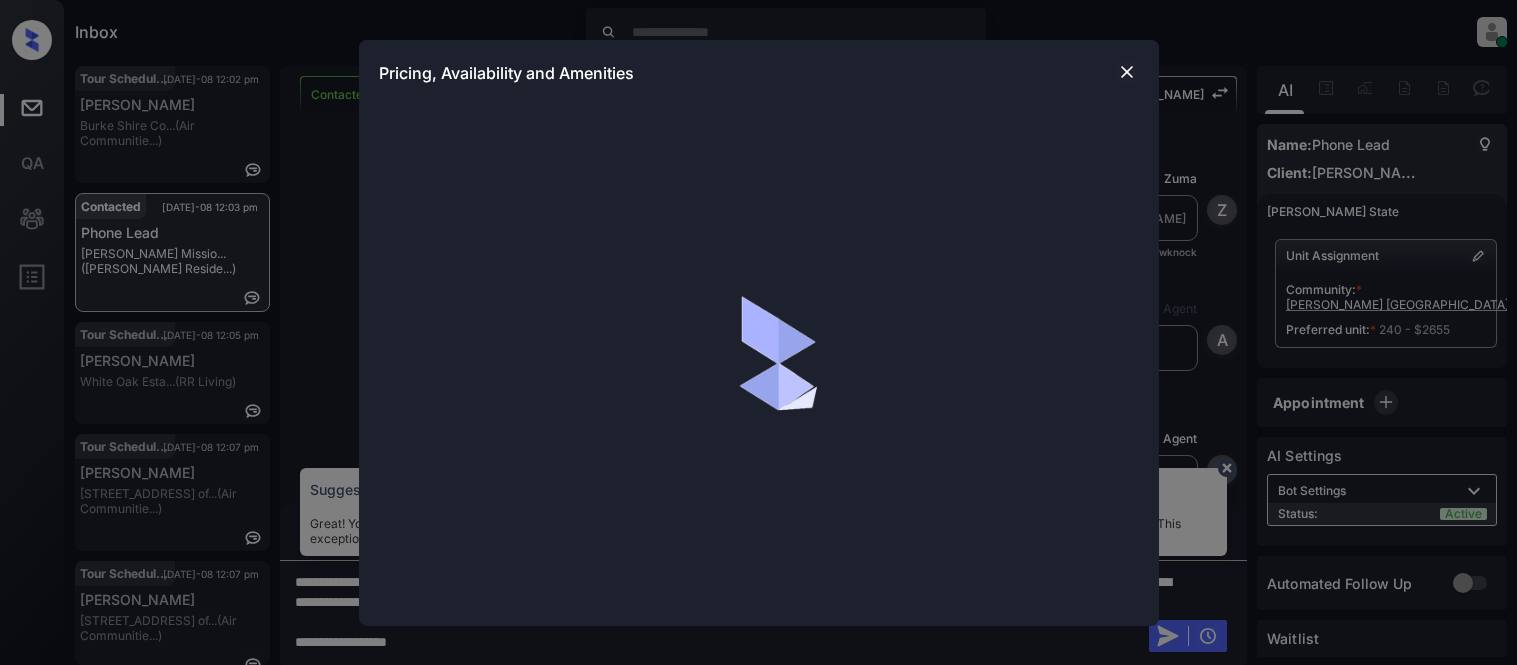 scroll, scrollTop: 0, scrollLeft: 0, axis: both 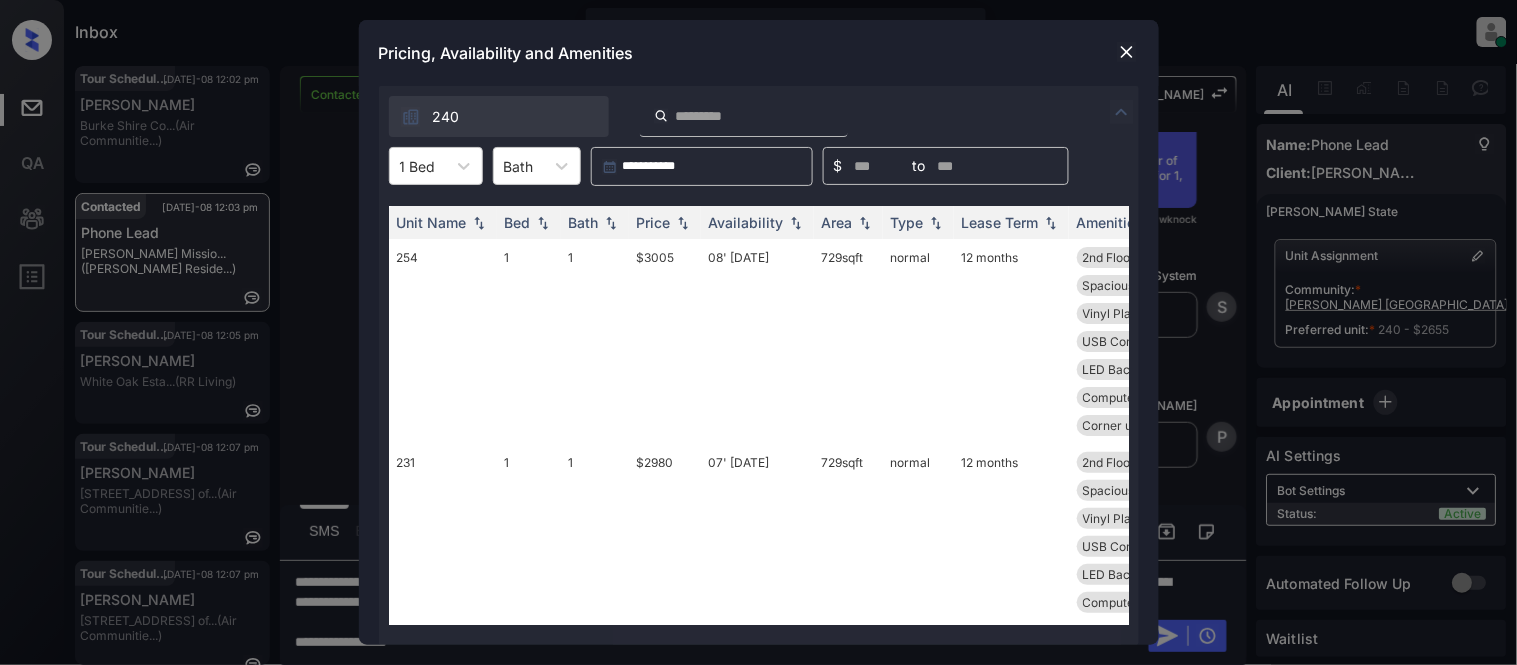 click at bounding box center (744, 116) 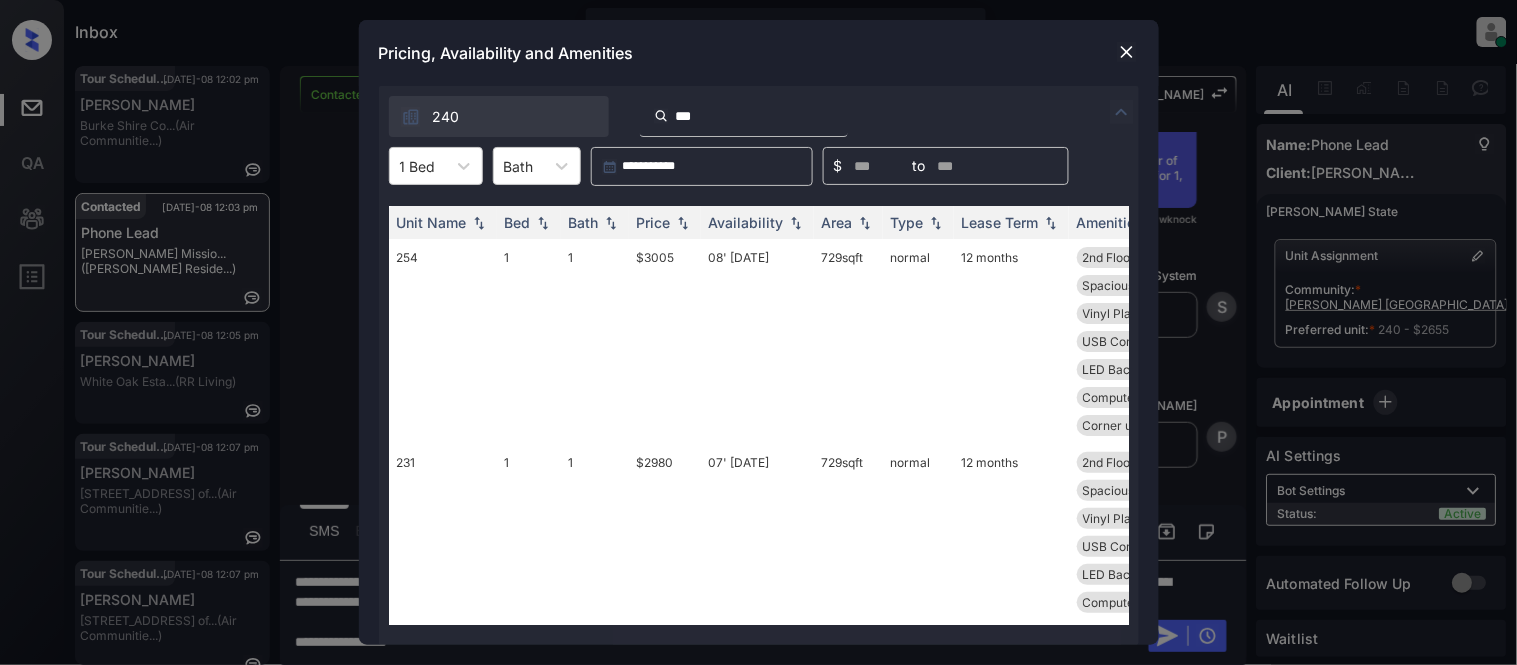 click on "***" at bounding box center [756, 116] 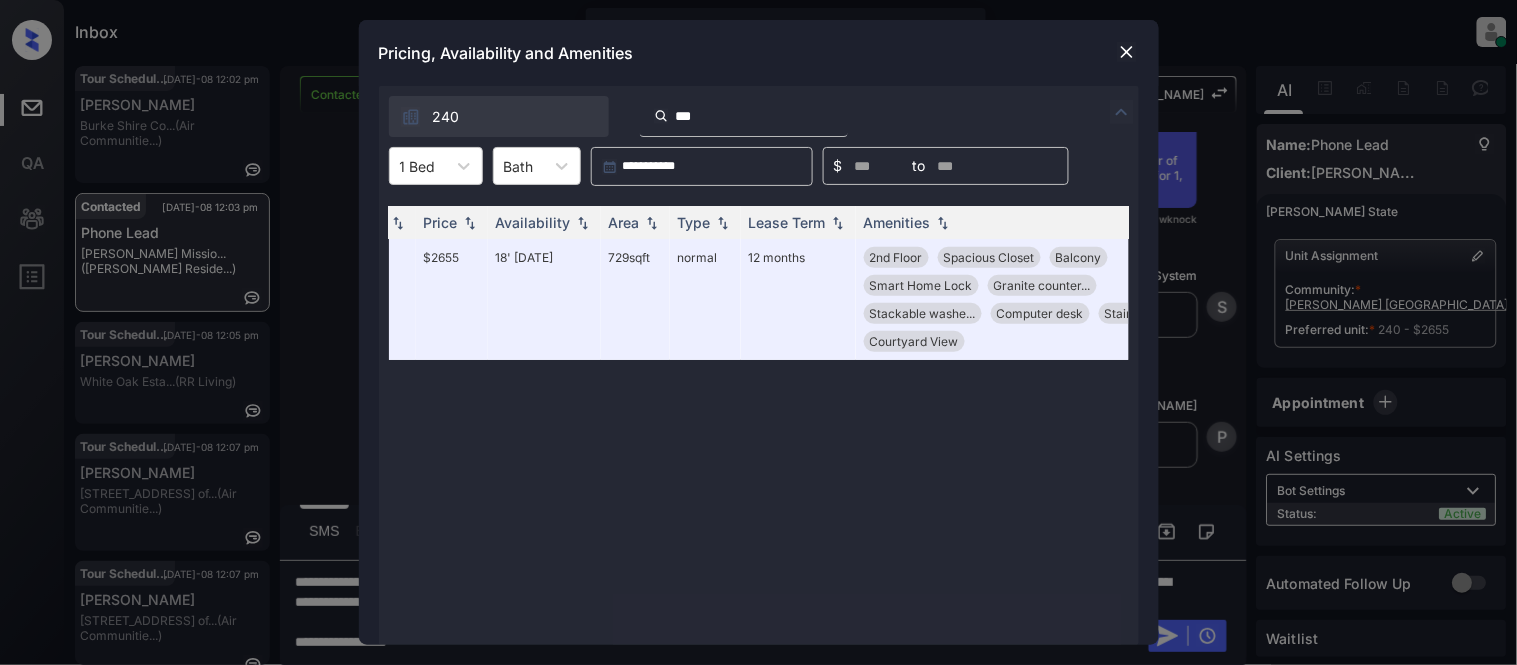 scroll, scrollTop: 0, scrollLeft: 304, axis: horizontal 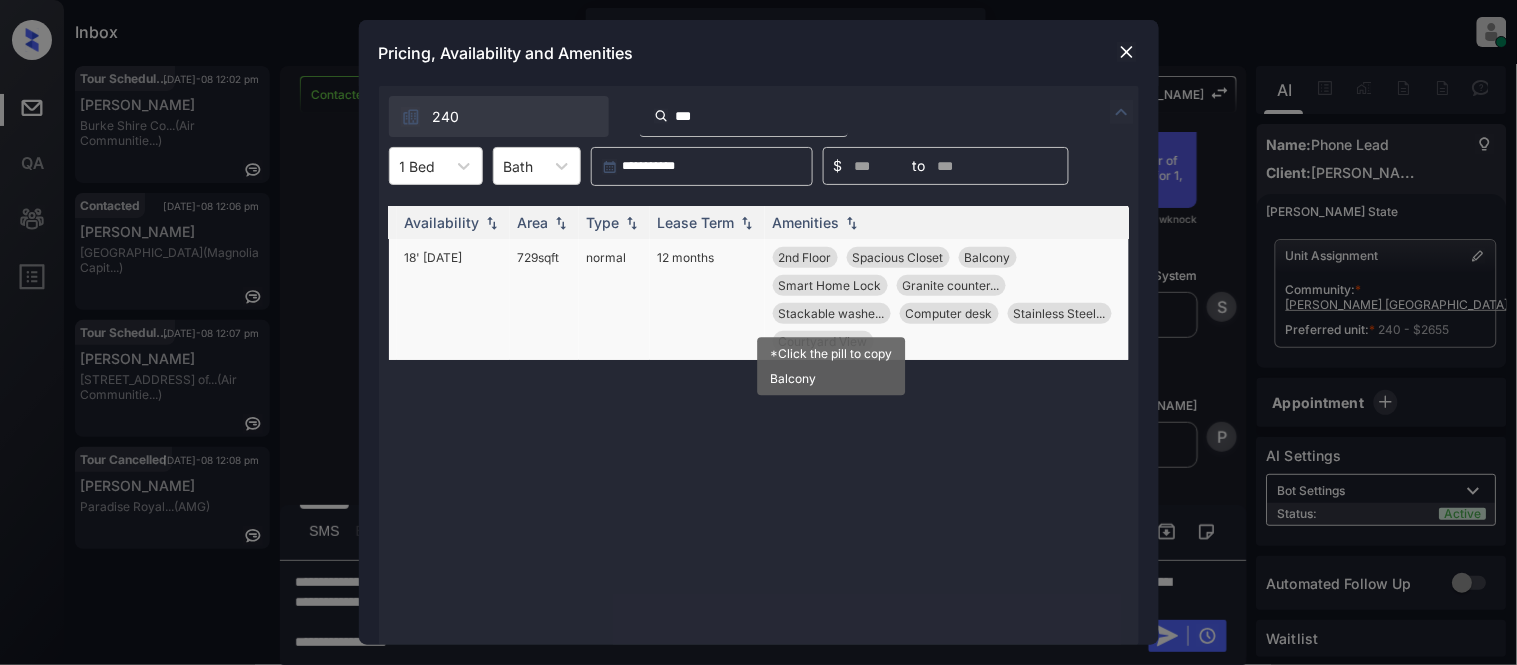type on "***" 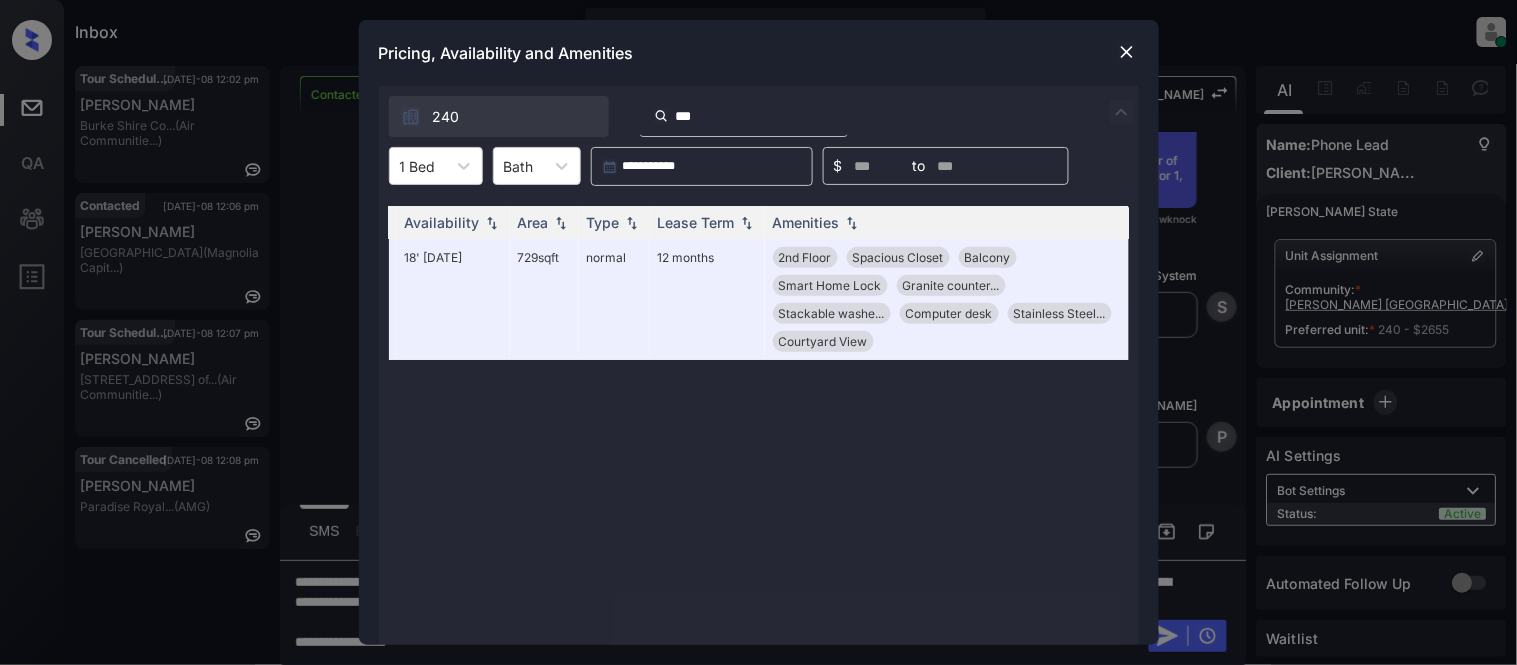 click at bounding box center (1127, 52) 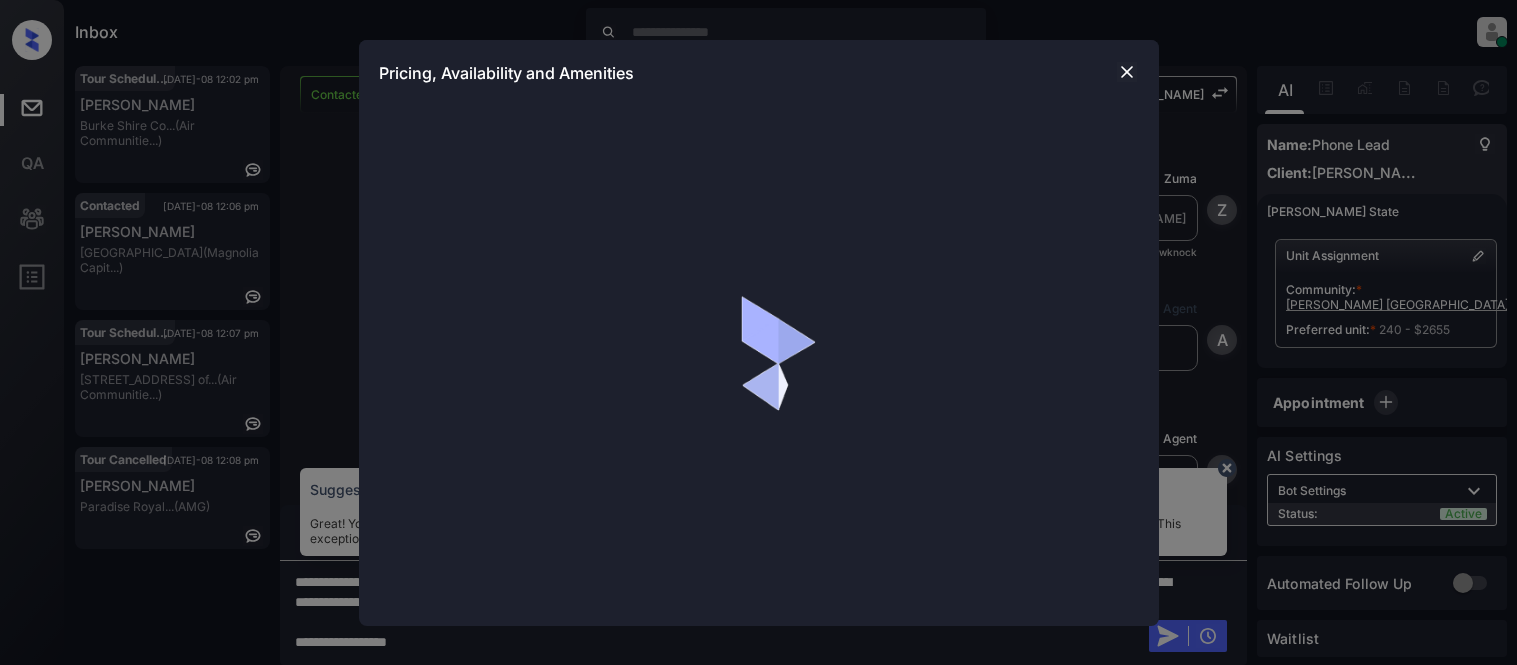 scroll, scrollTop: 0, scrollLeft: 0, axis: both 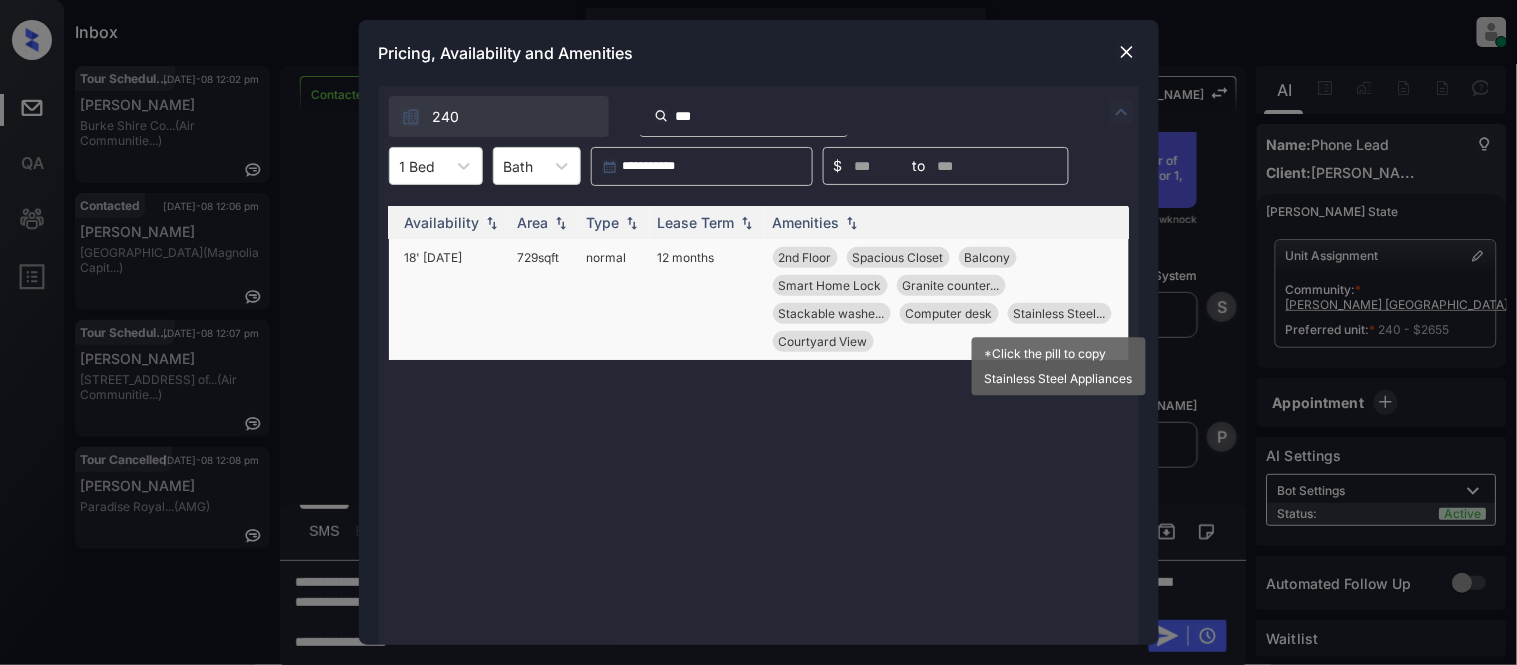 click on "Stainless Steel..." at bounding box center (1060, 313) 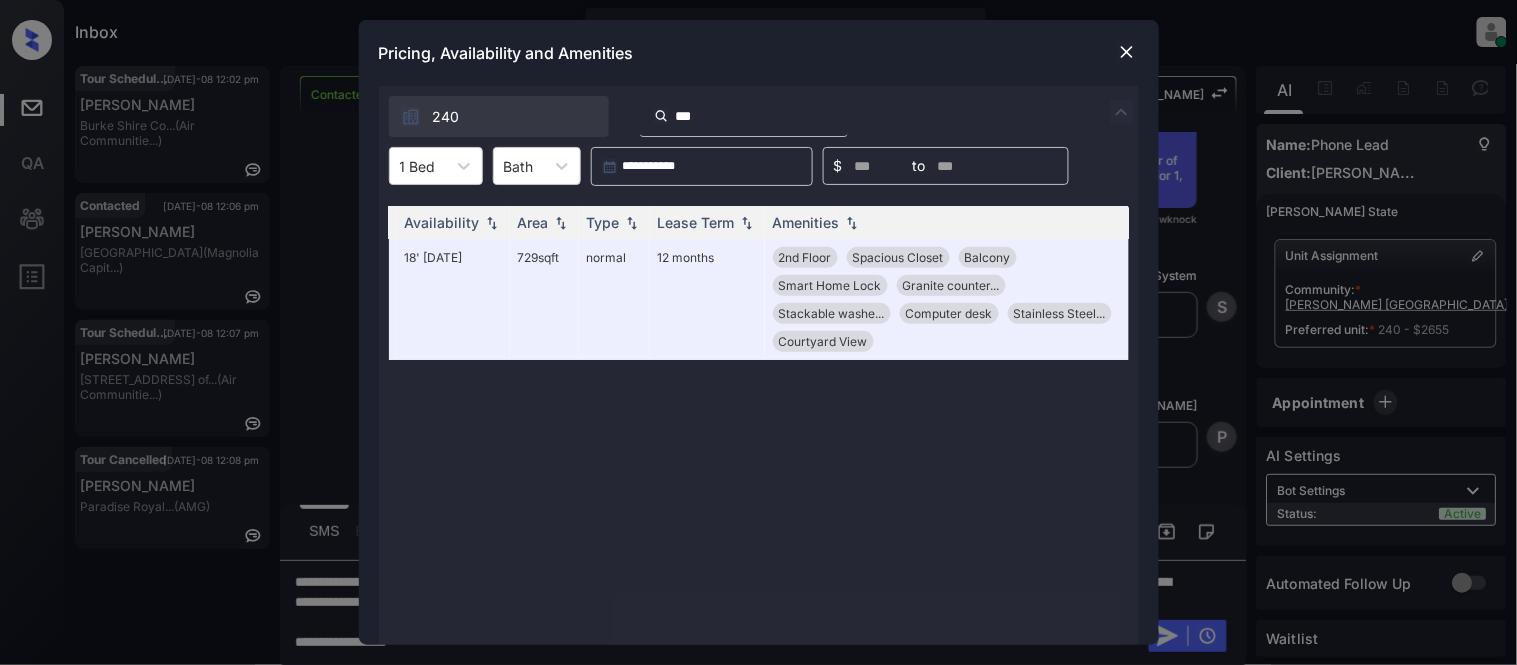 click at bounding box center (1127, 52) 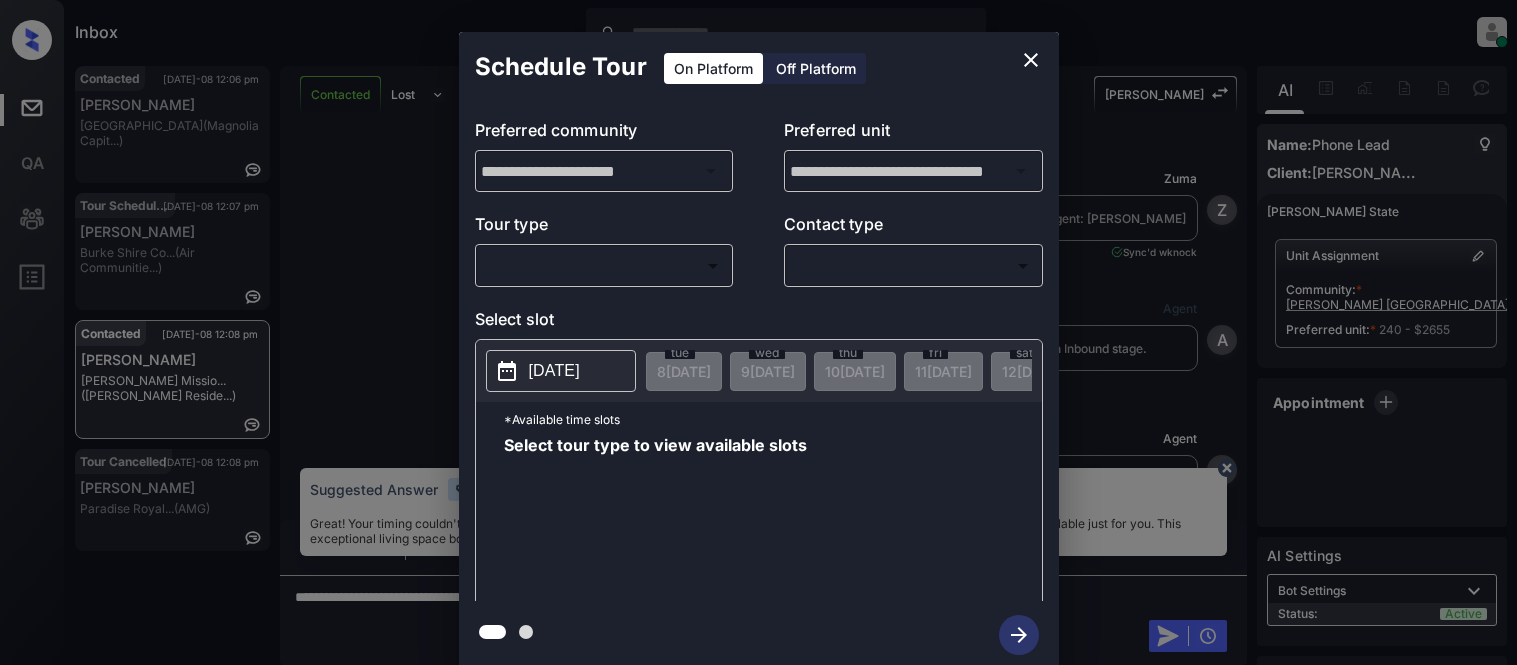 scroll, scrollTop: 0, scrollLeft: 0, axis: both 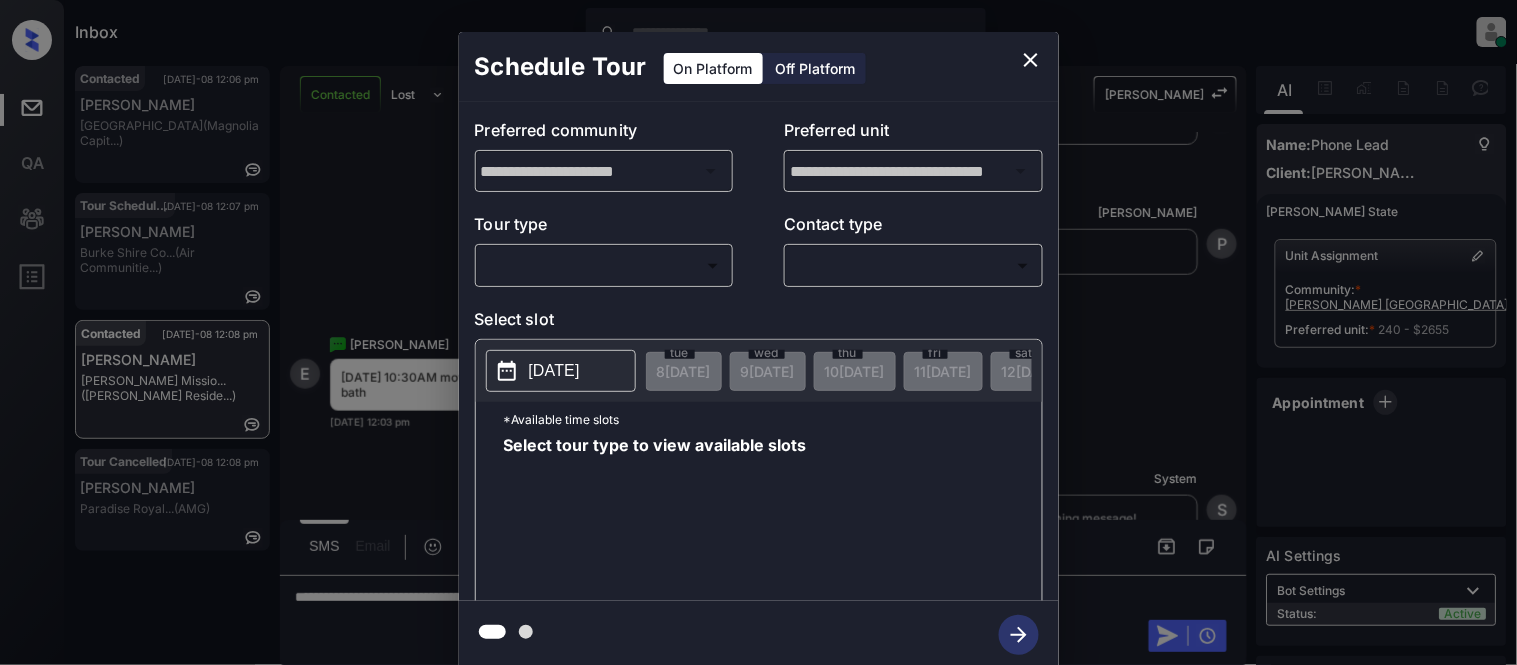 click on "Inbox Kristina Cataag Online Set yourself   offline Set yourself   on break Profile Switch to  light  mode Sign out Contacted Jul-08 12:06 pm   Dzire Douglas Hampton Point  (Magnolia Capit...) Tour Scheduled Jul-08 12:07 pm   Lisa Kim Burke Shire Co...  (Air Communitie...) Contacted Jul-08 12:08 pm   Erick Griffis Missio...  (Griffis Reside...) Tour Cancelled Jul-08 12:08 pm   Brandyn Walls Paradise Royal...  (AMG) Contacted Lost Lead Sentiment: Angry Upon sliding the acknowledgement:  Lead will move to lost stage. * ​ SMS and call option will be set to opt out. AFM will be turned off for the lead. Kelsey New Message Zuma Lead transferred to leasing agent: kelsey Jul 07, 2025 12:46 pm  Sync'd w  knock Z New Message Agent Lead created via callToText in Inbound stage. Jul 07, 2025 12:46 pm A New Message Agent AFM Request sent to Kelsey. Jul 07, 2025 12:46 pm A New Message Kelsey Jul 07, 2025 12:47 pm   | TemplateAFMSms  Sync'd w  knock K New Message Kelsey Lead archived by Kelsey! Jul 07, 2025 12:47 pm K   E" at bounding box center [758, 332] 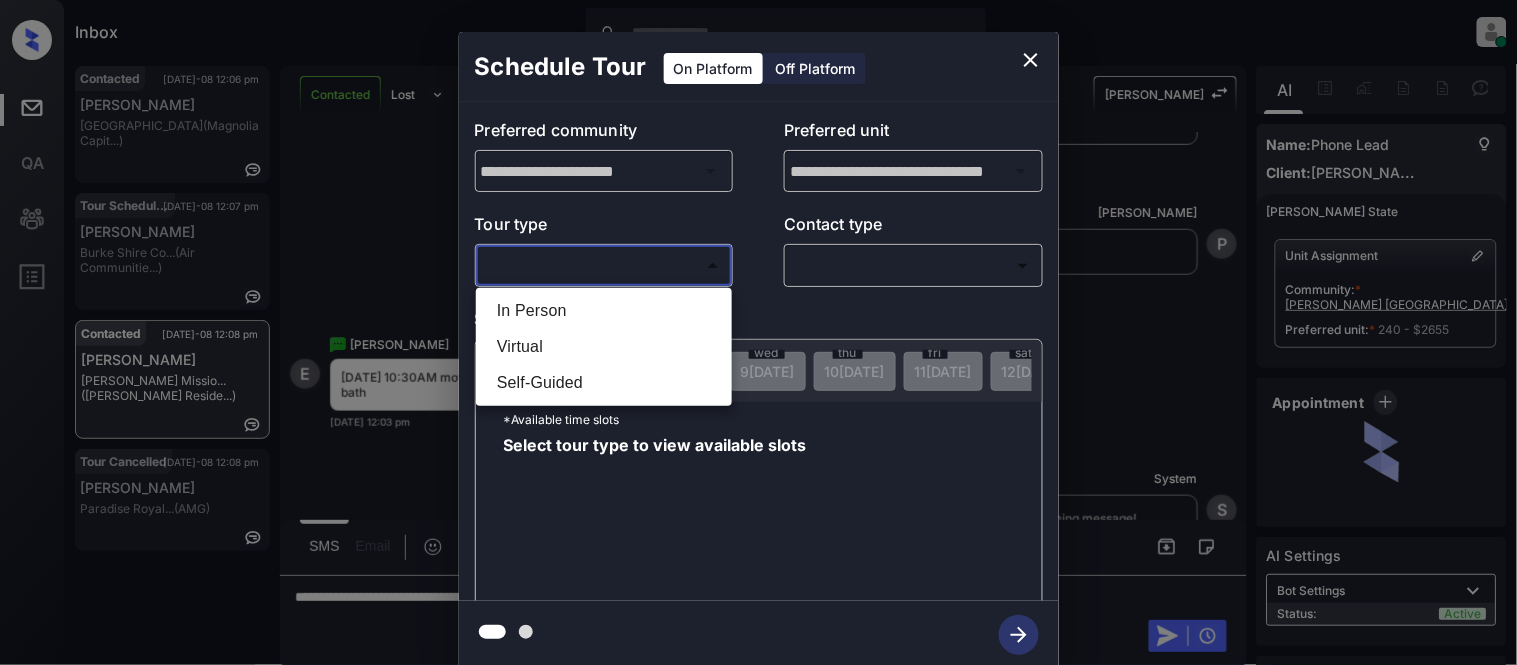 click on "In Person" at bounding box center (604, 311) 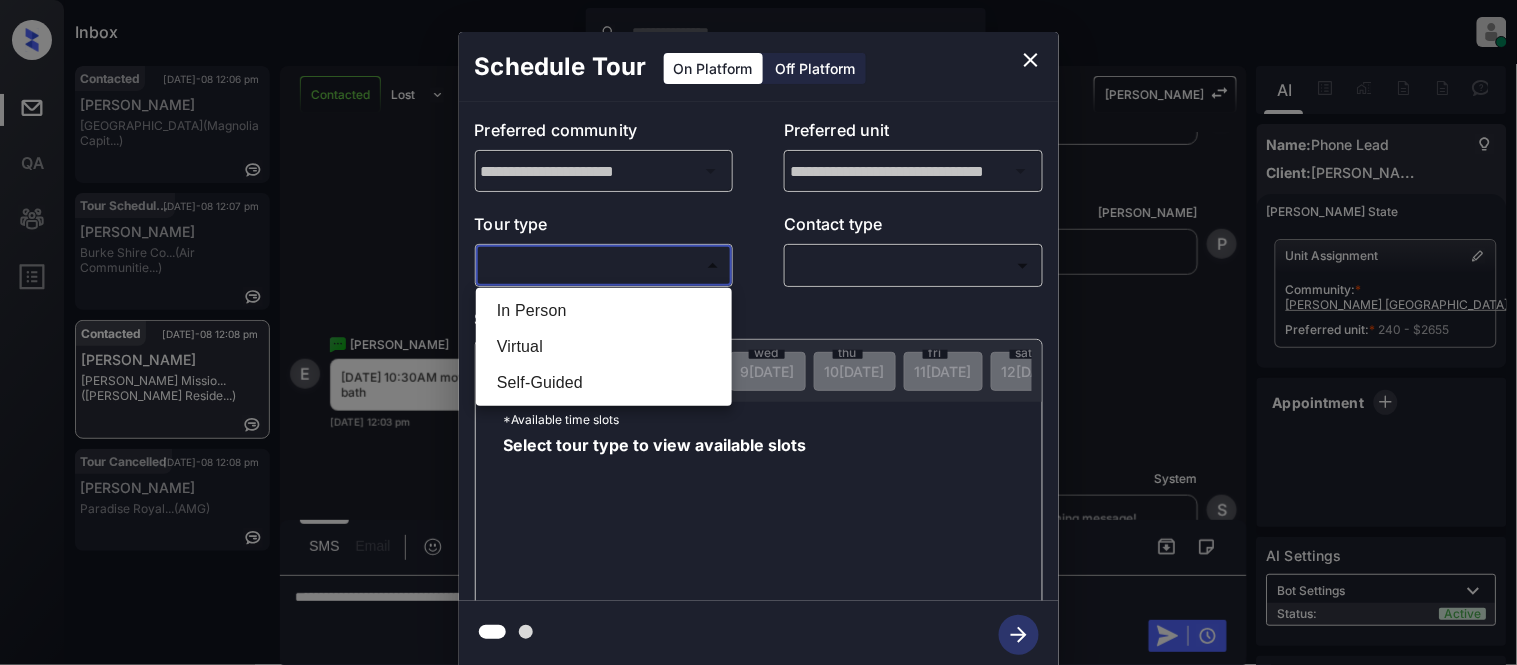 type on "********" 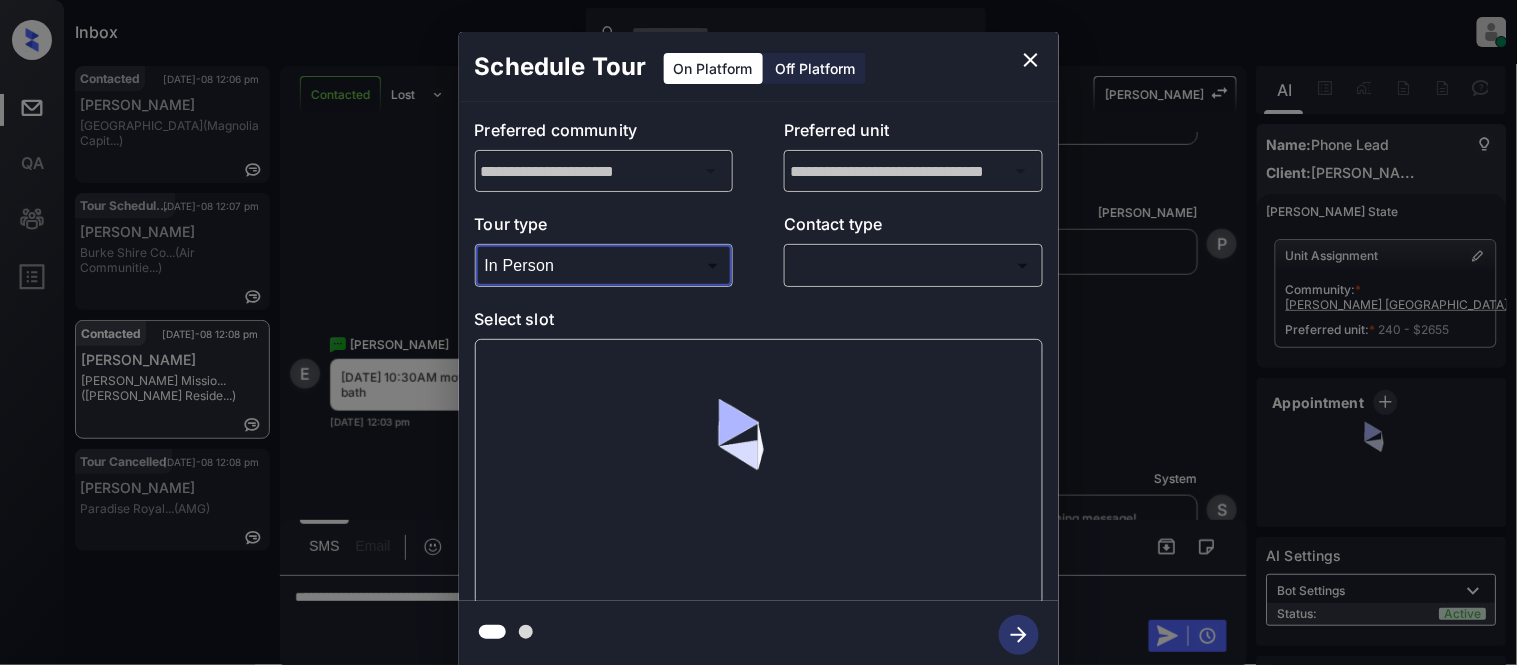 click on "Inbox [PERSON_NAME] Cataag Online Set yourself   offline Set yourself   on break Profile Switch to  light  mode Sign out Contacted [DATE]-08 12:06 pm   Dzire [PERSON_NAME][GEOGRAPHIC_DATA]  (Magnolia Capit...) Tour Scheduled [DATE]-08 12:07 pm   [PERSON_NAME] [PERSON_NAME] Shire Co...  (Air Communitie...) Contacted [DATE]-08 12:08 pm   [PERSON_NAME] Missio...  ([PERSON_NAME] Reside...) Tour Cancelled [DATE]-08 12:08 pm   [PERSON_NAME] Paradise Royal...  (AMG) Contacted Lost Lead Sentiment: Angry Upon sliding the acknowledgement:  Lead will move to lost stage. * ​ SMS and call option will be set to opt out. AFM will be turned off for the lead. [PERSON_NAME] New Message [PERSON_NAME] Lead transferred to leasing agent: [PERSON_NAME] [DATE] 12:46 pm  Sync'd w  knock Z New Message Agent Lead created via callToText in Inbound stage. [DATE] 12:46 pm A New Message Agent AFM Request sent to [PERSON_NAME]. [DATE] 12:46 pm A New Message [PERSON_NAME] [DATE] 12:47 pm   | TemplateAFMSms  Sync'd w  knock K New Message [PERSON_NAME] Lead archived by [PERSON_NAME]! [DATE] 12:47 pm K   E" at bounding box center (758, 332) 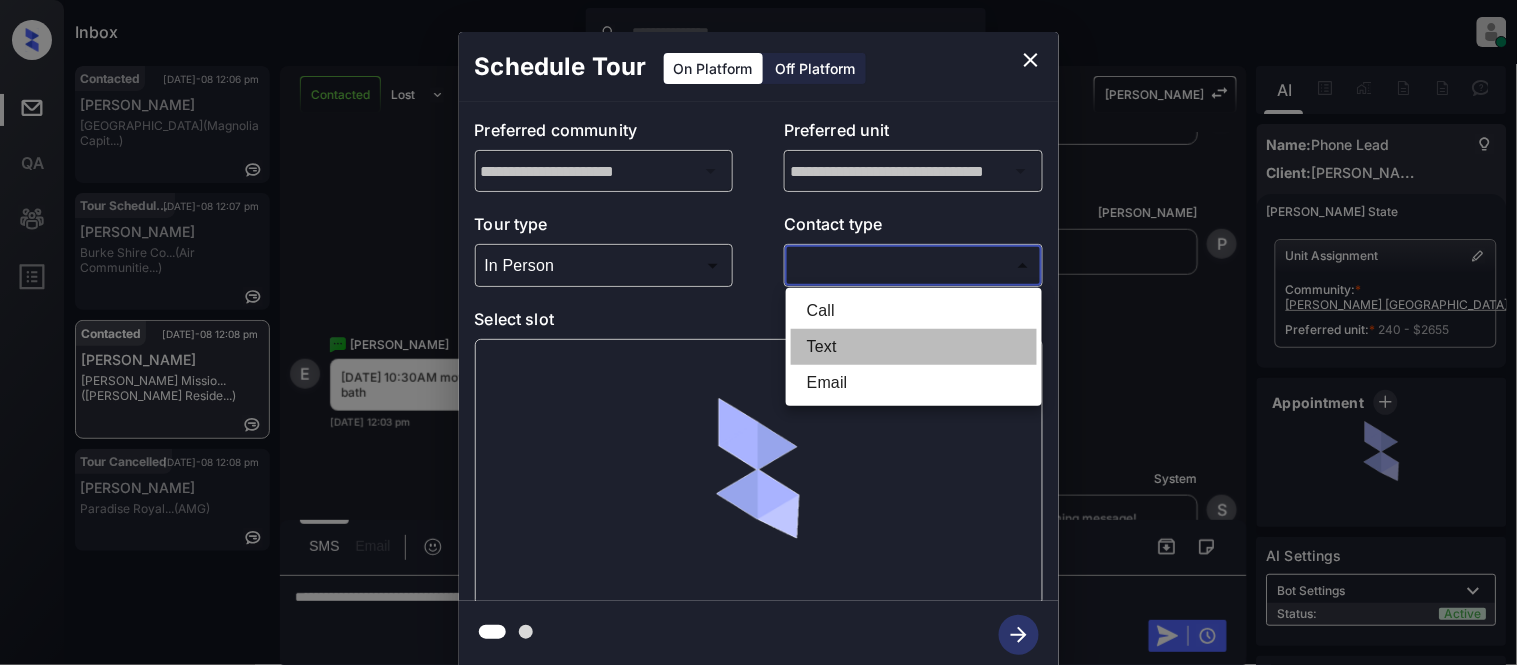 click on "Text" at bounding box center (914, 347) 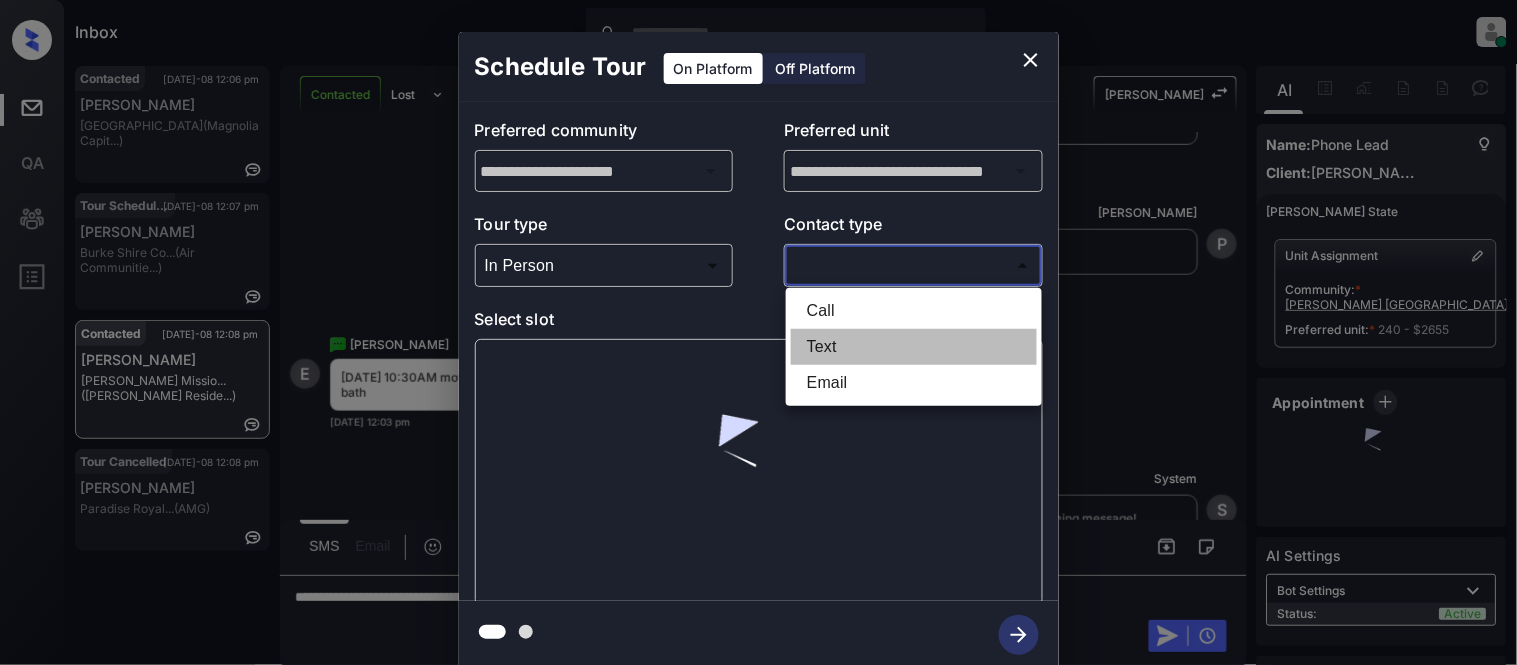 type on "****" 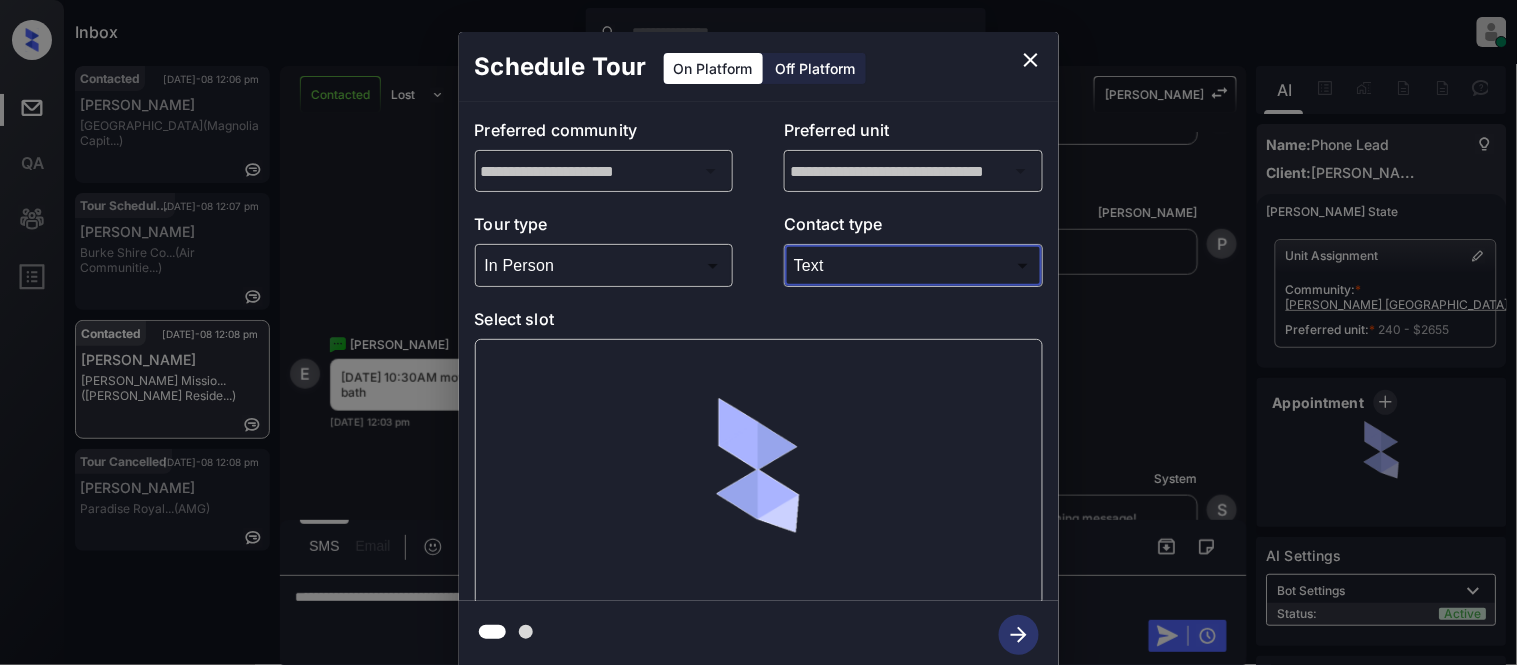 click 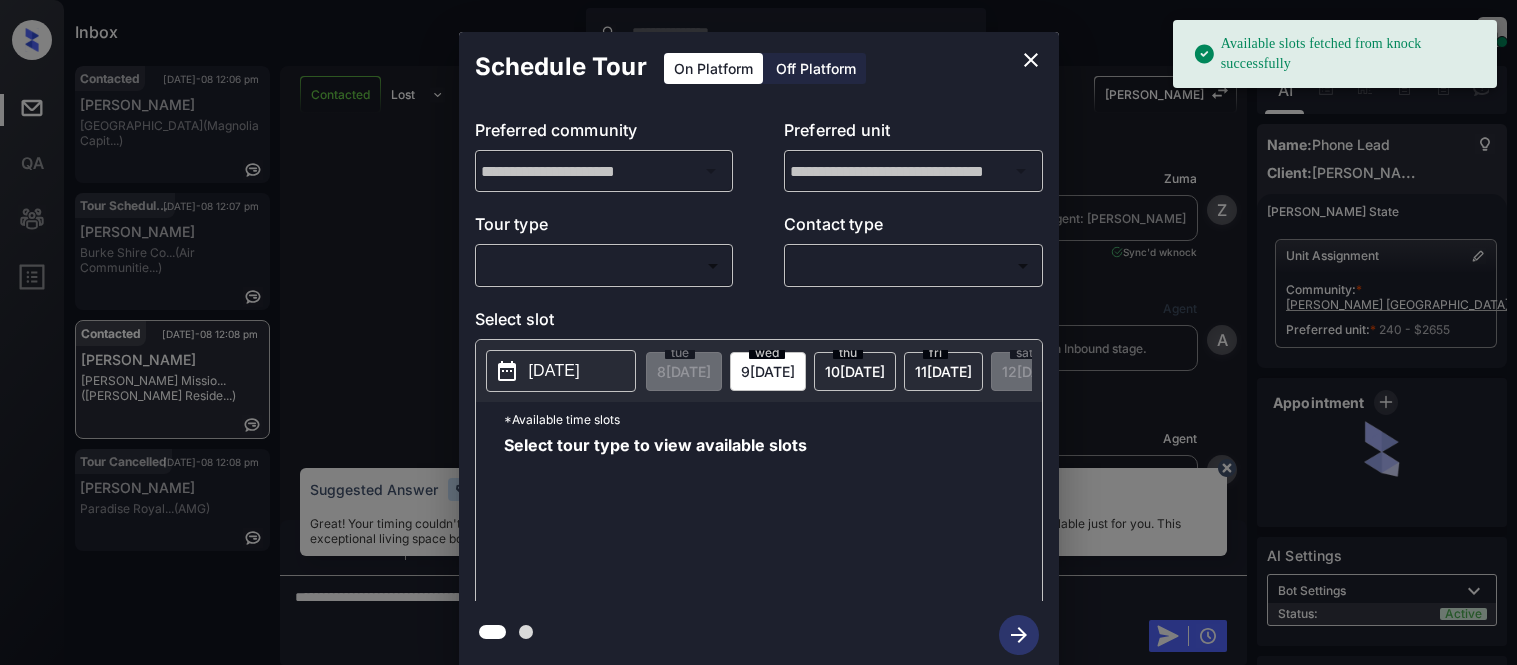 scroll, scrollTop: 0, scrollLeft: 0, axis: both 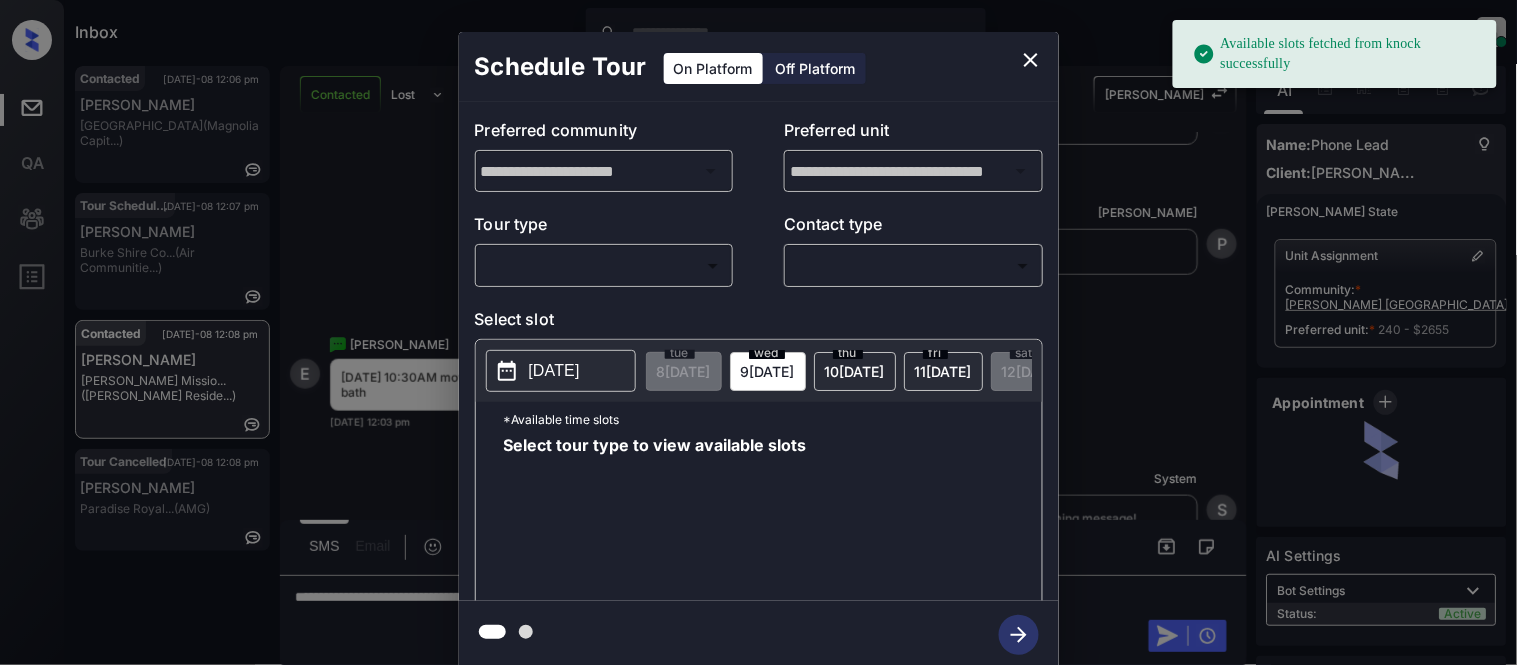 click on "Available slots fetched from knock successfully Inbox [PERSON_NAME] Cataag Online Set yourself   offline Set yourself   on break Profile Switch to  light  mode Sign out Contacted [DATE]-08 12:06 pm   Dzire [PERSON_NAME][GEOGRAPHIC_DATA]  (Magnolia Capit...) Tour Scheduled [DATE]-08 12:07 pm   [PERSON_NAME] [PERSON_NAME] Shire Co...  (Air Communitie...) Contacted [DATE]-08 12:08 pm   [PERSON_NAME] Missio...  ([PERSON_NAME] Reside...) Tour Cancelled [DATE]-08 12:08 pm   [PERSON_NAME] Paradise Royal...  (AMG) Contacted Lost Lead Sentiment: Angry Upon sliding the acknowledgement:  Lead will move to lost stage. * ​ SMS and call option will be set to opt out. AFM will be turned off for the lead. [PERSON_NAME] New Message [PERSON_NAME] Lead transferred to leasing agent: [PERSON_NAME] [DATE] 12:46 pm  Sync'd w  knock Z New Message Agent Lead created via callToText in Inbound stage. [DATE] 12:46 pm A New Message Agent AFM Request sent to [PERSON_NAME]. [DATE] 12:46 pm A New Message [PERSON_NAME] [DATE] 12:47 pm   | TemplateAFMSms  Sync'd w  knock K New Message [PERSON_NAME]" at bounding box center (758, 332) 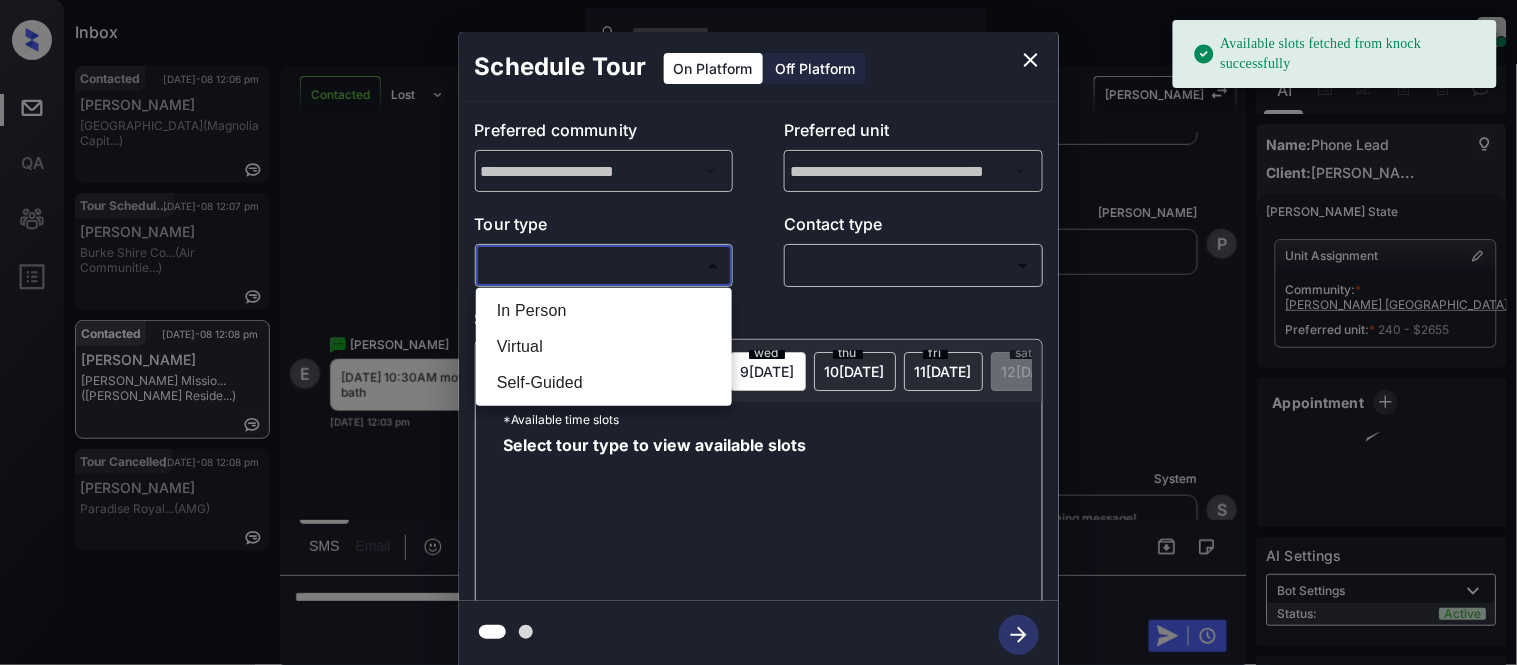 click on "In Person" at bounding box center [604, 311] 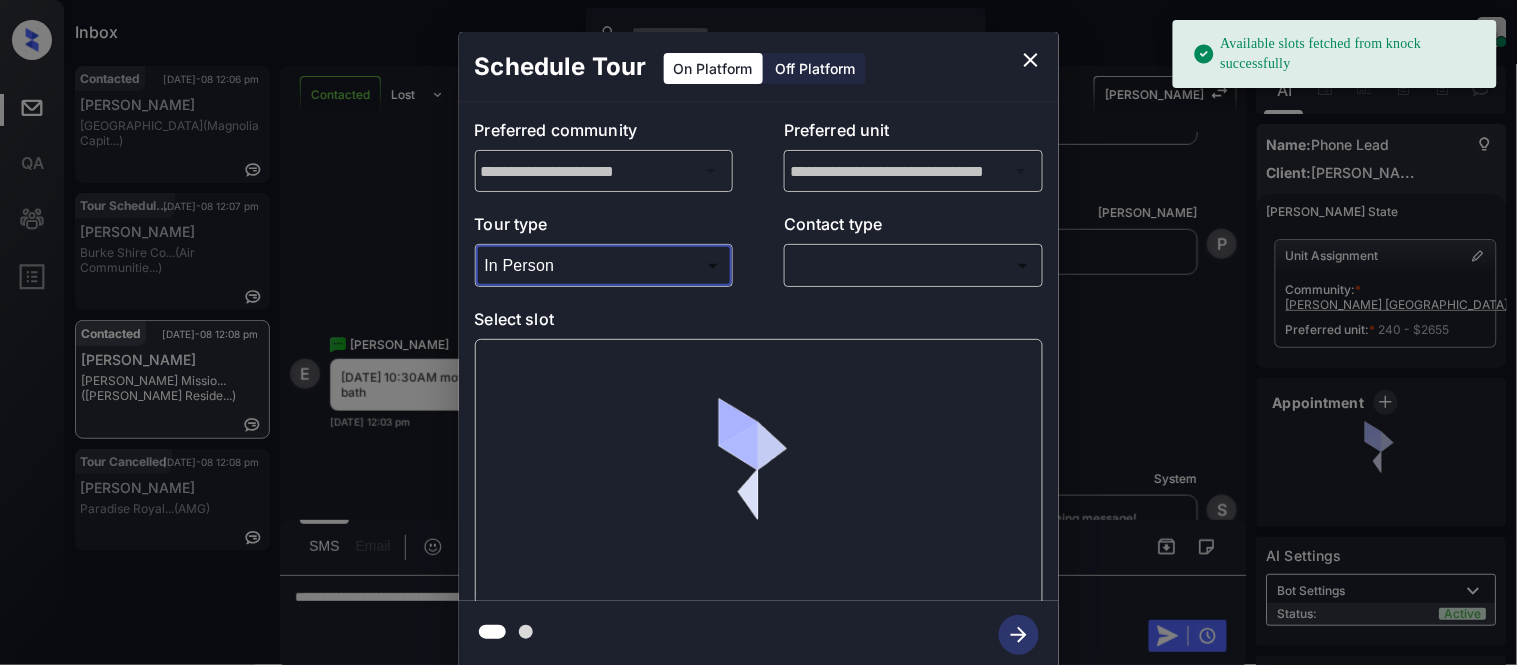 type on "********" 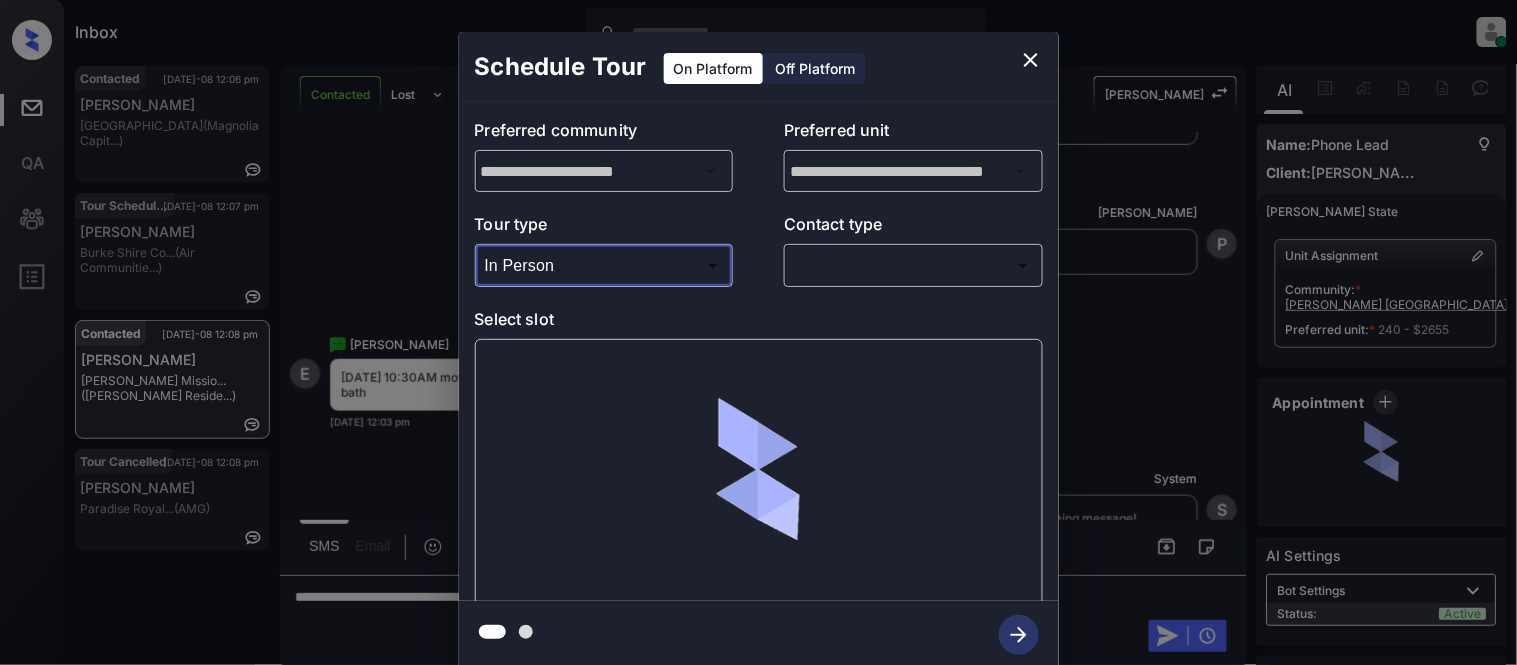 click on "Available slots fetched from knock successfully Inbox Kristina Cataag Online Set yourself   offline Set yourself   on break Profile Switch to  light  mode Sign out Contacted Jul-08 12:06 pm   Dzire Douglas Hampton Point  (Magnolia Capit...) Tour Scheduled Jul-08 12:07 pm   Lisa Kim Burke Shire Co...  (Air Communitie...) Contacted Jul-08 12:08 pm   Erick Griffis Missio...  (Griffis Reside...) Tour Cancelled Jul-08 12:08 pm   Brandyn Walls Paradise Royal...  (AMG) Contacted Lost Lead Sentiment: Angry Upon sliding the acknowledgement:  Lead will move to lost stage. * ​ SMS and call option will be set to opt out. AFM will be turned off for the lead. Kelsey New Message Zuma Lead transferred to leasing agent: kelsey Jul 07, 2025 12:46 pm  Sync'd w  knock Z New Message Agent Lead created via callToText in Inbound stage. Jul 07, 2025 12:46 pm A New Message Agent AFM Request sent to Kelsey. Jul 07, 2025 12:46 pm A New Message Kelsey Jul 07, 2025 12:47 pm   | TemplateAFMSms  Sync'd w  knock K New Message Kelsey K   E" at bounding box center (758, 332) 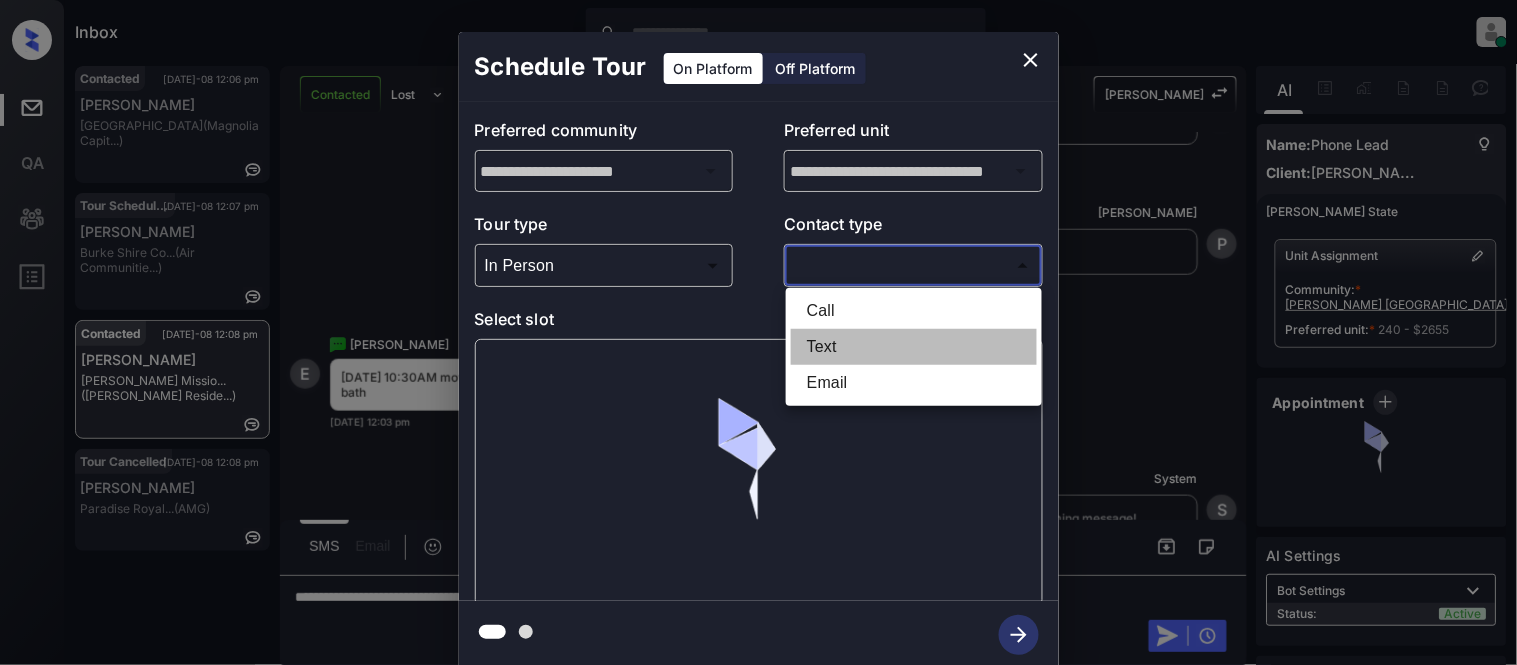 click on "Text" at bounding box center (914, 347) 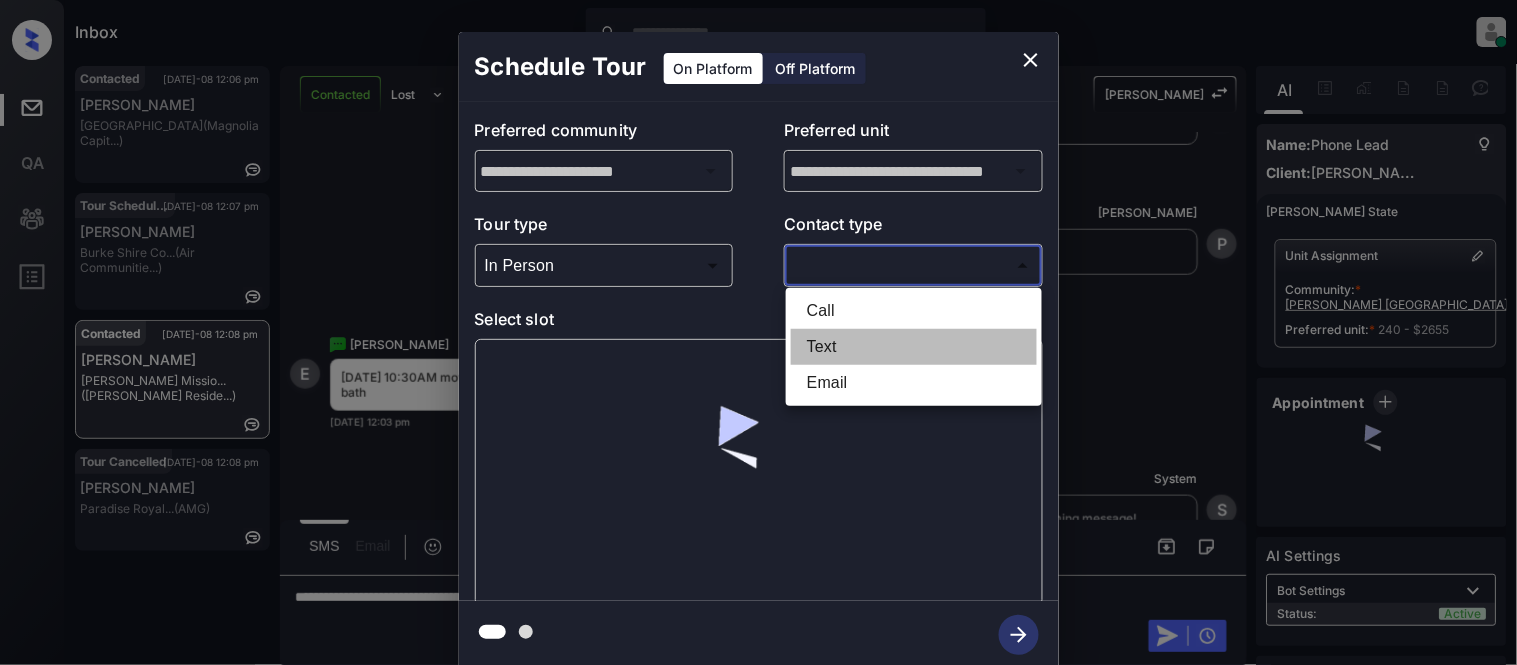 type on "****" 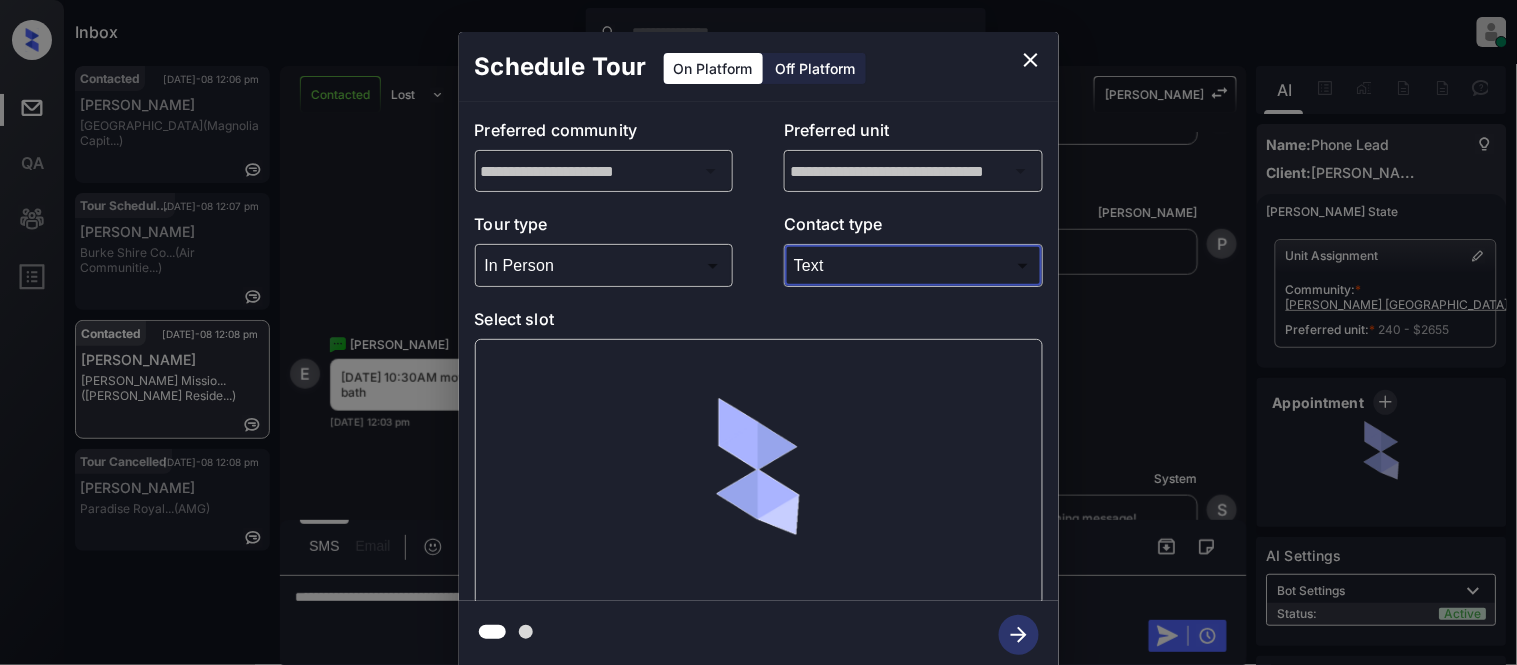 click 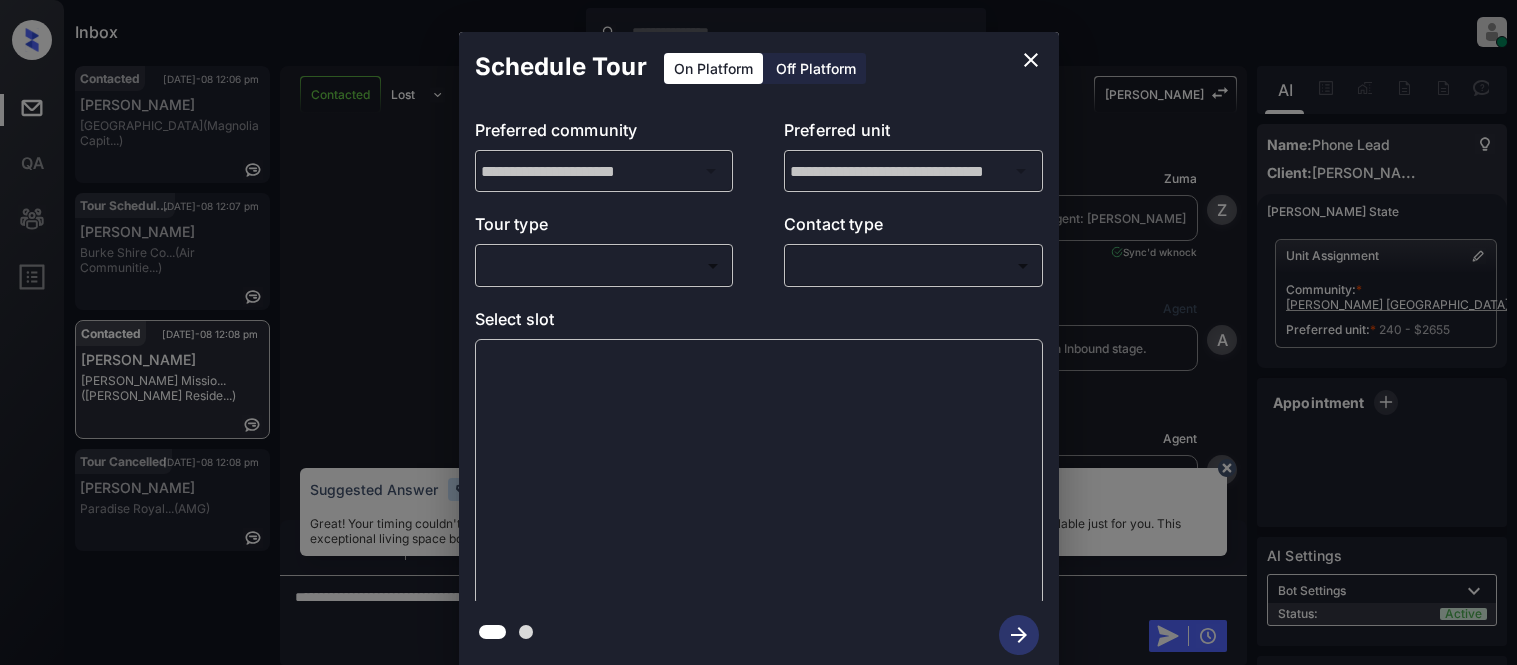 click on "Inbox [PERSON_NAME] Cataag Online Set yourself   offline Set yourself   on break Profile Switch to  light  mode Sign out Contacted [DATE]-08 12:06 pm   Dzire [PERSON_NAME][GEOGRAPHIC_DATA]  (Magnolia Capit...) Tour Scheduled [DATE]-08 12:07 pm   [PERSON_NAME] [PERSON_NAME] Shire Co...  (Air Communitie...) Contacted [DATE]-08 12:08 pm   [PERSON_NAME] Missio...  ([PERSON_NAME] Reside...) Tour Cancelled [DATE]-08 12:08 pm   [PERSON_NAME] Paradise Royal...  (AMG) Contacted Lost Lead Sentiment: Angry Upon sliding the acknowledgement:  Lead will move to lost stage. * ​ SMS and call option will be set to opt out. AFM will be turned off for the lead. [PERSON_NAME] New Message [PERSON_NAME] Lead transferred to leasing agent: [PERSON_NAME] [DATE] 12:46 pm  Sync'd w  knock Z New Message Agent Lead created via callToText in Inbound stage. [DATE] 12:46 pm A New Message Agent AFM Request sent to [PERSON_NAME]. [DATE] 12:46 pm A New Message [PERSON_NAME] [DATE] 12:47 pm   | TemplateAFMSms  Sync'd w  knock K New Message [PERSON_NAME] Lead archived by [PERSON_NAME]! [DATE] 12:47 pm K   E" at bounding box center (758, 332) 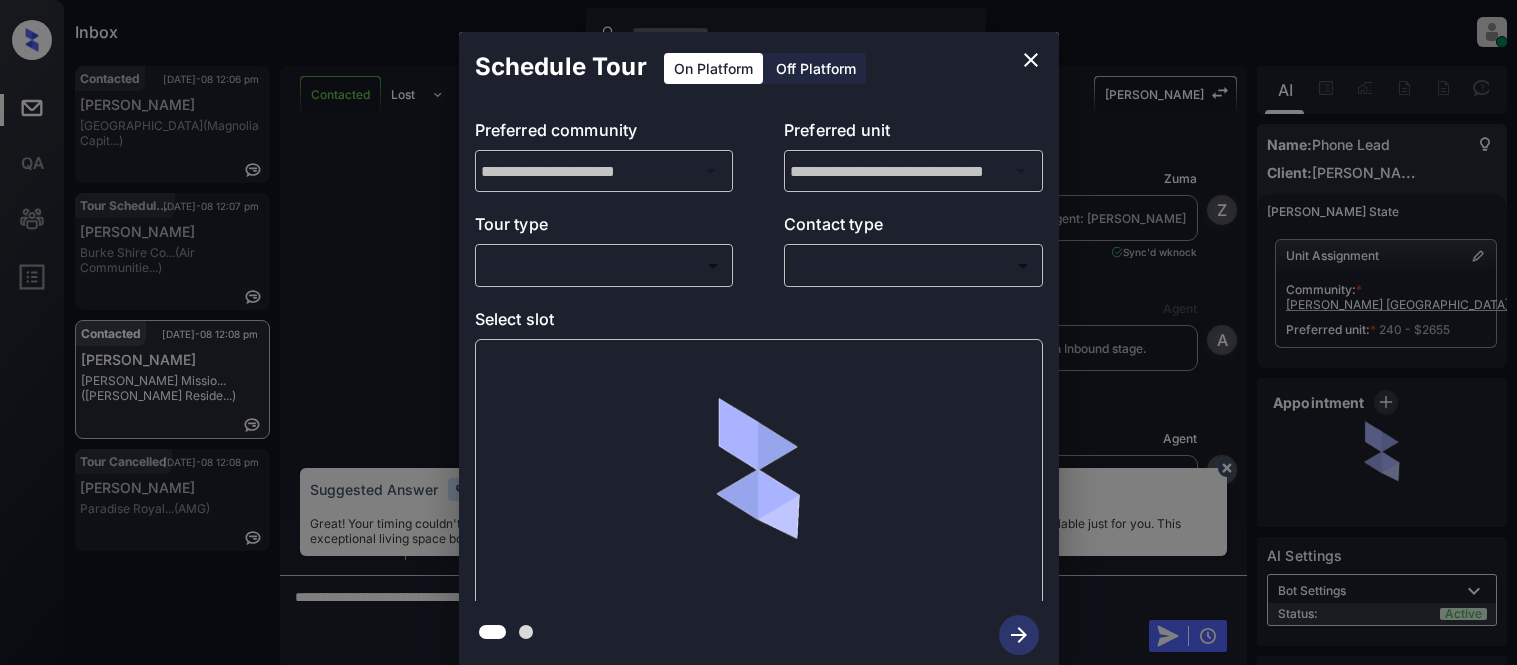 scroll, scrollTop: 0, scrollLeft: 0, axis: both 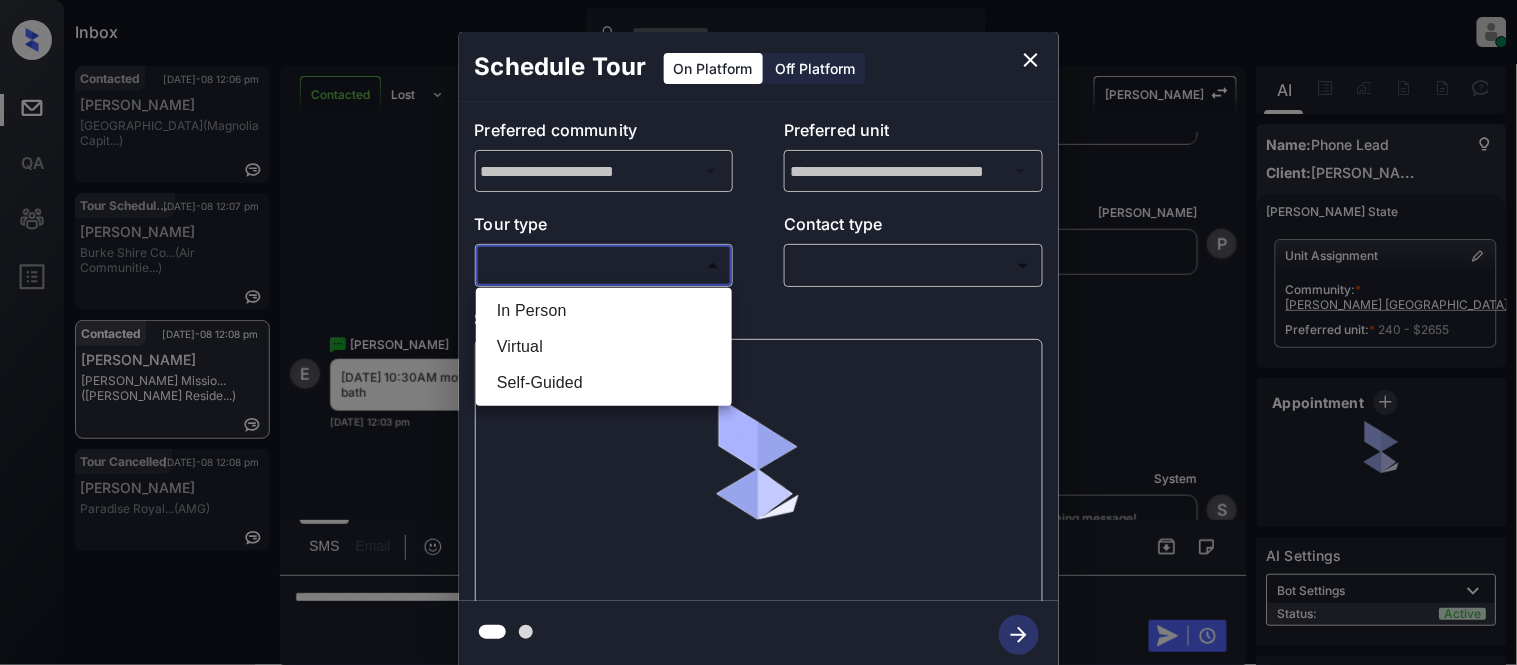 click on "In Person" at bounding box center (604, 311) 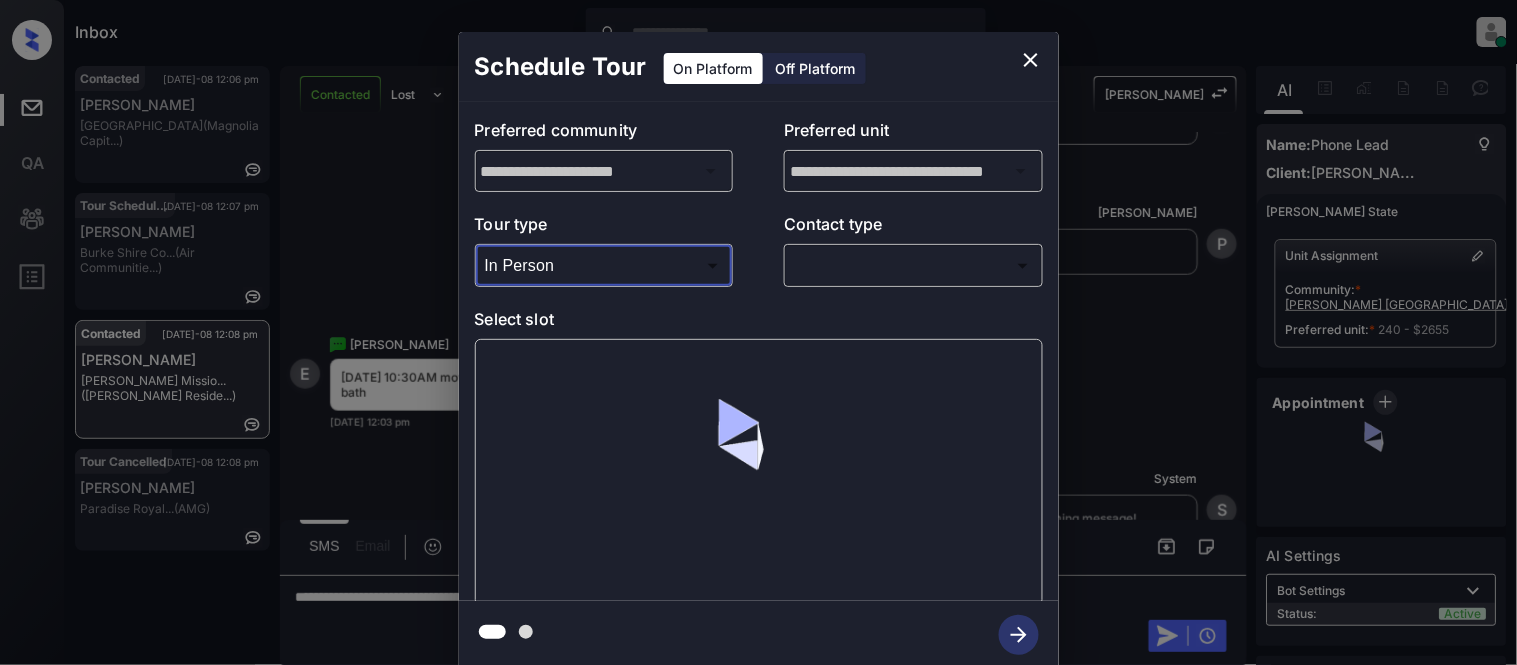 type on "********" 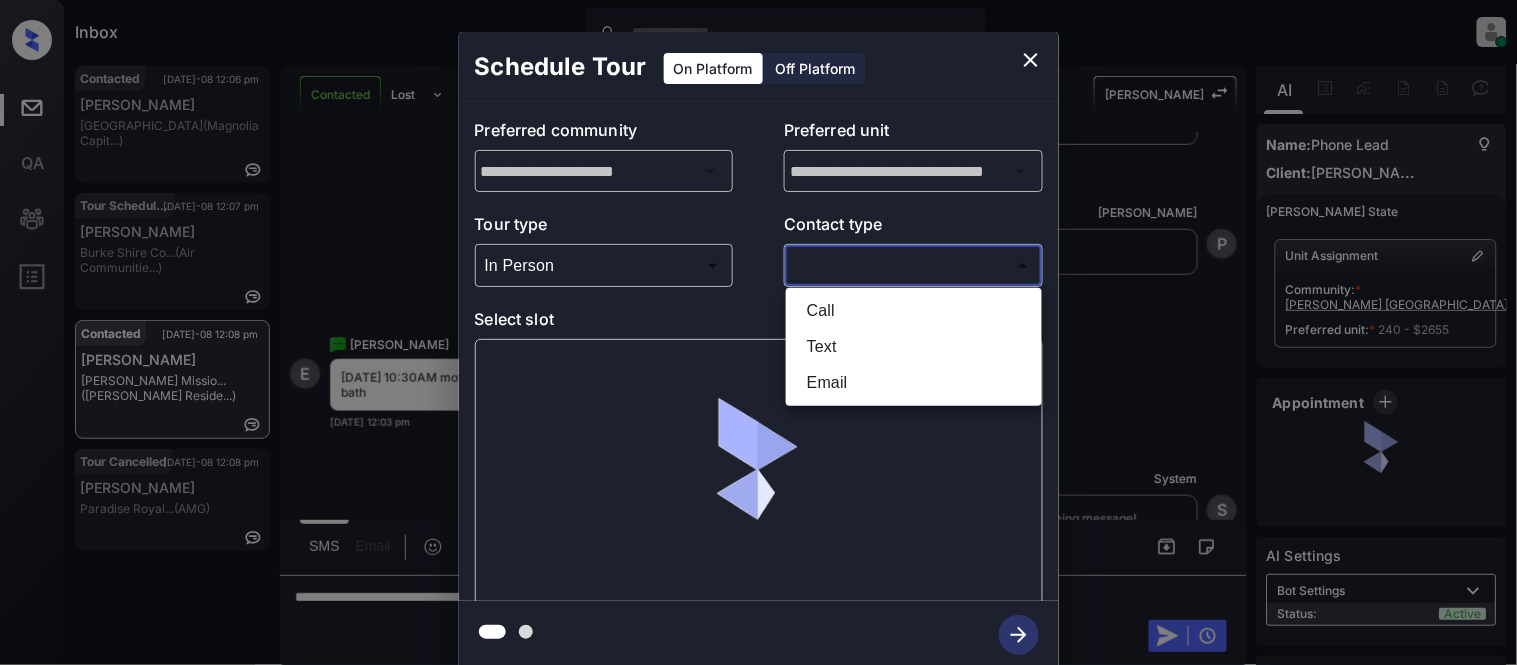 click on "Inbox Kristina Cataag Online Set yourself   offline Set yourself   on break Profile Switch to  light  mode Sign out Contacted Jul-08 12:06 pm   Dzire Douglas Hampton Point  (Magnolia Capit...) Tour Scheduled Jul-08 12:07 pm   Lisa Kim Burke Shire Co...  (Air Communitie...) Contacted Jul-08 12:08 pm   Erick Griffis Missio...  (Griffis Reside...) Tour Cancelled Jul-08 12:08 pm   Brandyn Walls Paradise Royal...  (AMG) Contacted Lost Lead Sentiment: Angry Upon sliding the acknowledgement:  Lead will move to lost stage. * ​ SMS and call option will be set to opt out. AFM will be turned off for the lead. Kelsey New Message Zuma Lead transferred to leasing agent: kelsey Jul 07, 2025 12:46 pm  Sync'd w  knock Z New Message Agent Lead created via callToText in Inbound stage. Jul 07, 2025 12:46 pm A New Message Agent AFM Request sent to Kelsey. Jul 07, 2025 12:46 pm A New Message Kelsey Jul 07, 2025 12:47 pm   | TemplateAFMSms  Sync'd w  knock K New Message Kelsey Lead archived by Kelsey! Jul 07, 2025 12:47 pm K   E" at bounding box center [758, 332] 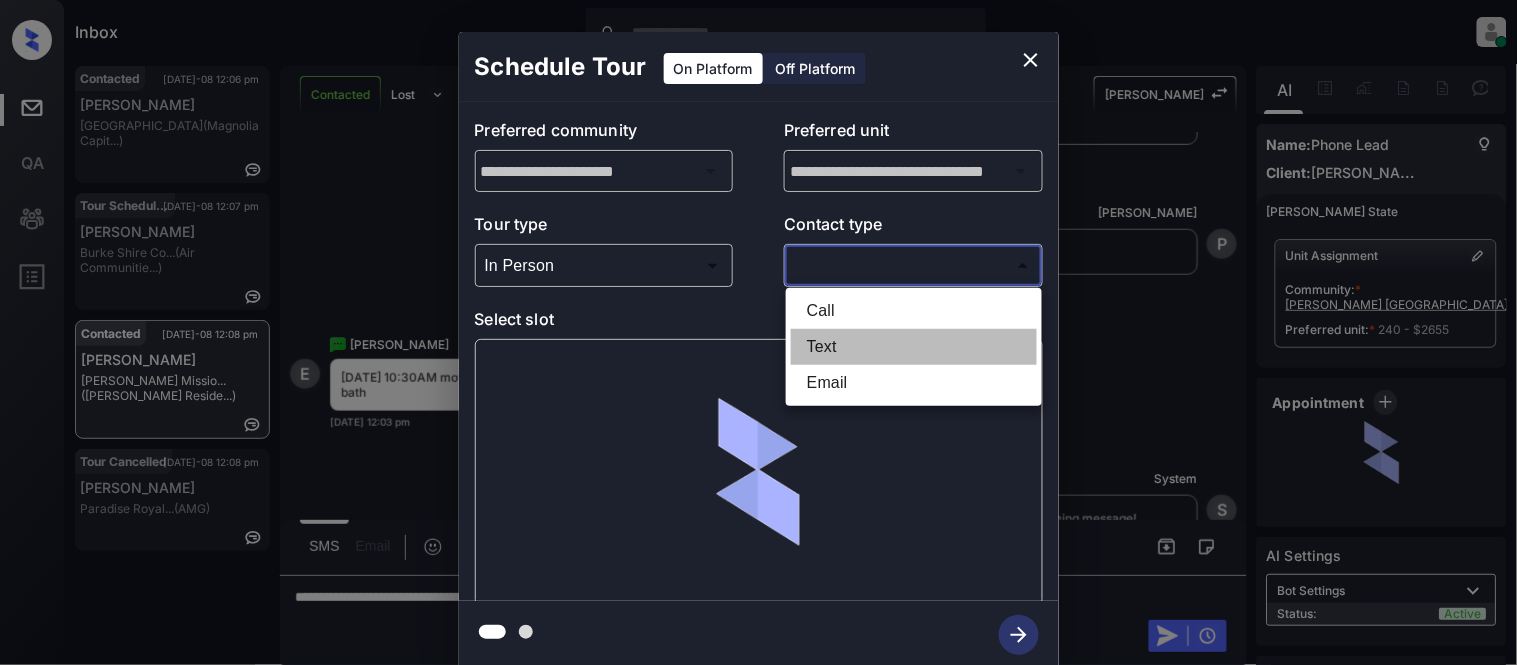 click on "Text" at bounding box center [914, 347] 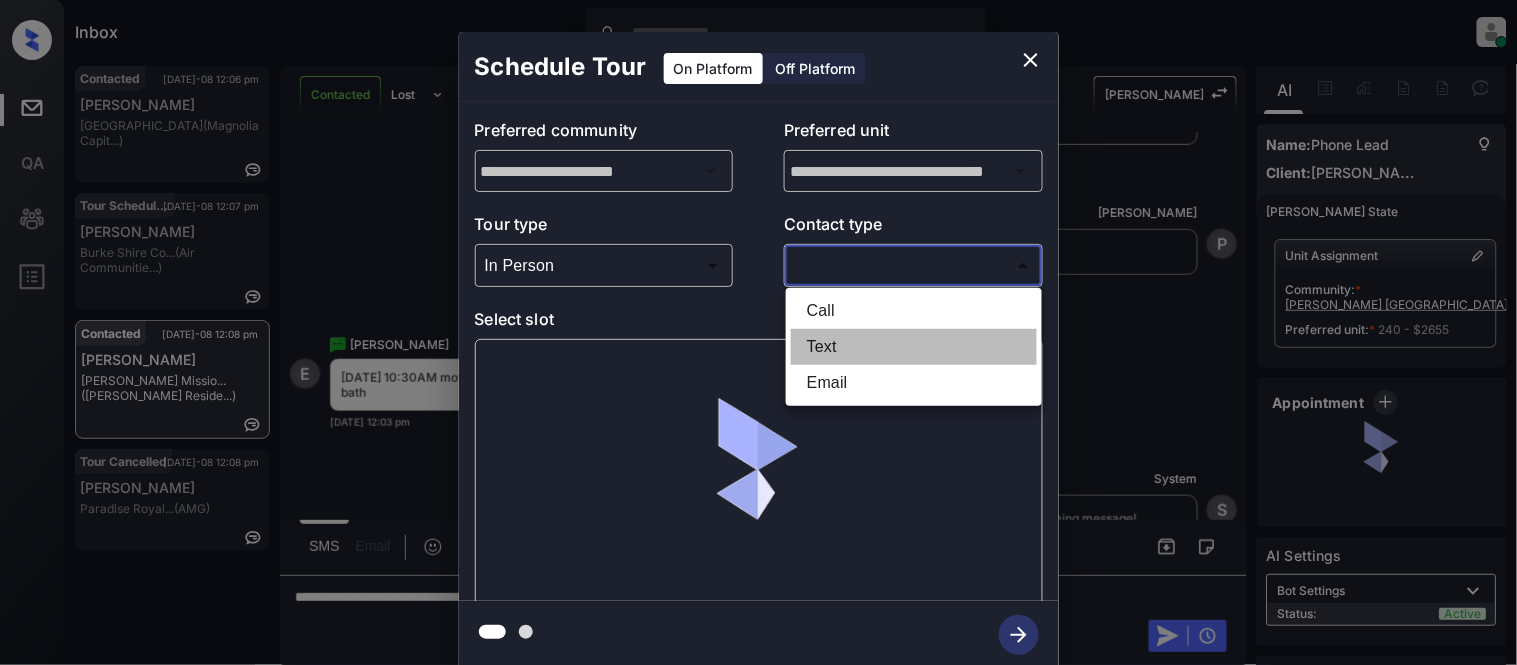 type on "****" 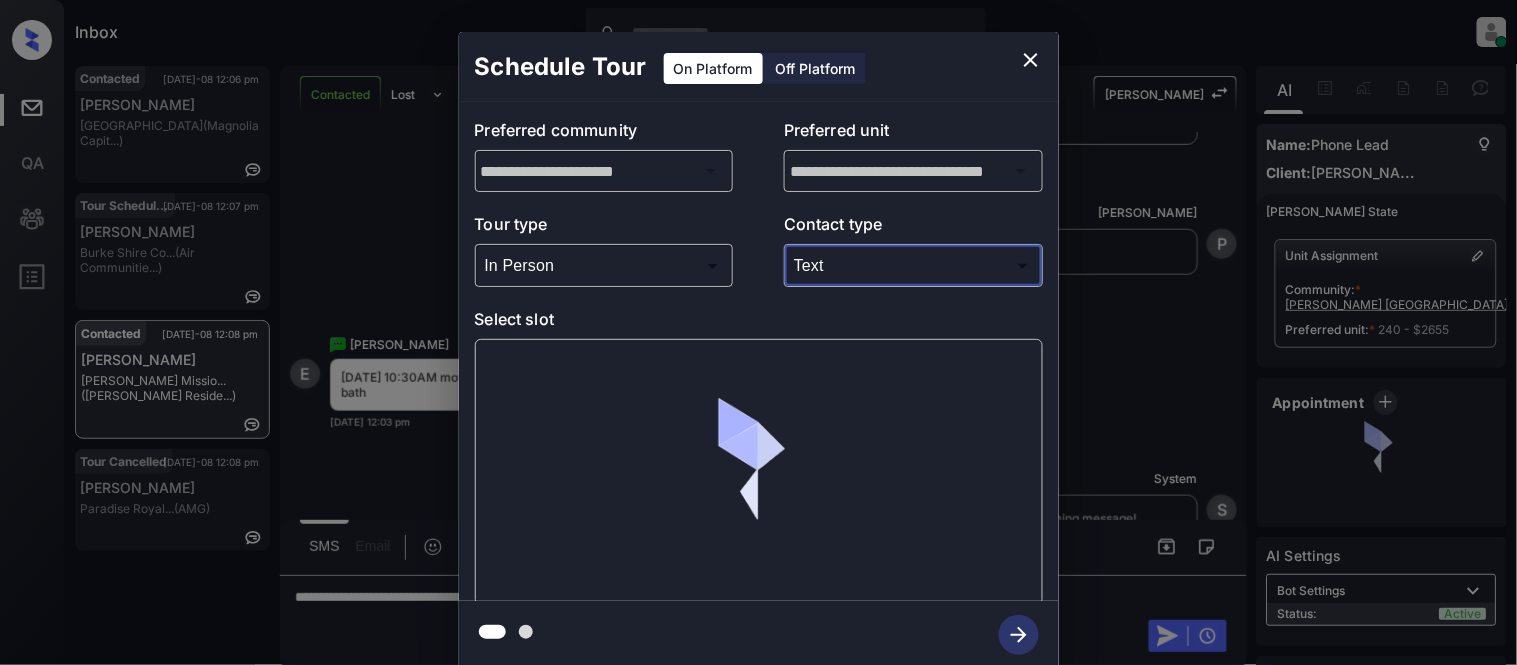 click 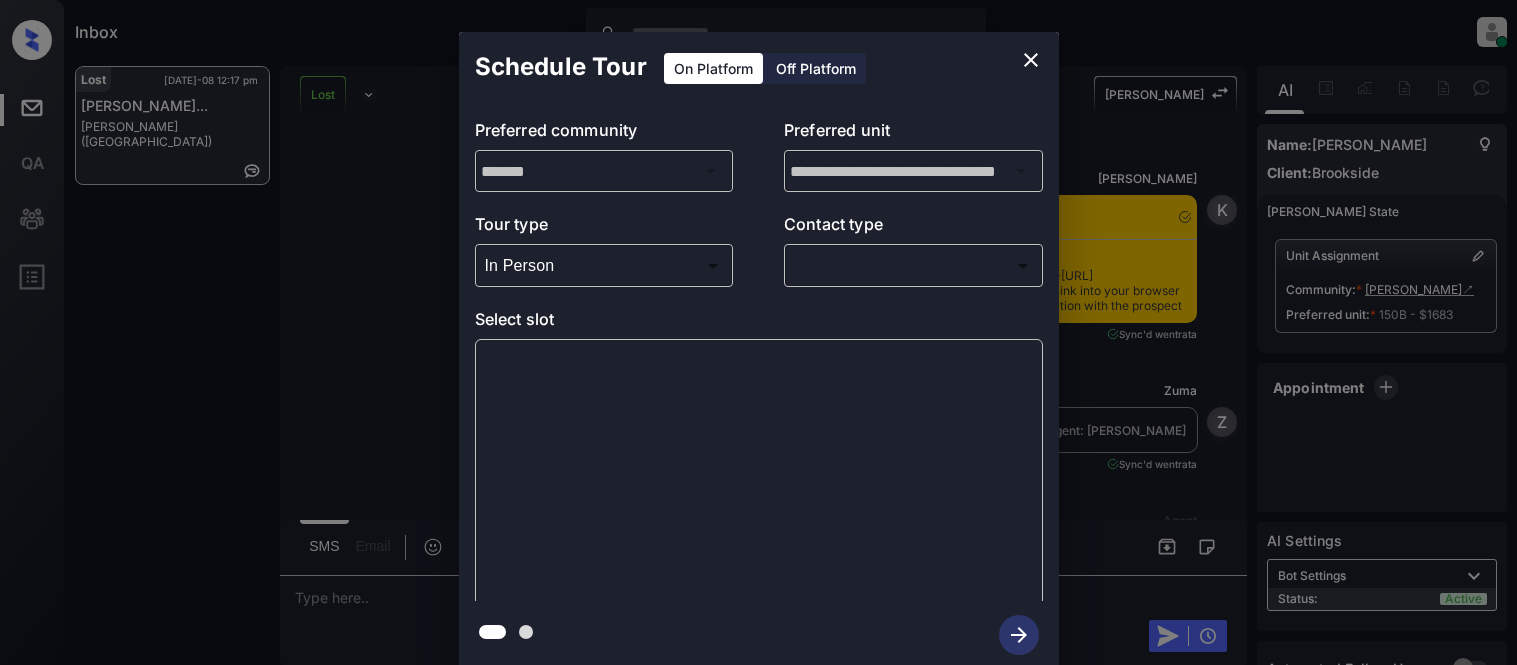 click on "Inbox Kristina Cataag Online Set yourself   offline Set yourself   on break Profile Switch to  light  mode Sign out Lost Jul-08 12:17 pm   Priscila Cadez... Collins  (Brookside) Lost Lead Sentiment: Angry Upon sliding the acknowledgement:  Lead will move to lost stage. * ​ SMS and call option will be set to opt out. AFM will be turned off for the lead. Kelsey New Message Kelsey Notes Note: <a href="https://conversation.getzuma.com/685df14a572079f51b05f778">https://conversation.getzuma.com/685df14a572079f51b05f778</a> - Paste this link into your browser to view Kelsey’s conversation with the prospect Jun 26, 2025 06:18 pm  Sync'd w  entrata K New Message Zuma Lead transferred to leasing agent: kelsey Jun 26, 2025 06:18 pm  Sync'd w  entrata Z New Message Agent Lead created via leadPoller in Inbound stage. Jun 26, 2025 06:18 pm A New Message Agent AFM Request sent to Kelsey. Jun 26, 2025 06:18 pm A New Message Agent Notes Note: Structured Note:
Move In Date: 2025-06-26
Jun 26, 2025 06:18 pm A New Message" at bounding box center (758, 332) 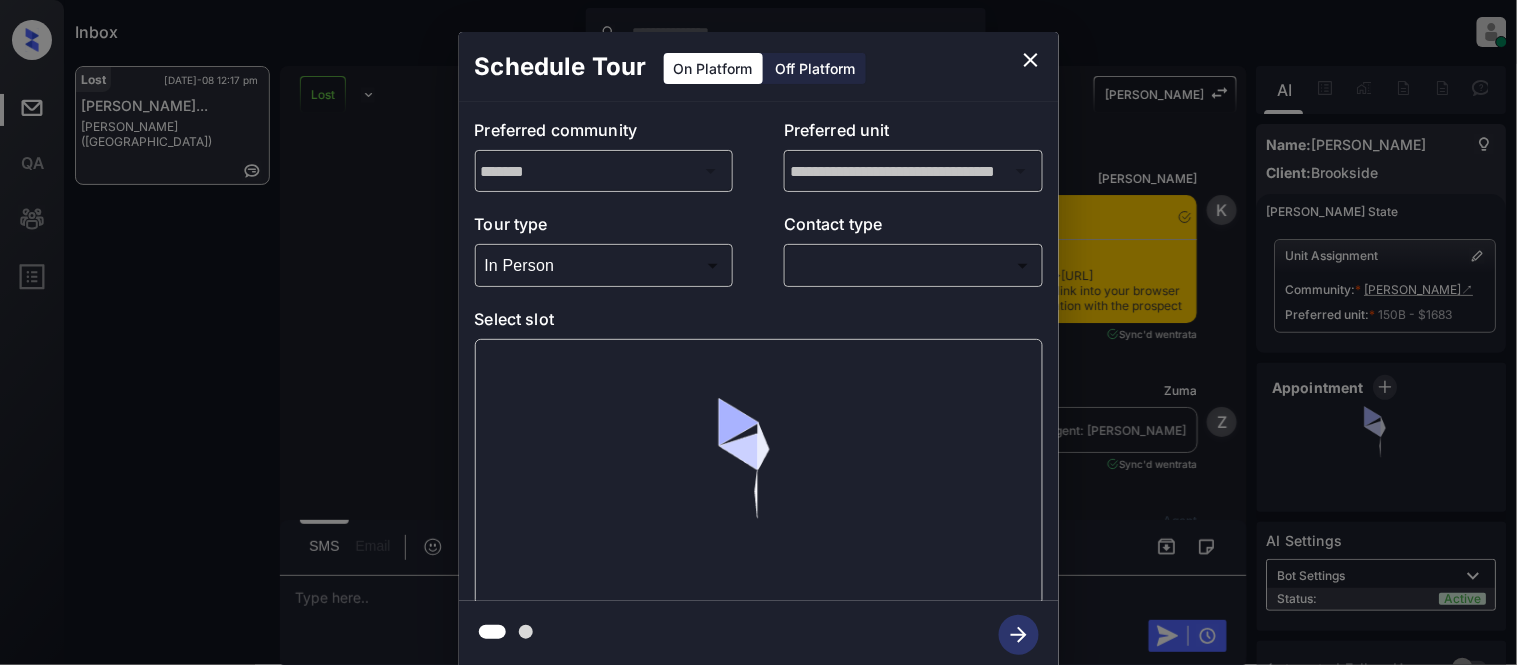 scroll, scrollTop: 15134, scrollLeft: 0, axis: vertical 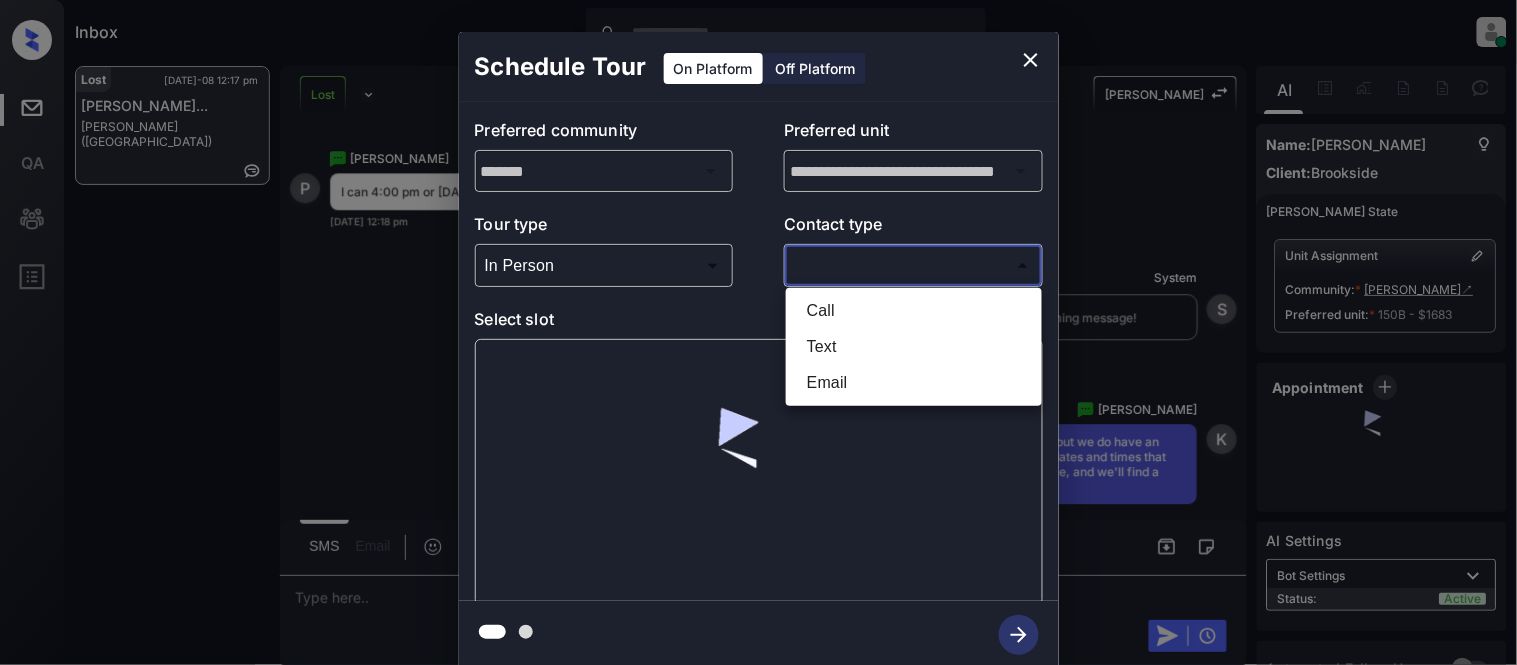 click on "Text" at bounding box center [914, 347] 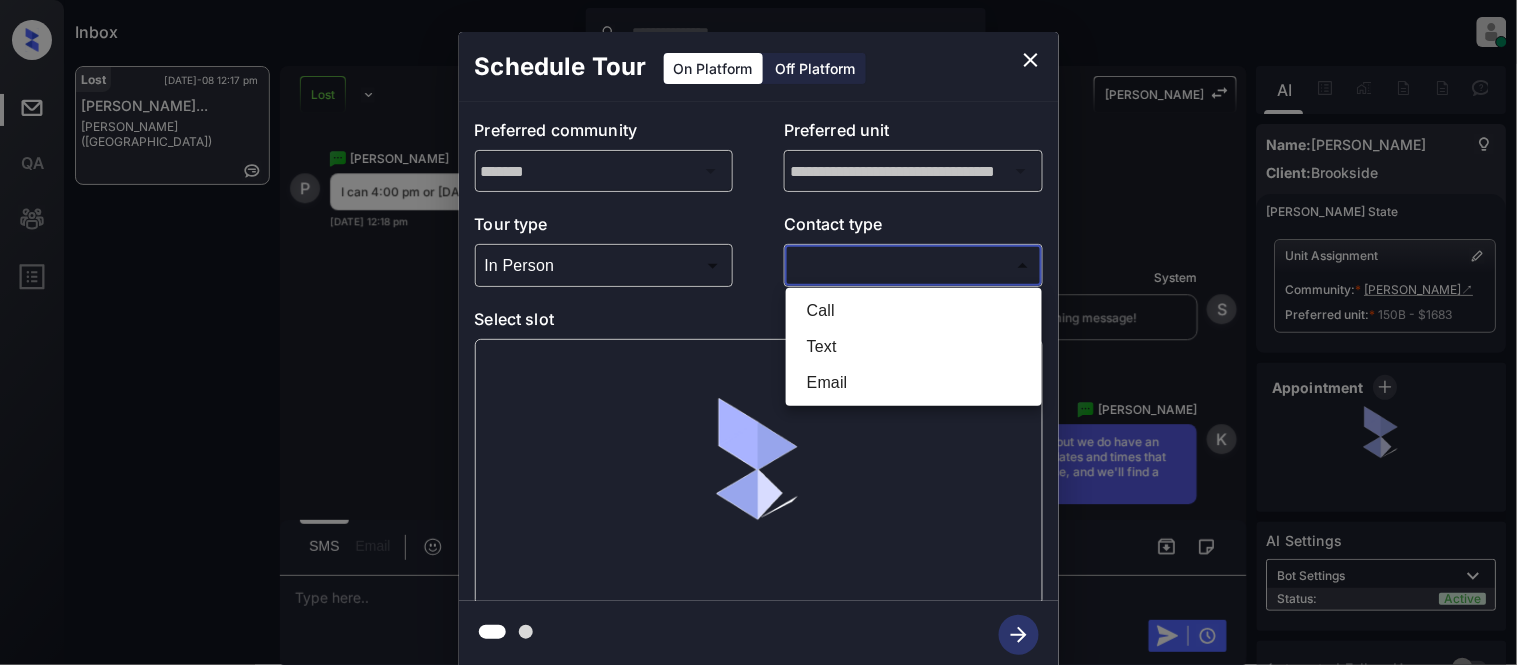 type on "****" 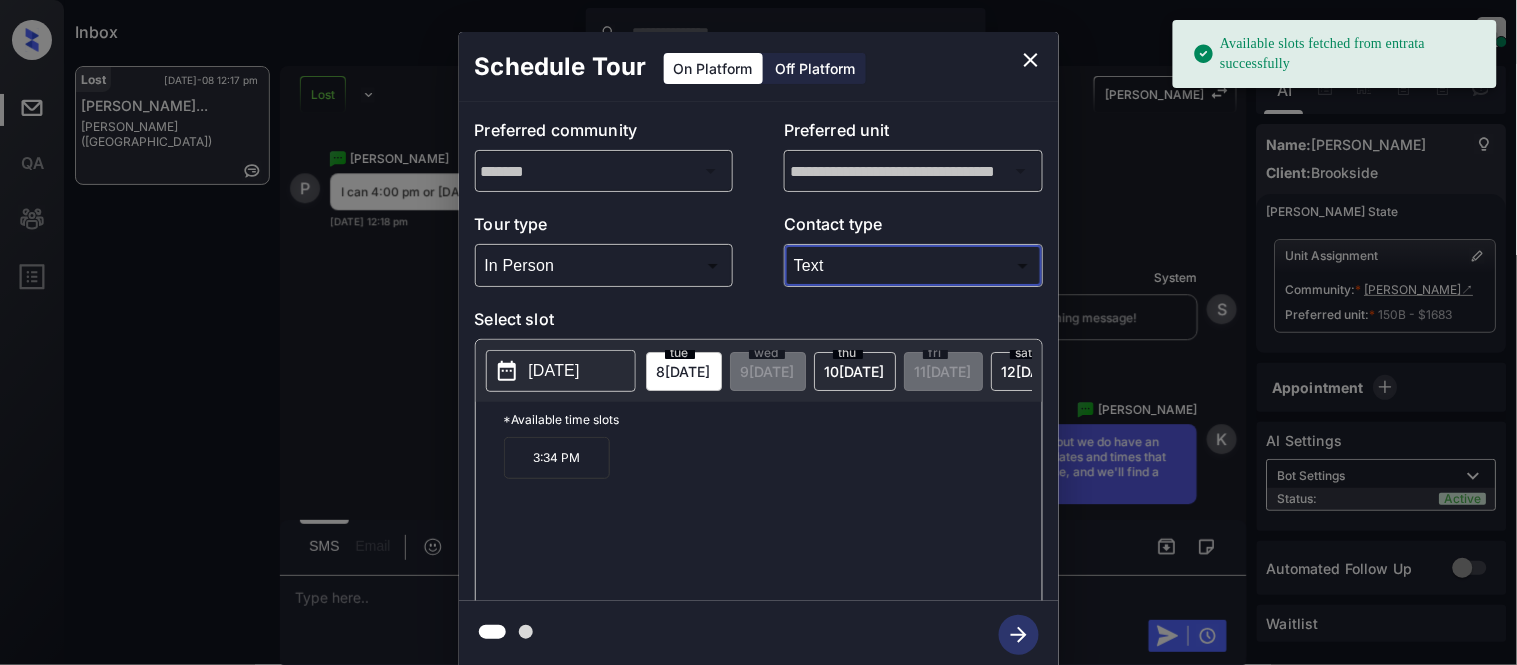 click on "2025-07-08" at bounding box center [554, 371] 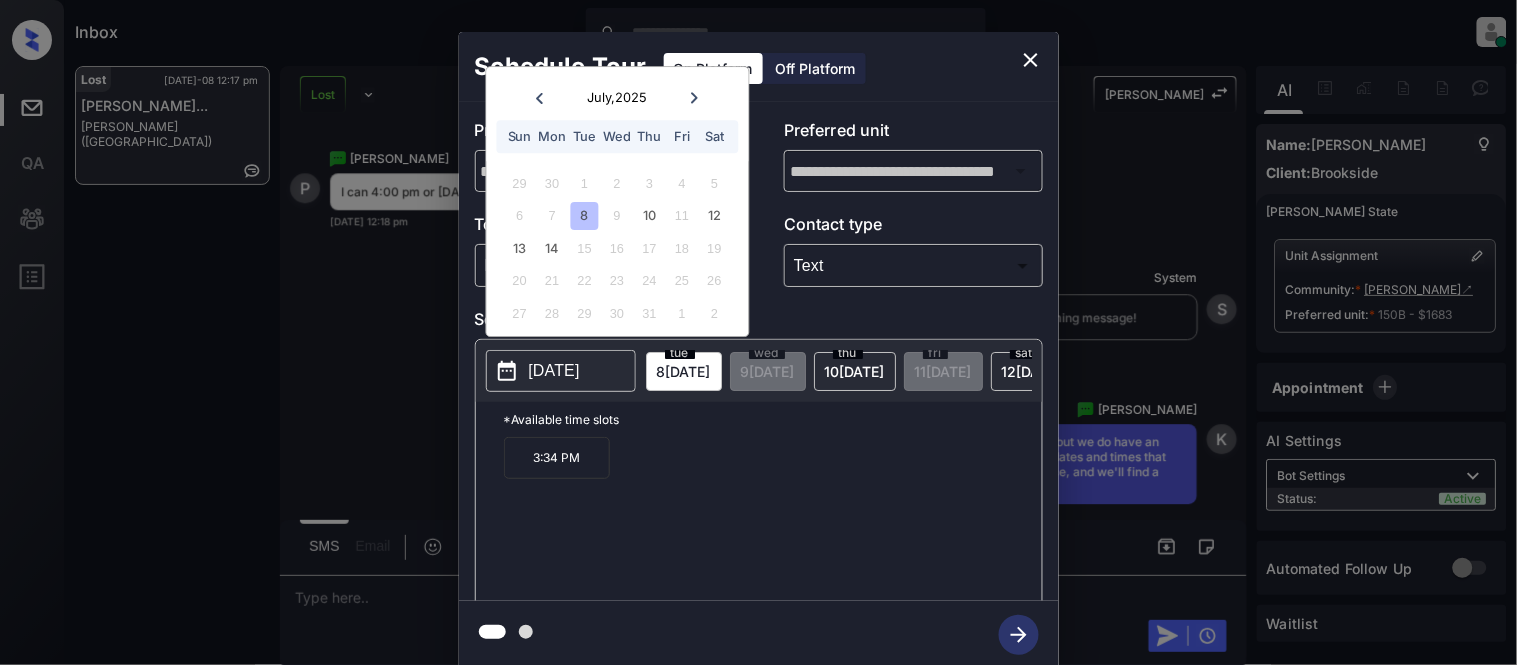 click on "8" at bounding box center (584, 216) 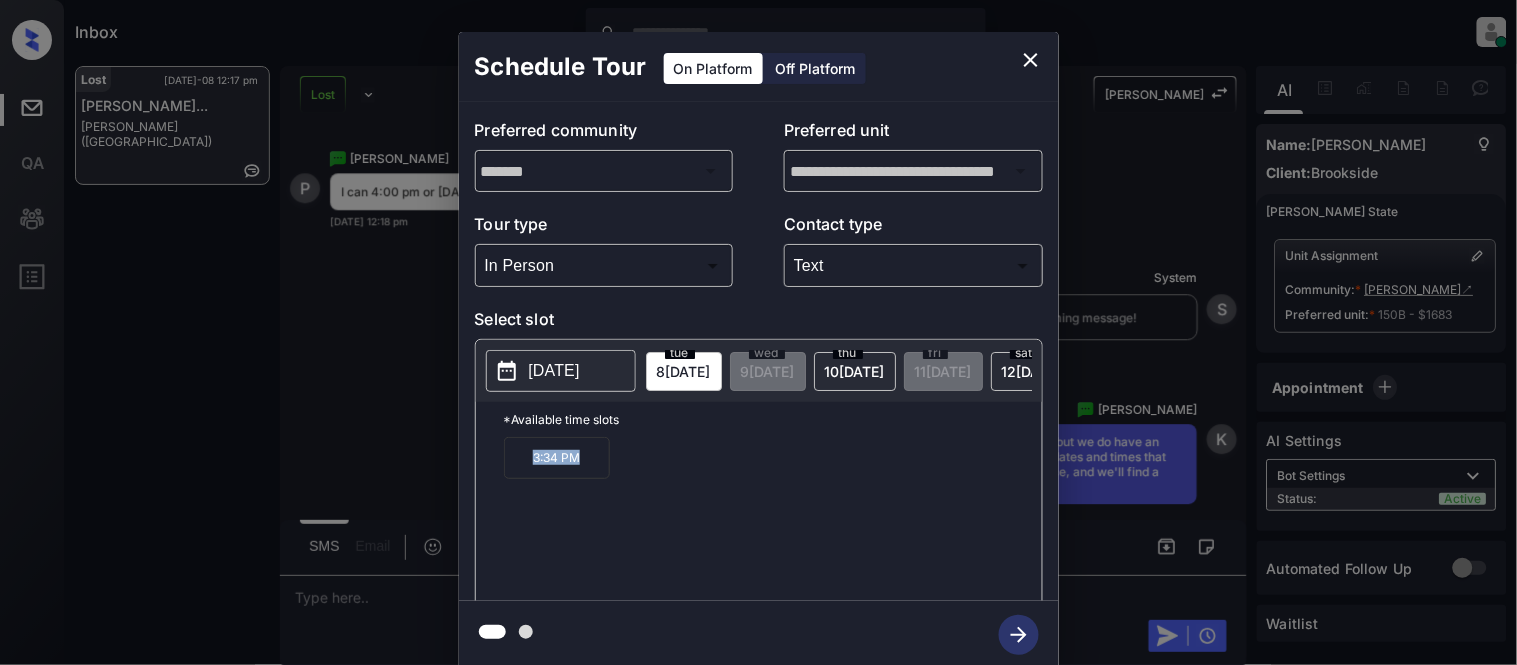 drag, startPoint x: 518, startPoint y: 465, endPoint x: 581, endPoint y: 465, distance: 63 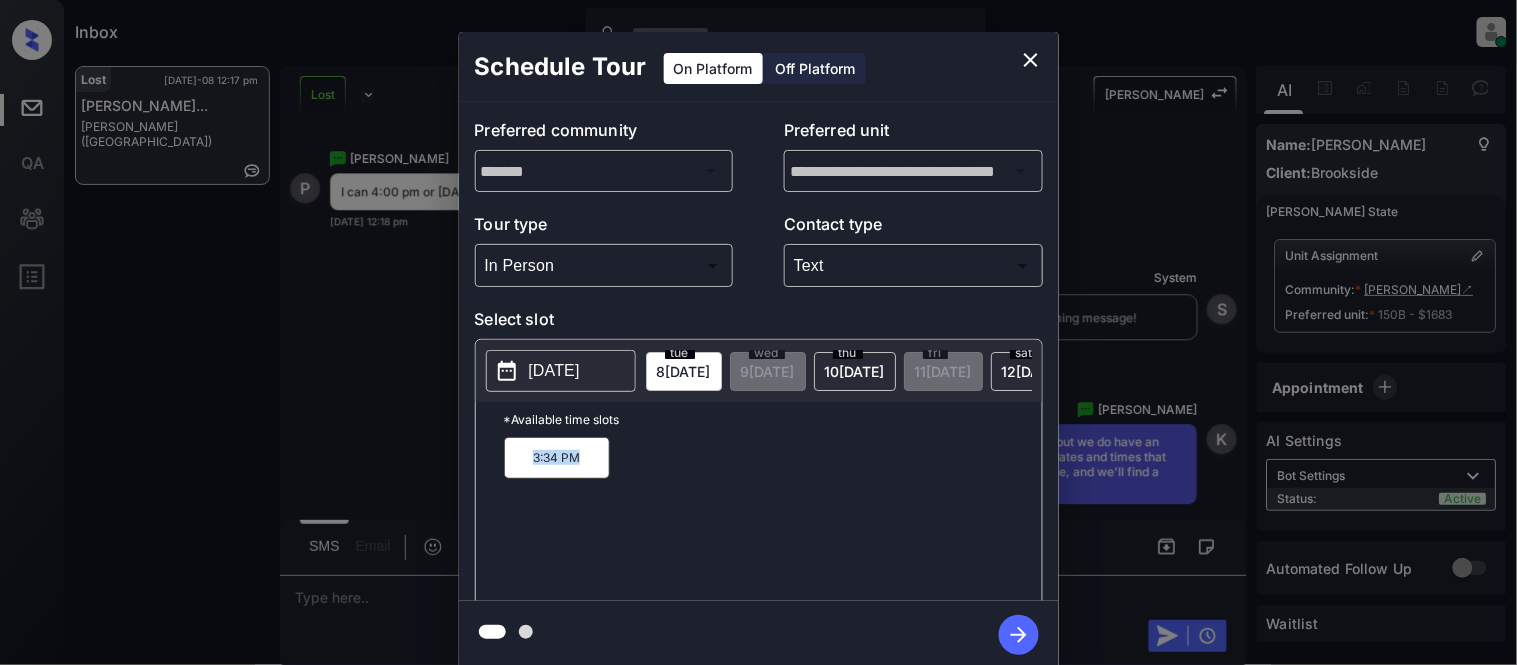 copy on "3:34 PM" 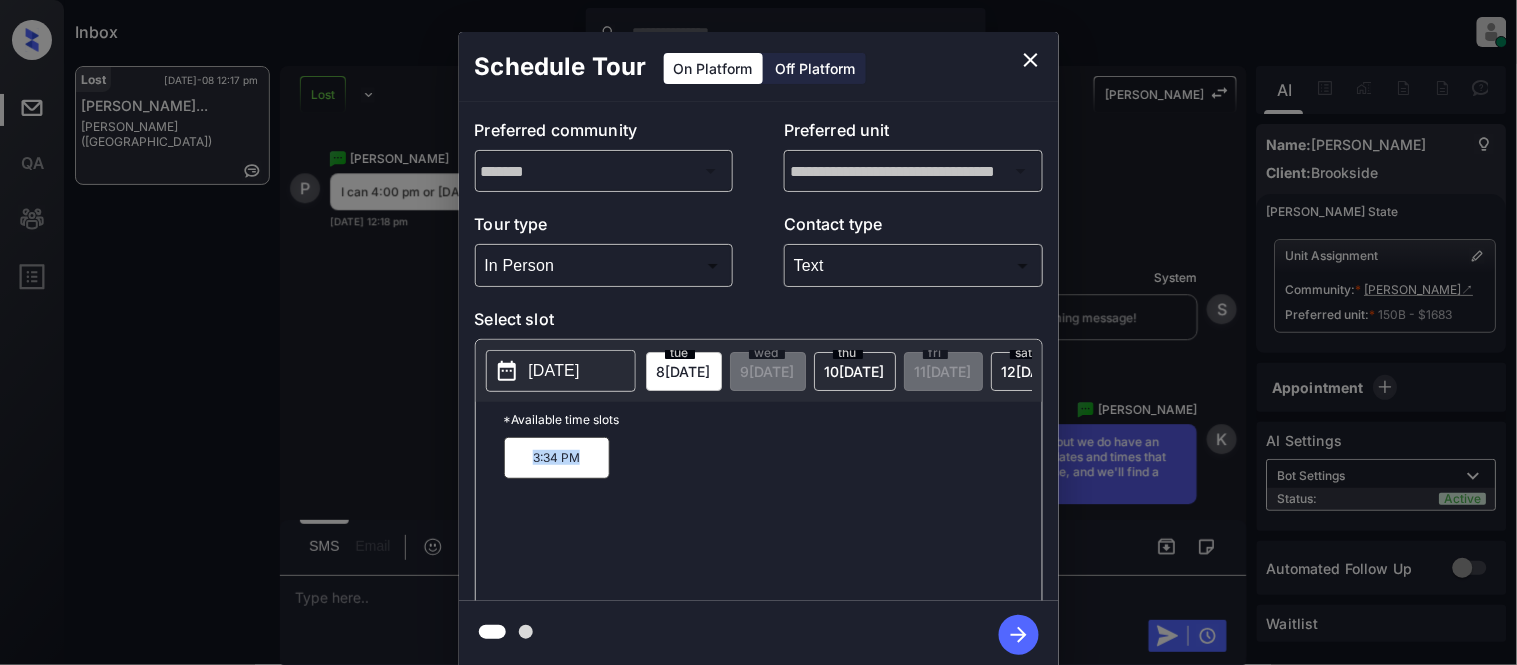 click on "[DATE]" at bounding box center [554, 371] 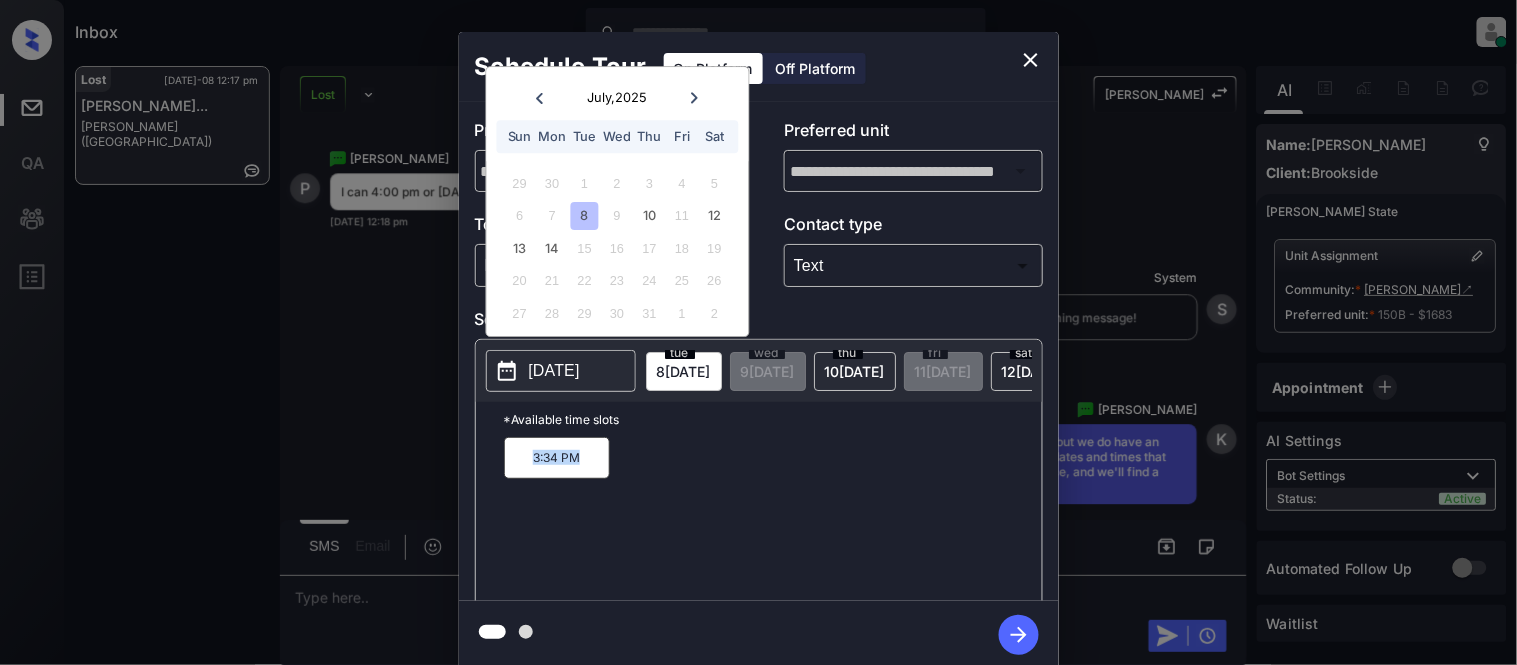 click 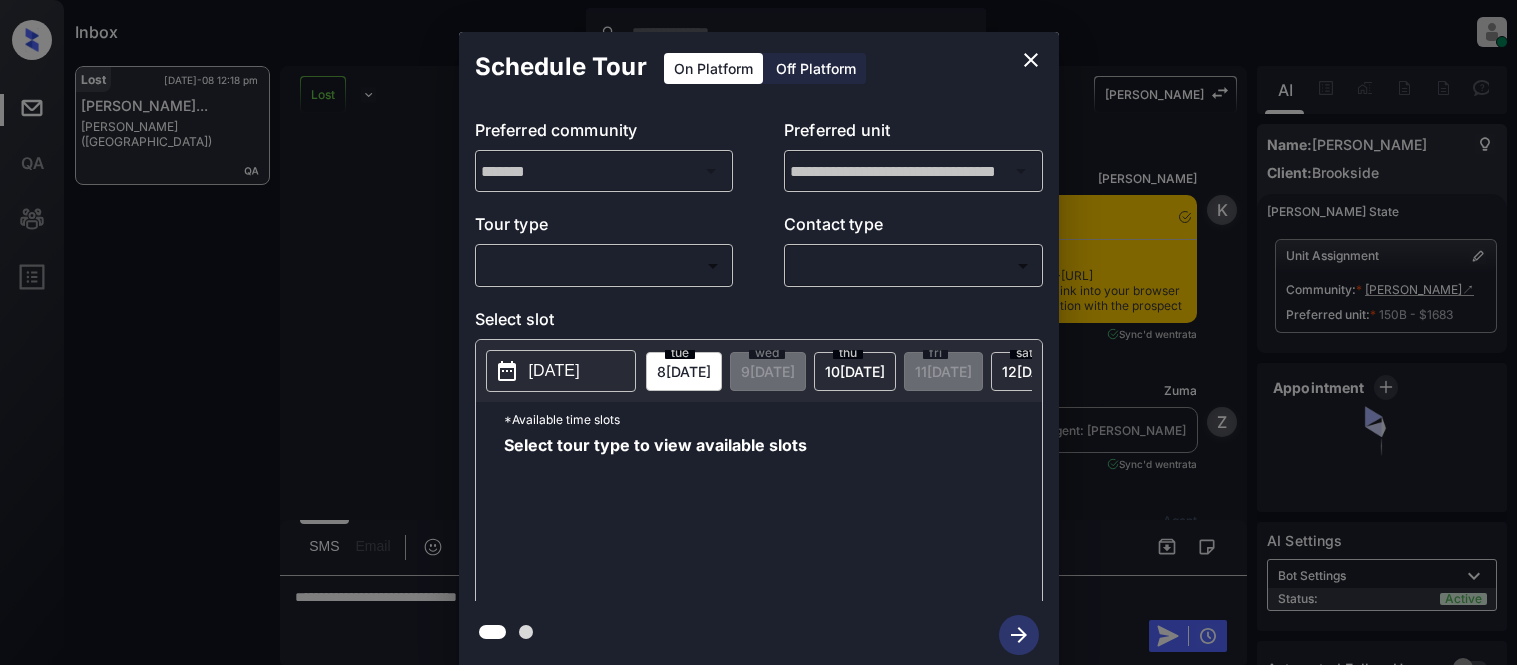 click on "Inbox Kristina Cataag Online Set yourself   offline Set yourself   on break Profile Switch to  light  mode Sign out Lost Jul-08 12:18 pm   Priscila Cadez... Collins  (Brookside) Lost Lead Sentiment: Angry Upon sliding the acknowledgement:  Lead will move to lost stage. * ​ SMS and call option will be set to opt out. AFM will be turned off for the lead. Kelsey New Message Kelsey Notes Note: <a href="https://conversation.getzuma.com/685df14a572079f51b05f778">https://conversation.getzuma.com/685df14a572079f51b05f778</a> - Paste this link into your browser to view Kelsey’s conversation with the prospect Jun 26, 2025 06:18 pm  Sync'd w  entrata K New Message Zuma Lead transferred to leasing agent: kelsey Jun 26, 2025 06:18 pm  Sync'd w  entrata Z New Message Agent Lead created via leadPoller in Inbound stage. Jun 26, 2025 06:18 pm A New Message Agent AFM Request sent to Kelsey. Jun 26, 2025 06:18 pm A New Message Agent Notes Note: Structured Note:
Move In Date: 2025-06-26
Jun 26, 2025 06:18 pm A New Message" at bounding box center [758, 332] 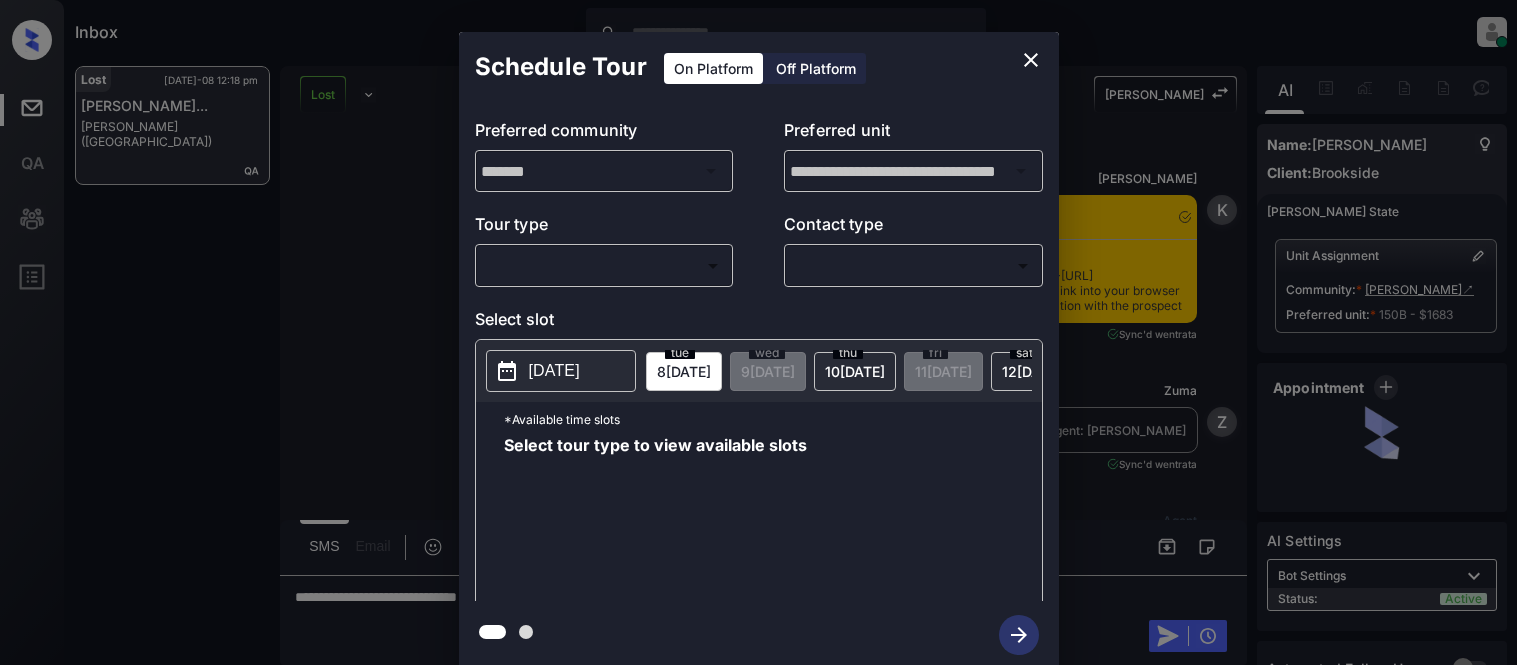 scroll, scrollTop: 0, scrollLeft: 0, axis: both 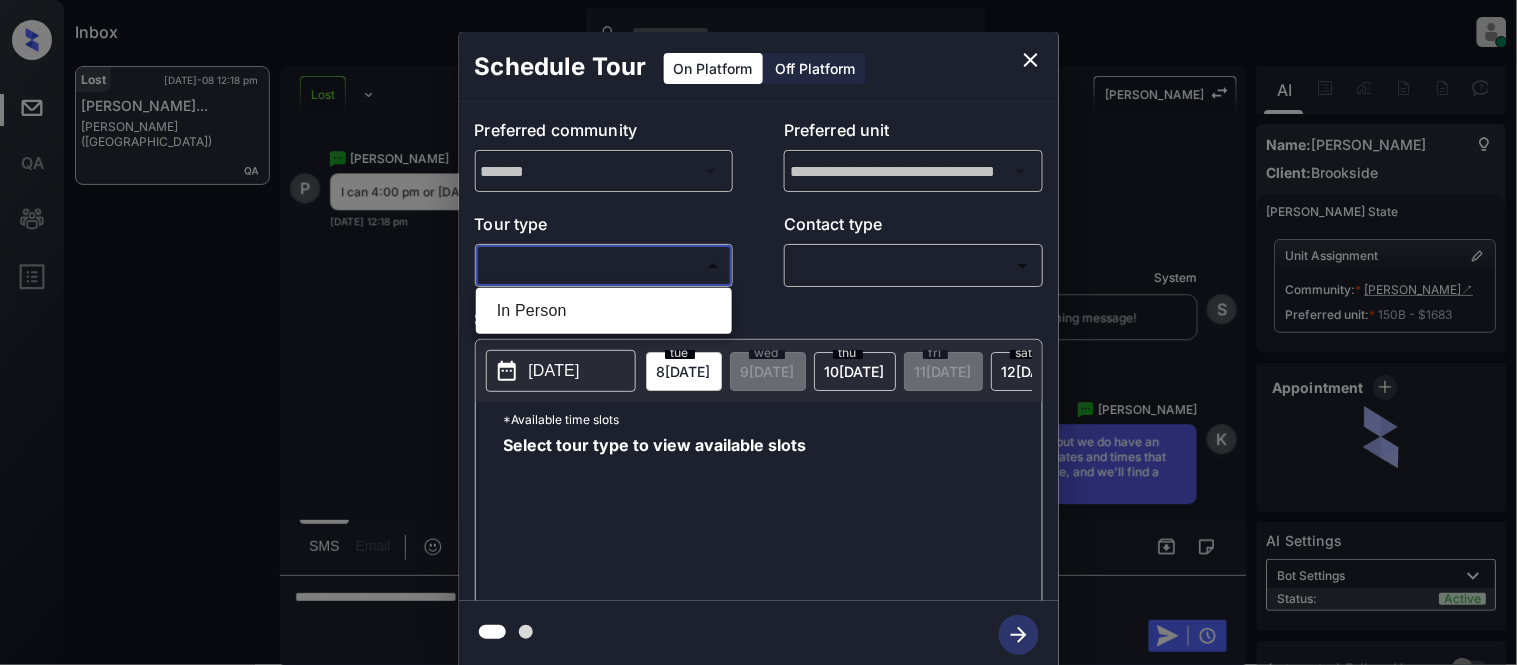 click on "In Person" at bounding box center (604, 311) 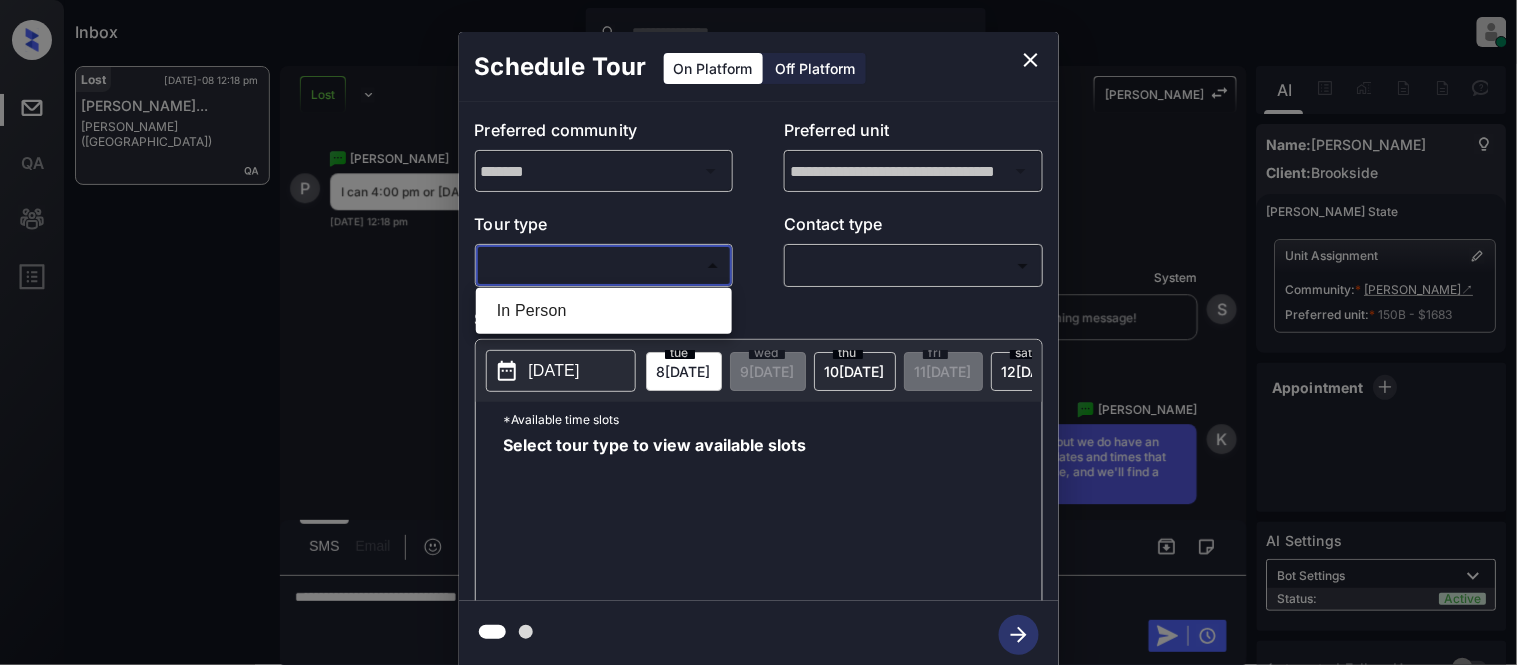 type on "********" 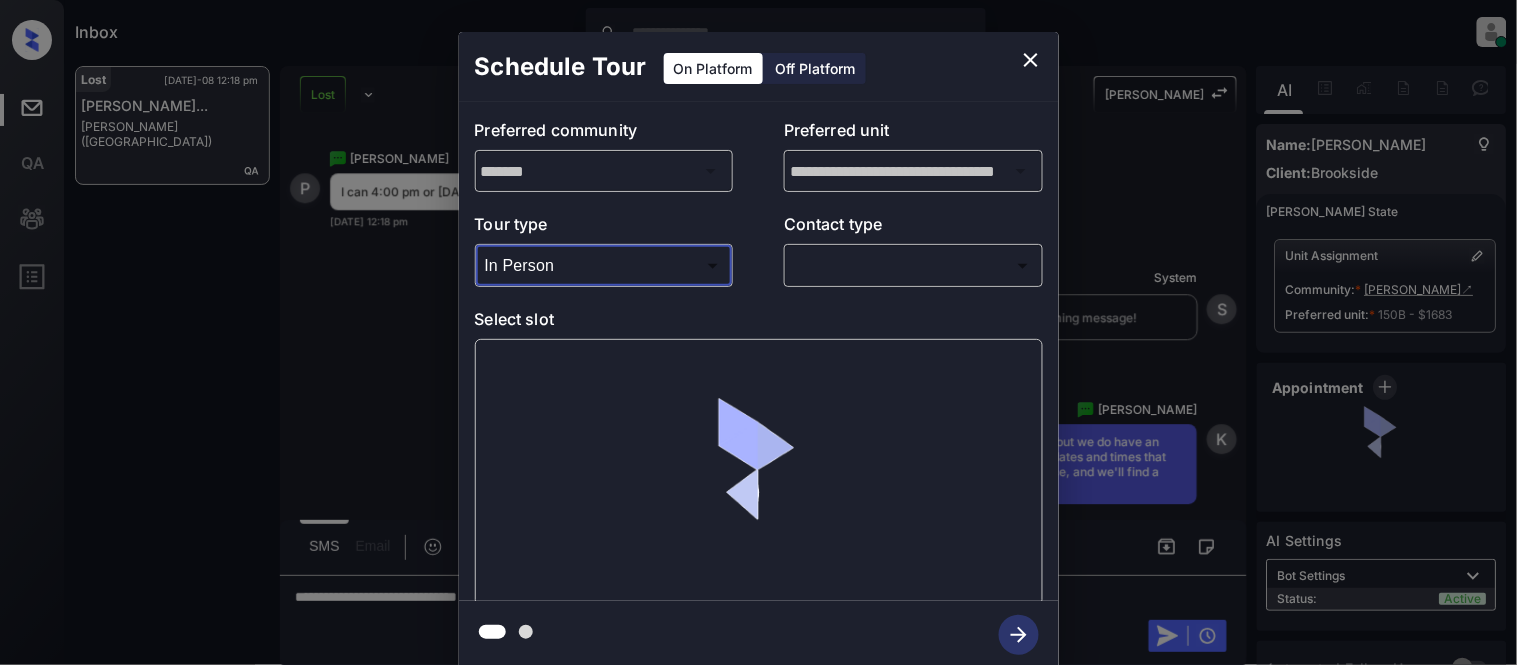click on "Inbox Kristina Cataag Online Set yourself   offline Set yourself   on break Profile Switch to  light  mode Sign out Lost Jul-08 12:18 pm   Priscila Cadez... Collins  (Brookside) Lost Lead Sentiment: Angry Upon sliding the acknowledgement:  Lead will move to lost stage. * ​ SMS and call option will be set to opt out. AFM will be turned off for the lead. Kelsey New Message Kelsey Notes Note: <a href="https://conversation.getzuma.com/685df14a572079f51b05f778">https://conversation.getzuma.com/685df14a572079f51b05f778</a> - Paste this link into your browser to view Kelsey’s conversation with the prospect Jun 26, 2025 06:18 pm  Sync'd w  entrata K New Message Zuma Lead transferred to leasing agent: kelsey Jun 26, 2025 06:18 pm  Sync'd w  entrata Z New Message Agent Lead created via leadPoller in Inbound stage. Jun 26, 2025 06:18 pm A New Message Agent AFM Request sent to Kelsey. Jun 26, 2025 06:18 pm A New Message Agent Notes Note: Structured Note:
Move In Date: 2025-06-26
Jun 26, 2025 06:18 pm A New Message" at bounding box center [758, 332] 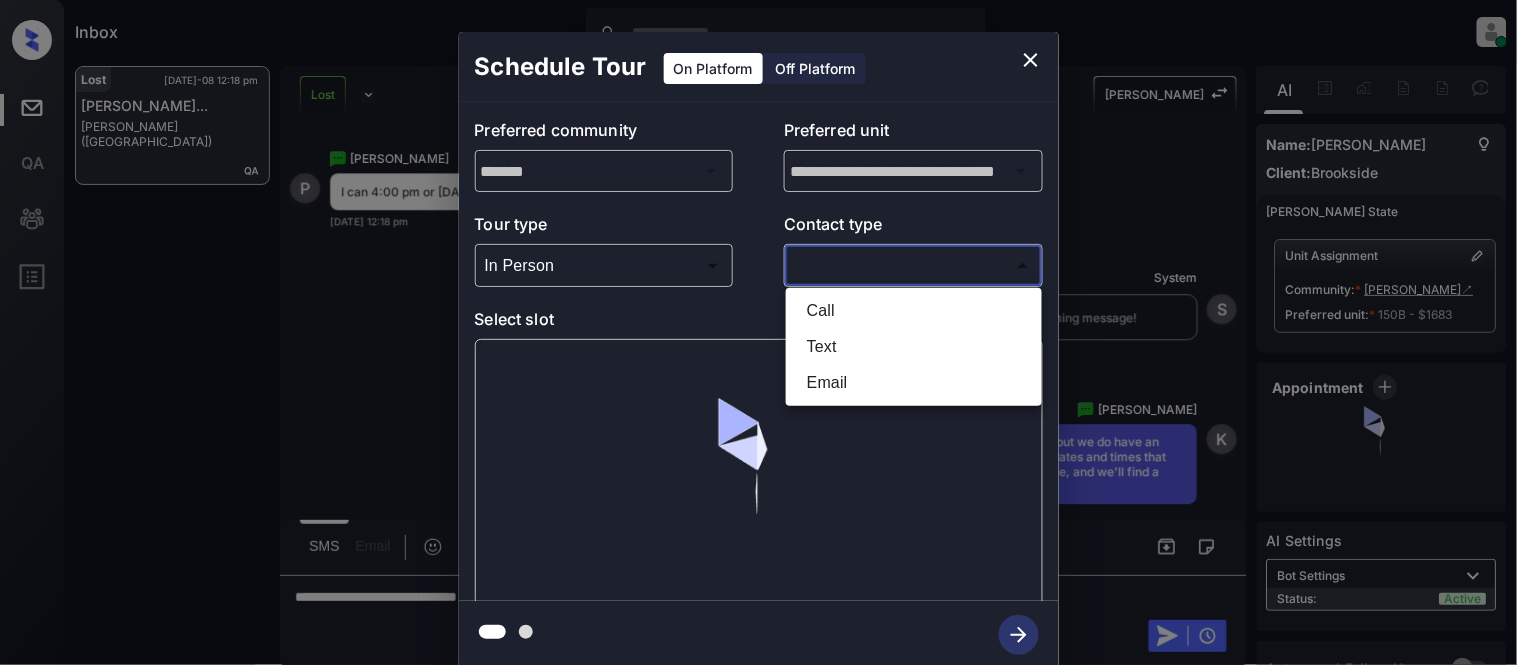 click on "Text" at bounding box center (914, 347) 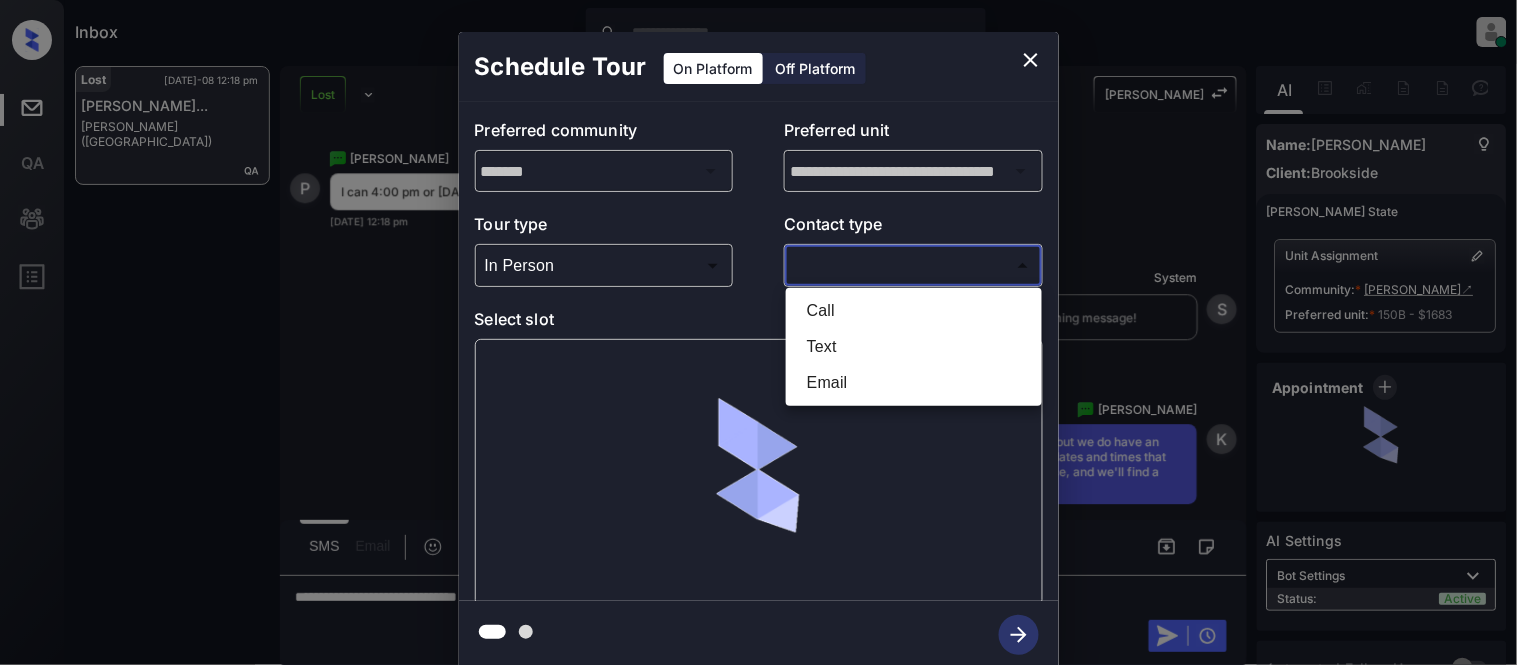 type on "****" 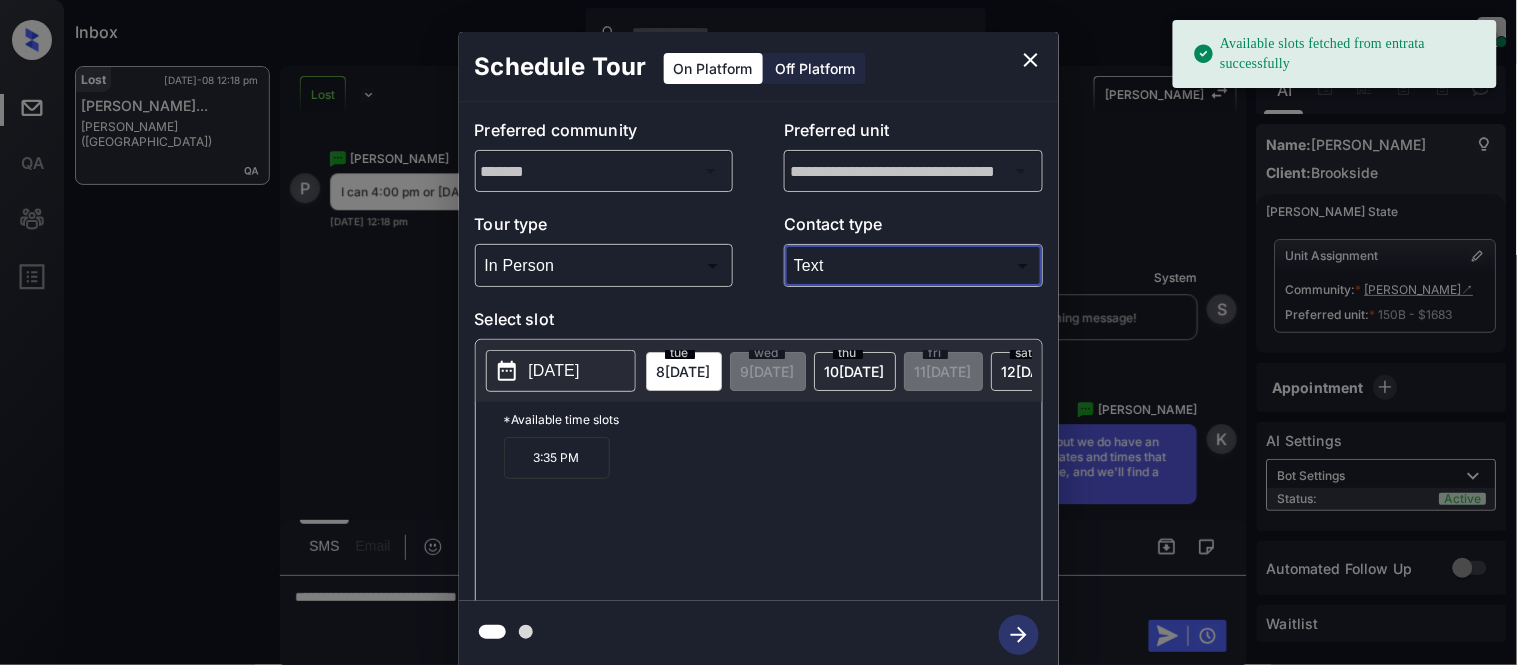 click on "thu 10 JUL" at bounding box center [855, 371] 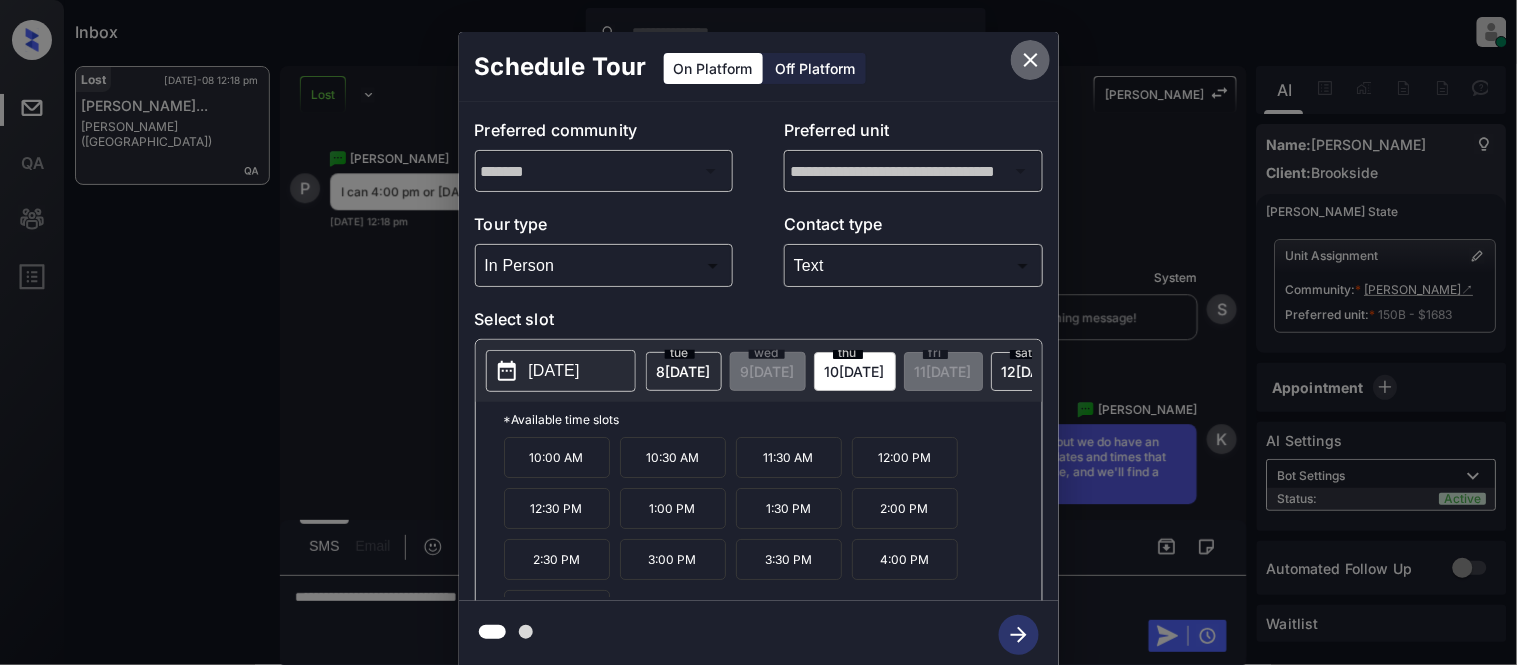 click 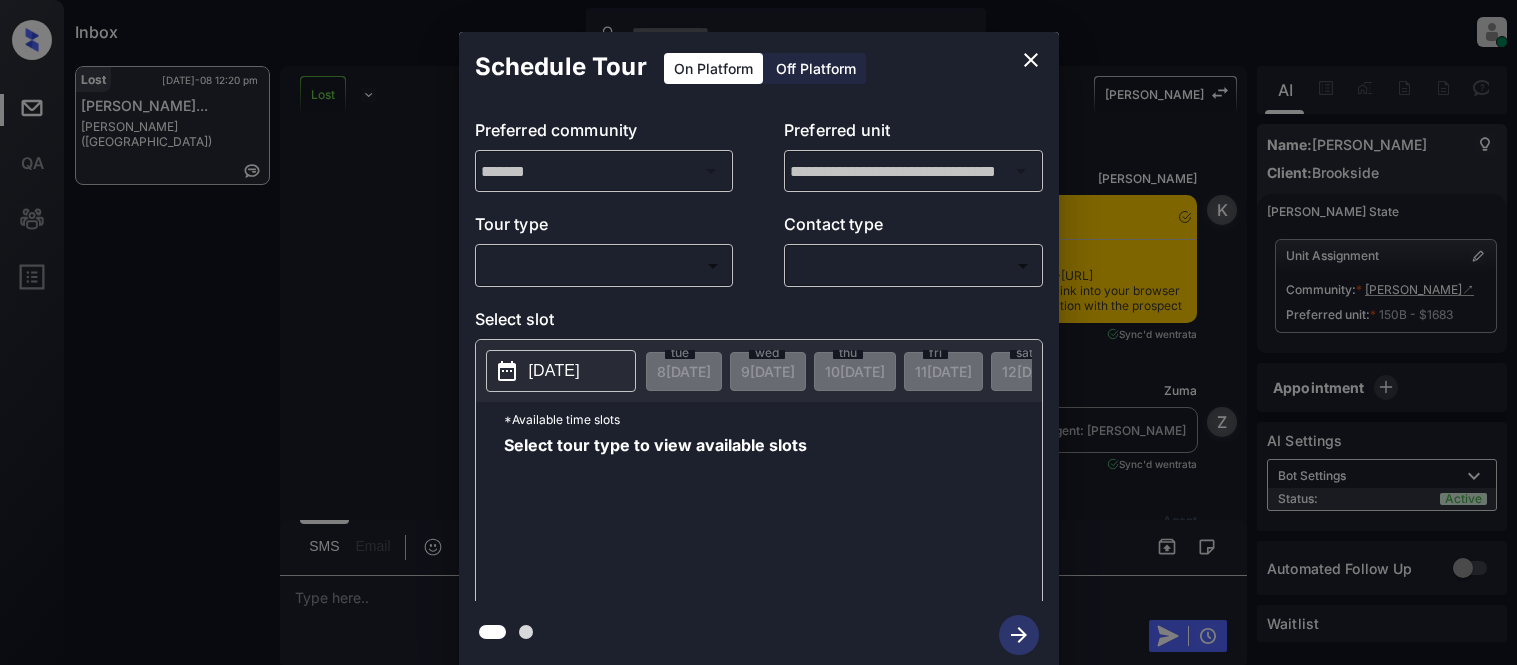 click on "Inbox Kristina Cataag Online Set yourself   offline Set yourself   on break Profile Switch to  light  mode Sign out Lost Jul-08 12:20 pm   Priscila Cadez... Collins  (Brookside) Lost Lead Sentiment: Angry Upon sliding the acknowledgement:  Lead will move to lost stage. * ​ SMS and call option will be set to opt out. AFM will be turned off for the lead. Kelsey New Message Kelsey Notes Note: <a href="https://conversation.getzuma.com/685df14a572079f51b05f778">https://conversation.getzuma.com/685df14a572079f51b05f778</a> - Paste this link into your browser to view Kelsey’s conversation with the prospect Jun 26, 2025 06:18 pm  Sync'd w  entrata K New Message Zuma Lead transferred to leasing agent: kelsey Jun 26, 2025 06:18 pm  Sync'd w  entrata Z New Message Agent Lead created via leadPoller in Inbound stage. Jun 26, 2025 06:18 pm A New Message Agent AFM Request sent to Kelsey. Jun 26, 2025 06:18 pm A New Message Agent Notes Note: Structured Note:
Move In Date: 2025-06-26
Jun 26, 2025 06:18 pm A New Message" at bounding box center (758, 332) 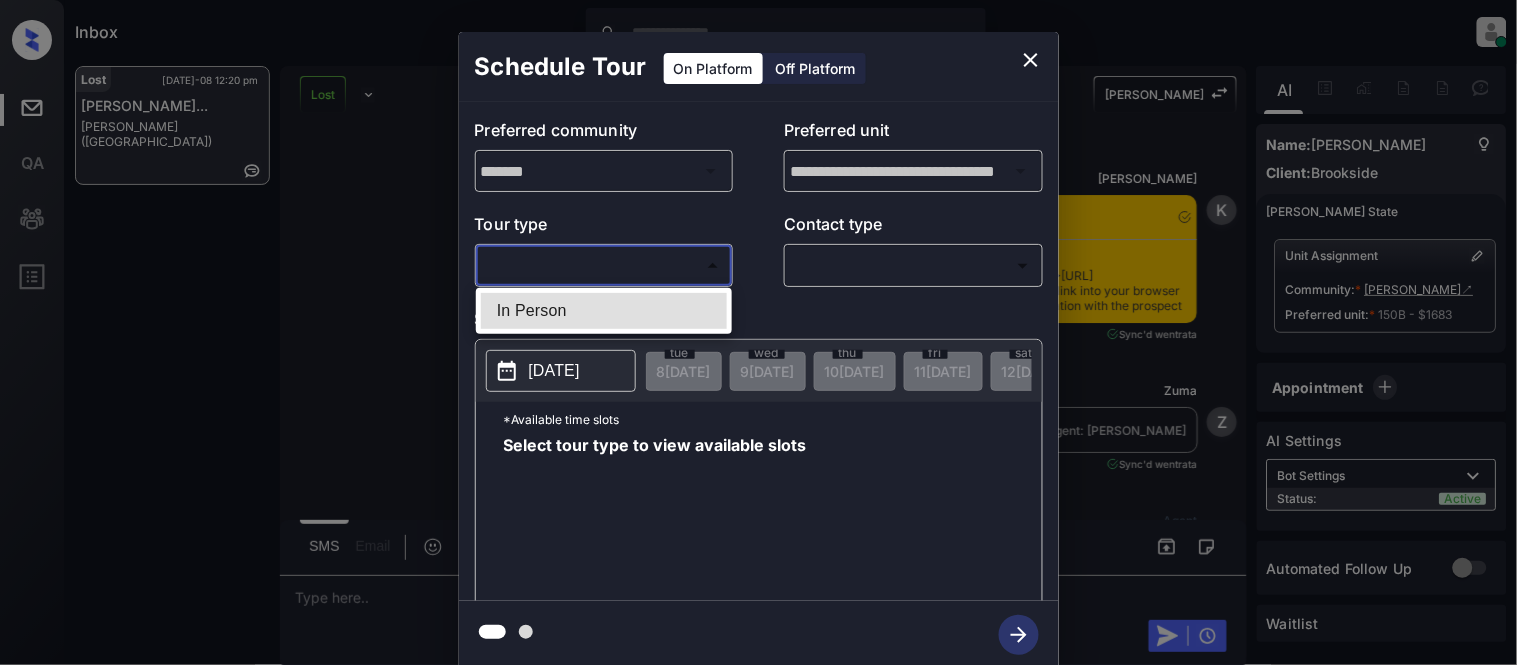 scroll, scrollTop: 15515, scrollLeft: 0, axis: vertical 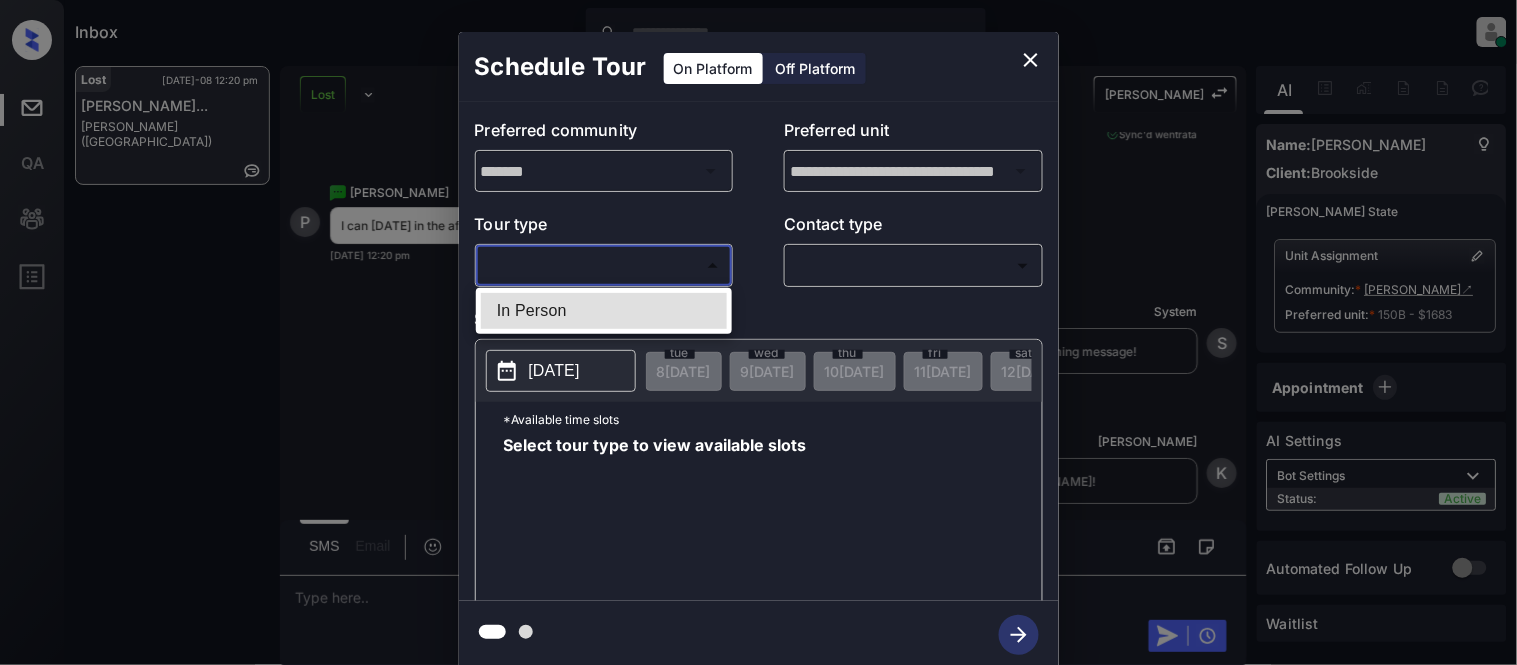 click on "In Person" at bounding box center (604, 311) 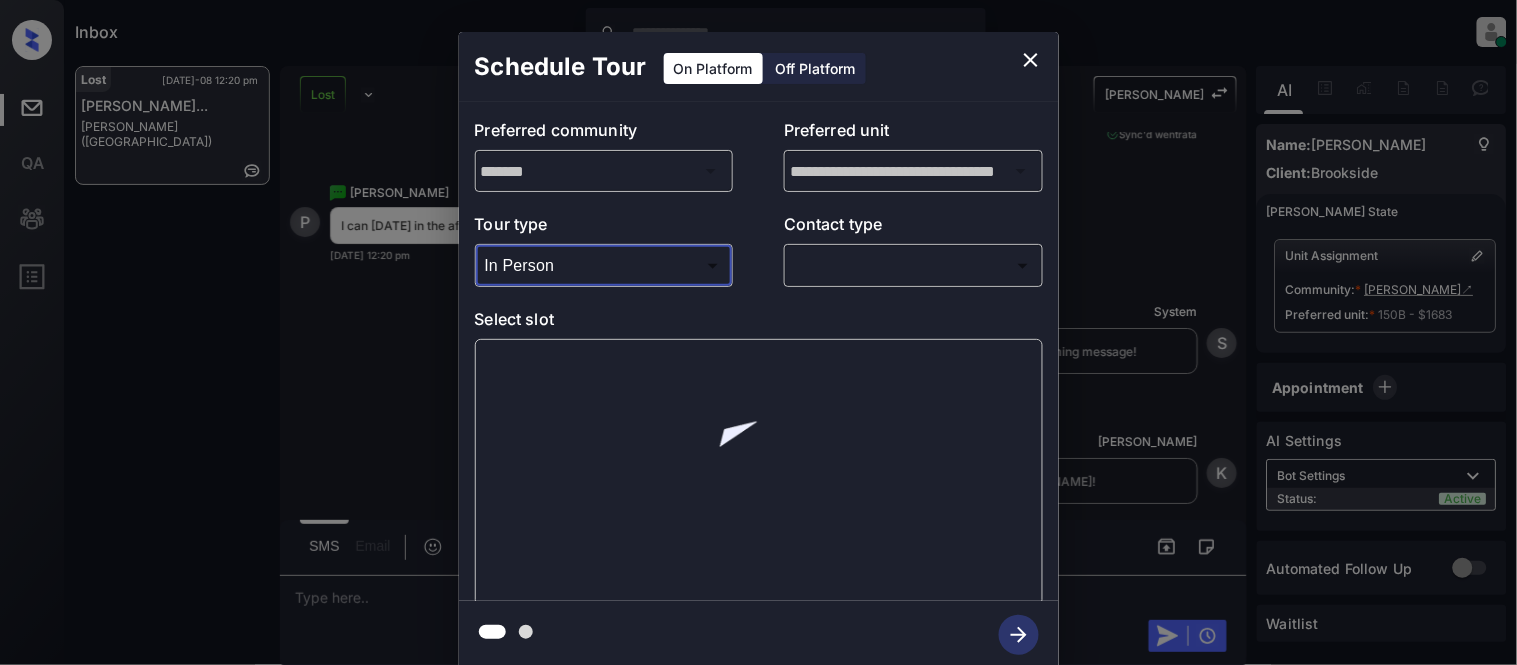 click on "Inbox Kristina Cataag Online Set yourself   offline Set yourself   on break Profile Switch to  light  mode Sign out Lost Jul-08 12:20 pm   Priscila Cadez... Collins  (Brookside) Lost Lead Sentiment: Angry Upon sliding the acknowledgement:  Lead will move to lost stage. * ​ SMS and call option will be set to opt out. AFM will be turned off for the lead. Kelsey New Message Kelsey Notes Note: <a href="https://conversation.getzuma.com/685df14a572079f51b05f778">https://conversation.getzuma.com/685df14a572079f51b05f778</a> - Paste this link into your browser to view Kelsey’s conversation with the prospect Jun 26, 2025 06:18 pm  Sync'd w  entrata K New Message Zuma Lead transferred to leasing agent: kelsey Jun 26, 2025 06:18 pm  Sync'd w  entrata Z New Message Agent Lead created via leadPoller in Inbound stage. Jun 26, 2025 06:18 pm A New Message Agent AFM Request sent to Kelsey. Jun 26, 2025 06:18 pm A New Message Agent Notes Note: Structured Note:
Move In Date: 2025-06-26
Jun 26, 2025 06:18 pm A New Message" at bounding box center [758, 332] 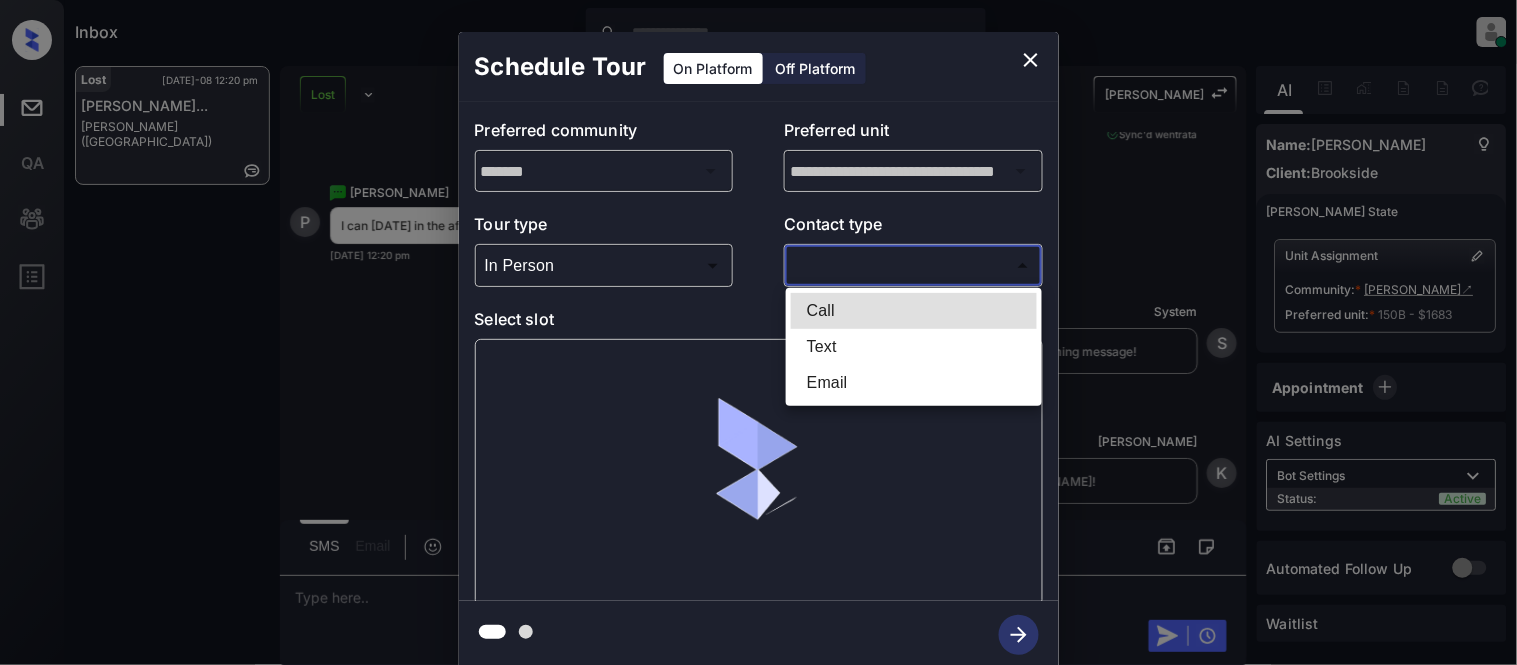 click on "Text" at bounding box center (914, 347) 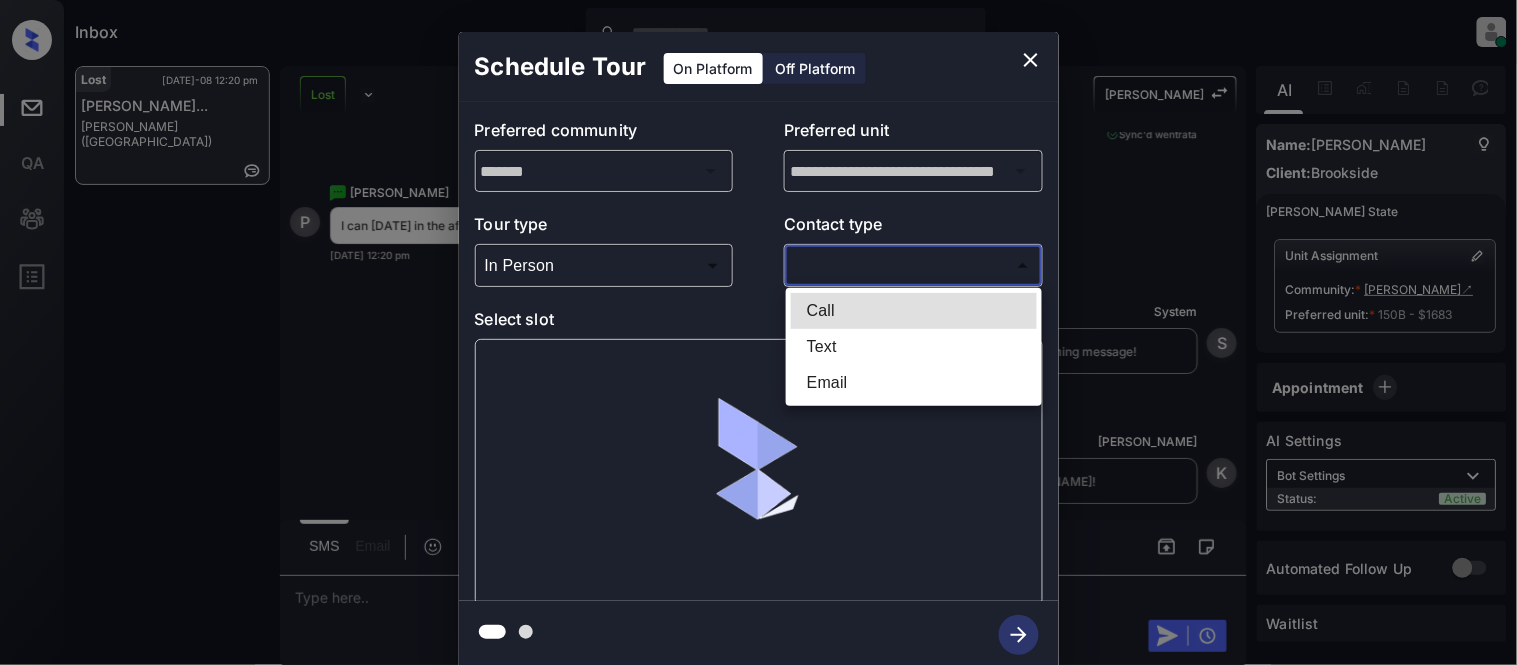 type on "****" 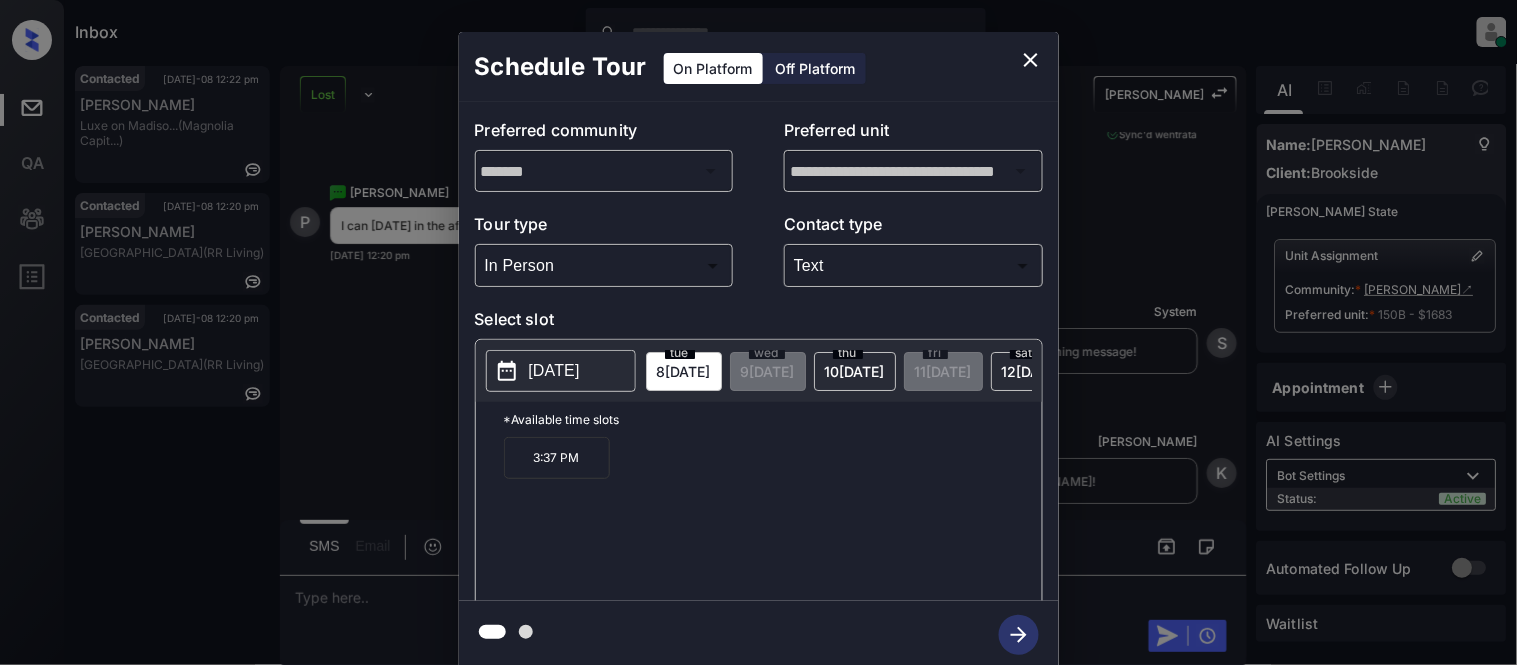 click on "**********" at bounding box center (758, 350) 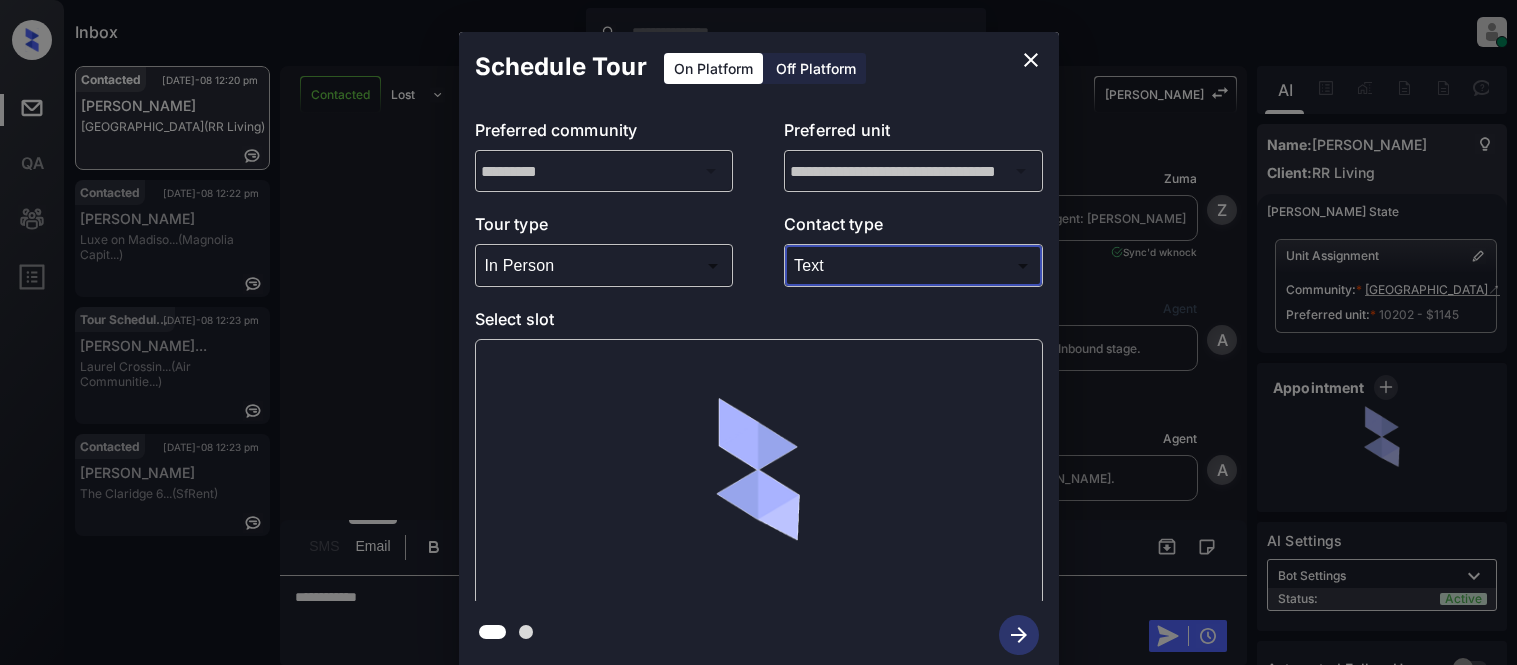 scroll, scrollTop: 0, scrollLeft: 0, axis: both 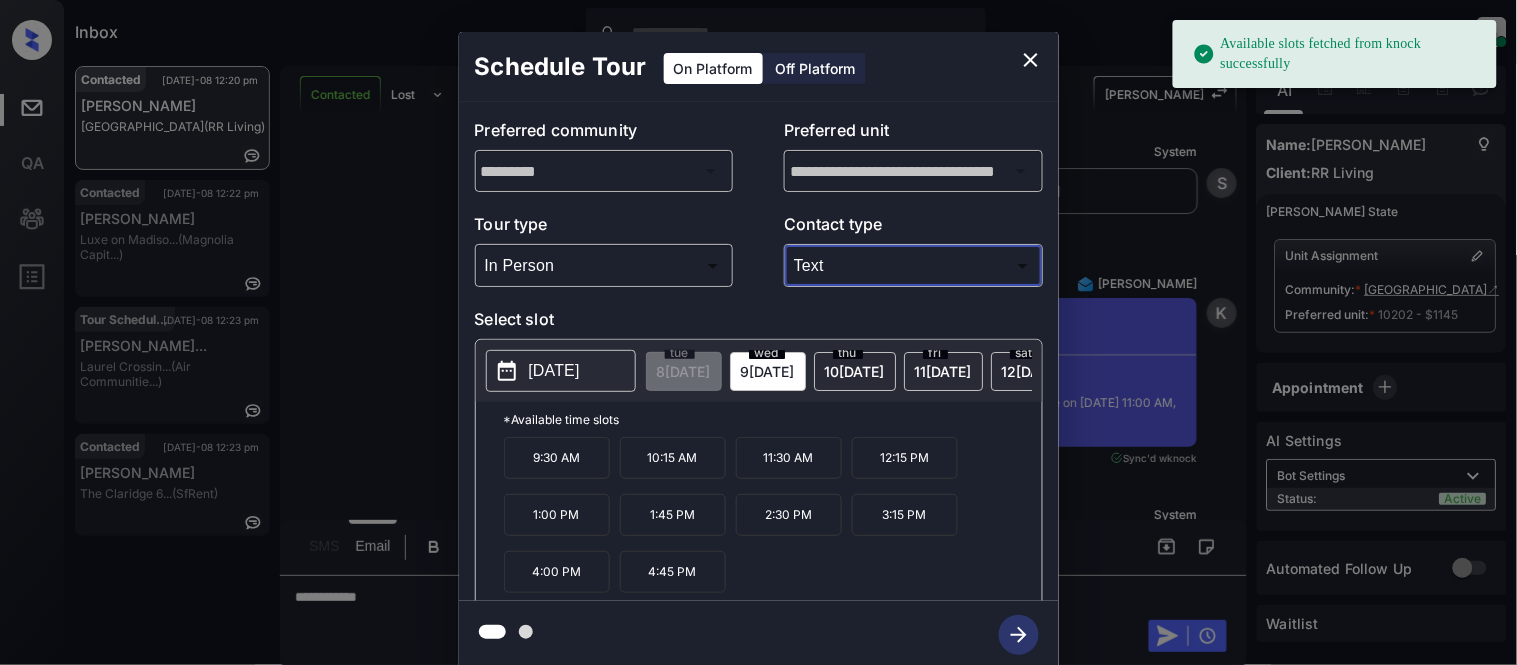 click on "[DATE]" at bounding box center [554, 371] 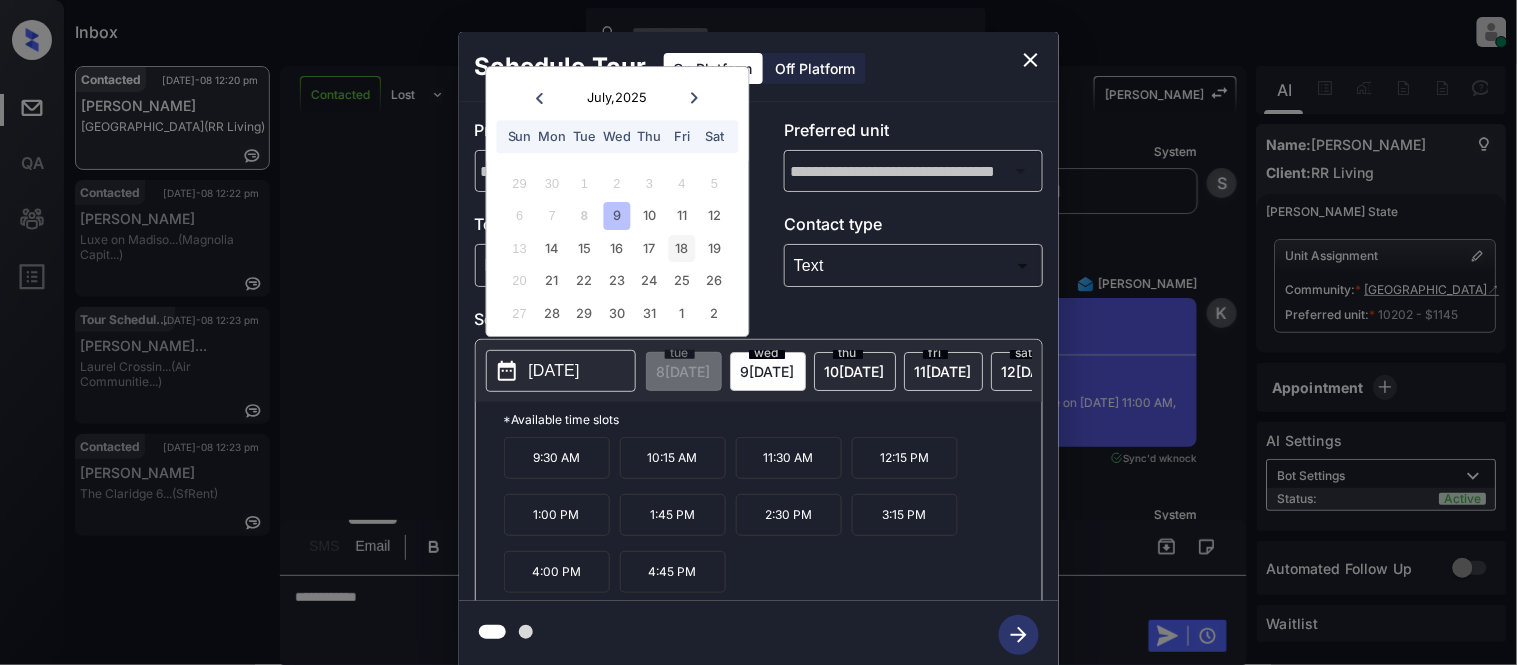 click on "18" at bounding box center [682, 248] 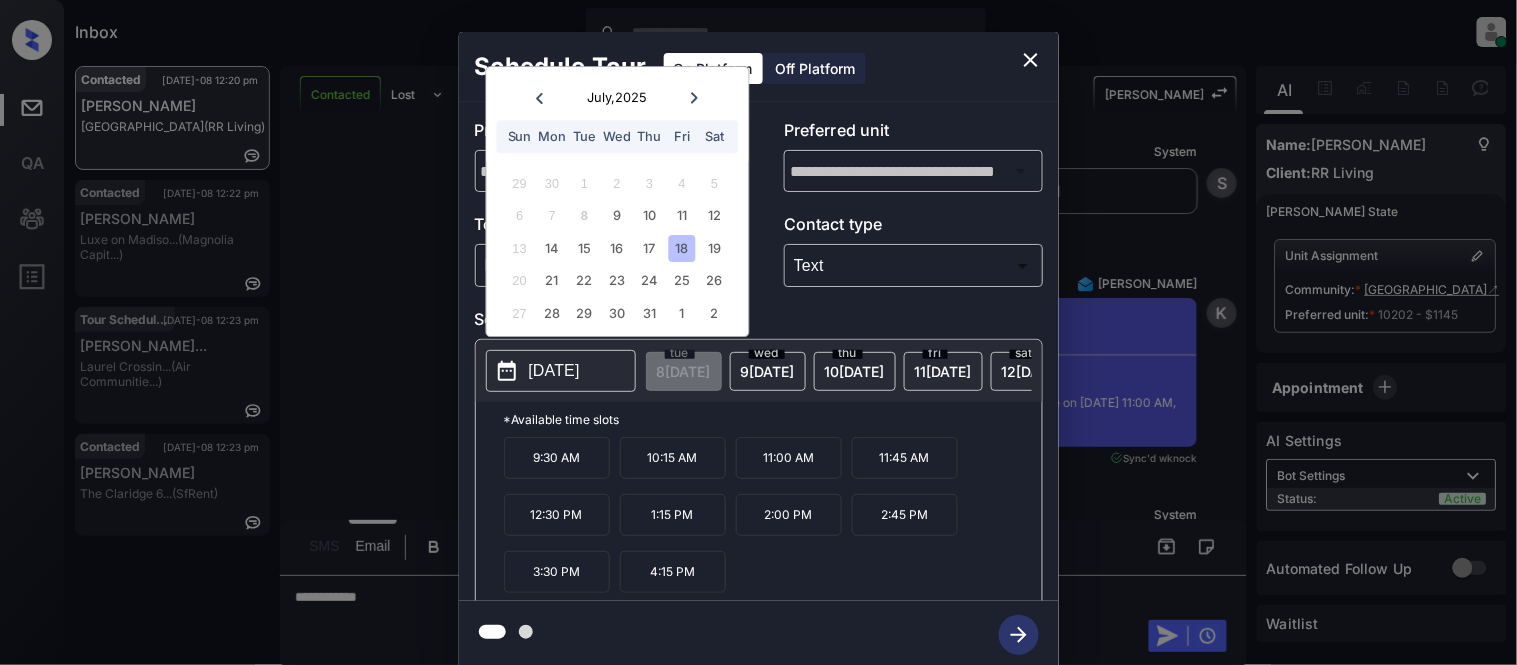 click on "11:00 AM" at bounding box center [789, 458] 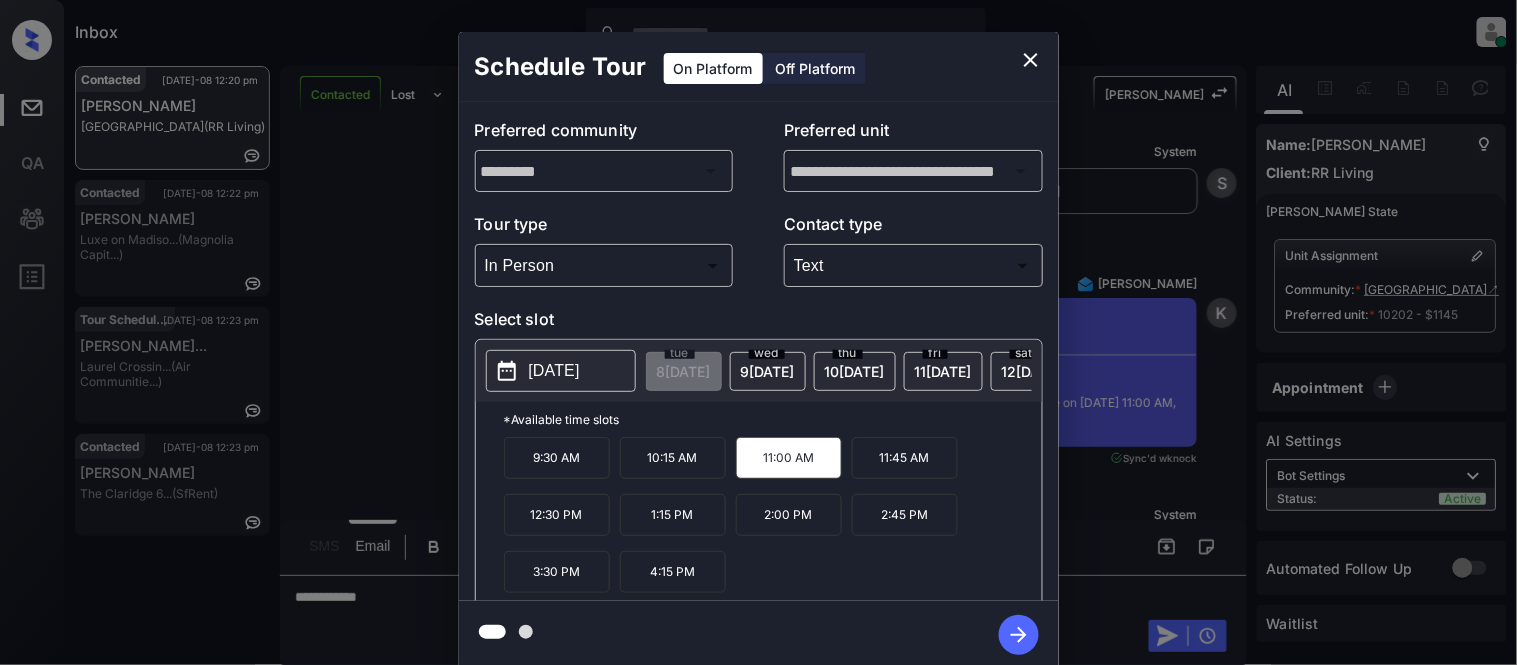 click 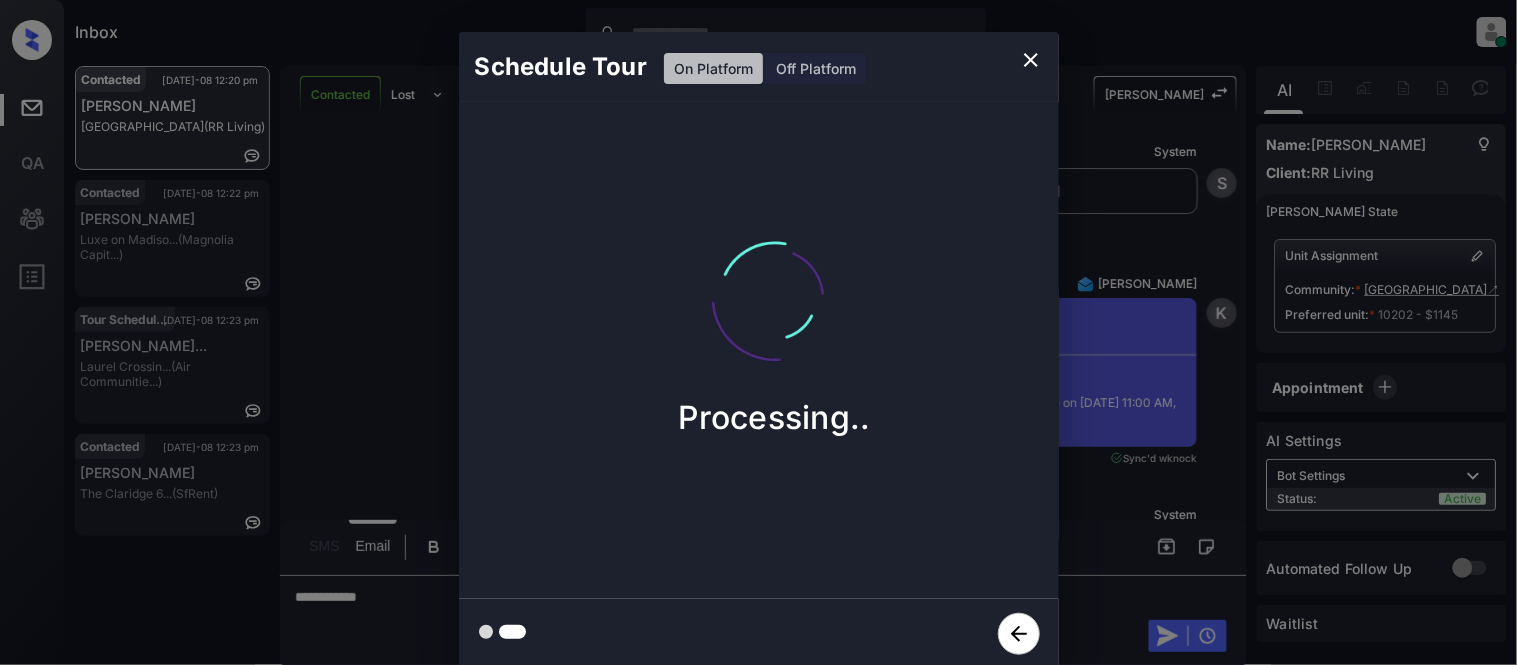 click on "Schedule Tour On Platform Off Platform Processing.." at bounding box center (758, 350) 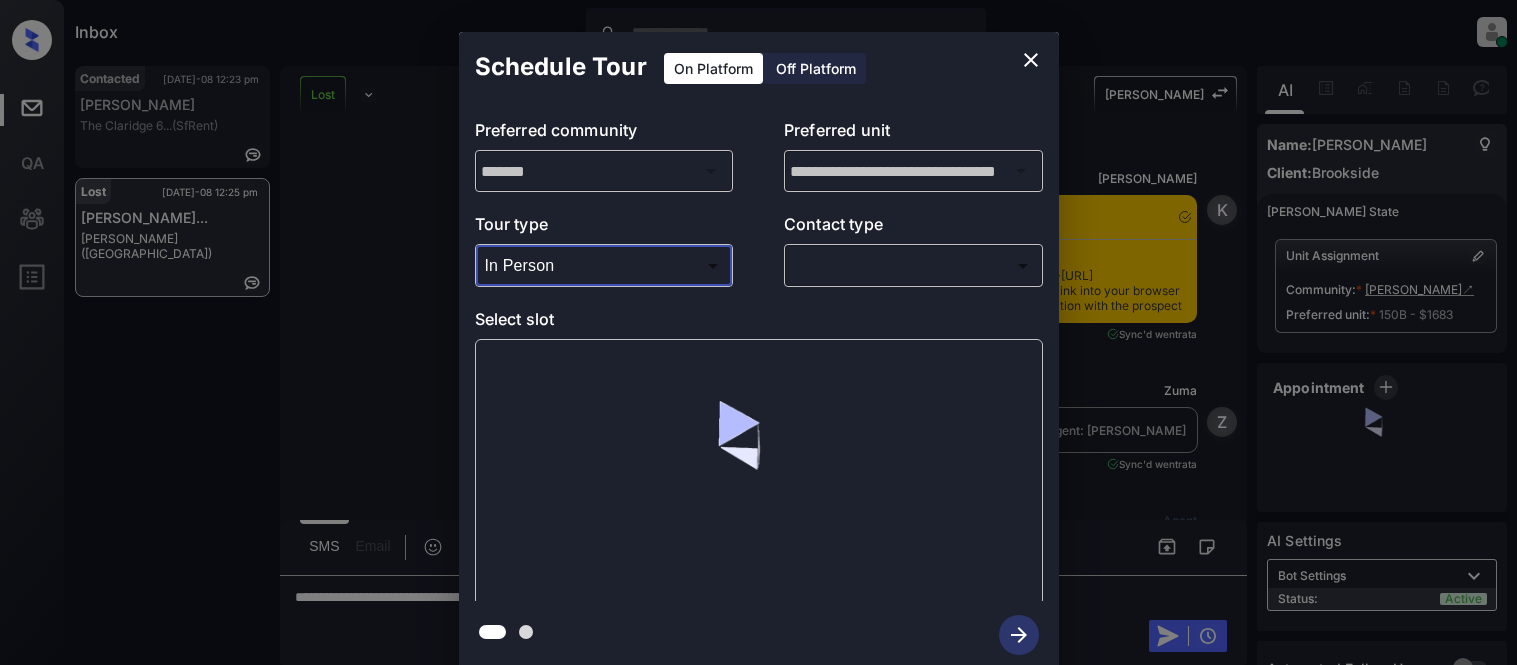 click on "Inbox [PERSON_NAME] Cataag Online Set yourself   offline Set yourself   on break Profile Switch to  light  mode Sign out Contacted [DATE]-08 12:23 pm   [PERSON_NAME] The [PERSON_NAME] 6...  (SfRent) Lost [DATE]-08 12:25 pm   [PERSON_NAME]... [PERSON_NAME]  (Brookside) Lost Lead Sentiment: Angry Upon sliding the acknowledgement:  Lead will move to lost stage. * ​ SMS and call option will be set to opt out. AFM will be turned off for the lead. Kelsey New Message [PERSON_NAME] Notes Note: <a href="[URL][DOMAIN_NAME]">[URL][DOMAIN_NAME]</a> - Paste this link into your browser to view [PERSON_NAME] conversation with the prospect [DATE] 06:18 pm  Sync'd w  entrata K New Message Zuma Lead transferred to leasing agent: [PERSON_NAME][DATE] 06:18 pm  Sync'd w  entrata Z New Message Agent Lead created via leadPoller in Inbound stage. [DATE] 06:18 pm A New Message Agent AFM Request sent to [PERSON_NAME]. [DATE] 06:18 pm A New Message Agent Notes Note: A [PERSON_NAME]" at bounding box center [758, 332] 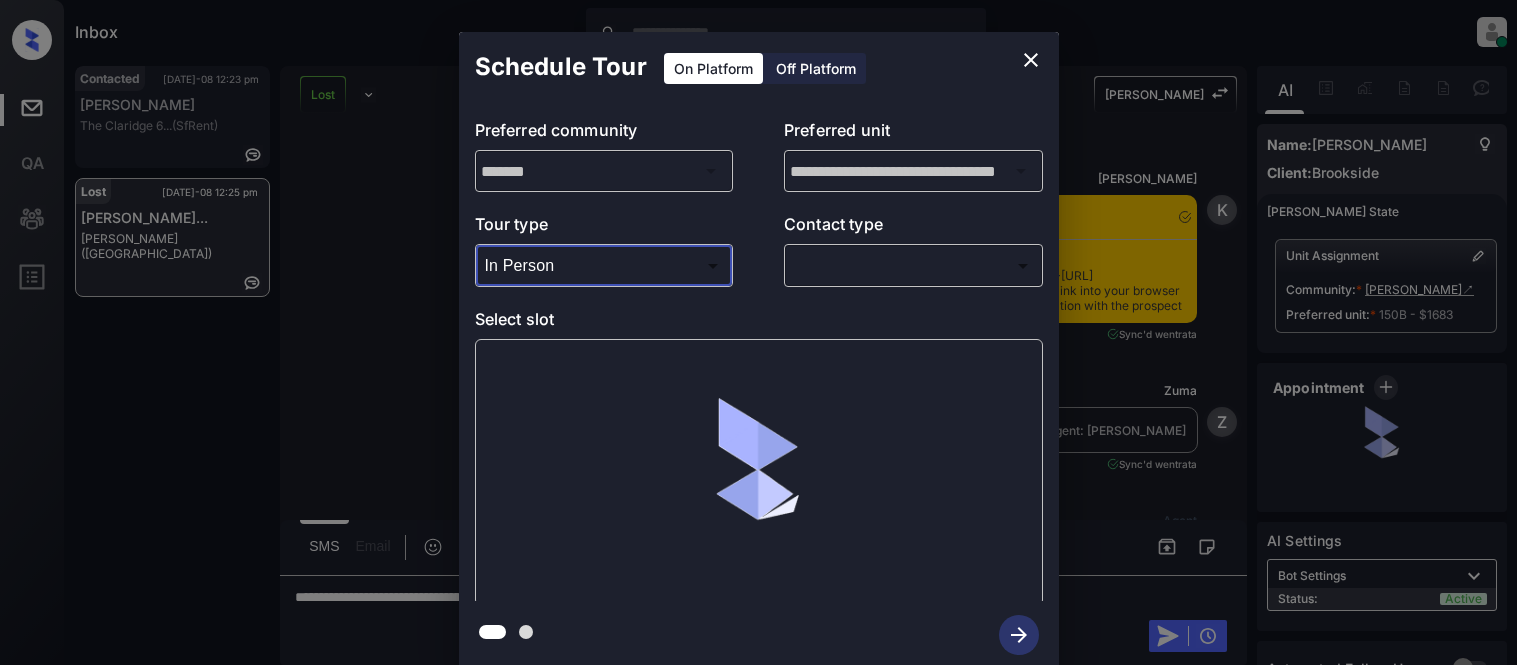 scroll, scrollTop: 0, scrollLeft: 0, axis: both 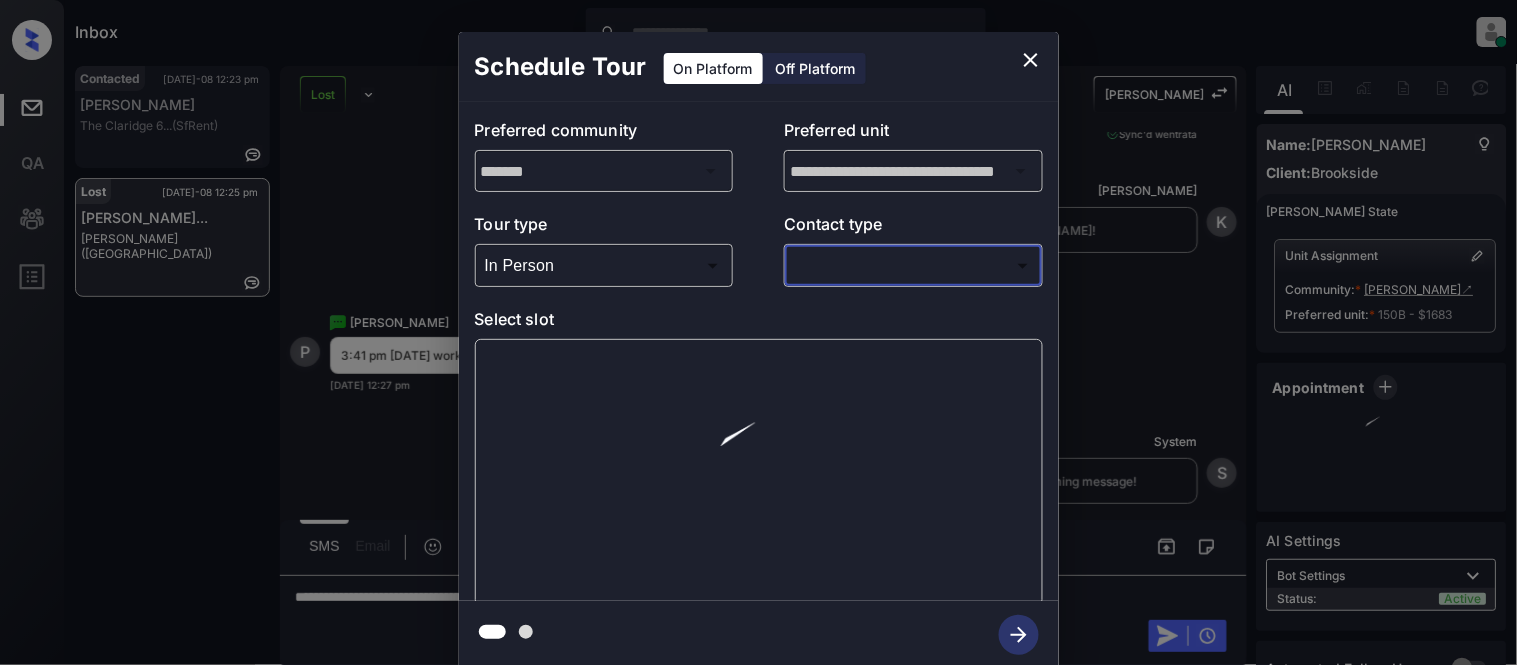 click at bounding box center (758, 332) 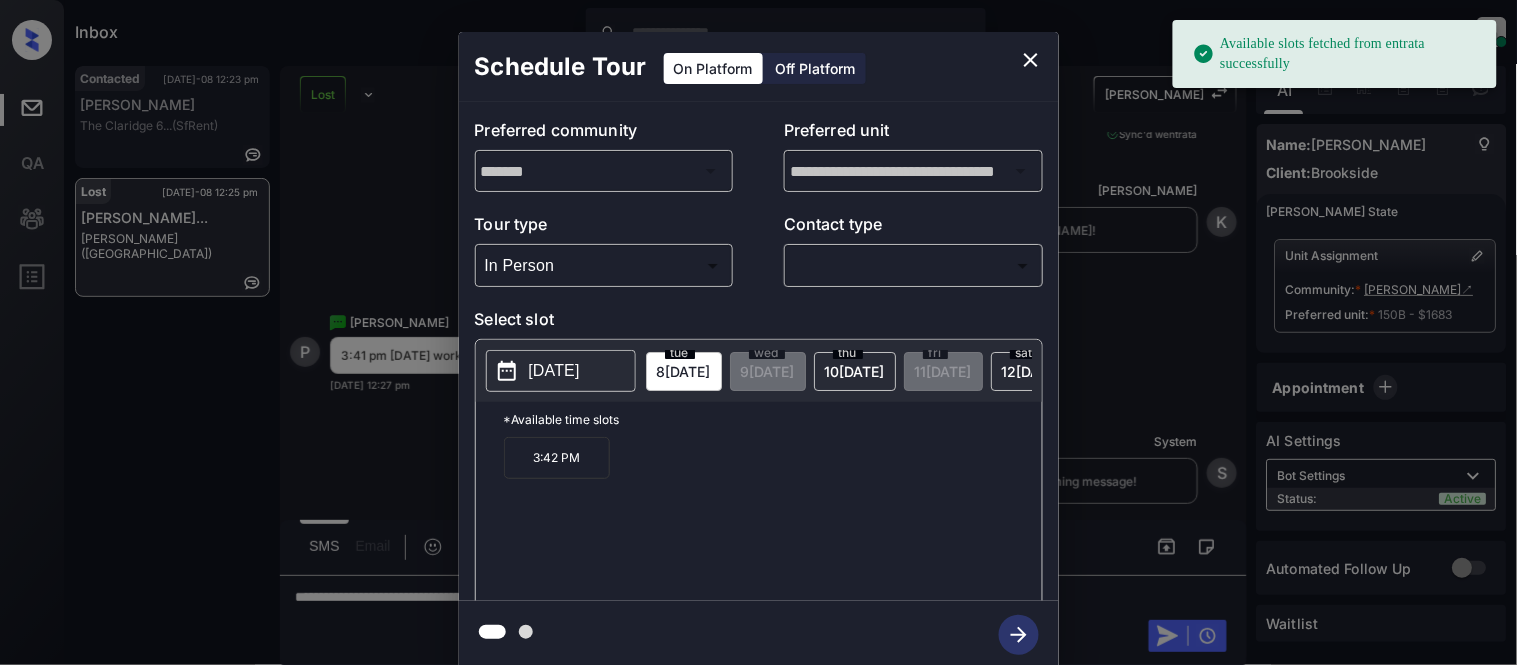 click on "Available slots fetched from entrata successfully Inbox Kristina Cataag Online Set yourself   offline Set yourself   on break Profile Switch to  light  mode Sign out Contacted Jul-08 12:23 pm   Ethan Lyles The Claridge 6...  (SfRent) Lost Jul-08 12:25 pm   Priscila Cadez... Collins  (Brookside) Lost Lead Sentiment: Angry Upon sliding the acknowledgement:  Lead will move to lost stage. * ​ SMS and call option will be set to opt out. AFM will be turned off for the lead. Kelsey New Message Kelsey Notes Note: <a href="https://conversation.getzuma.com/685df14a572079f51b05f778">https://conversation.getzuma.com/685df14a572079f51b05f778</a> - Paste this link into your browser to view Kelsey’s conversation with the prospect Jun 26, 2025 06:18 pm  Sync'd w  entrata K New Message Zuma Lead transferred to leasing agent: kelsey Jun 26, 2025 06:18 pm  Sync'd w  entrata Z New Message Agent Lead created via leadPoller in Inbound stage. Jun 26, 2025 06:18 pm A New Message Agent AFM Request sent to Kelsey. A New Message A" at bounding box center (758, 332) 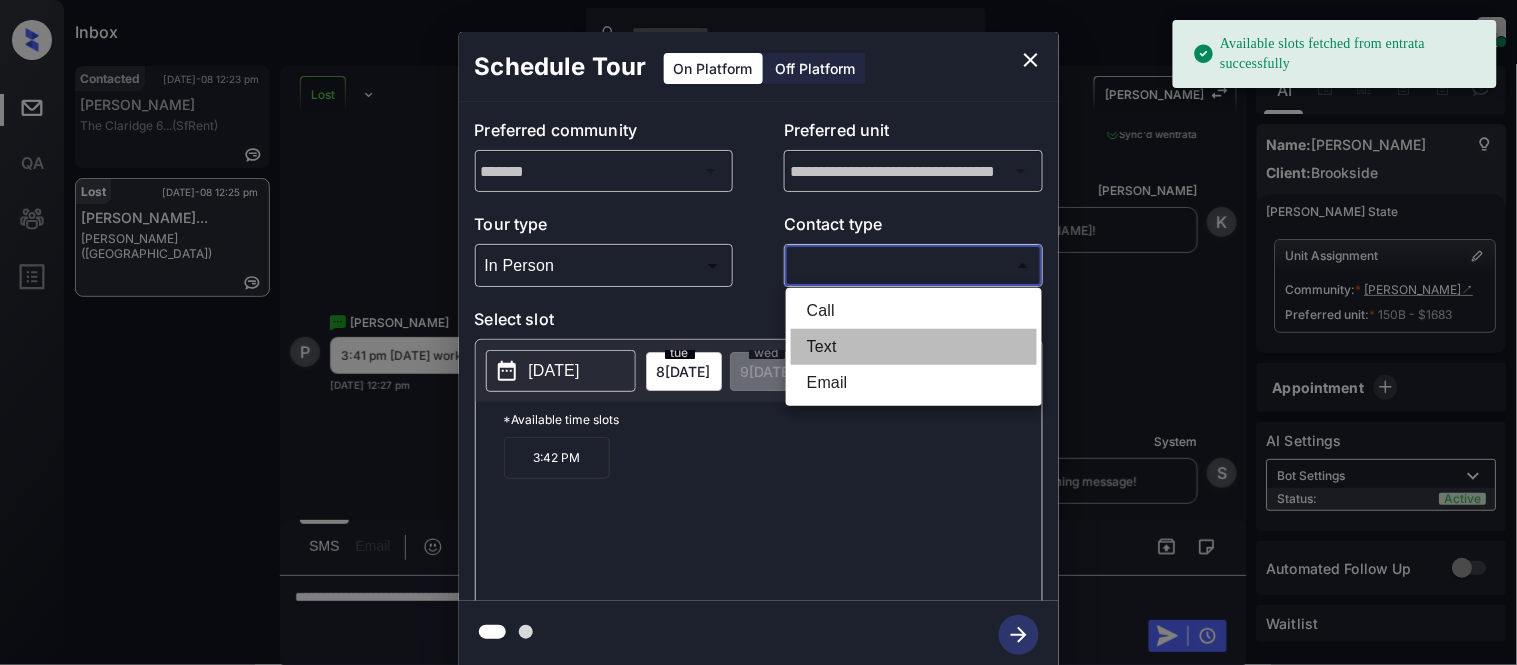 click on "Text" at bounding box center (914, 347) 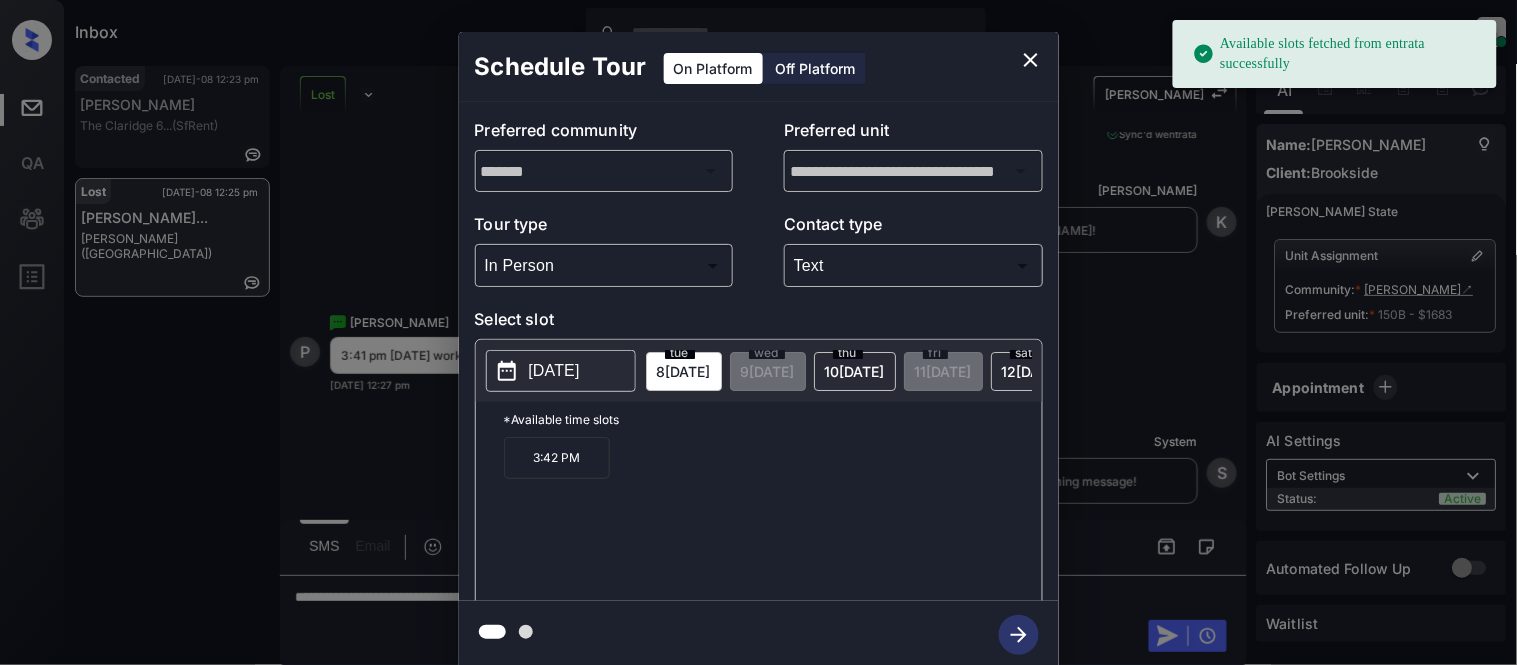 click on "8 JUL" at bounding box center (684, 371) 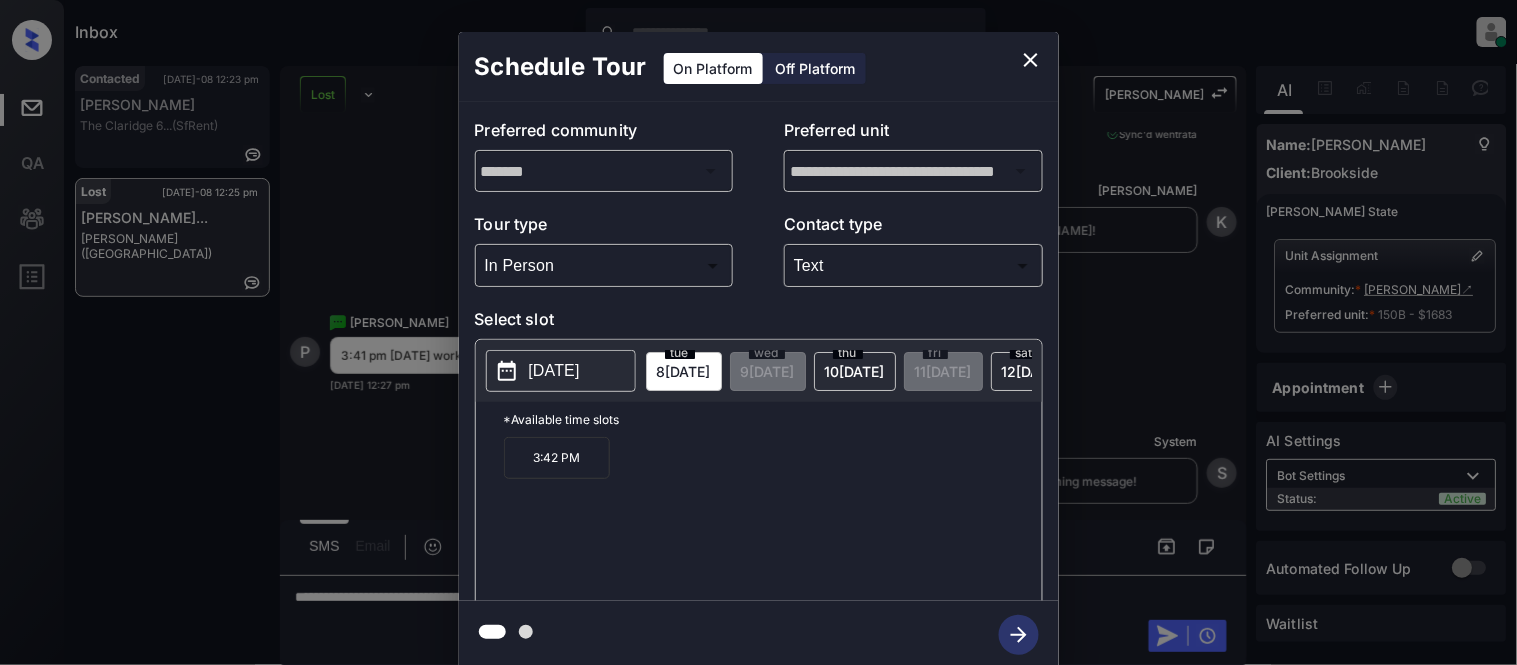 click on "3:42 PM" at bounding box center [557, 458] 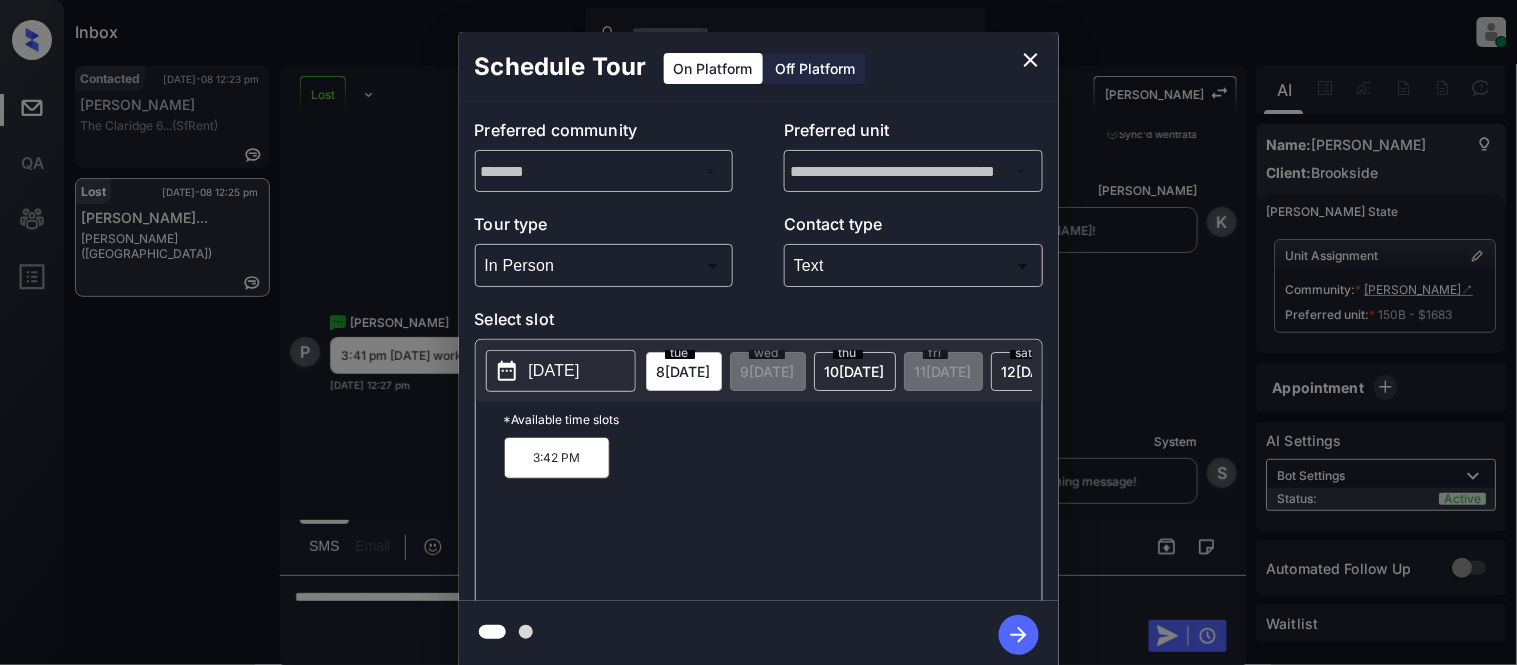 click 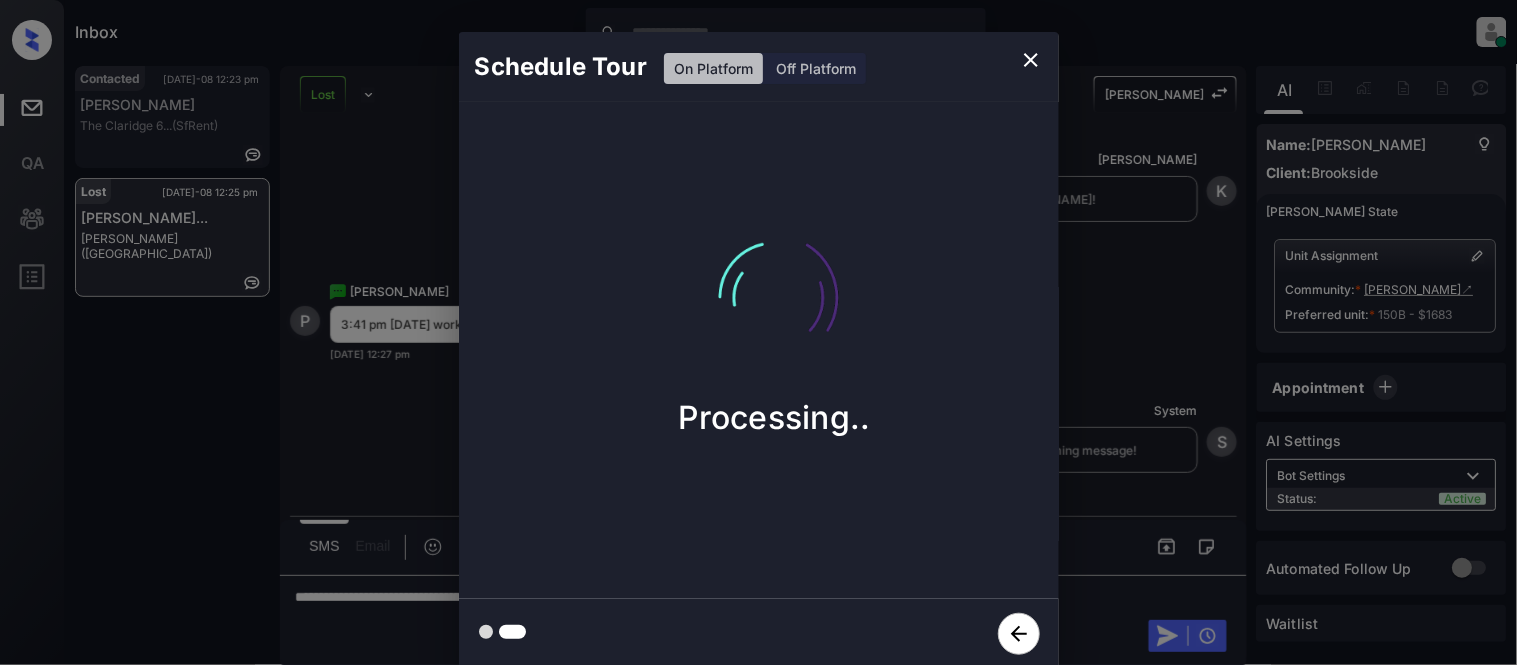 scroll, scrollTop: 18082, scrollLeft: 0, axis: vertical 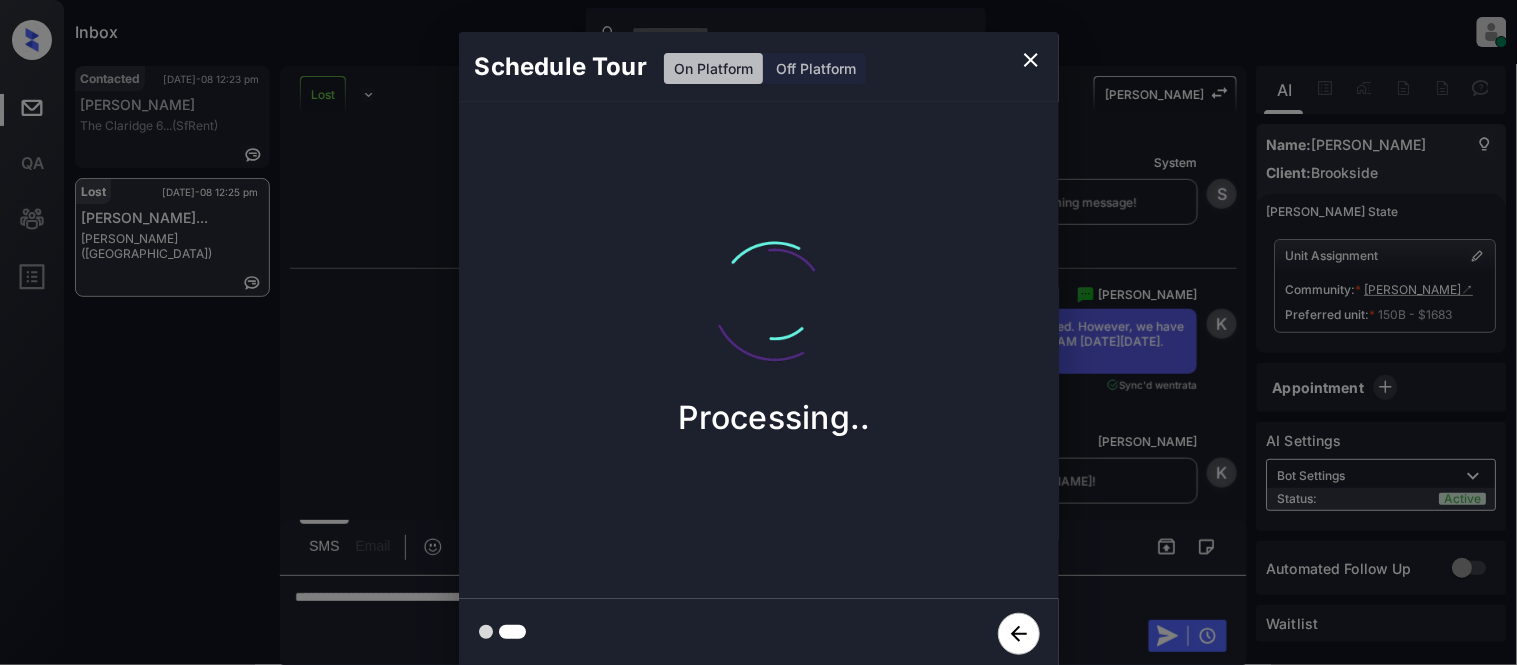 click on "Schedule Tour On Platform Off Platform Processing.." at bounding box center [758, 350] 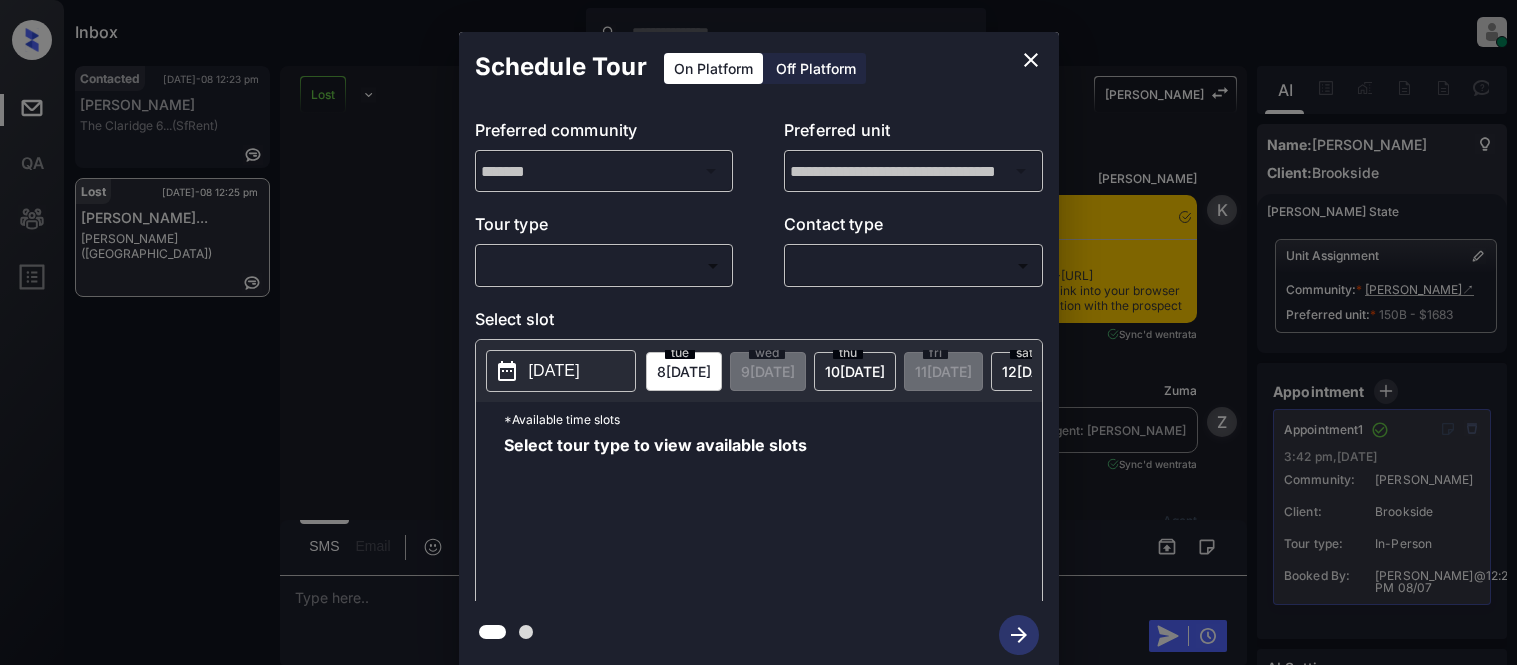 scroll, scrollTop: 0, scrollLeft: 0, axis: both 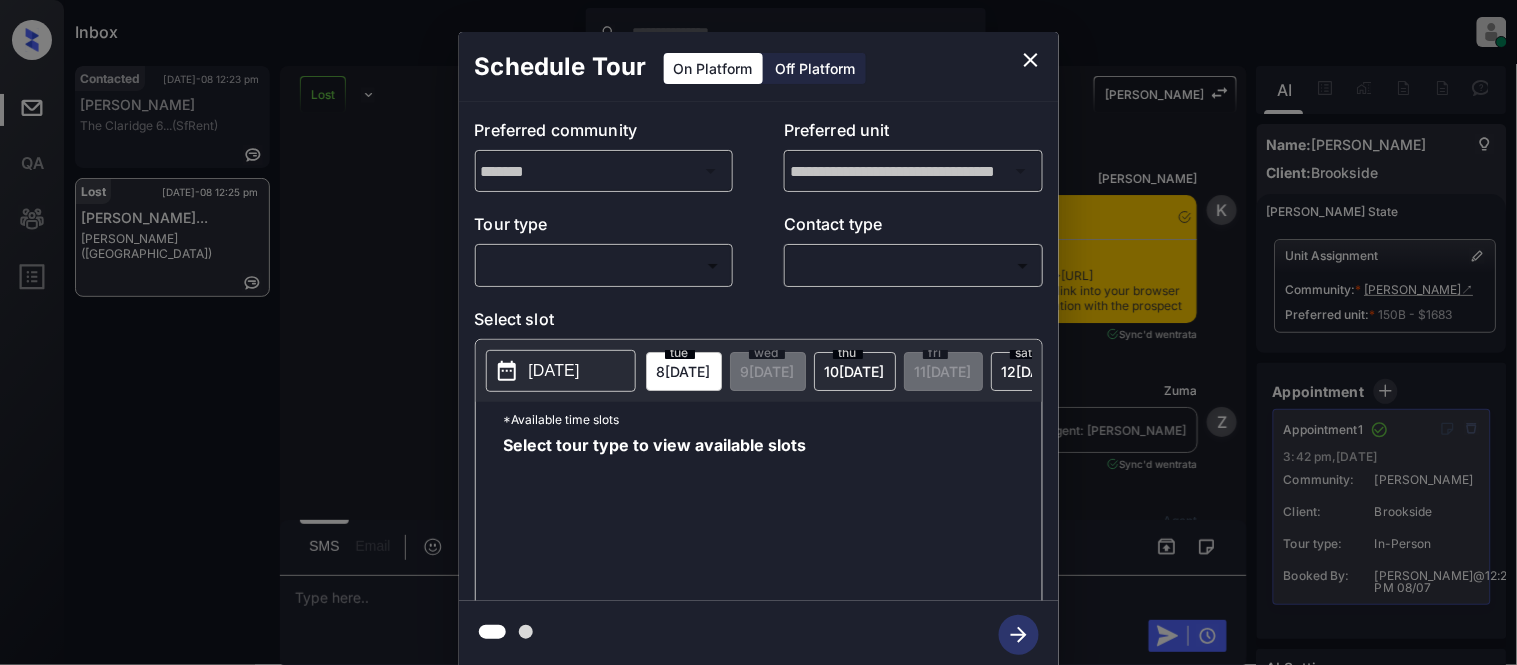 click on "Inbox [PERSON_NAME] Cataag Online Set yourself   offline Set yourself   on break Profile Switch to  light  mode Sign out Contacted [DATE]-08 12:23 pm   [PERSON_NAME] The [PERSON_NAME] 6...  (SfRent) Lost [DATE]-08 12:25 pm   [PERSON_NAME]... [PERSON_NAME]  (Brookside) Lost Lead Sentiment: Angry Upon sliding the acknowledgement:  Lead will move to lost stage. * ​ SMS and call option will be set to opt out. AFM will be turned off for the lead. Kelsey New Message [PERSON_NAME] Notes Note: <a href="[URL][DOMAIN_NAME]">[URL][DOMAIN_NAME]</a> - Paste this link into your browser to view [PERSON_NAME] conversation with the prospect [DATE] 06:18 pm  Sync'd w  entrata K New Message Zuma Lead transferred to leasing agent: [PERSON_NAME][DATE] 06:18 pm  Sync'd w  entrata Z New Message Agent Lead created via leadPoller in Inbound stage. [DATE] 06:18 pm A New Message Agent AFM Request sent to [PERSON_NAME]. [DATE] 06:18 pm A New Message Agent Notes Note: A [PERSON_NAME]" at bounding box center [758, 332] 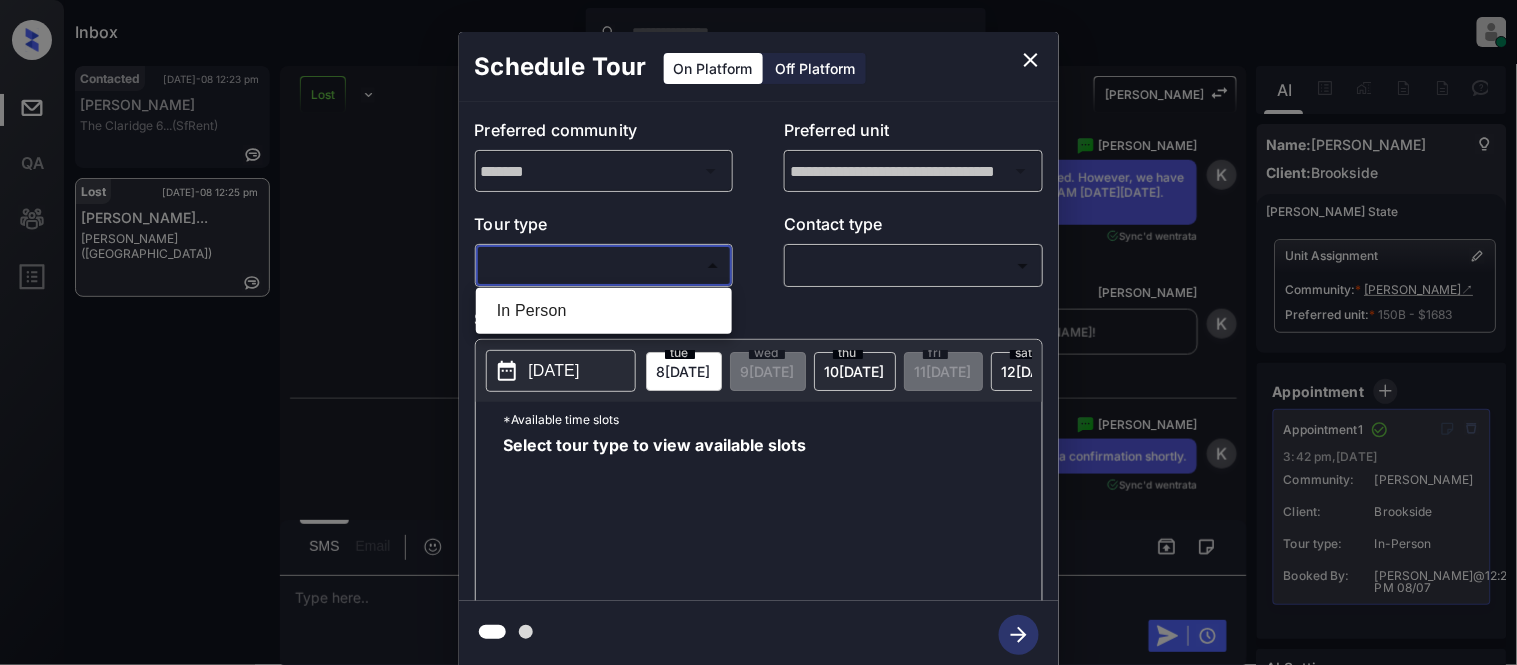 scroll, scrollTop: 18626, scrollLeft: 0, axis: vertical 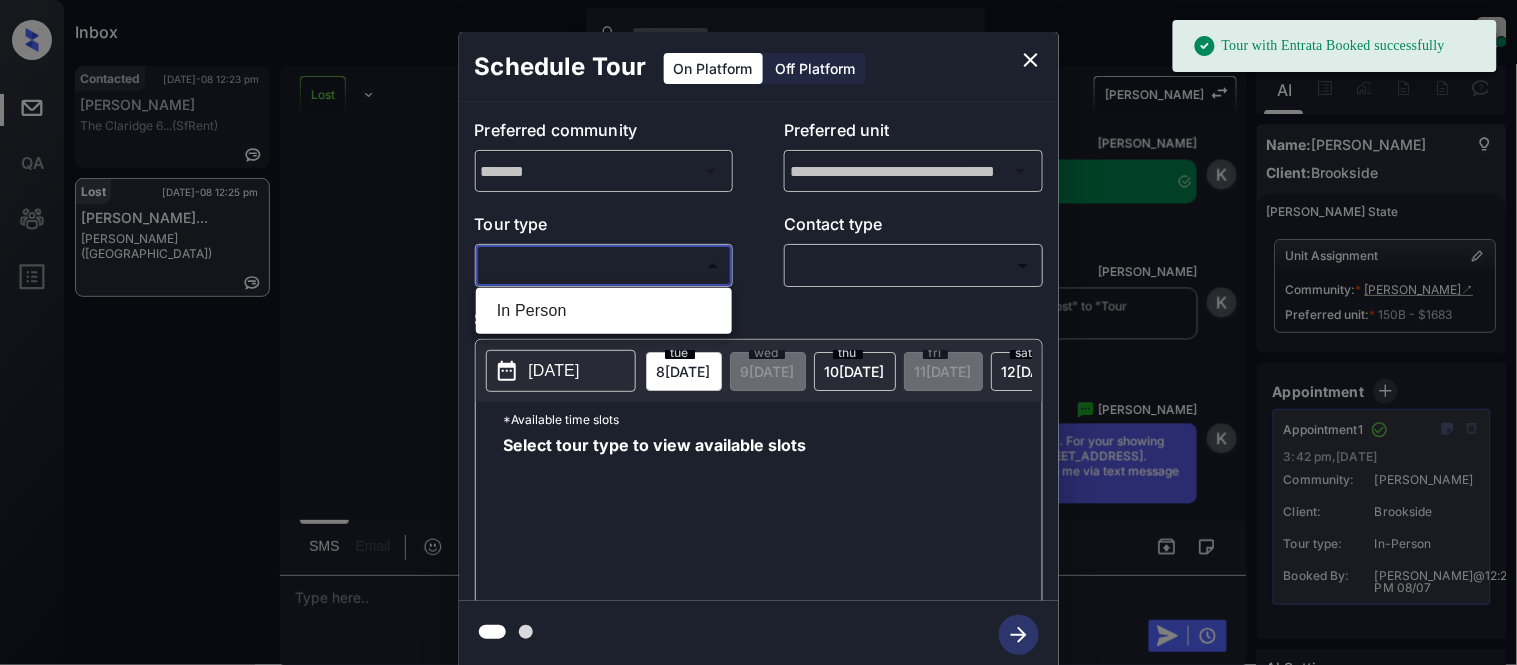 click at bounding box center (758, 332) 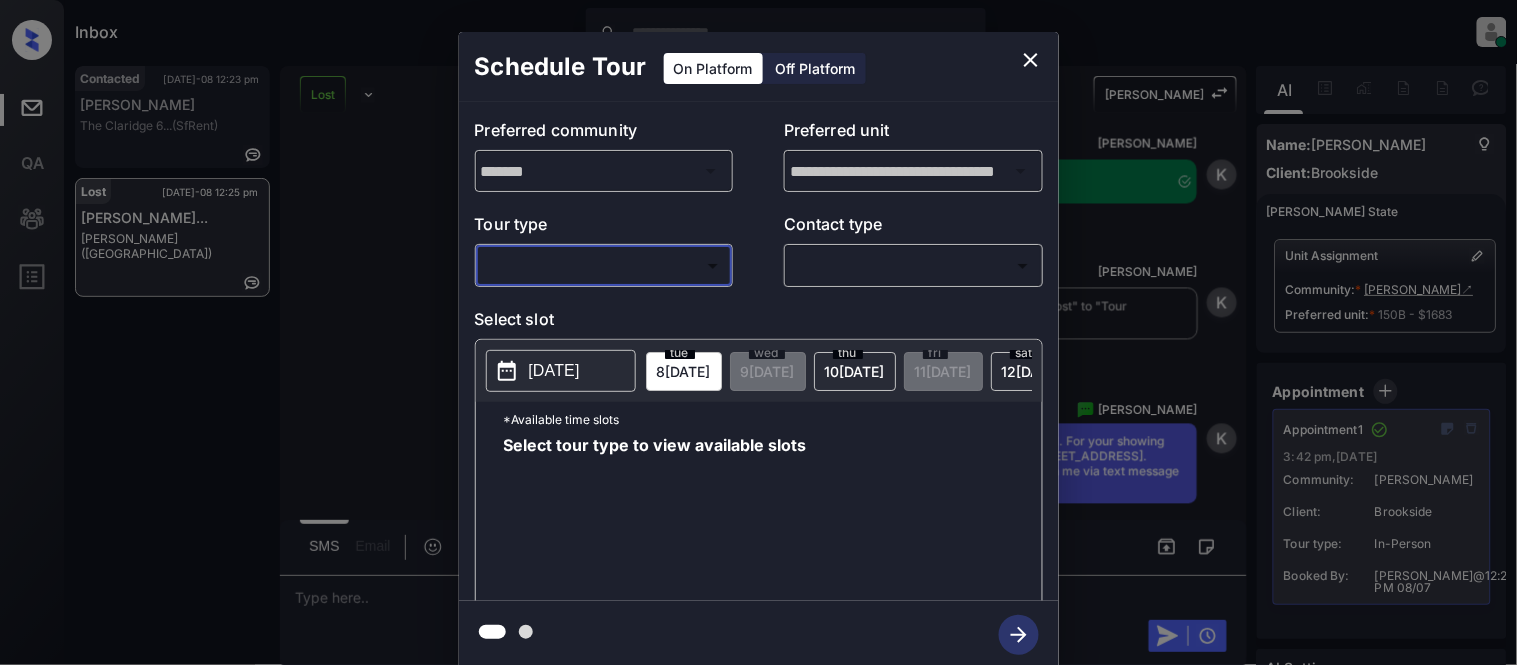 click 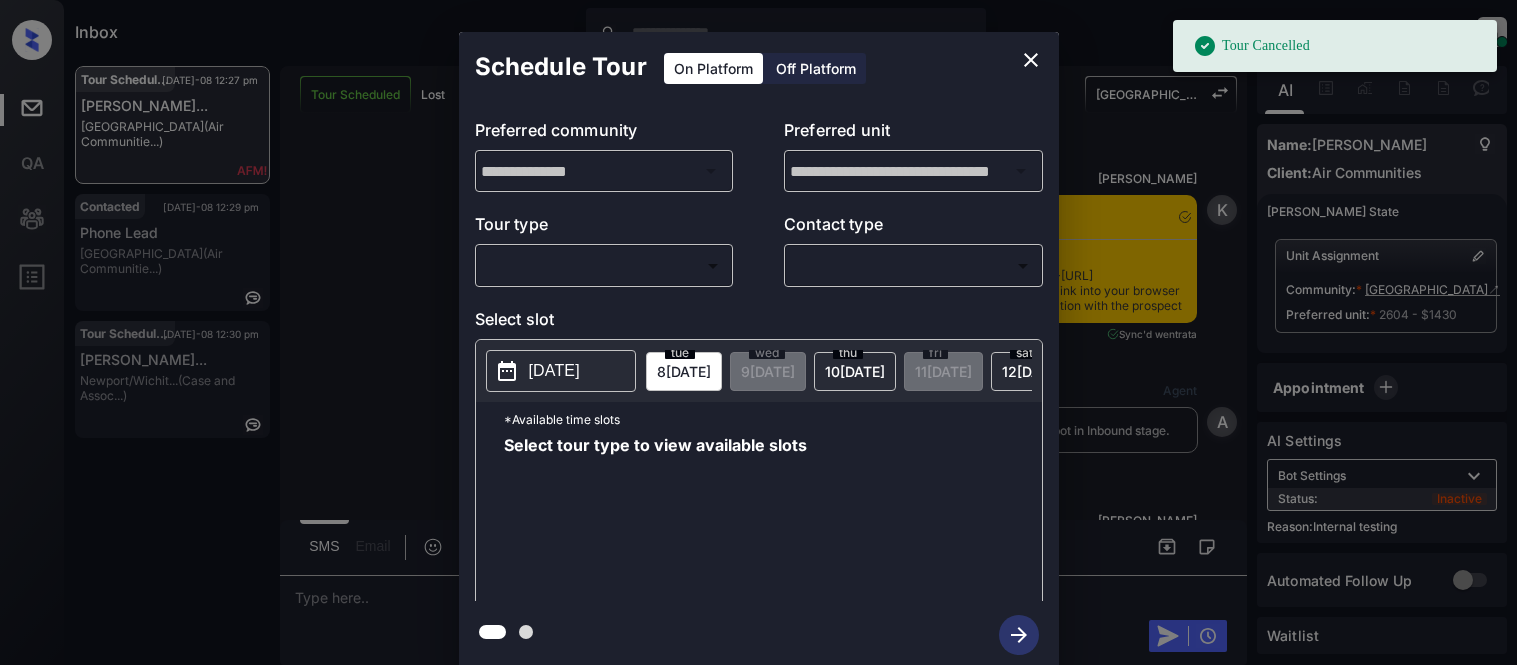 scroll, scrollTop: 0, scrollLeft: 0, axis: both 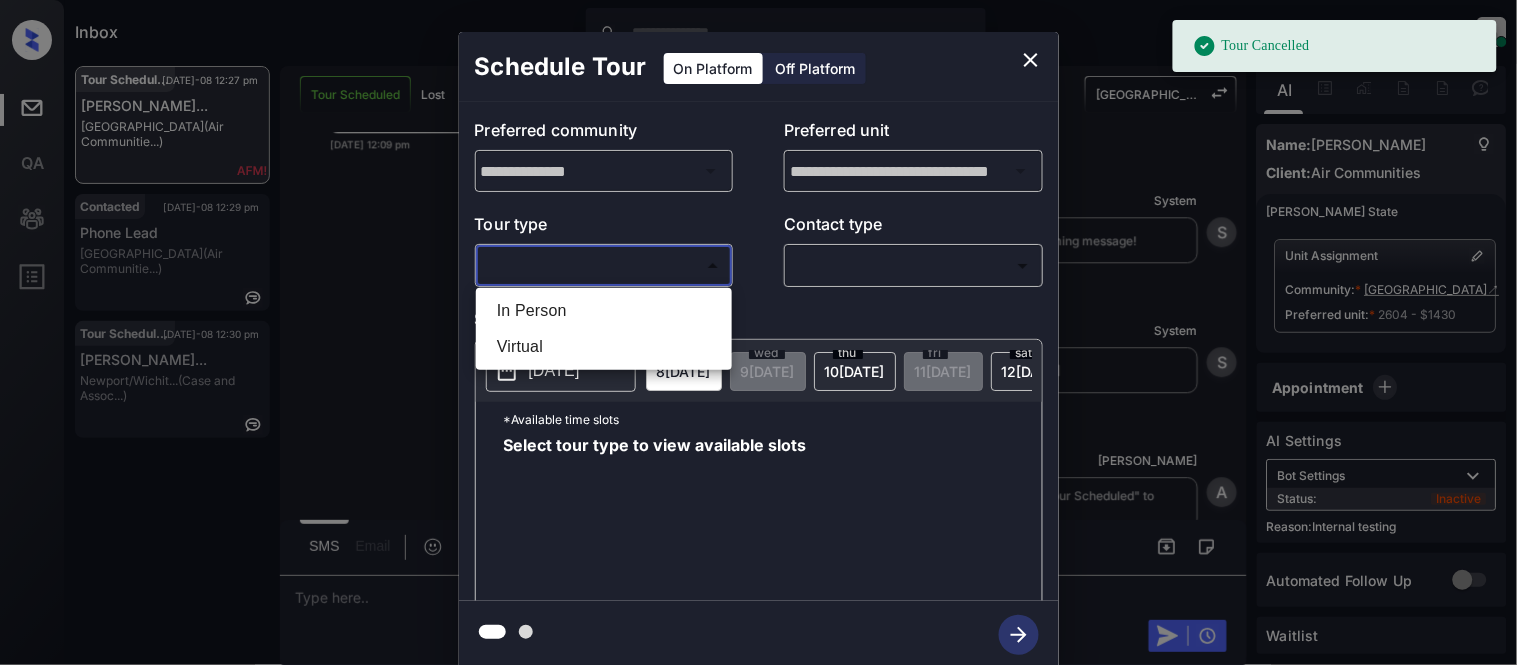 click on "Tour Cancelled Inbox [PERSON_NAME] Cataag Online Set yourself   offline Set yourself   on break Profile Switch to  light  mode Sign out Tour Scheduled [DATE]-08 12:27 pm   [PERSON_NAME]... [GEOGRAPHIC_DATA]  (Air Communitie...) Contacted [DATE]-08 12:29 pm   Phone Lead Bay Parc  (Air Communitie...) Tour Scheduled [DATE]-08 12:30 pm   [PERSON_NAME]... [GEOGRAPHIC_DATA]/[GEOGRAPHIC_DATA]...  (Case and Assoc...) Tour Scheduled Lost Lead Sentiment: Angry Upon sliding the acknowledgement:  Lead will move to lost stage. * ​ SMS and call option will be set to opt out. AFM will be turned off for the lead. [GEOGRAPHIC_DATA] New Message Kelsey Notes Note: <a href="[URL][DOMAIN_NAME]">[URL][DOMAIN_NAME]</a> - Paste this link into your browser to view [PERSON_NAME] conversation with the prospect [DATE] 08:33 am  Sync'd w  entrata K New Message Agent Lead created via zuma-chatbot in Inbound stage. [DATE] 08:33 am A New Message [PERSON_NAME] [DATE] 08:33 am K New Message Z K" at bounding box center (758, 332) 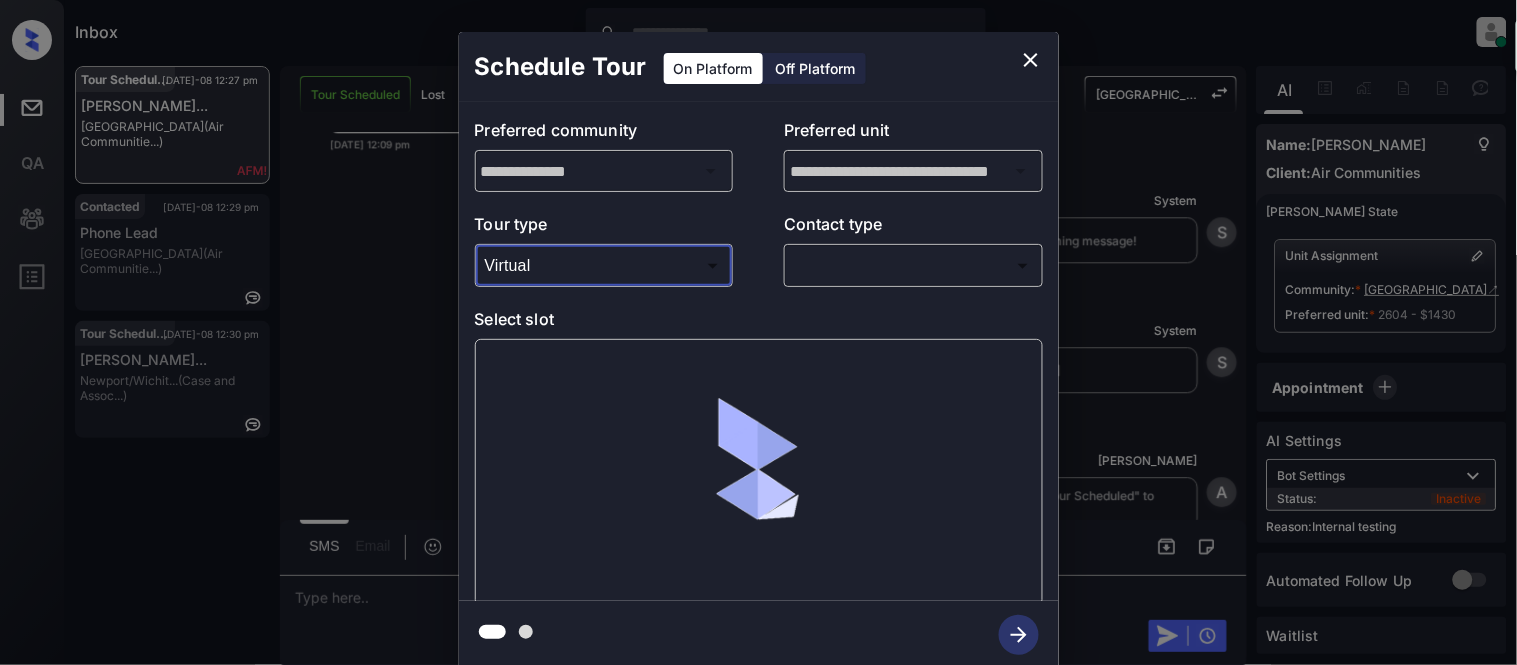 click on "Tour Cancelled Inbox [PERSON_NAME] Cataag Online Set yourself   offline Set yourself   on break Profile Switch to  light  mode Sign out Tour Scheduled [DATE]-08 12:27 pm   [PERSON_NAME]... [GEOGRAPHIC_DATA]  (Air Communitie...) Contacted [DATE]-08 12:29 pm   Phone Lead Bay Parc  (Air Communitie...) Tour Scheduled [DATE]-08 12:30 pm   [PERSON_NAME]... [GEOGRAPHIC_DATA]/[GEOGRAPHIC_DATA]...  (Case and Assoc...) Tour Scheduled Lost Lead Sentiment: Angry Upon sliding the acknowledgement:  Lead will move to lost stage. * ​ SMS and call option will be set to opt out. AFM will be turned off for the lead. [GEOGRAPHIC_DATA] New Message Kelsey Notes Note: <a href="[URL][DOMAIN_NAME]">[URL][DOMAIN_NAME]</a> - Paste this link into your browser to view [PERSON_NAME] conversation with the prospect [DATE] 08:33 am  Sync'd w  entrata K New Message Agent Lead created via zuma-chatbot in Inbound stage. [DATE] 08:33 am A New Message [PERSON_NAME] [DATE] 08:33 am K New Message Z K" at bounding box center (758, 332) 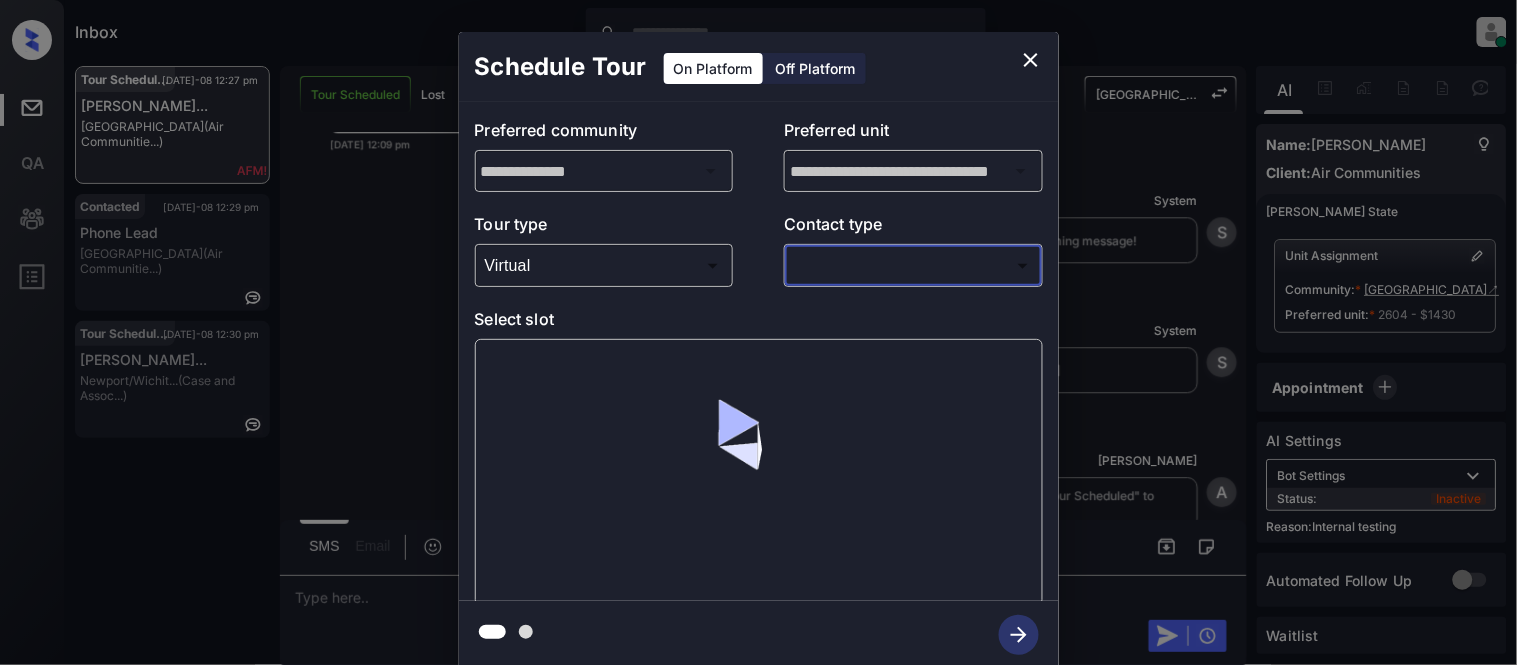 click on "Tour Cancelled Inbox [PERSON_NAME] Cataag Online Set yourself   offline Set yourself   on break Profile Switch to  light  mode Sign out Tour Scheduled [DATE]-08 12:27 pm   [PERSON_NAME]... [GEOGRAPHIC_DATA]  (Air Communitie...) Contacted [DATE]-08 12:29 pm   Phone Lead Bay Parc  (Air Communitie...) Tour Scheduled [DATE]-08 12:30 pm   [PERSON_NAME]... [GEOGRAPHIC_DATA]/[GEOGRAPHIC_DATA]...  (Case and Assoc...) Tour Scheduled Lost Lead Sentiment: Angry Upon sliding the acknowledgement:  Lead will move to lost stage. * ​ SMS and call option will be set to opt out. AFM will be turned off for the lead. [GEOGRAPHIC_DATA] New Message Kelsey Notes Note: <a href="[URL][DOMAIN_NAME]">[URL][DOMAIN_NAME]</a> - Paste this link into your browser to view [PERSON_NAME] conversation with the prospect [DATE] 08:33 am  Sync'd w  entrata K New Message Agent Lead created via zuma-chatbot in Inbound stage. [DATE] 08:33 am A New Message [PERSON_NAME] [DATE] 08:33 am K New Message Z K" at bounding box center [758, 332] 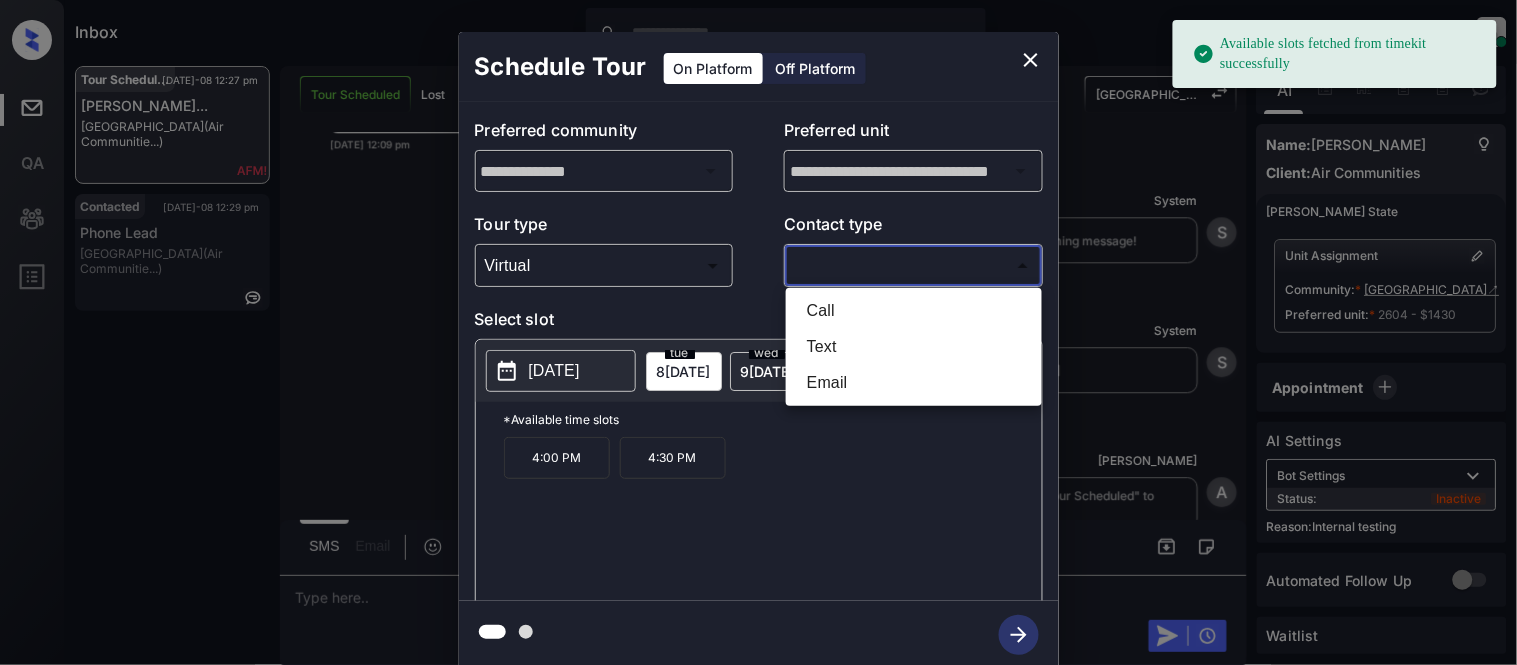 click on "Text" at bounding box center (914, 347) 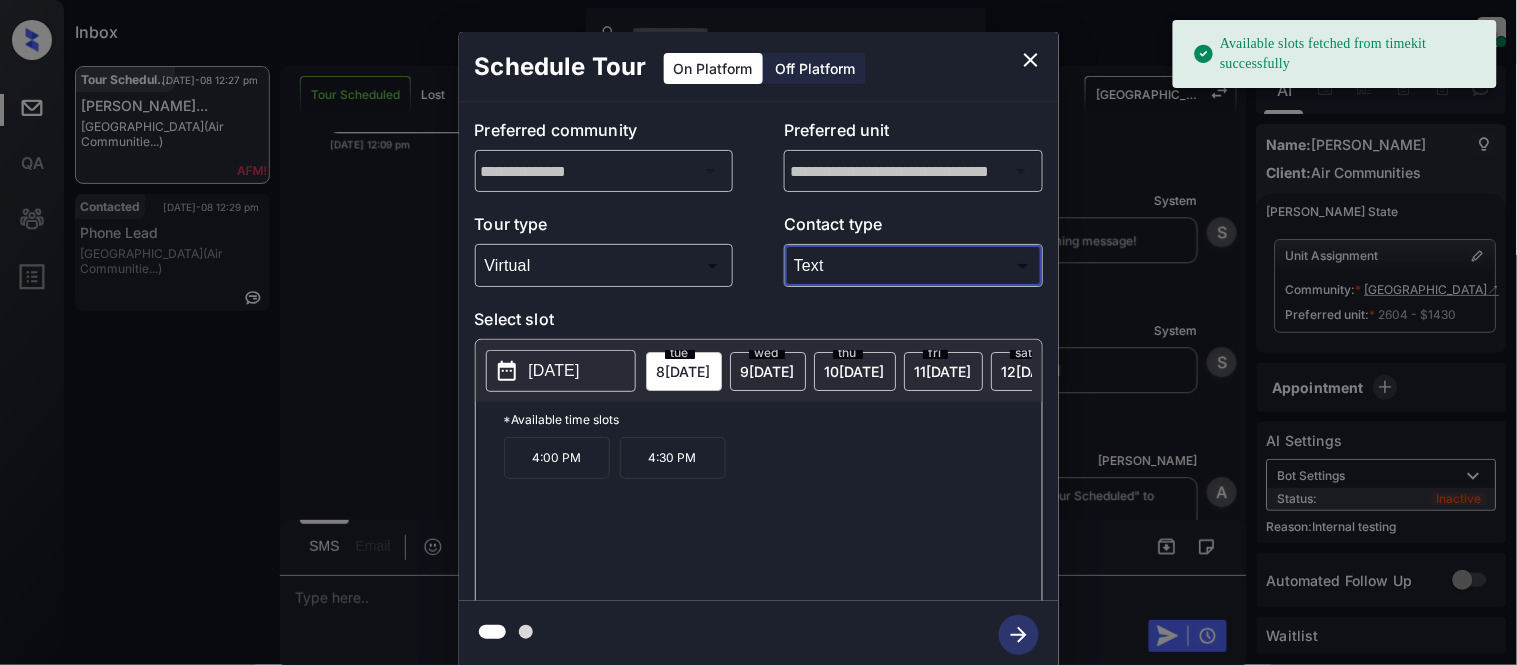 click on "[DATE]" at bounding box center [684, 371] 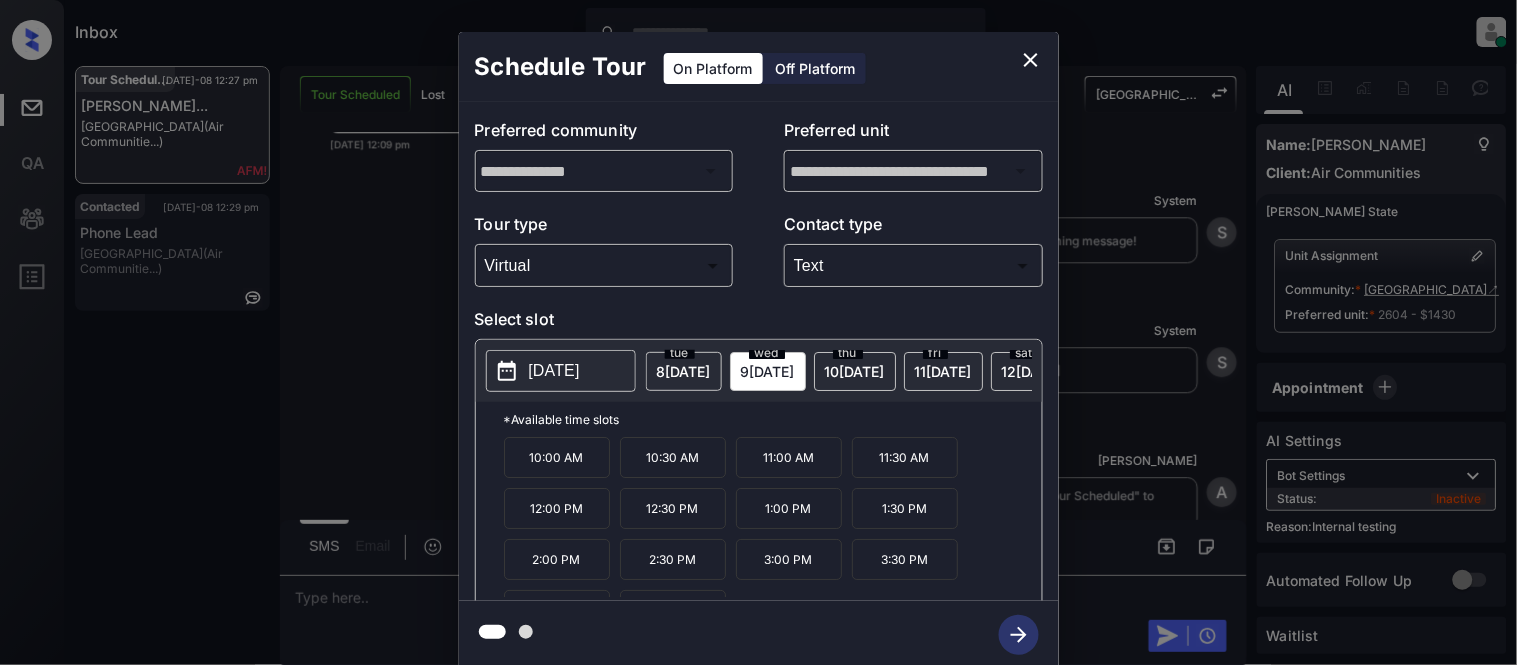click on "1:00 PM" at bounding box center [789, 508] 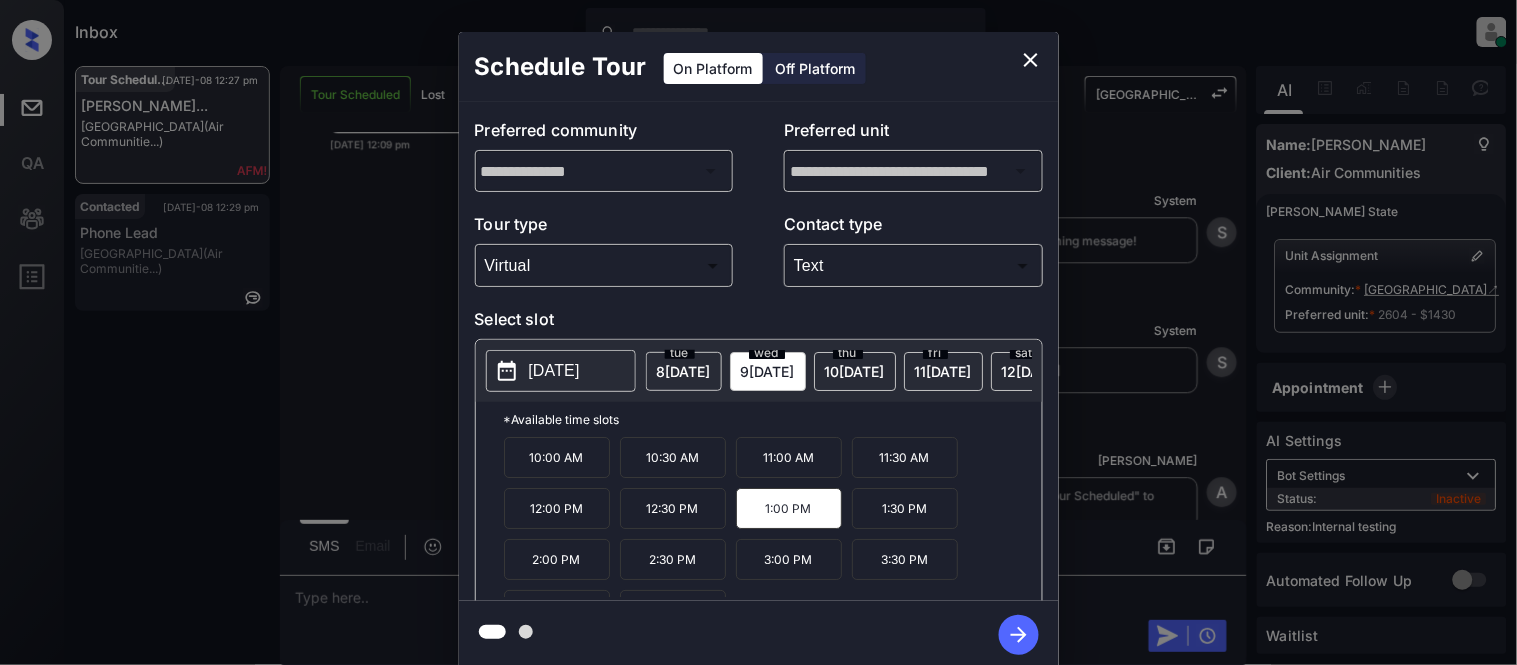 click 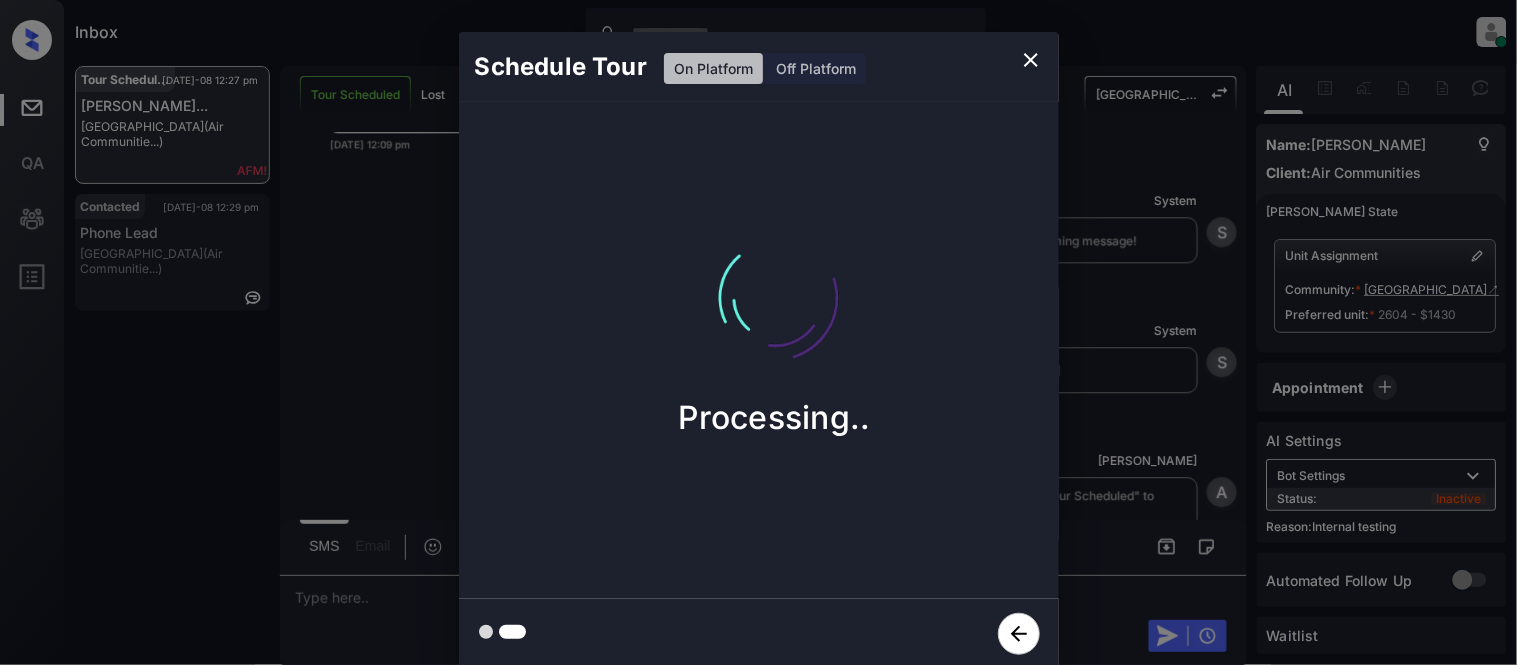click on "Schedule Tour On Platform Off Platform Processing.." at bounding box center [758, 350] 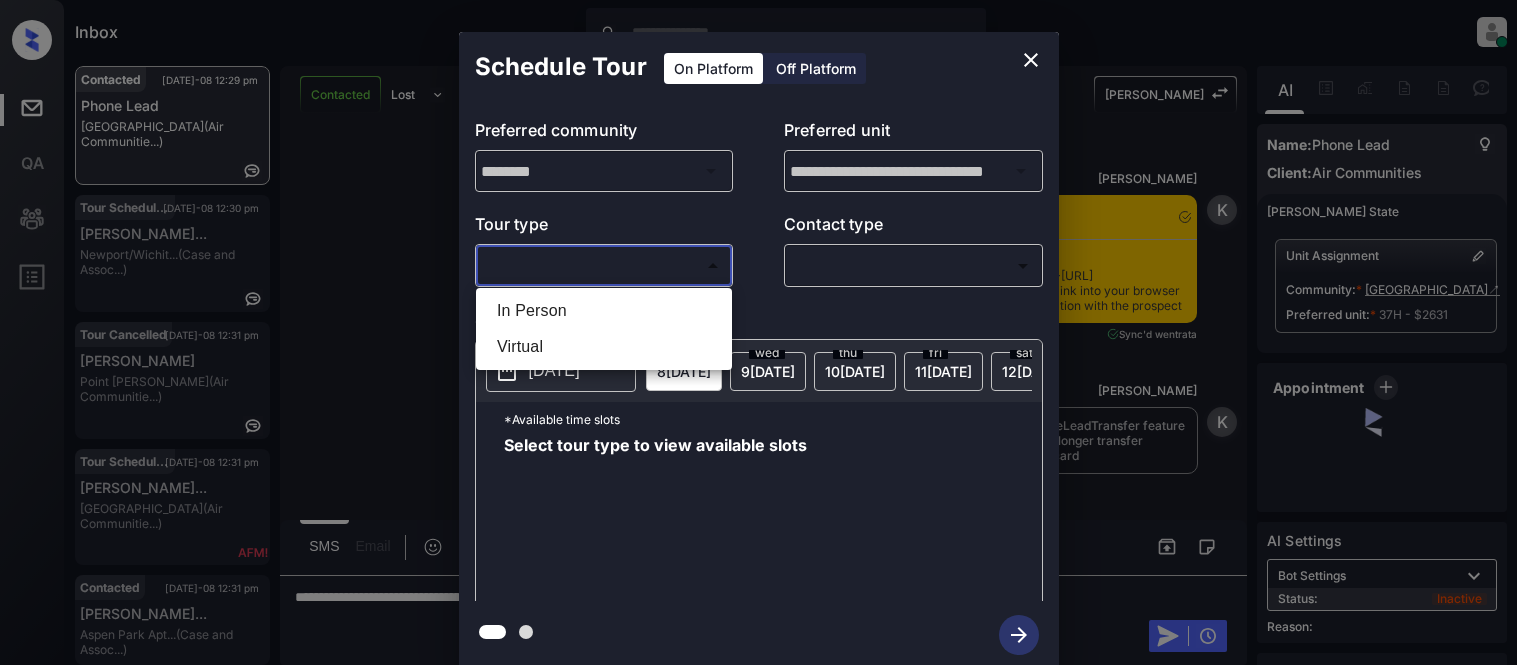 click on "In Person" at bounding box center [604, 311] 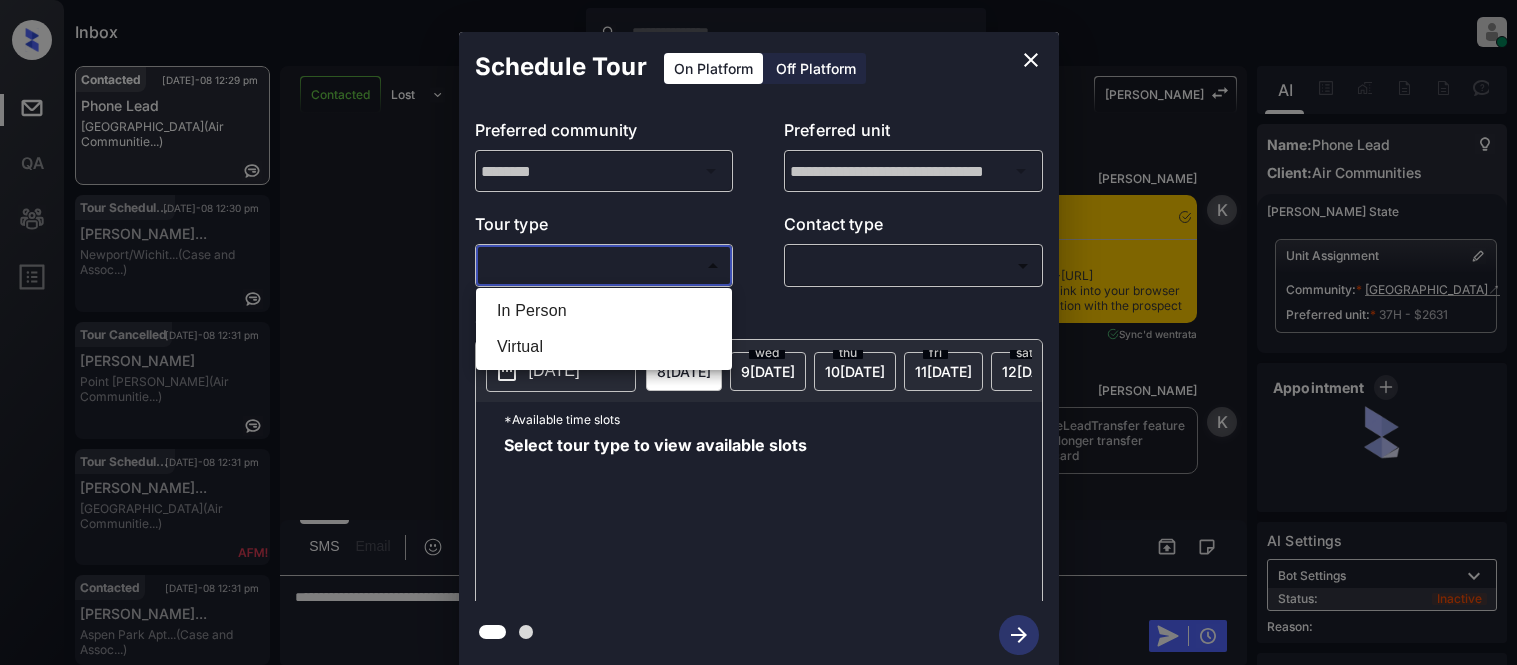 type on "********" 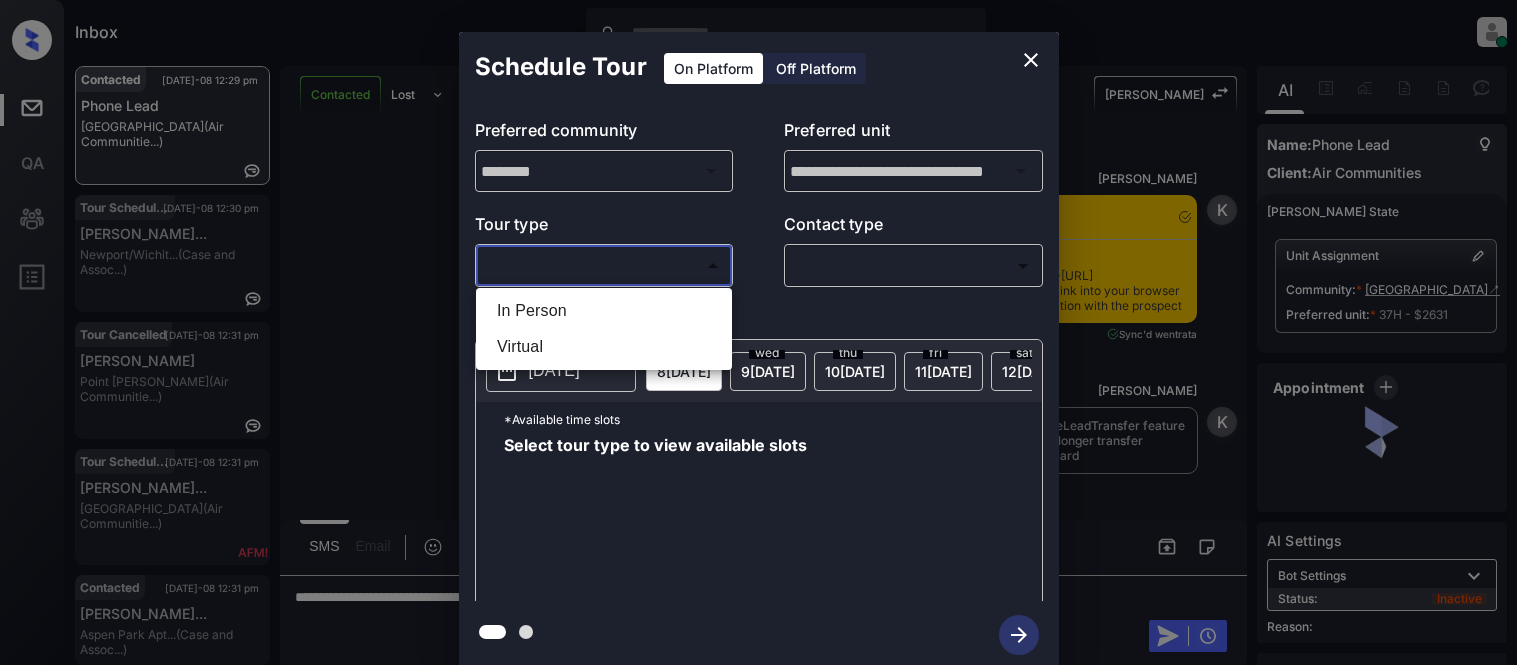 scroll, scrollTop: 0, scrollLeft: 0, axis: both 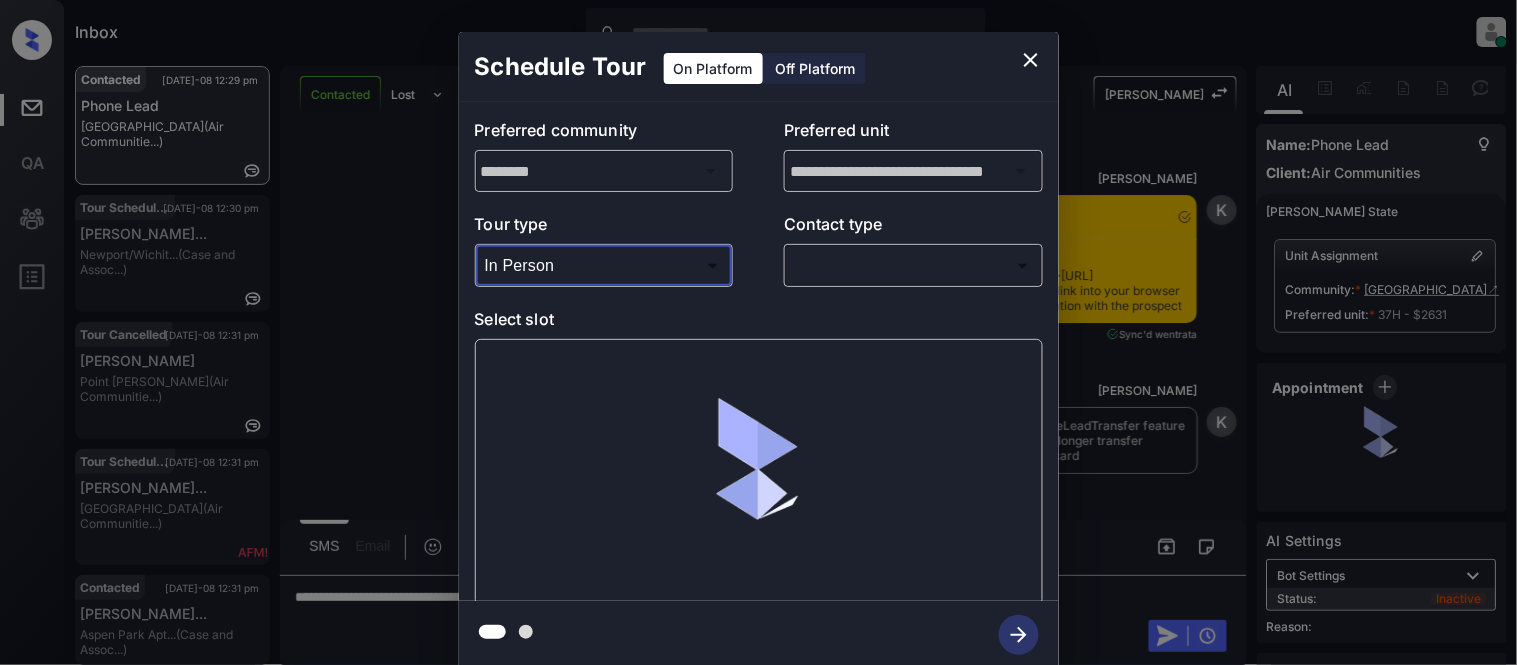 click on "Inbox Kristina Cataag Online Set yourself   offline Set yourself   on break Profile Switch to  light  mode Sign out Contacted Jul-08 12:29 pm   Phone Lead Bay Parc  (Air Communitie...) Tour Scheduled Jul-08 12:30 pm   Sandra Fuentes... Newport/Wichit...  (Case and Assoc...) Tour Cancelled Jul-08 12:31 pm   Sophia Bhullar Point Bonita  (Air Communitie...) Tour Scheduled Jul-08 12:31 pm   Shreya Chengal... Peachtree Park  (Air Communitie...) Contacted Jul-08 12:31 pm   Kaydence Penne... Aspen Park Apt...  (Case and Assoc...) Contacted Jul-08 12:32 pm   Roy Clayton Shiloh Creek A...  (RR Living) Contacted Lost Lead Sentiment: Angry Upon sliding the acknowledgement:  Lead will move to lost stage. * ​ SMS and call option will be set to opt out. AFM will be turned off for the lead. Kelsey New Message Kelsey Notes Note: Jul 08, 2025 12:15 pm  Sync'd w  entrata K New Message Kelsey Due to the activation of disableLeadTransfer feature flag, Kelsey will no longer transfer ownership of this CRM guest card K Zuma Z A A" at bounding box center [758, 332] 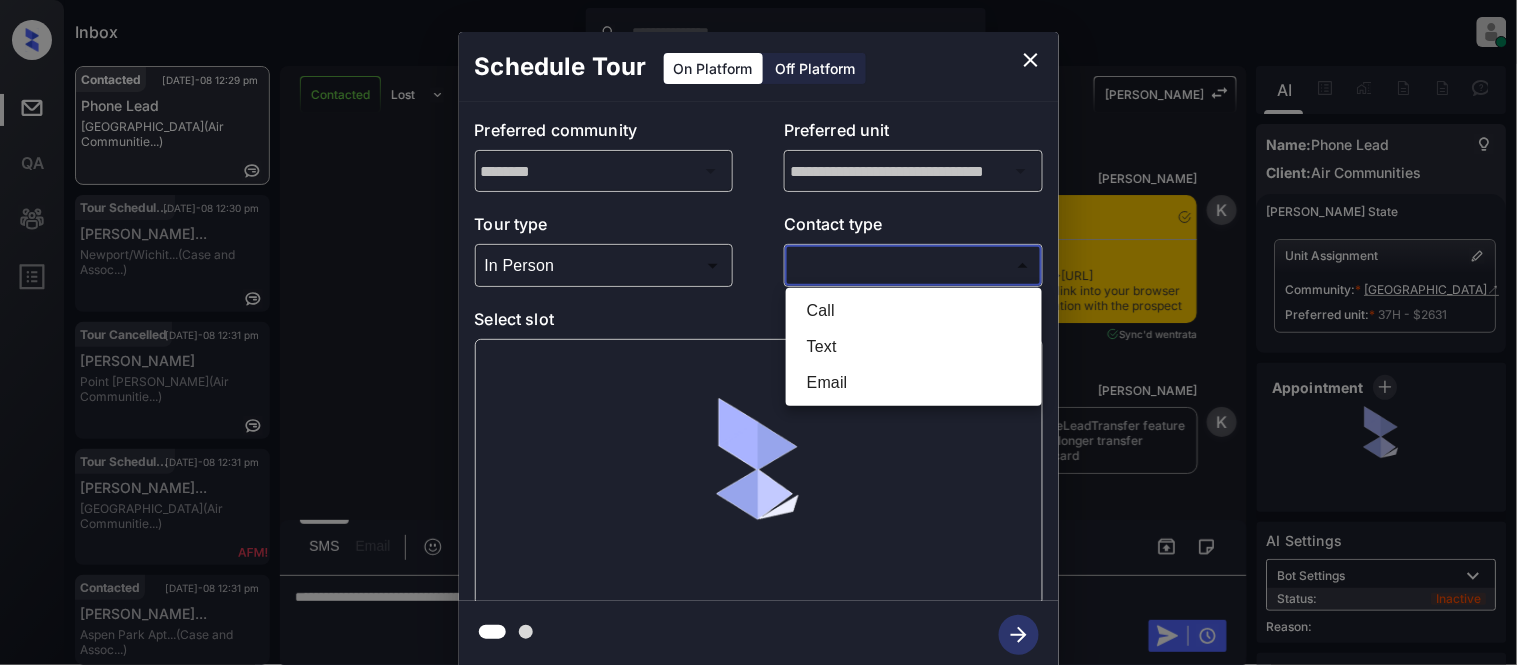scroll, scrollTop: 2964, scrollLeft: 0, axis: vertical 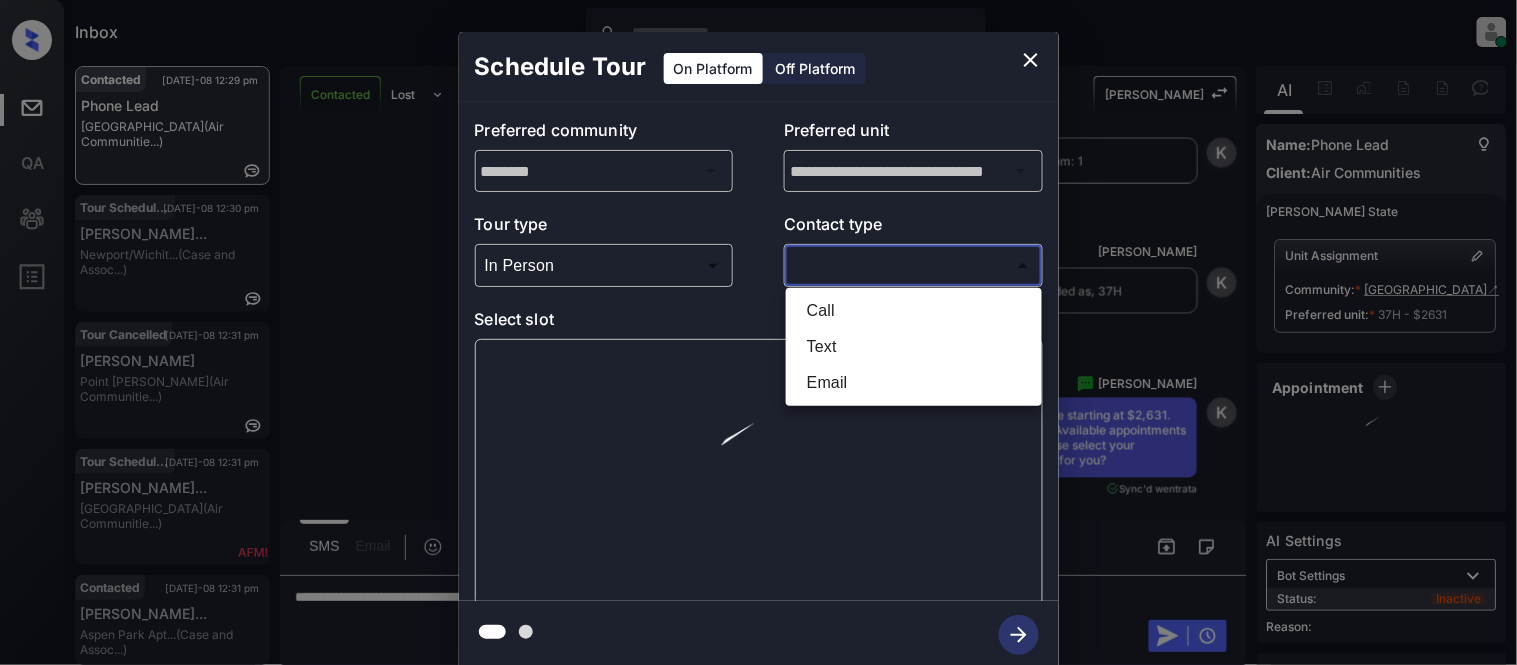 click on "Text" at bounding box center [914, 347] 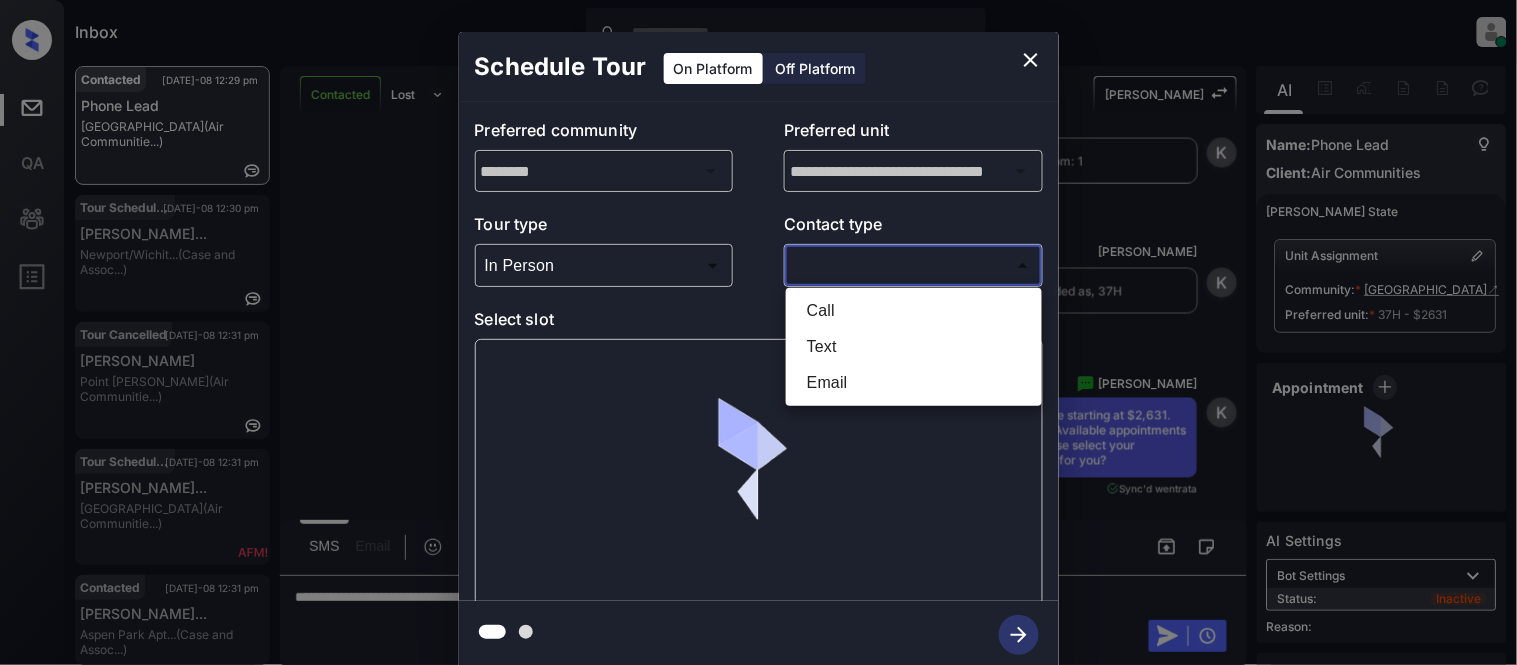 type on "****" 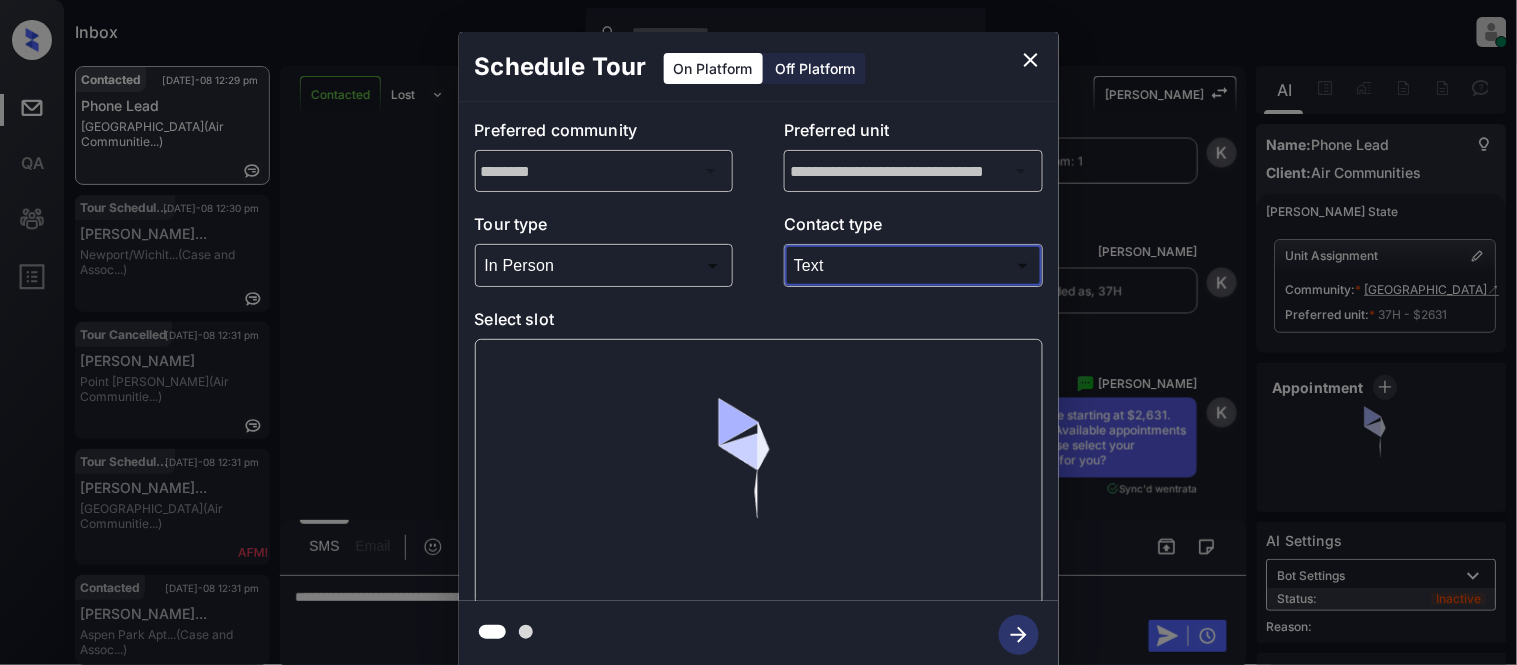 click at bounding box center (759, 472) 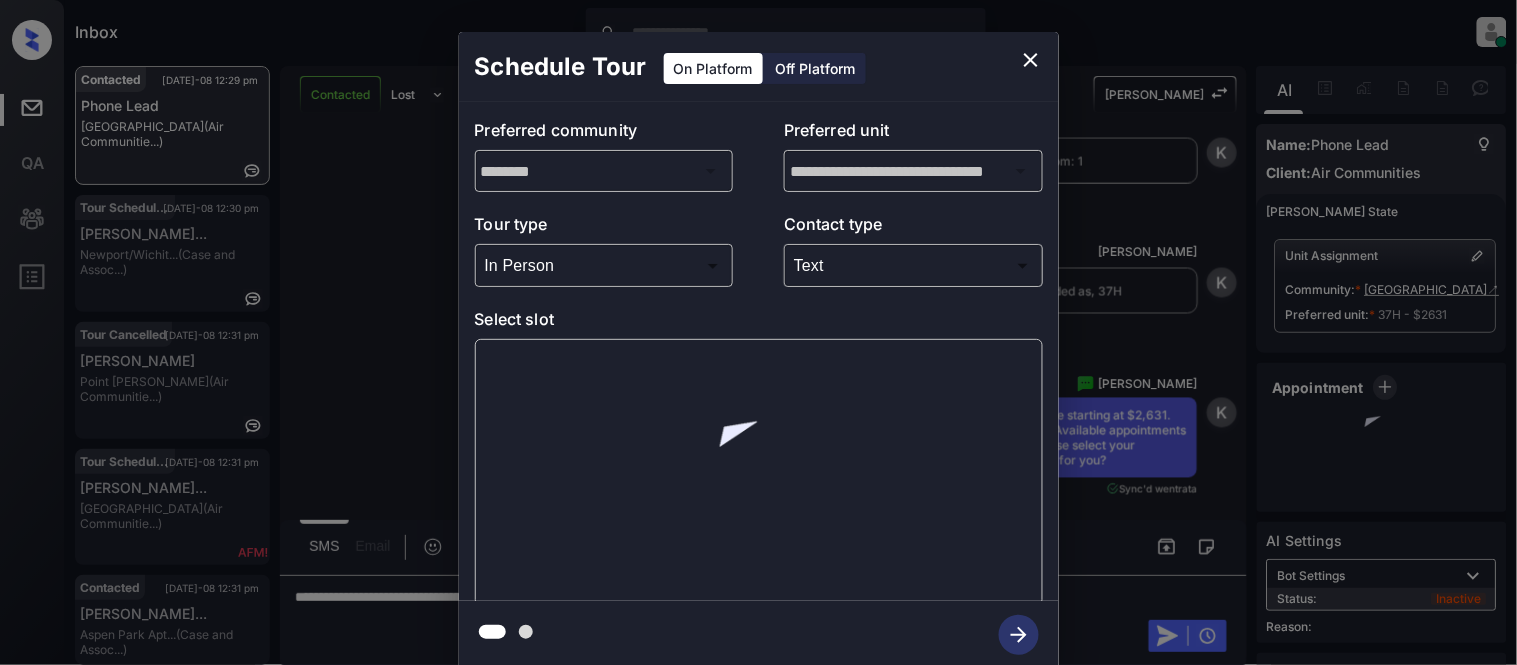 click on "**********" at bounding box center [758, 350] 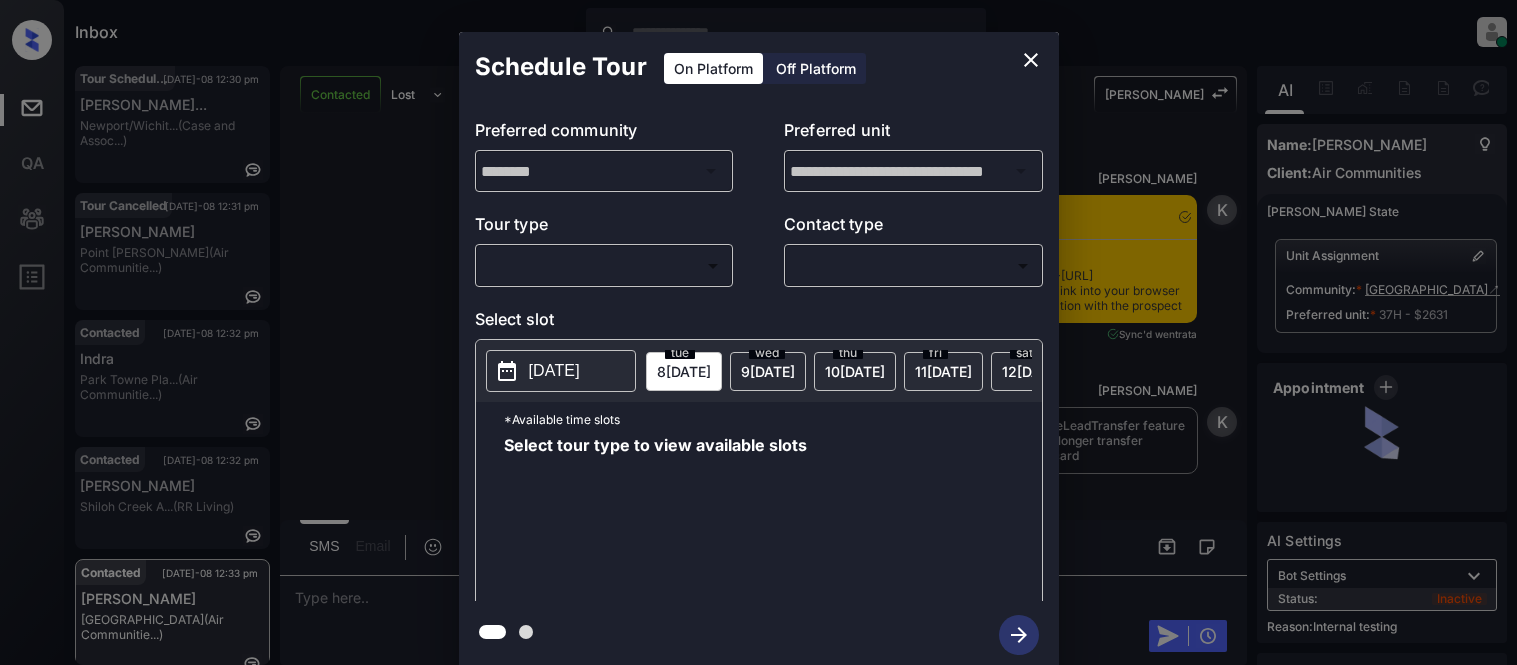 click on "Inbox Kristina Cataag Online Set yourself   offline Set yourself   on break Profile Switch to  light  mode Sign out Tour Scheduled Jul-08 12:30 pm   Sandra Fuentes... Newport/Wichit...  (Case and Assoc...) Tour Cancelled Jul-08 12:31 pm   Sophia Bhullar Point Bonita  (Air Communitie...) Contacted Jul-08 12:32 pm   Indra Park Towne Pla...  (Air Communitie...) Contacted Jul-08 12:32 pm   Roy Clayton Shiloh Creek A...  (RR Living) Contacted Jul-08 12:33 pm   Jacob Leon Bay Parc  (Air Communitie...) Lost Jul-08 12:33 pm   Hrachya Sahaky... Indie Fairview  (Raintree Partn...) Contacted Lost Lead Sentiment: Angry Upon sliding the acknowledgement:  Lead will move to lost stage. * ​ SMS and call option will be set to opt out. AFM will be turned off for the lead. Kelsey New Message Kelsey Notes Note: <a href="https://conversation.getzuma.com/686d6e57e43c3cbffbcff114">https://conversation.getzuma.com/686d6e57e43c3cbffbcff114</a> - Paste this link into your browser to view Kelsey’s conversation with the prospect K K" at bounding box center [758, 332] 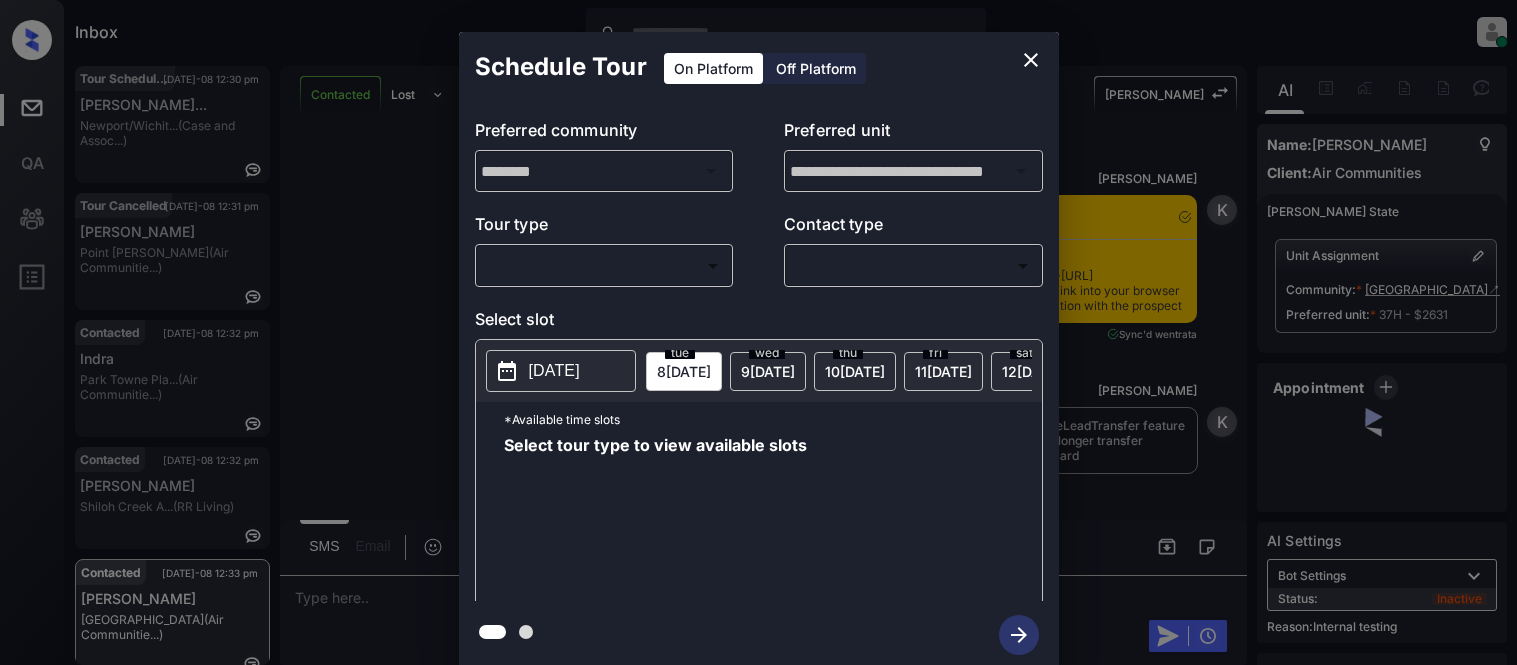 scroll, scrollTop: 0, scrollLeft: 0, axis: both 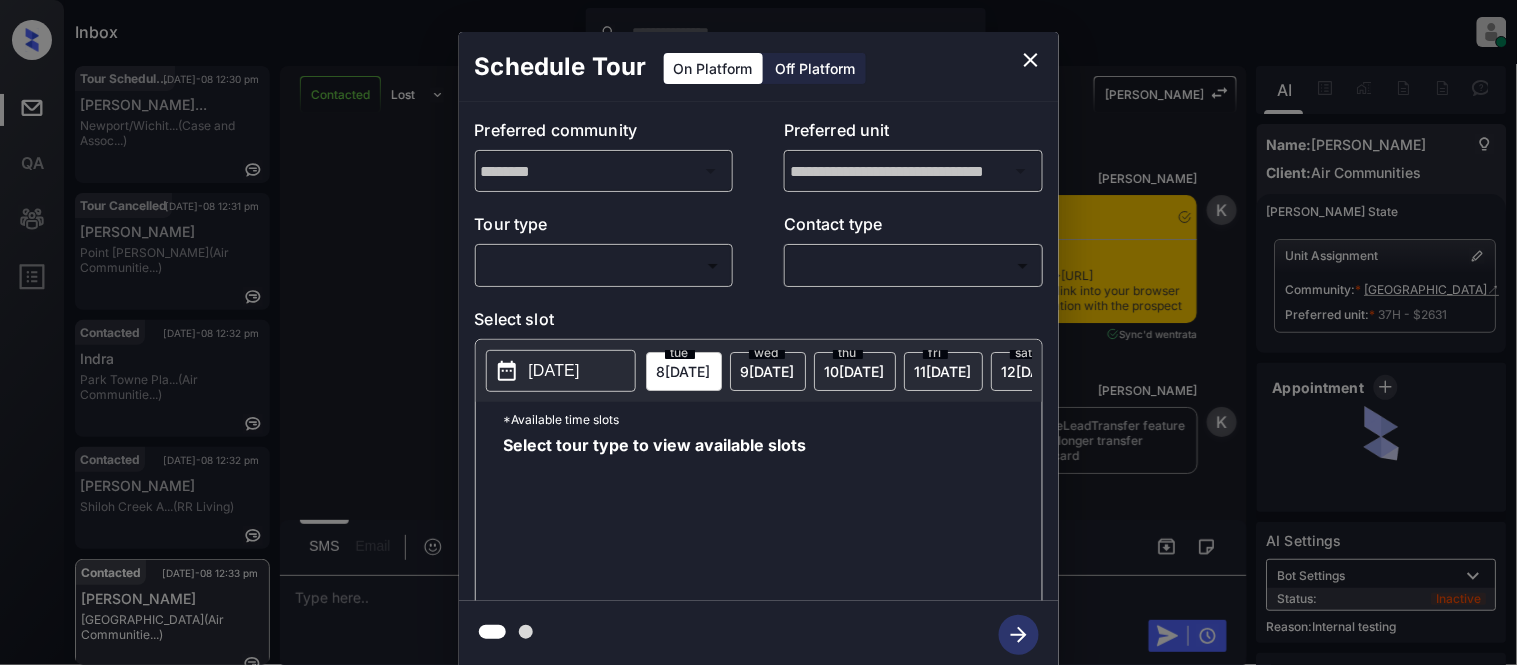 type on "********" 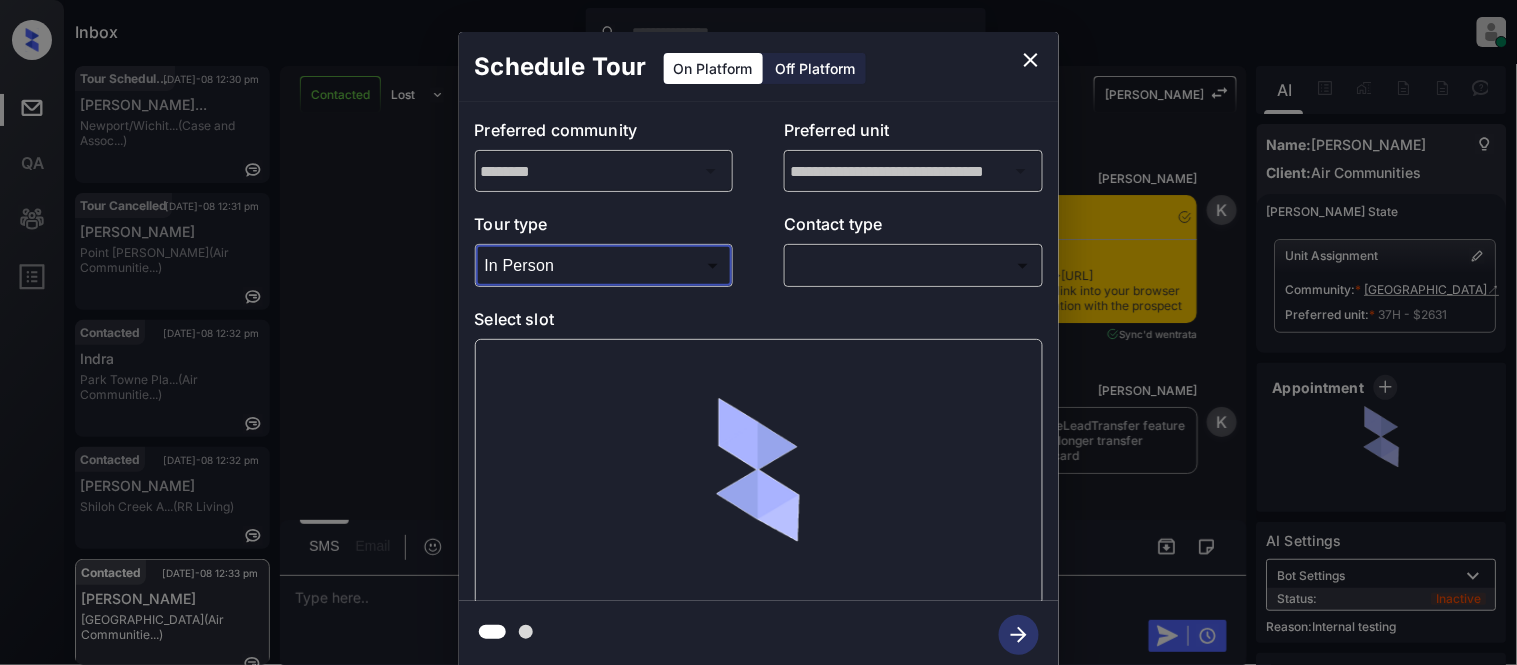 click at bounding box center [758, 332] 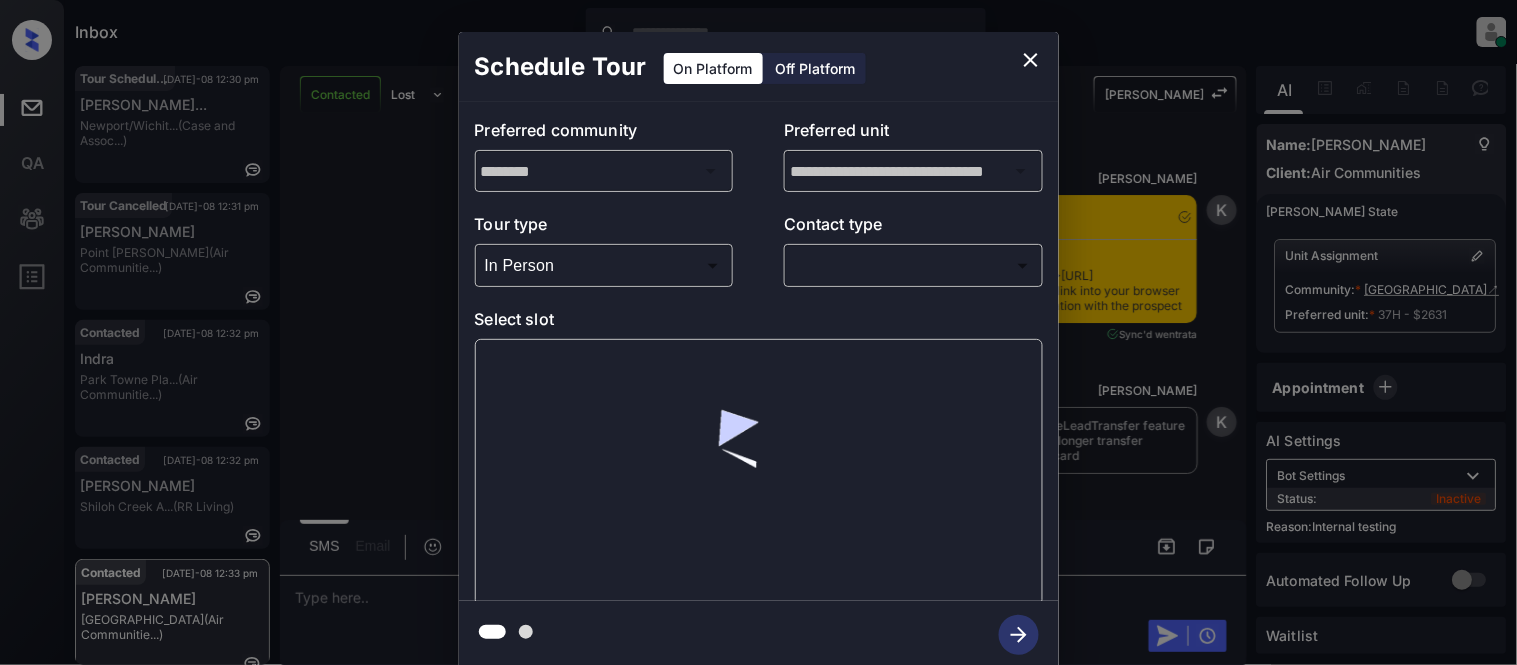 scroll, scrollTop: 110, scrollLeft: 0, axis: vertical 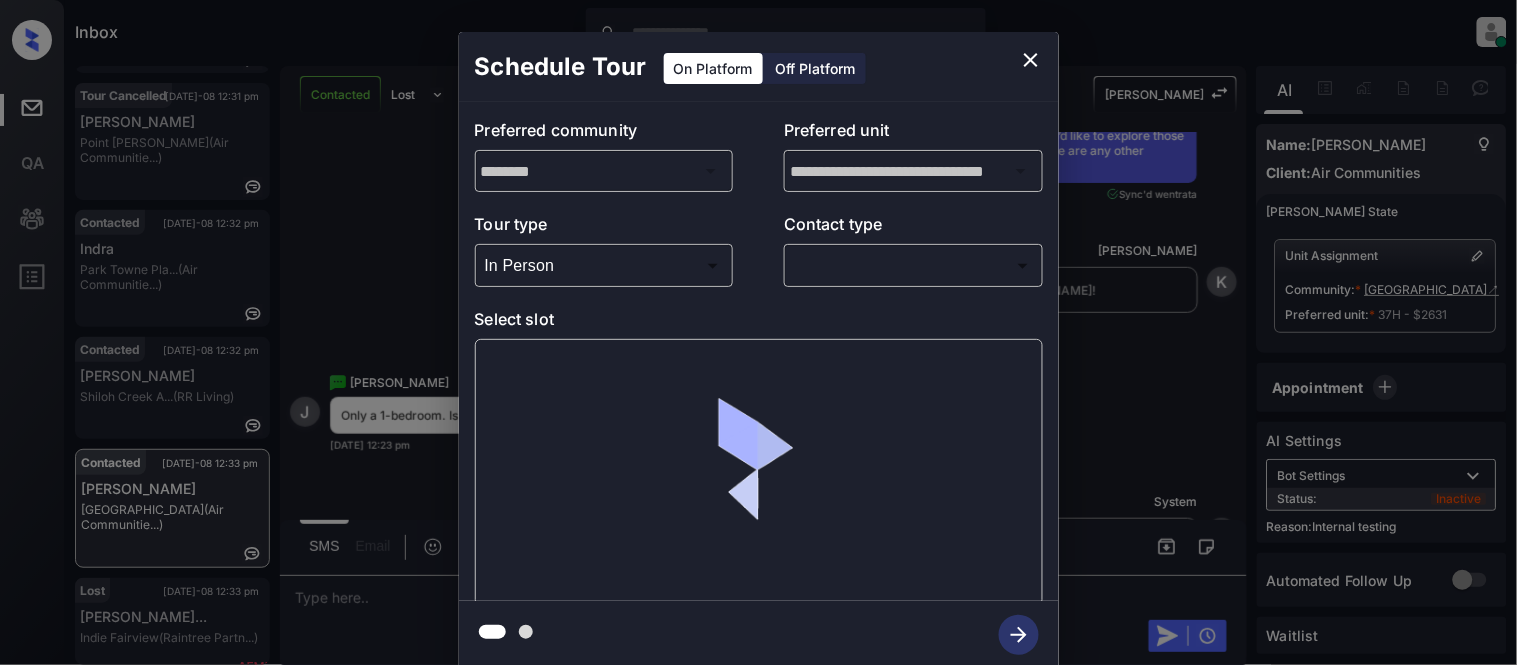 click on "Inbox Kristina Cataag Online Set yourself   offline Set yourself   on break Profile Switch to  light  mode Sign out Tour Scheduled Jul-08 12:30 pm   Sandra Fuentes... Newport/Wichit...  (Case and Assoc...) Tour Cancelled Jul-08 12:31 pm   Sophia Bhullar Point Bonita  (Air Communitie...) Contacted Jul-08 12:32 pm   Indra Park Towne Pla...  (Air Communitie...) Contacted Jul-08 12:32 pm   Roy Clayton Shiloh Creek A...  (RR Living) Contacted Jul-08 12:33 pm   Jacob Leon Bay Parc  (Air Communitie...) Lost Jul-08 12:33 pm   Hrachya Sahaky... Indie Fairview  (Raintree Partn...) Contacted Lost Lead Sentiment: Angry Upon sliding the acknowledgement:  Lead will move to lost stage. * ​ SMS and call option will be set to opt out. AFM will be turned off for the lead. Kelsey New Message Kelsey Notes Note: <a href="https://conversation.getzuma.com/686d6e57e43c3cbffbcff114">https://conversation.getzuma.com/686d6e57e43c3cbffbcff114</a> - Paste this link into your browser to view Kelsey’s conversation with the prospect K K" at bounding box center (758, 332) 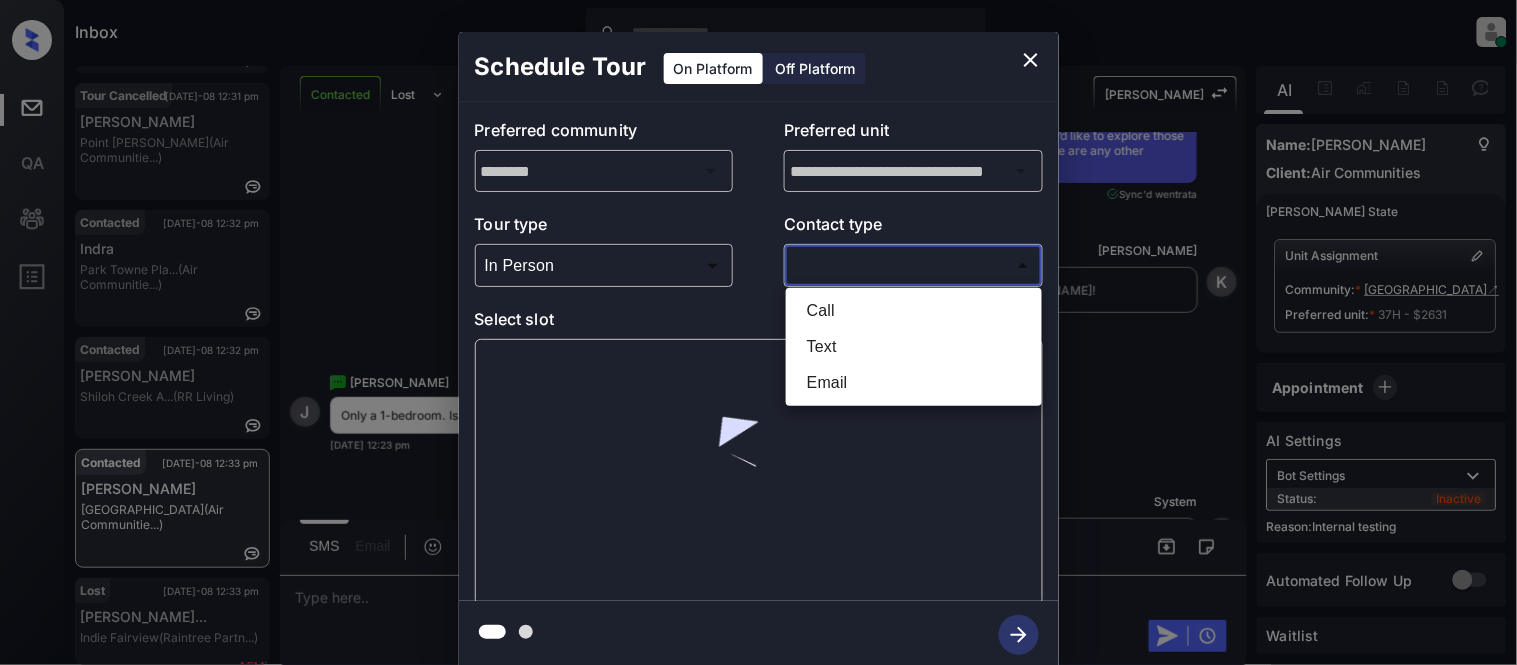 click on "Text" at bounding box center (914, 347) 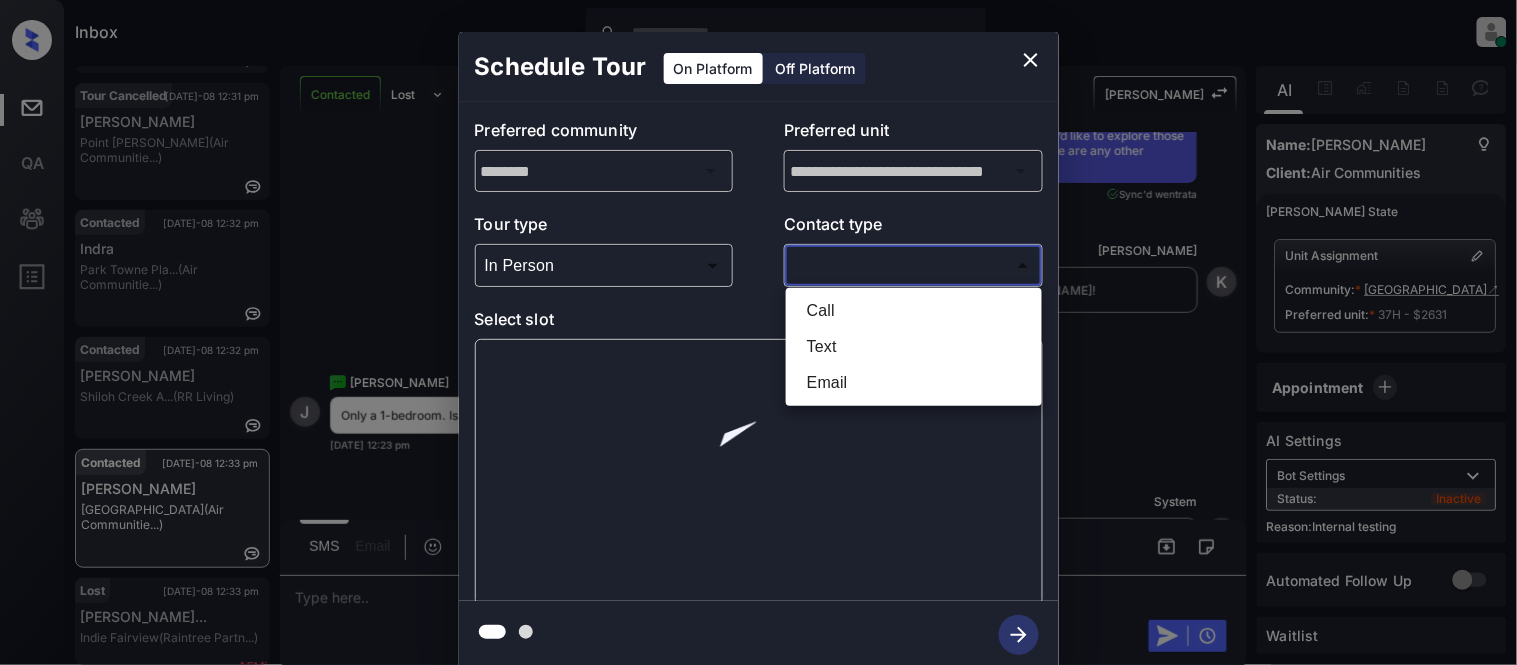 type on "****" 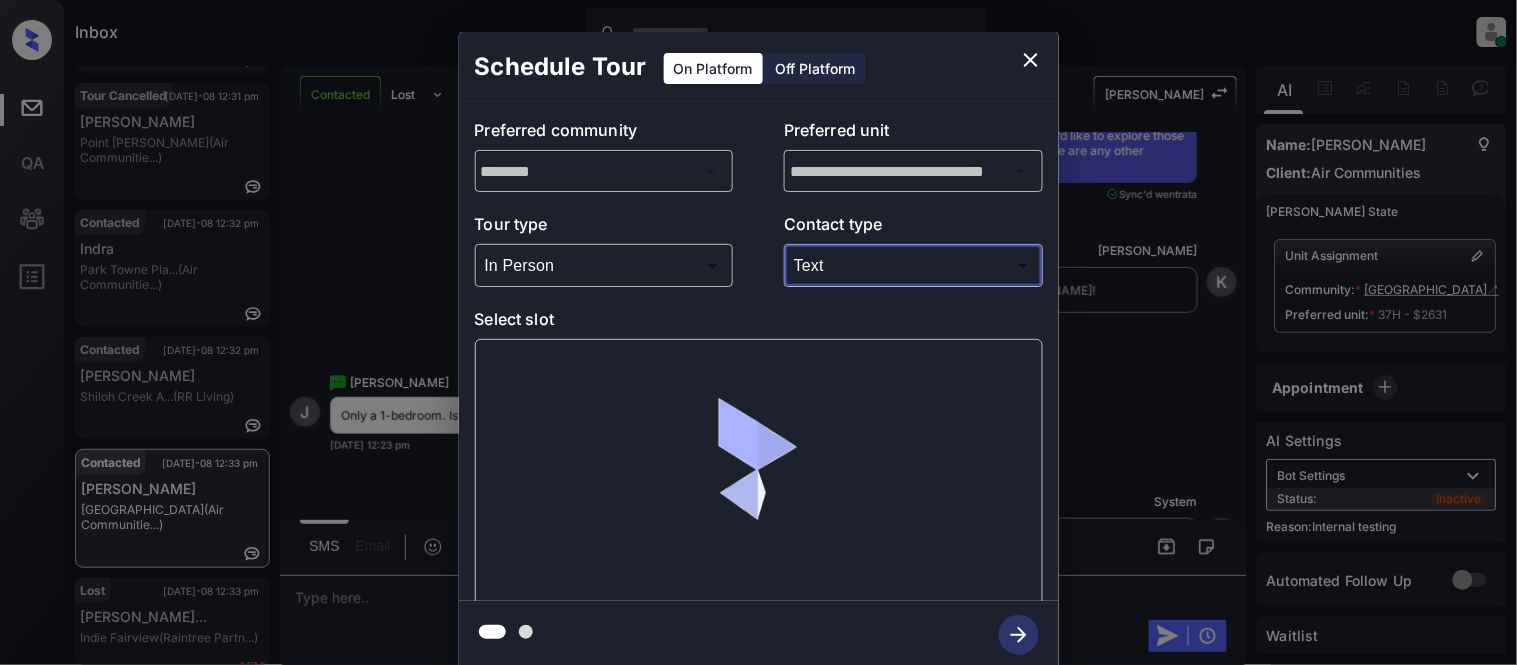 click at bounding box center (759, 472) 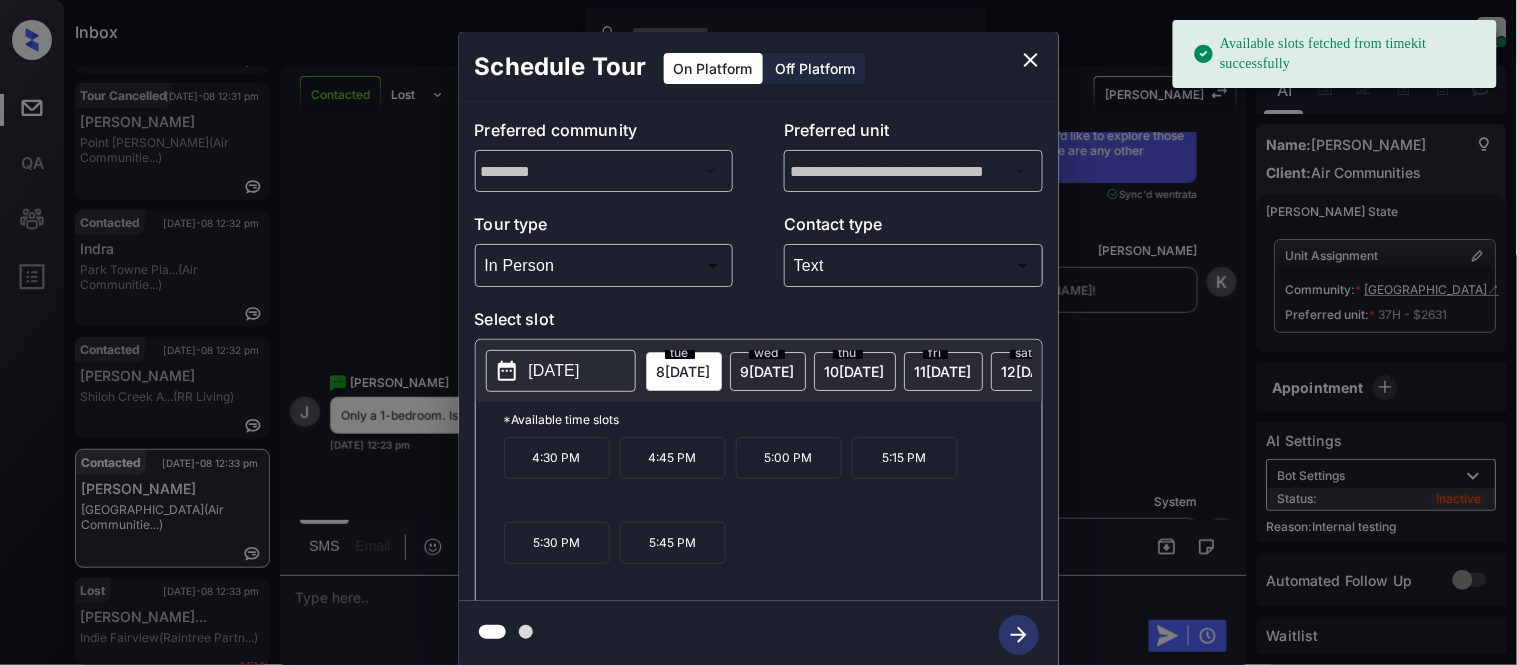 click on "[DATE]" at bounding box center [554, 371] 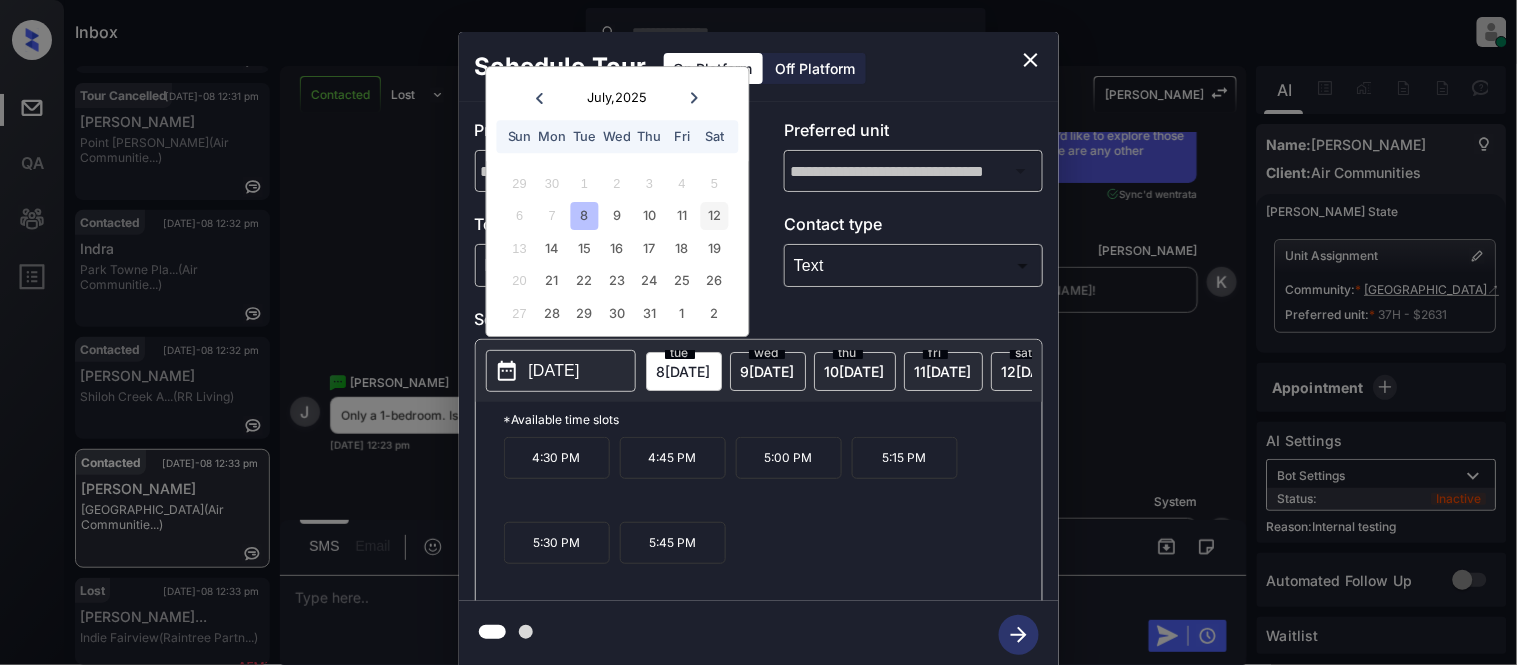 click on "12" at bounding box center [714, 216] 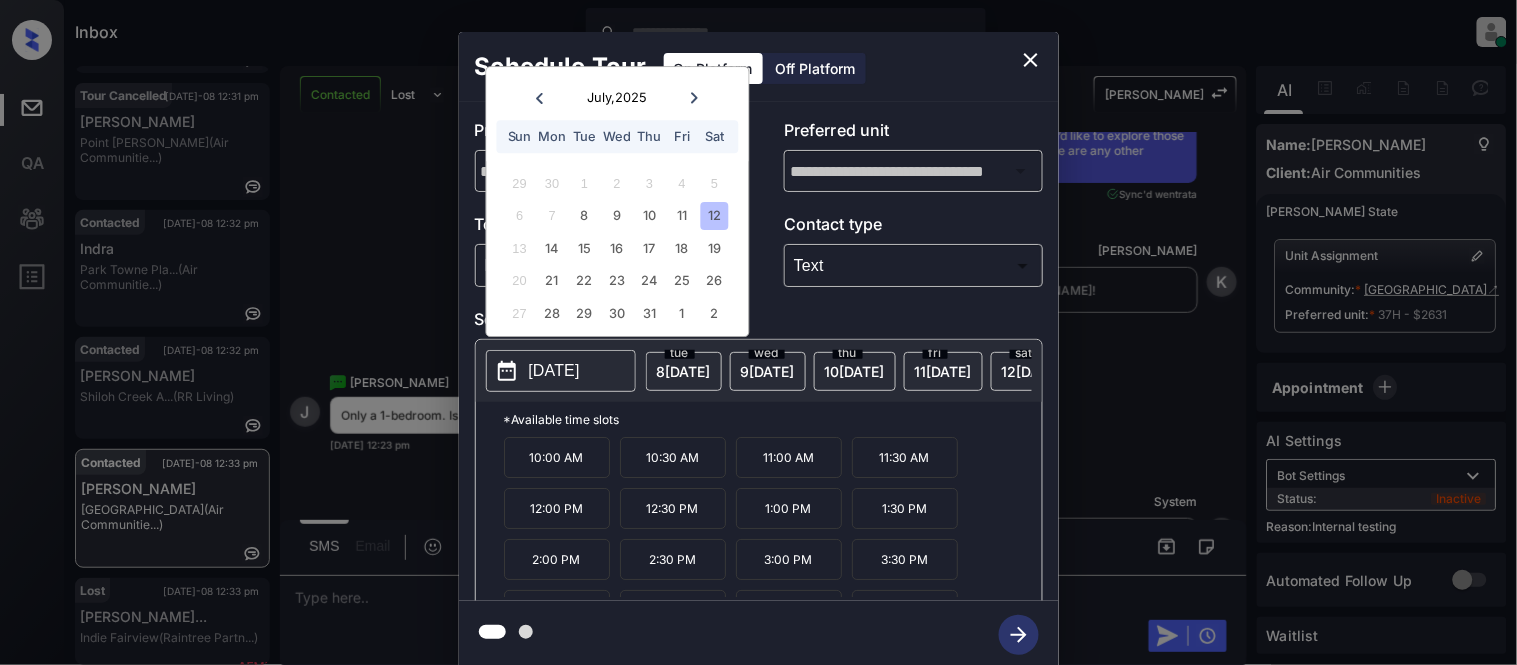 click on "1:00 PM" at bounding box center (789, 508) 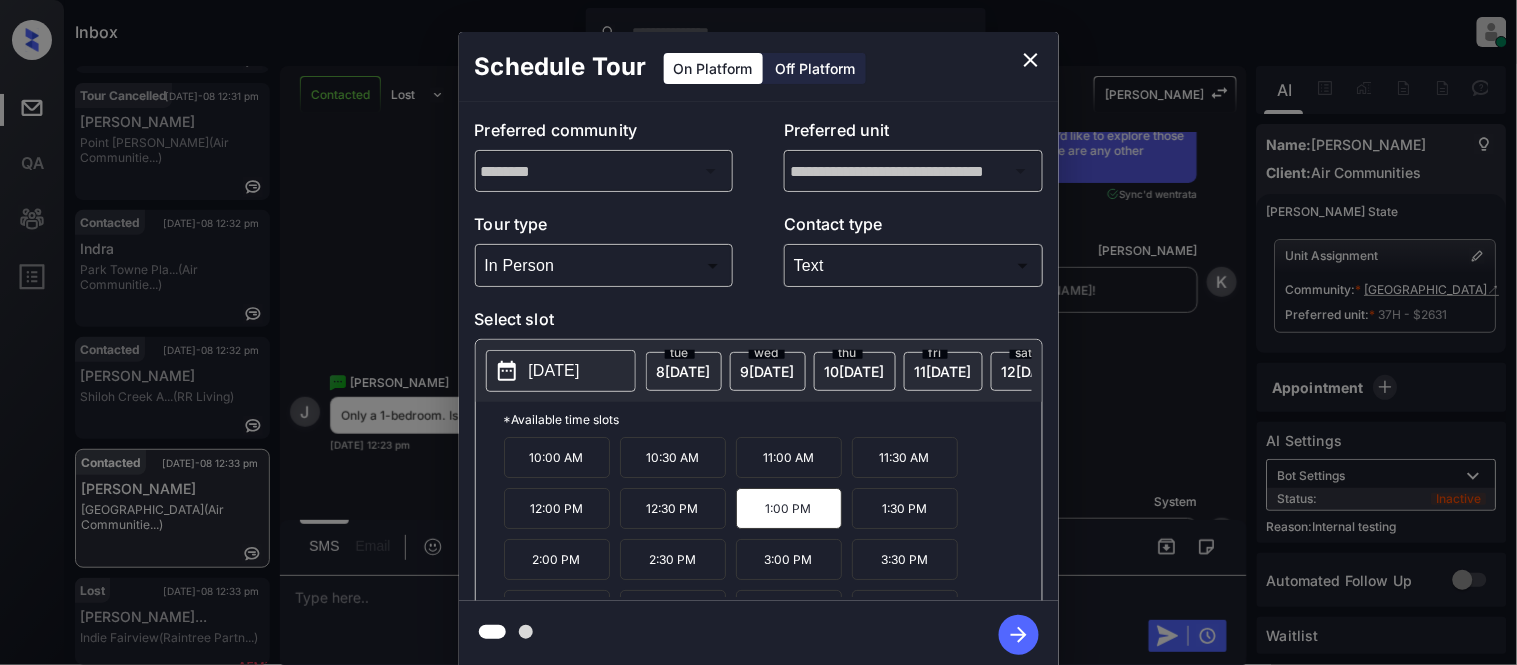 click 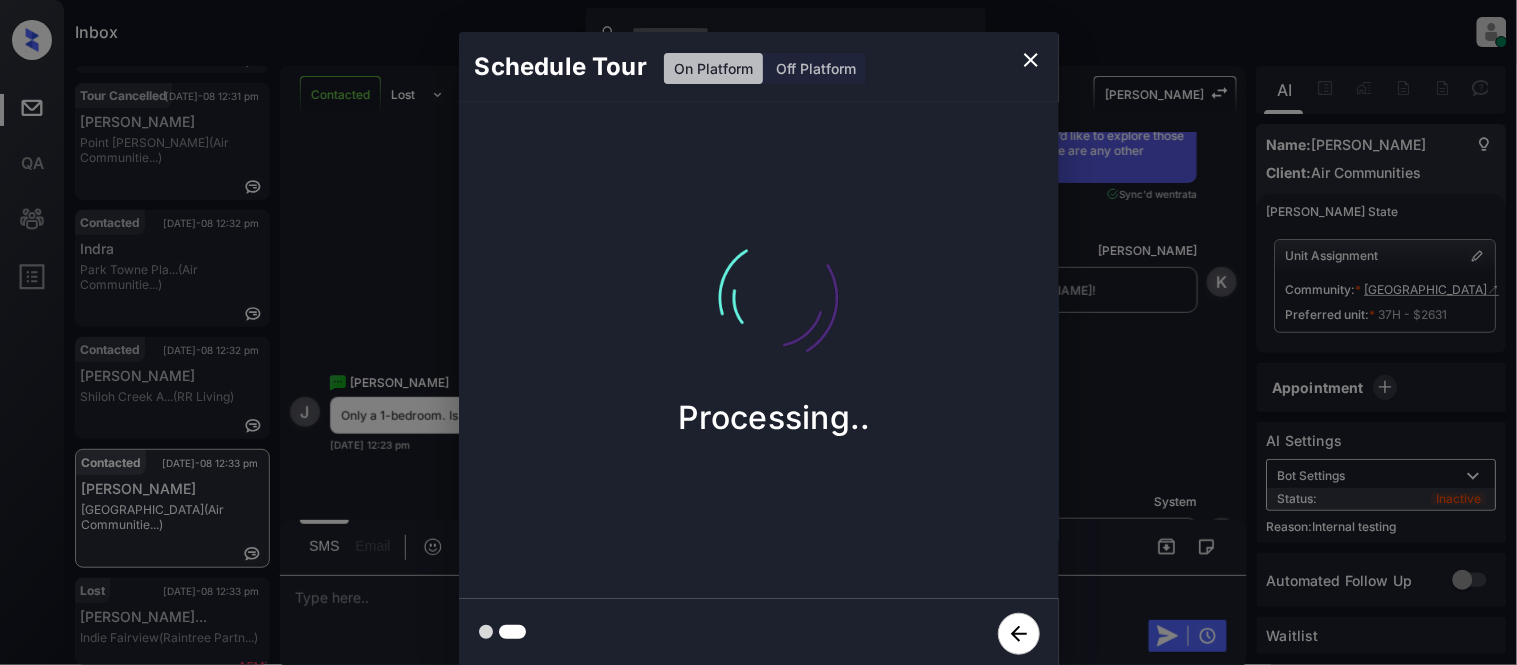 click on "Schedule Tour On Platform Off Platform Processing.." at bounding box center [758, 350] 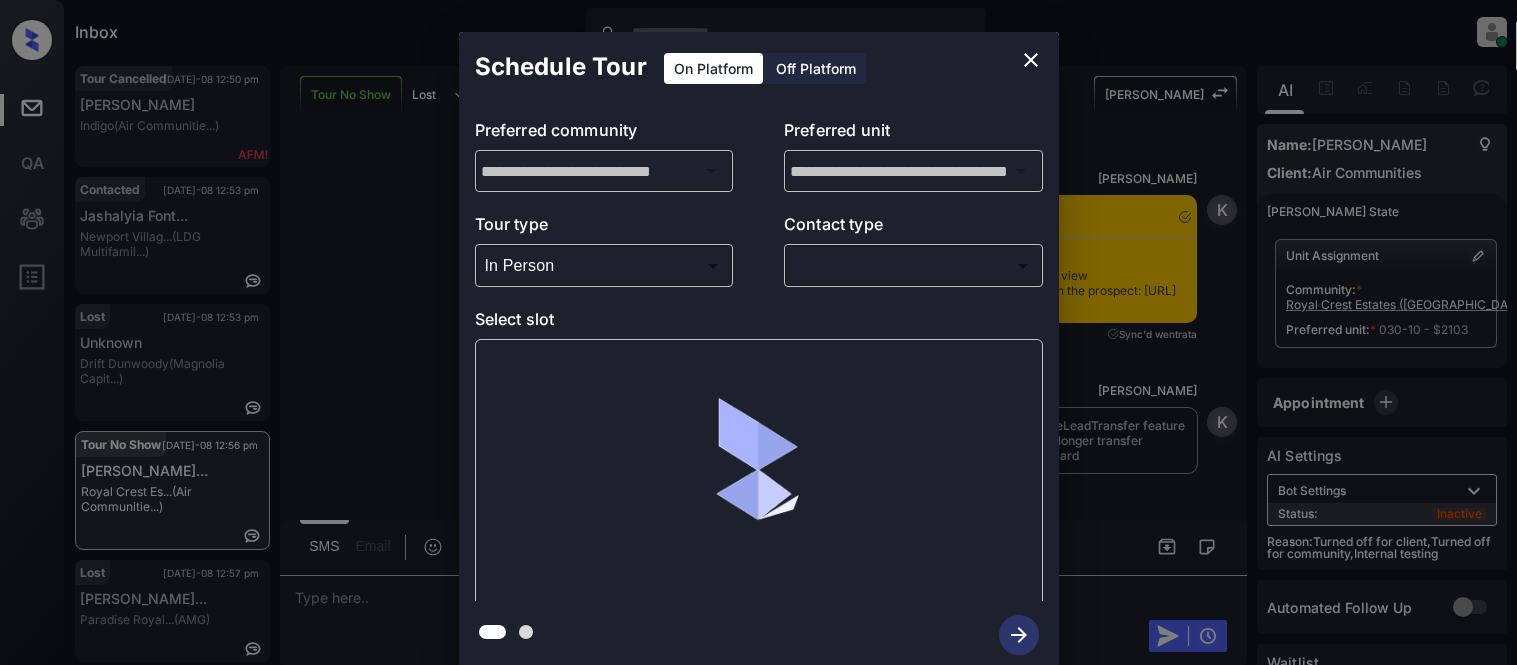 click on "Tour with Entrata cancelled successfully Inbox Kristina Cataag Online Set yourself   offline Set yourself   on break Profile Switch to  light  mode Sign out Tour Cancelled Jul-08 12:50 pm   Rachel Salia Indigo  (Air Communitie...) Contacted Jul-08 12:53 pm   Jashalyia Font... Newport Villag...  (LDG Multifamil...) Lost Jul-08 12:53 pm   Unknown Drift Dunwoody  (Magnolia Capit...) Tour No Show Jul-08 12:56 pm   George M Morri... Royal Crest Es...  (Air Communitie...) Lost Jul-08 12:57 pm   Justin Pellegr... Paradise Royal...  (AMG) Contacted Jul-08 12:45 pm   Phone Lead Plantation Apa...  (RR Living) Tour No Show Lost Lead Sentiment: Angry Upon sliding the acknowledgement:  Lead will move to lost stage. * ​ SMS and call option will be set to opt out. AFM will be turned off for the lead. Kelsey New Message Kelsey Notes Note: Paste this link into your browser to view Kelsey’s conversation with the prospect: https://conversation.getzuma.com/6695e5b46a77aadcecc70bf9 Jul 15, 2024 08:15 pm  Sync'd w  entrata K K" at bounding box center [758, 332] 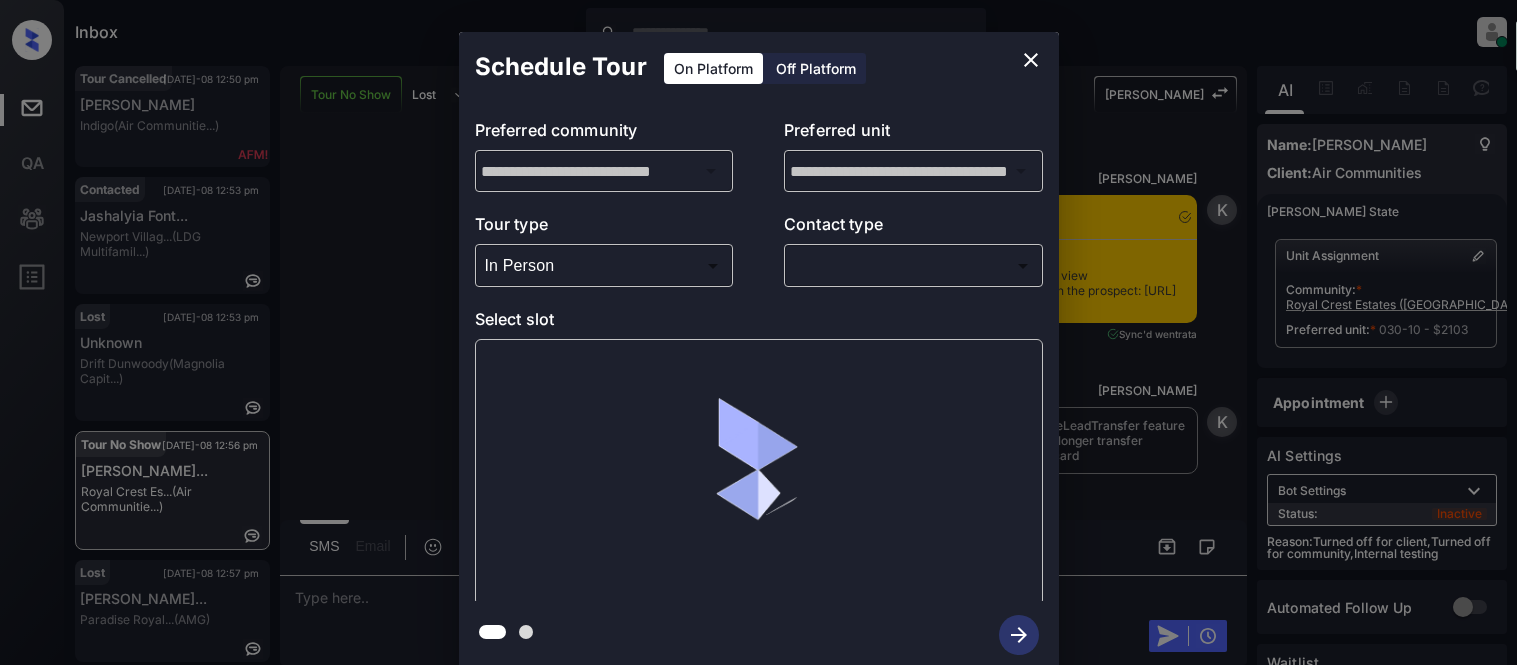 scroll, scrollTop: 0, scrollLeft: 0, axis: both 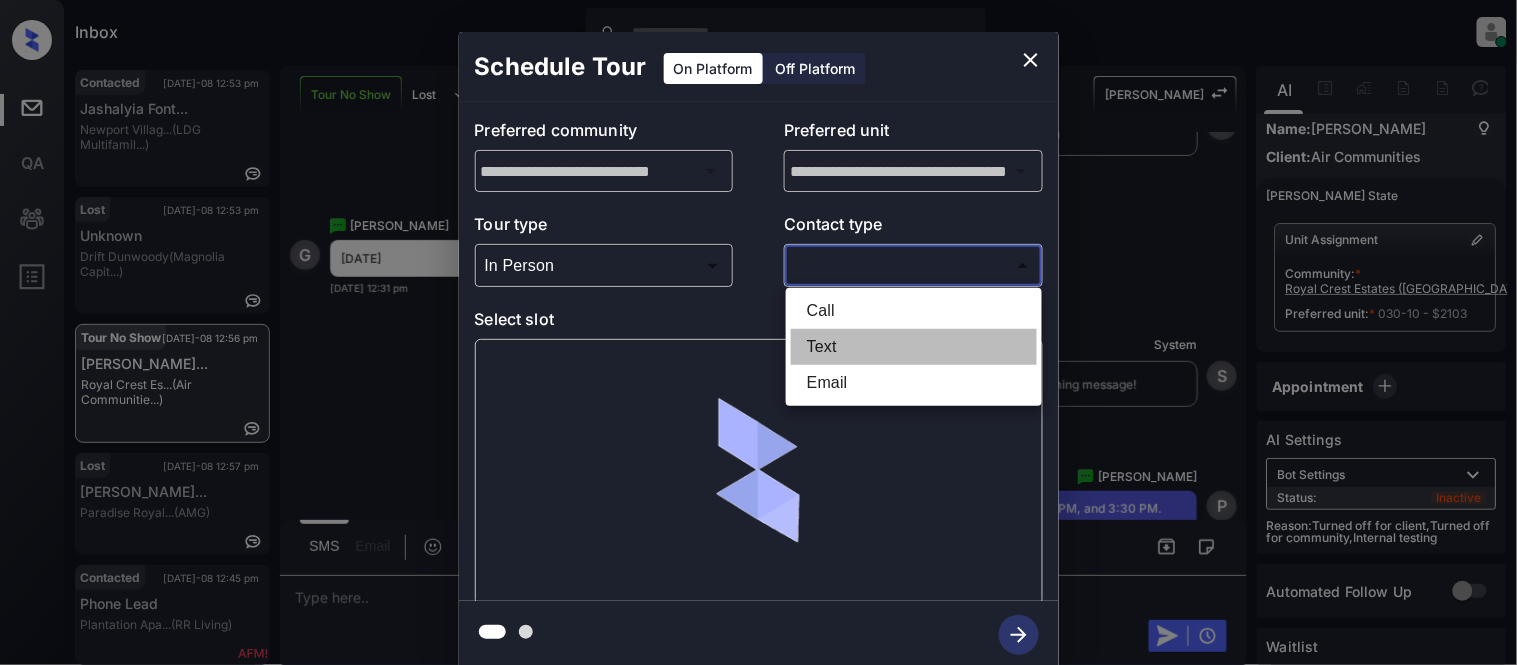 click on "Text" 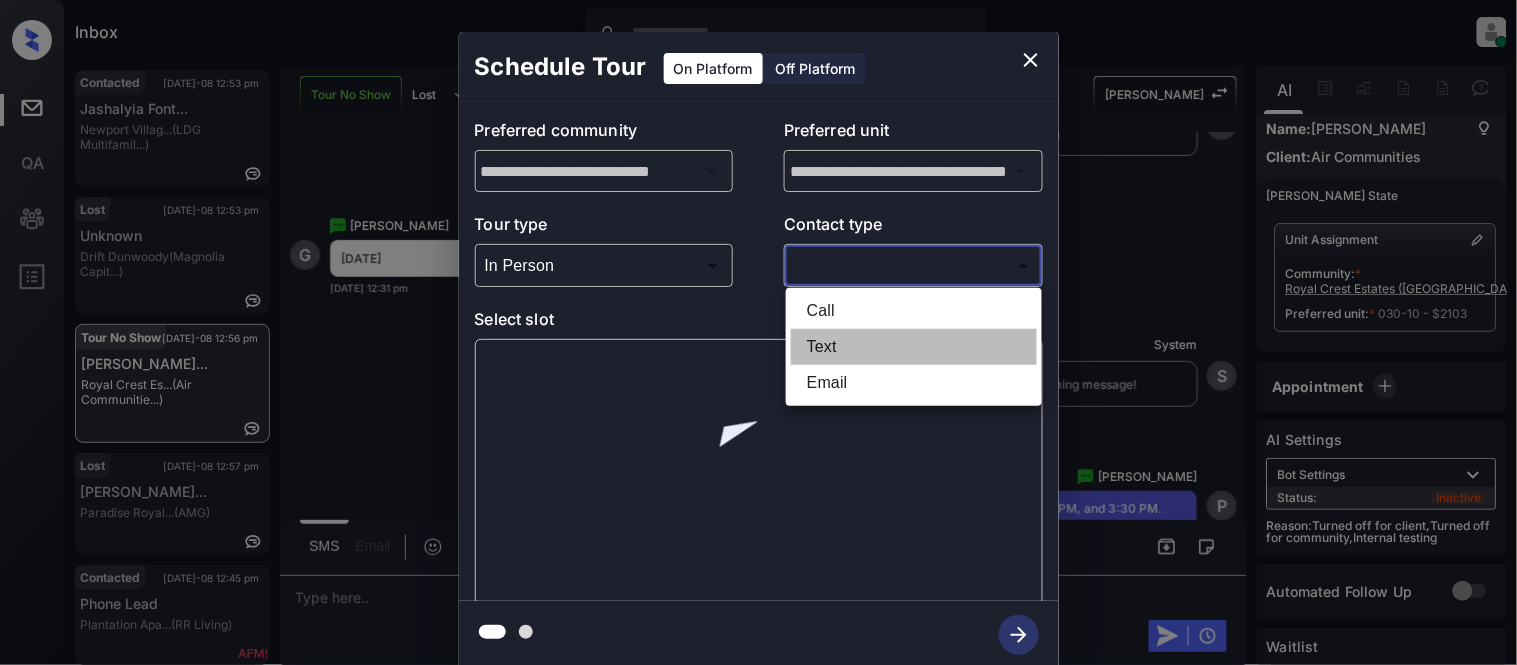 type on "****" 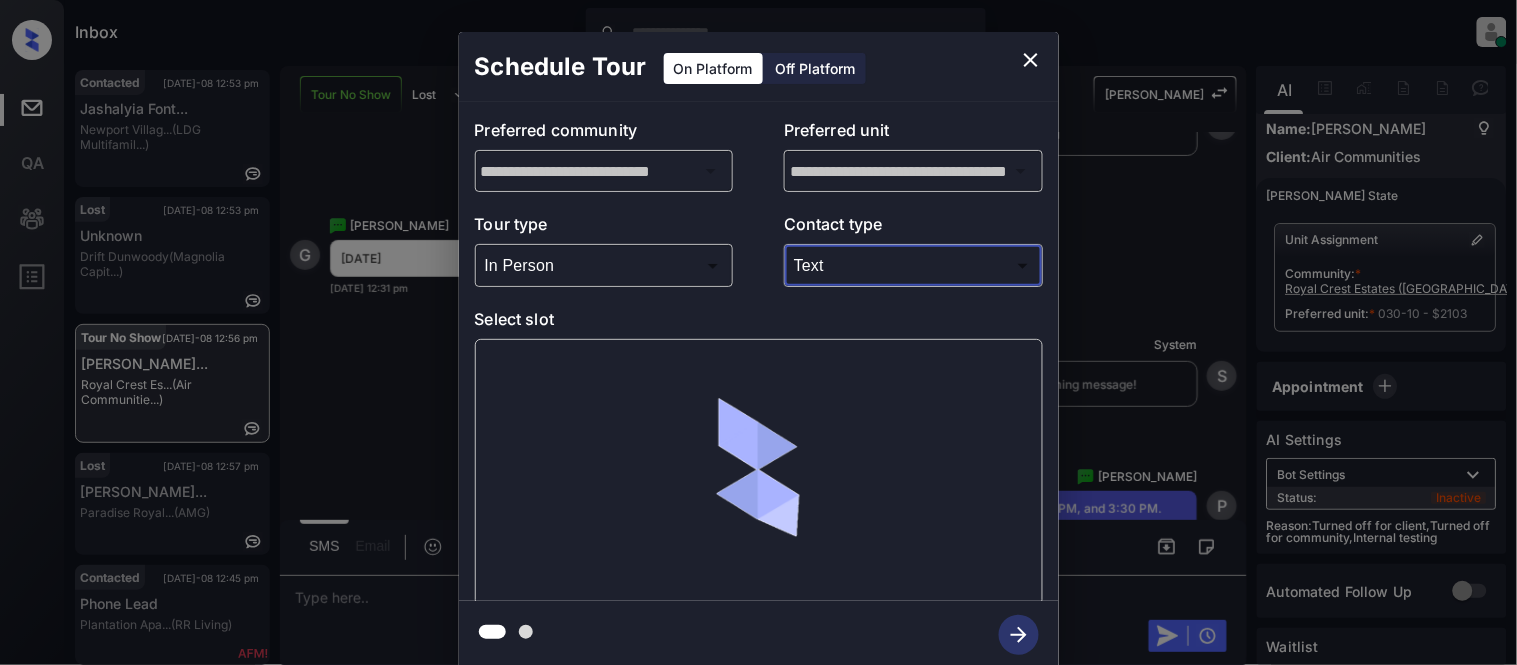 click 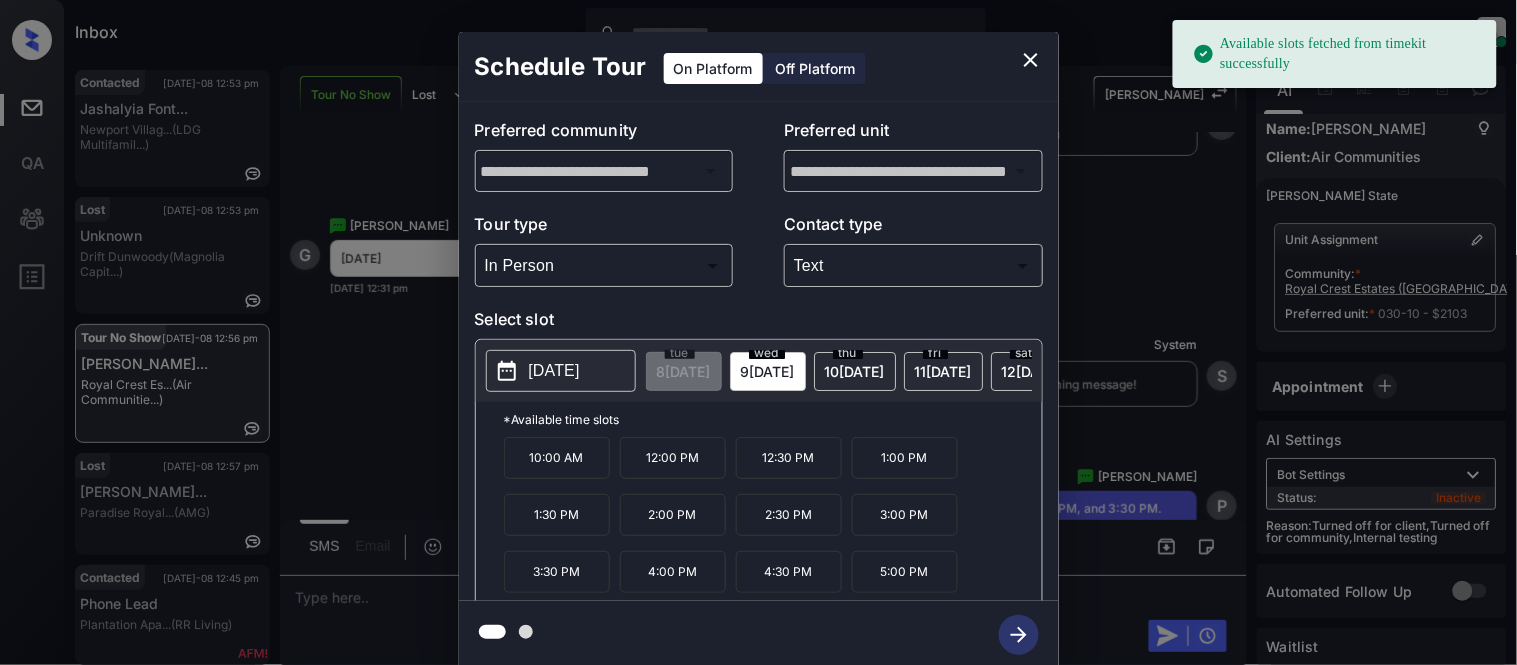 click on "fri 11 JUL" 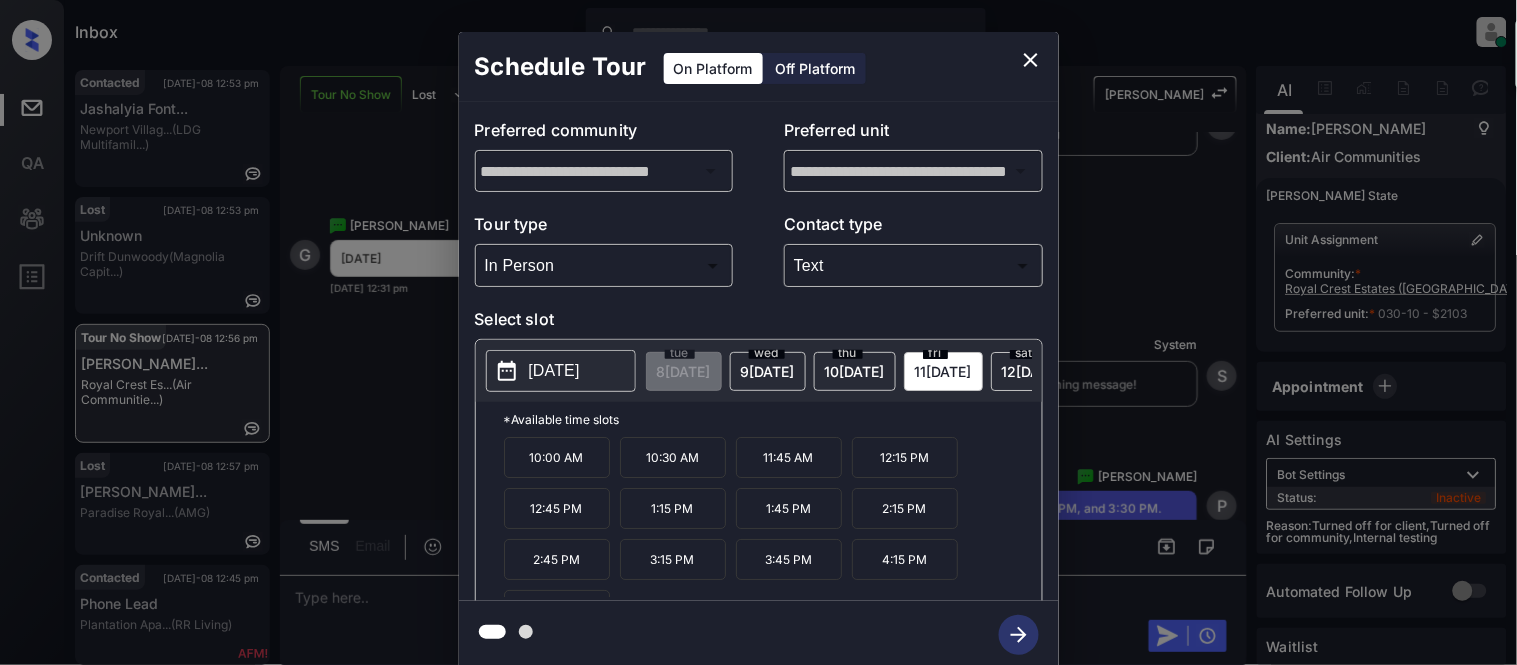 click on "10:00 AM" 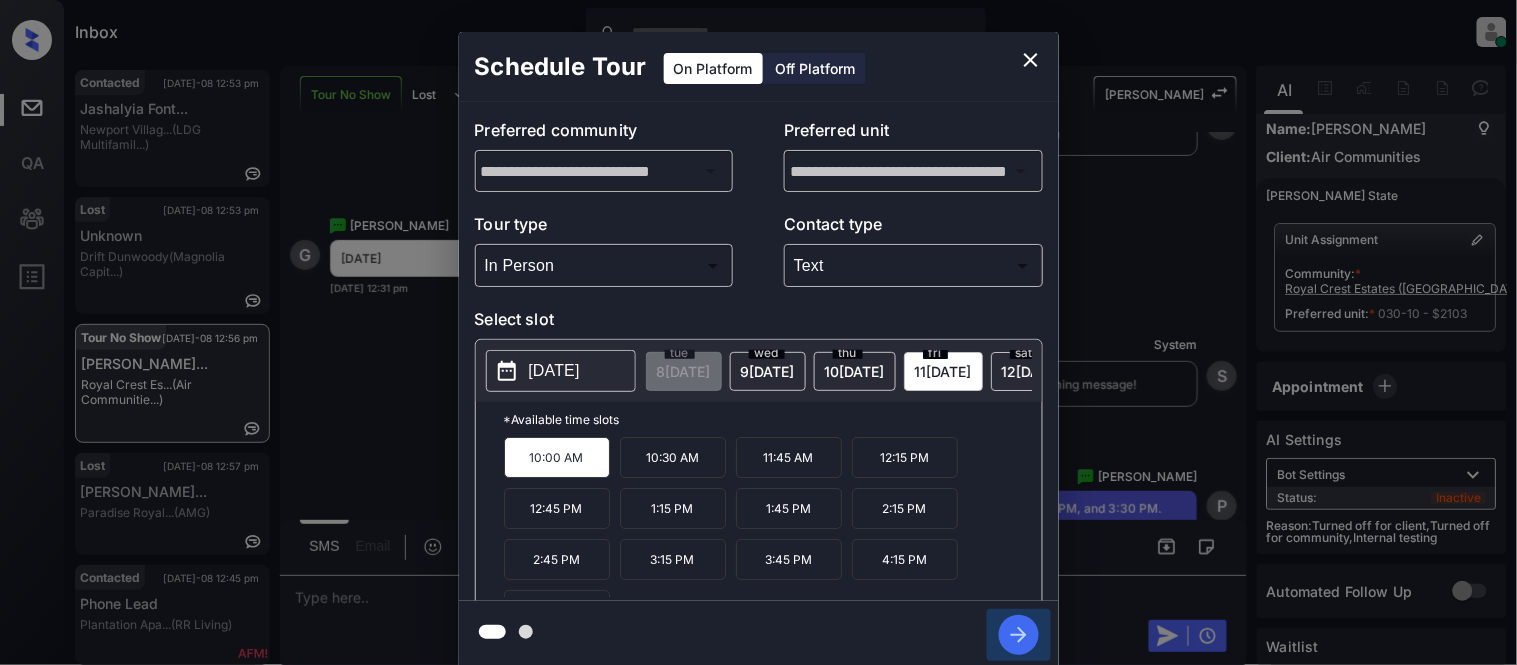 click 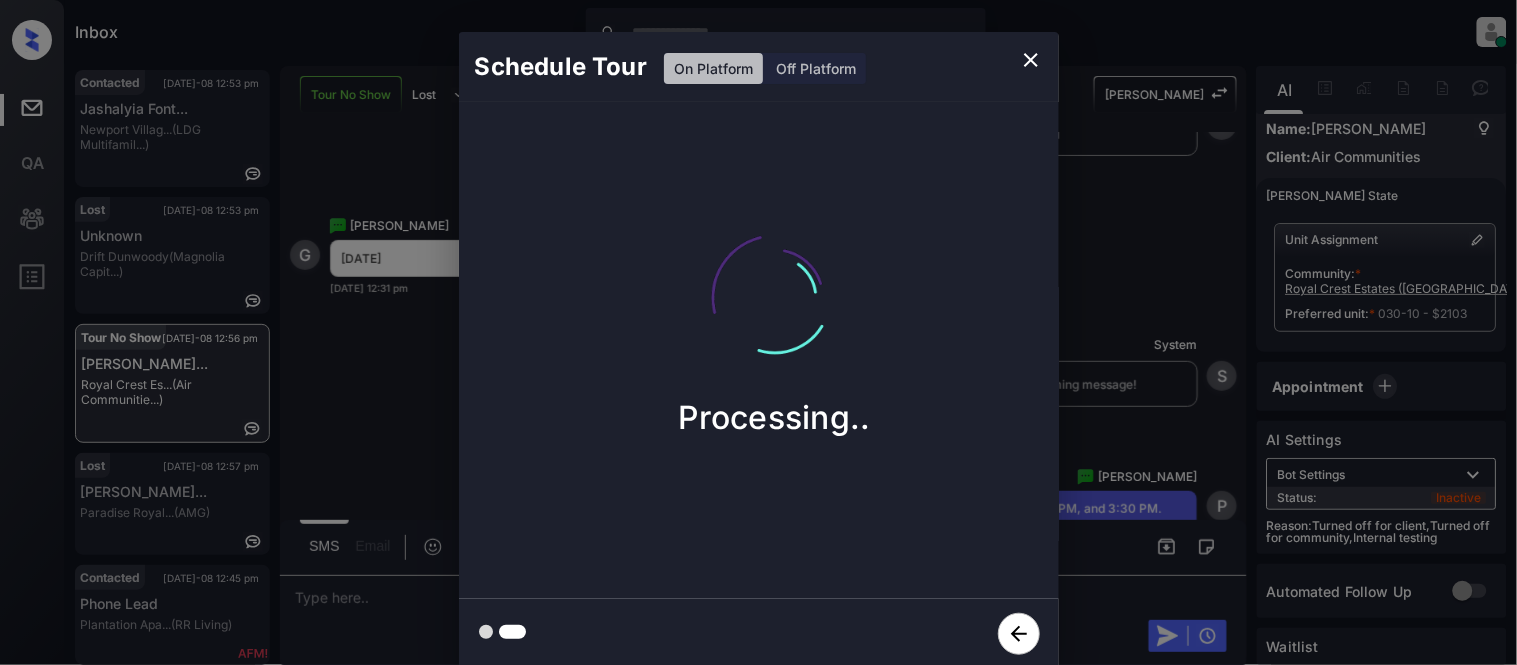 click on "Schedule Tour On Platform Off Platform Processing.." 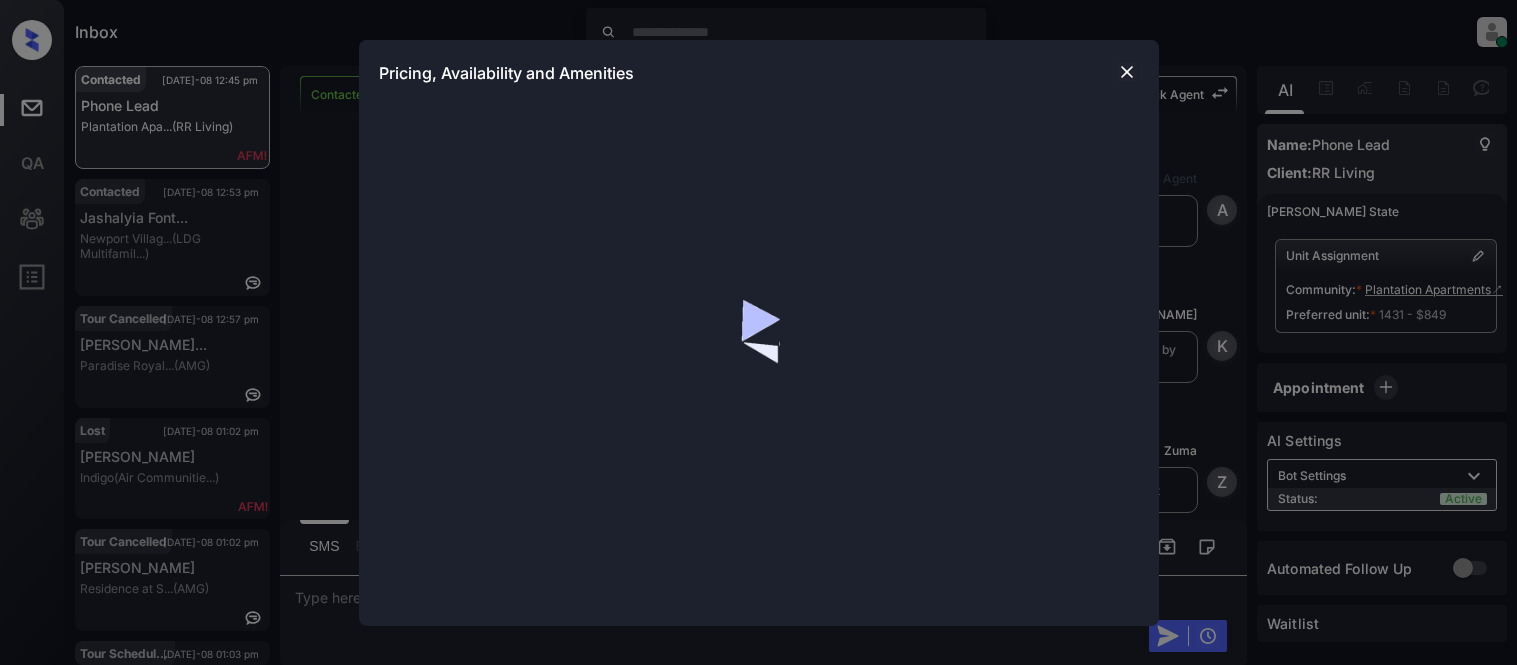 scroll, scrollTop: 0, scrollLeft: 0, axis: both 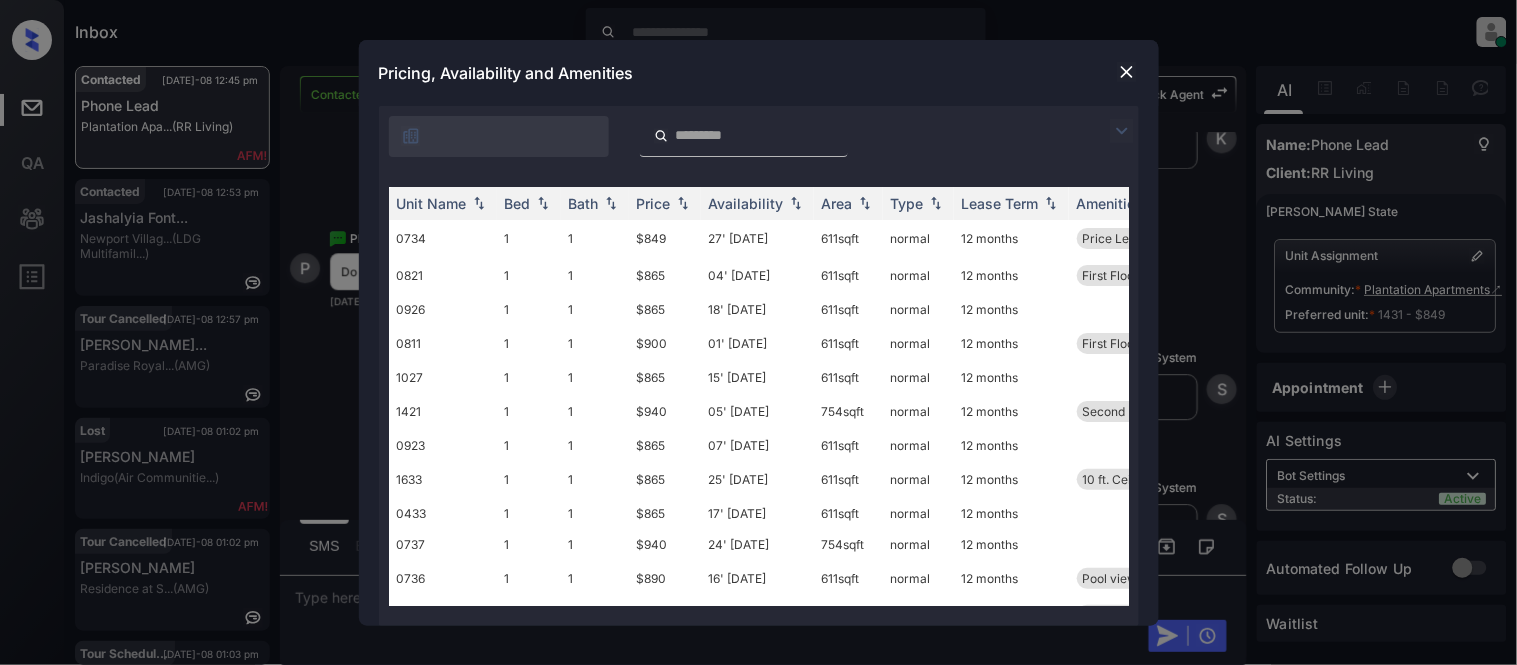 click at bounding box center (1122, 131) 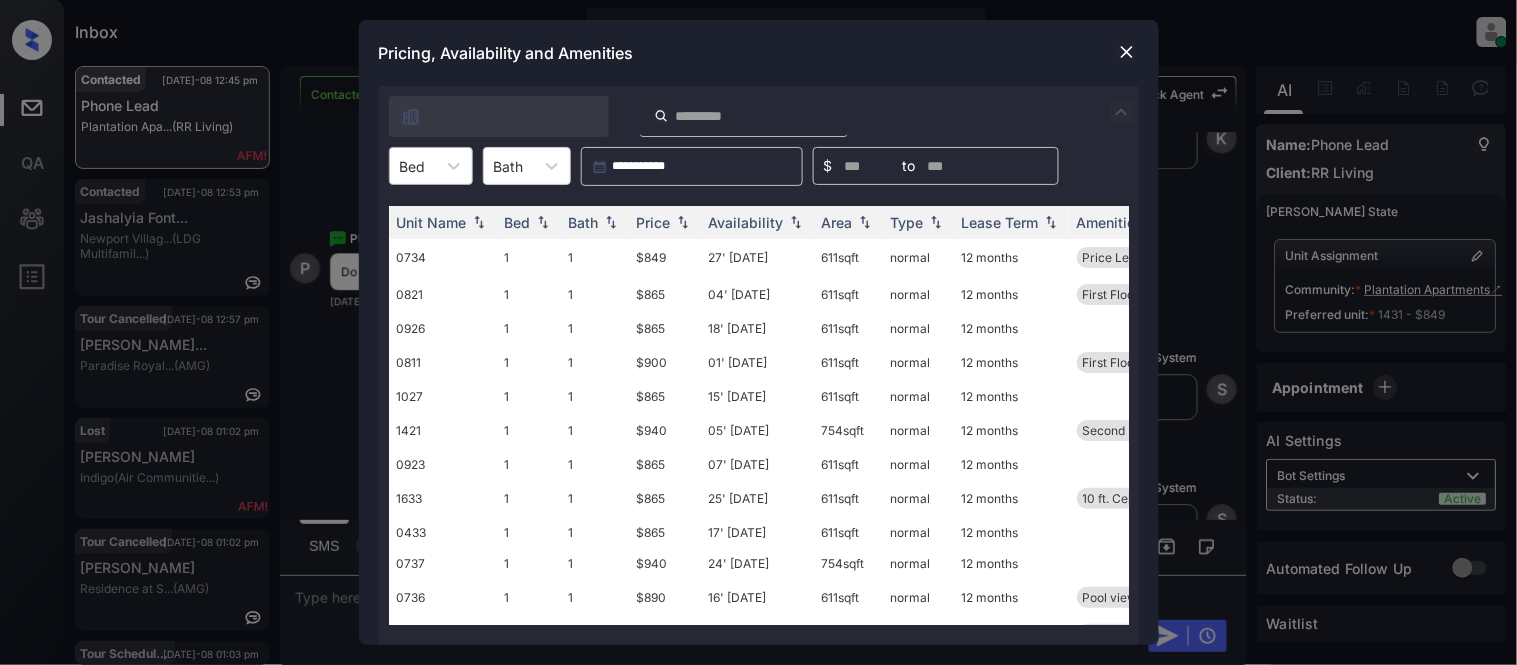 click on "Bed" at bounding box center (413, 166) 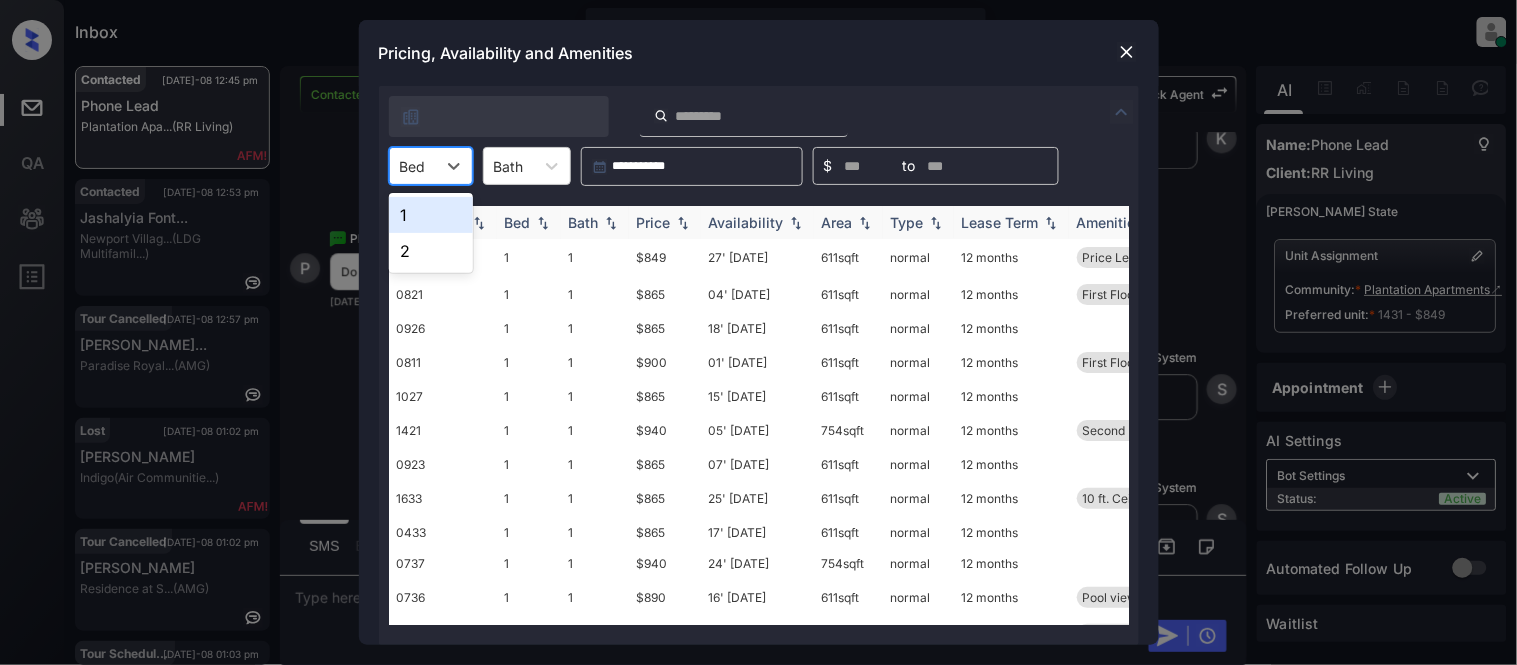 click on "1" at bounding box center (431, 215) 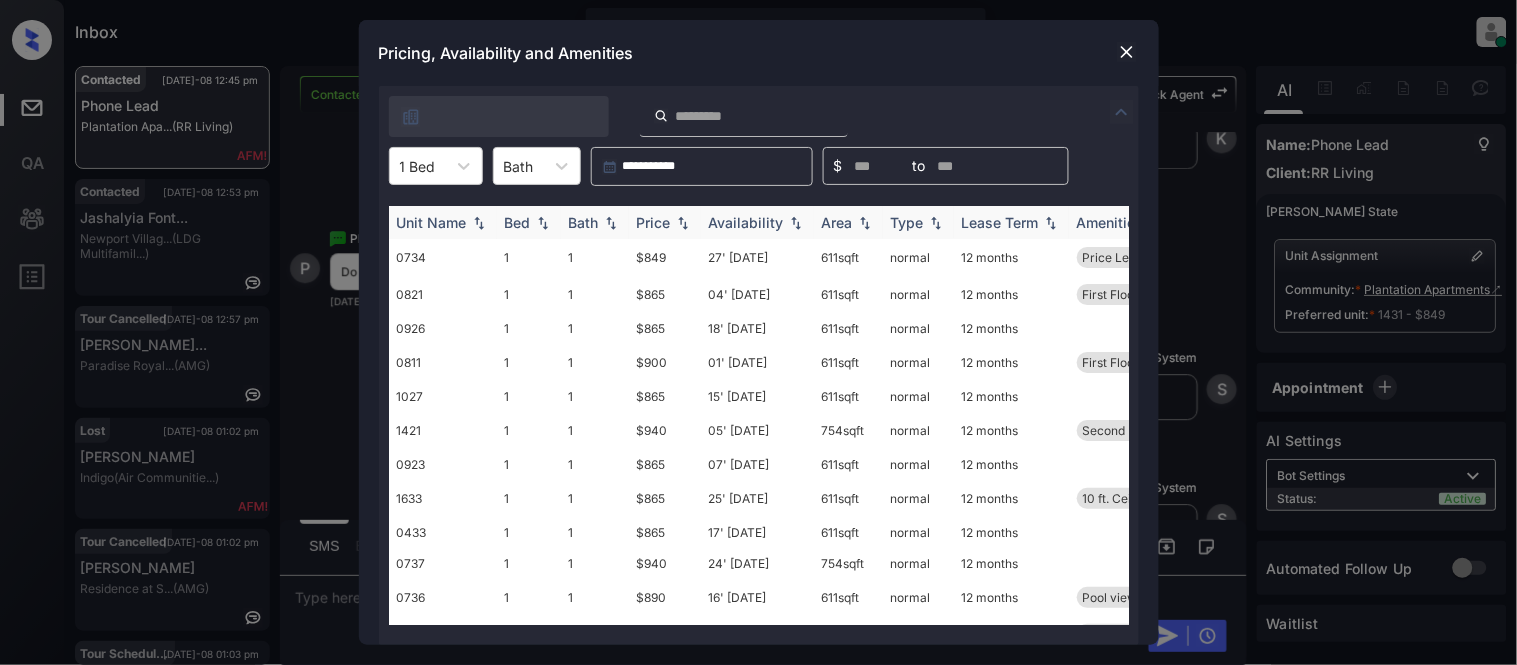 click on "Price" at bounding box center (654, 222) 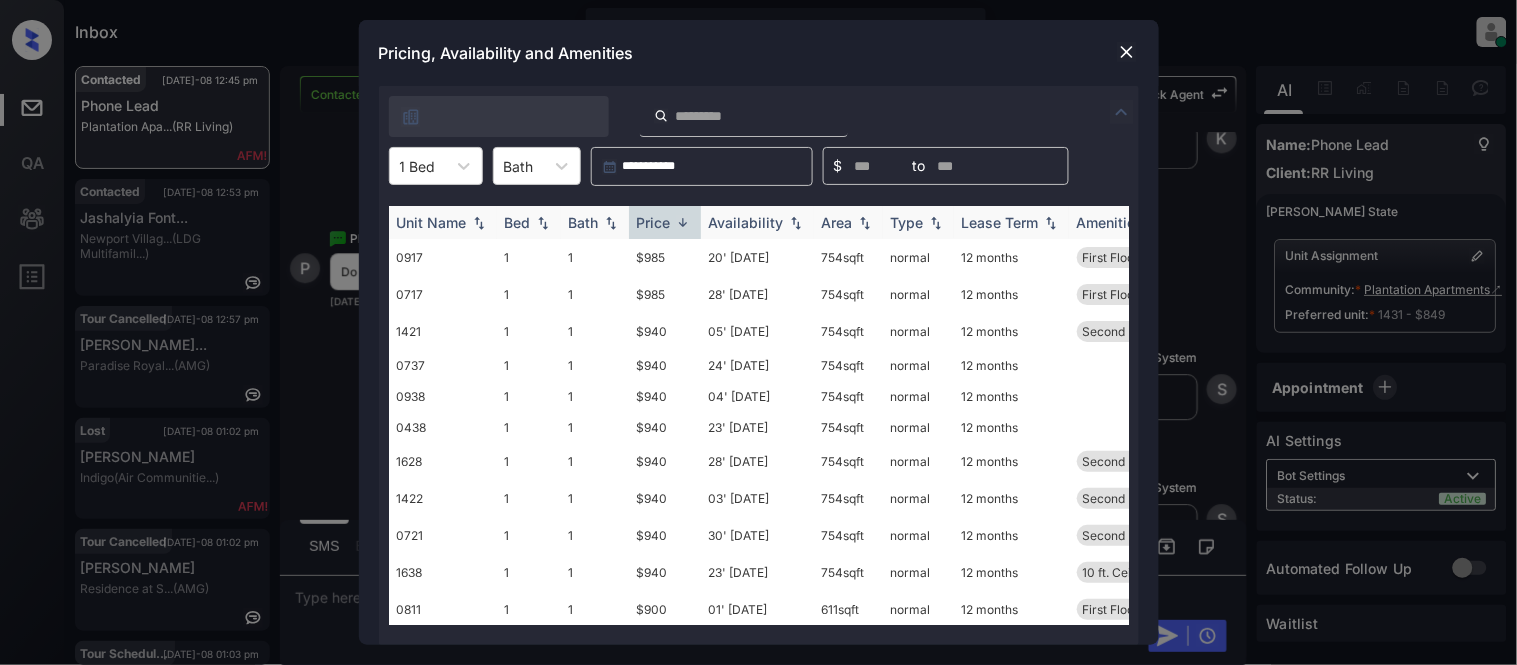 click on "Price" at bounding box center (654, 222) 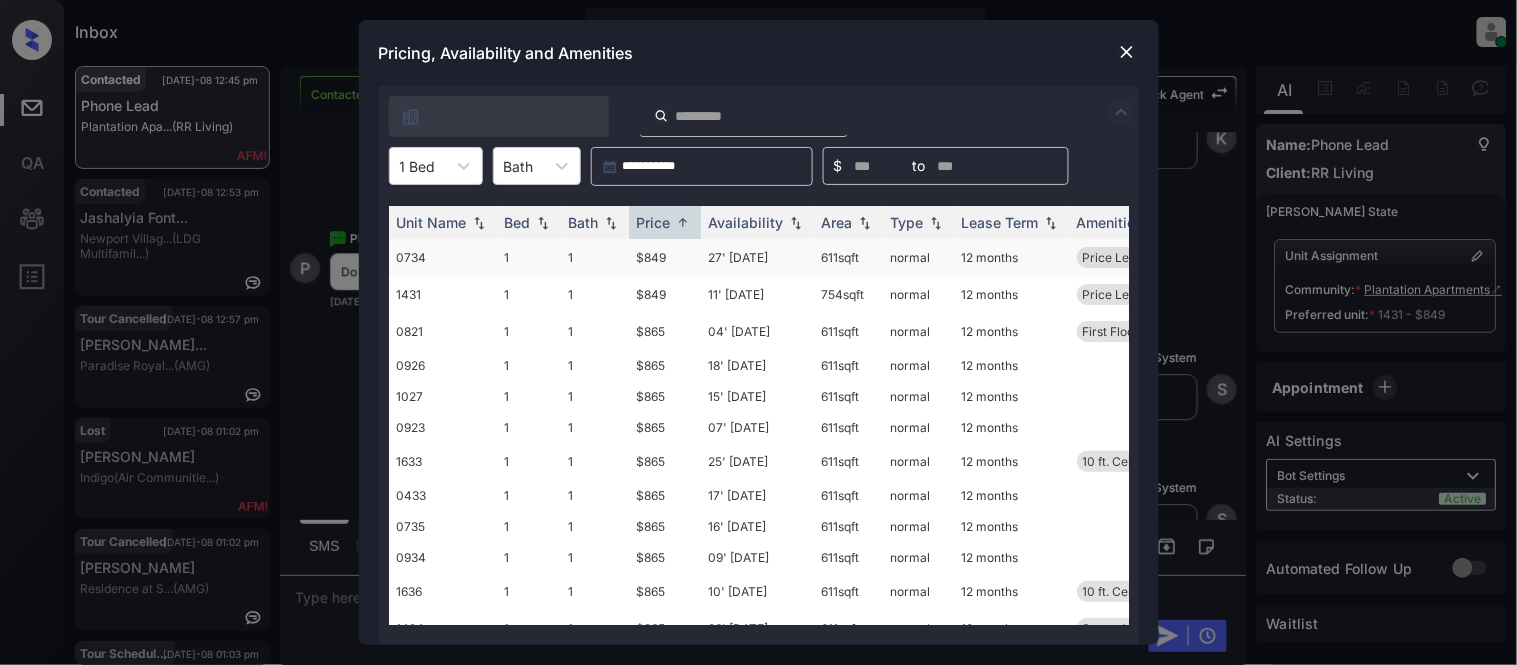 click on "$849" at bounding box center [665, 257] 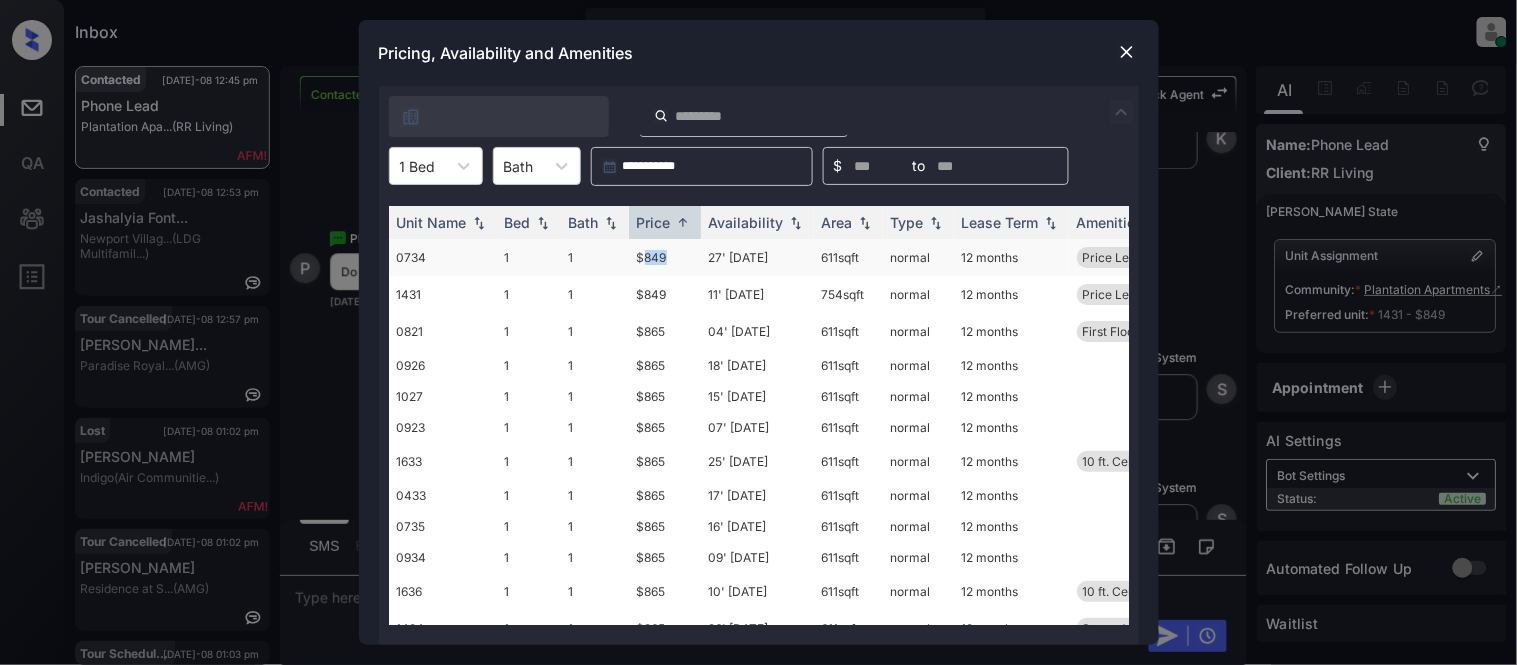 click on "$849" at bounding box center (665, 257) 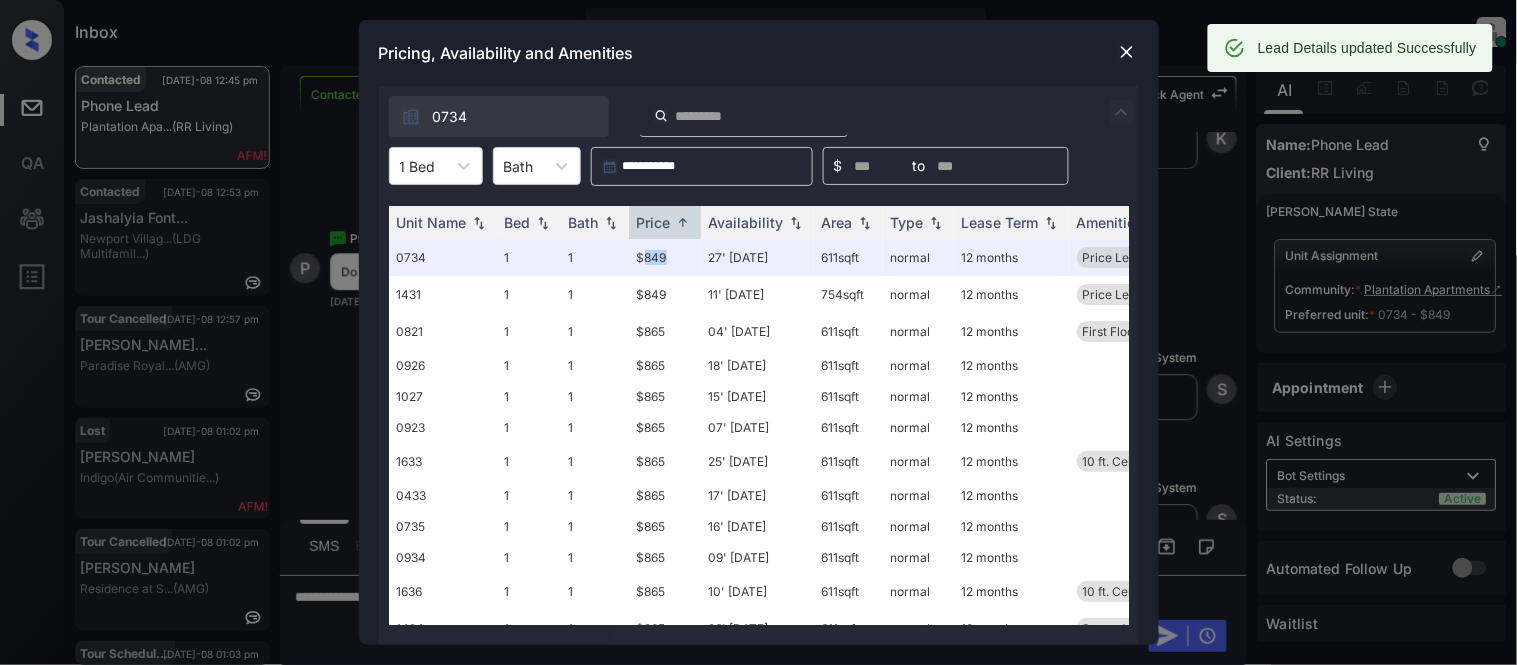 click at bounding box center (1127, 52) 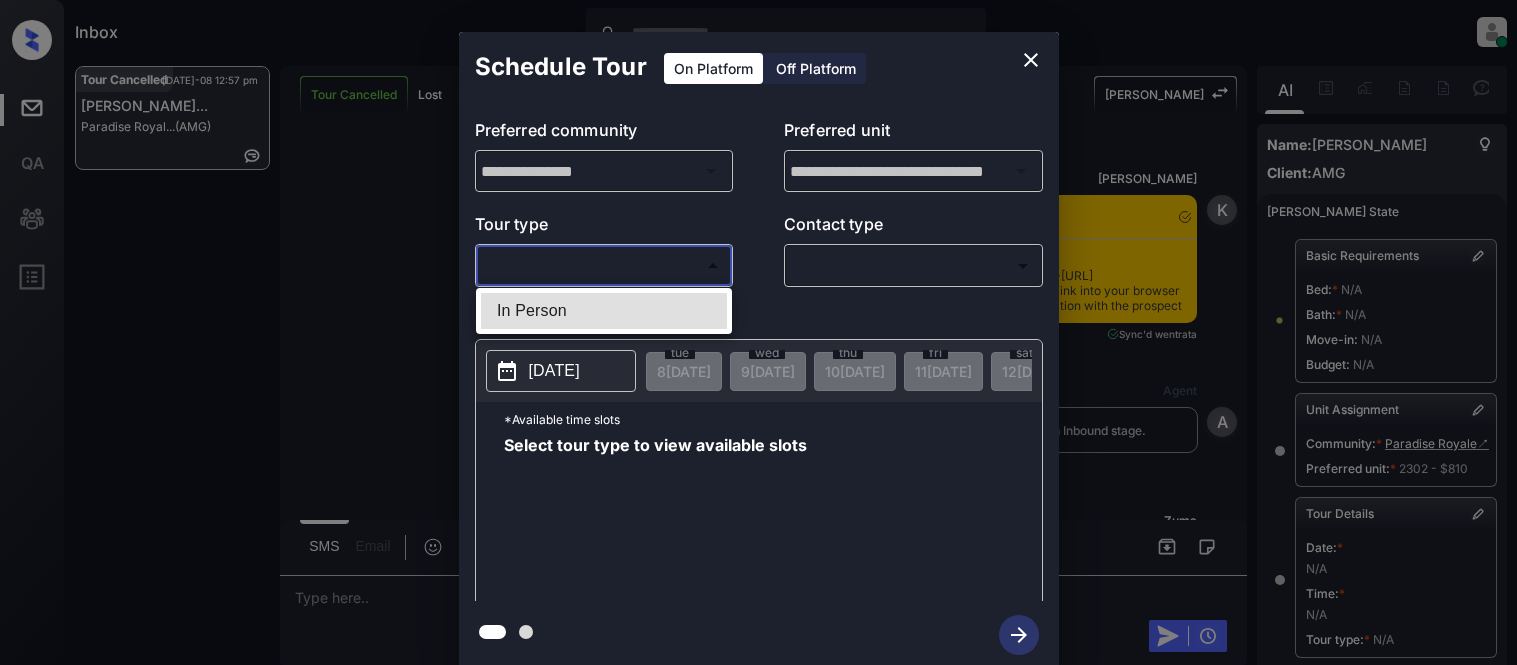 click on "Inbox [PERSON_NAME] Cataag Online Set yourself   offline Set yourself   on break Profile Switch to  light  mode Sign out Tour Cancelled [DATE]-08 12:57 pm   [PERSON_NAME]... Paradise Royal...  (AMG) Tour Cancelled Lost Lead Sentiment: Angry Upon sliding the acknowledgement:  Lead will move to lost stage. * ​ SMS and call option will be set to opt out. AFM will be turned off for the lead. [PERSON_NAME] New Message [PERSON_NAME] Notes Note: <a href="[URL][DOMAIN_NAME]">[URL][DOMAIN_NAME]</a> - Paste this link into your browser to view [PERSON_NAME] conversation with the prospect [DATE] 07:58 pm  Sync'd w  entrata K New Message Agent Lead created via leadPoller in Inbound stage. [DATE] 07:58 pm A New Message [PERSON_NAME] Lead transferred to leasing agent: [PERSON_NAME] [DATE] 07:58 pm  Sync'd w  entrata Z New Message Agent AFM Request sent to [PERSON_NAME]. [DATE] 07:58 pm A New Message Agent Notes Note: [DATE] 07:58 pm A New Message [PERSON_NAME]" at bounding box center (758, 332) 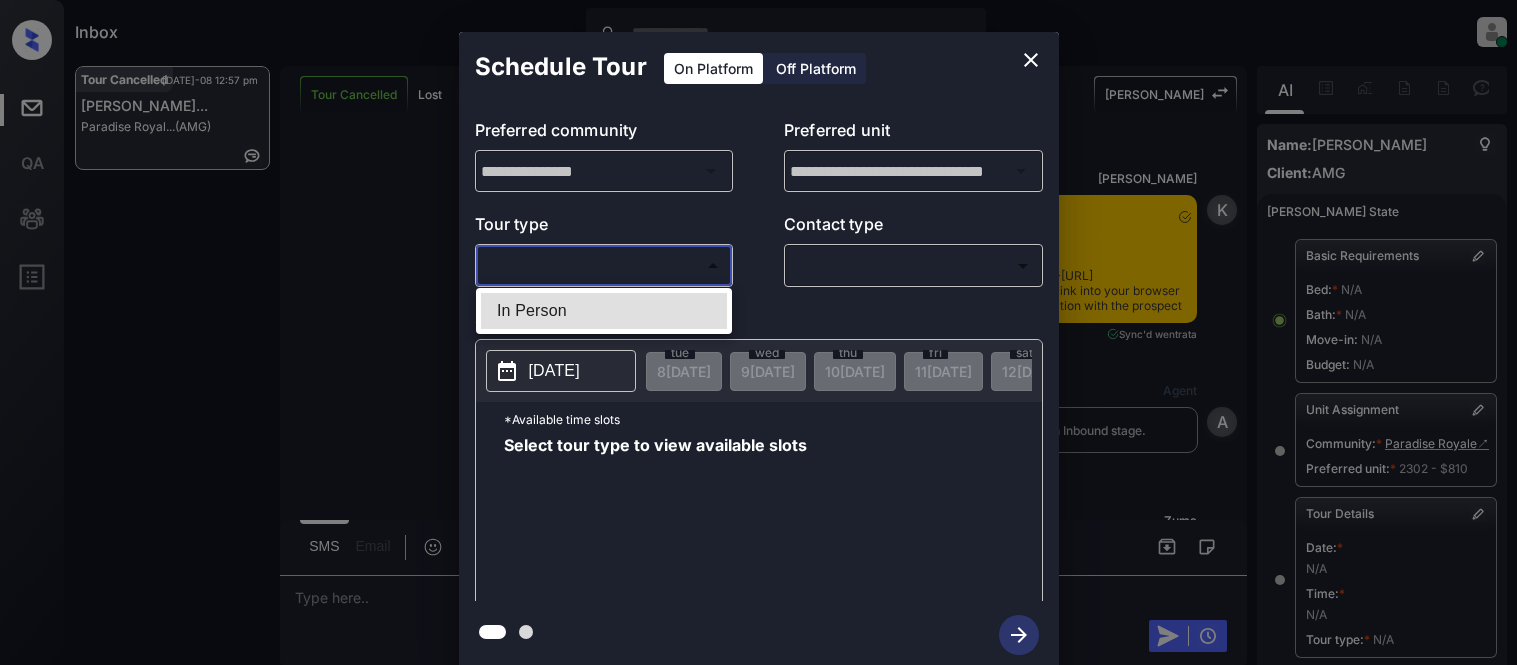 click on "In Person" at bounding box center [604, 311] 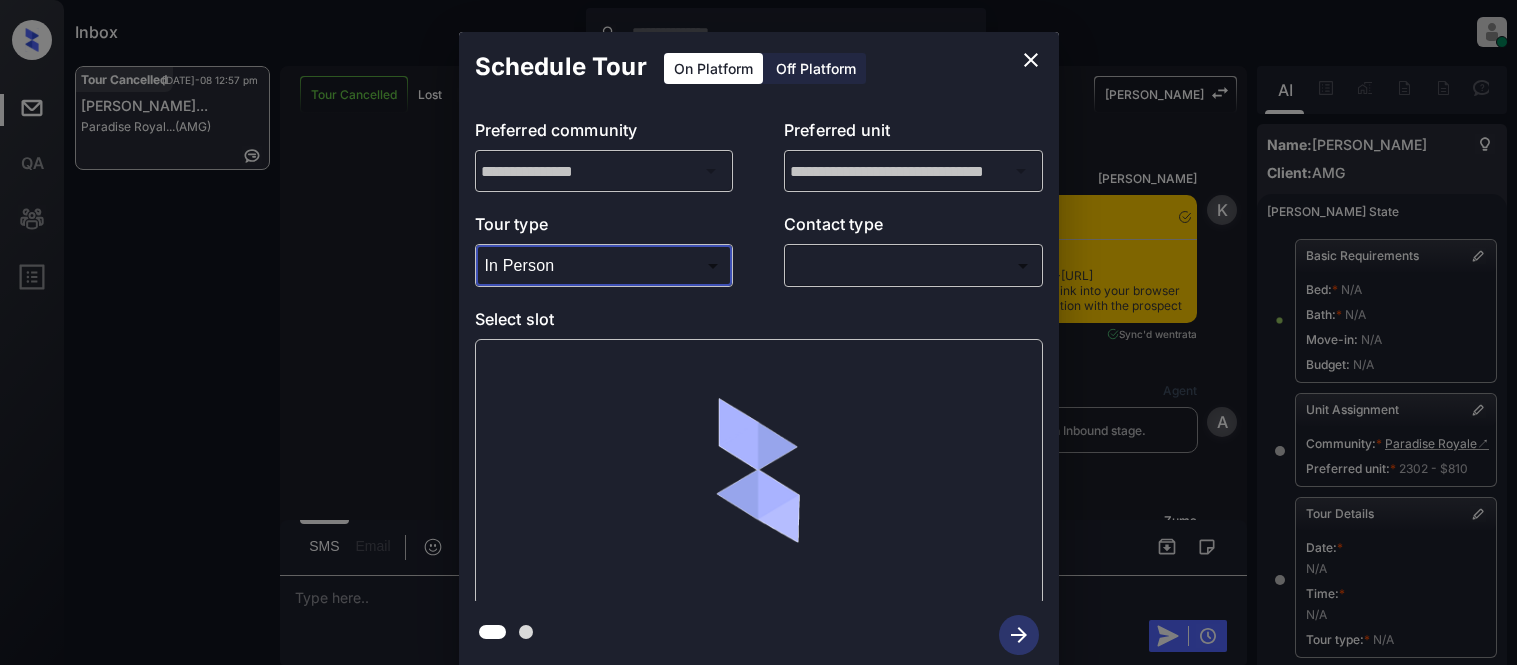 type on "********" 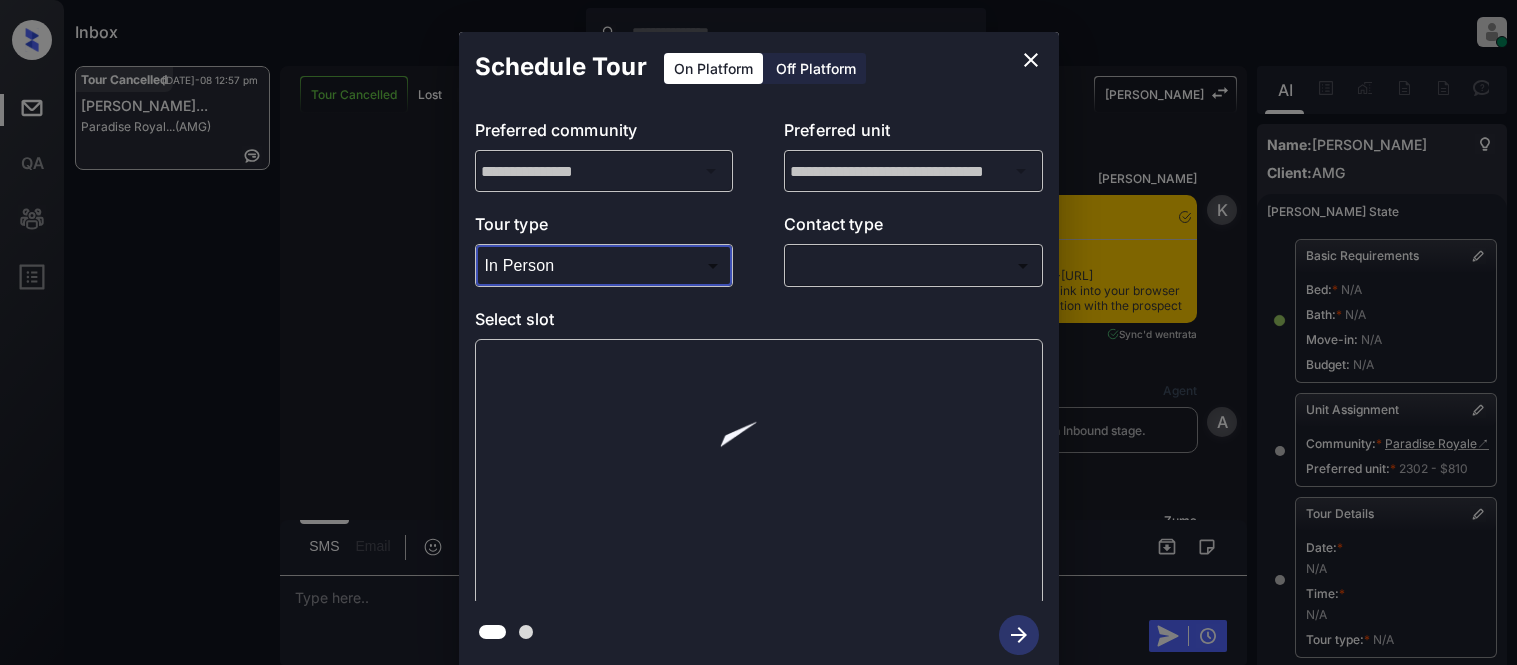 scroll, scrollTop: 0, scrollLeft: 0, axis: both 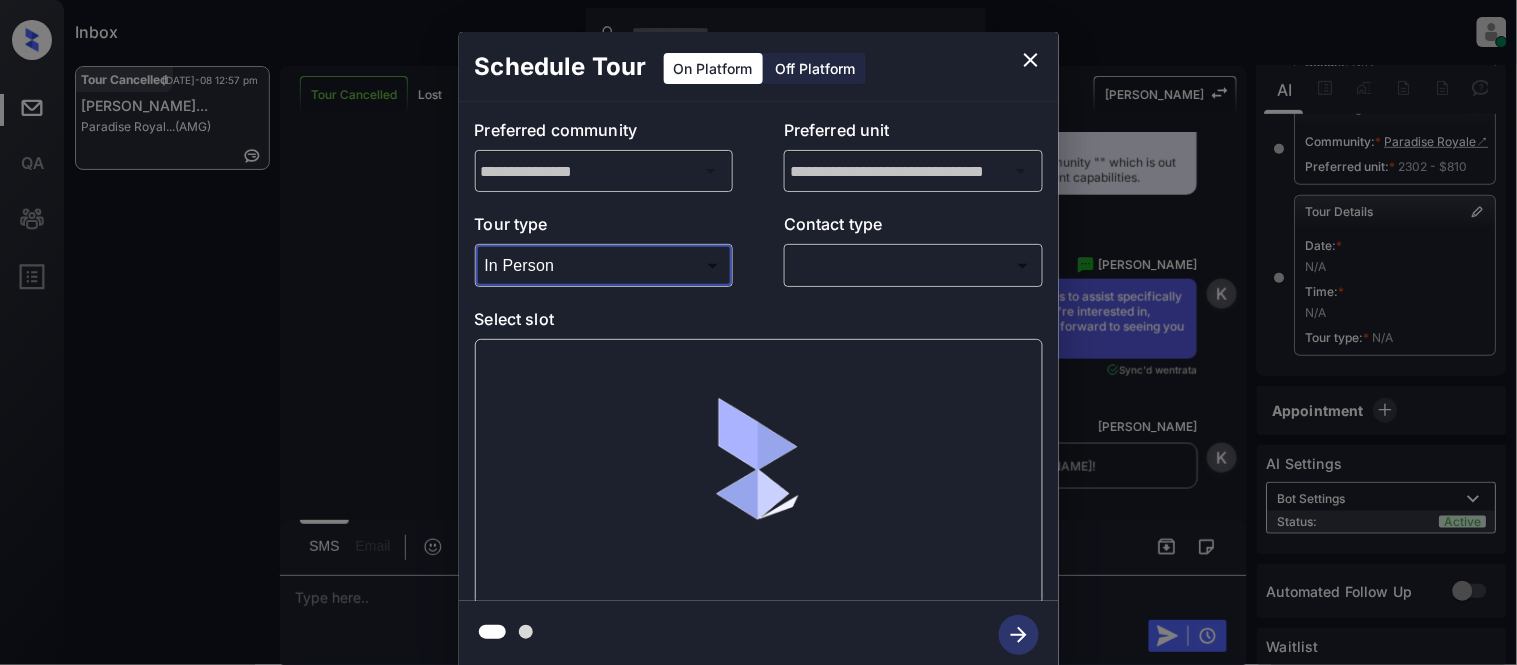 click on "Inbox [PERSON_NAME] Cataag Online Set yourself   offline Set yourself   on break Profile Switch to  light  mode Sign out Tour Cancelled [DATE]-08 12:57 pm   [PERSON_NAME]... Paradise Royal...  (AMG) Tour Cancelled Lost Lead Sentiment: Angry Upon sliding the acknowledgement:  Lead will move to lost stage. * ​ SMS and call option will be set to opt out. AFM will be turned off for the lead. [PERSON_NAME] New Message [PERSON_NAME] Notes Note: <a href="[URL][DOMAIN_NAME]">[URL][DOMAIN_NAME]</a> - Paste this link into your browser to view [PERSON_NAME] conversation with the prospect [DATE] 07:58 pm  Sync'd w  entrata K New Message Agent Lead created via leadPoller in Inbound stage. [DATE] 07:58 pm A New Message [PERSON_NAME] Lead transferred to leasing agent: [PERSON_NAME] [DATE] 07:58 pm  Sync'd w  entrata Z New Message Agent AFM Request sent to [PERSON_NAME]. [DATE] 07:58 pm A New Message Agent Notes Note: [DATE] 07:58 pm A New Message [PERSON_NAME]" at bounding box center (758, 332) 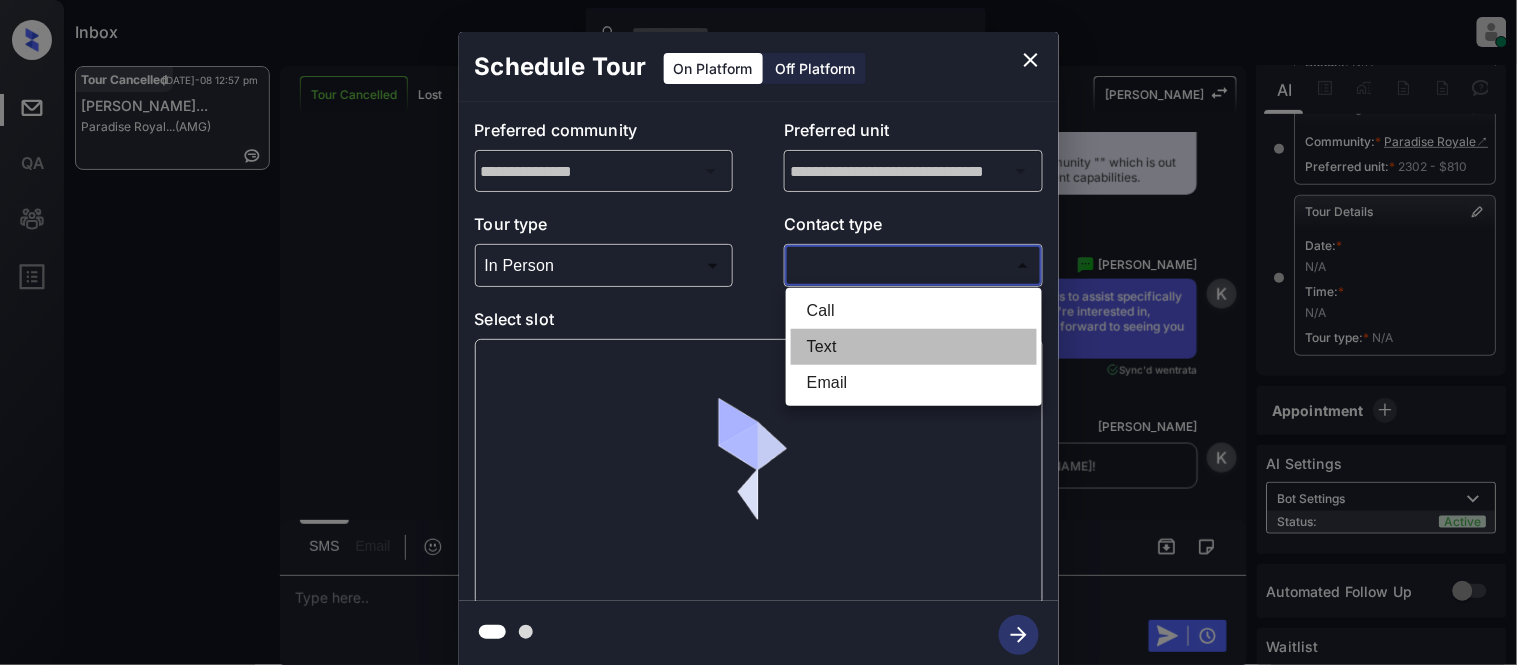 click on "Text" at bounding box center [914, 347] 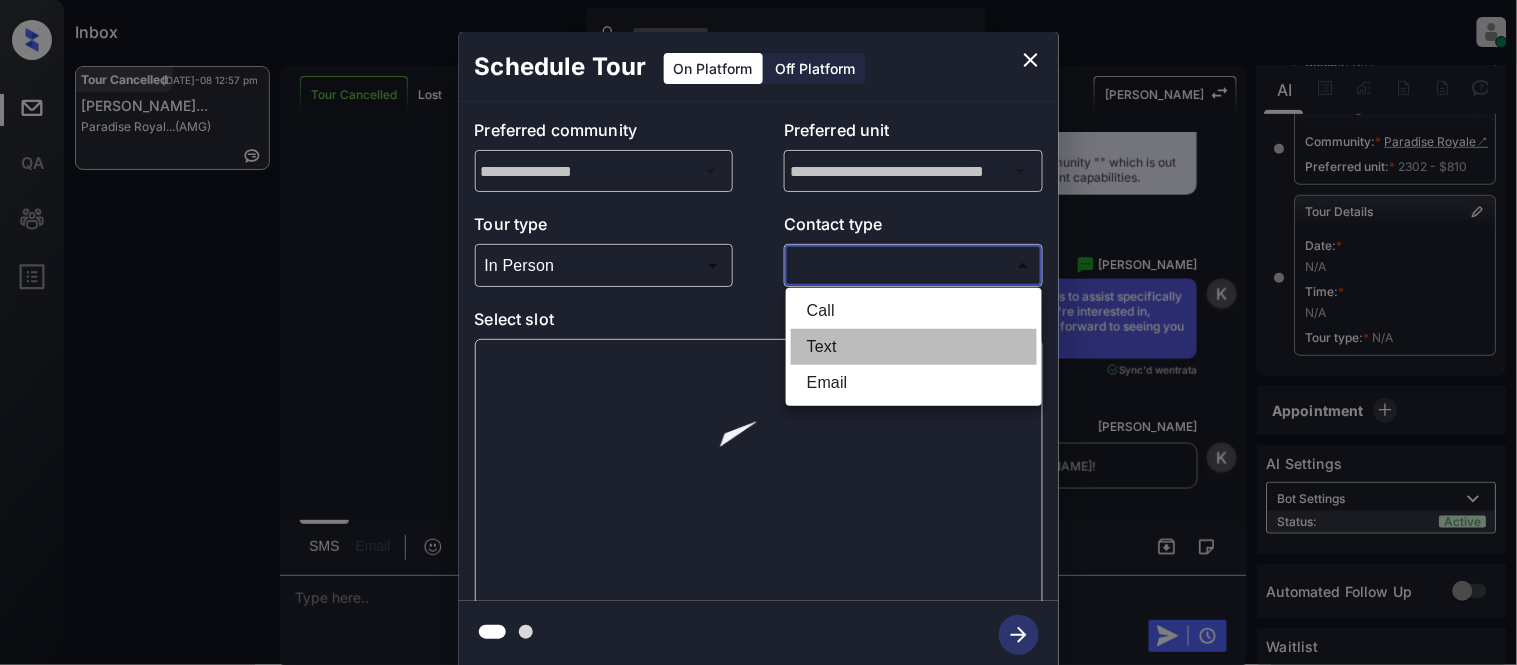 type on "****" 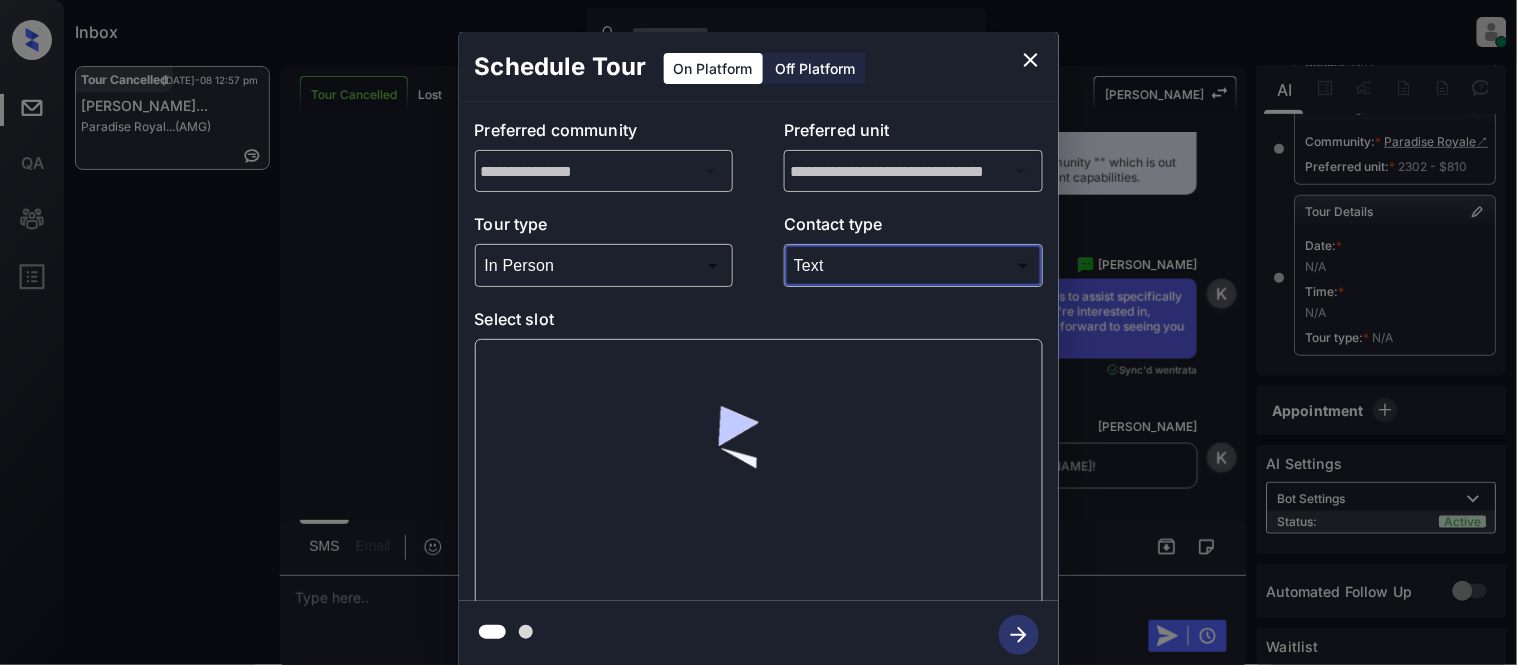 click at bounding box center (758, 472) 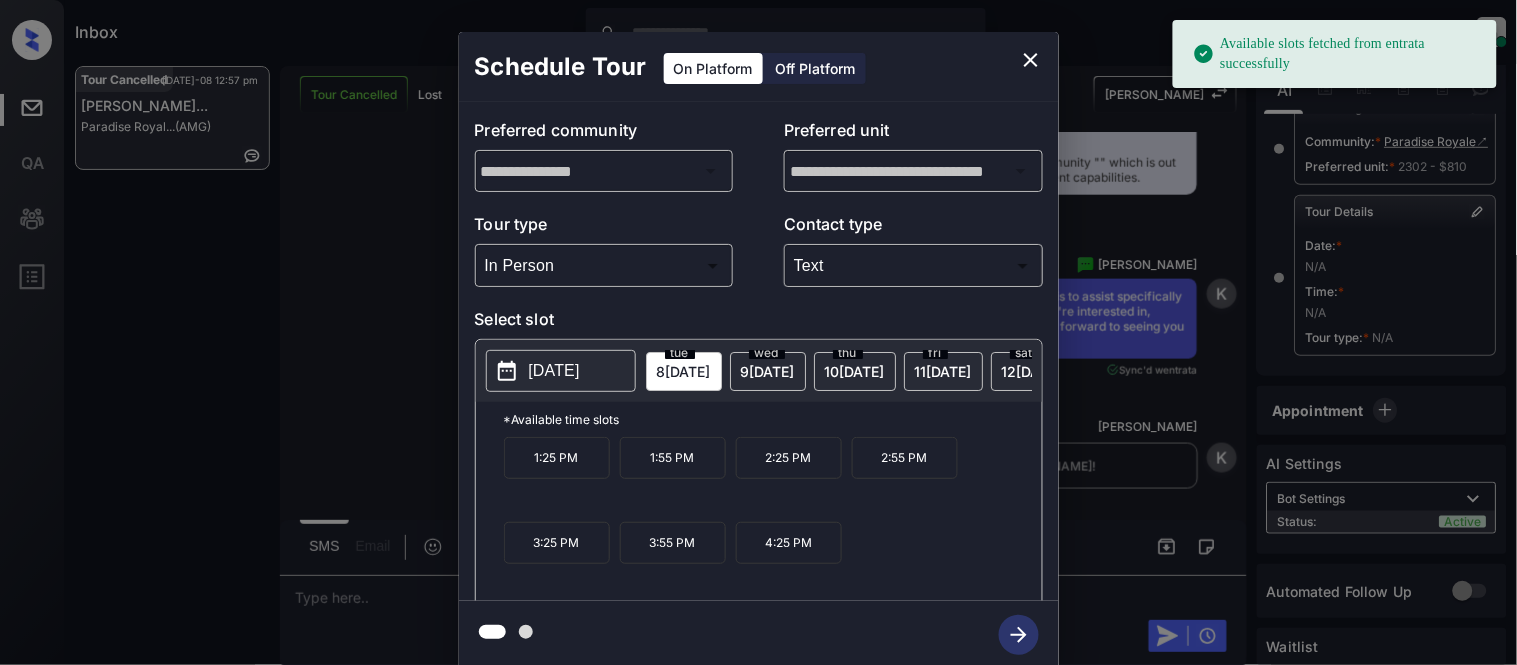 click on "[DATE]" at bounding box center (554, 371) 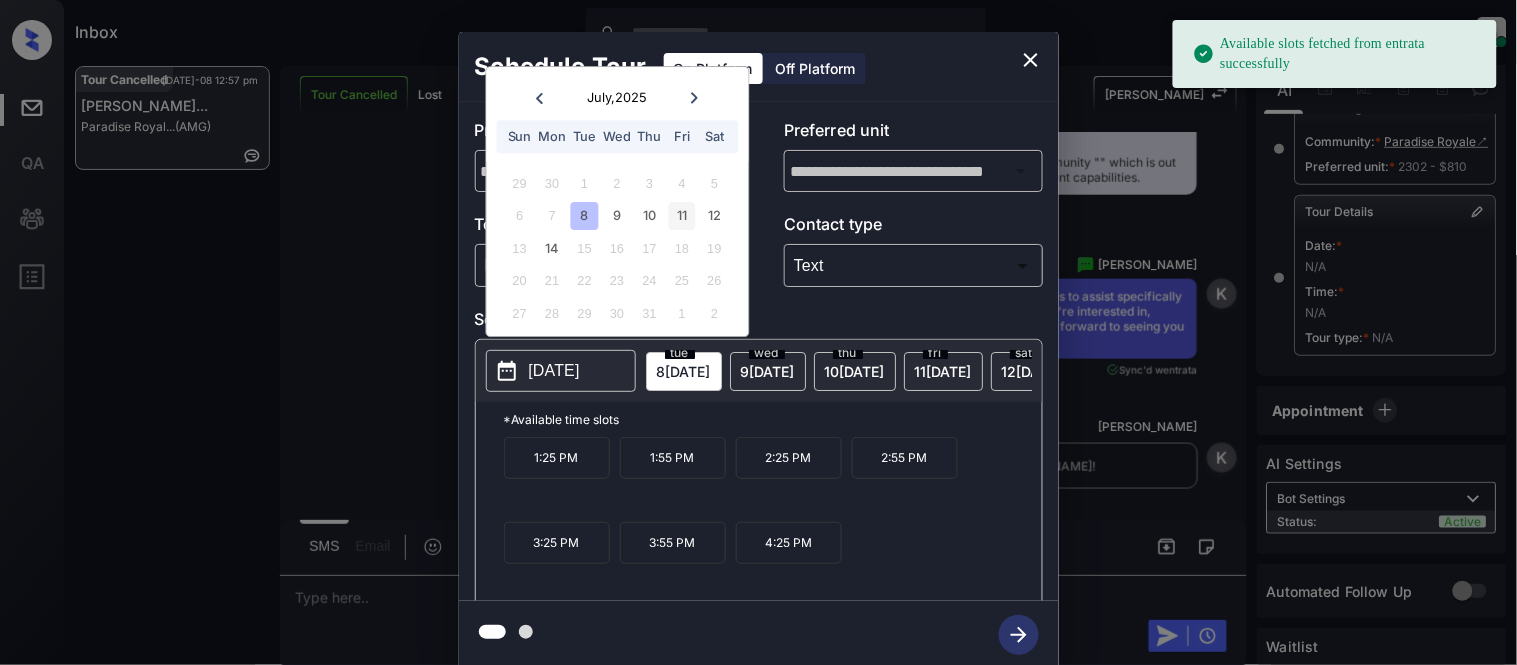 click on "11" at bounding box center [682, 216] 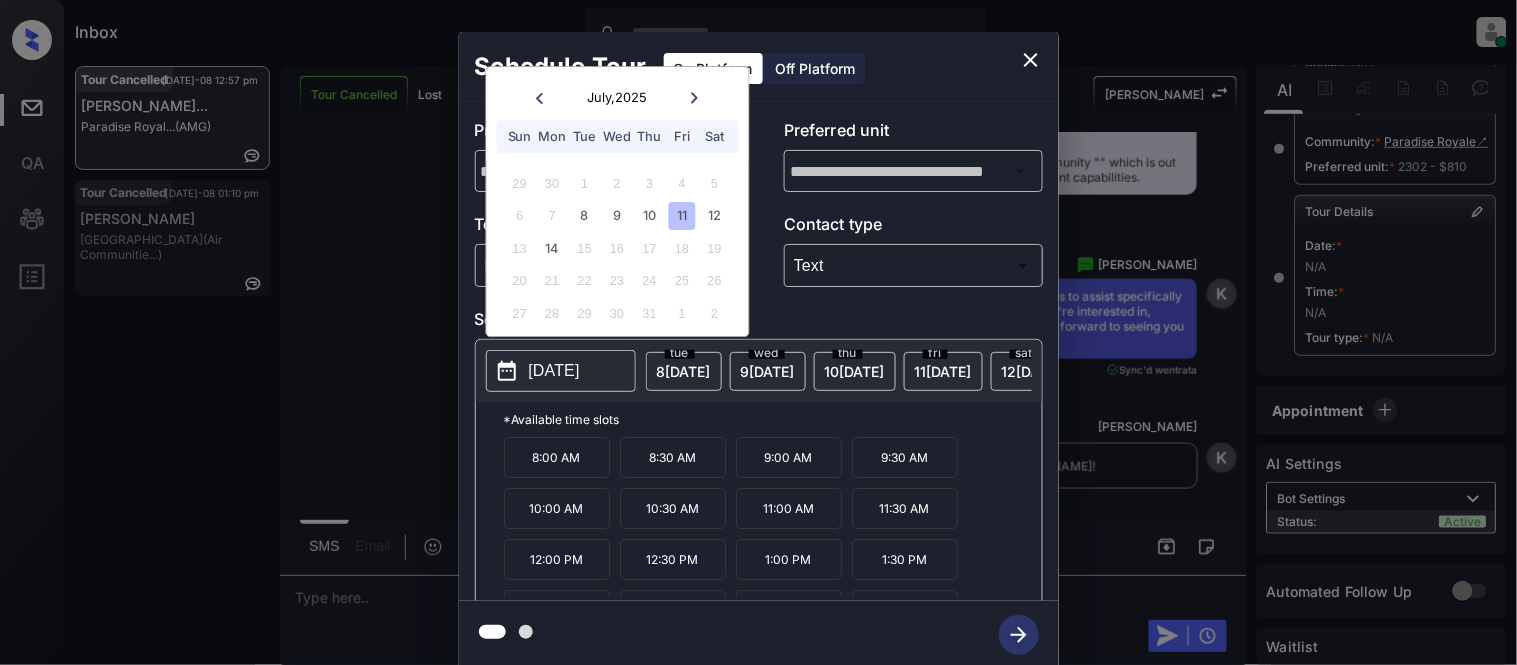 click 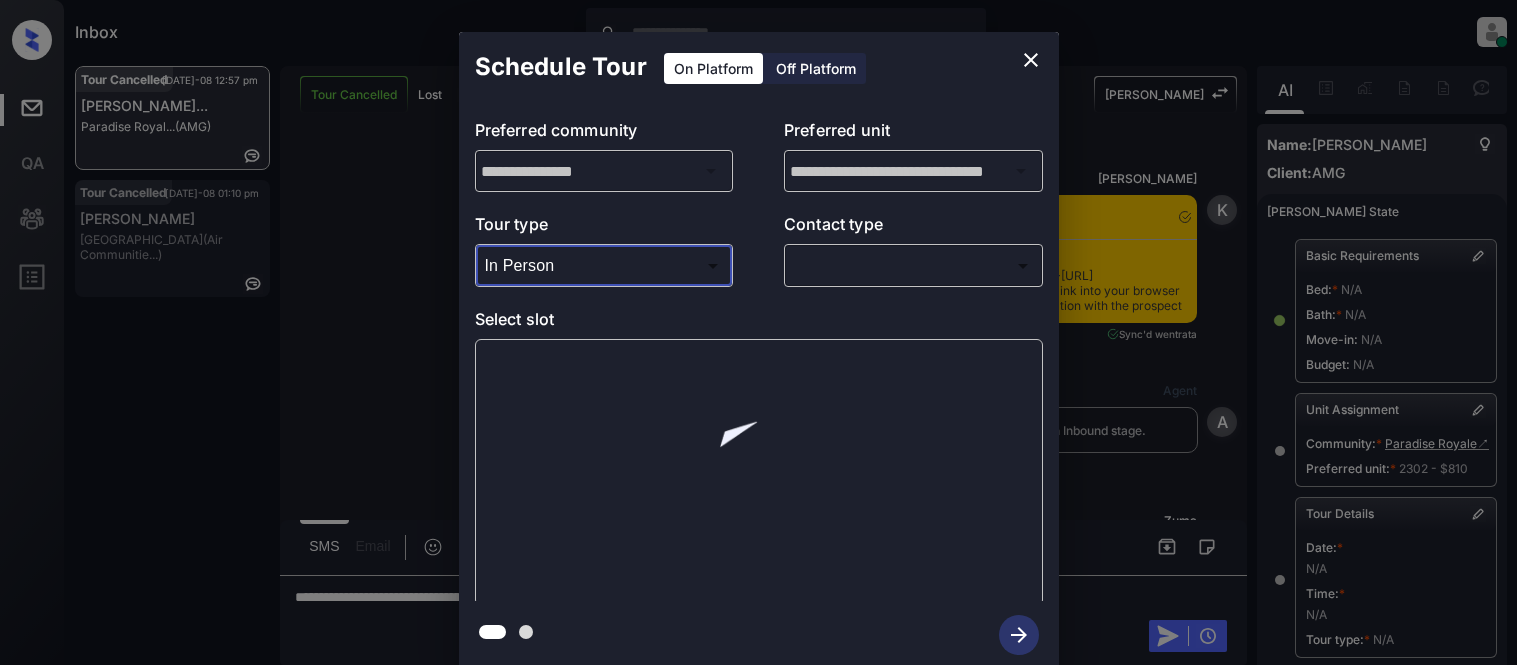 scroll, scrollTop: 0, scrollLeft: 0, axis: both 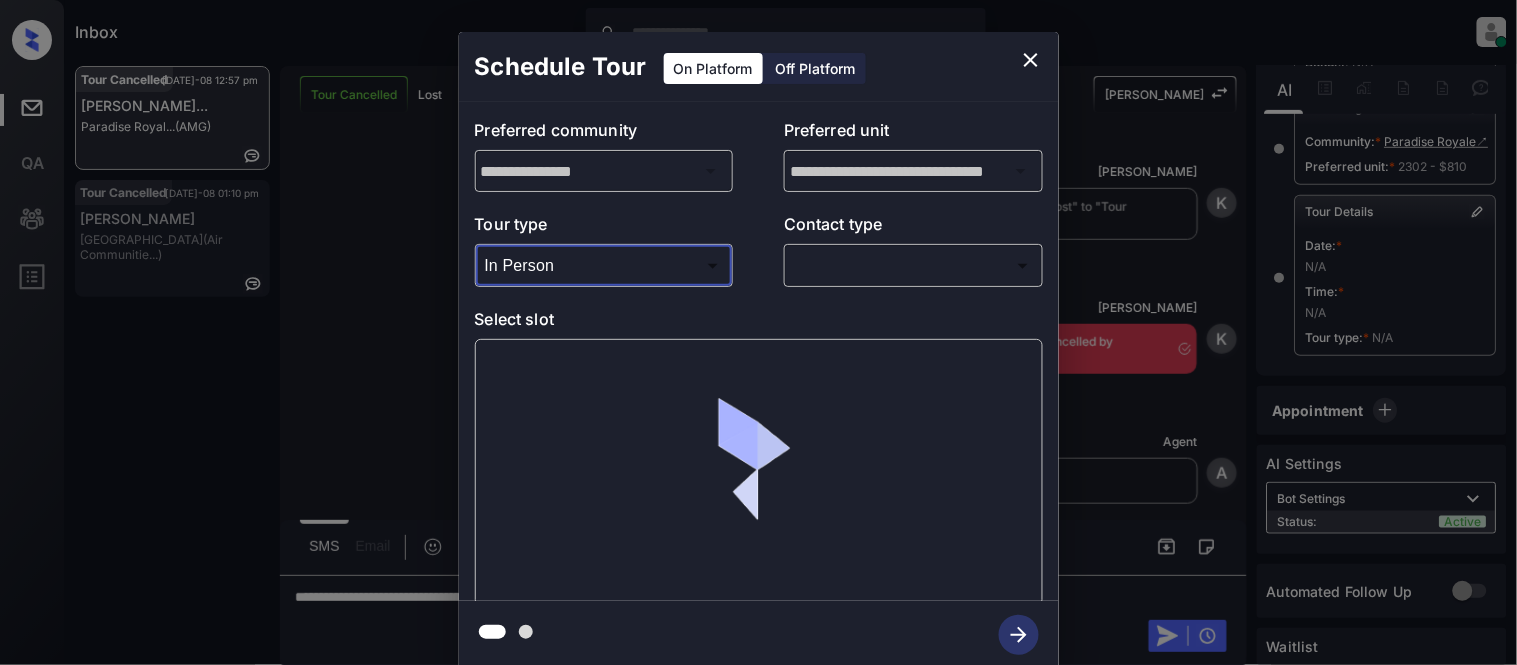 click on "Inbox [PERSON_NAME] Cataag Online Set yourself   offline Set yourself   on break Profile Switch to  light  mode Sign out Tour Cancelled [DATE]-08 12:57 pm   [PERSON_NAME]... Paradise Royal...  (AMG) Tour Cancelled [DATE]-08 01:10 pm   [PERSON_NAME] Indian Oaks  (Air Communitie...) Tour Cancelled Lost Lead Sentiment: Angry Upon sliding the acknowledgement:  Lead will move to lost stage. * ​ SMS and call option will be set to opt out. AFM will be turned off for the lead. [PERSON_NAME] New Message [PERSON_NAME] Notes Note: <a href="[URL][DOMAIN_NAME]">[URL][DOMAIN_NAME]</a> - Paste this link into your browser to view [PERSON_NAME] conversation with the prospect [DATE] 07:58 pm  Sync'd w  entrata K New Message Agent Lead created via leadPoller in Inbound stage. [DATE] 07:58 pm A New Message [PERSON_NAME] Lead transferred to leasing agent: [PERSON_NAME] [DATE] 07:58 pm  Sync'd w  entrata Z New Message Agent AFM Request sent to [PERSON_NAME]. [DATE] 07:58 pm A A" at bounding box center [758, 332] 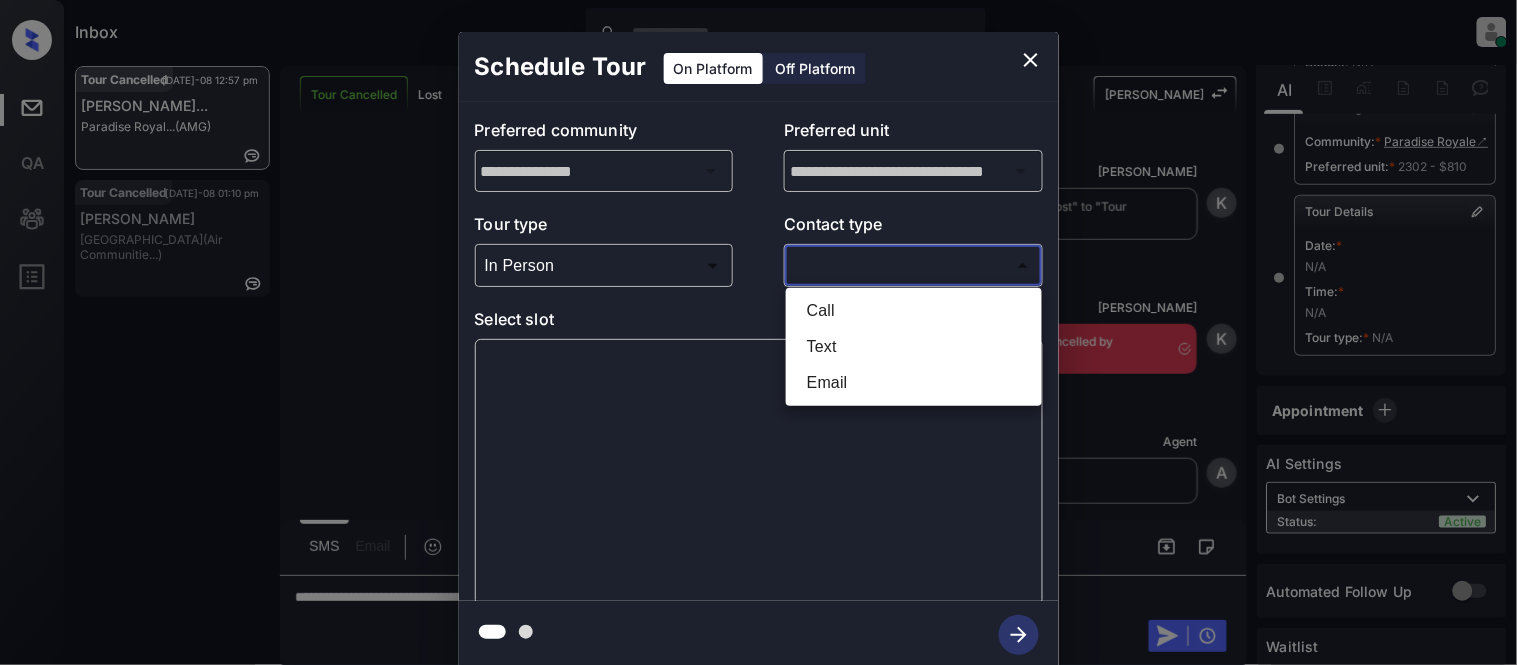 click on "Text" at bounding box center (914, 347) 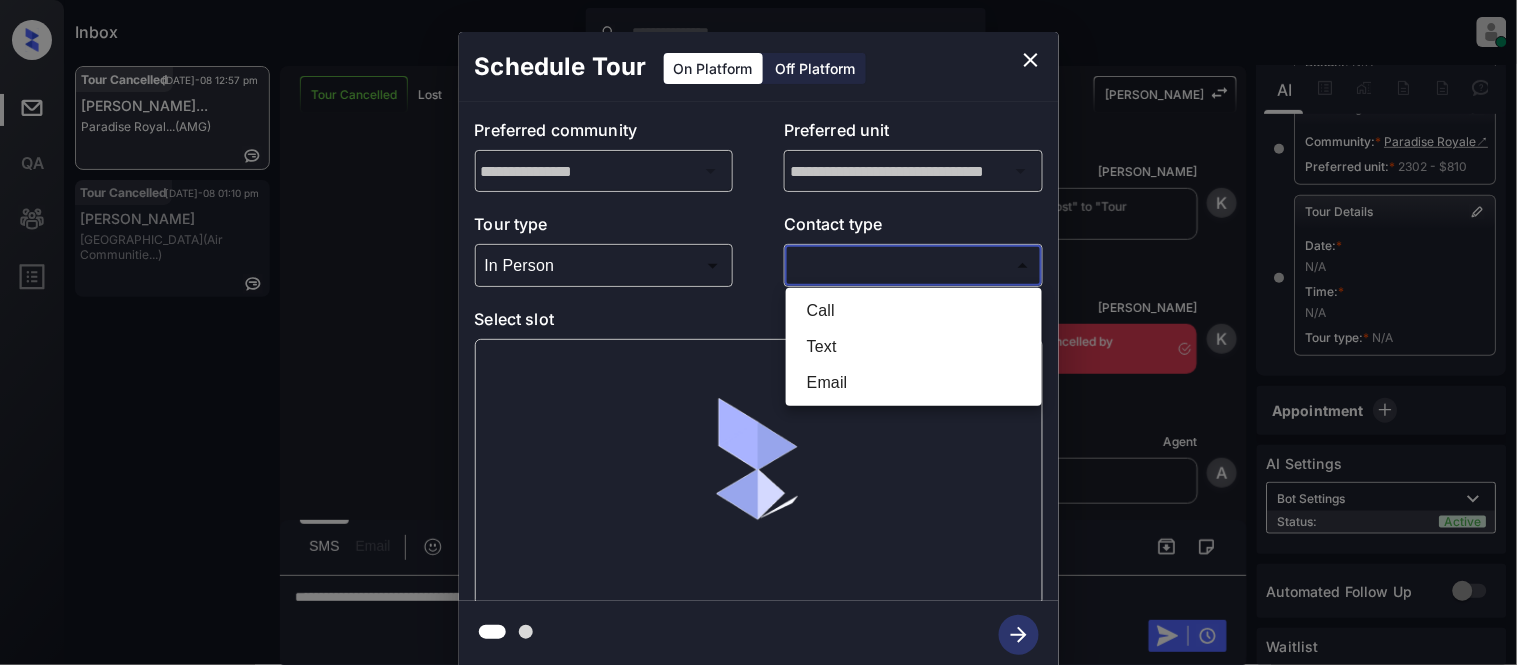 type on "****" 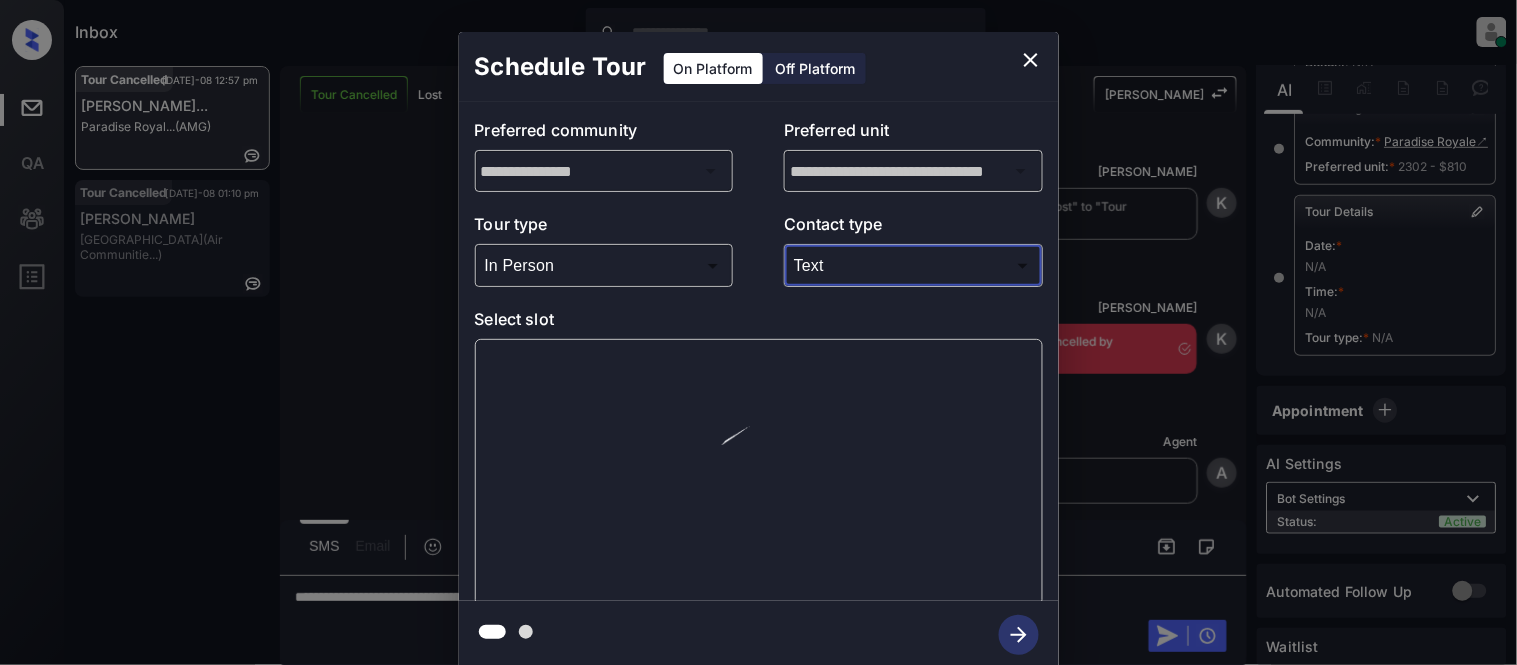 click at bounding box center (758, 332) 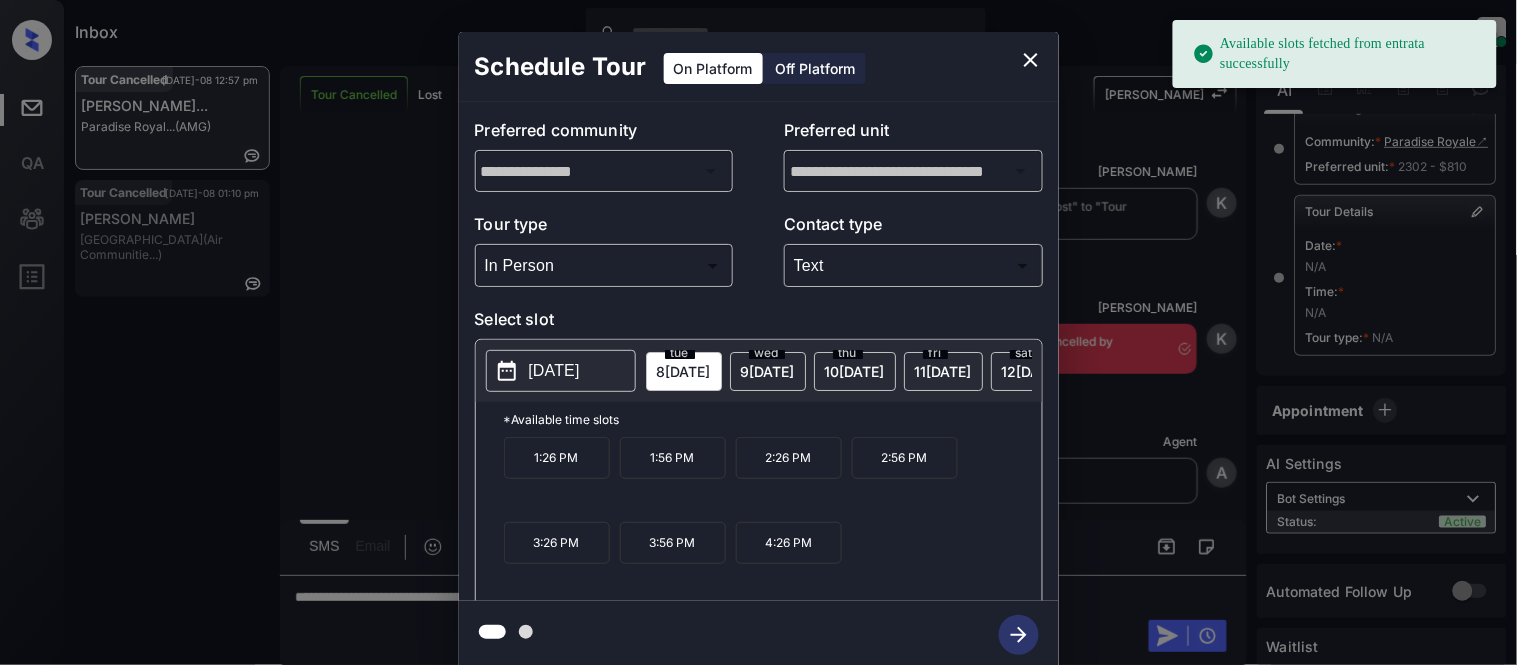 click on "[DATE]" at bounding box center [554, 371] 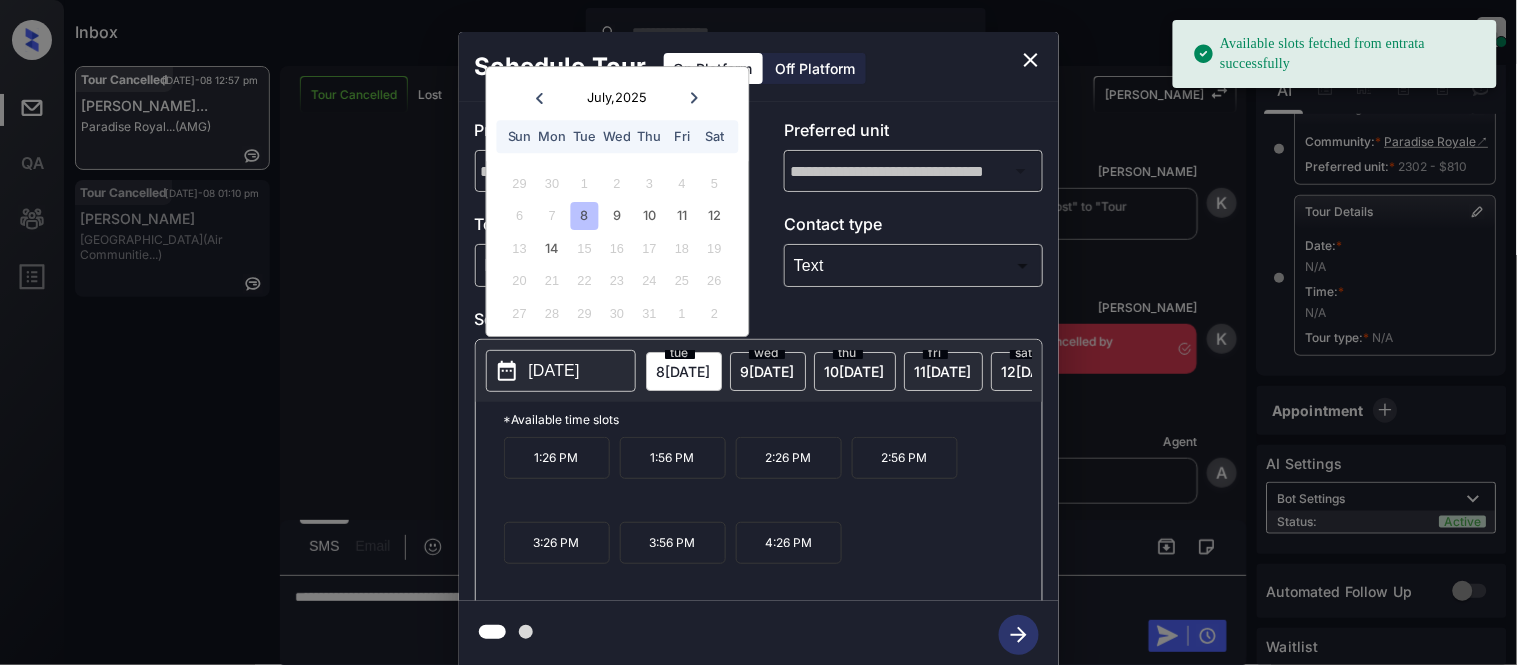 click on "11" at bounding box center [682, 216] 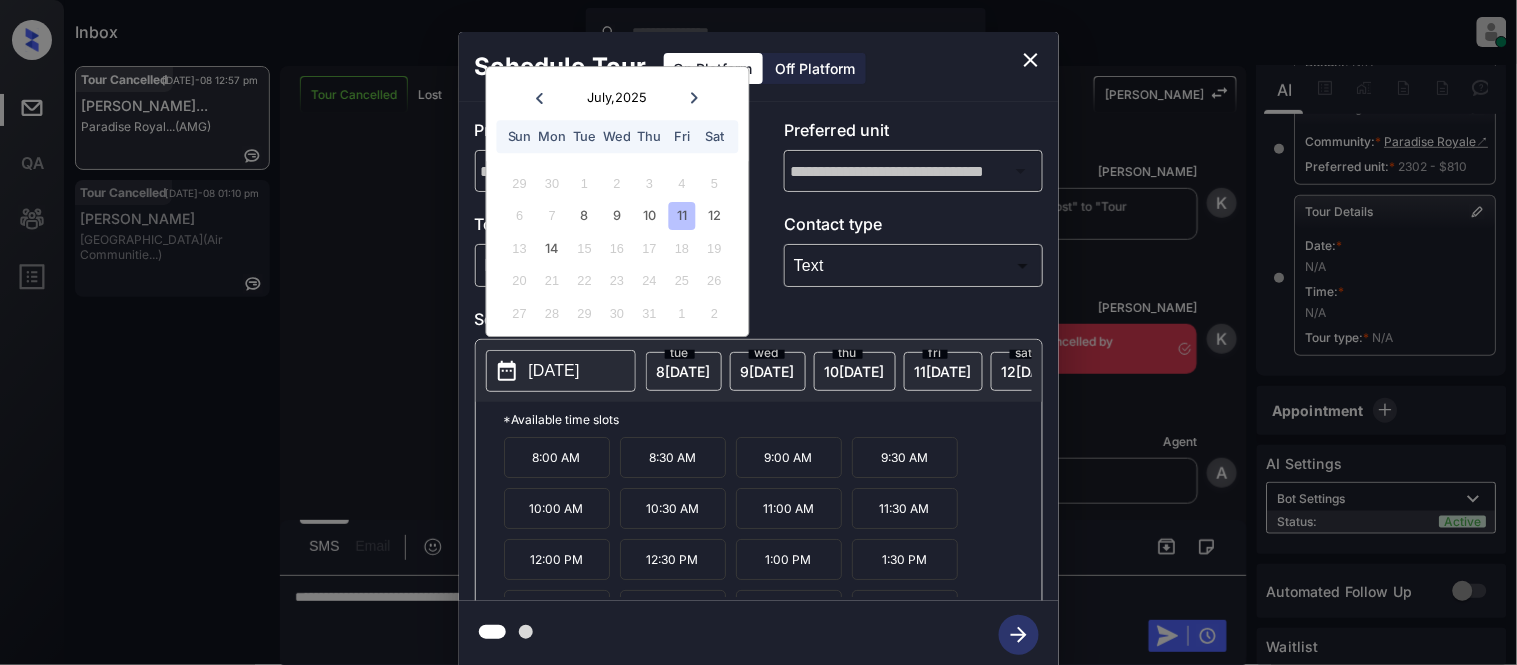 click 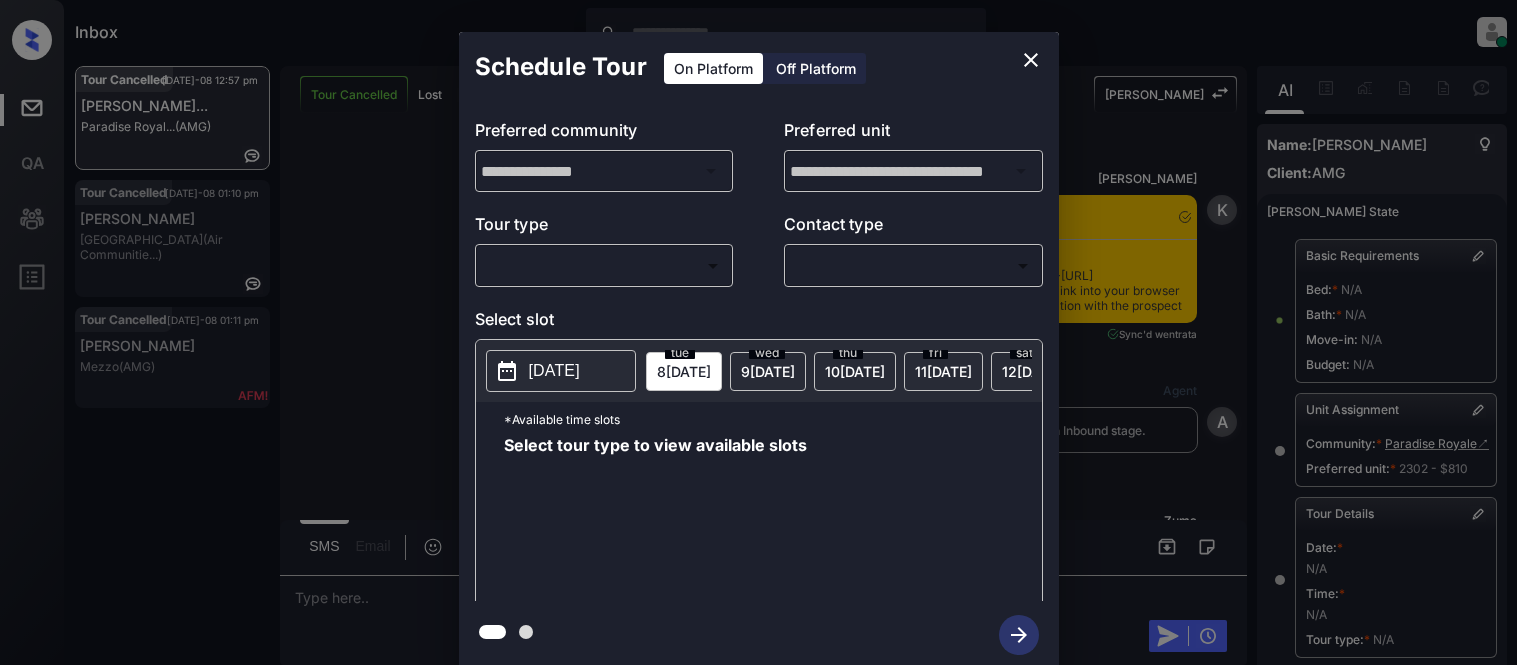 scroll, scrollTop: 0, scrollLeft: 0, axis: both 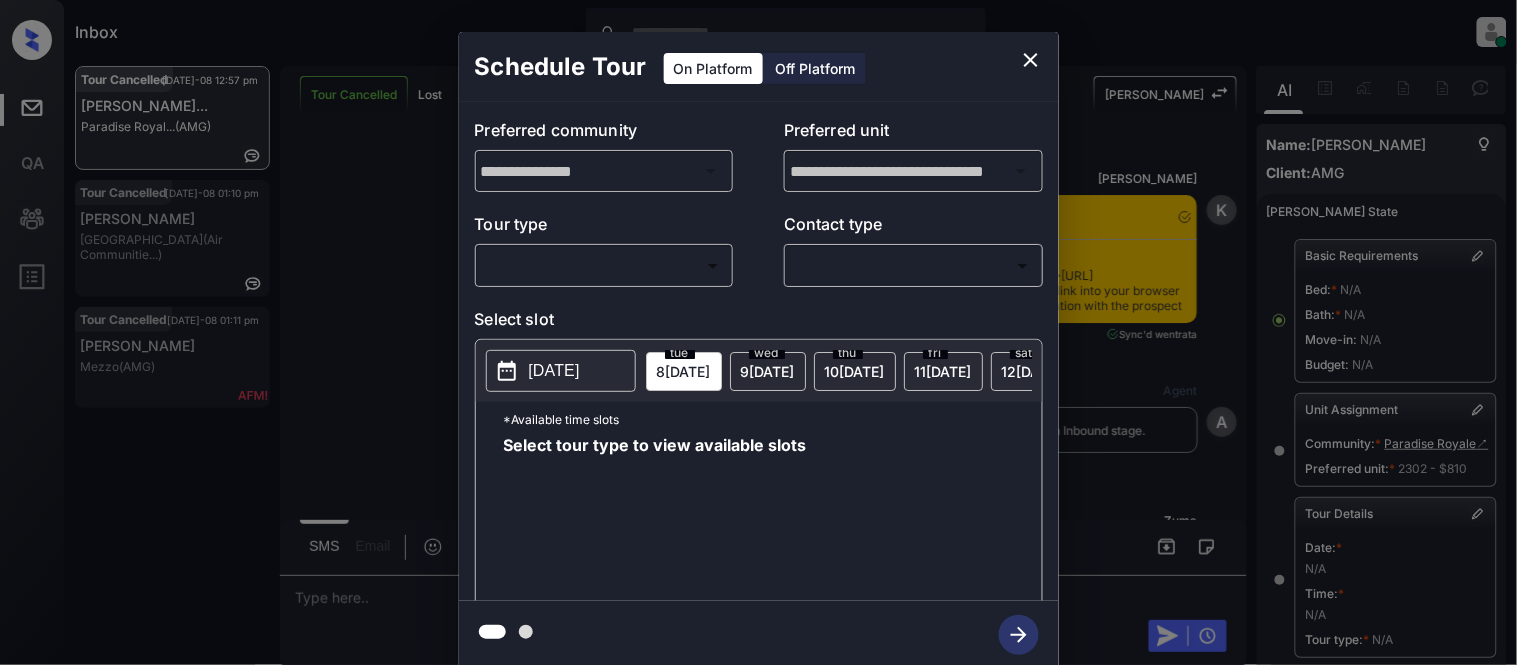 click on "Inbox [PERSON_NAME] Cataag Online Set yourself   offline Set yourself   on break Profile Switch to  light  mode Sign out Tour Cancelled [DATE]-08 12:57 pm   [PERSON_NAME]... Paradise Royal...  (AMG) Tour Cancelled [DATE]-08 01:10 pm   [PERSON_NAME] Indian Oaks  (Air Communitie...) Tour Cancelled [DATE]-08 01:11 pm   [PERSON_NAME]  (AMG) Tour Cancelled Lost Lead Sentiment: Angry Upon sliding the acknowledgement:  Lead will move to lost stage. * ​ SMS and call option will be set to opt out. AFM will be turned off for the lead. [PERSON_NAME] New Message [PERSON_NAME] Notes Note: <a href="[URL][DOMAIN_NAME]">[URL][DOMAIN_NAME]</a> - Paste this link into your browser to view [PERSON_NAME] conversation with the prospect [DATE] 07:58 pm  Sync'd w  entrata K New Message Agent Lead created via leadPoller in Inbound stage. [DATE] 07:58 pm A New Message [PERSON_NAME] Lead transferred to leasing agent: [PERSON_NAME] [DATE] 07:58 pm  Sync'd w  entrata Z New Message A" at bounding box center [758, 332] 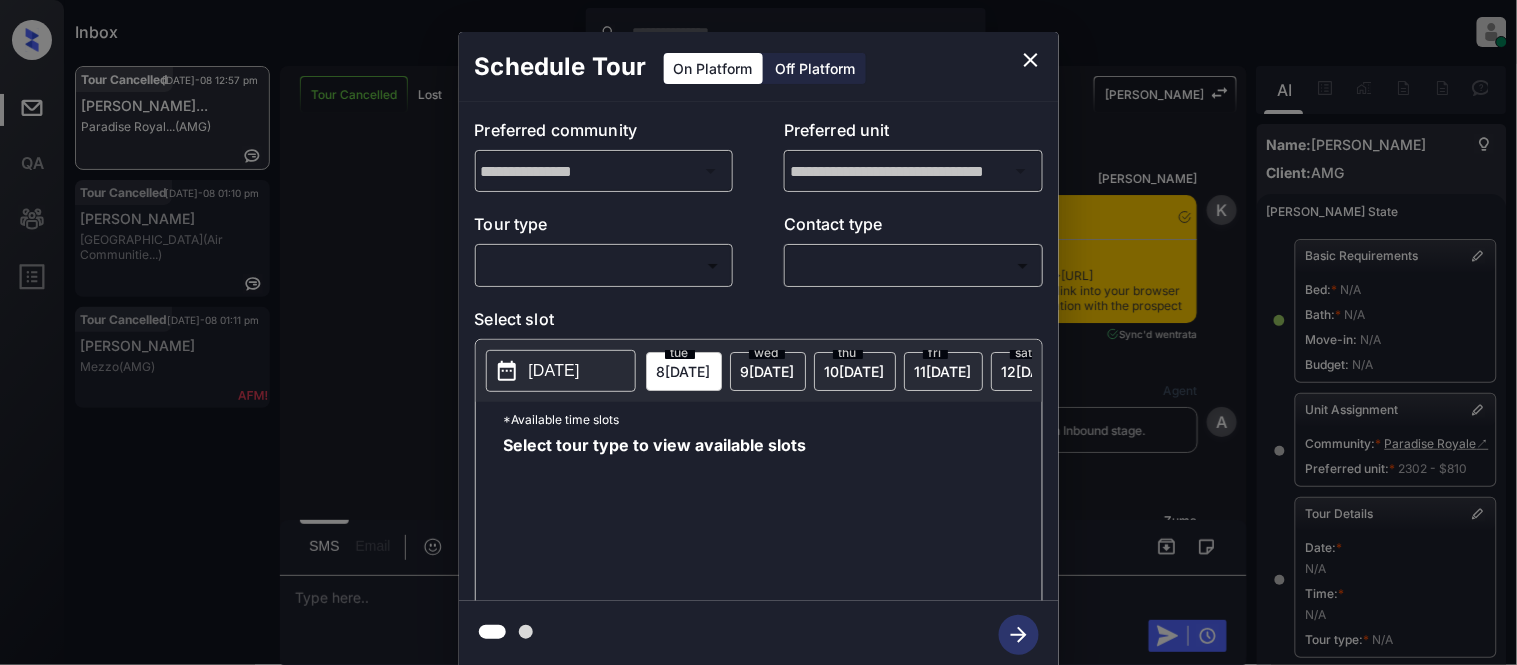 scroll, scrollTop: 13584, scrollLeft: 0, axis: vertical 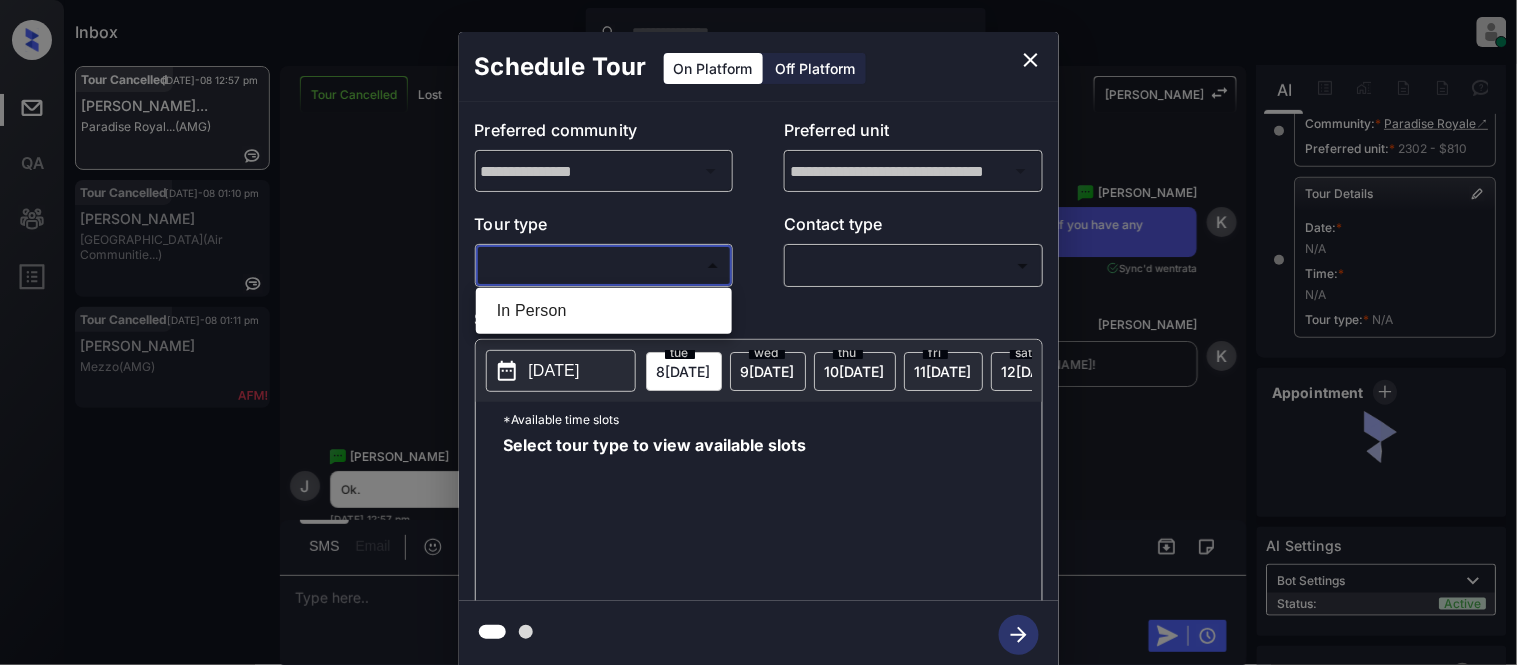 click on "In Person" at bounding box center [604, 311] 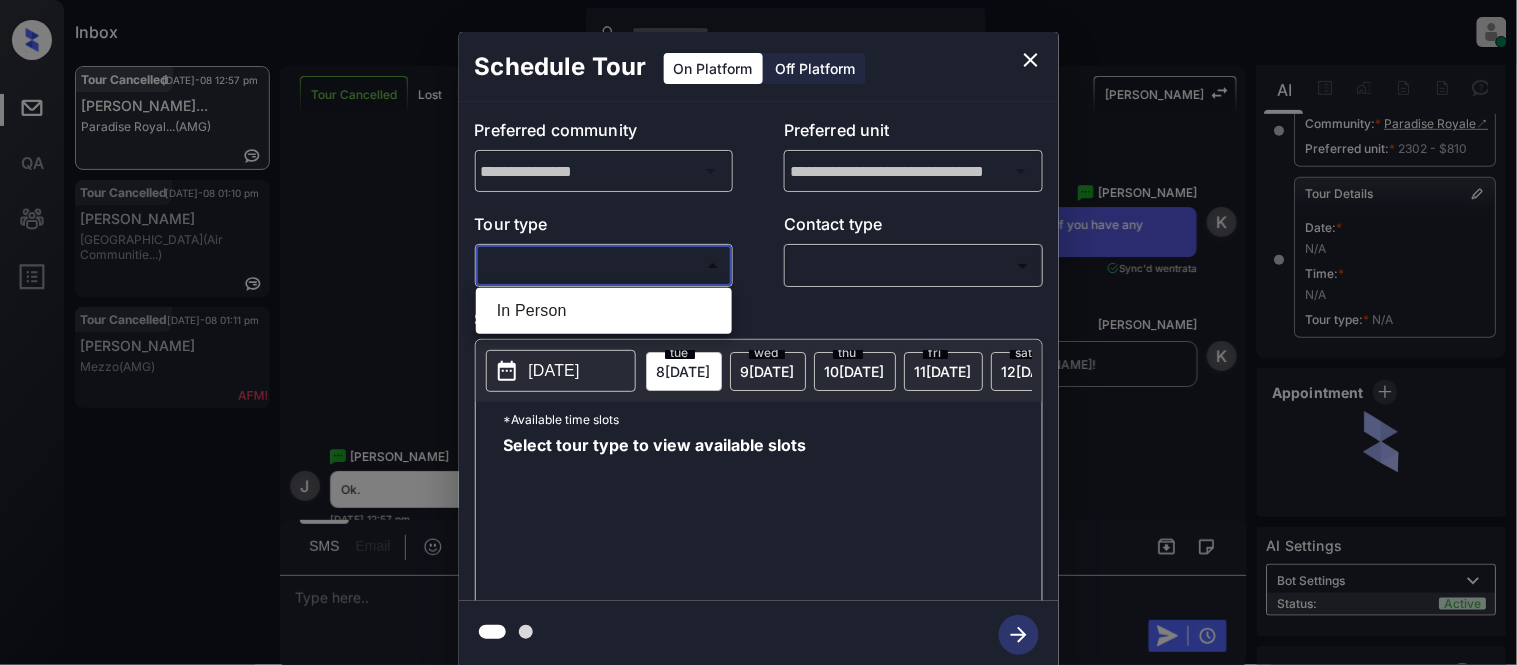 type on "********" 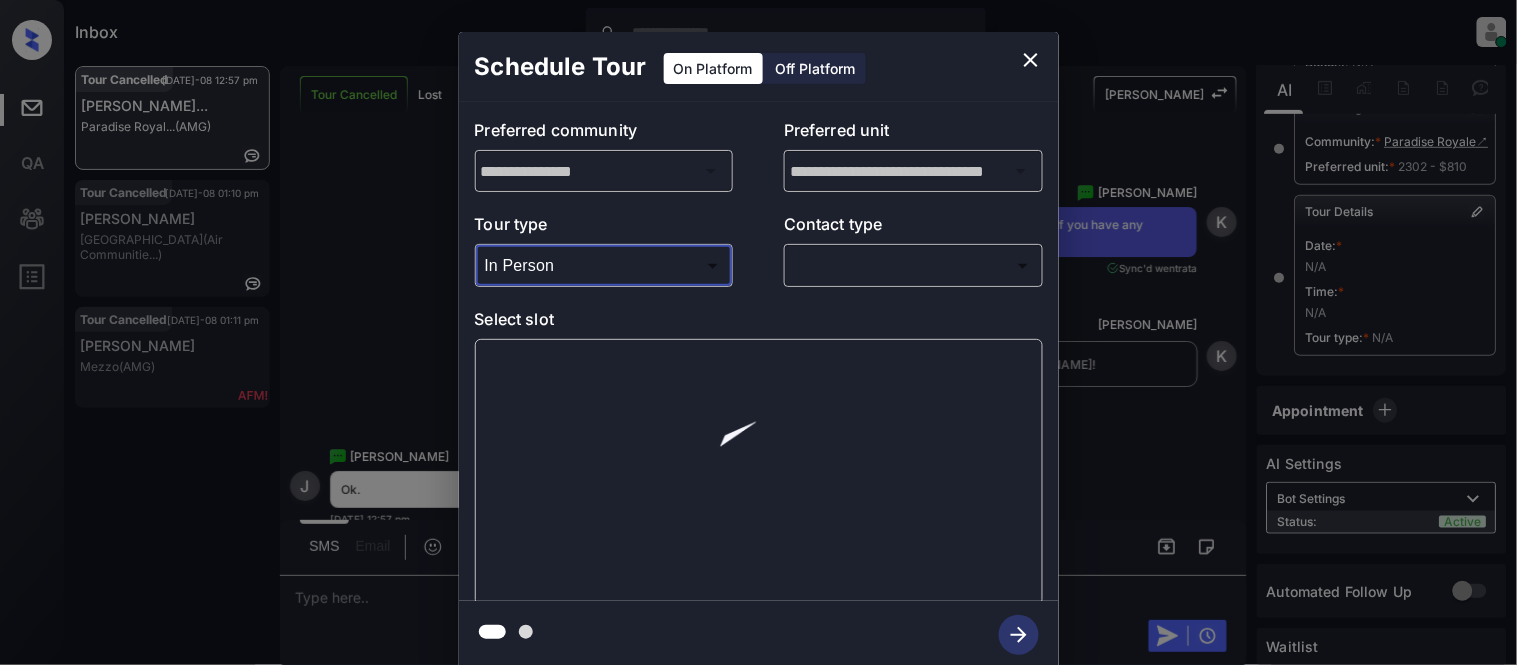 click on "Inbox Kristina Cataag Online Set yourself   offline Set yourself   on break Profile Switch to  light  mode Sign out Tour Cancelled Jul-08 12:57 pm   Justin Pellegr... Paradise Royal...  (AMG) Tour Cancelled Jul-08 01:10 pm   Sandra Lopez Indian Oaks  (Air Communitie...) Tour Cancelled Jul-08 01:11 pm   Matthew Moon Mezzo  (AMG) Tour Cancelled Lost Lead Sentiment: Angry Upon sliding the acknowledgement:  Lead will move to lost stage. * ​ SMS and call option will be set to opt out. AFM will be turned off for the lead. Kelsey New Message Kelsey Notes Note: <a href="https://conversation.getzuma.com/68522b43f765b71b6f2e3d39">https://conversation.getzuma.com/68522b43f765b71b6f2e3d39</a> - Paste this link into your browser to view Kelsey’s conversation with the prospect Jun 17, 2025 07:58 pm  Sync'd w  entrata K New Message Agent Lead created via leadPoller in Inbound stage. Jun 17, 2025 07:58 pm A New Message Zuma Lead transferred to leasing agent: kelsey Jun 17, 2025 07:58 pm  Sync'd w  entrata Z New Message A" at bounding box center [758, 332] 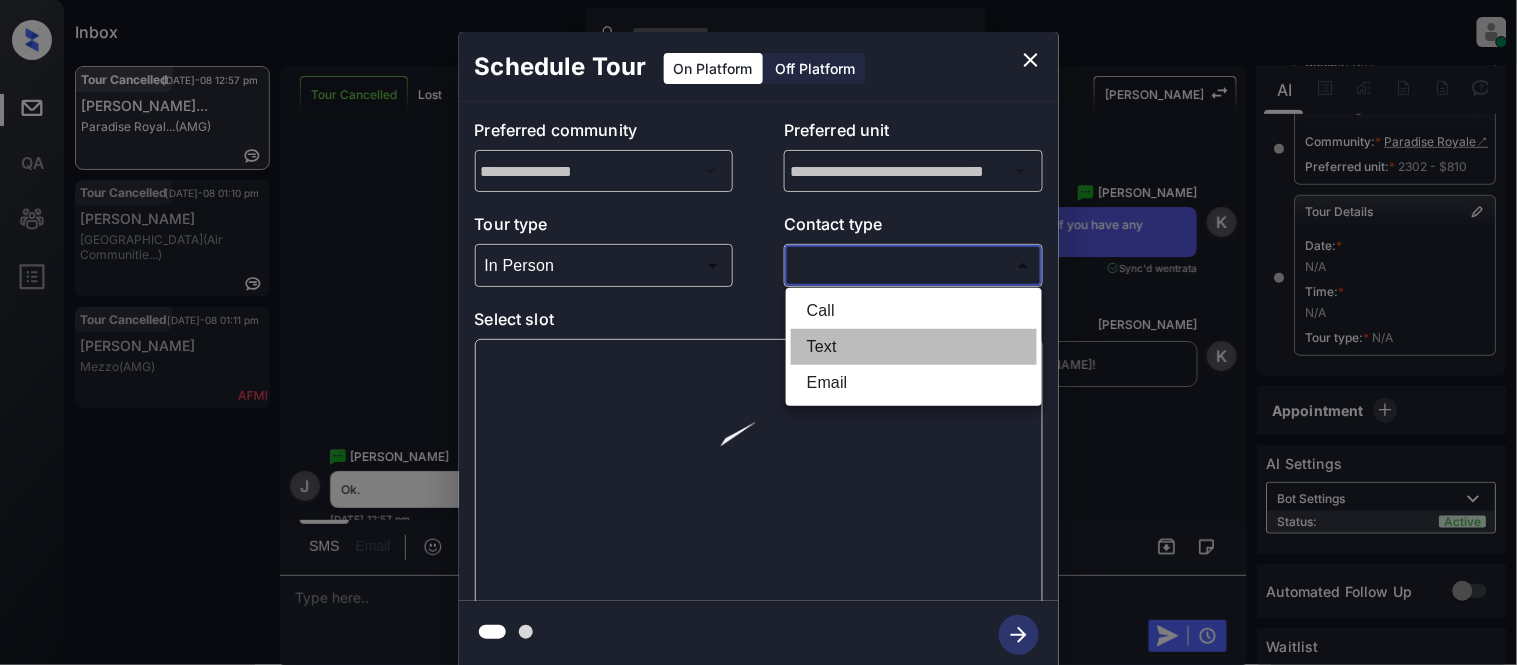 click on "Text" at bounding box center (914, 347) 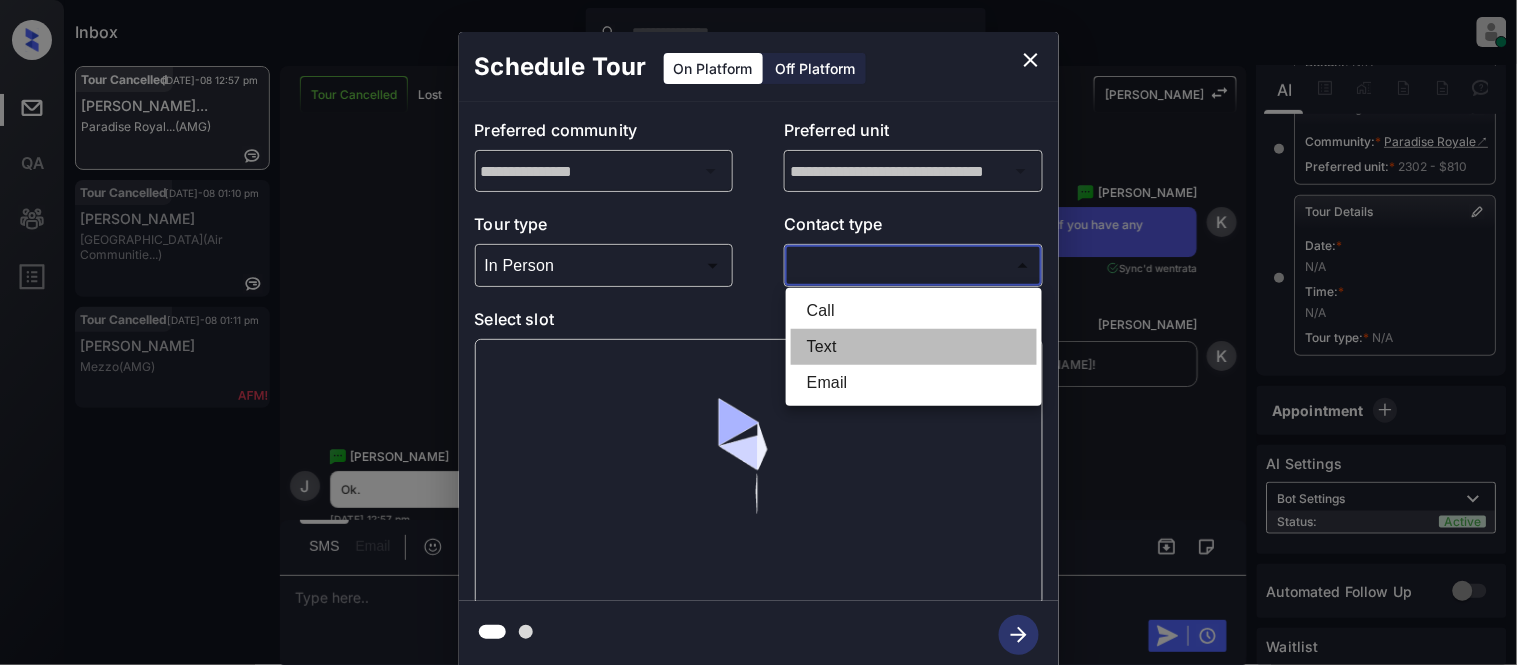 type on "****" 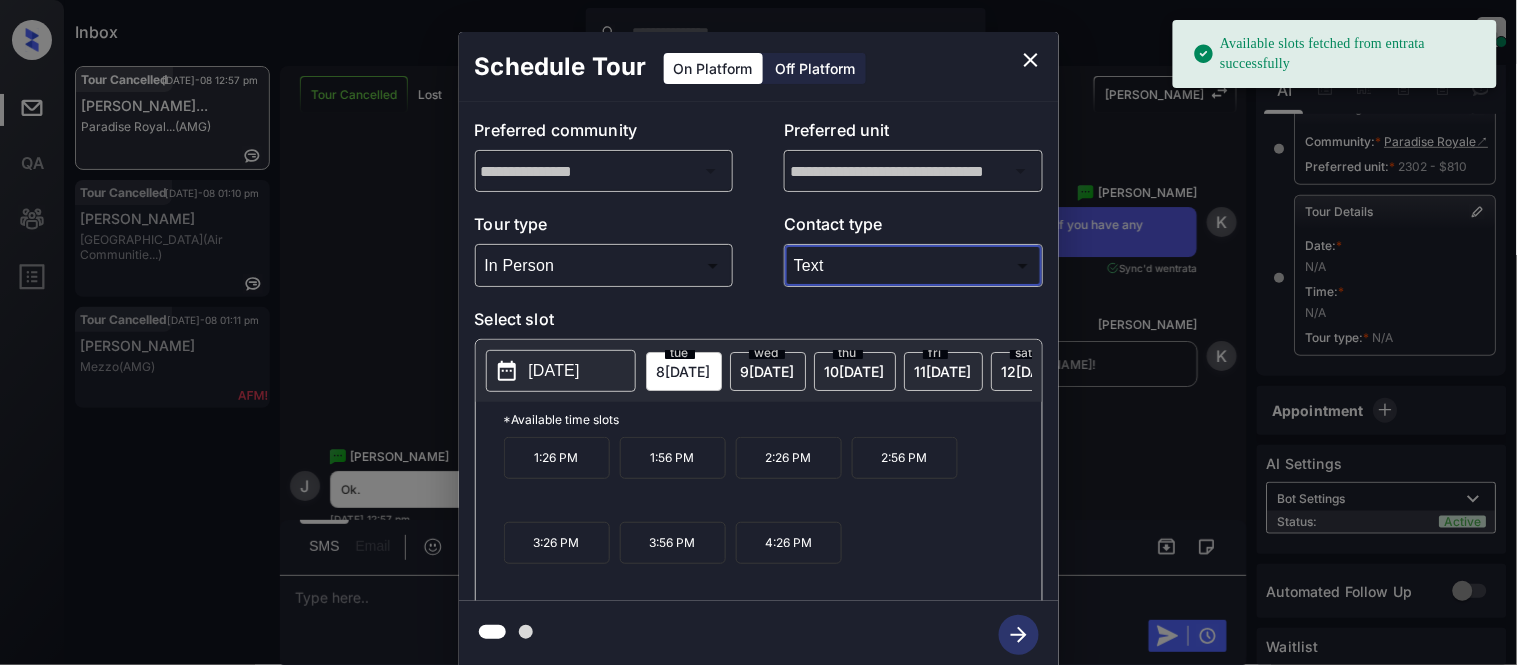 click 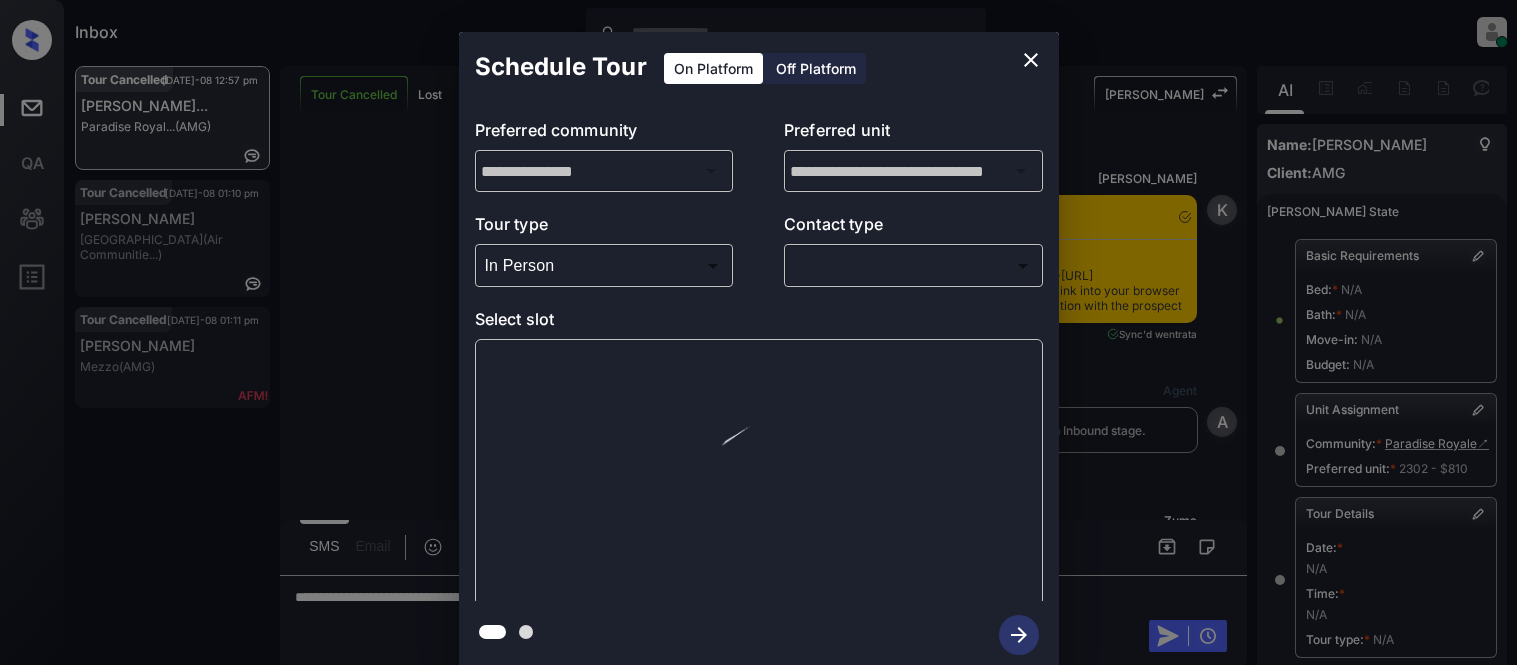 click at bounding box center [758, 332] 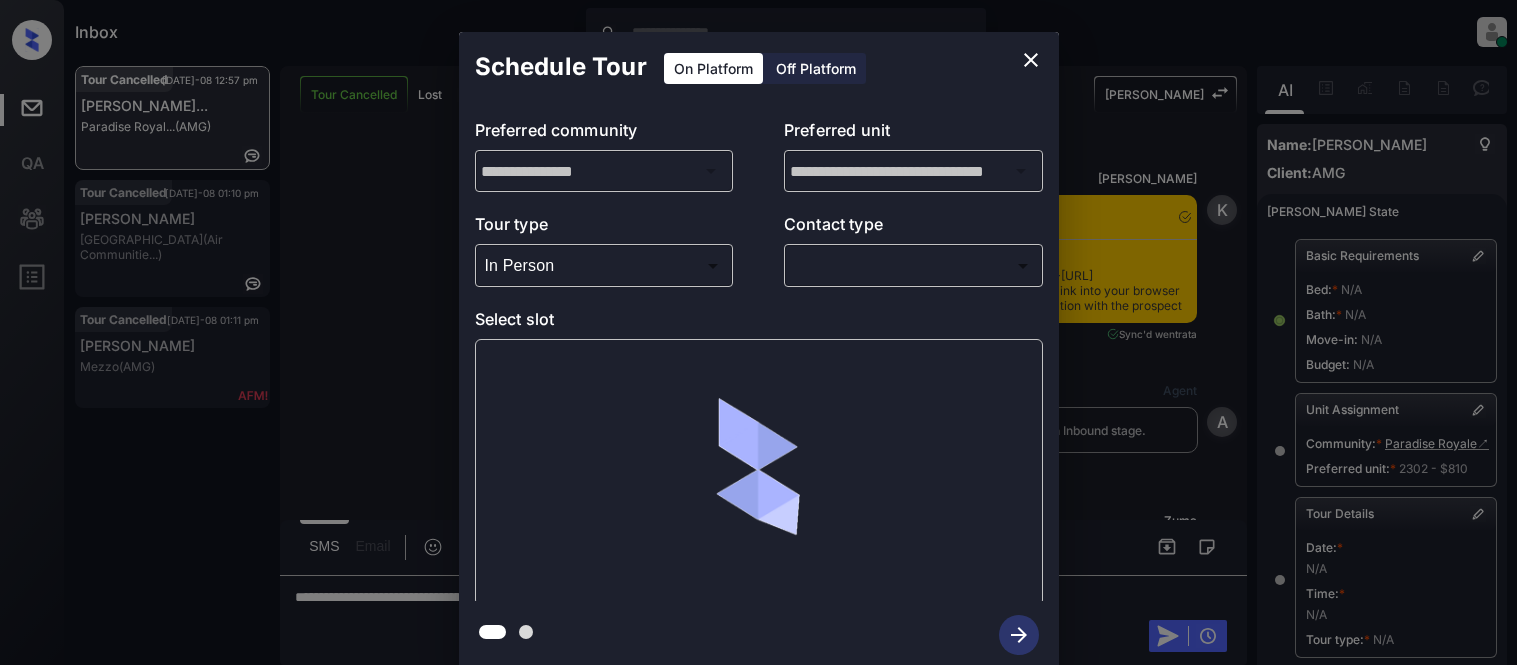 click at bounding box center (758, 332) 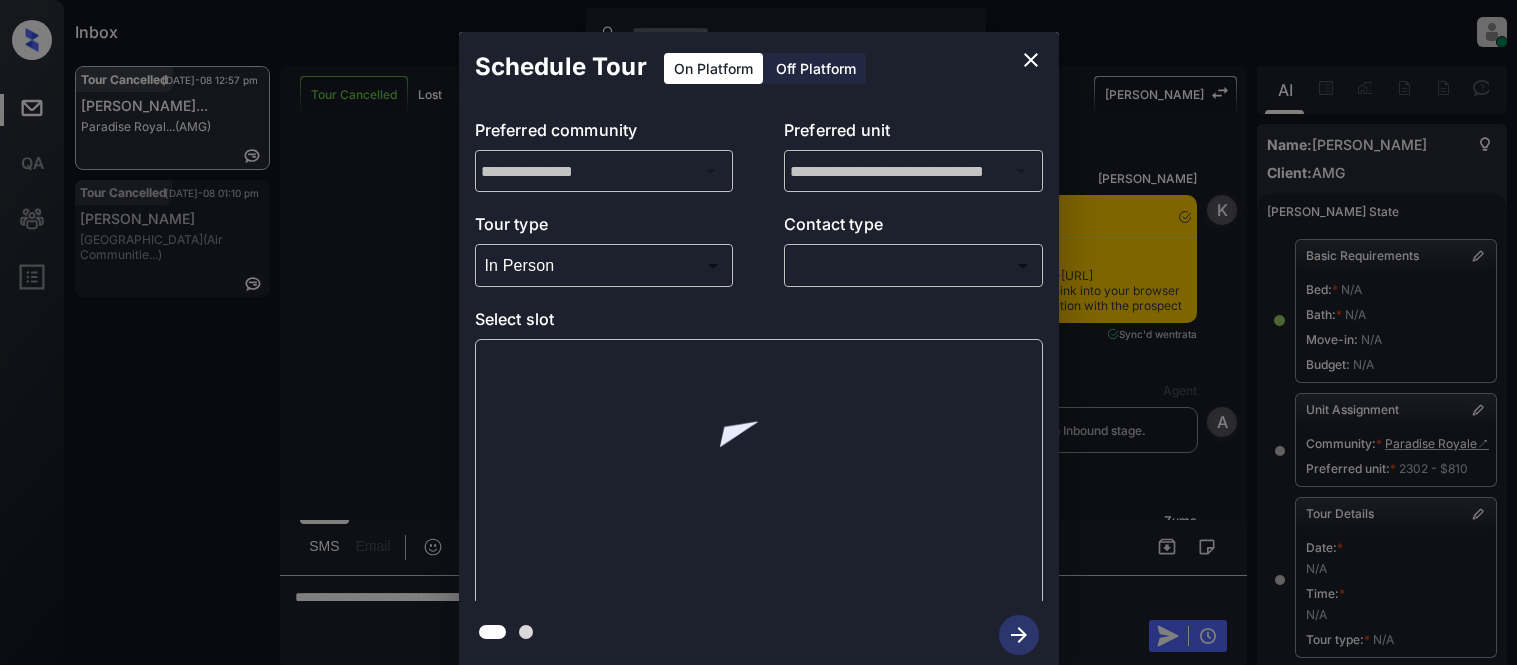 click on "Inbox [PERSON_NAME] Cataag Online Set yourself   offline Set yourself   on break Profile Switch to  light  mode Sign out Tour Cancelled [DATE]-08 12:57 pm   [PERSON_NAME]... Paradise Royal...  (AMG) Tour Cancelled [DATE]-08 01:10 pm   [PERSON_NAME] Indian Oaks  (Air Communitie...) Tour Cancelled Lost Lead Sentiment: Angry Upon sliding the acknowledgement:  Lead will move to lost stage. * ​ SMS and call option will be set to opt out. AFM will be turned off for the lead. [PERSON_NAME] New Message [PERSON_NAME] Notes Note: <a href="[URL][DOMAIN_NAME]">[URL][DOMAIN_NAME]</a> - Paste this link into your browser to view [PERSON_NAME] conversation with the prospect [DATE] 07:58 pm  Sync'd w  entrata K New Message Agent Lead created via leadPoller in Inbound stage. [DATE] 07:58 pm A New Message [PERSON_NAME] Lead transferred to leasing agent: [PERSON_NAME] [DATE] 07:58 pm  Sync'd w  entrata Z New Message Agent AFM Request sent to [PERSON_NAME]. [DATE] 07:58 pm A A" at bounding box center (758, 332) 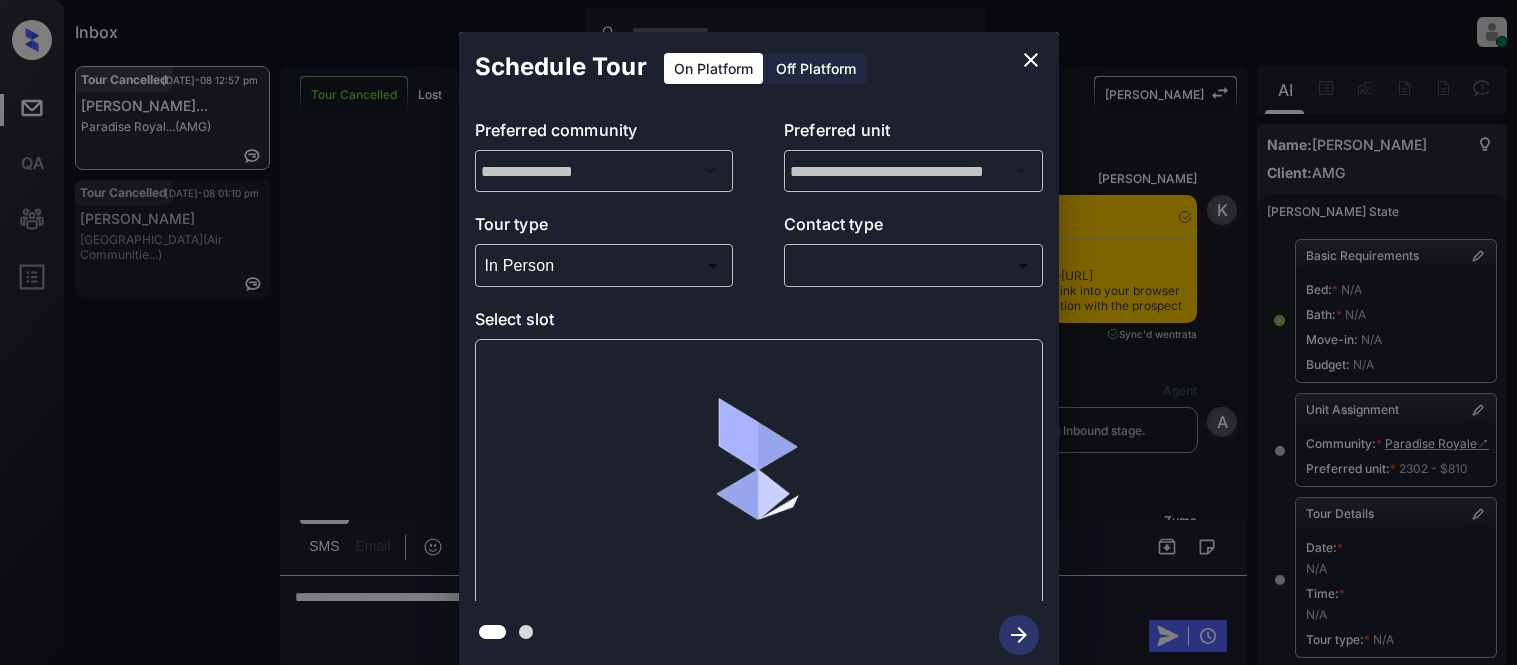 scroll, scrollTop: 0, scrollLeft: 0, axis: both 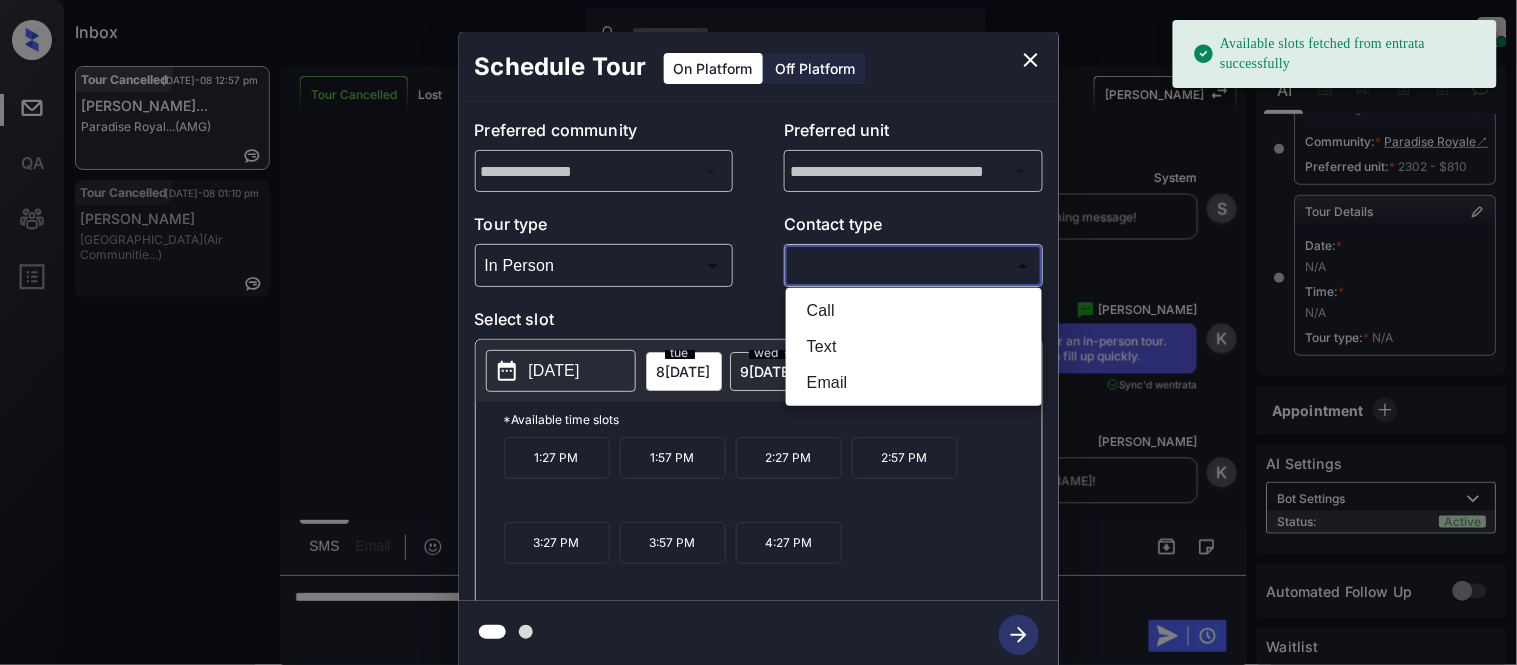 click on "Text" at bounding box center [914, 347] 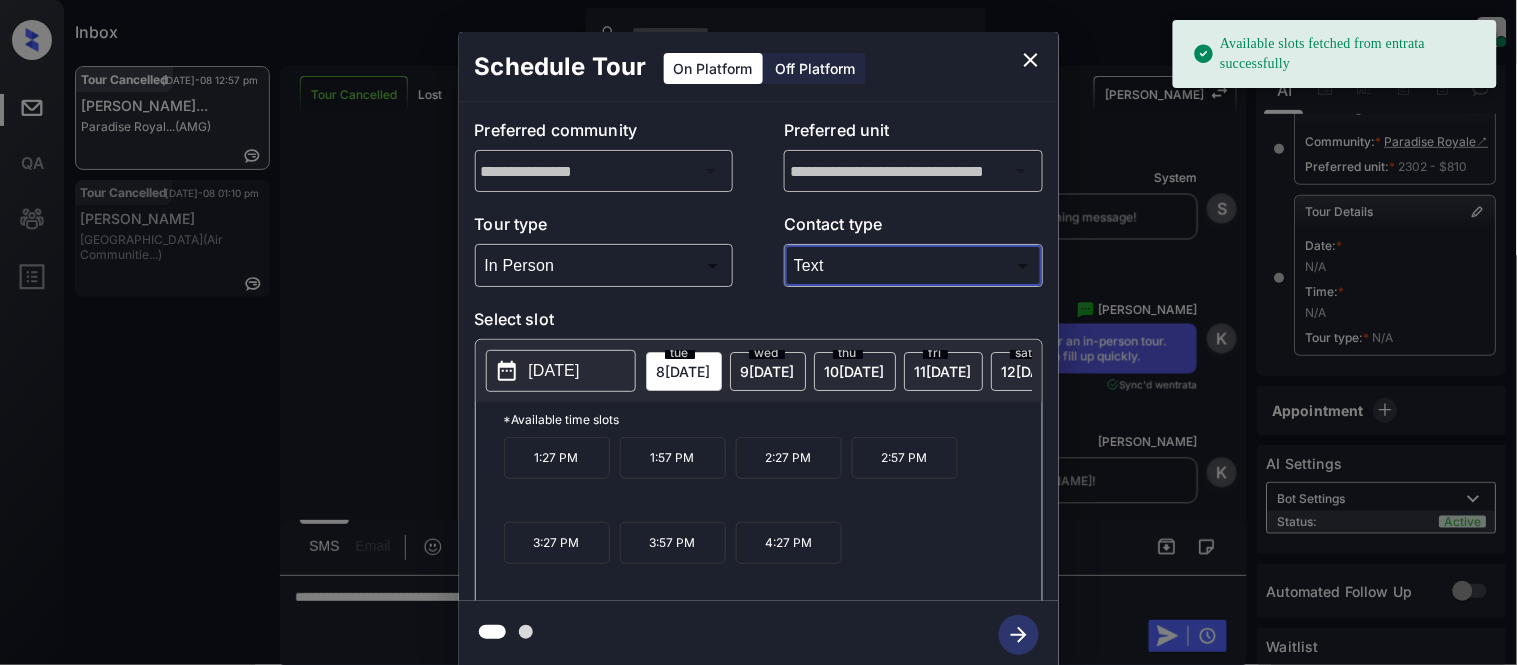 click on "[DATE]" at bounding box center [684, 371] 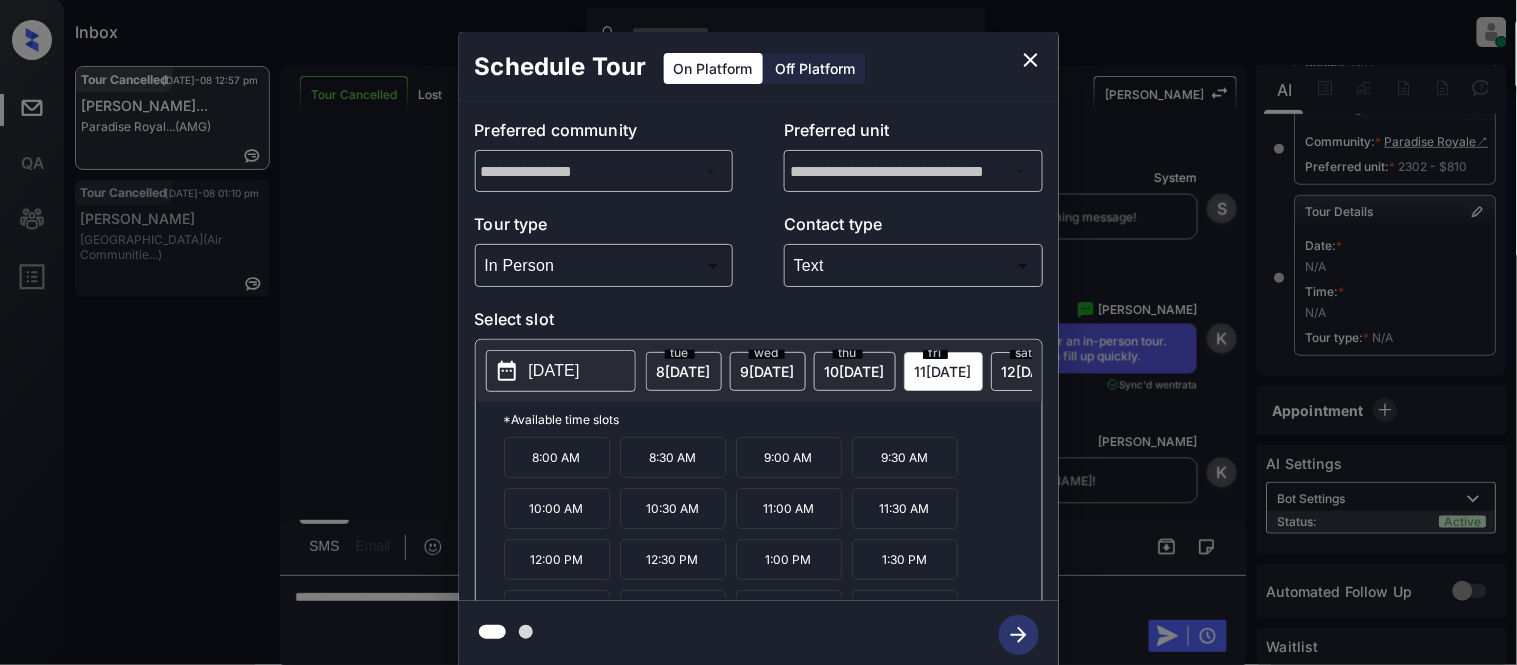 click on "9:00 AM" at bounding box center (789, 457) 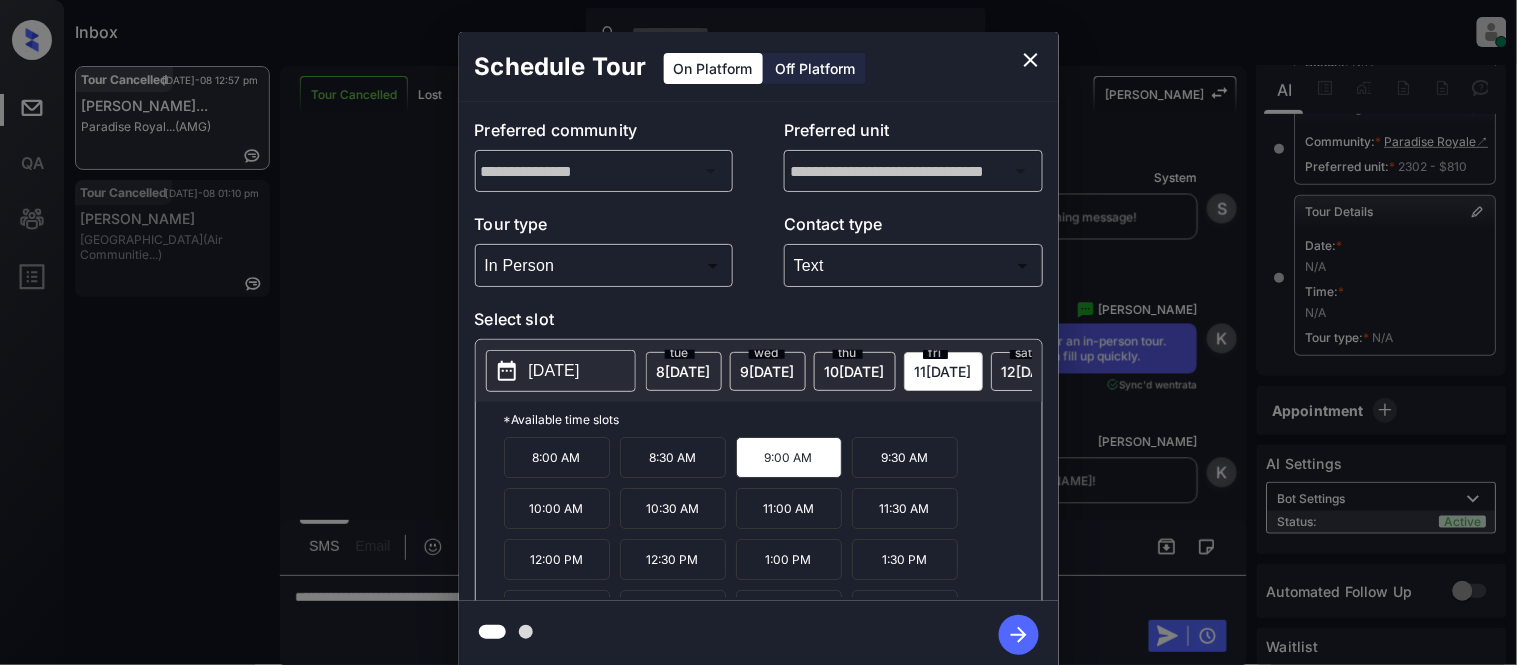 drag, startPoint x: 1017, startPoint y: 634, endPoint x: 1053, endPoint y: 614, distance: 41.18252 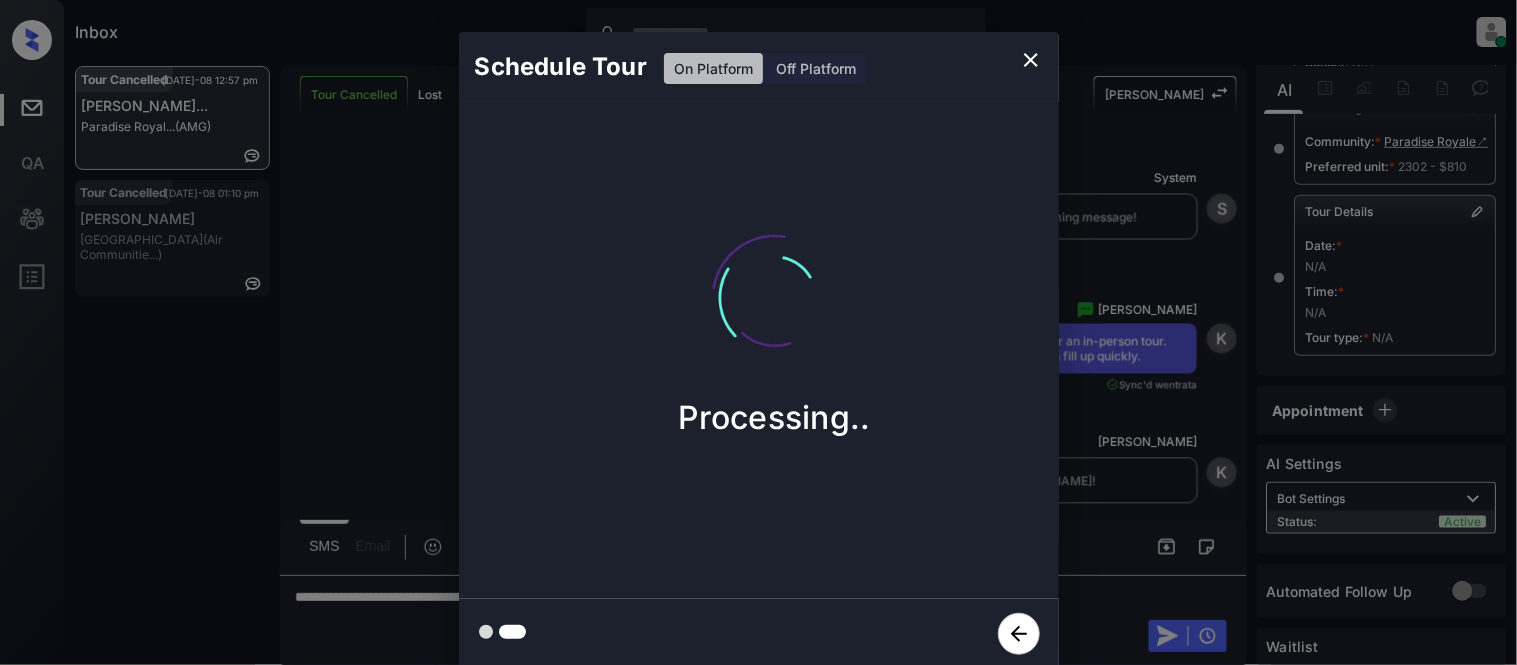click on "Schedule Tour On Platform Off Platform Processing.." at bounding box center (758, 350) 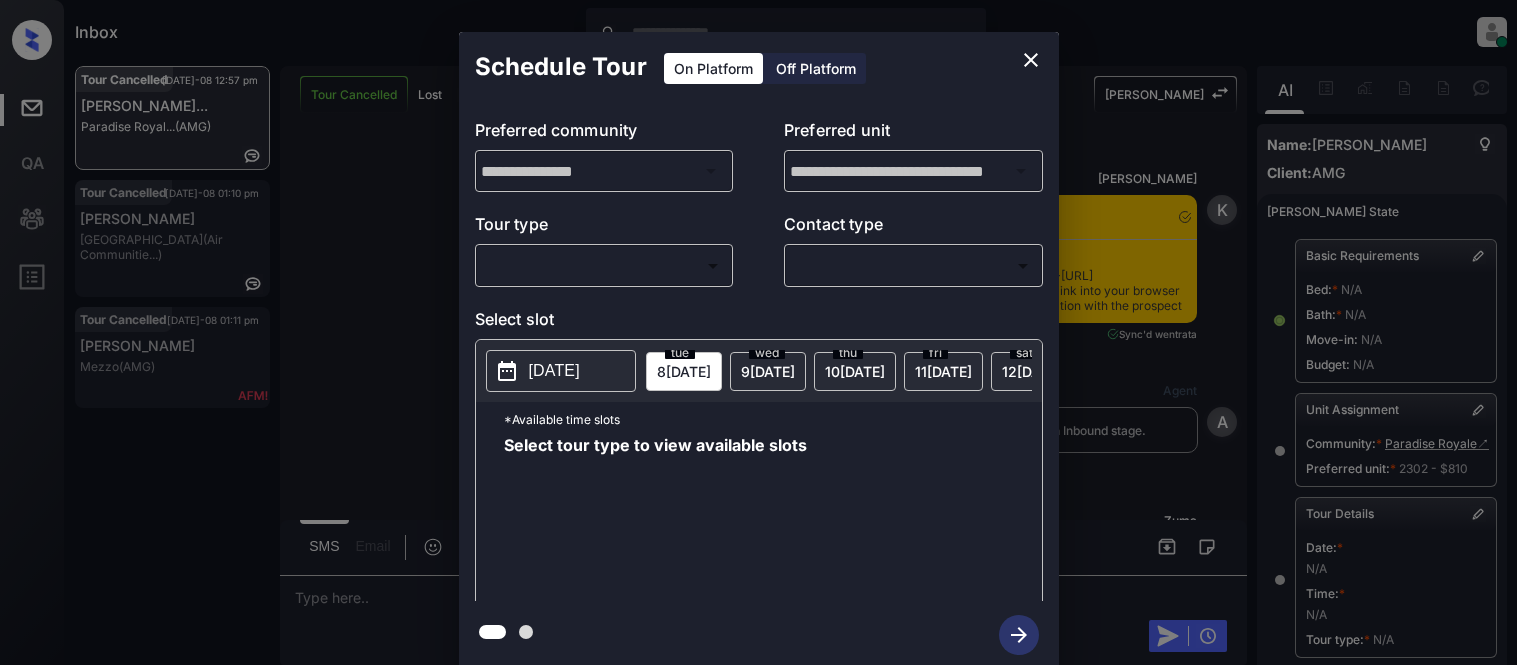 scroll, scrollTop: 0, scrollLeft: 0, axis: both 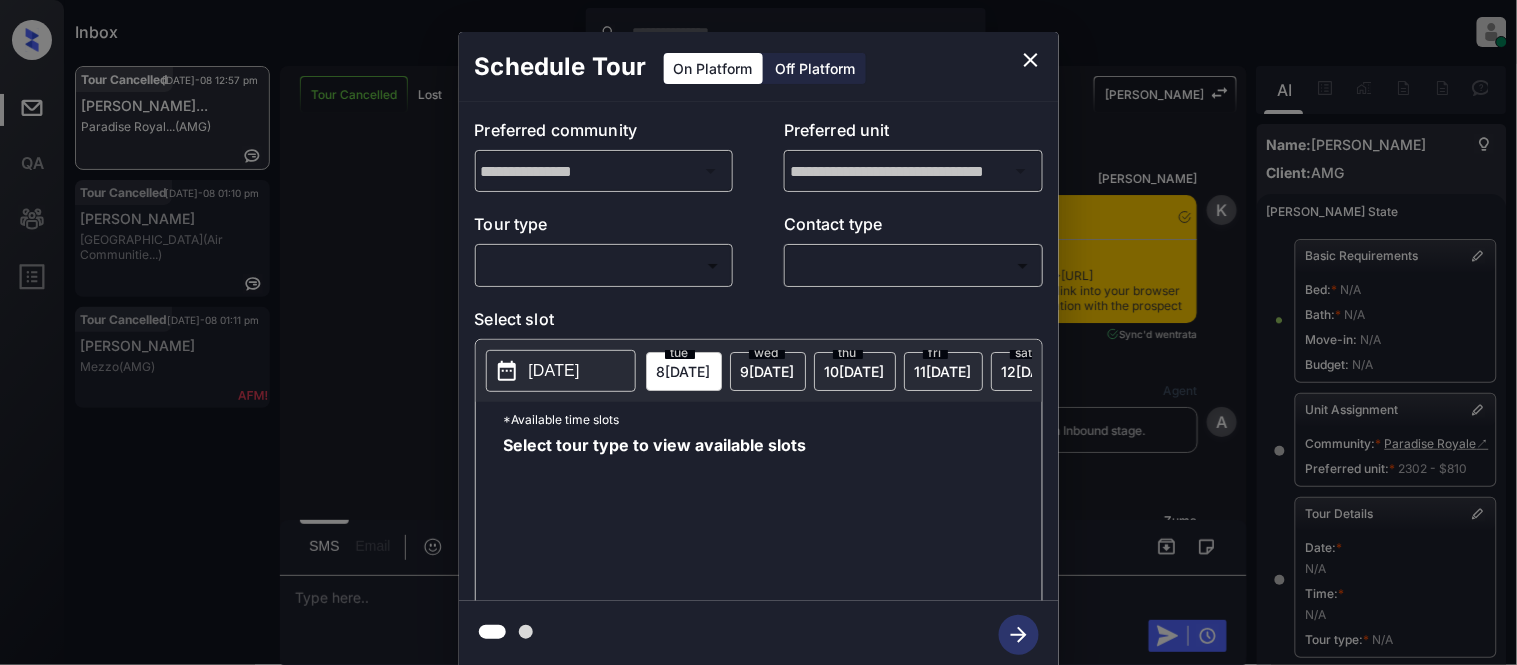 click on "Inbox [PERSON_NAME] Cataag Online Set yourself   offline Set yourself   on break Profile Switch to  light  mode Sign out Tour Cancelled [DATE]-08 12:57 pm   [PERSON_NAME]... Paradise Royal...  (AMG) Tour Cancelled [DATE]-08 01:10 pm   [PERSON_NAME] Indian Oaks  (Air Communitie...) Tour Cancelled [DATE]-08 01:11 pm   [PERSON_NAME]  (AMG) Tour Cancelled Lost Lead Sentiment: Angry Upon sliding the acknowledgement:  Lead will move to lost stage. * ​ SMS and call option will be set to opt out. AFM will be turned off for the lead. [PERSON_NAME] New Message [PERSON_NAME] Notes Note: <a href="[URL][DOMAIN_NAME]">[URL][DOMAIN_NAME]</a> - Paste this link into your browser to view [PERSON_NAME] conversation with the prospect [DATE] 07:58 pm  Sync'd w  entrata K New Message Agent Lead created via leadPoller in Inbound stage. [DATE] 07:58 pm A New Message [PERSON_NAME] Lead transferred to leasing agent: [PERSON_NAME] [DATE] 07:58 pm  Sync'd w  entrata Z New Message A" at bounding box center [758, 332] 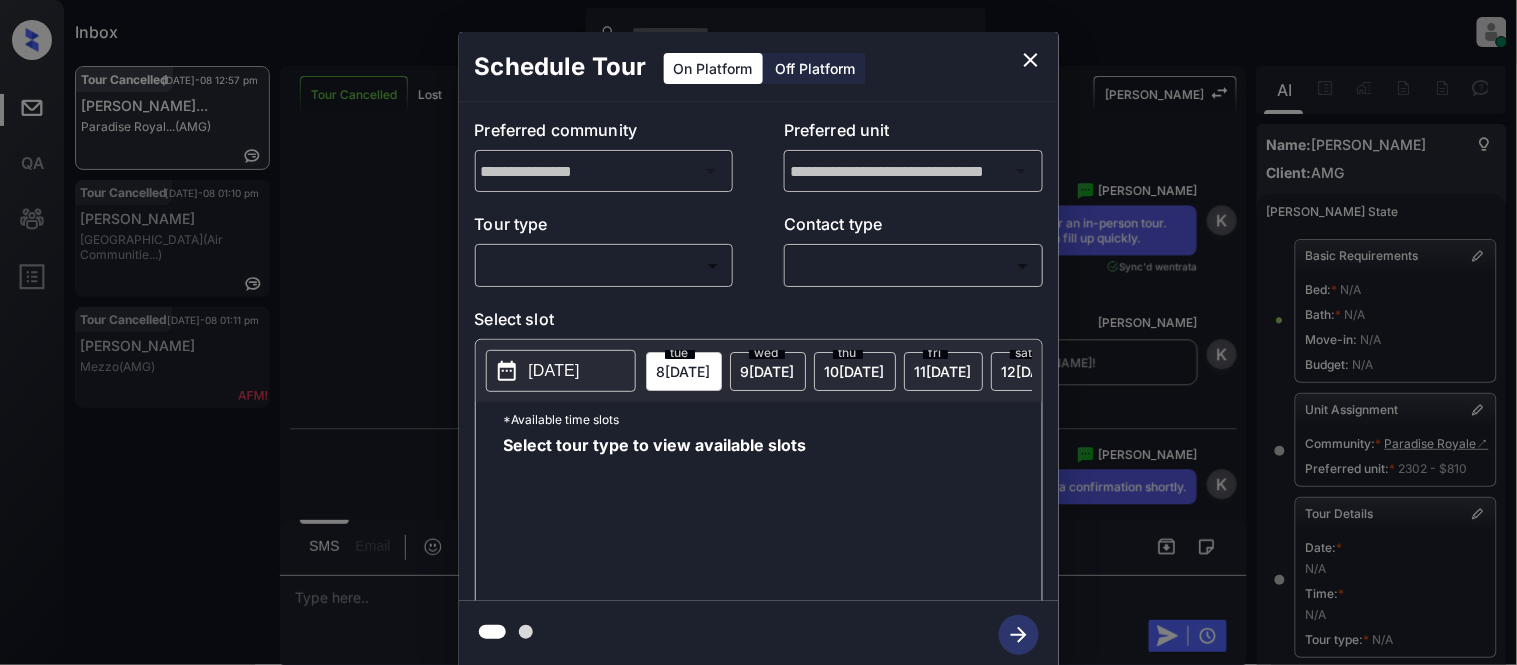 scroll, scrollTop: 320, scrollLeft: 0, axis: vertical 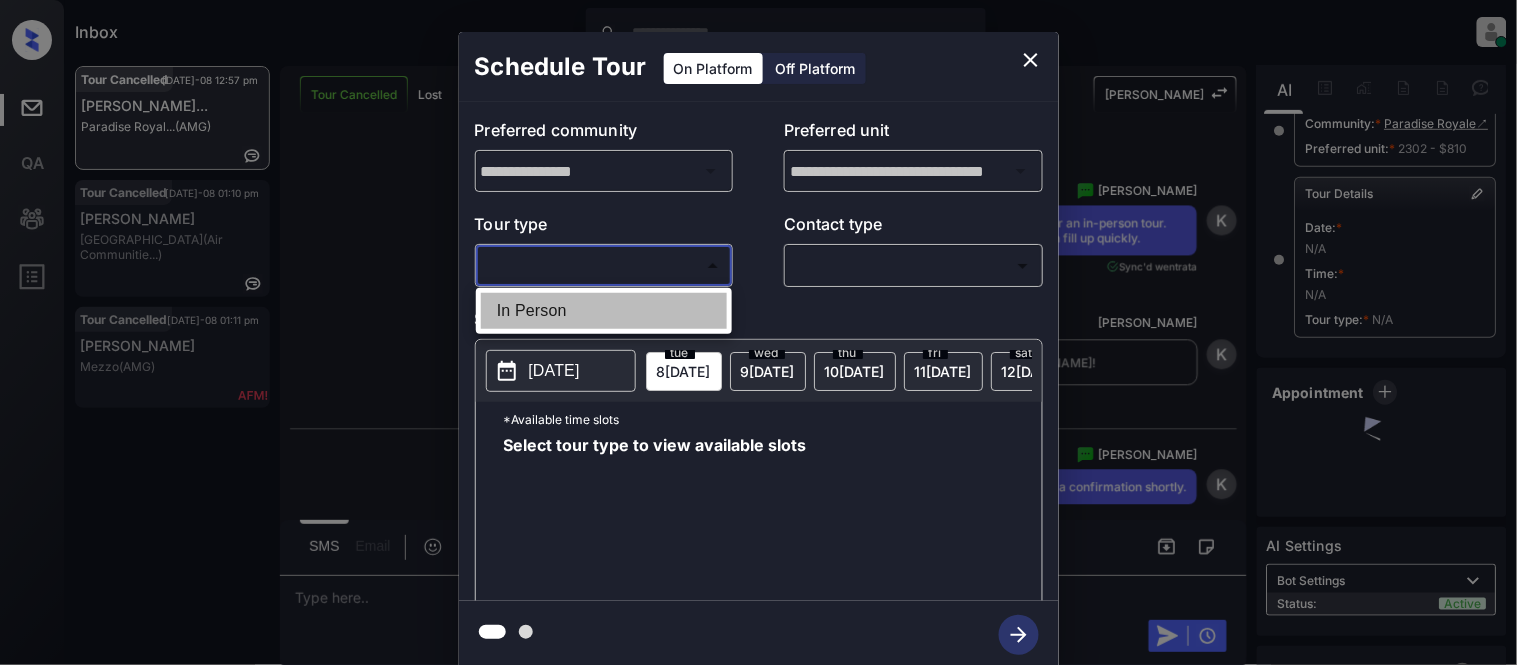 click on "In Person" at bounding box center (604, 311) 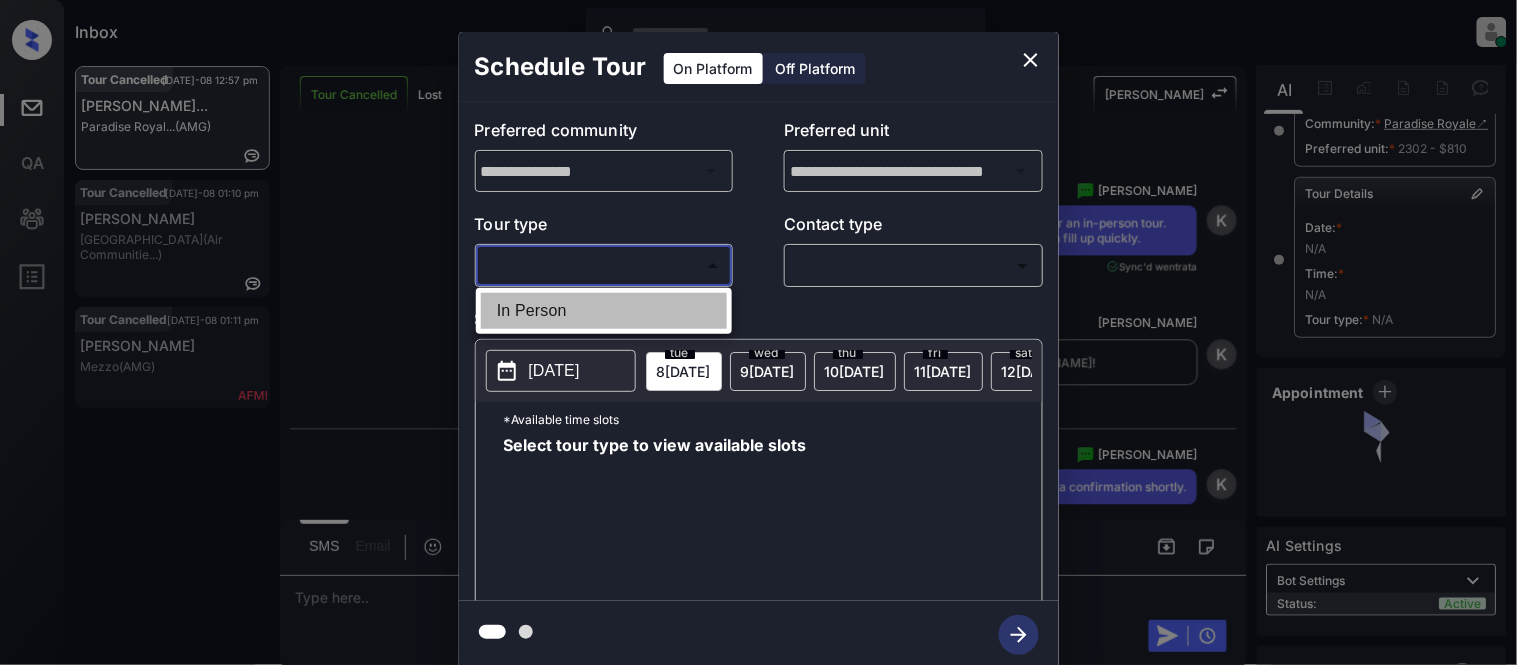 type on "********" 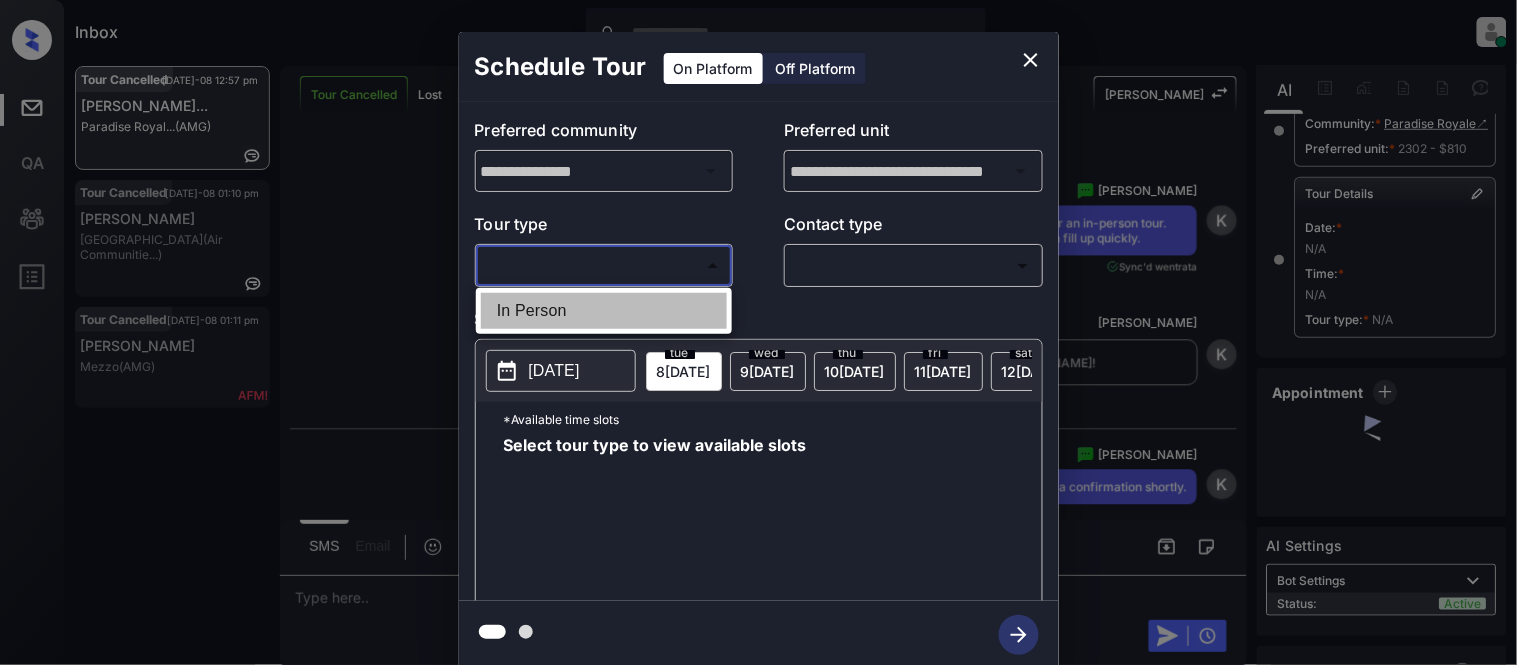 click at bounding box center (758, 332) 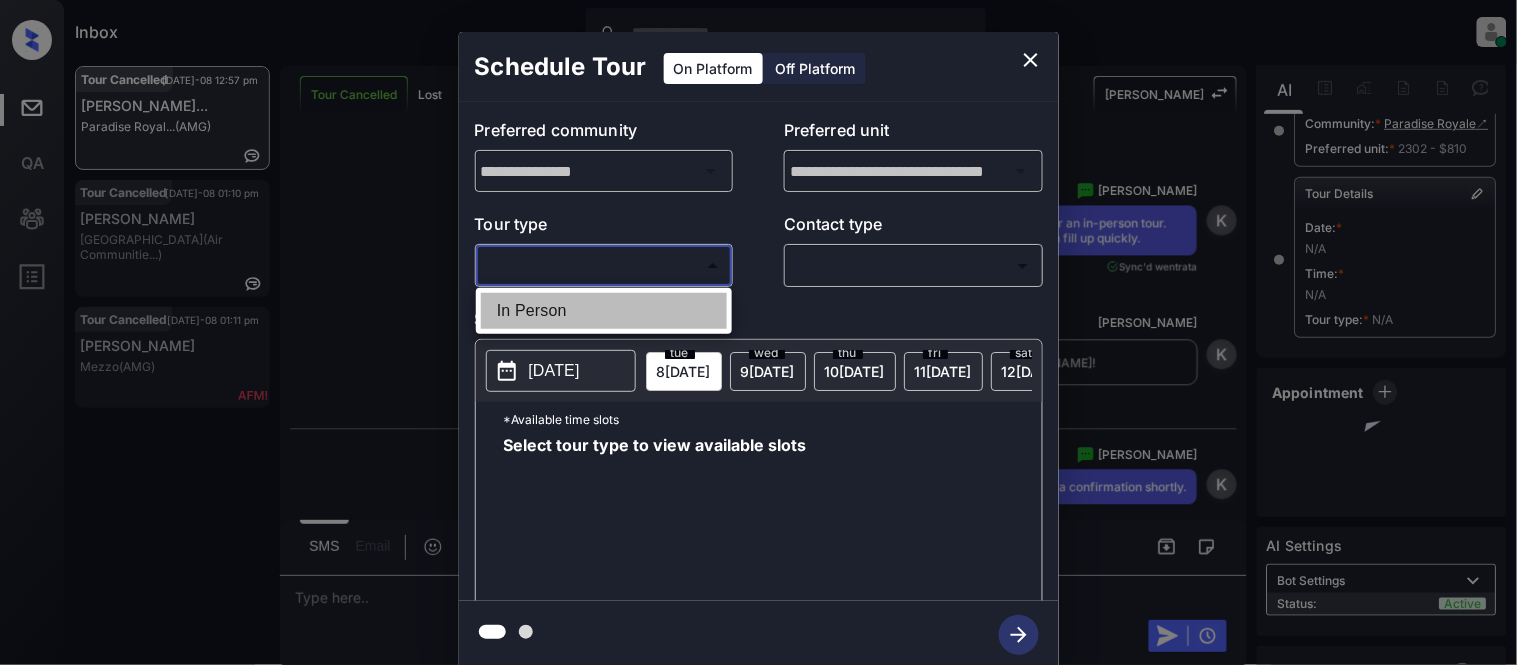 click at bounding box center (758, 332) 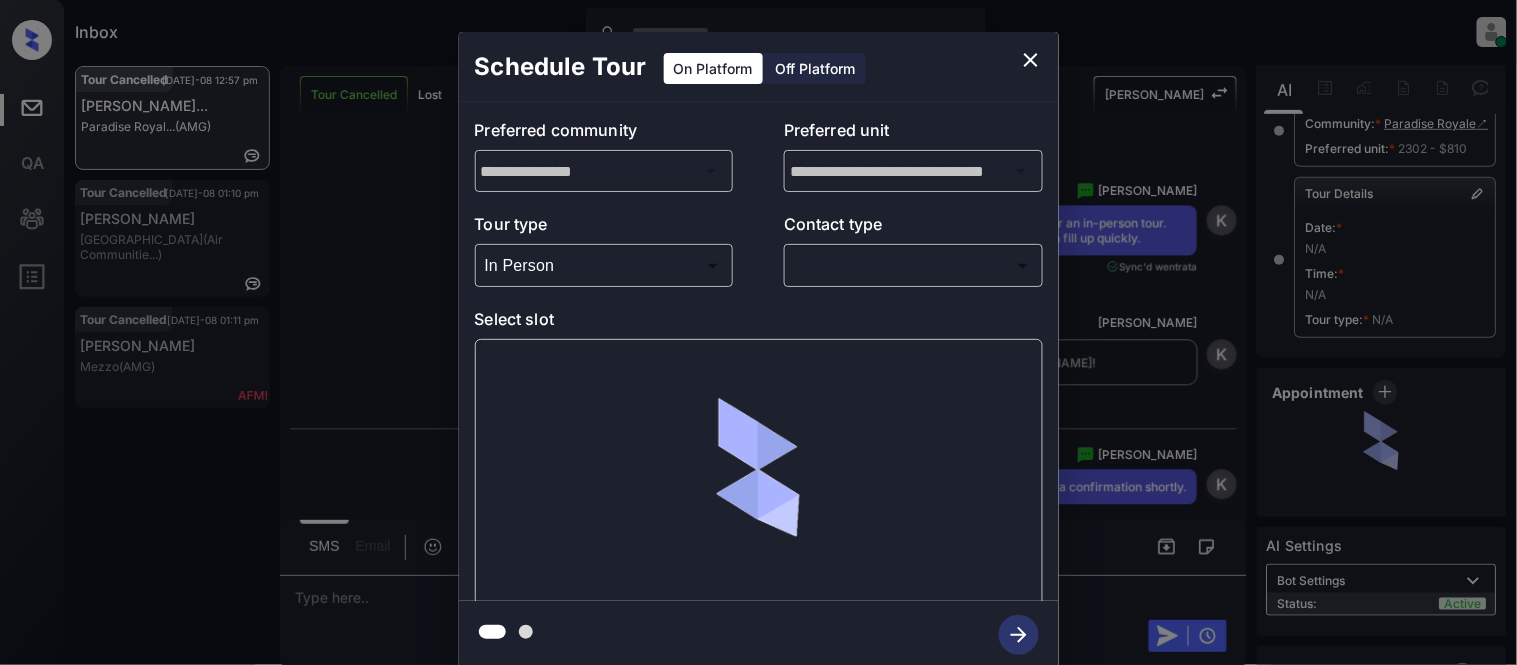 click at bounding box center [758, 332] 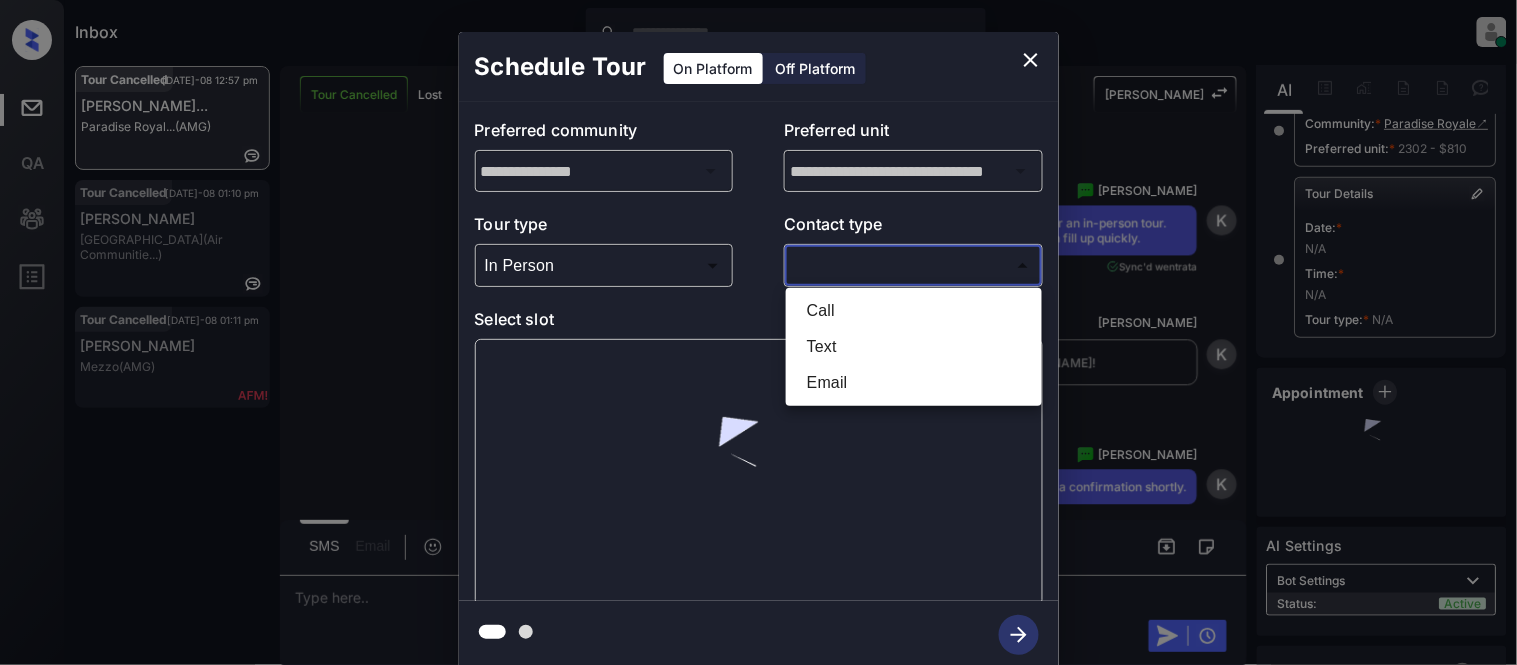 click on "Inbox Kristina Cataag Online Set yourself   offline Set yourself   on break Profile Switch to  light  mode Sign out Tour Cancelled Jul-08 12:57 pm   Justin Pellegr... Paradise Royal...  (AMG) Tour Cancelled Jul-08 01:10 pm   Sandra Lopez Indian Oaks  (Air Communitie...) Tour Cancelled Jul-08 01:11 pm   Matthew Moon Mezzo  (AMG) Tour Cancelled Lost Lead Sentiment: Angry Upon sliding the acknowledgement:  Lead will move to lost stage. * ​ SMS and call option will be set to opt out. AFM will be turned off for the lead. Kelsey New Message Kelsey Notes Note: <a href="https://conversation.getzuma.com/68522b43f765b71b6f2e3d39">https://conversation.getzuma.com/68522b43f765b71b6f2e3d39</a> - Paste this link into your browser to view Kelsey’s conversation with the prospect Jun 17, 2025 07:58 pm  Sync'd w  entrata K New Message Agent Lead created via leadPoller in Inbound stage. Jun 17, 2025 07:58 pm A New Message Zuma Lead transferred to leasing agent: kelsey Jun 17, 2025 07:58 pm  Sync'd w  entrata Z New Message A" at bounding box center (758, 332) 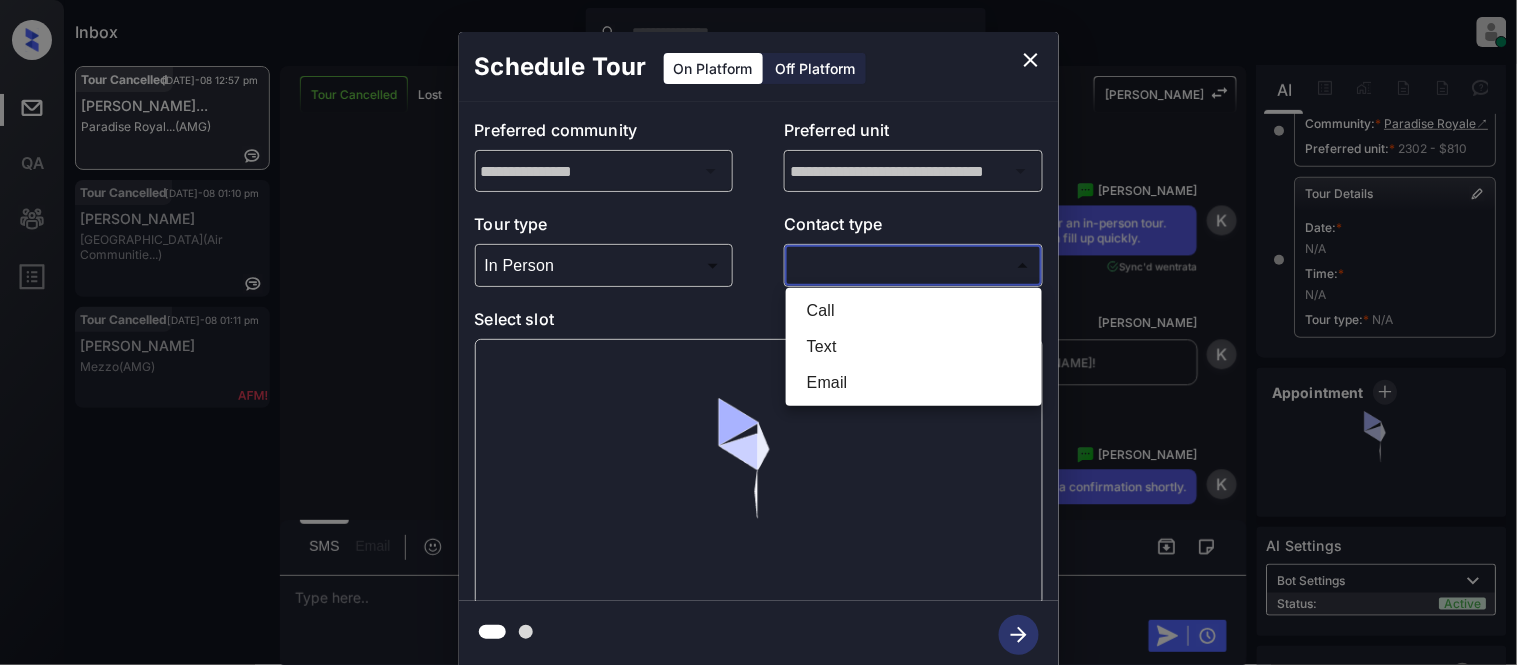 click on "Text" at bounding box center [914, 347] 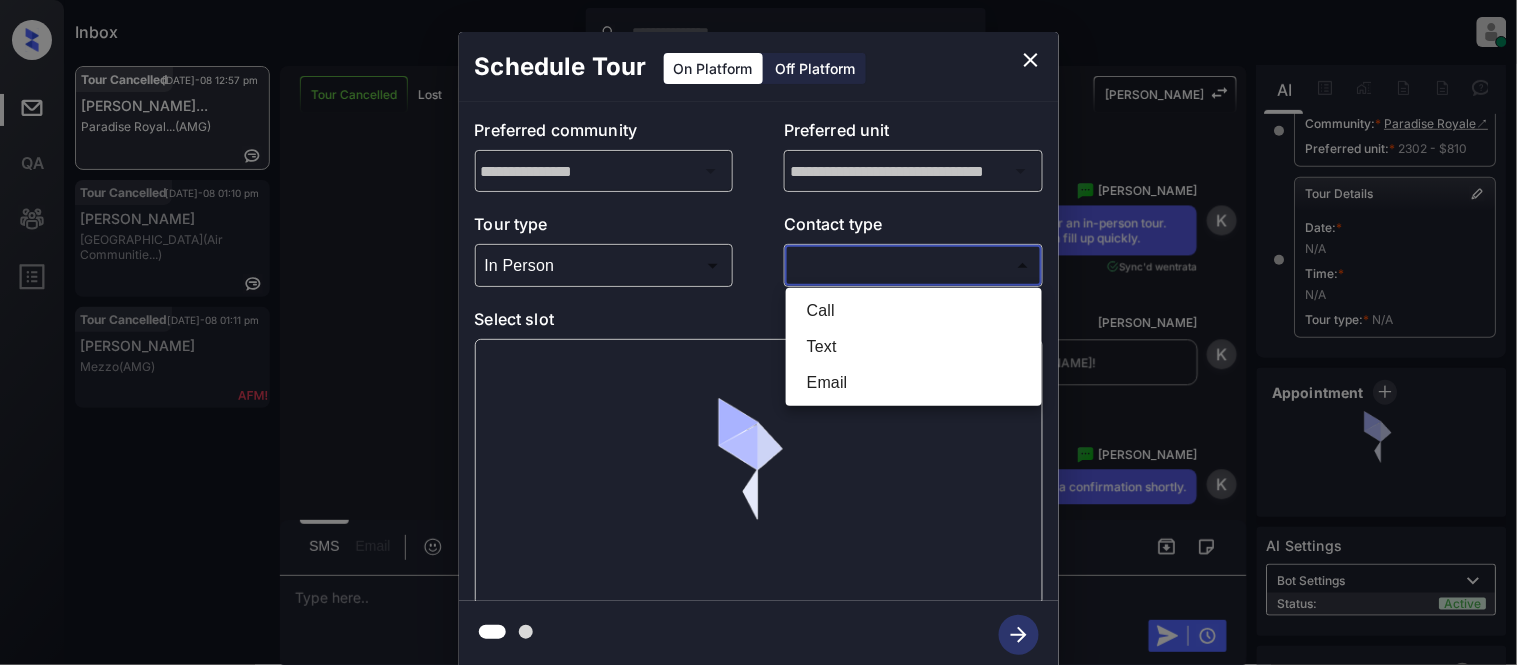 type on "****" 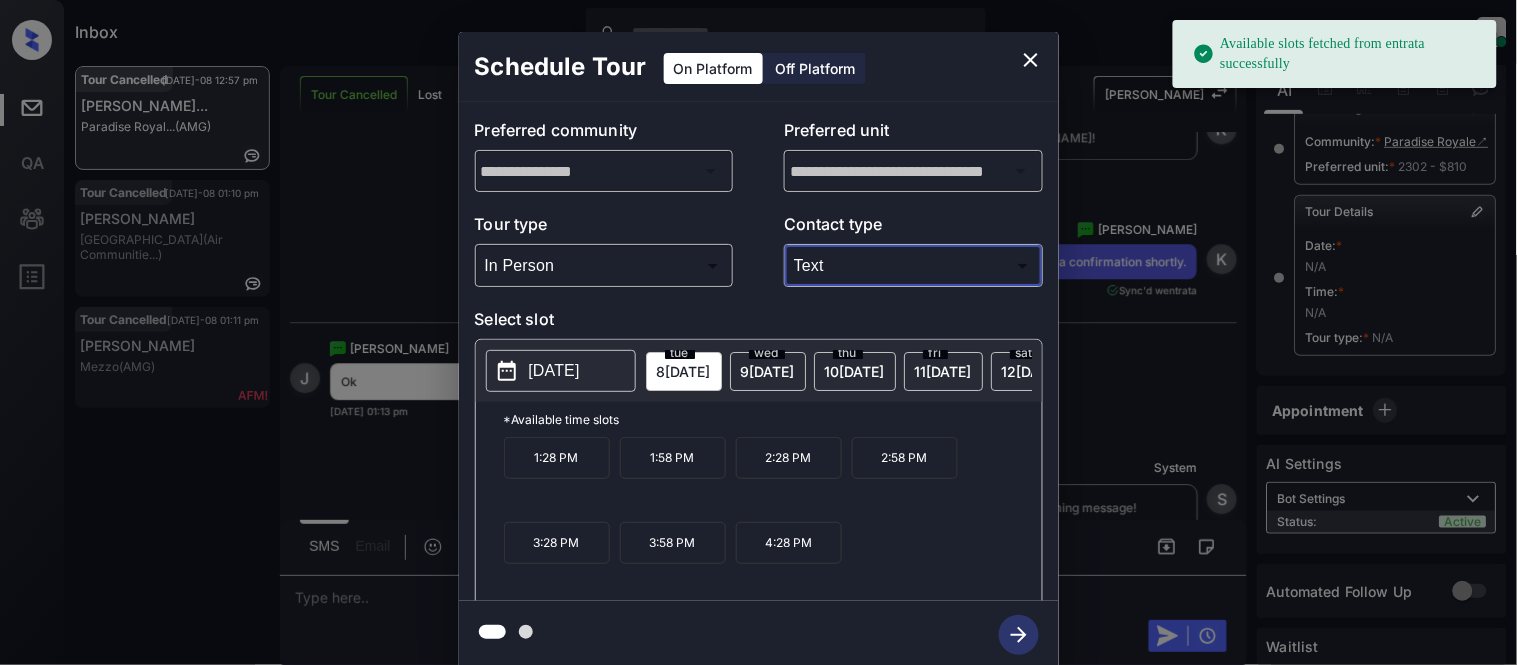 scroll, scrollTop: 15135, scrollLeft: 0, axis: vertical 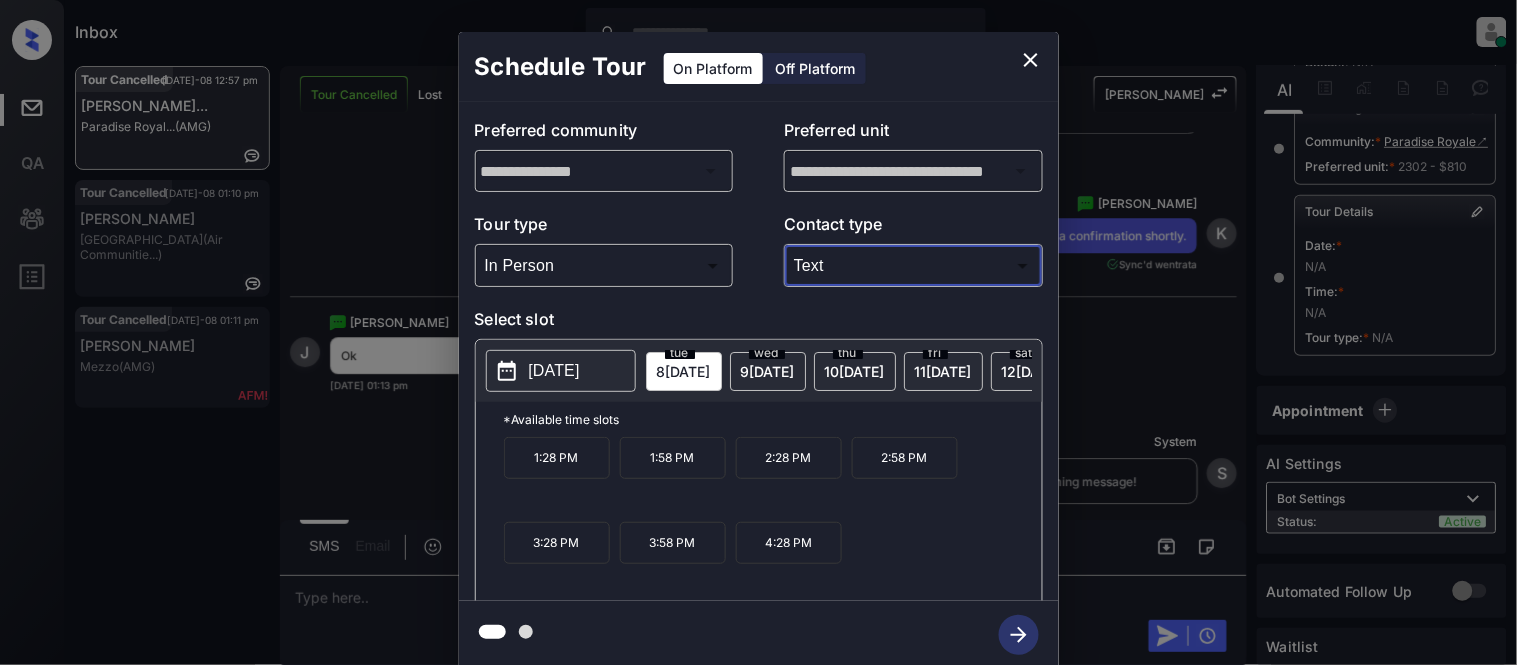 click on "11 JUL" at bounding box center (684, 371) 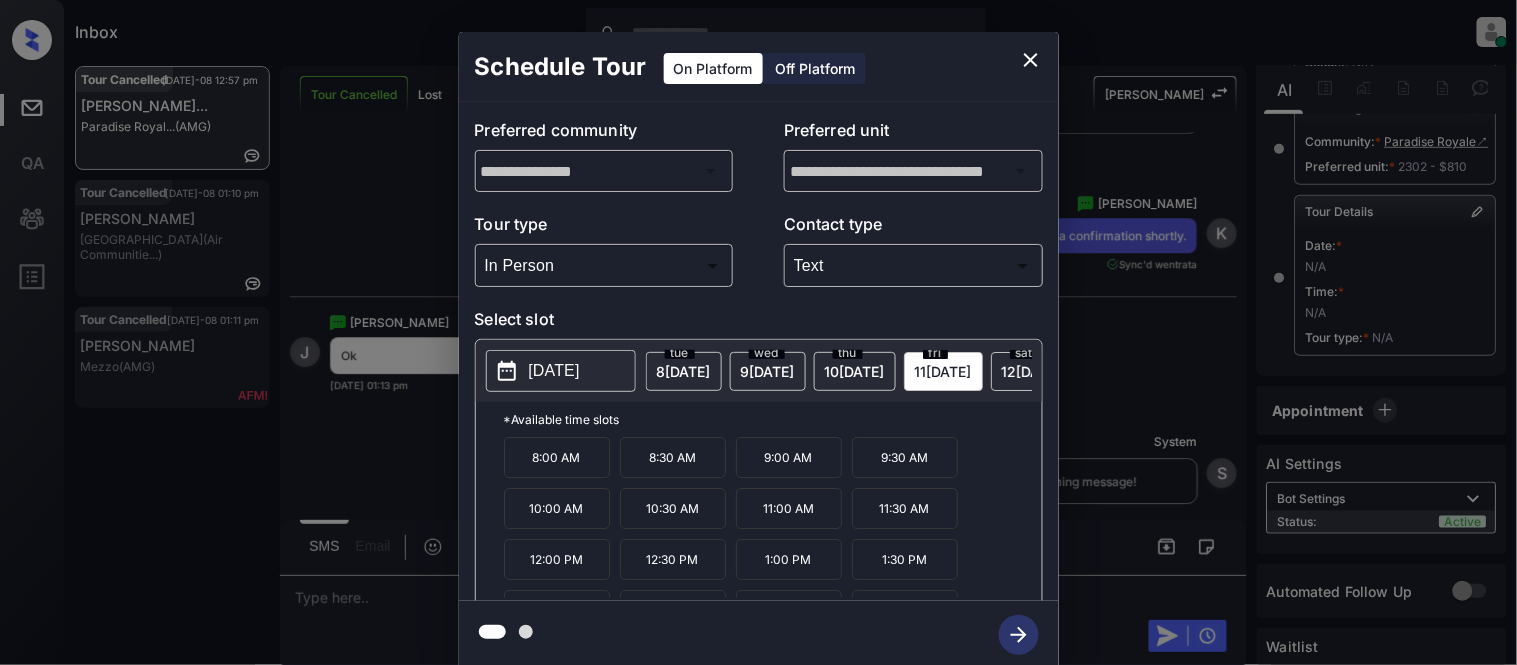 drag, startPoint x: 767, startPoint y: 442, endPoint x: 767, endPoint y: 473, distance: 31 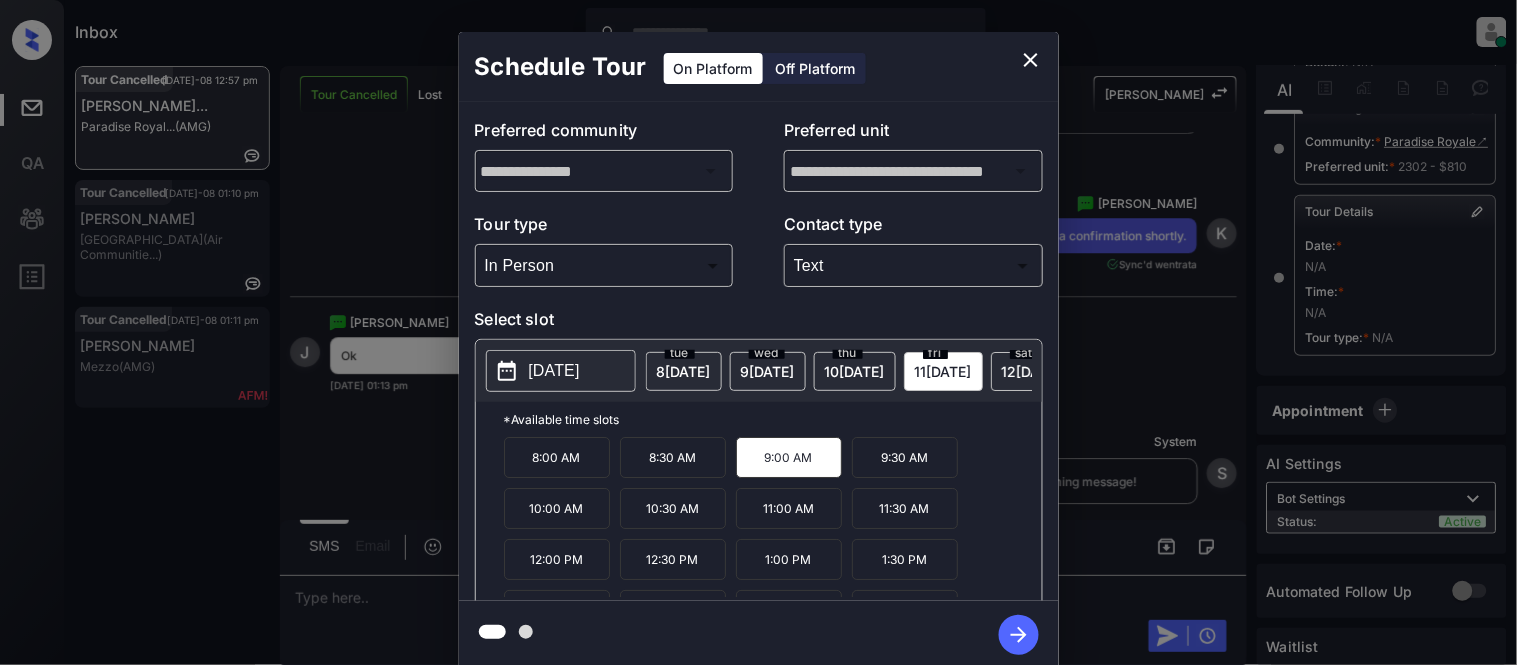 click 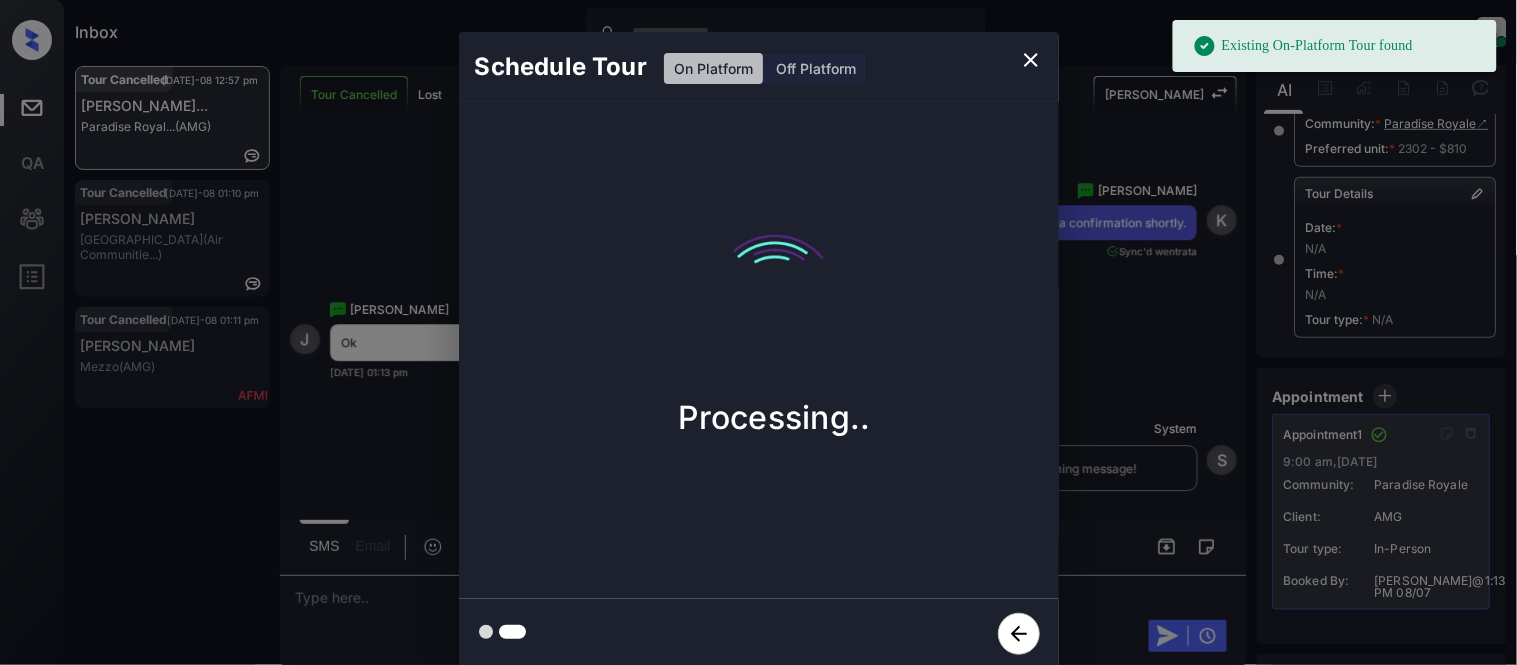 scroll, scrollTop: 15398, scrollLeft: 0, axis: vertical 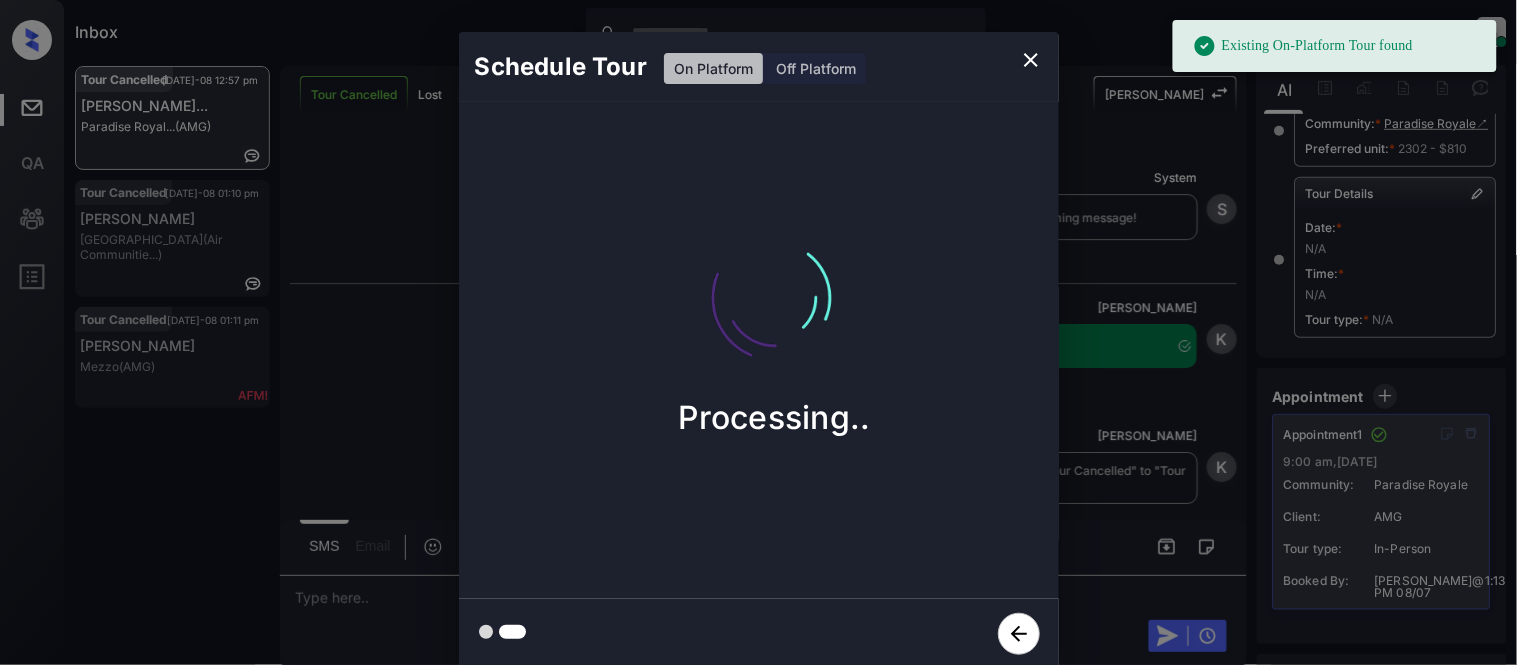 click on "Schedule Tour On Platform Off Platform Processing.." at bounding box center (758, 350) 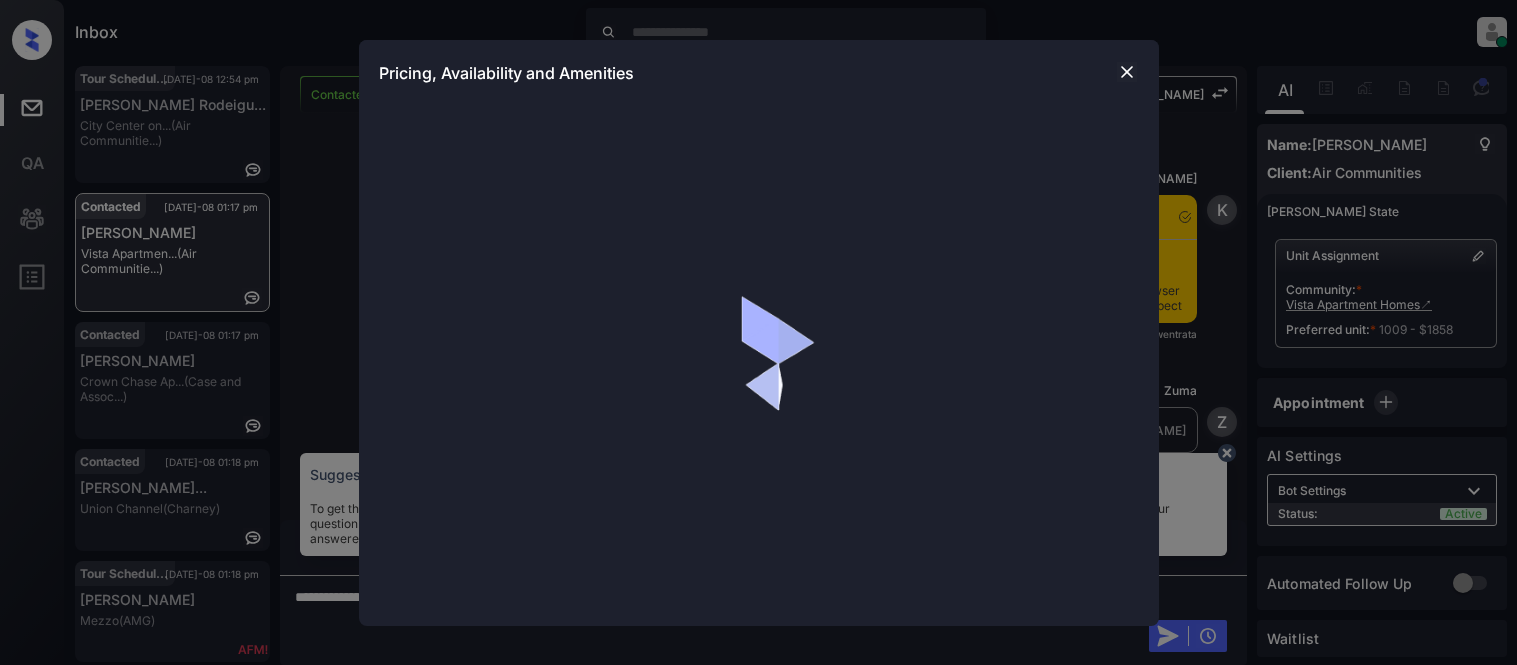 scroll, scrollTop: 0, scrollLeft: 0, axis: both 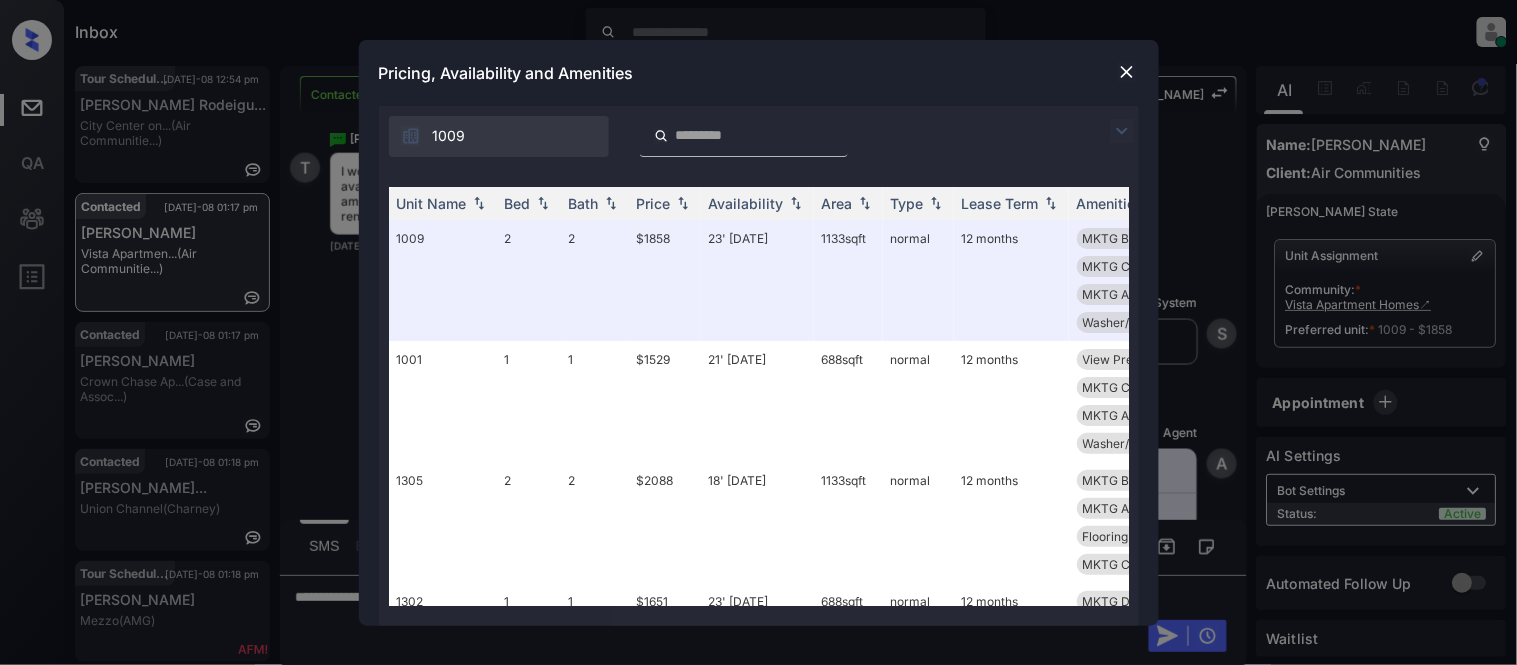 click at bounding box center [756, 135] 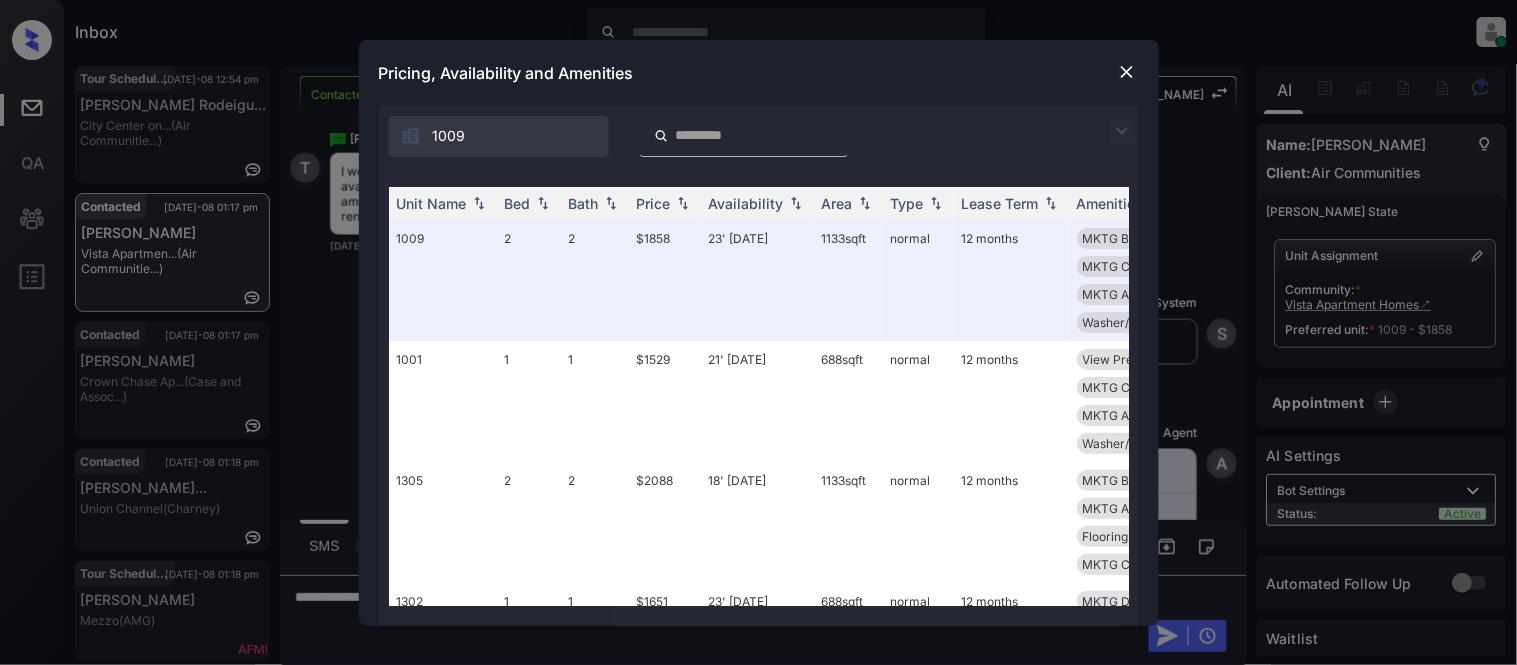 scroll, scrollTop: 0, scrollLeft: 321, axis: horizontal 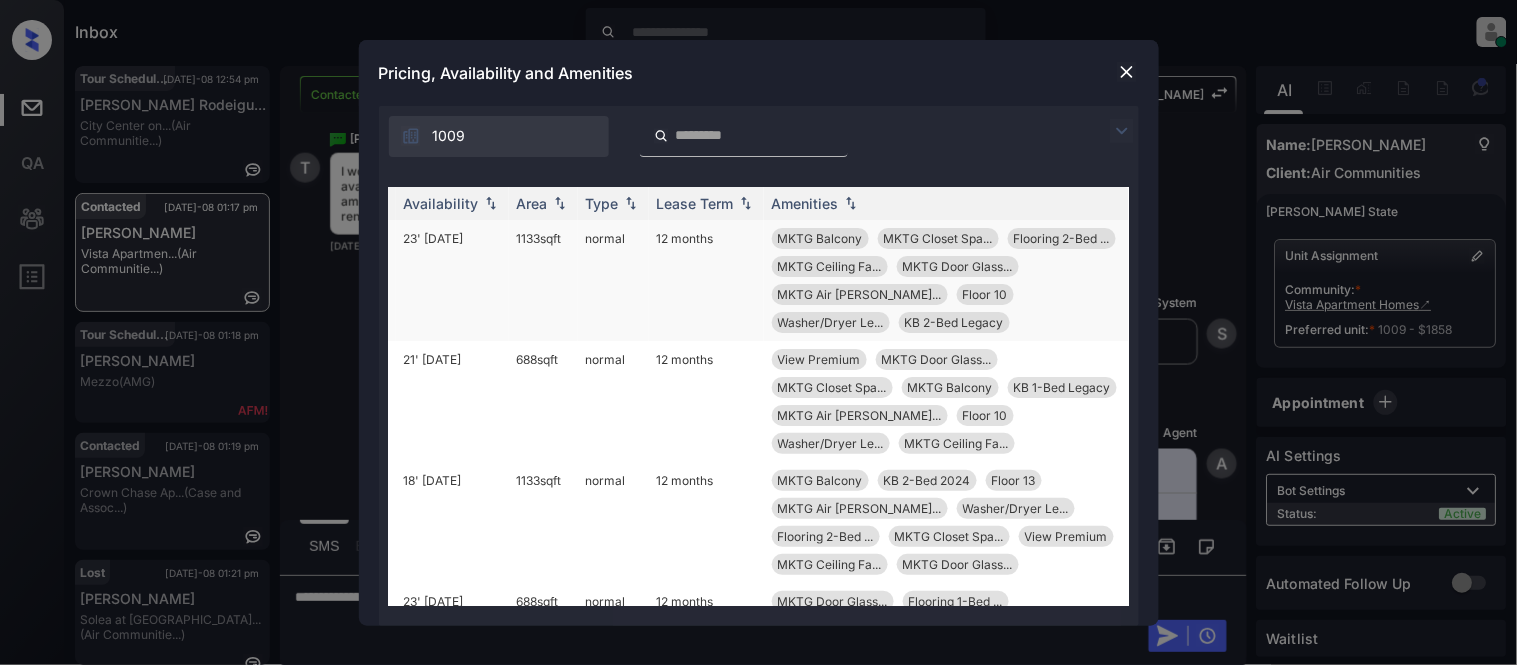 click on "normal" at bounding box center (613, 280) 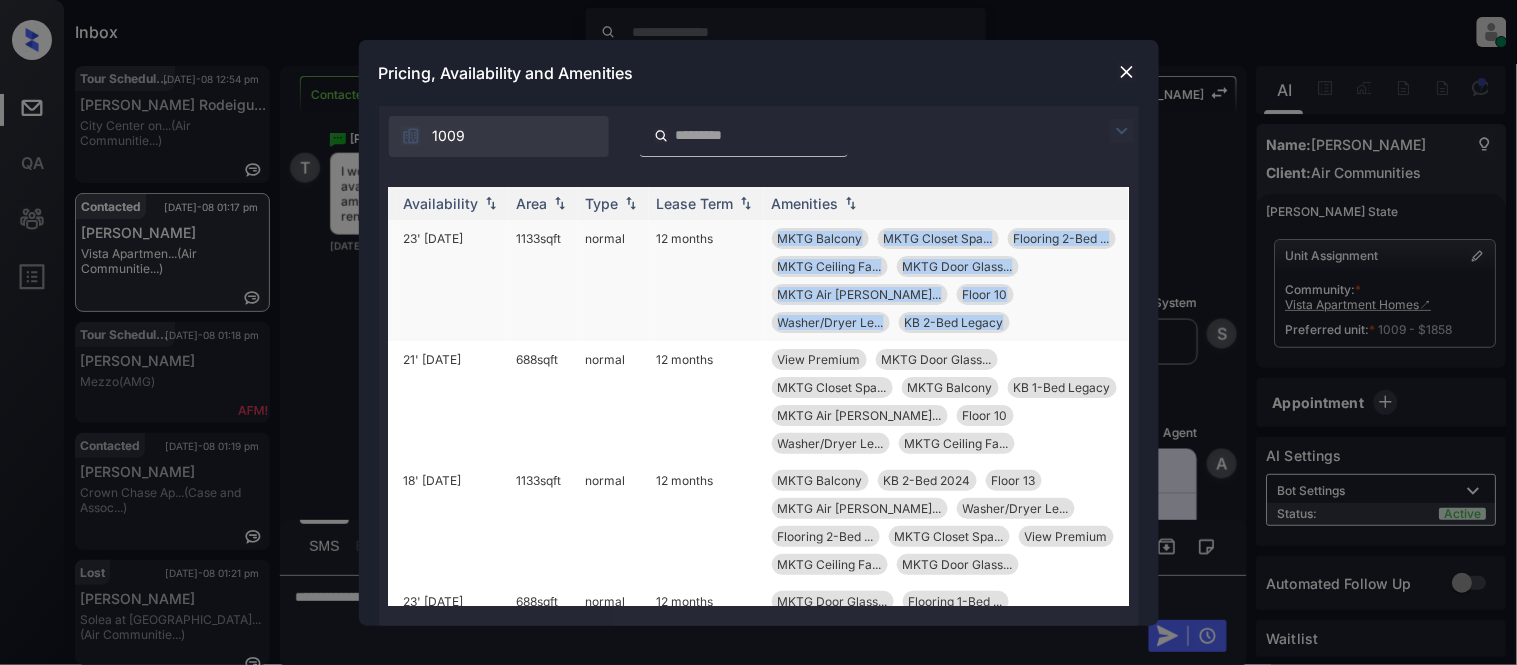 drag, startPoint x: 752, startPoint y: 232, endPoint x: 877, endPoint y: 330, distance: 158.8364 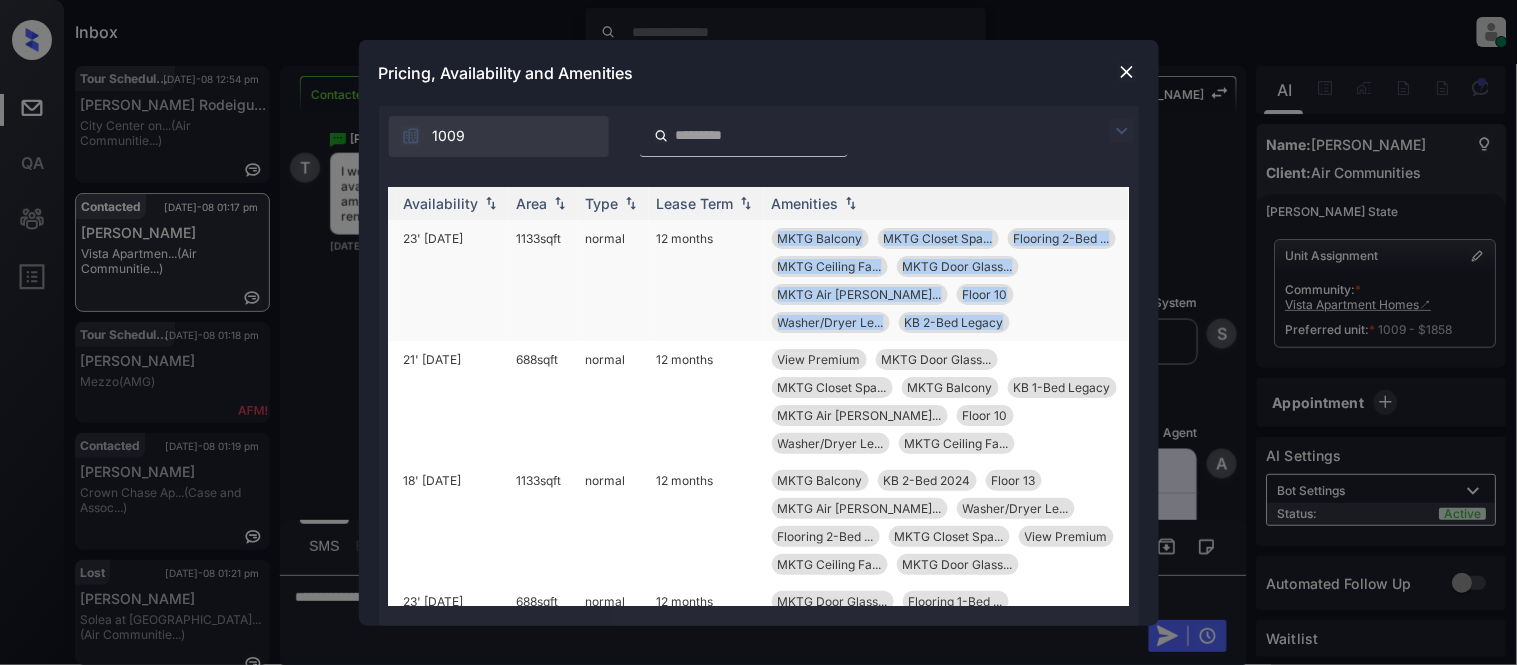 click on "MKTG Balcony MKTG Closet Spa... Flooring 2-Bed ... MKTG Ceiling Fa... MKTG Door Glass... MKTG Air [PERSON_NAME]... Floor 10 Washer/Dryer Le... KB 2-Bed Legacy" at bounding box center (946, 280) 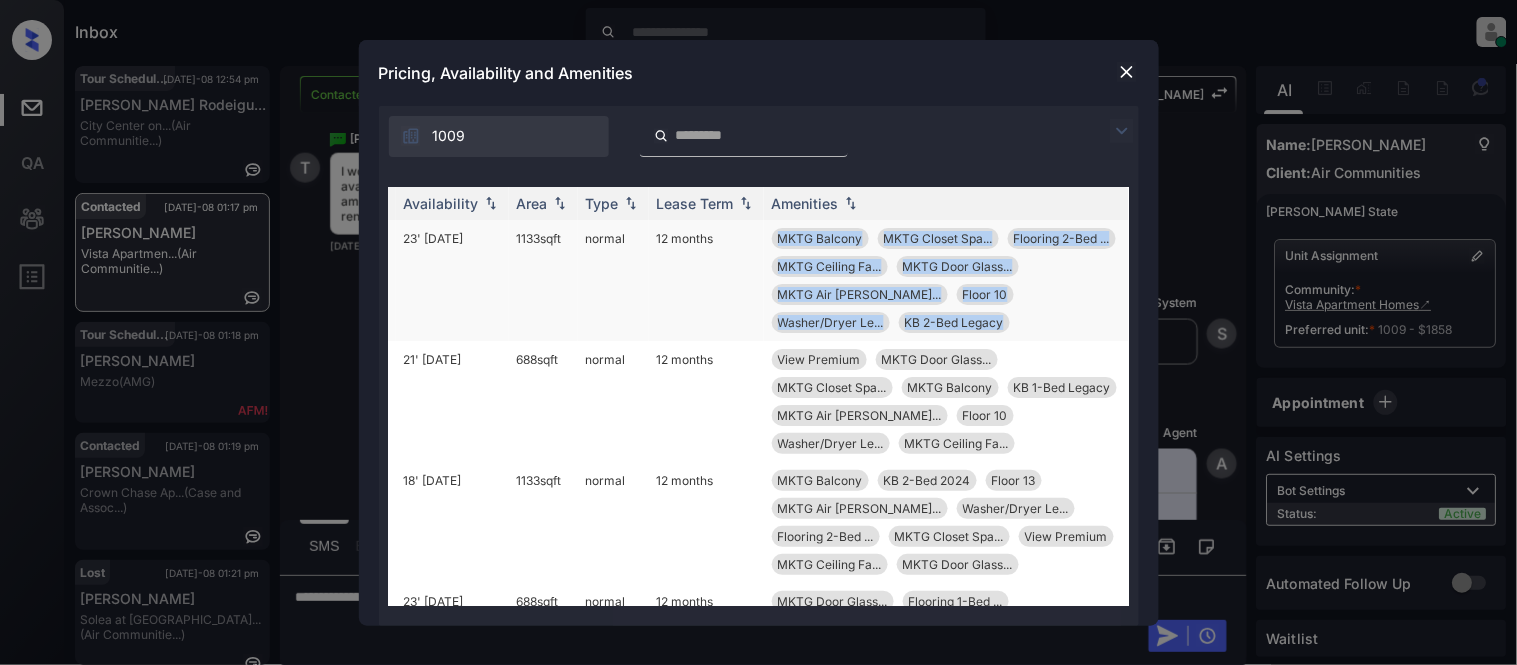 copy on "MKTG Balcony MKTG Closet Spa... Flooring 2-Bed ... MKTG Ceiling Fa... MKTG Door Glass... MKTG Air [PERSON_NAME]... Floor 10 Washer/Dryer Le... KB 2-Bed Legacy" 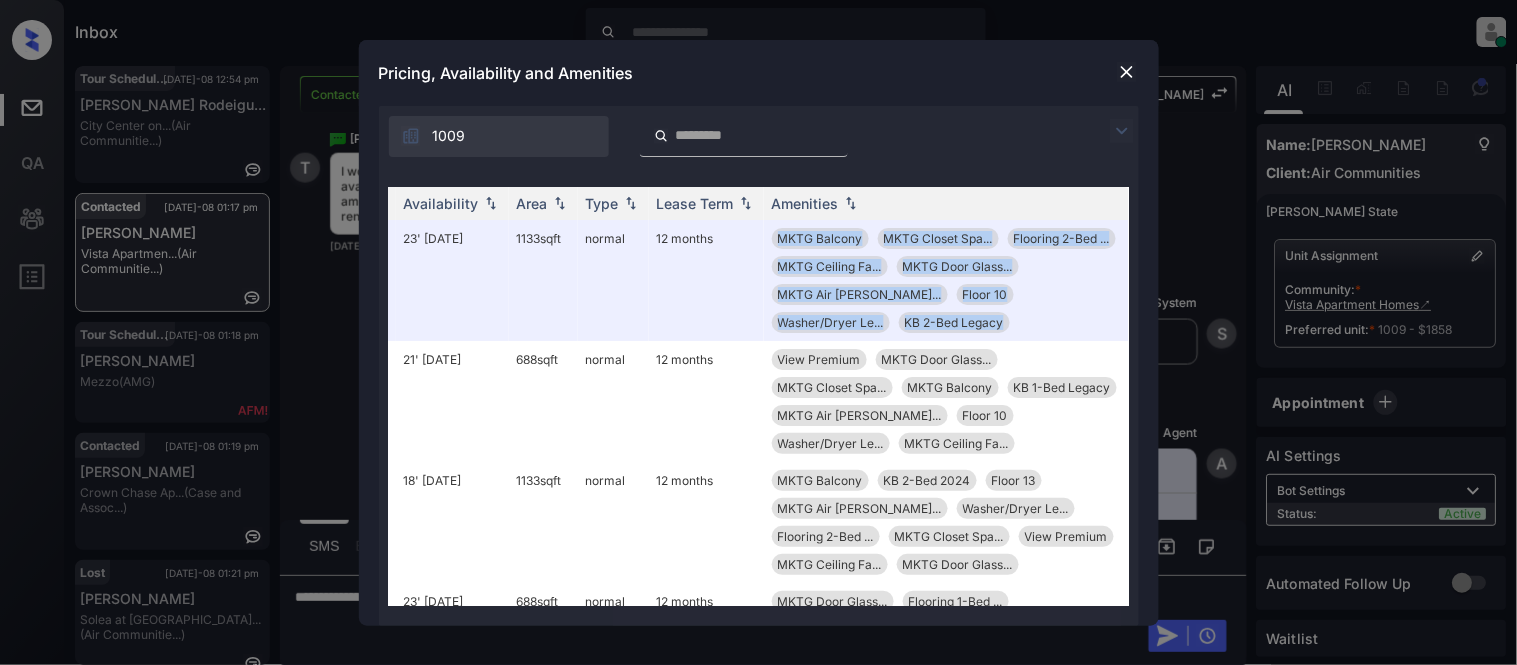 click at bounding box center (1127, 72) 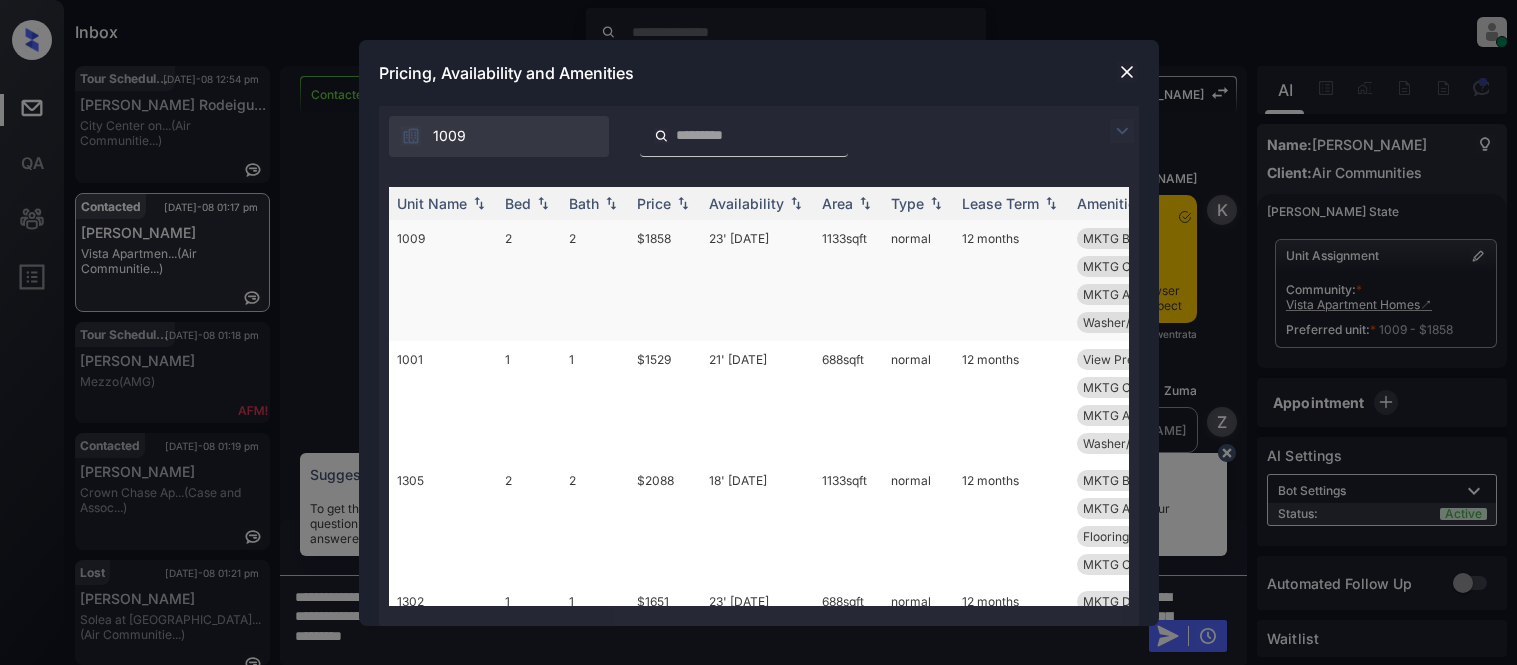 scroll, scrollTop: 0, scrollLeft: 0, axis: both 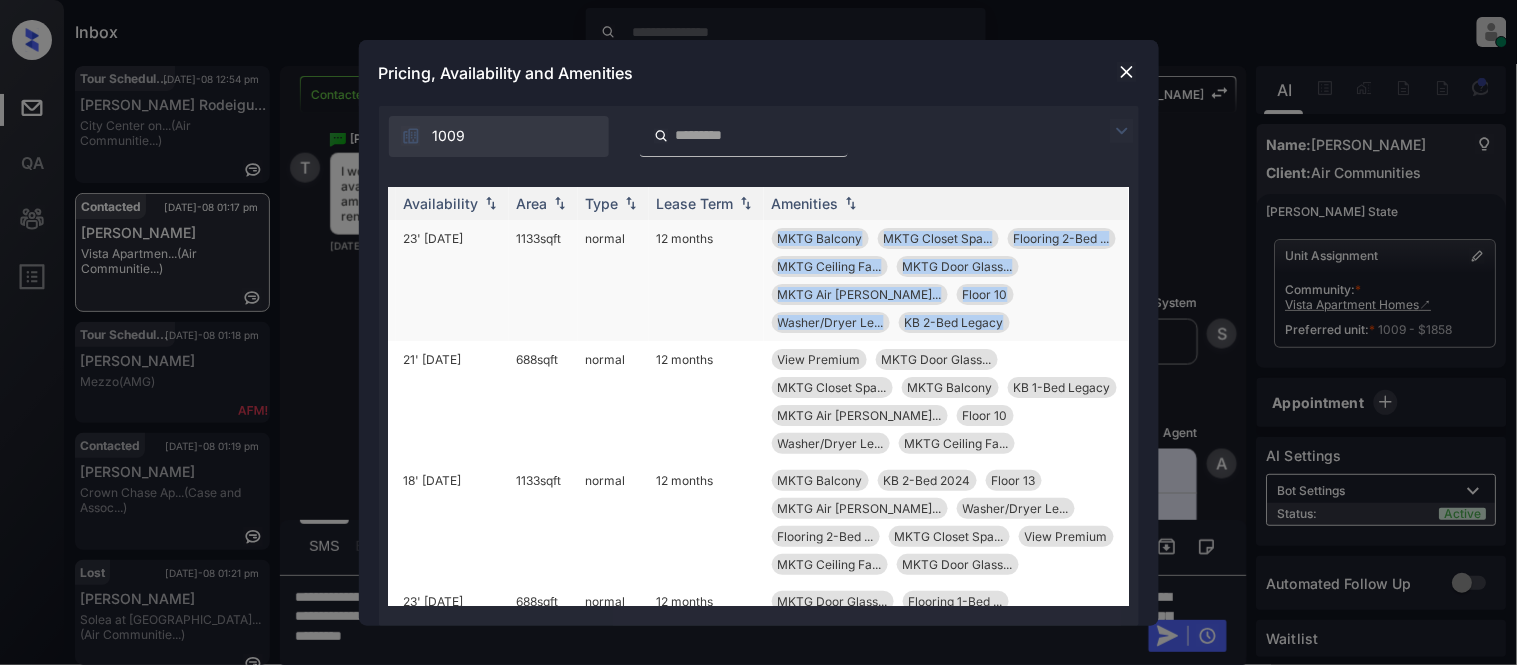 drag, startPoint x: 742, startPoint y: 227, endPoint x: 872, endPoint y: 324, distance: 162.2005 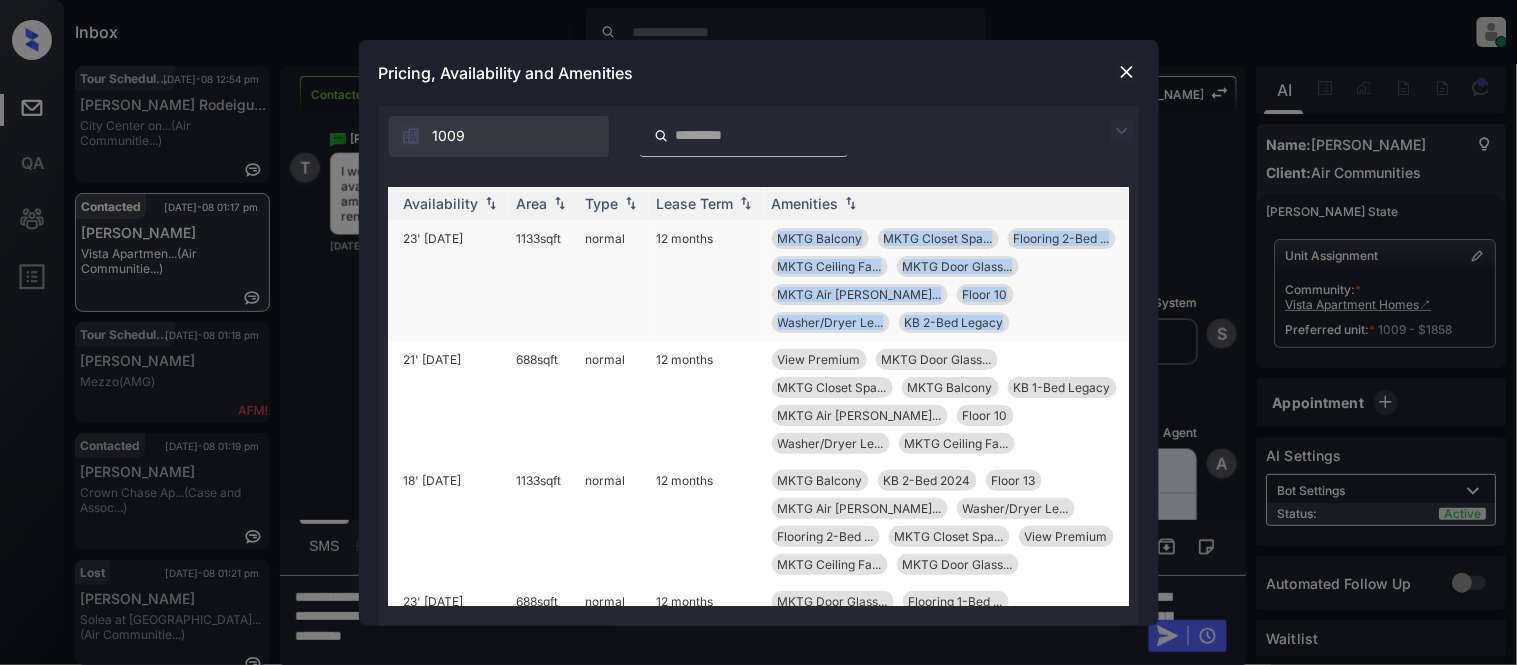 click on "1009 2 2 $1858 23' [DATE]  sqft normal 12   months MKTG Balcony MKTG Closet Spa... Flooring 2-Bed ... MKTG Ceiling Fa... MKTG Door Glass... MKTG Air [PERSON_NAME]... Floor 10 Washer/Dryer Le... KB 2-Bed Legacy" at bounding box center (606, 280) 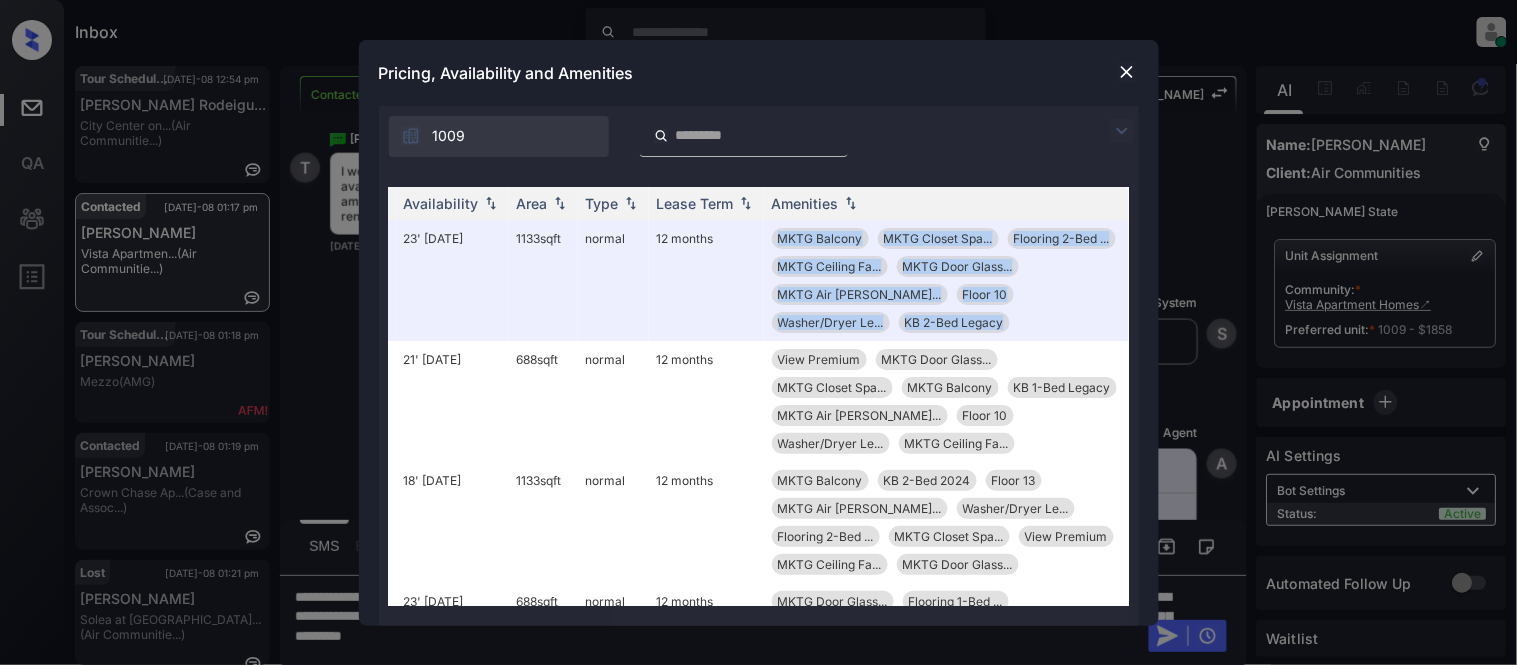 copy on "MKTG Balcony MKTG Closet Spa... Flooring 2-Bed ... MKTG Ceiling Fa... MKTG Door Glass... MKTG Air [PERSON_NAME]... Floor 10 Washer/Dryer Le... KB 2-Bed Legacy" 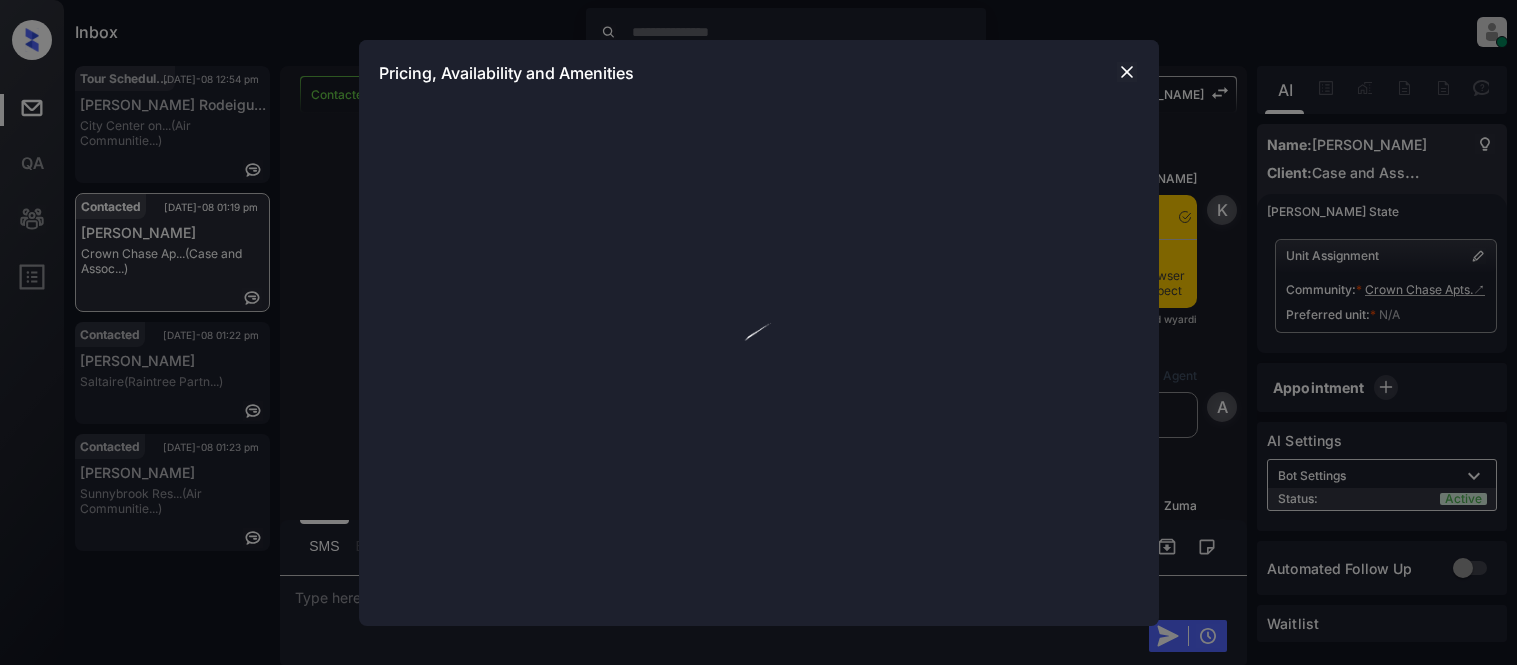 scroll, scrollTop: 0, scrollLeft: 0, axis: both 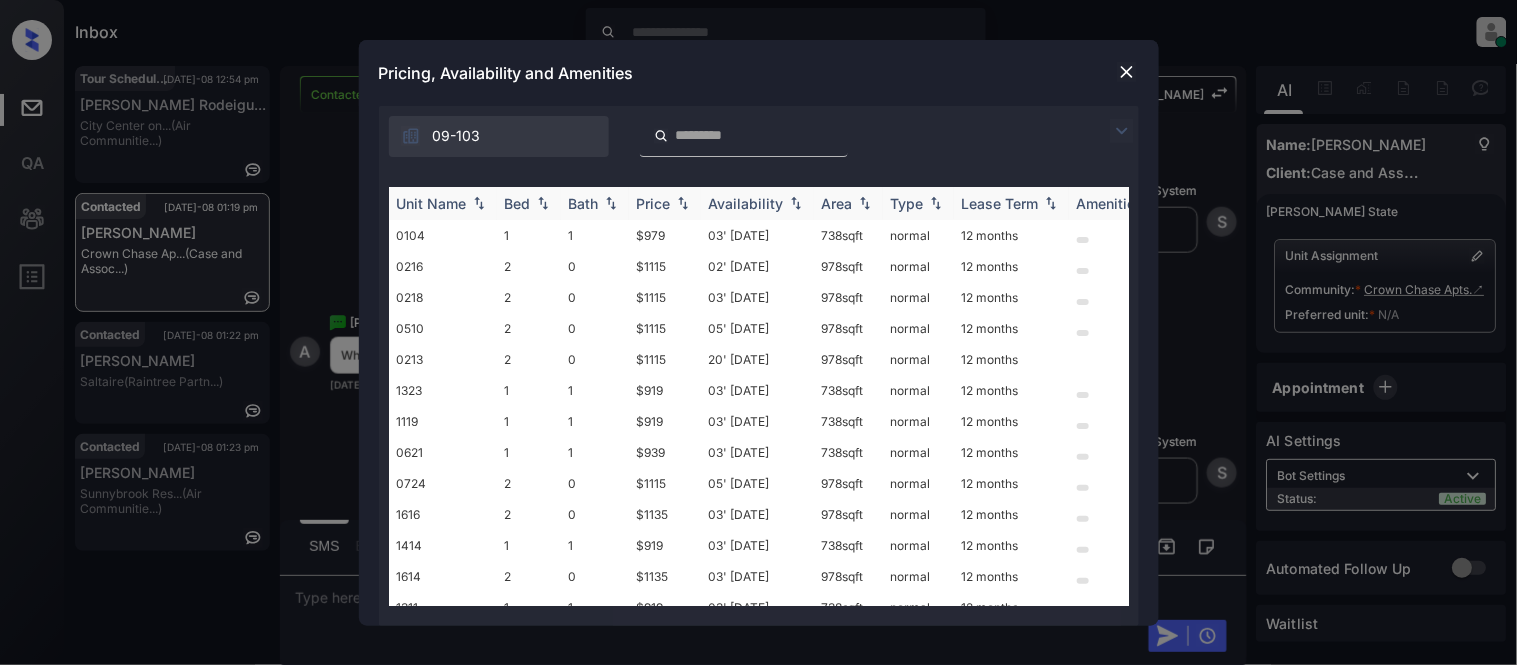 click on "Price" at bounding box center [654, 203] 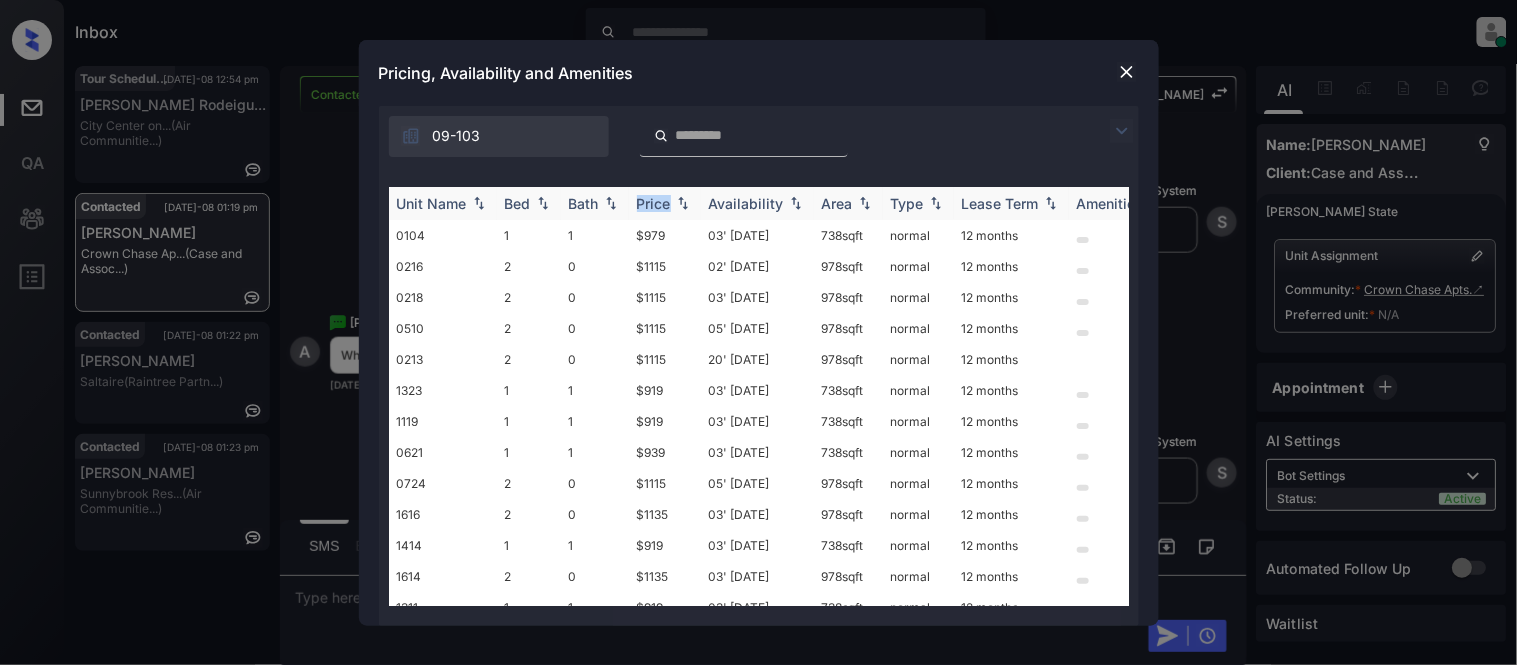 click on "Price" at bounding box center (654, 203) 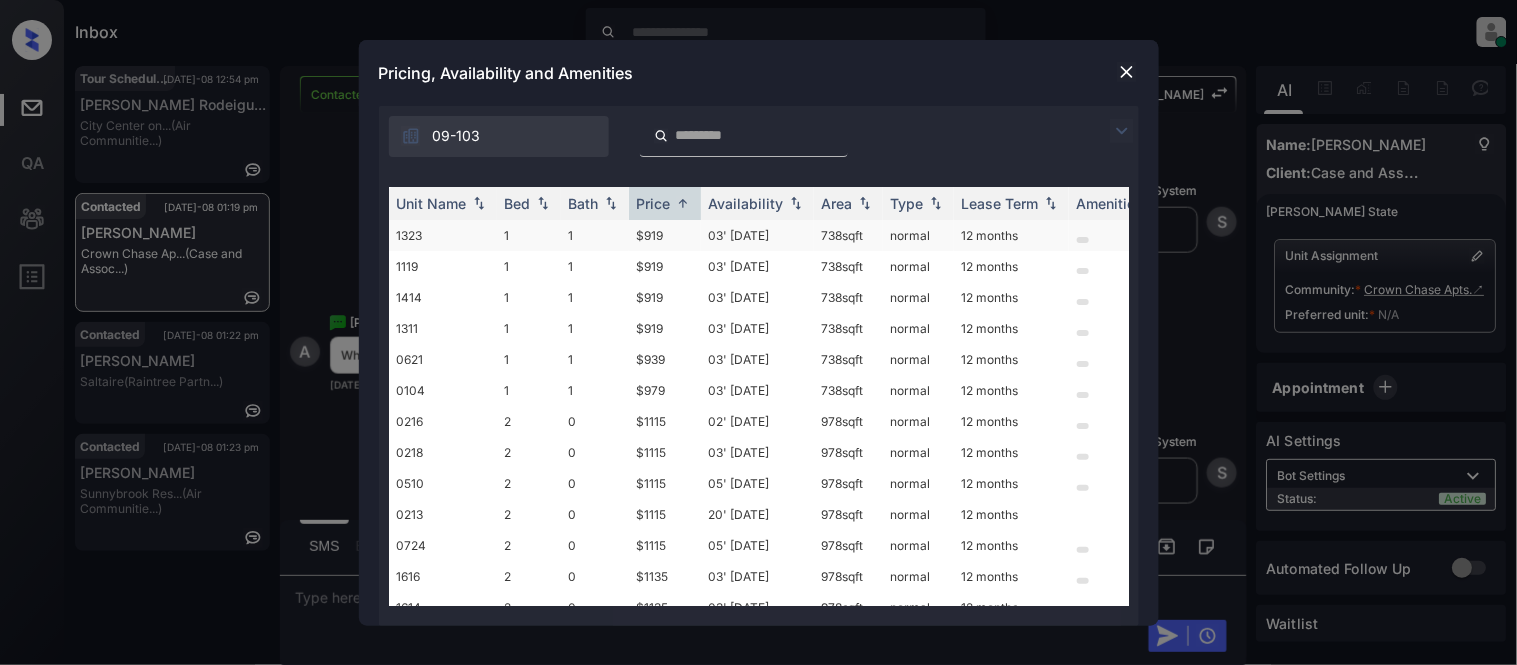 click on "$919" at bounding box center [665, 235] 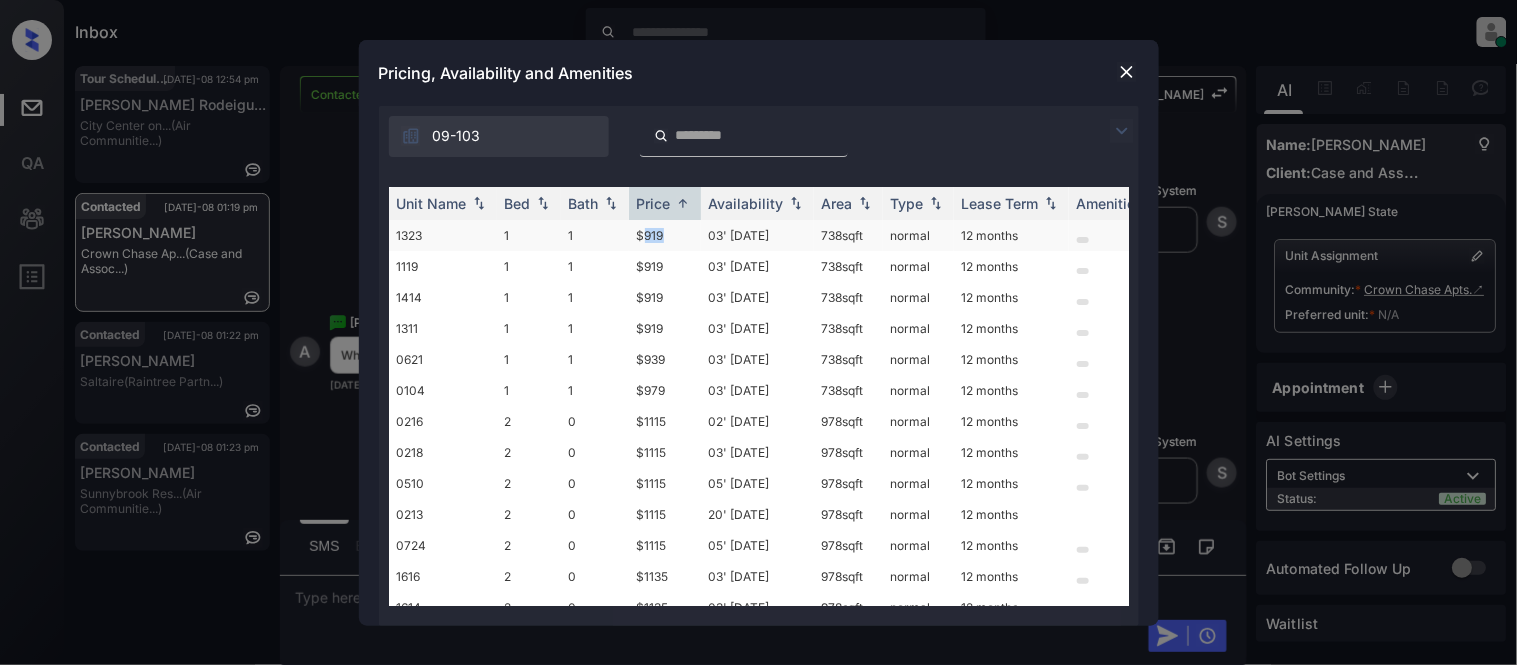 click on "$919" at bounding box center [665, 235] 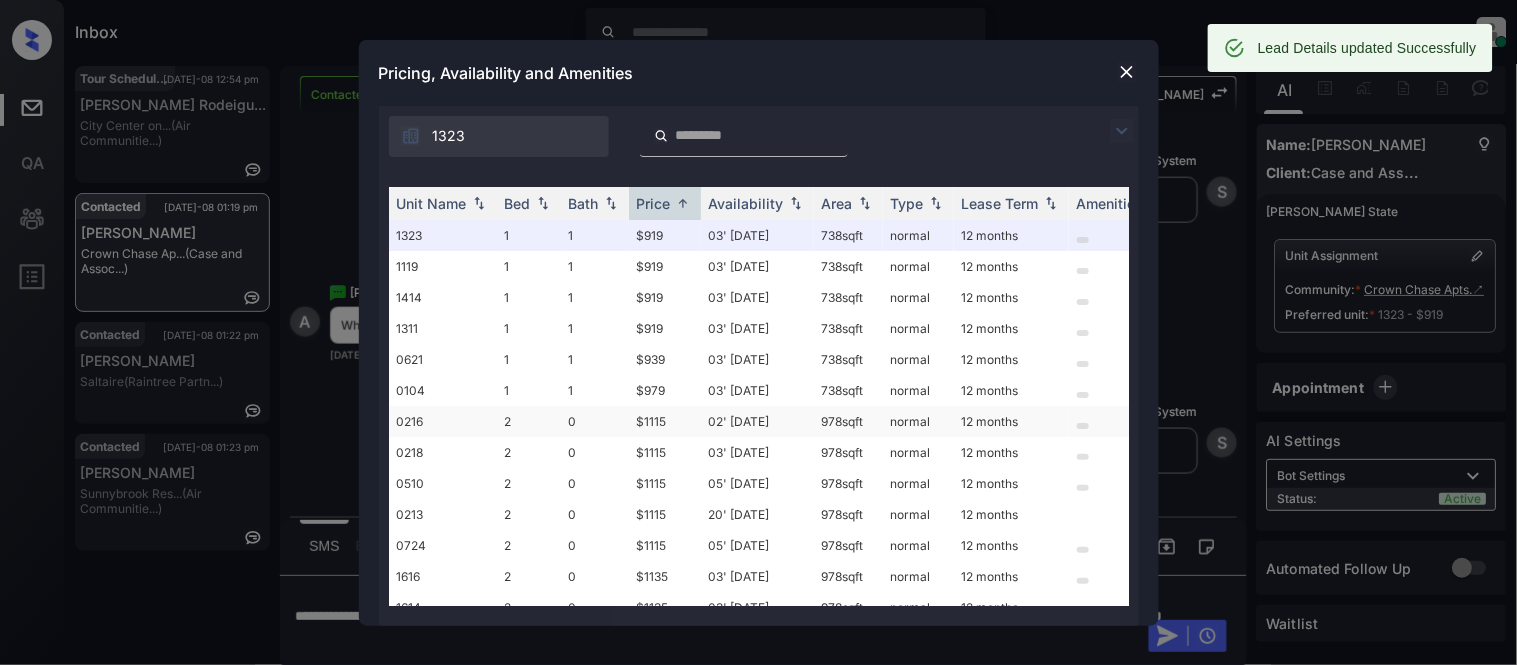 click on "$1115" at bounding box center [665, 421] 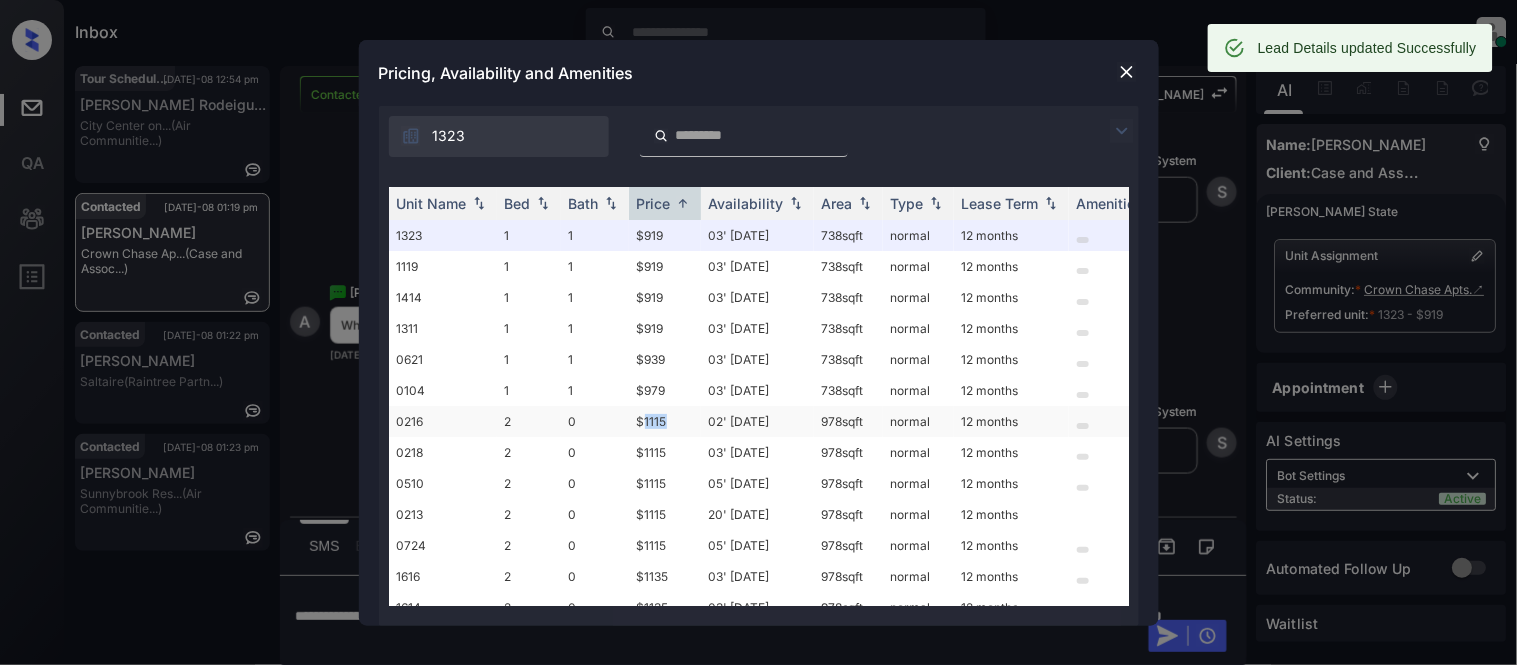 click on "$1115" at bounding box center (665, 421) 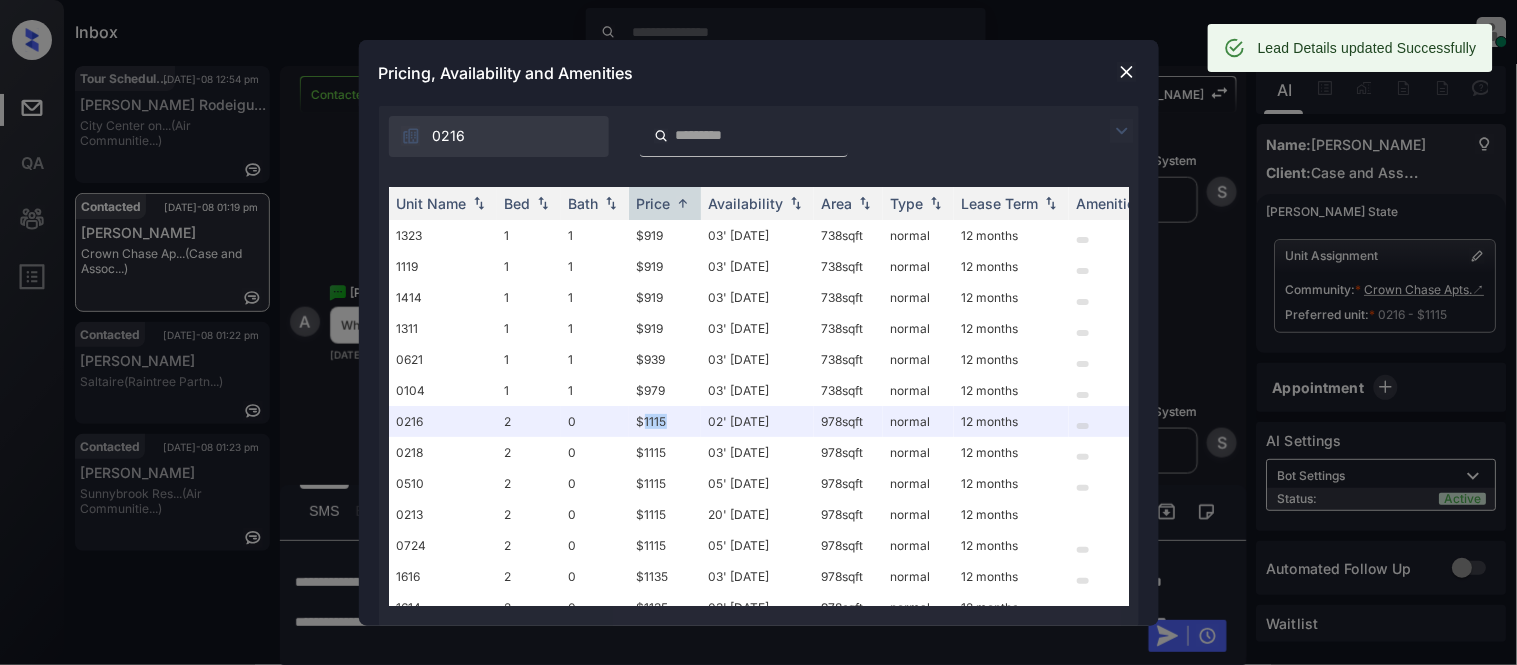 scroll, scrollTop: 0, scrollLeft: 234, axis: horizontal 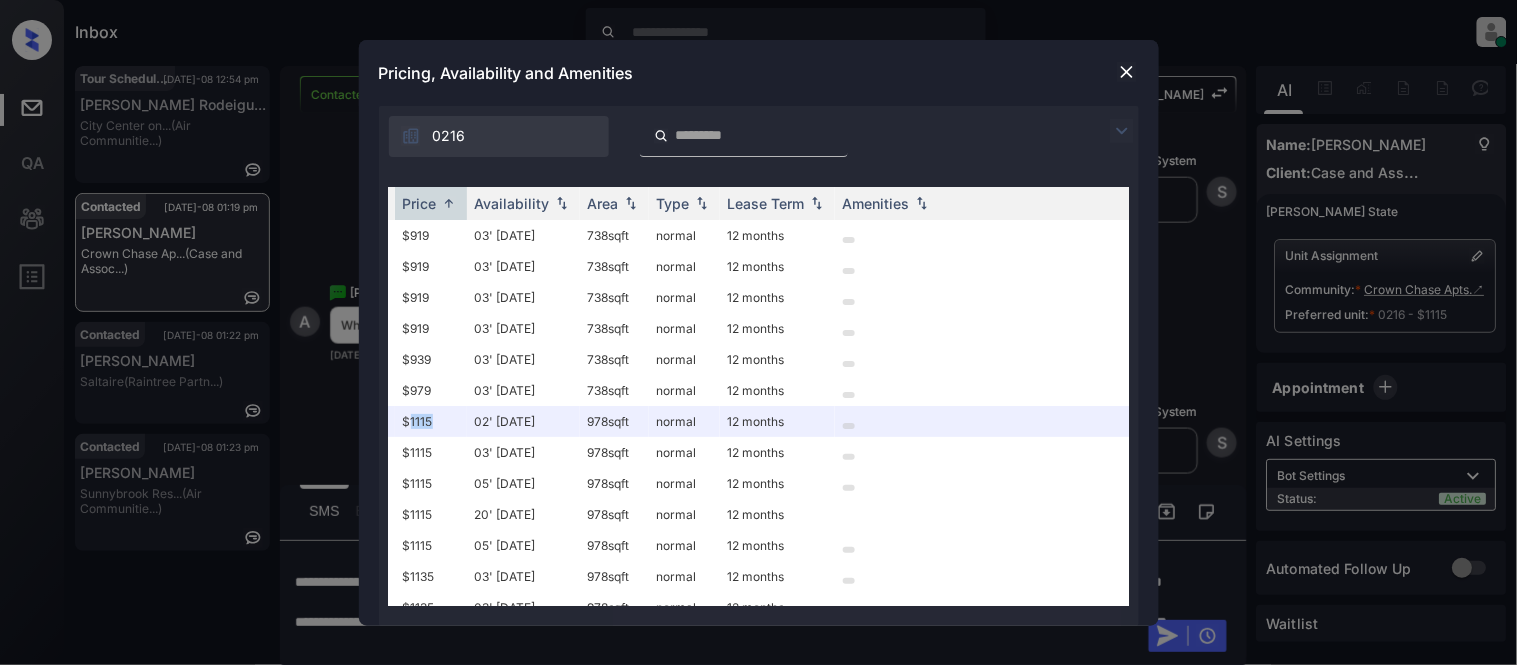 click at bounding box center (1127, 72) 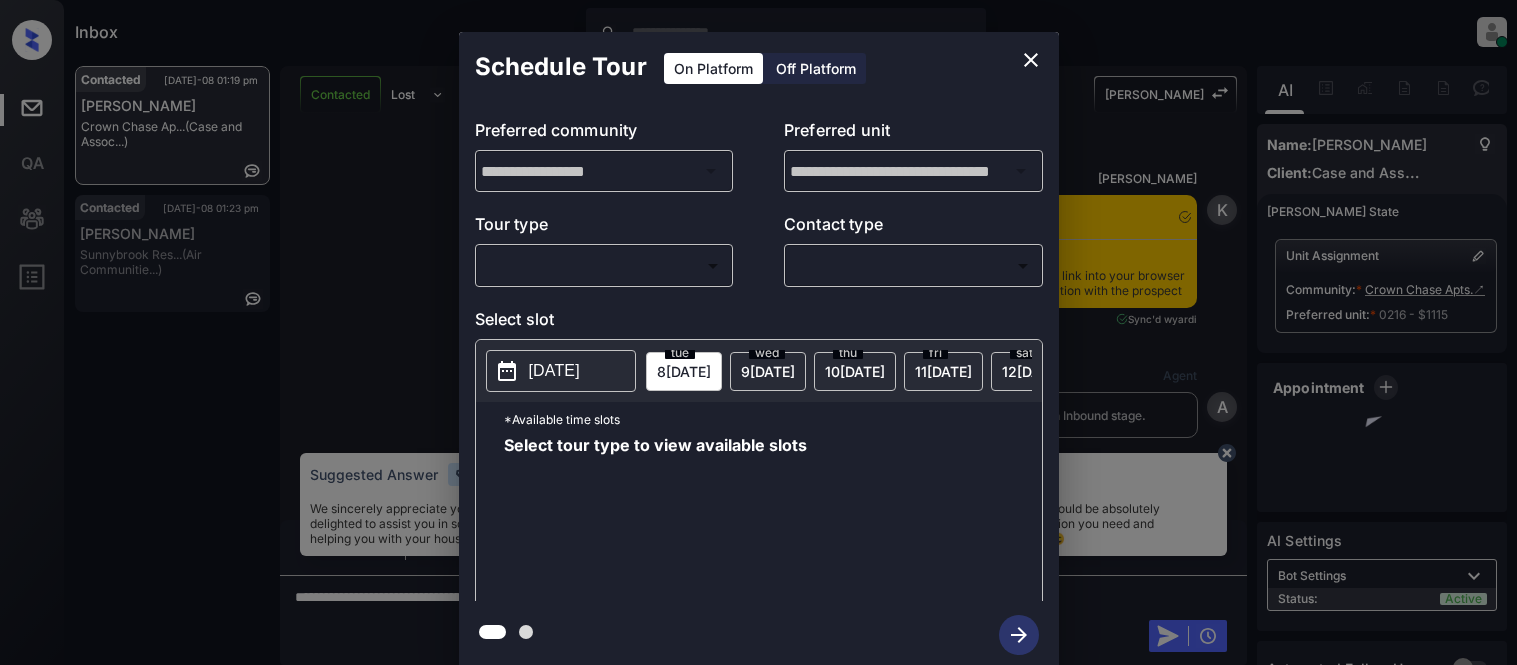 scroll, scrollTop: 0, scrollLeft: 0, axis: both 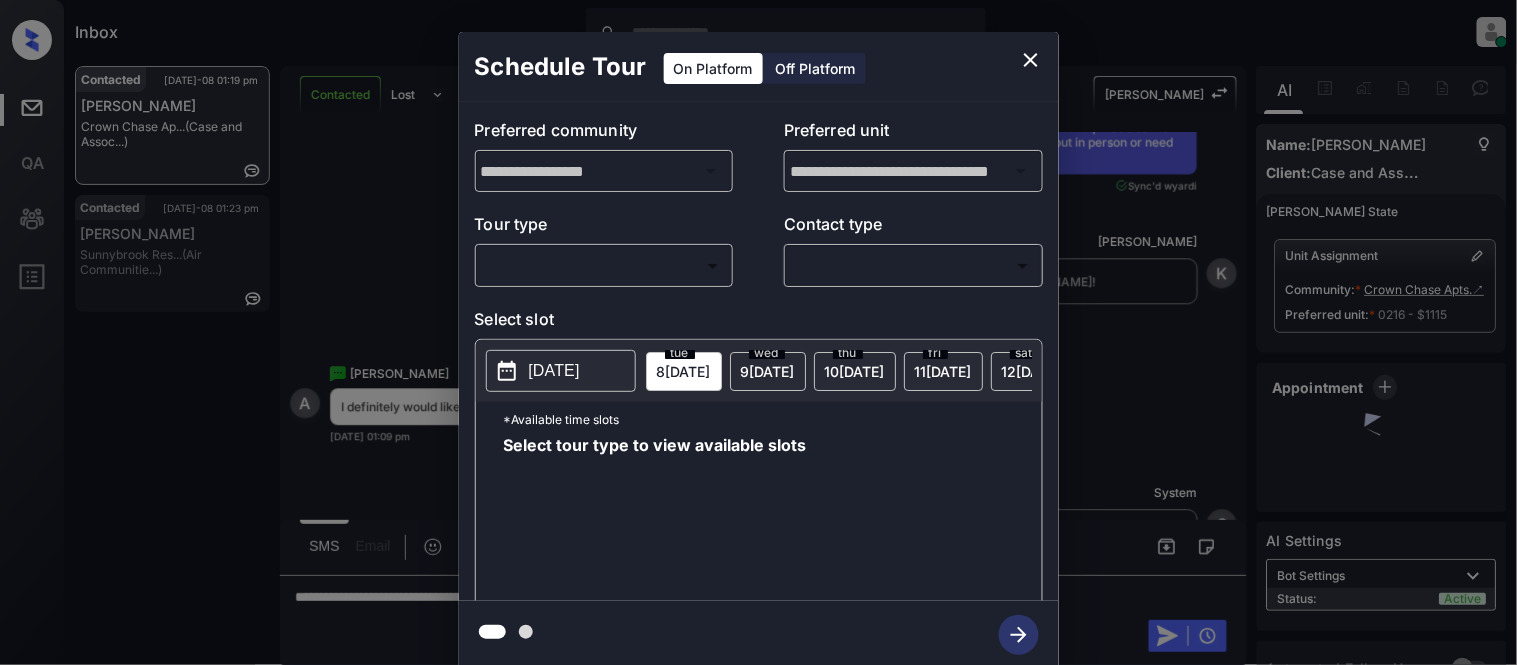 click on "Tour type" at bounding box center [604, 228] 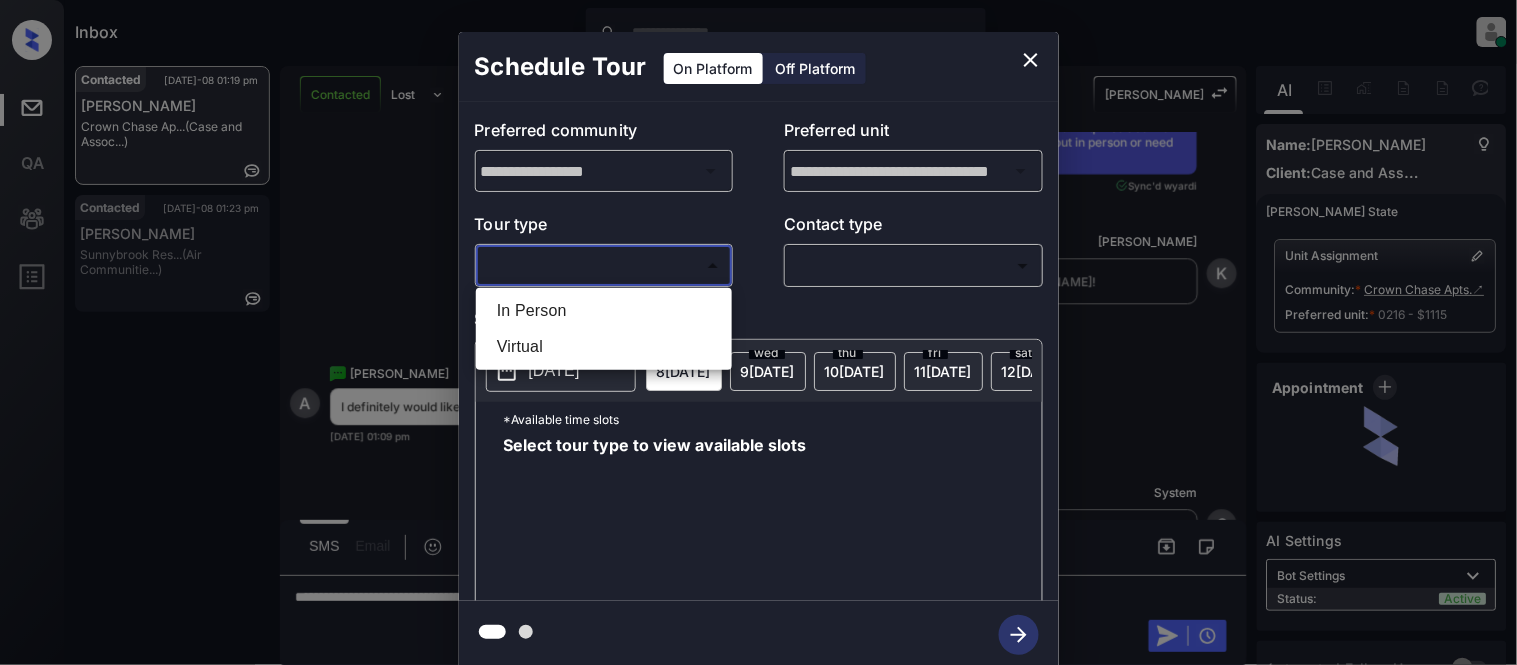 click on "Inbox [PERSON_NAME] Cataag Online Set yourself   offline Set yourself   on break Profile Switch to  light  mode Sign out Contacted [DATE]-08 01:19 pm   [PERSON_NAME] Crown Chase Ap...  (Case and Assoc...) Contacted [DATE]-08 01:23 pm   [PERSON_NAME] Res...  (Air Communitie...) Contacted Lost Lead Sentiment: Angry Upon sliding the acknowledgement:  Lead will move to lost stage. * ​ SMS and call option will be set to opt out. AFM will be turned off for the lead. Kelsey New Message Kelsey Notes Note: [URL][DOMAIN_NAME] - Paste this link into your browser to view [PERSON_NAME] conversation with the prospect [DATE] 01:05 pm  Sync'd w  yardi K New Message Agent Lead created via leadPoller in Inbound stage. [DATE] 01:05 pm A New Message [PERSON_NAME] Lead transferred to leasing agent: [PERSON_NAME] [DATE] 01:05 pm  Sync'd w  yardi Z New Message Agent AFM Request sent to [PERSON_NAME]. [DATE] 01:05 pm A New Message Agent Notes Note: [DATE] 01:05 pm A New Message [PERSON_NAME]" at bounding box center [758, 332] 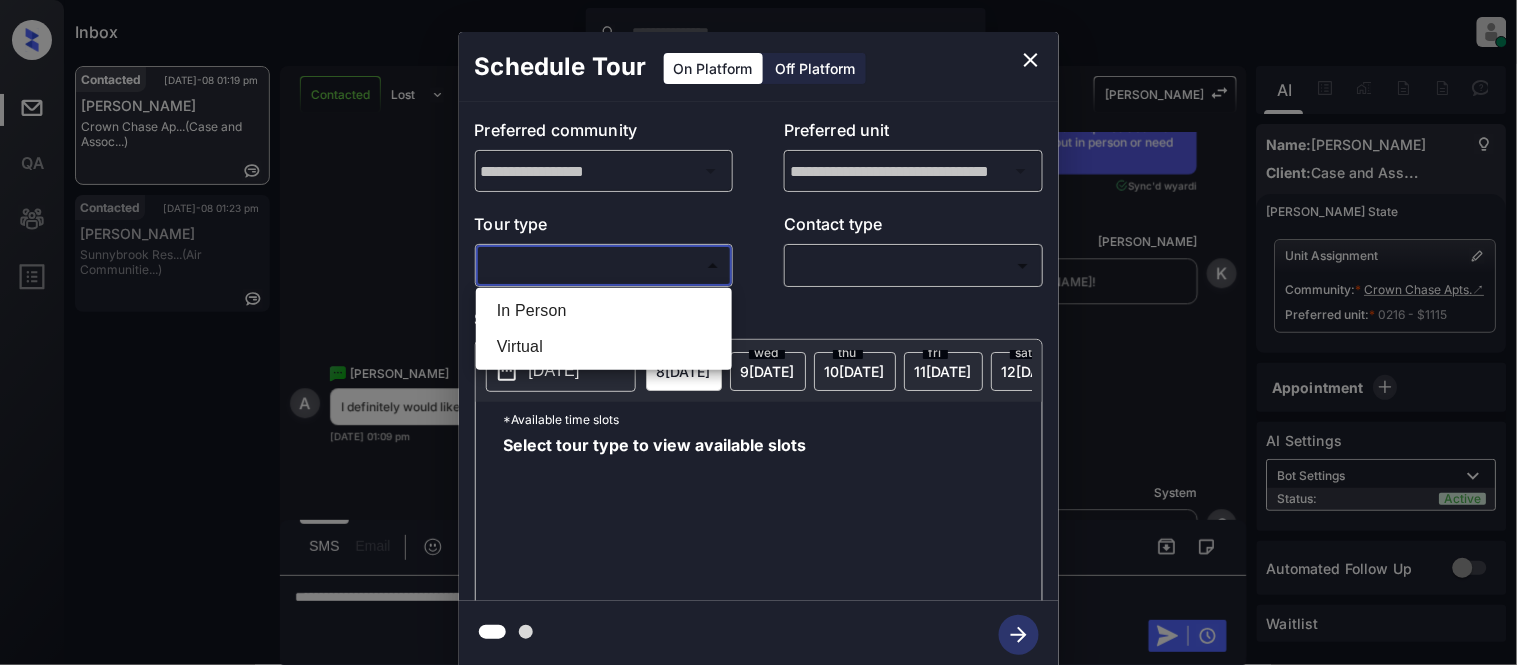 click on "In Person" at bounding box center (604, 311) 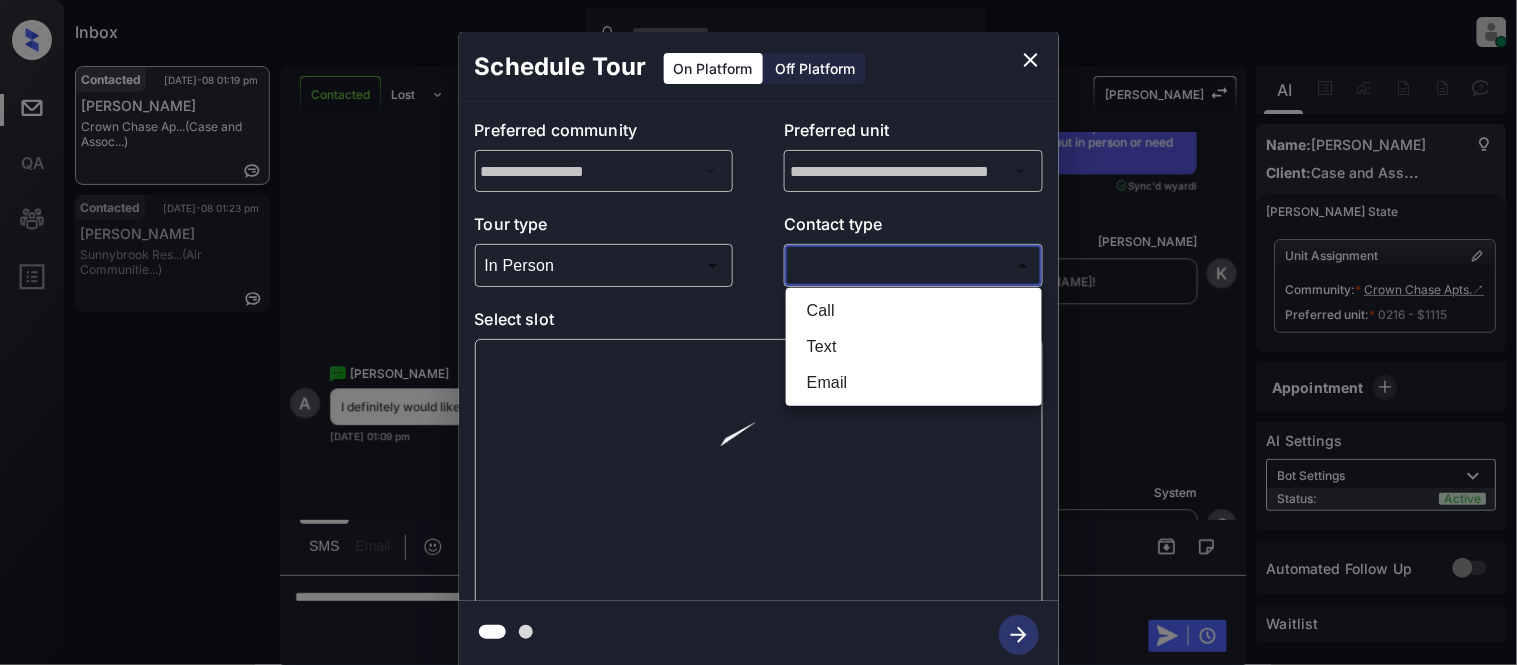 click on "Inbox [PERSON_NAME] Cataag Online Set yourself   offline Set yourself   on break Profile Switch to  light  mode Sign out Contacted [DATE]-08 01:19 pm   [PERSON_NAME] Crown Chase Ap...  (Case and Assoc...) Contacted [DATE]-08 01:23 pm   [PERSON_NAME] Res...  (Air Communitie...) Contacted Lost Lead Sentiment: Angry Upon sliding the acknowledgement:  Lead will move to lost stage. * ​ SMS and call option will be set to opt out. AFM will be turned off for the lead. Kelsey New Message Kelsey Notes Note: [URL][DOMAIN_NAME] - Paste this link into your browser to view [PERSON_NAME] conversation with the prospect [DATE] 01:05 pm  Sync'd w  yardi K New Message Agent Lead created via leadPoller in Inbound stage. [DATE] 01:05 pm A New Message [PERSON_NAME] Lead transferred to leasing agent: [PERSON_NAME] [DATE] 01:05 pm  Sync'd w  yardi Z New Message Agent AFM Request sent to [PERSON_NAME]. [DATE] 01:05 pm A New Message Agent Notes Note: [DATE] 01:05 pm A New Message [PERSON_NAME]" at bounding box center [758, 332] 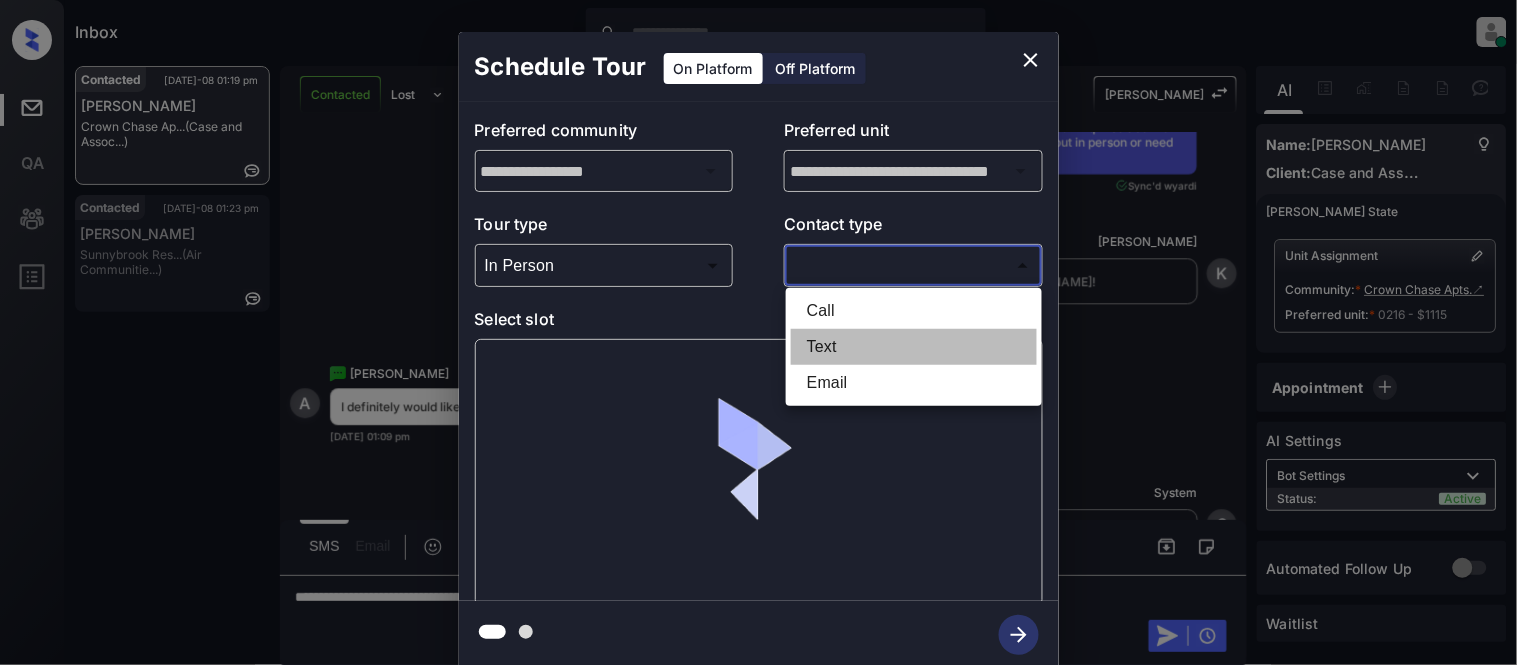 click on "Text" at bounding box center (914, 347) 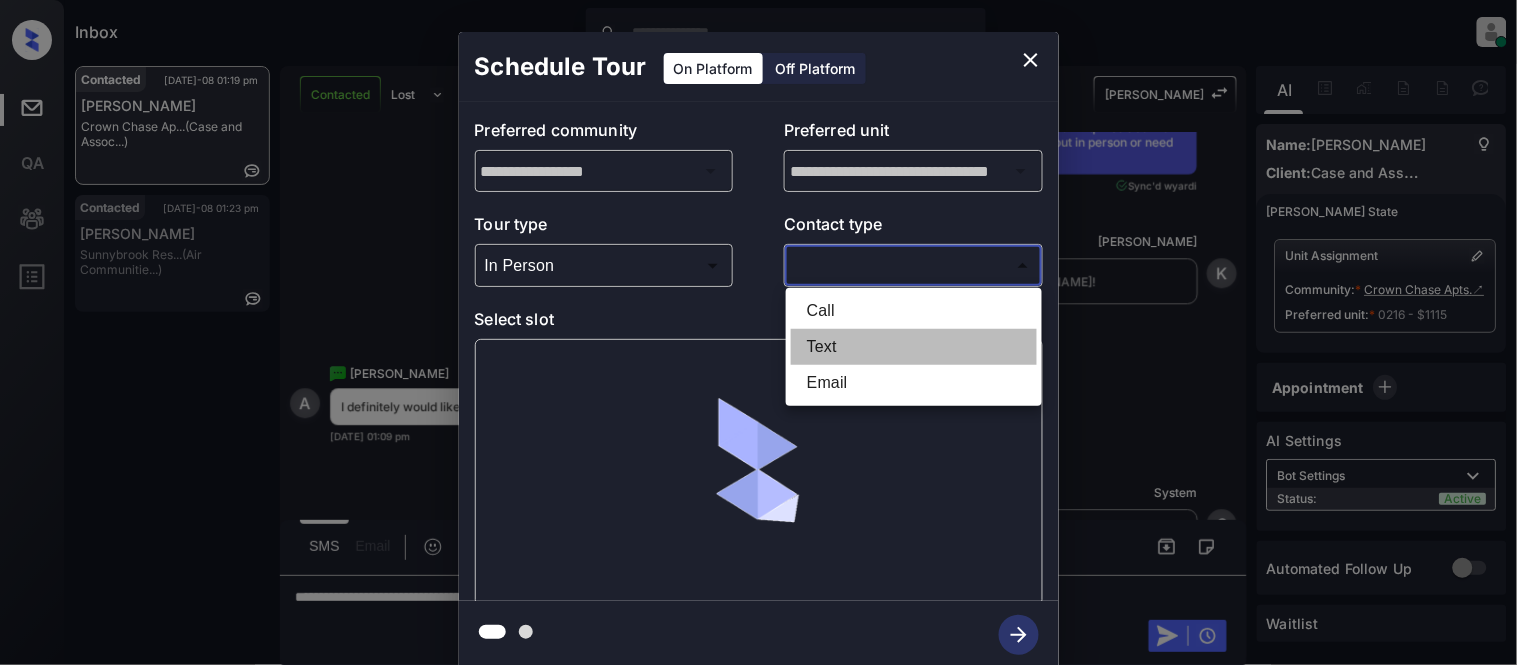 type on "****" 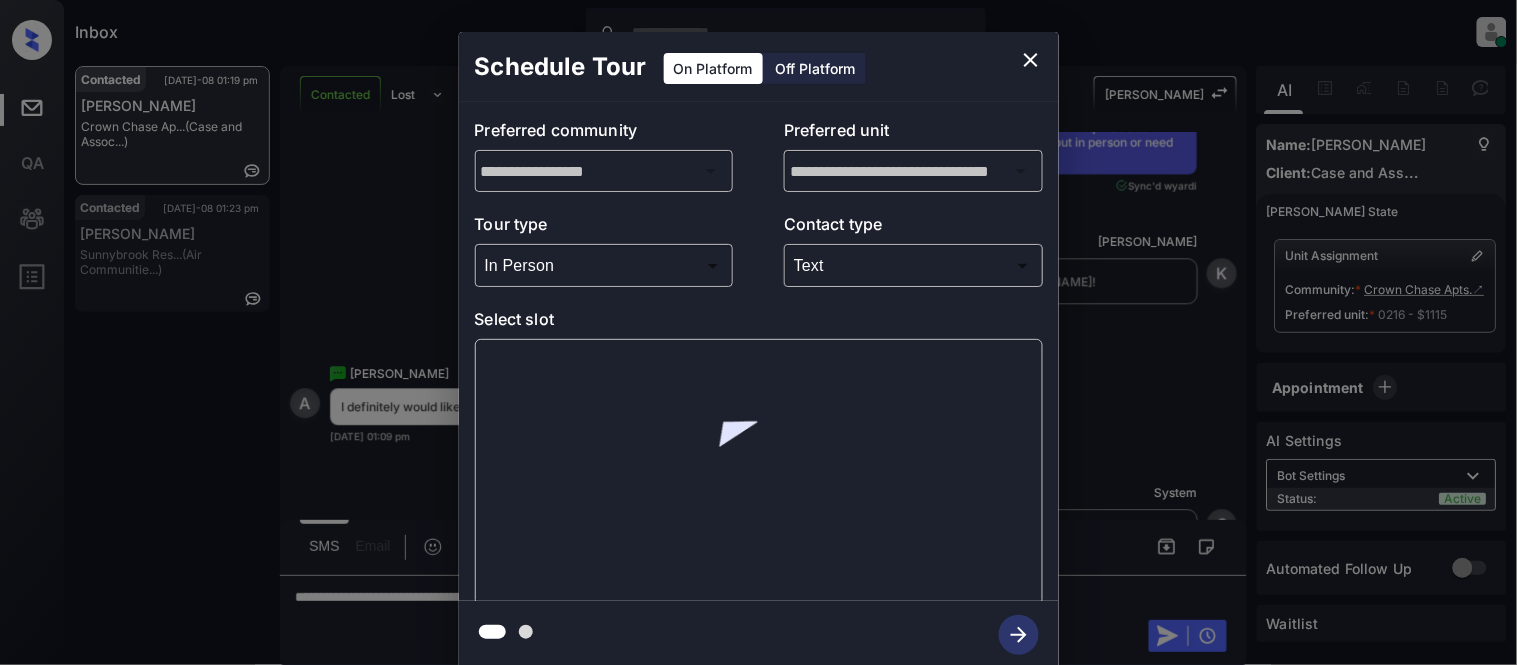 click at bounding box center (759, 472) 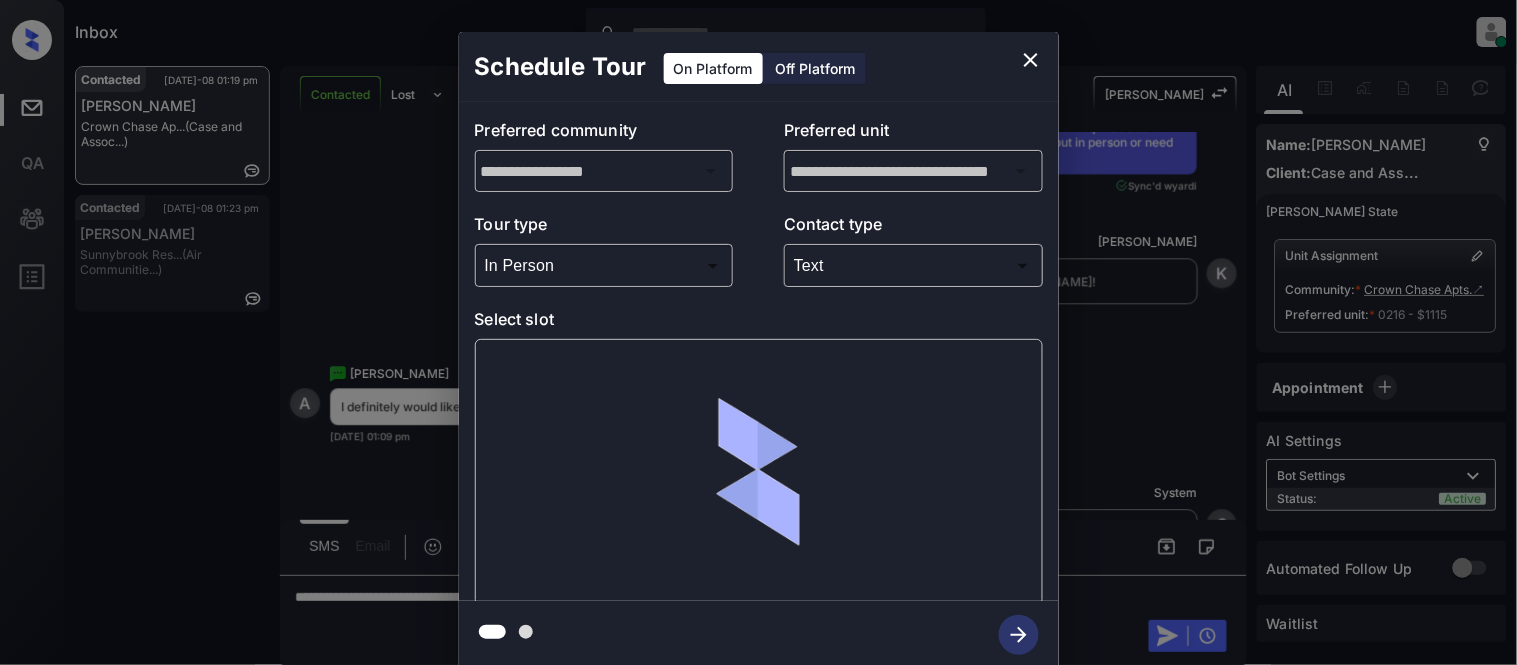 click at bounding box center (759, 472) 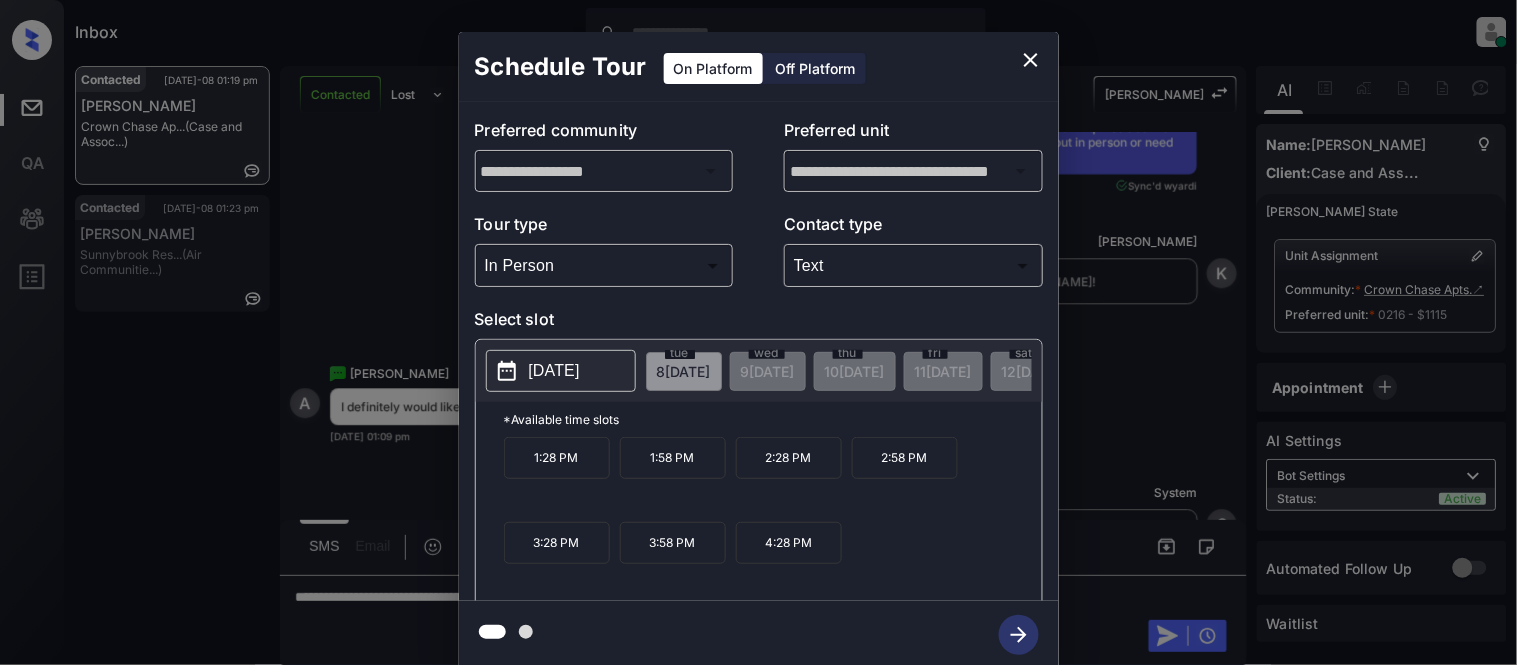 drag, startPoint x: 976, startPoint y: 310, endPoint x: 951, endPoint y: 310, distance: 25 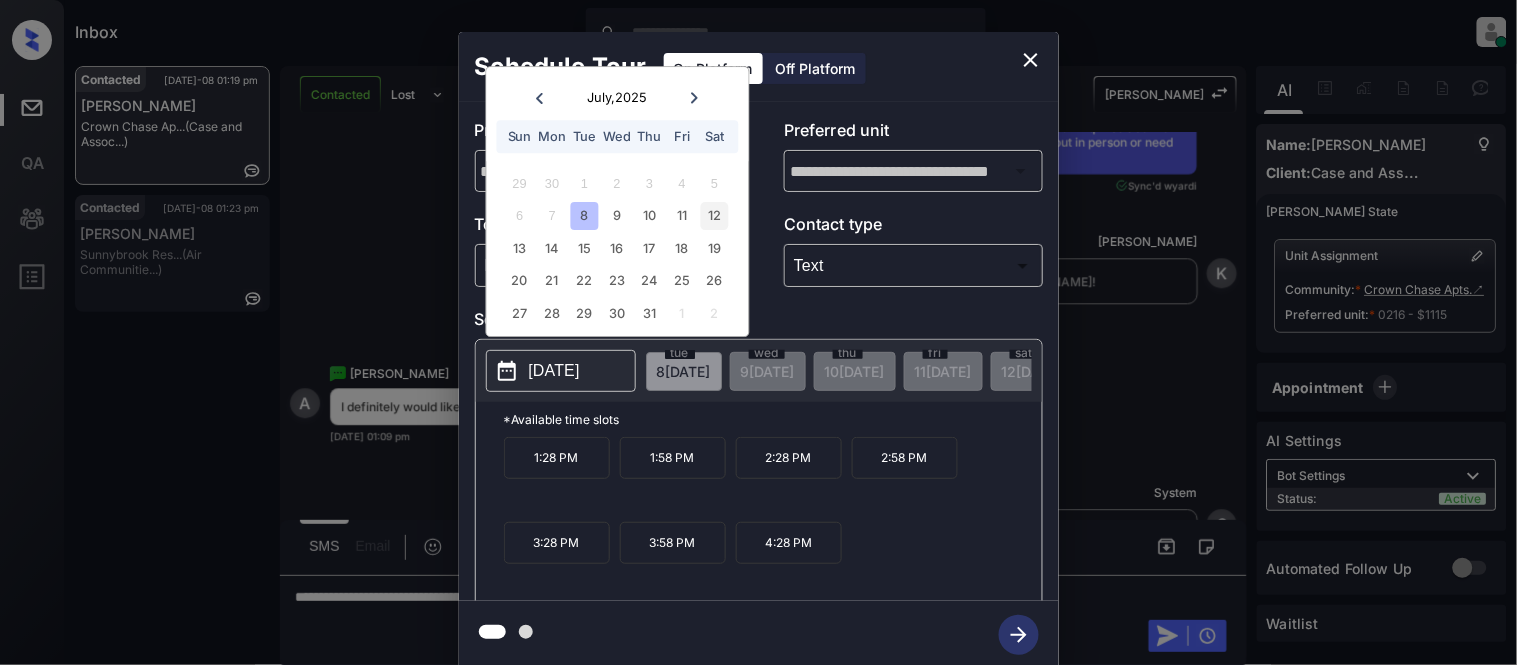 click on "12" at bounding box center [714, 216] 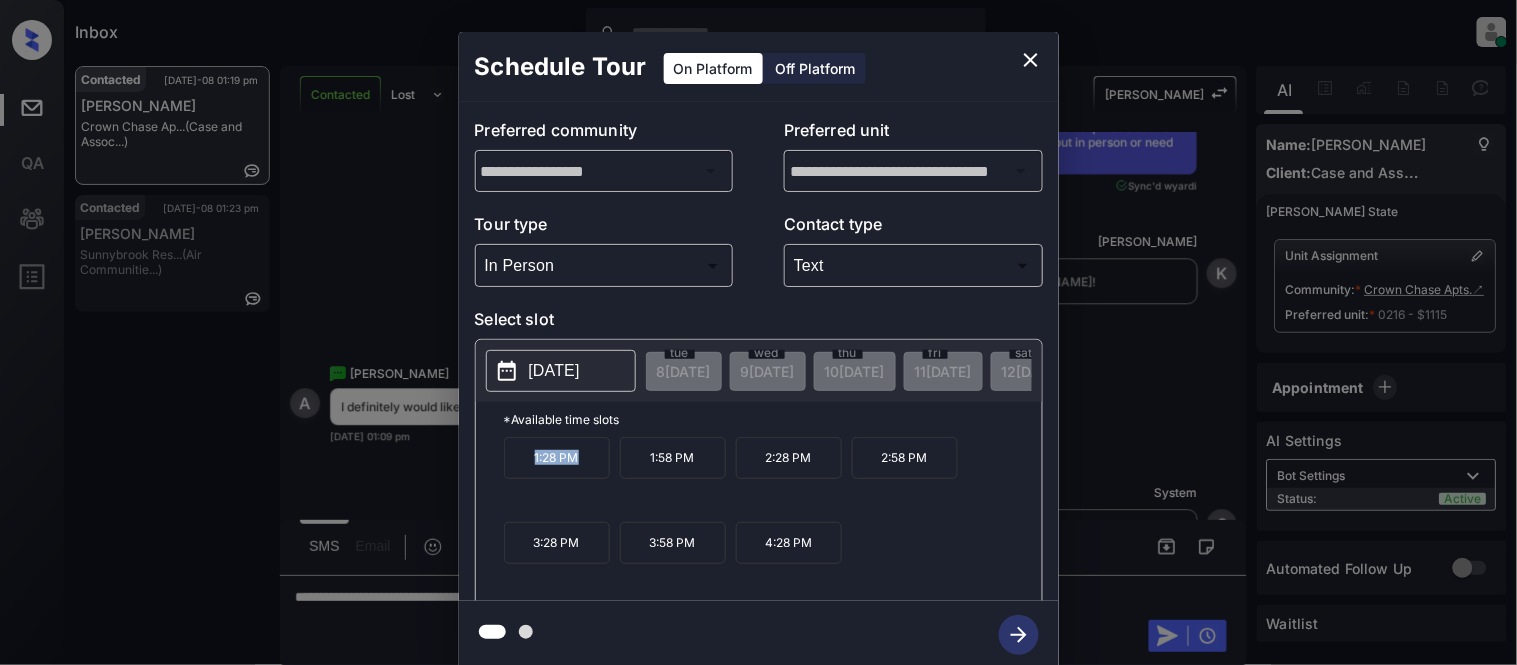 drag, startPoint x: 522, startPoint y: 468, endPoint x: 592, endPoint y: 476, distance: 70.45566 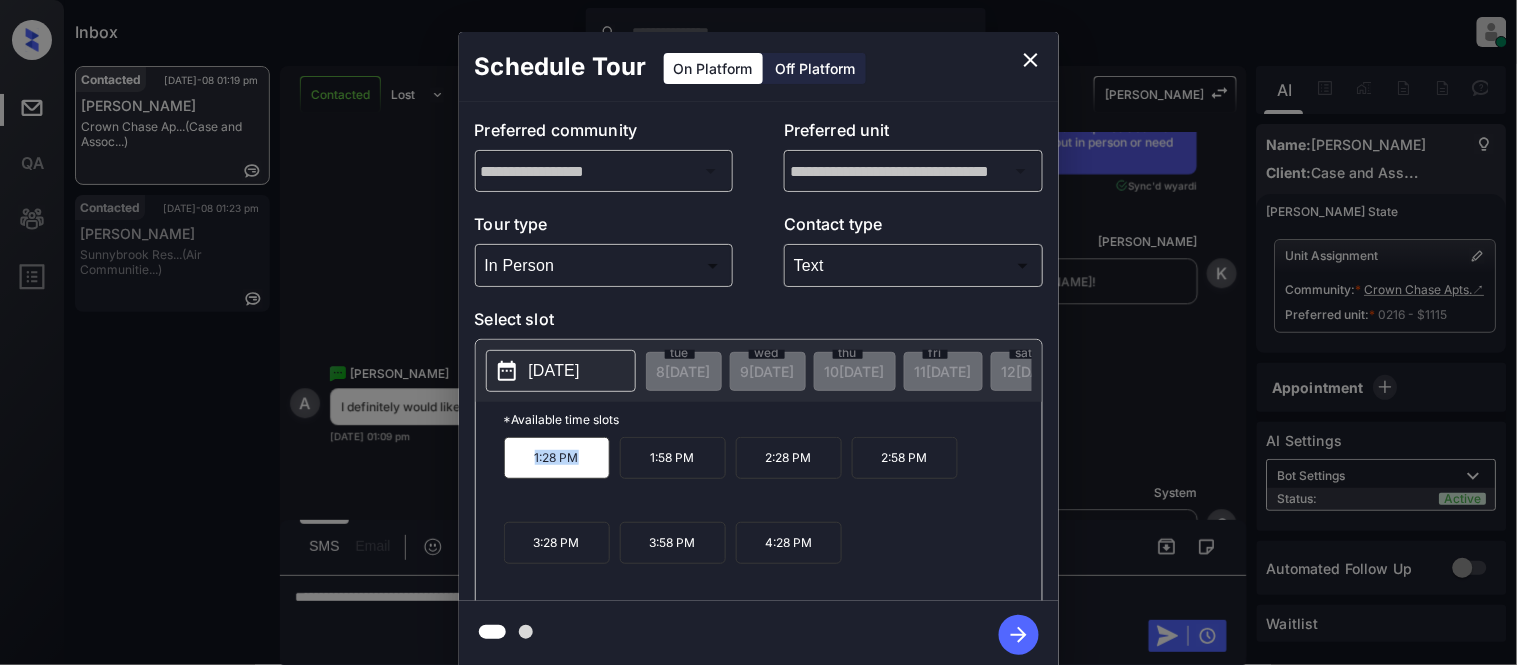 copy on "1:28 PM" 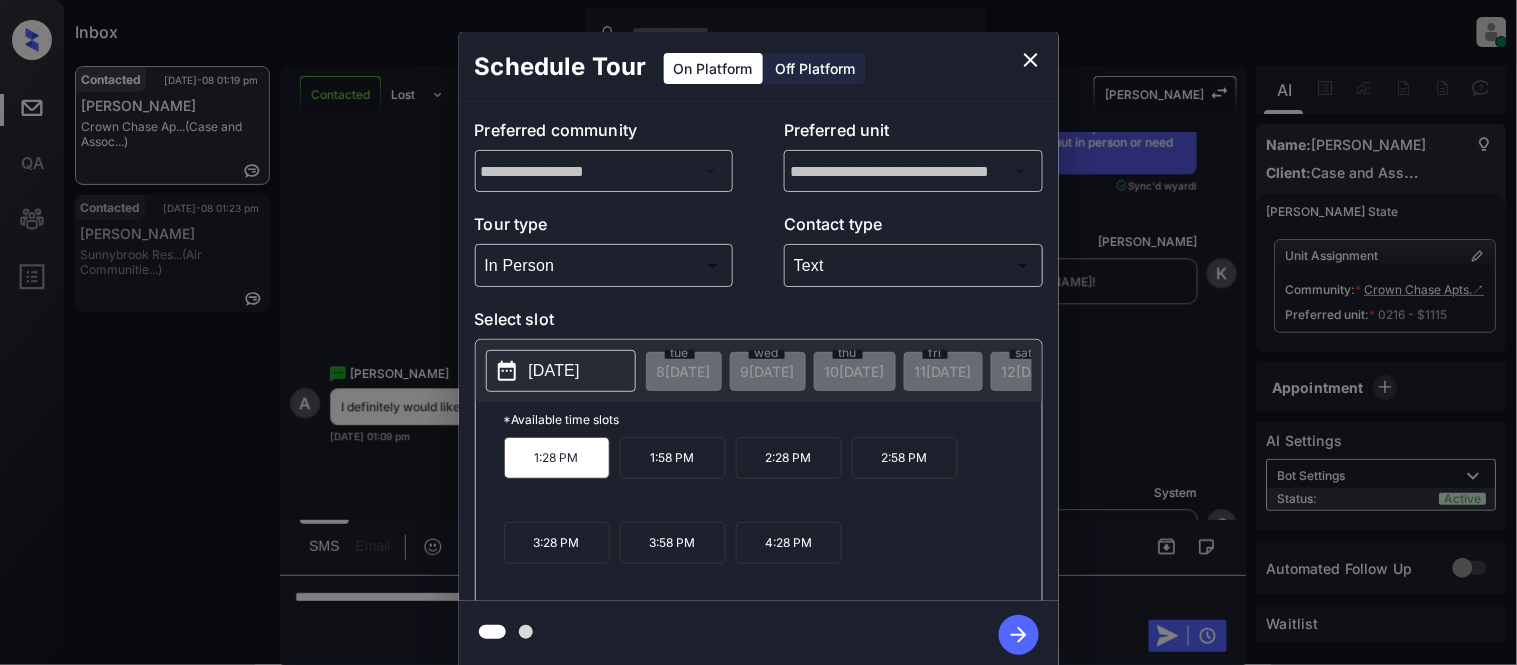 click on "**********" at bounding box center (758, 350) 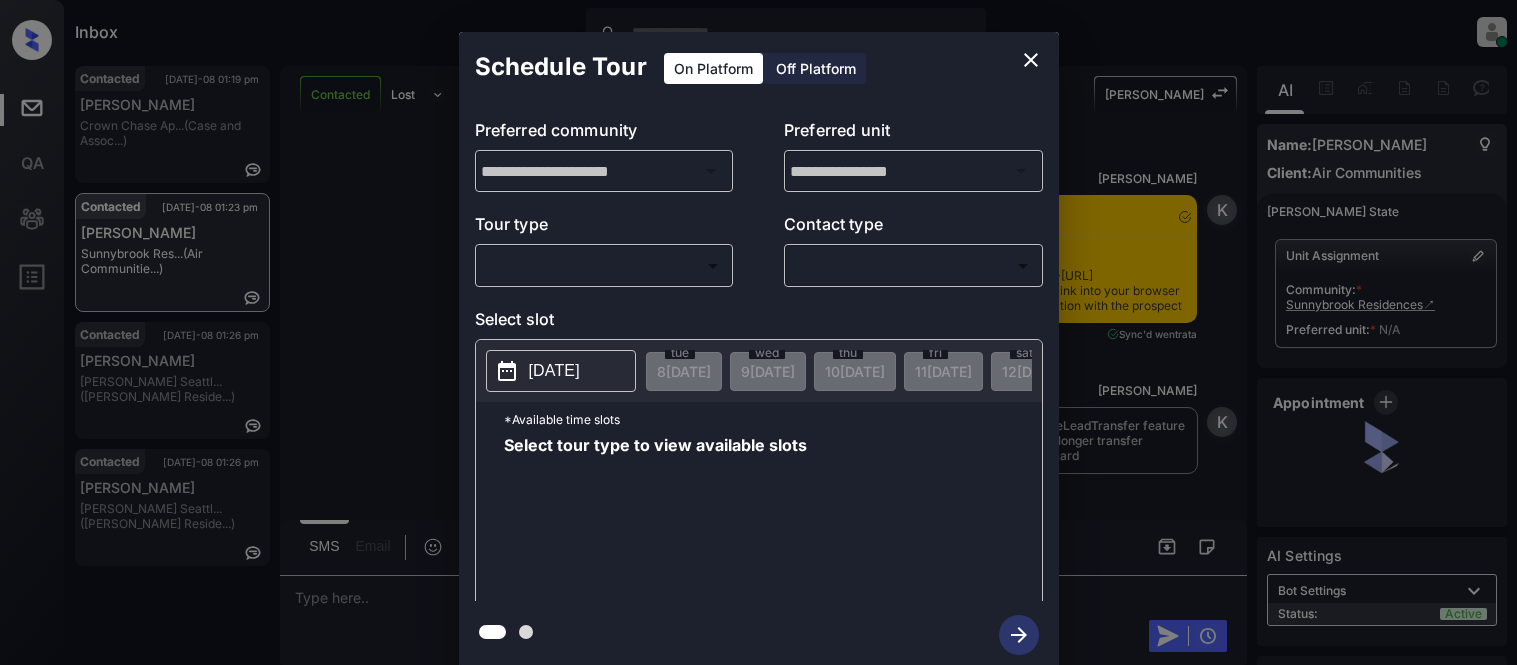 scroll, scrollTop: 0, scrollLeft: 0, axis: both 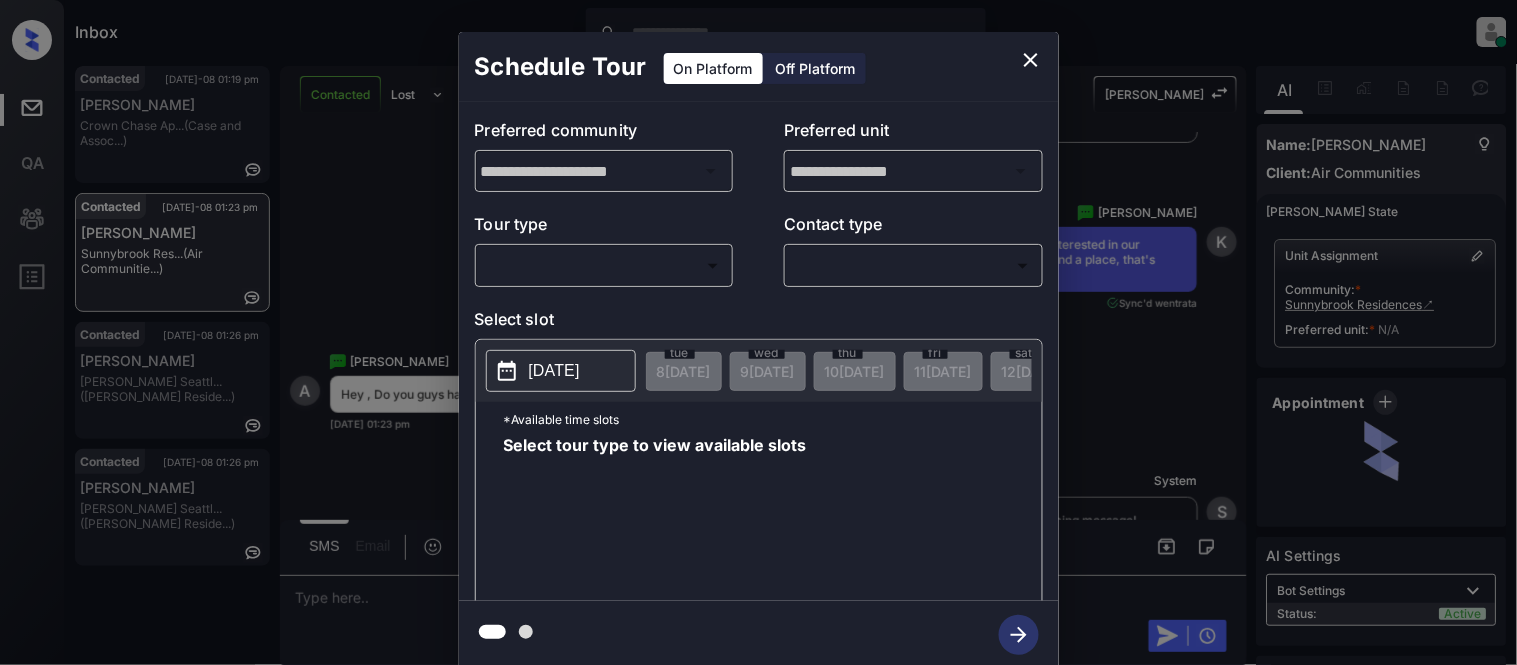 click on "Inbox Kristina Cataag Online Set yourself   offline Set yourself   on break Profile Switch to  light  mode Sign out Contacted Jul-08 01:19 pm   Adam Woodard Crown Chase Ap...  (Case and Assoc...) Contacted Jul-08 01:23 pm   Ashlyn Rosa Sunnybrook Res...  (Air Communitie...) Contacted Jul-08 01:26 pm   Caitlin Young Griffis Seattl...  (Griffis Reside...) Contacted Jul-08 01:26 pm   Caitlin Young Griffis Seattl...  (Griffis Reside...) Contacted Lost Lead Sentiment: Angry Upon sliding the acknowledgement:  Lead will move to lost stage. * ​ SMS and call option will be set to opt out. AFM will be turned off for the lead. Kelsey New Message Kelsey Notes Note: <a href="https://conversation.getzuma.com/68697d606f6f67cf5996c63c">https://conversation.getzuma.com/68697d606f6f67cf5996c63c</a> - Paste this link into your browser to view Kelsey’s conversation with the prospect Jul 05, 2025 12:30 pm  Sync'd w  entrata K New Message Kelsey Jul 05, 2025 12:30 pm K New Message Zuma Lead transferred to leasing agent: kelsey" at bounding box center [758, 332] 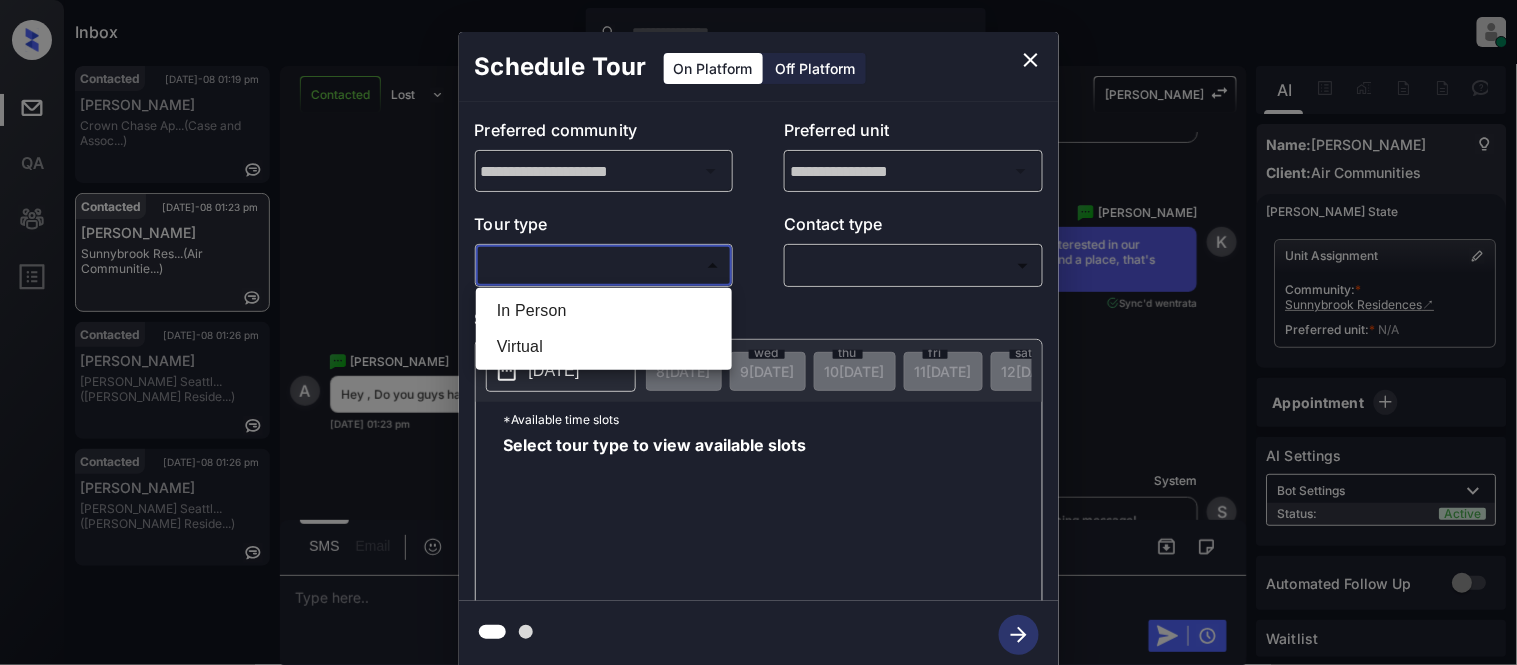 click on "In Person" at bounding box center (604, 311) 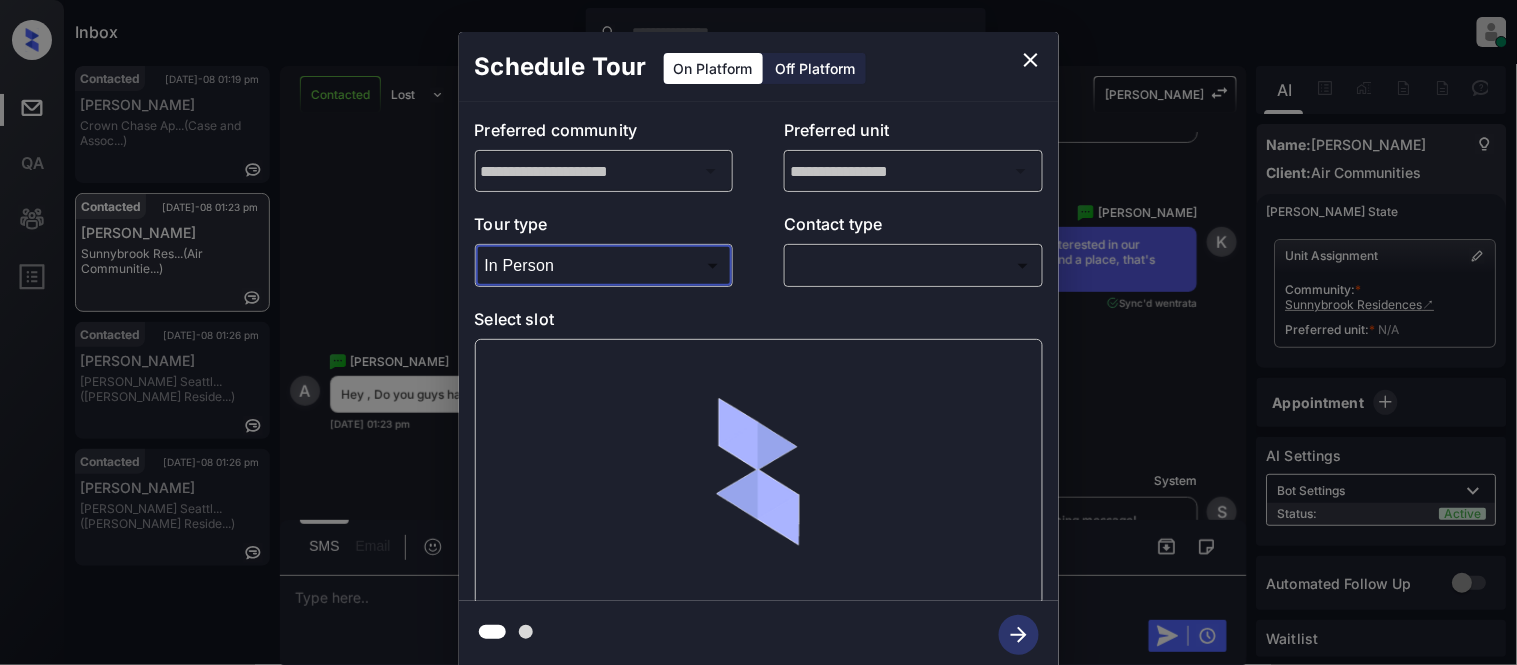 click on "Inbox Kristina Cataag Online Set yourself   offline Set yourself   on break Profile Switch to  light  mode Sign out Contacted Jul-08 01:19 pm   Adam Woodard Crown Chase Ap...  (Case and Assoc...) Contacted Jul-08 01:23 pm   Ashlyn Rosa Sunnybrook Res...  (Air Communitie...) Contacted Jul-08 01:26 pm   Caitlin Young Griffis Seattl...  (Griffis Reside...) Contacted Jul-08 01:26 pm   Caitlin Young Griffis Seattl...  (Griffis Reside...) Contacted Lost Lead Sentiment: Angry Upon sliding the acknowledgement:  Lead will move to lost stage. * ​ SMS and call option will be set to opt out. AFM will be turned off for the lead. Kelsey New Message Kelsey Notes Note: <a href="https://conversation.getzuma.com/68697d606f6f67cf5996c63c">https://conversation.getzuma.com/68697d606f6f67cf5996c63c</a> - Paste this link into your browser to view Kelsey’s conversation with the prospect Jul 05, 2025 12:30 pm  Sync'd w  entrata K New Message Kelsey Jul 05, 2025 12:30 pm K New Message Zuma Lead transferred to leasing agent: kelsey" at bounding box center (758, 332) 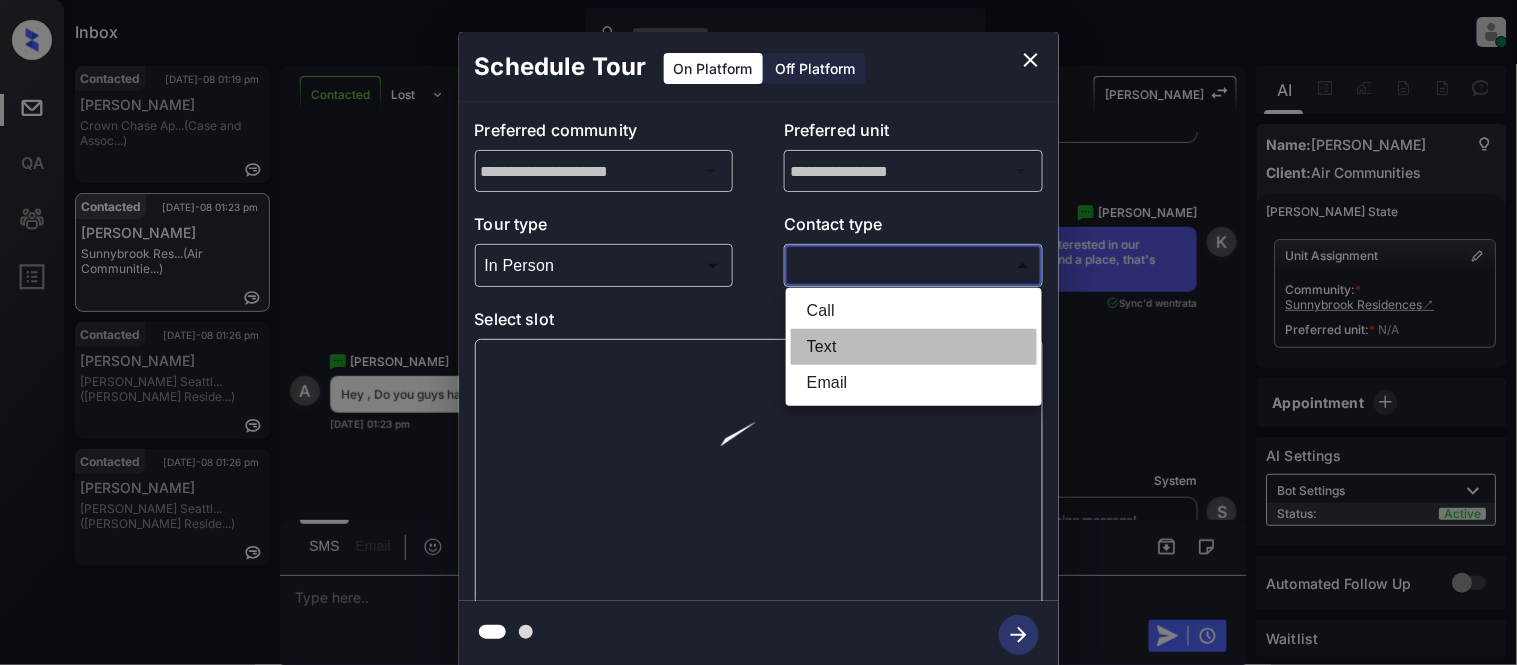 click on "Text" at bounding box center [914, 347] 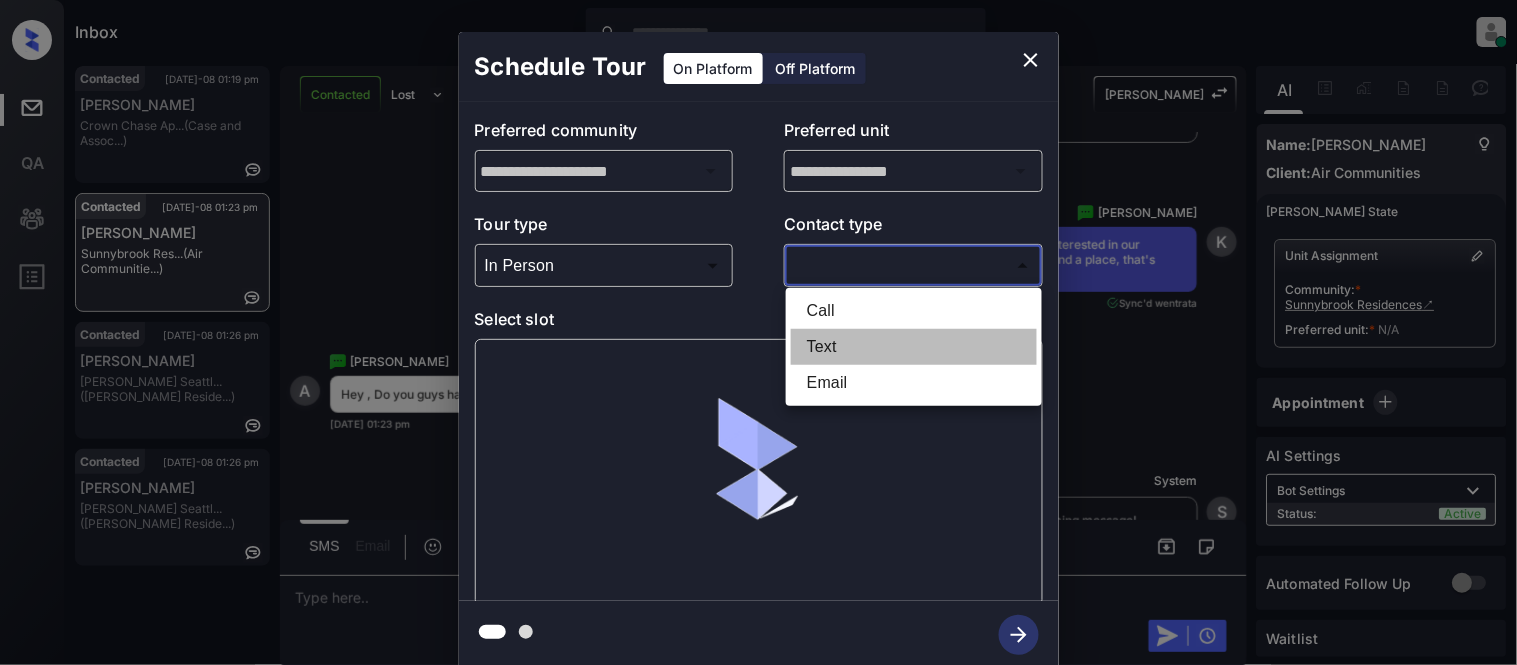 type on "****" 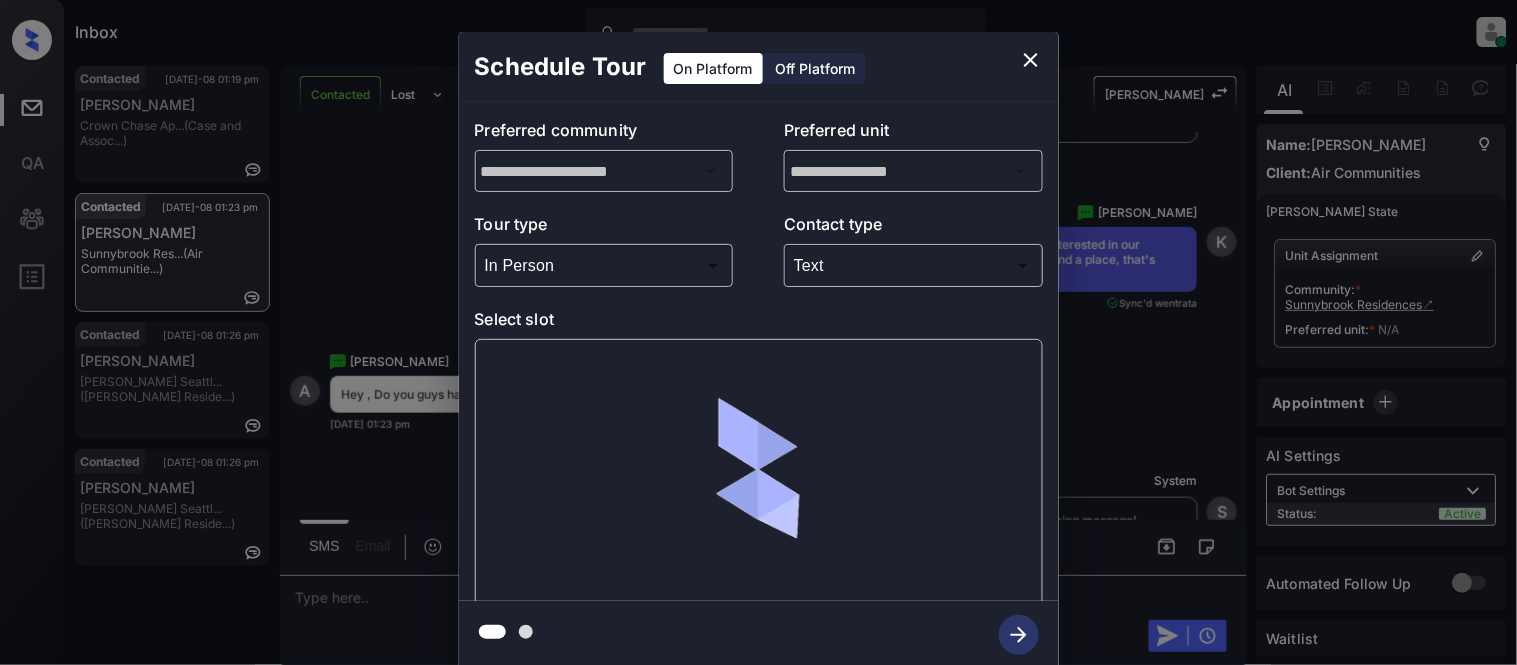 click at bounding box center (759, 472) 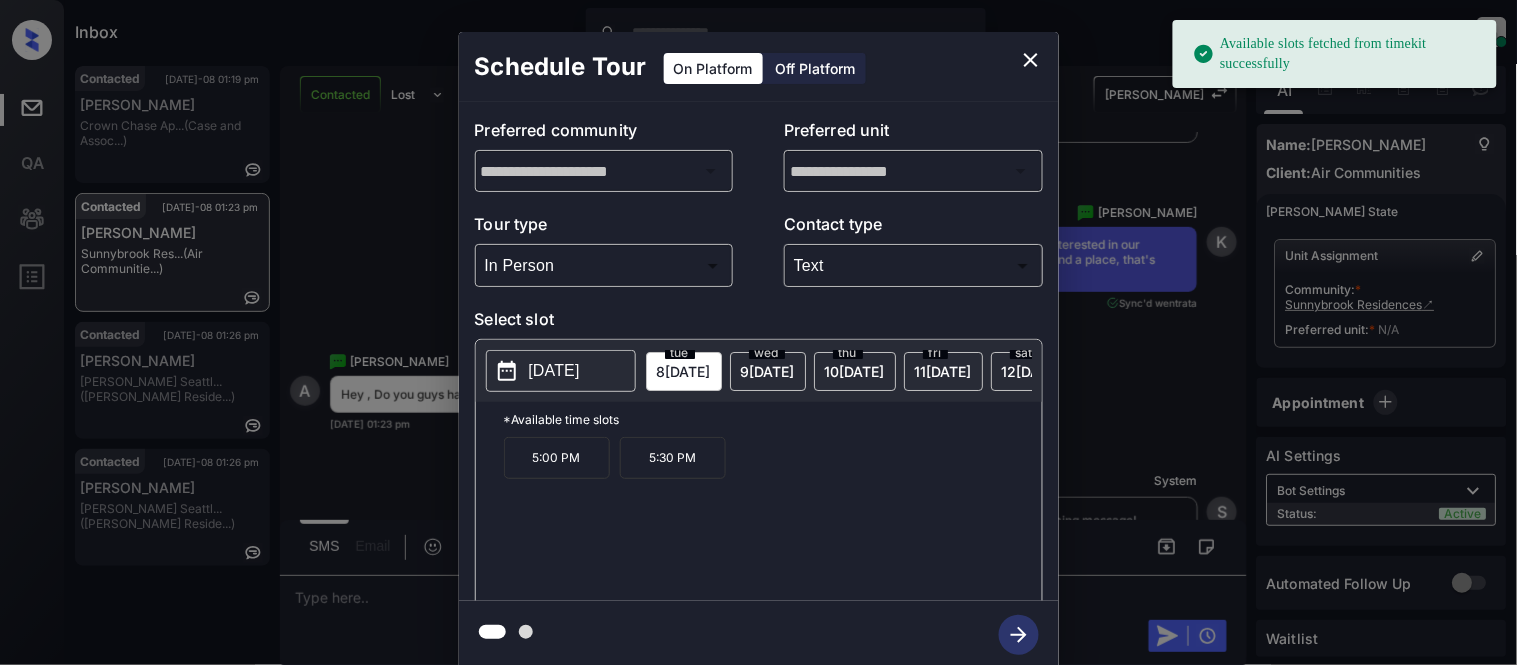 click on "2025-07-08" at bounding box center [554, 371] 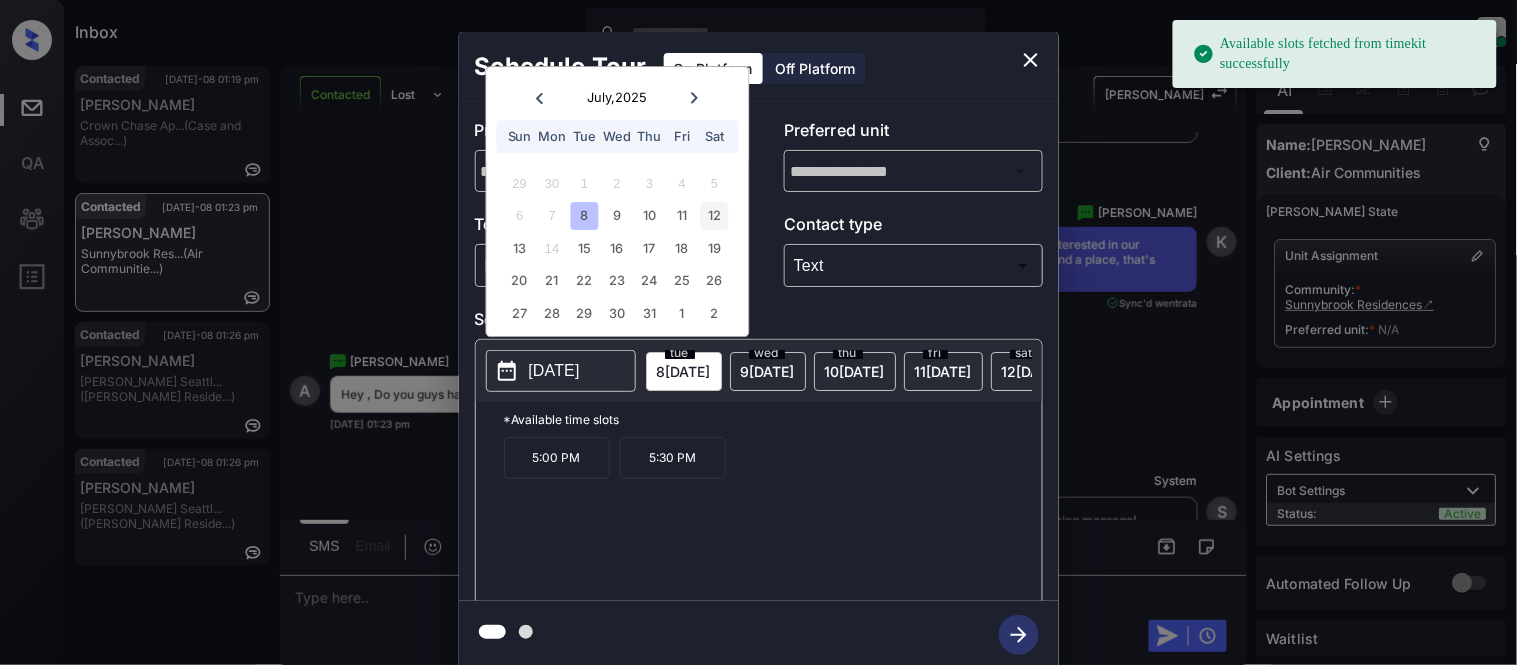 click on "12" at bounding box center [714, 216] 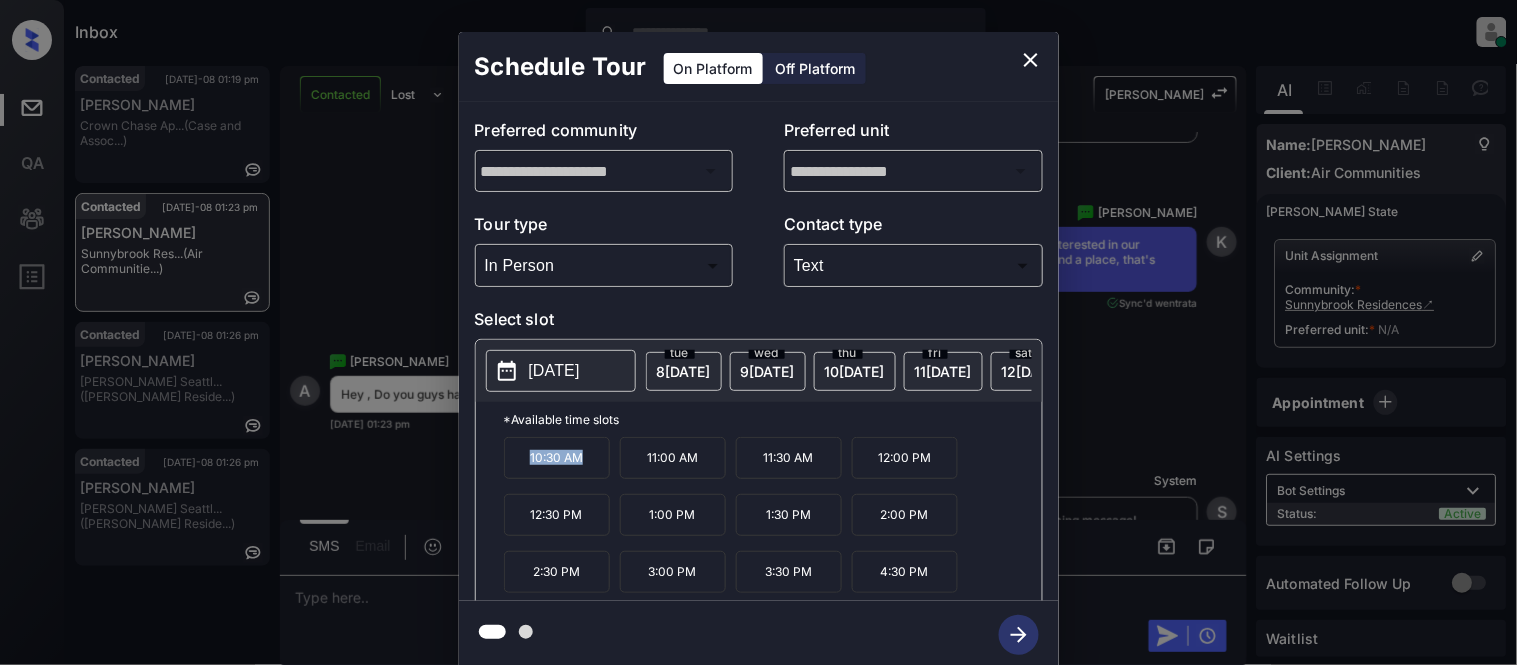 drag, startPoint x: 551, startPoint y: 474, endPoint x: 595, endPoint y: 480, distance: 44.407207 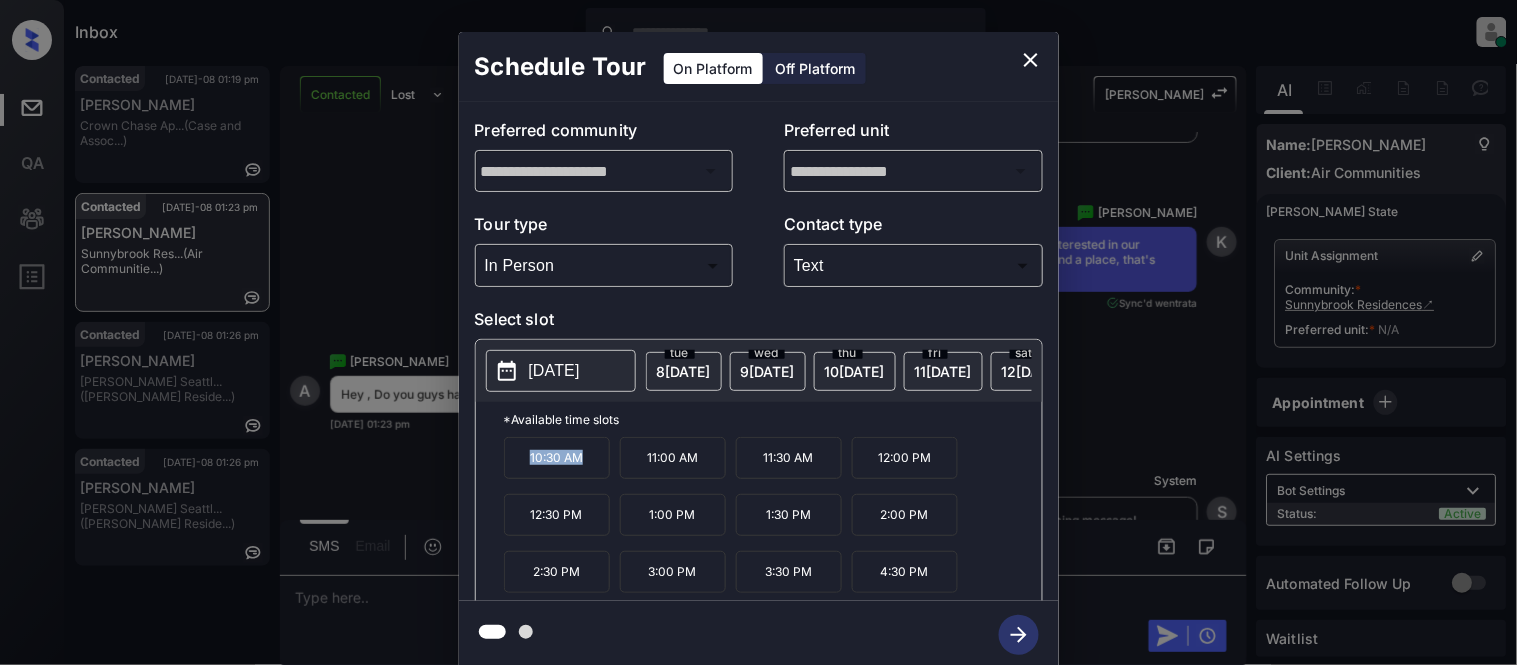 click on "10:30 AM" at bounding box center (557, 458) 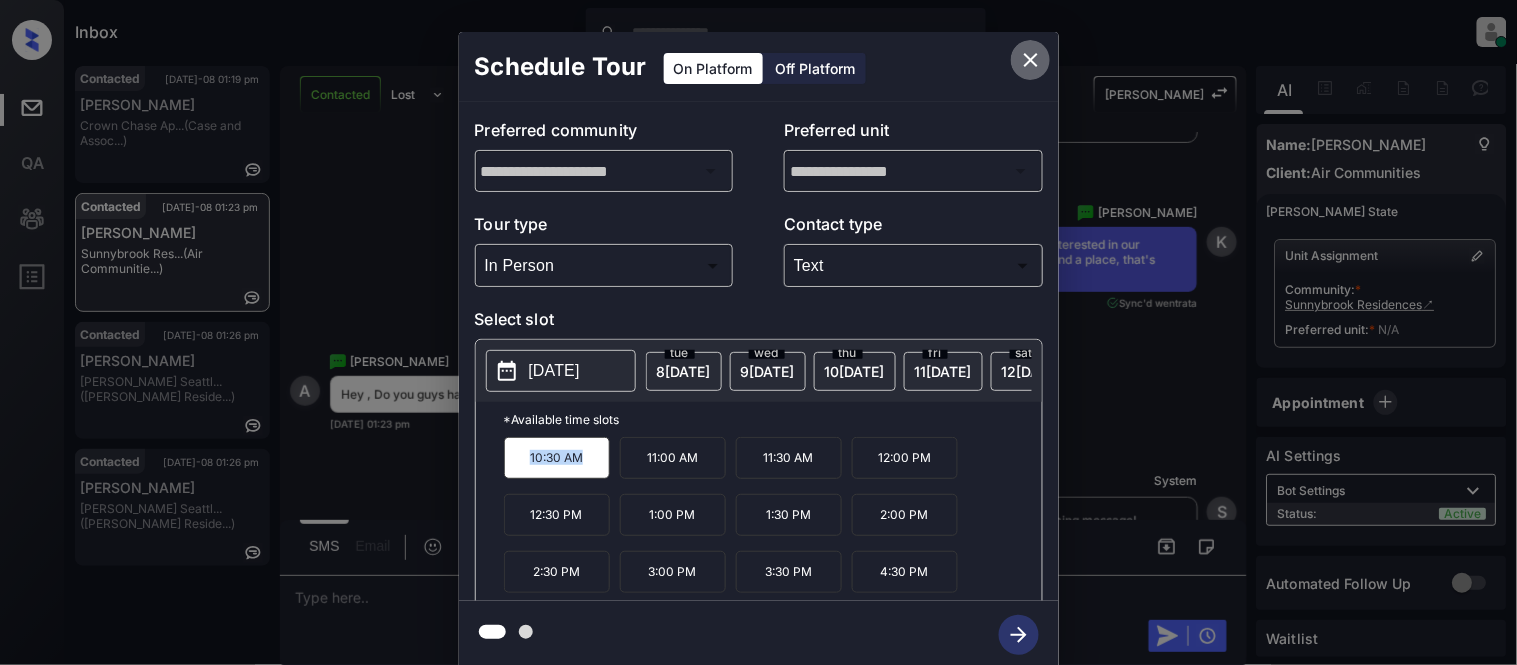 click 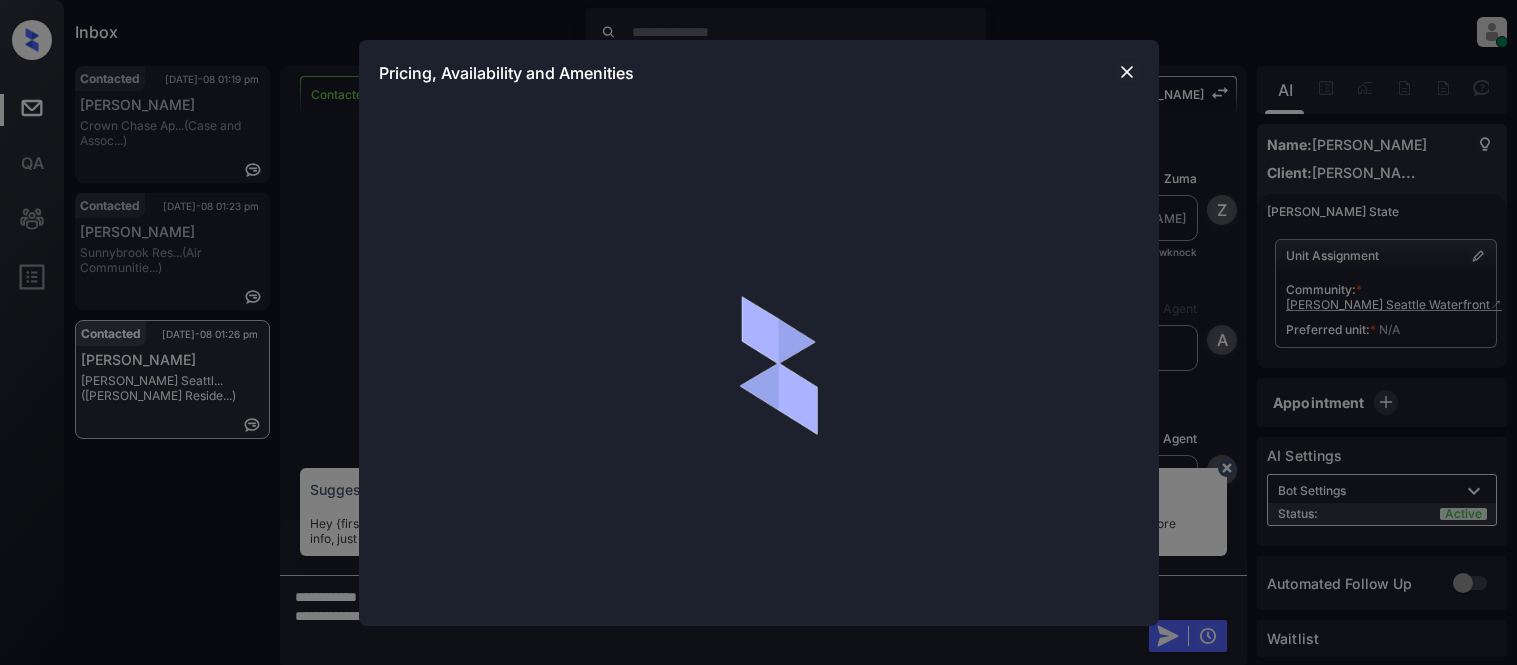 scroll, scrollTop: 0, scrollLeft: 0, axis: both 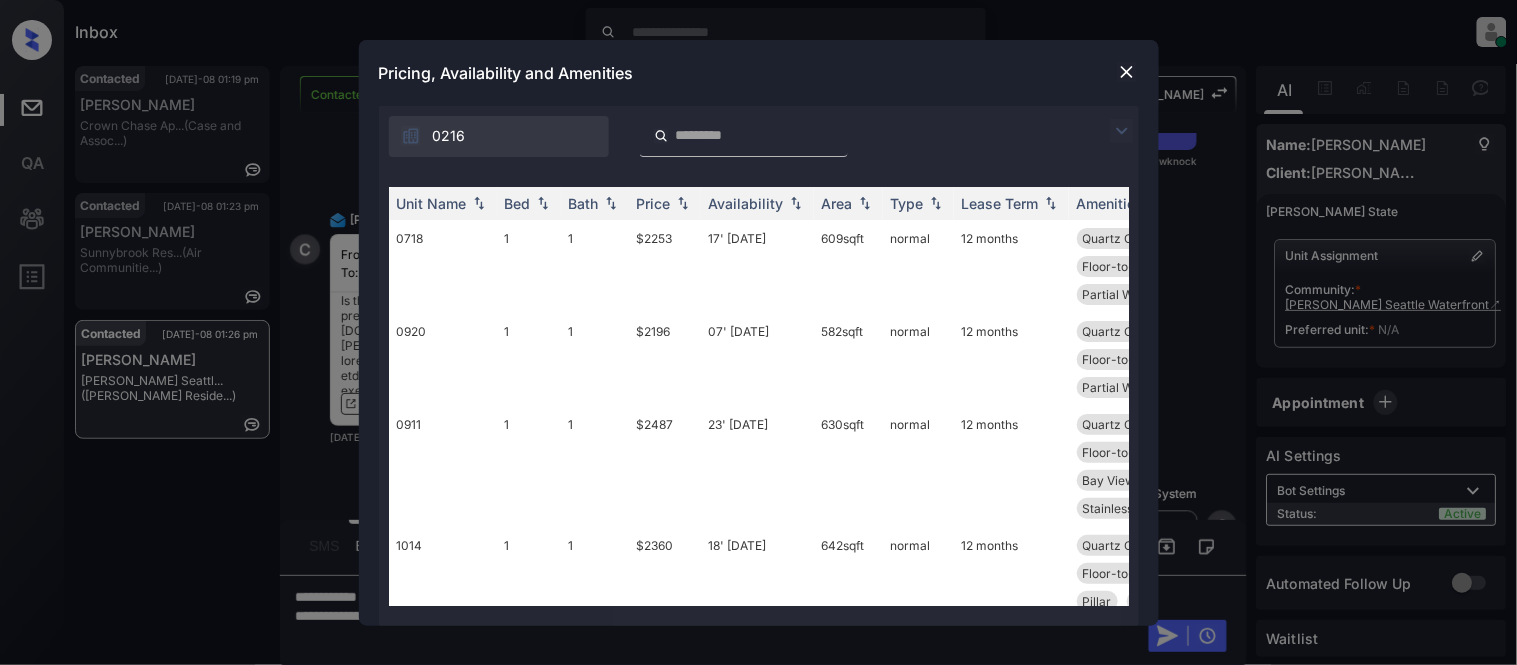 click at bounding box center [1122, 131] 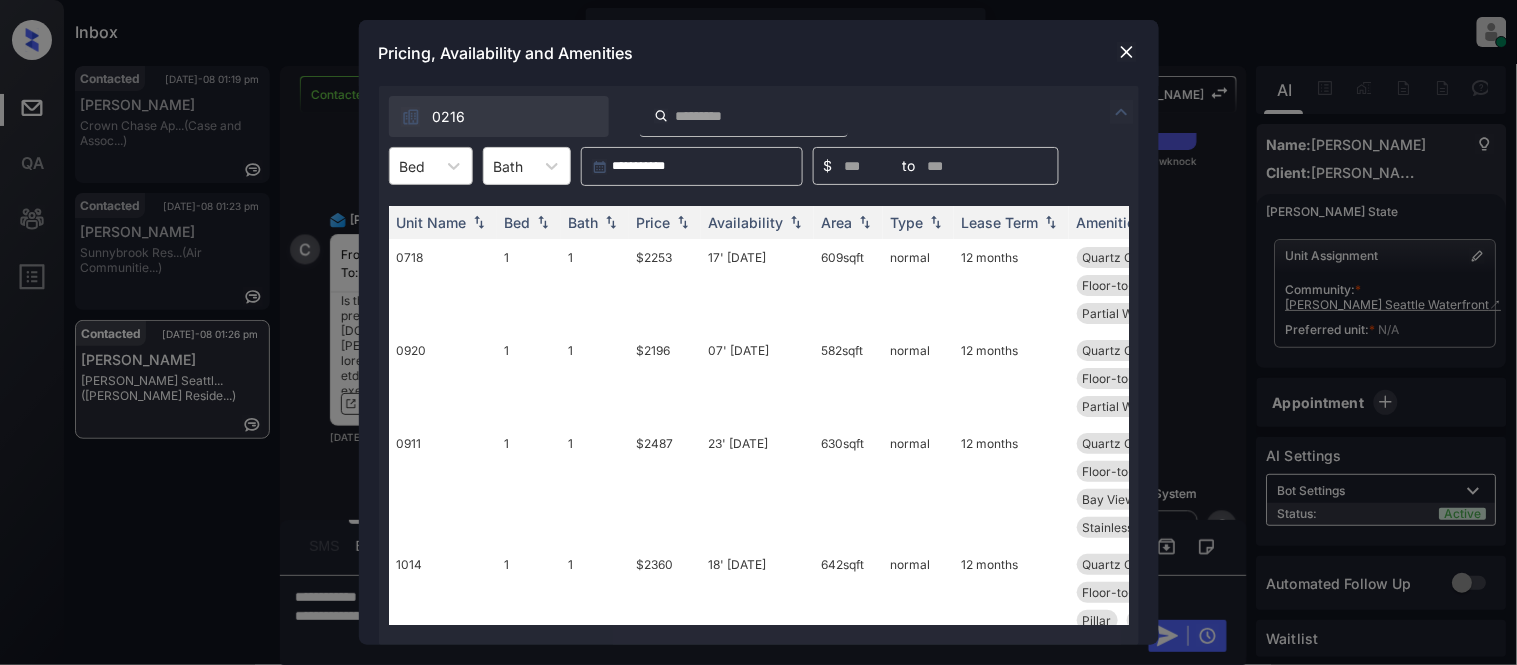 click on "Bed" at bounding box center (413, 166) 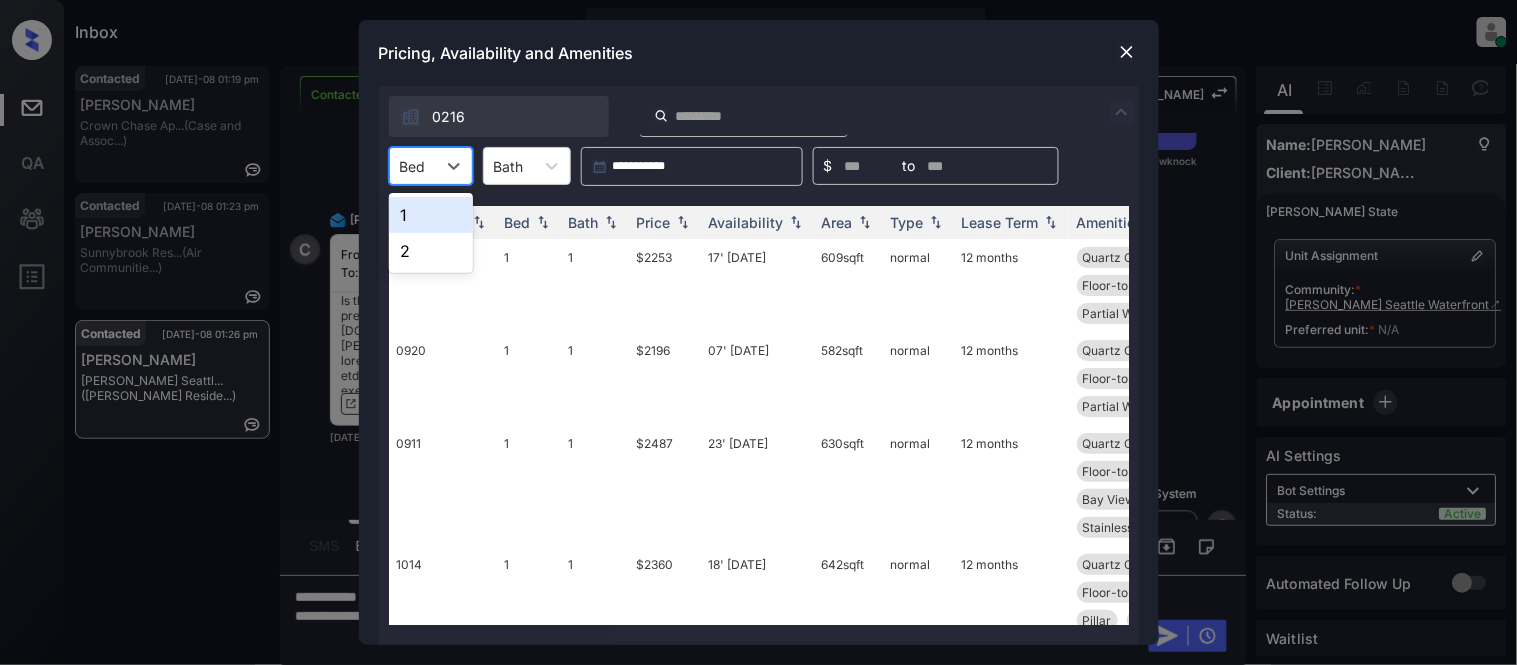 click on "1" at bounding box center (431, 215) 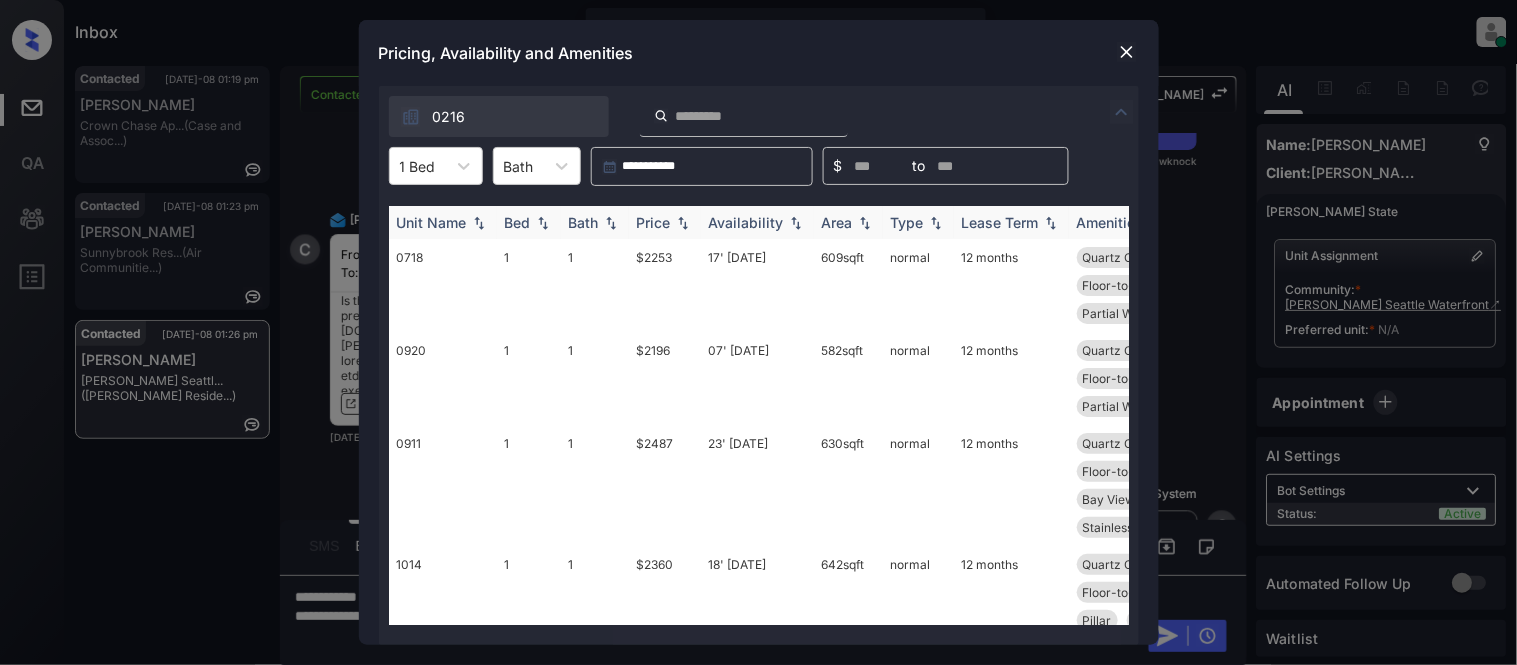 click on "Price" at bounding box center [665, 222] 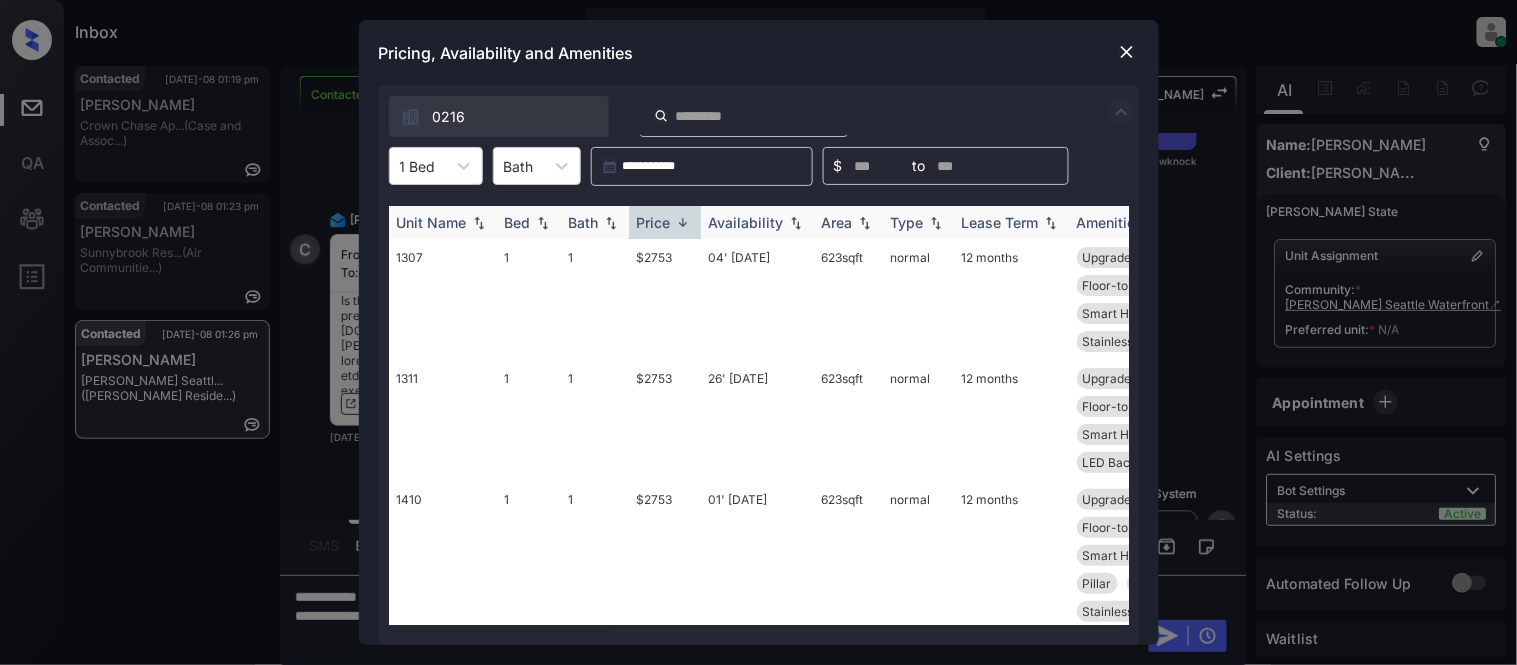 click on "Price" at bounding box center [654, 222] 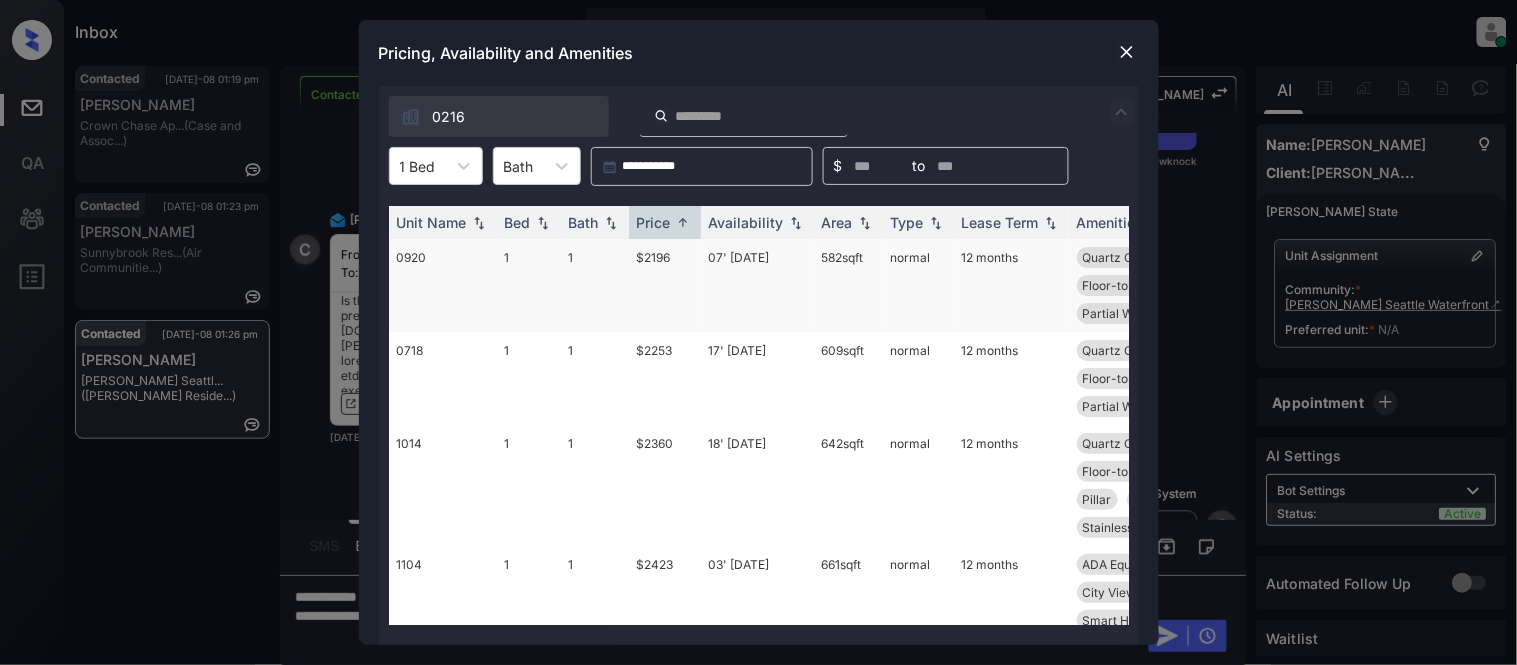 click on "$2196" at bounding box center (665, 285) 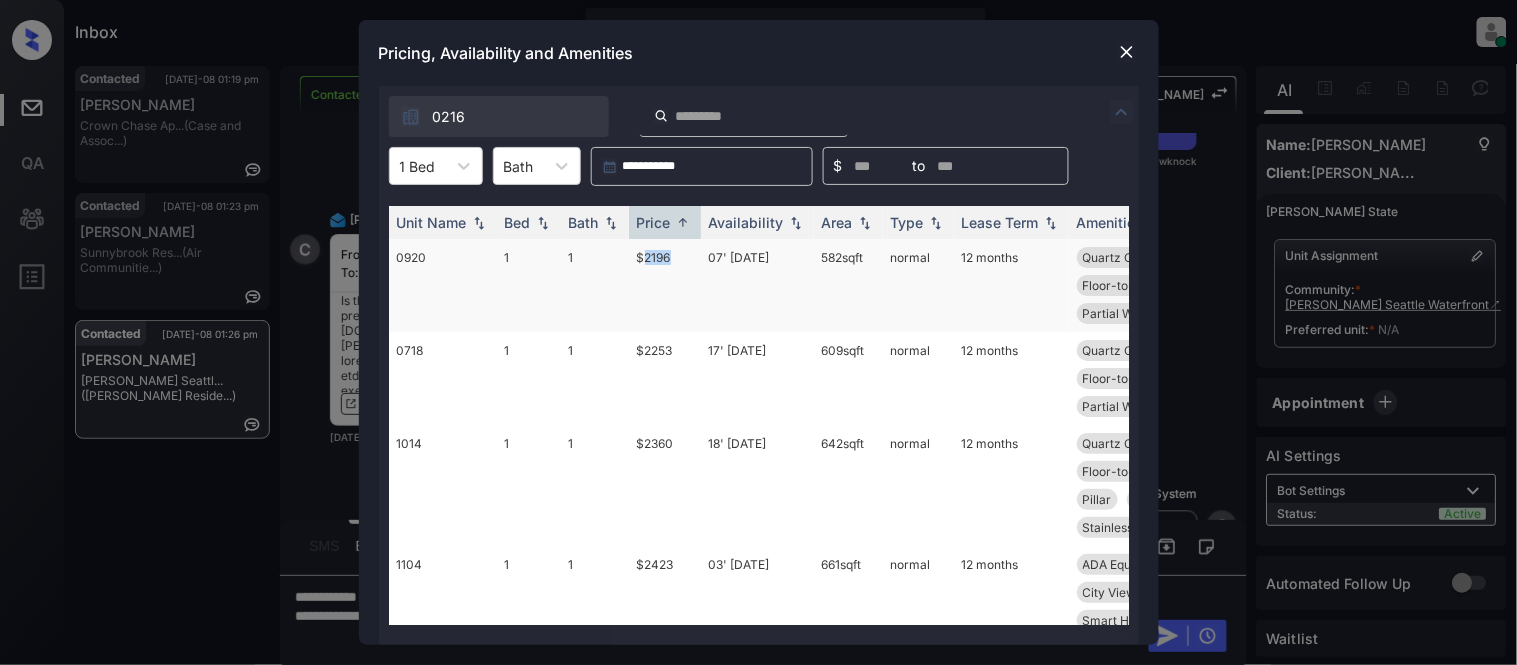 click on "$2196" at bounding box center [665, 285] 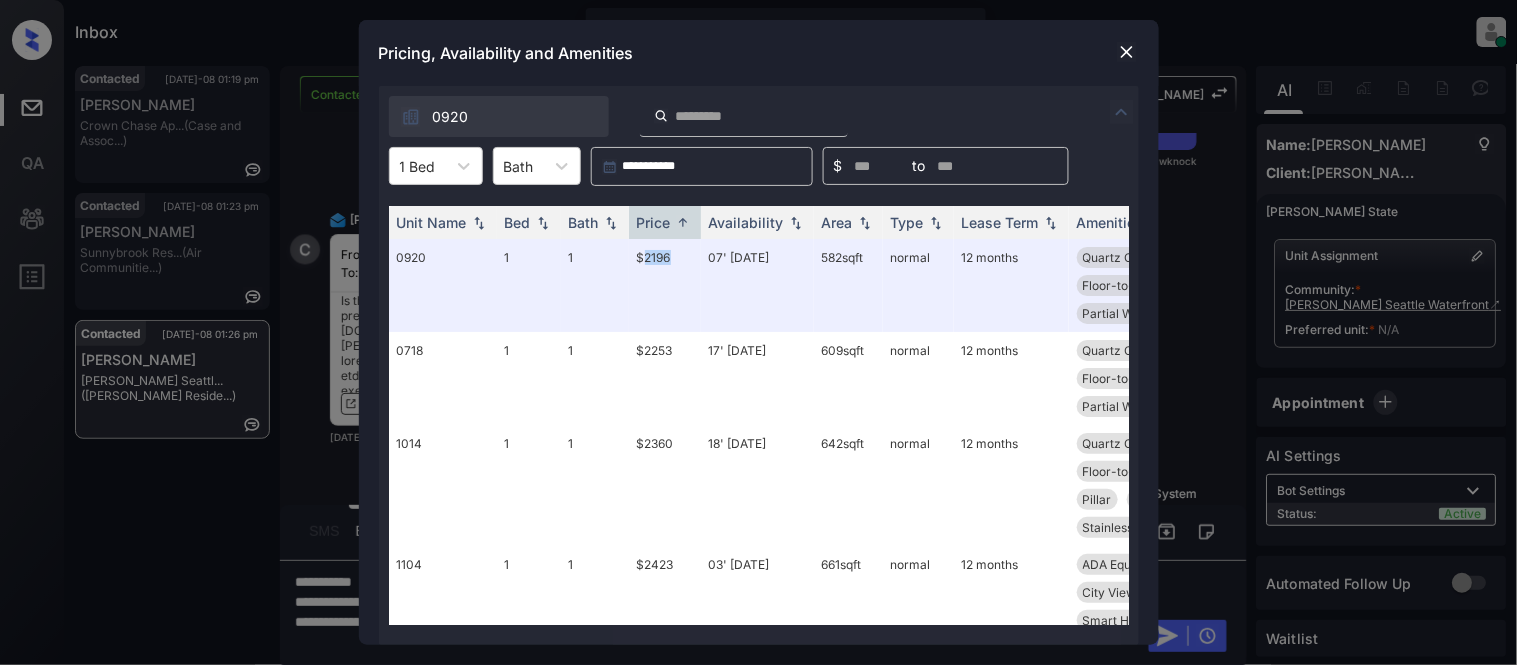 click at bounding box center (1127, 52) 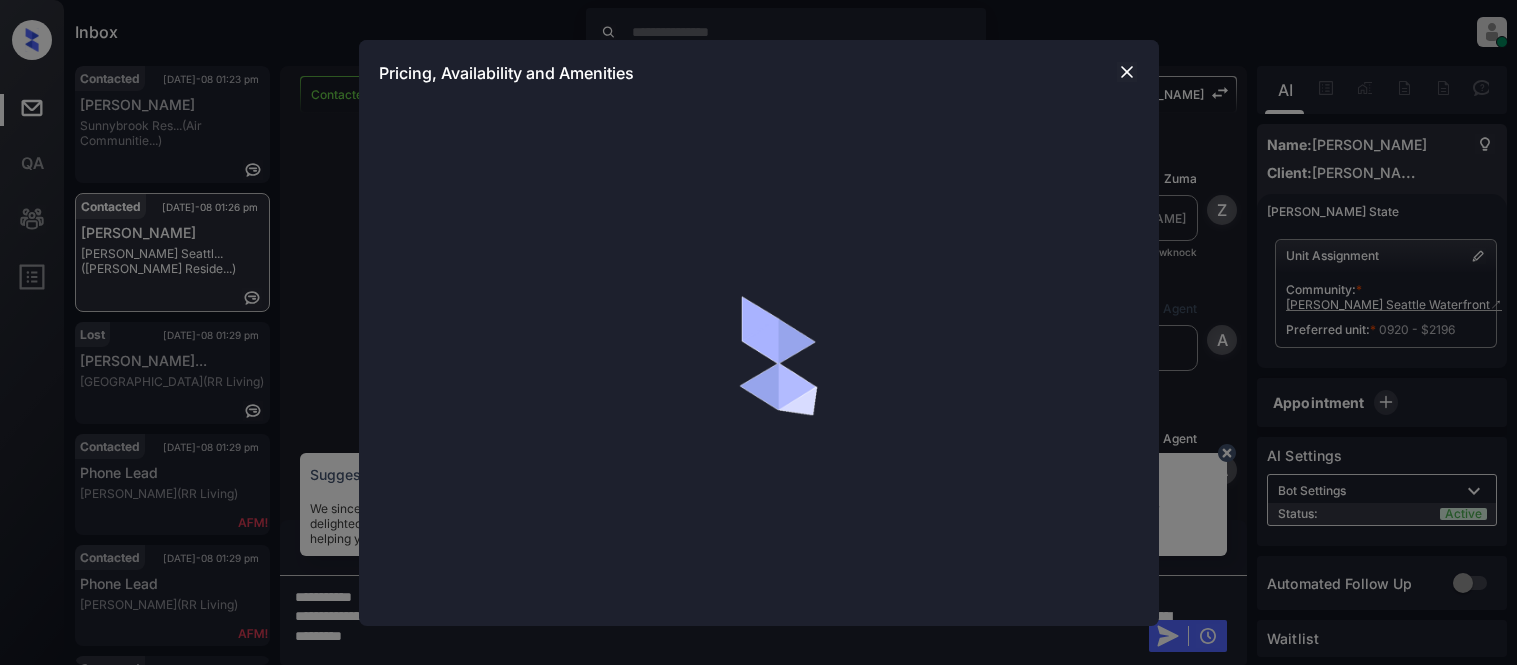 scroll, scrollTop: 0, scrollLeft: 0, axis: both 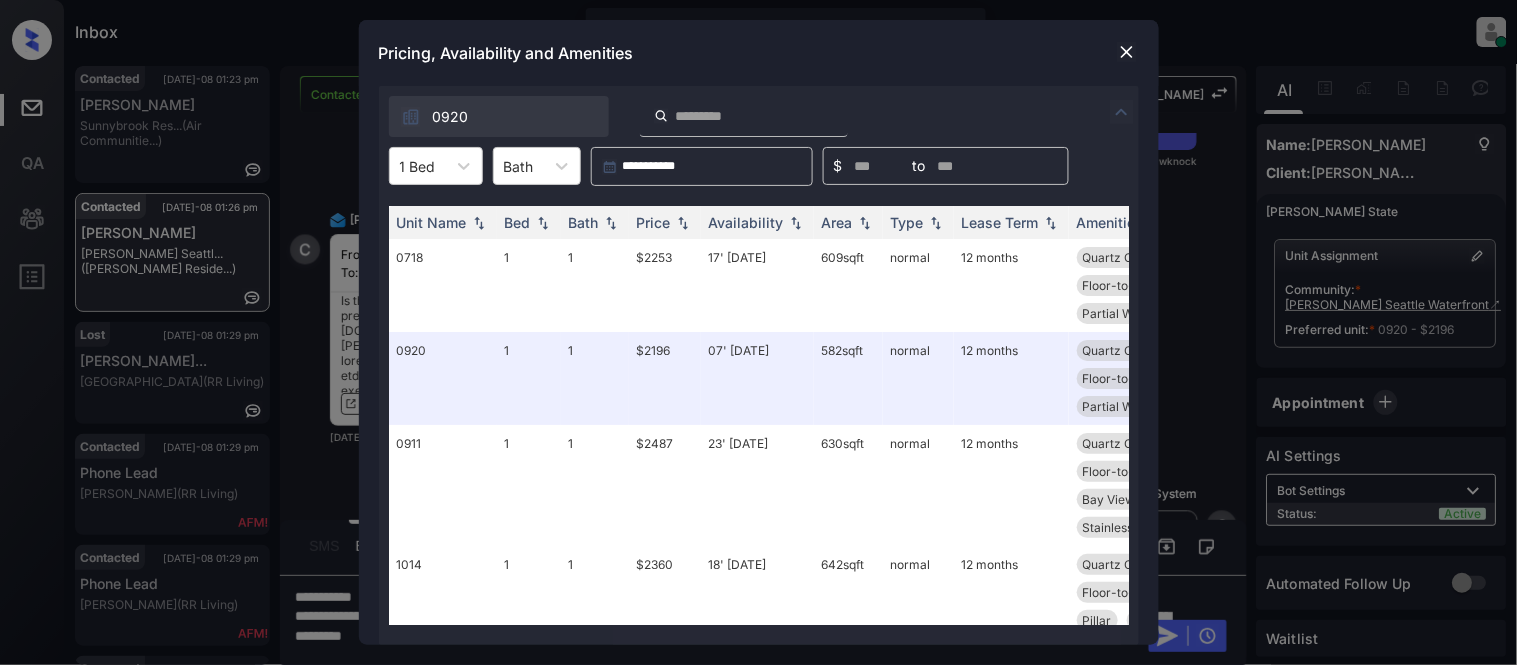 click at bounding box center [756, 116] 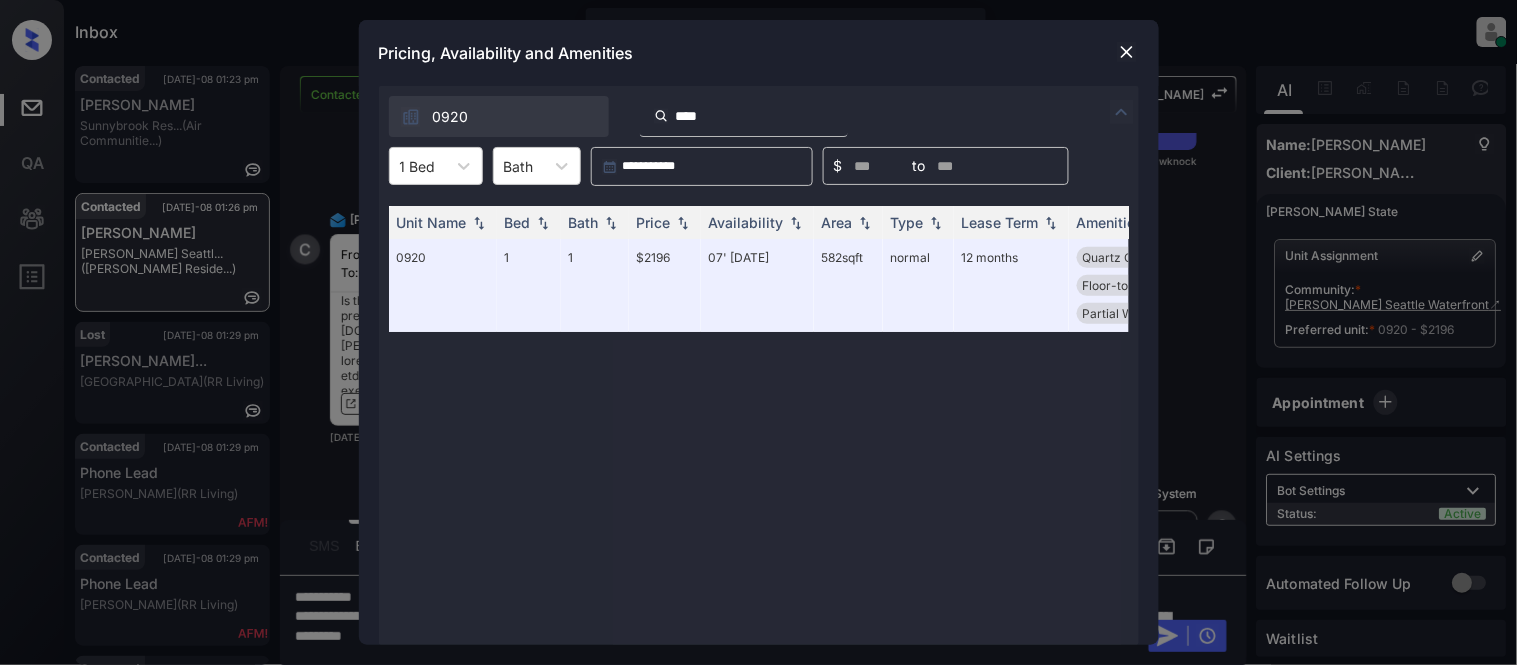 scroll, scrollTop: 0, scrollLeft: 304, axis: horizontal 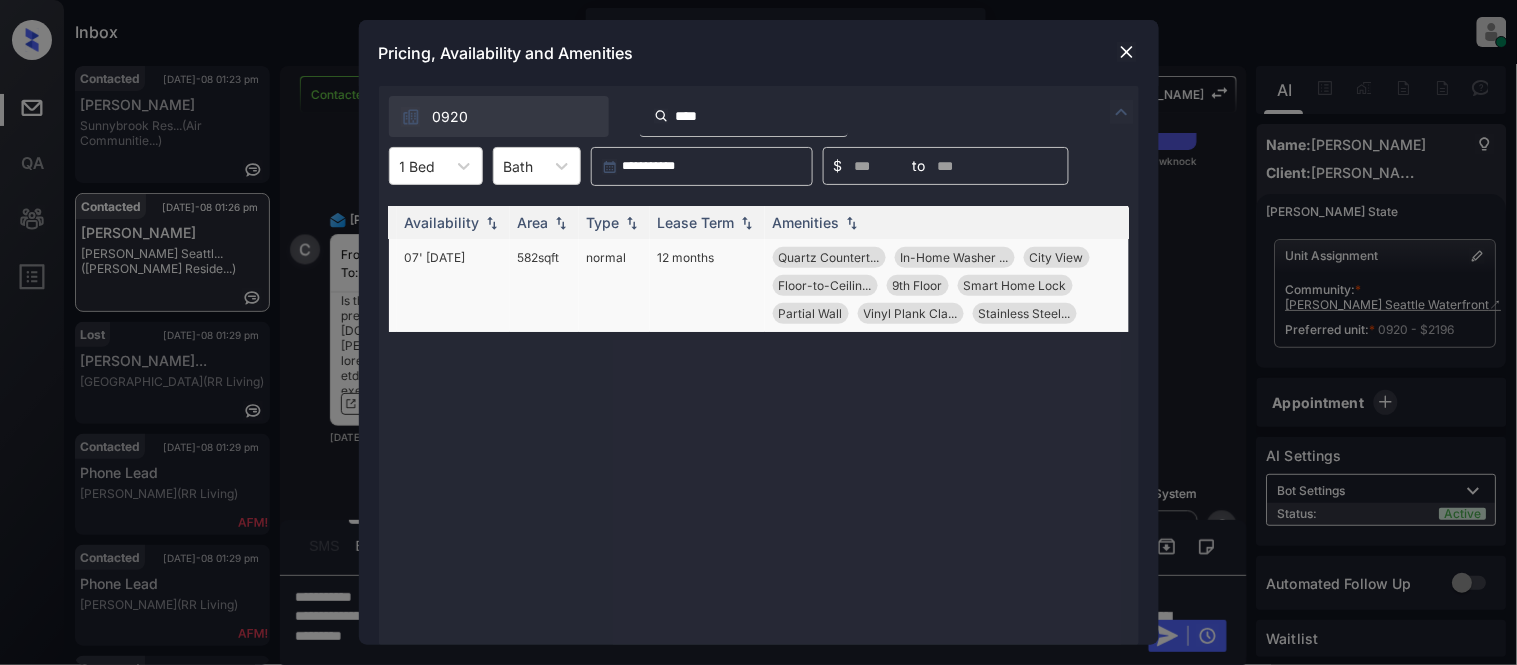type on "****" 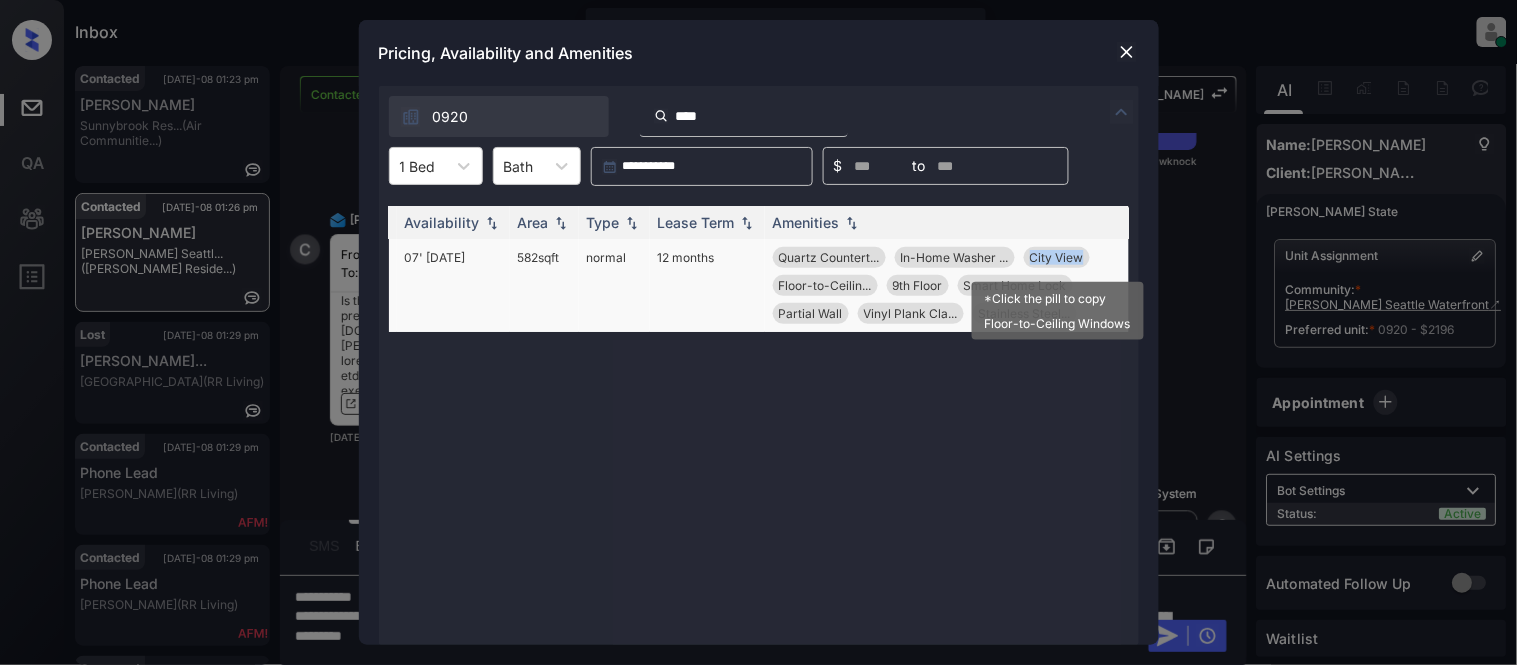 drag, startPoint x: 1023, startPoint y: 261, endPoint x: 1085, endPoint y: 261, distance: 62 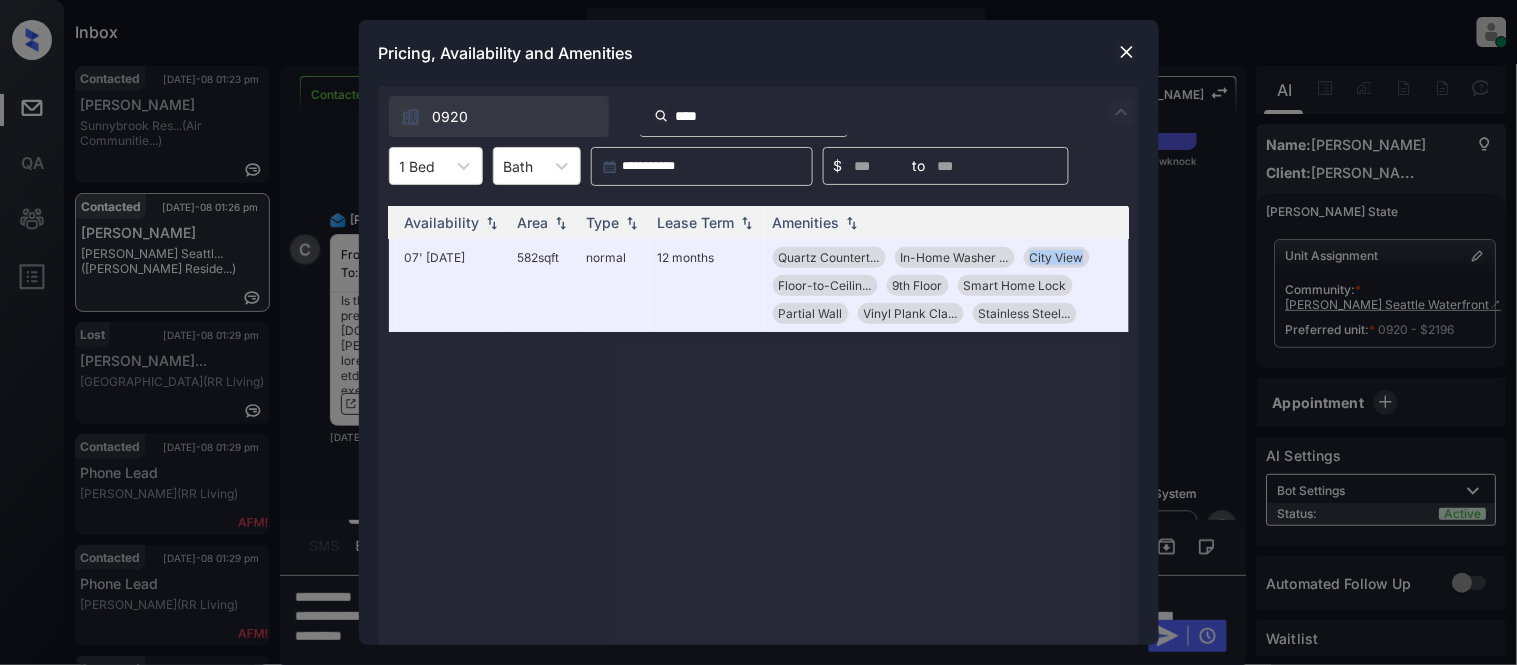 click at bounding box center [1127, 52] 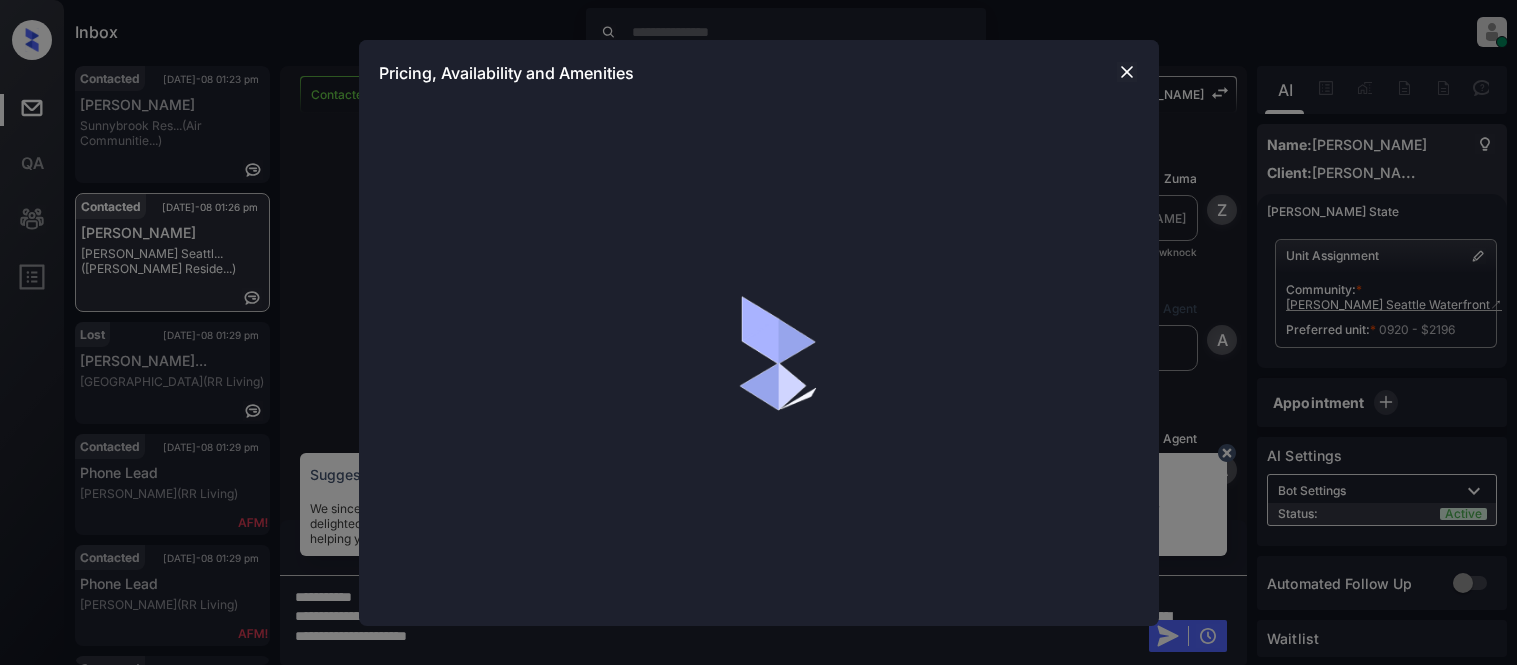 scroll, scrollTop: 0, scrollLeft: 0, axis: both 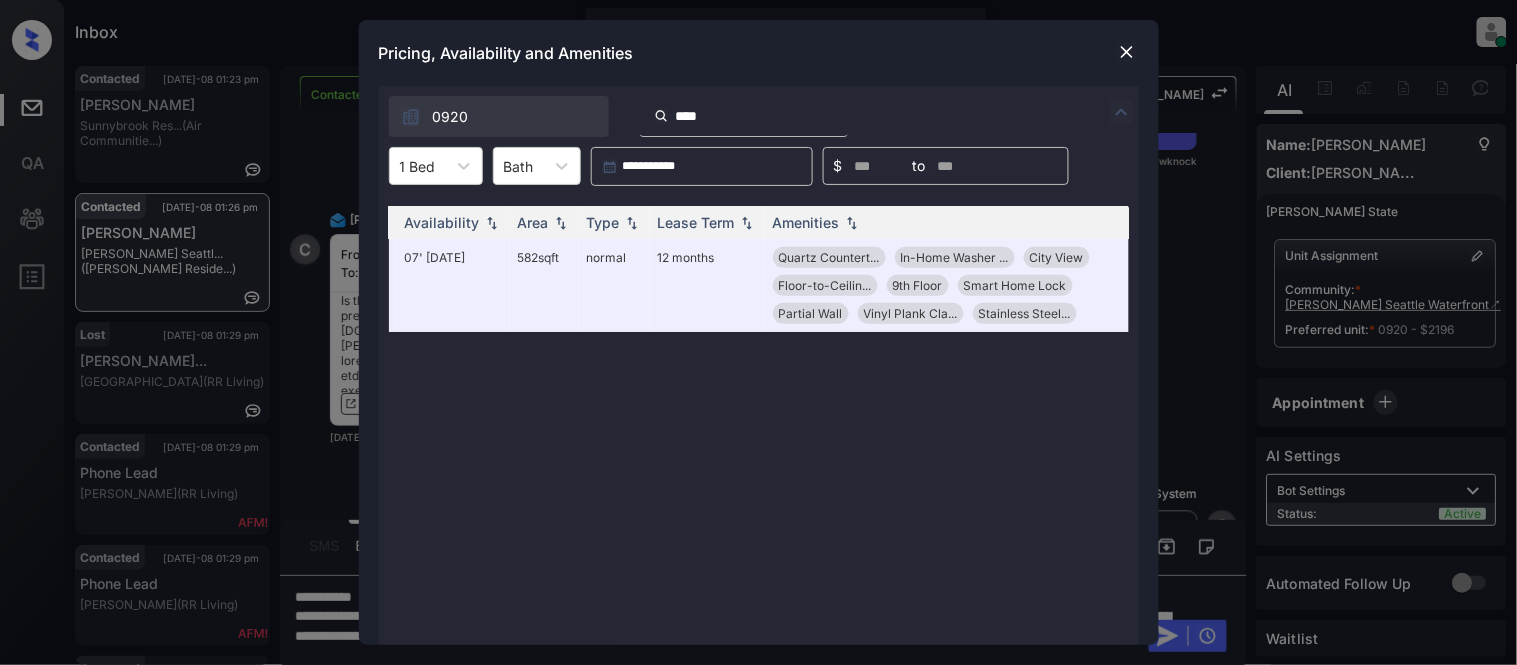 click at bounding box center (1127, 52) 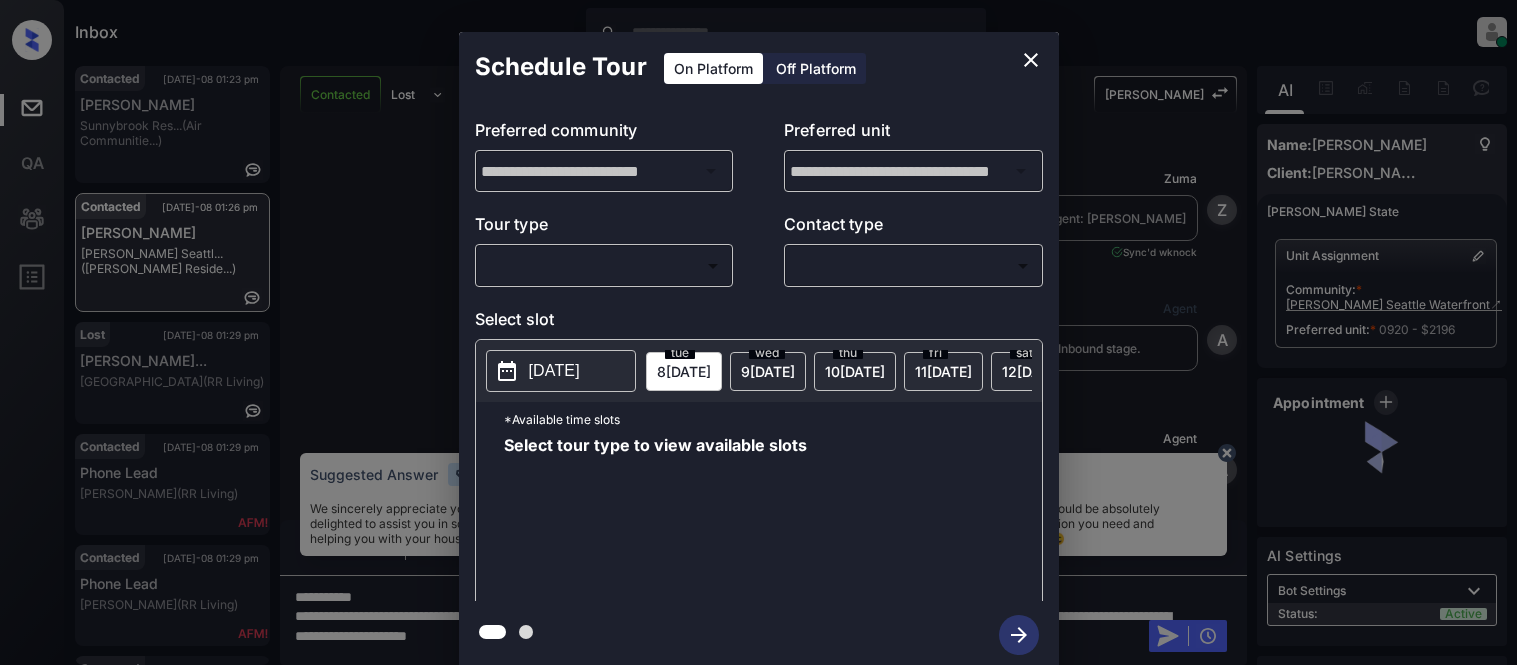 scroll, scrollTop: 0, scrollLeft: 0, axis: both 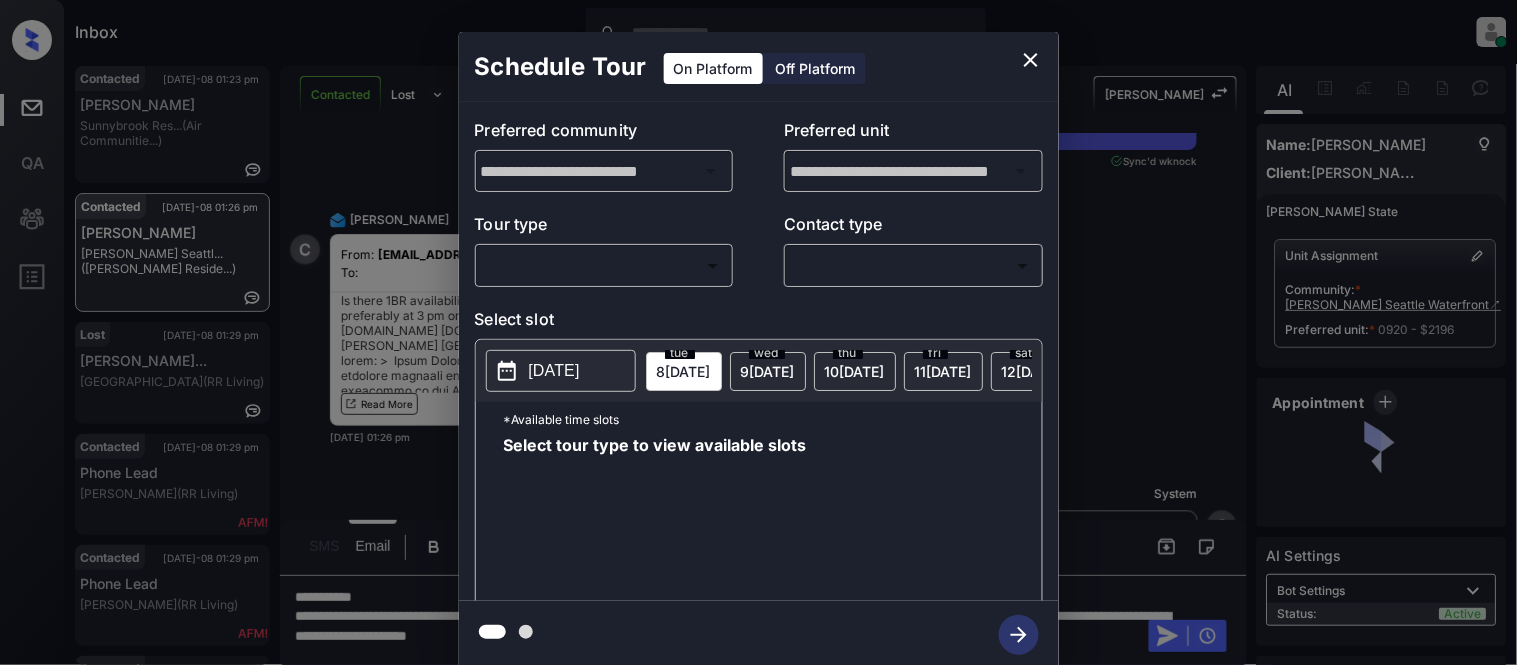 click on "Inbox Kristina Cataag Online Set yourself   offline Set yourself   on break Profile Switch to  light  mode Sign out Contacted Jul-08 01:23 pm   Ashlyn Rosa Sunnybrook Res...  (Air Communitie...) Contacted Jul-08 01:26 pm   Caitlin Young Griffis Seattl...  (Griffis Reside...) Lost Jul-08 01:29 pm   Barbara Swanig... Hampton Place  (RR Living) Contacted Jul-08 01:29 pm   Phone Lead Windy Shores  (RR Living) Contacted Jul-08 01:29 pm   Phone Lead Windy Shores  (RR Living) Contacted Jul-08 01:26 pm   David Gibson Domain Oakland...  (Magnolia Capit...) Contacted Lost Lead Sentiment: Angry Upon sliding the acknowledgement:  Lead will move to lost stage. * ​ SMS and call option will be set to opt out. AFM will be turned off for the lead. Kelsey New Message Zuma Lead transferred to leasing agent: kelsey Jul 07, 2025 01:33 am  Sync'd w  knock Z New Message Agent Lead created via webhook in Inbound stage. Jul 07, 2025 01:33 am A New Message Agent AFM Request sent to Kelsey. Jul 07, 2025 01:33 am A New Message Kelsey" at bounding box center (758, 332) 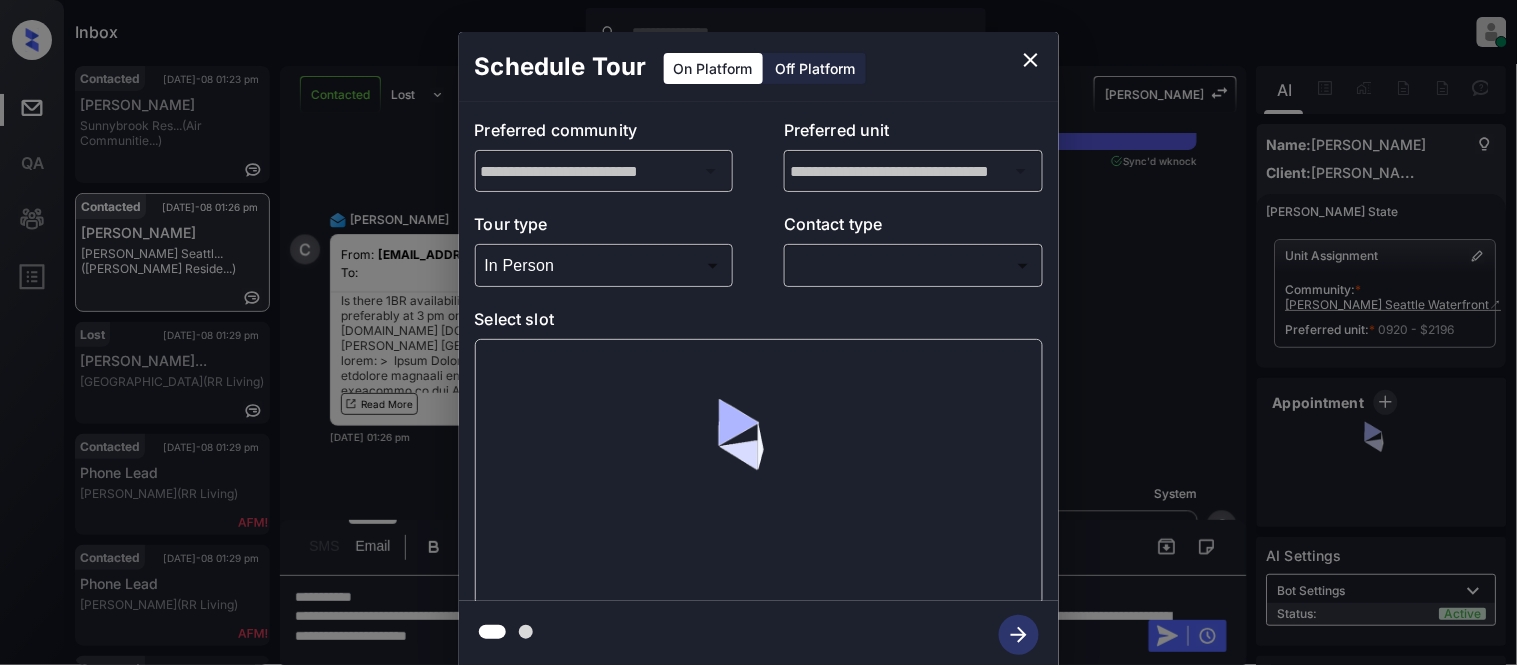 type on "********" 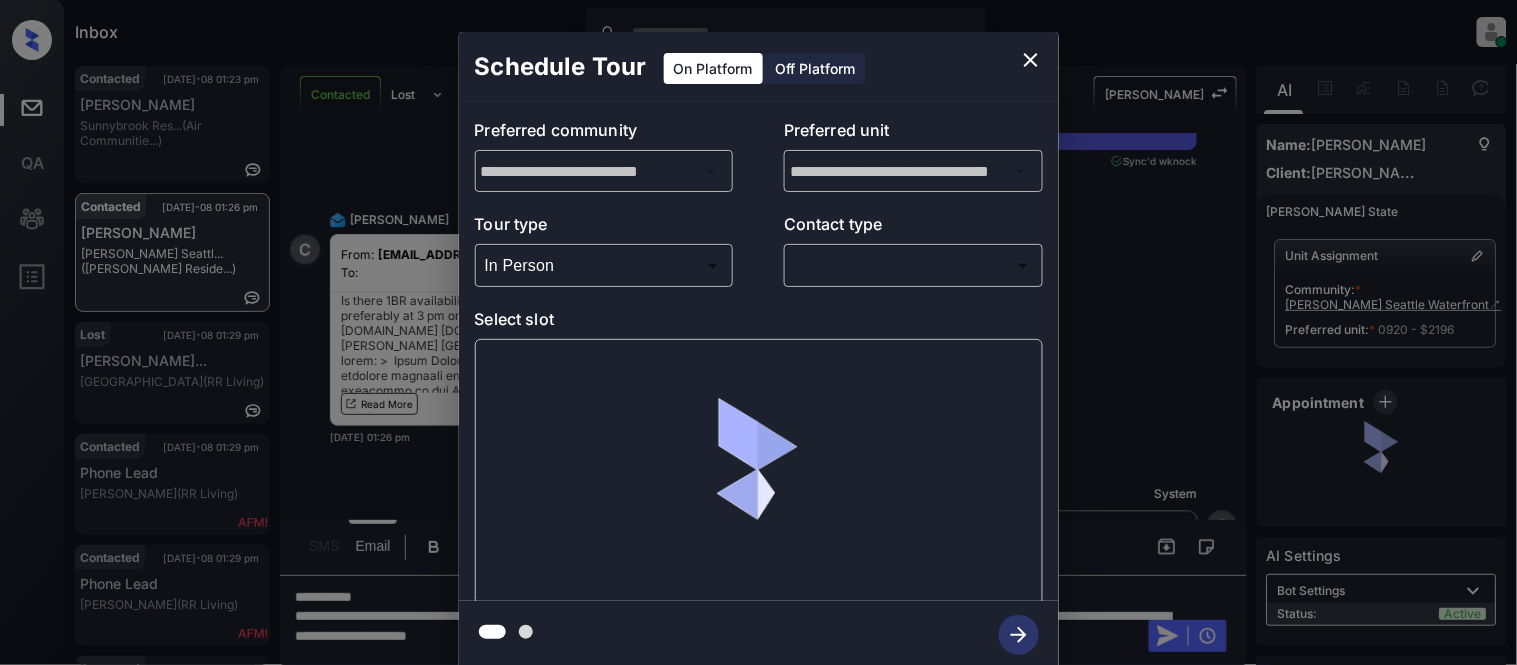 click at bounding box center (758, 332) 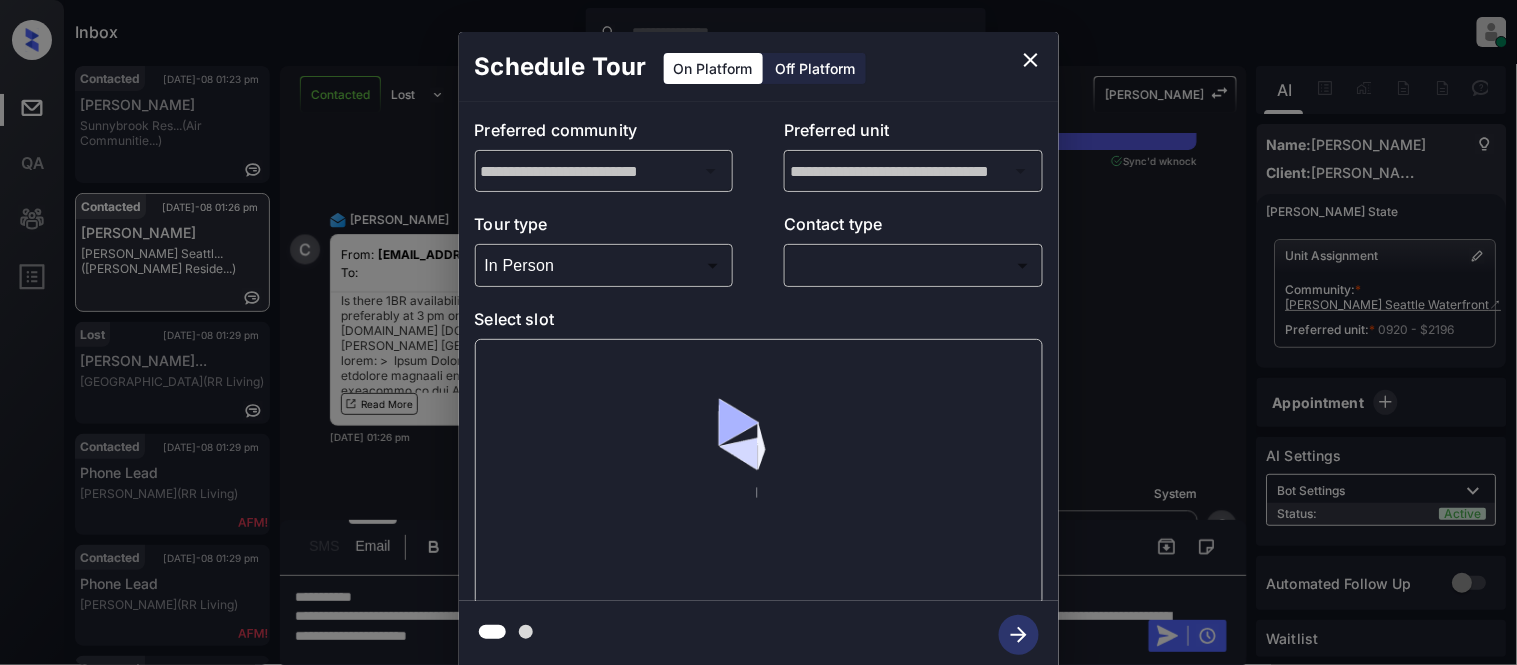 click on "Inbox Kristina Cataag Online Set yourself   offline Set yourself   on break Profile Switch to  light  mode Sign out Contacted Jul-08 01:23 pm   Ashlyn Rosa Sunnybrook Res...  (Air Communitie...) Contacted Jul-08 01:26 pm   Caitlin Young Griffis Seattl...  (Griffis Reside...) Lost Jul-08 01:29 pm   Barbara Swanig... Hampton Place  (RR Living) Contacted Jul-08 01:29 pm   Phone Lead Windy Shores  (RR Living) Contacted Jul-08 01:29 pm   Phone Lead Windy Shores  (RR Living) Contacted Jul-08 01:26 pm   David Gibson Domain Oakland...  (Magnolia Capit...) Contacted Lost Lead Sentiment: Angry Upon sliding the acknowledgement:  Lead will move to lost stage. * ​ SMS and call option will be set to opt out. AFM will be turned off for the lead. Kelsey New Message Zuma Lead transferred to leasing agent: kelsey Jul 07, 2025 01:33 am  Sync'd w  knock Z New Message Agent Lead created via webhook in Inbound stage. Jul 07, 2025 01:33 am A New Message Agent AFM Request sent to Kelsey. Jul 07, 2025 01:33 am A New Message Kelsey" at bounding box center (758, 332) 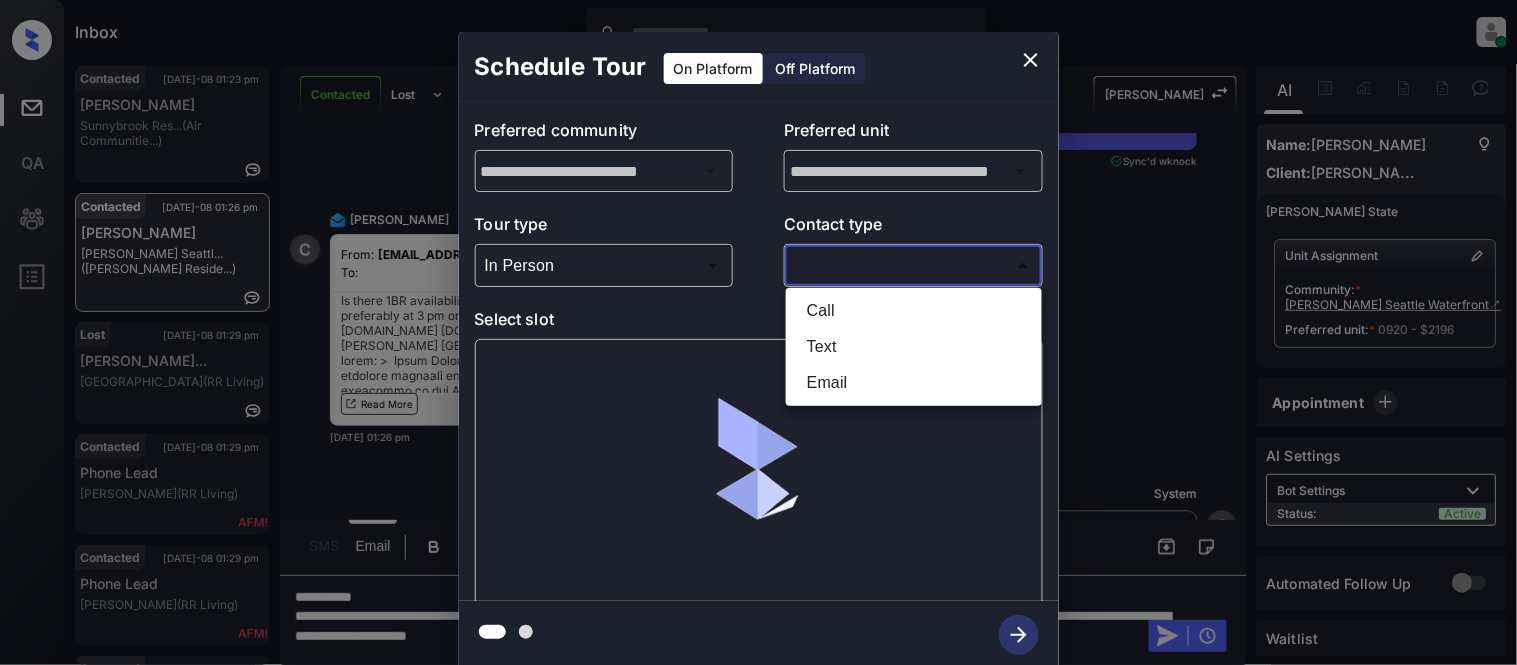 click on "Text" at bounding box center [914, 347] 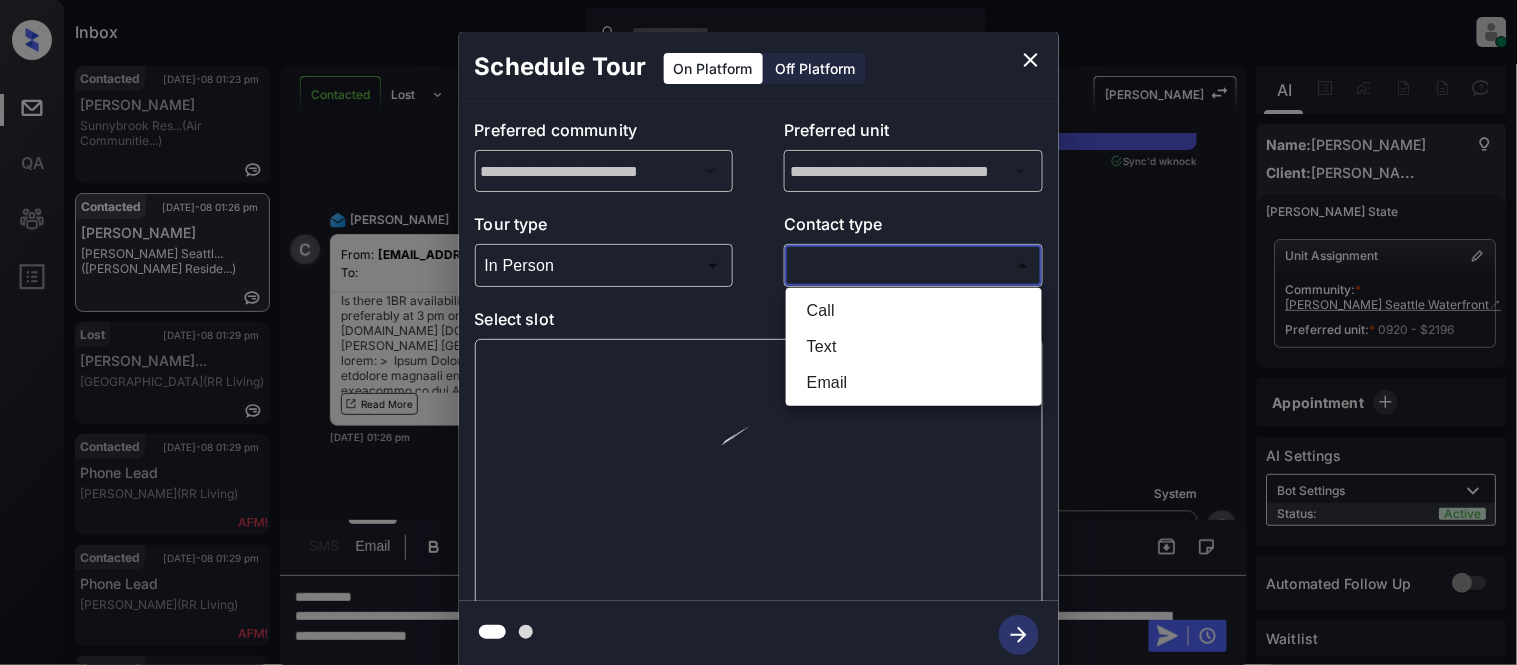 type on "****" 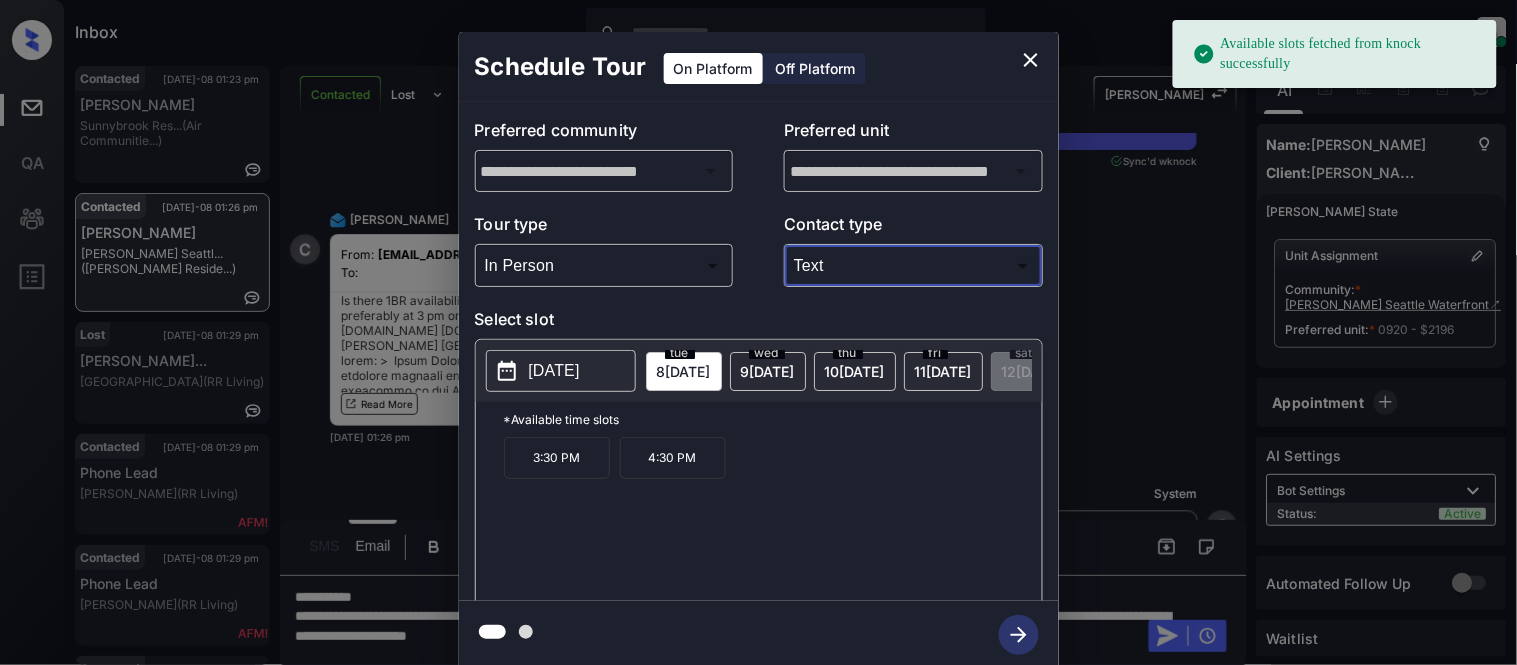 click on "[DATE]" at bounding box center (554, 371) 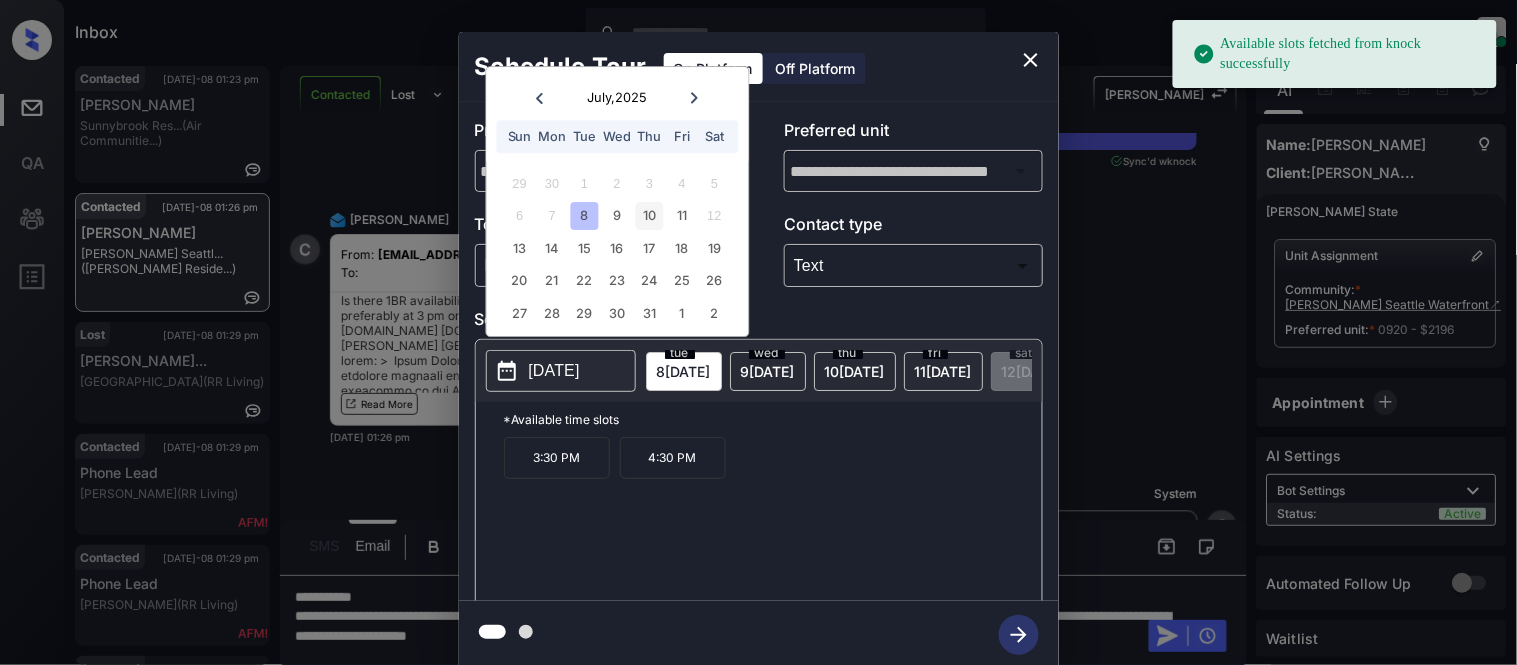 click on "10" at bounding box center (649, 216) 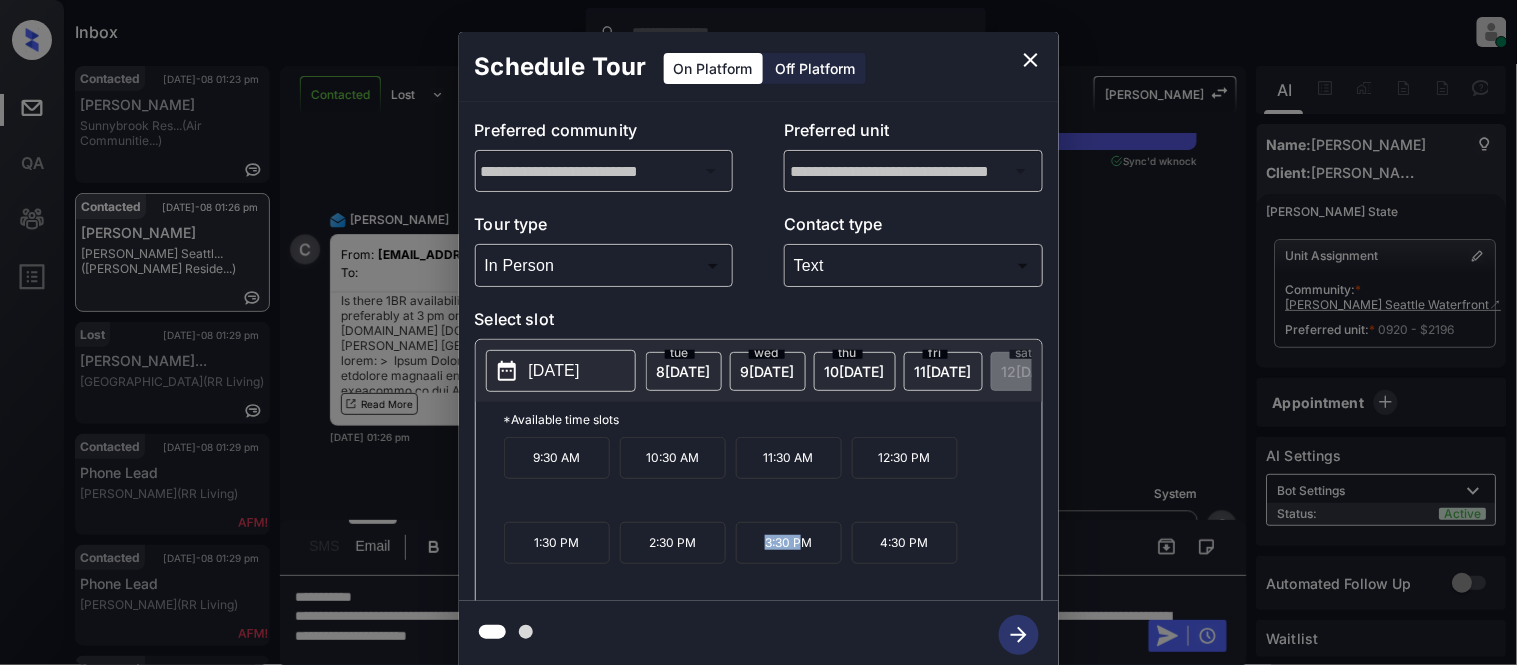 drag, startPoint x: 752, startPoint y: 552, endPoint x: 807, endPoint y: 552, distance: 55 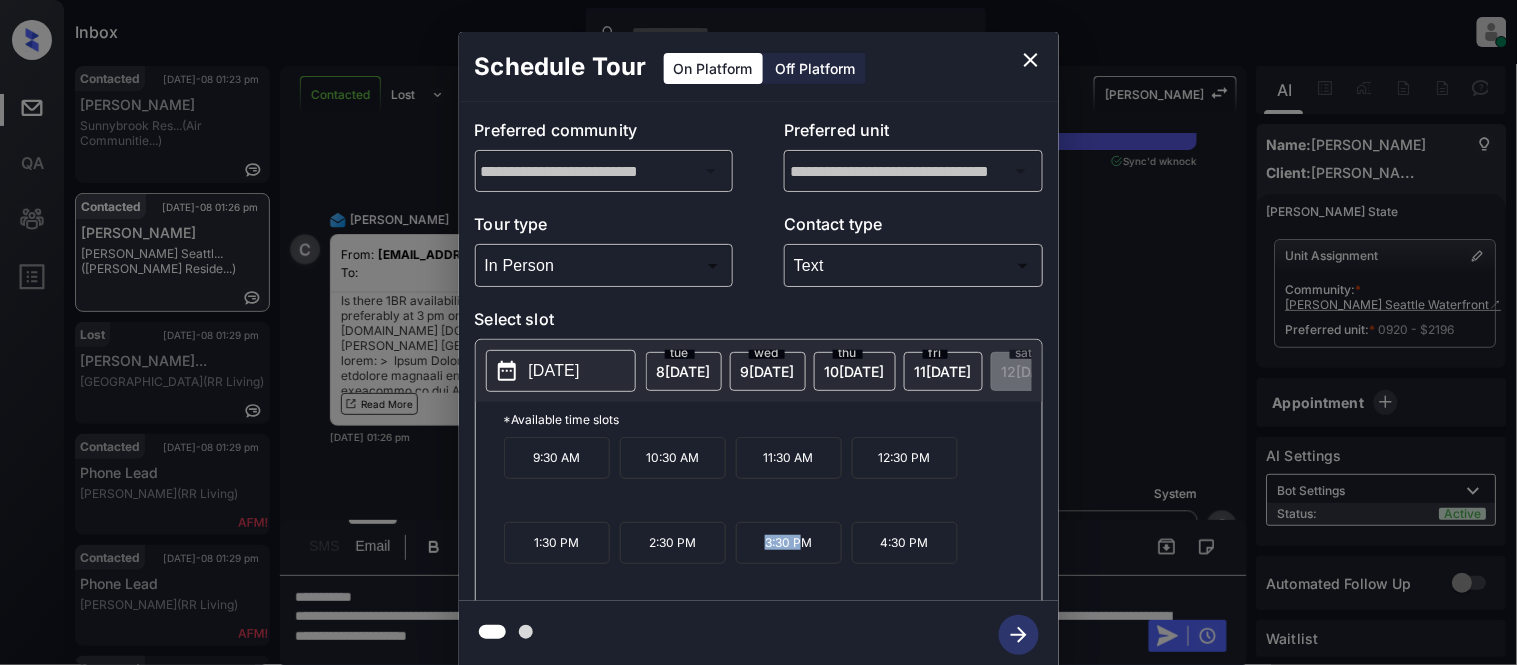 click on "3:30 PM" at bounding box center (789, 543) 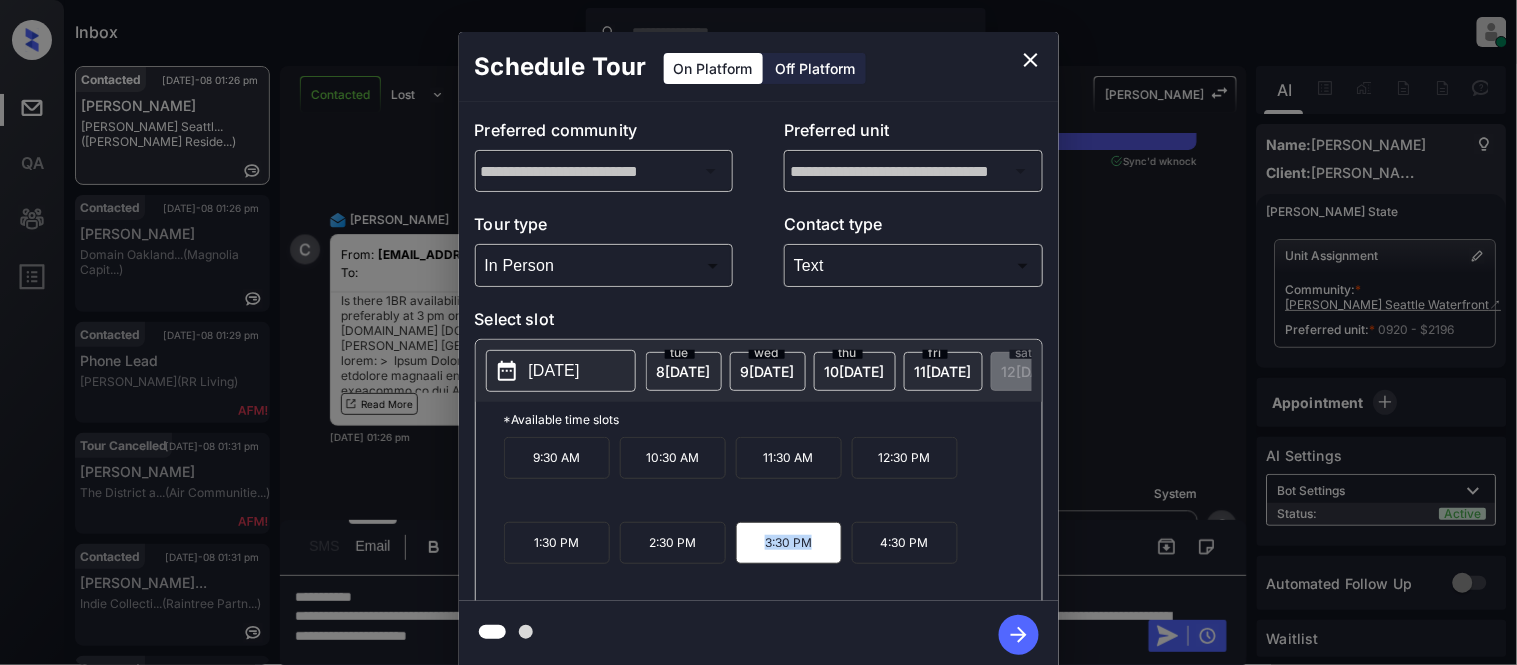 drag, startPoint x: 821, startPoint y: 558, endPoint x: 742, endPoint y: 558, distance: 79 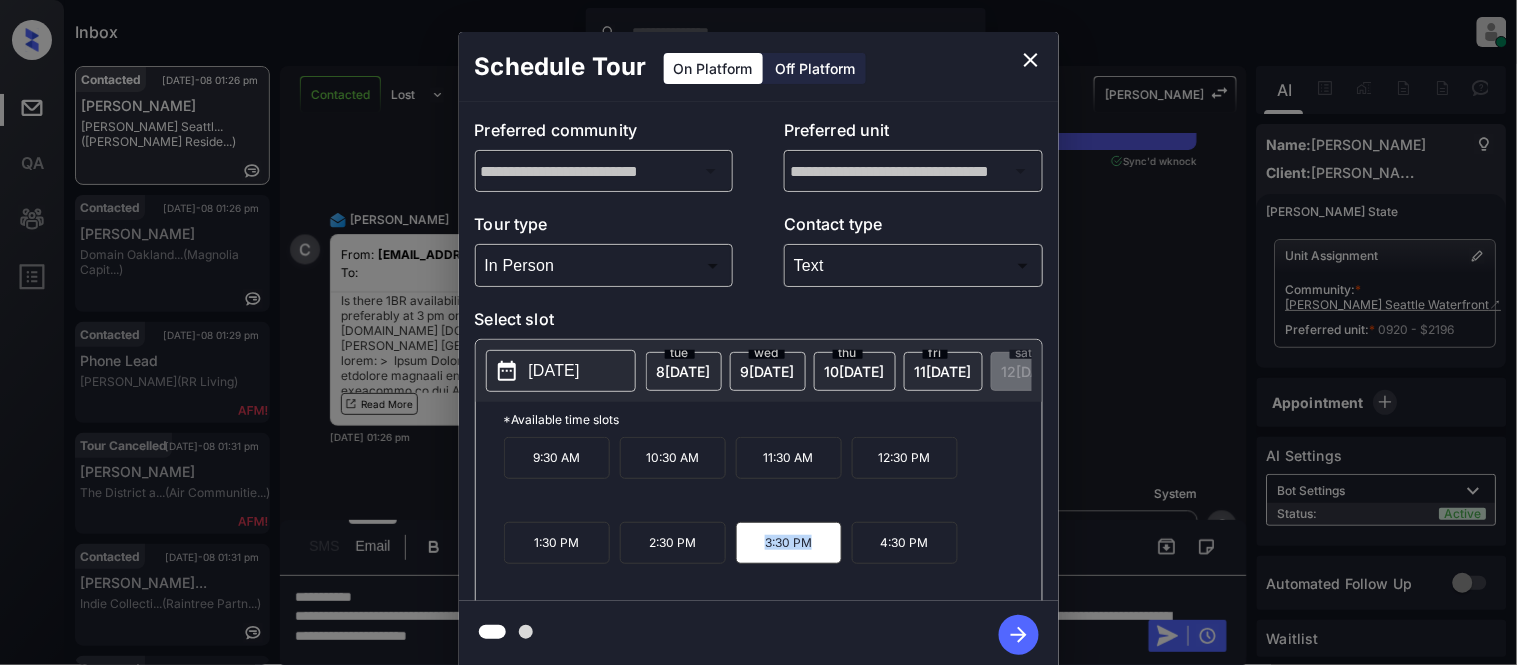 click on "3:30 PM" at bounding box center (789, 543) 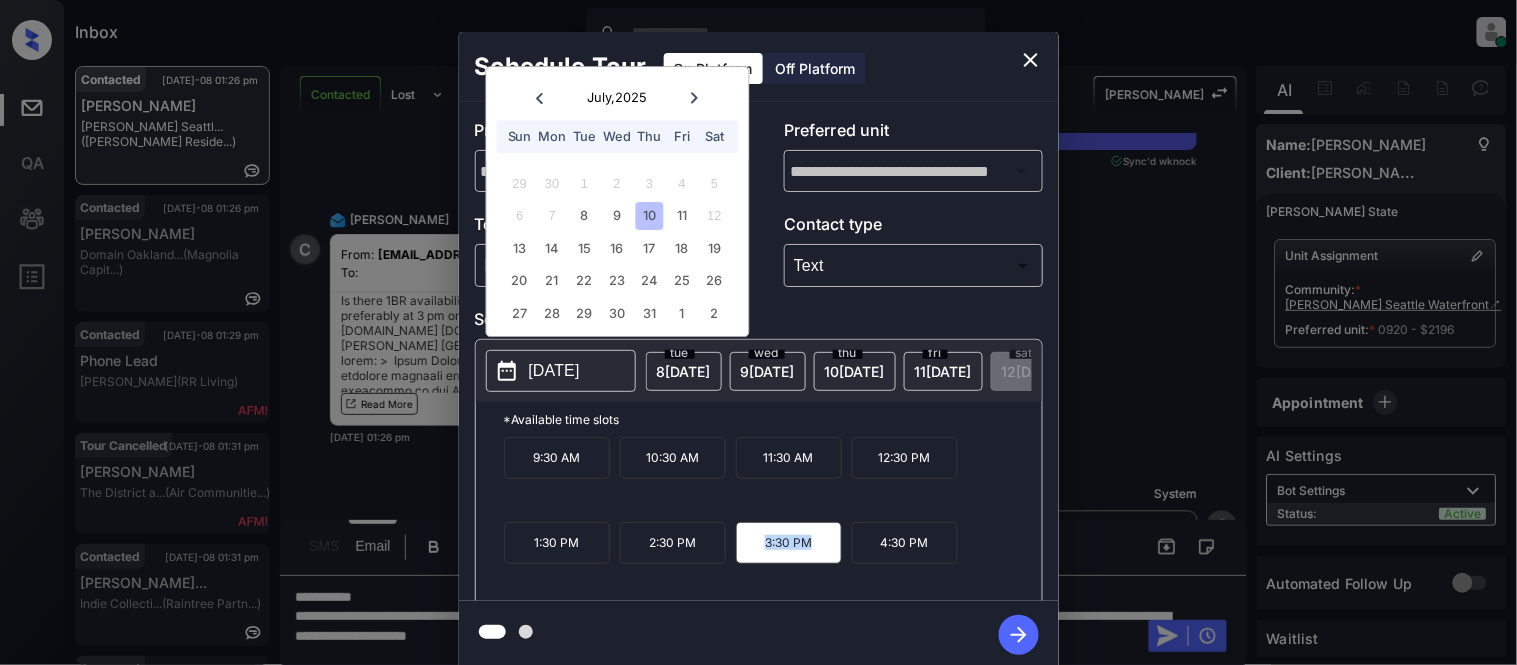 click 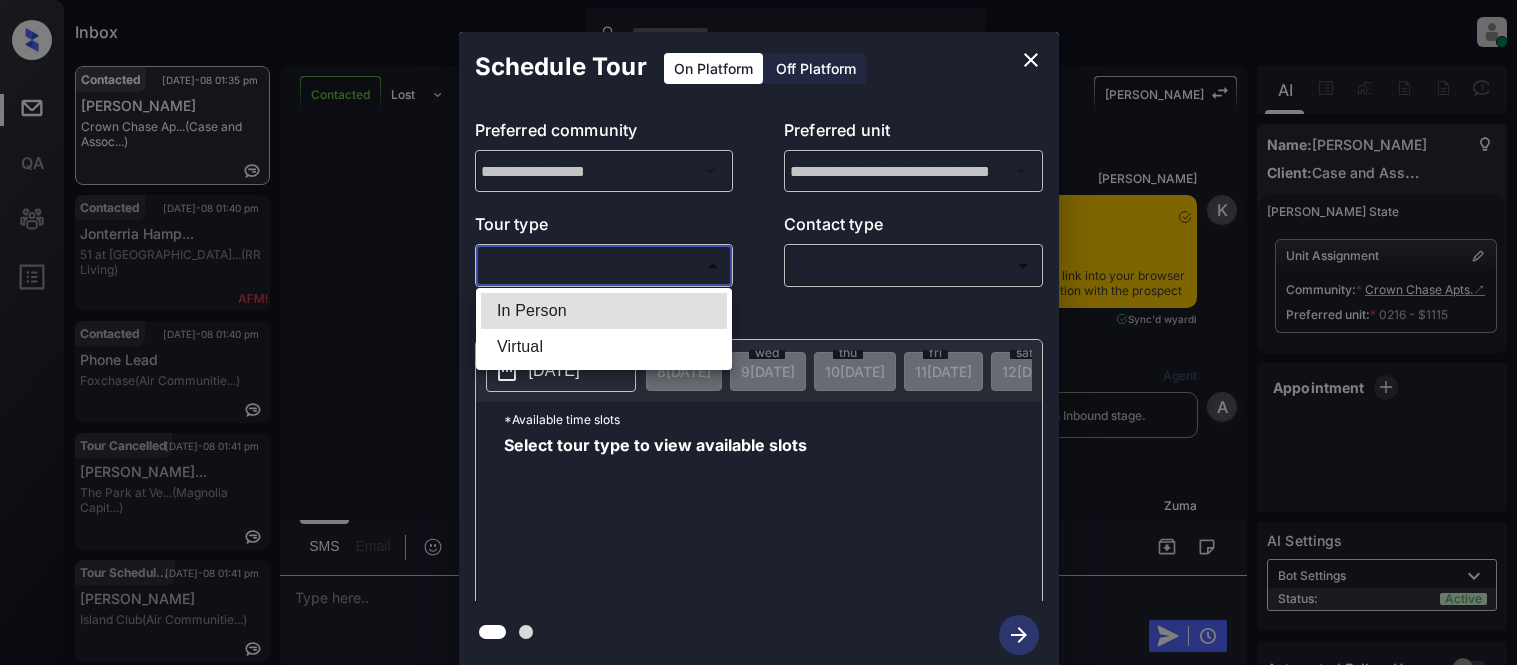 click on "In Person" at bounding box center (604, 311) 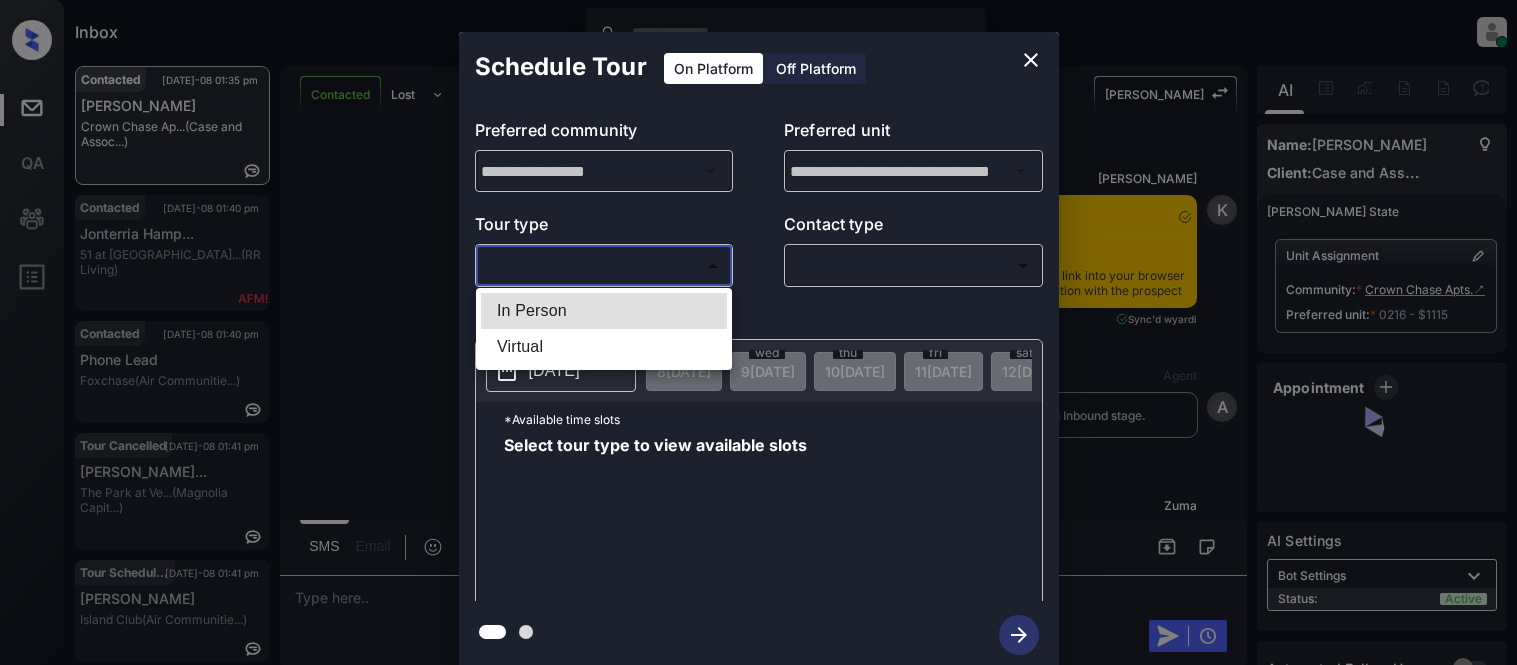 type on "********" 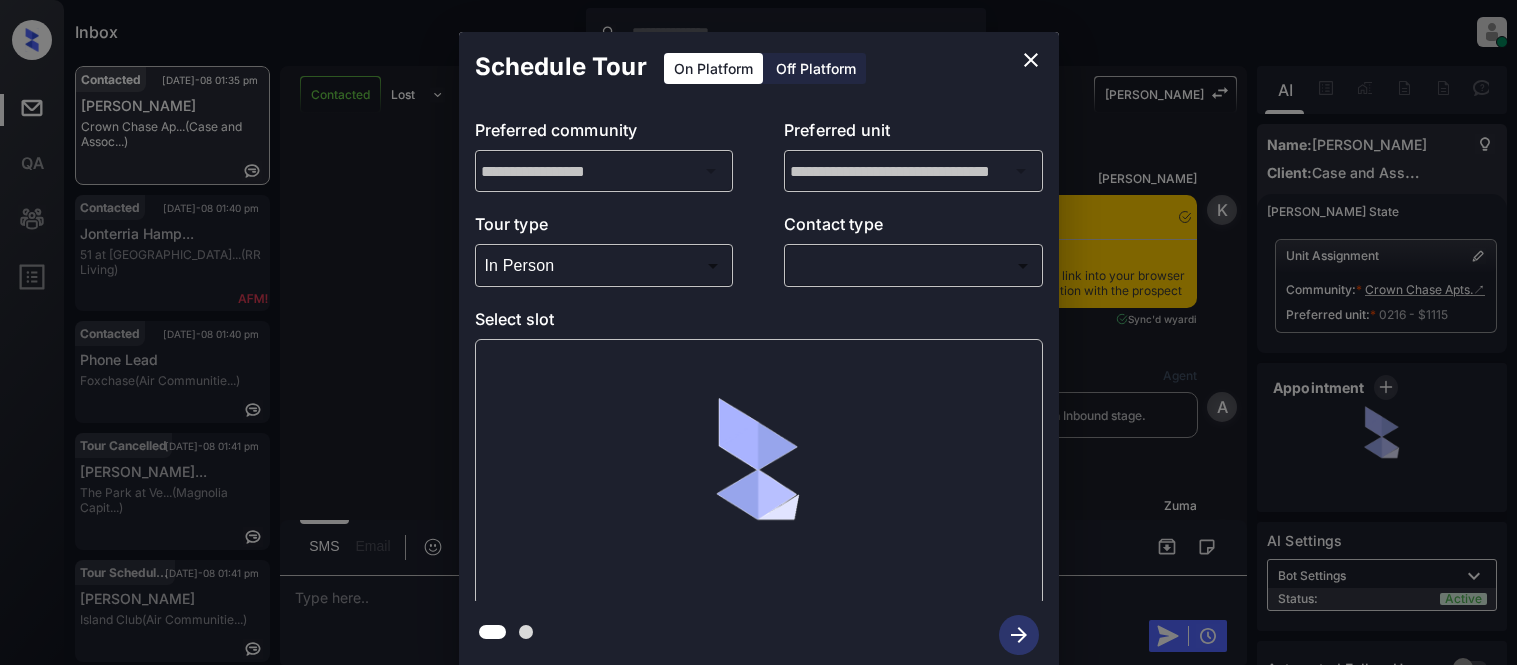 click at bounding box center [758, 332] 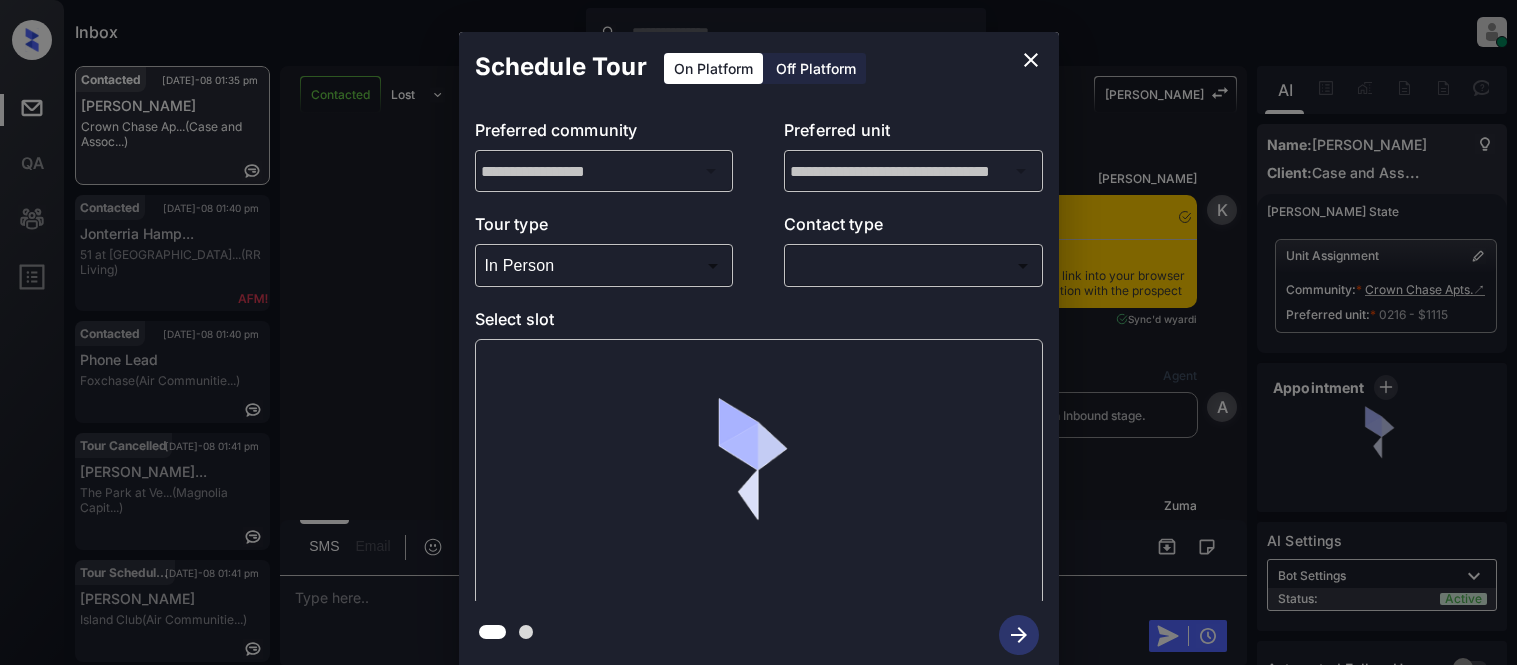scroll, scrollTop: 0, scrollLeft: 0, axis: both 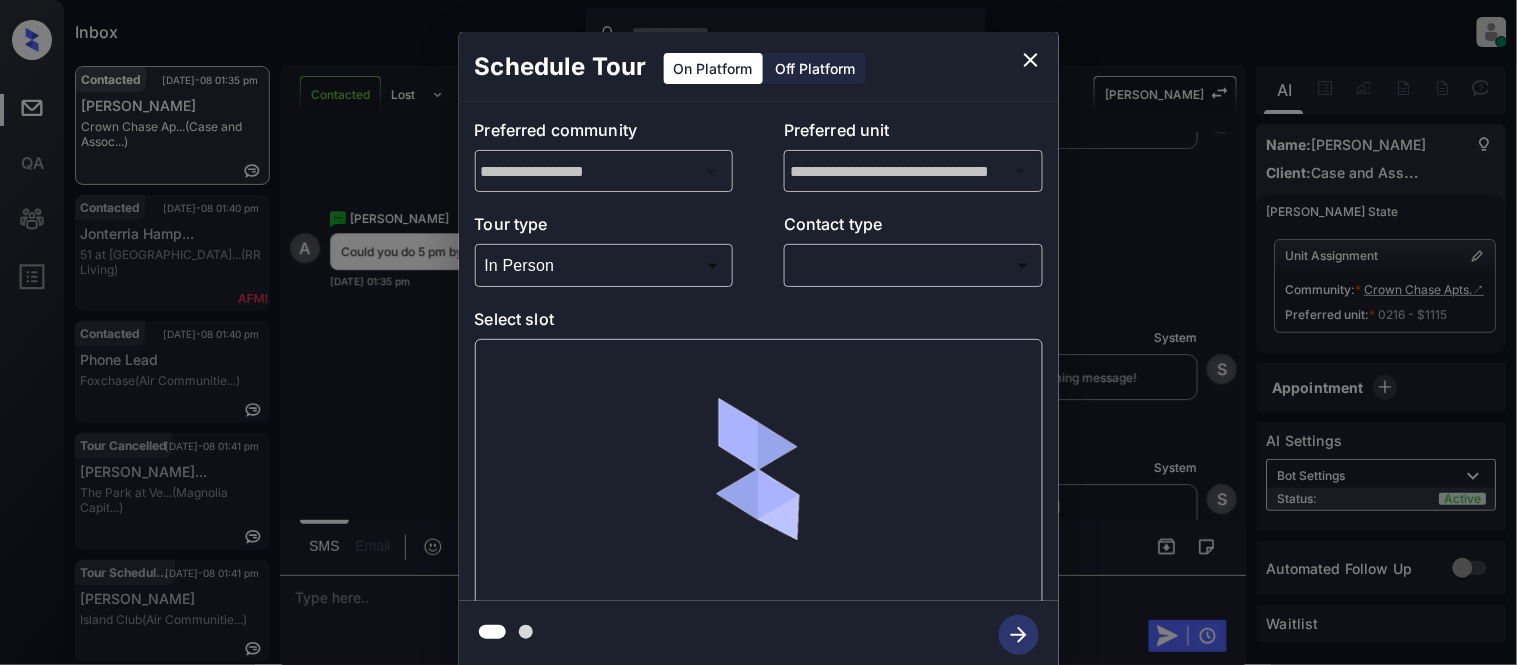 click on "Inbox Kristina Cataag Online Set yourself   offline Set yourself   on break Profile Switch to  light  mode Sign out Contacted Jul-08 01:35 pm   Adam Woodard Crown Chase Ap...  (Case and Assoc...) Contacted Jul-08 01:40 pm   Jonterria Hamp... 51 at Southave...  (RR Living) Contacted Jul-08 01:40 pm   Phone Lead Foxchase  (Air Communitie...) Tour Cancelled Jul-08 01:41 pm   Diego Fernande... The Park at Ve...  (Magnolia Capit...) Tour Scheduled Jul-08 01:41 pm   Brigette Soto Island Club  (Air Communitie...) Tour Scheduled Jul-08 01:42 pm   Irina Fuller Saltaire  (Raintree Partn...) Contacted Lost Lead Sentiment: Angry Upon sliding the acknowledgement:  Lead will move to lost stage. * ​ SMS and call option will be set to opt out. AFM will be turned off for the lead. Kelsey New Message Kelsey Notes Note: https://conversation.getzuma.com/686d7a1df844d7a05bb5ee53 - Paste this link into your browser to view Kelsey’s conversation with the prospect Jul 08, 2025 01:05 pm  Sync'd w  yardi K New Message Agent A Zuma" at bounding box center [758, 332] 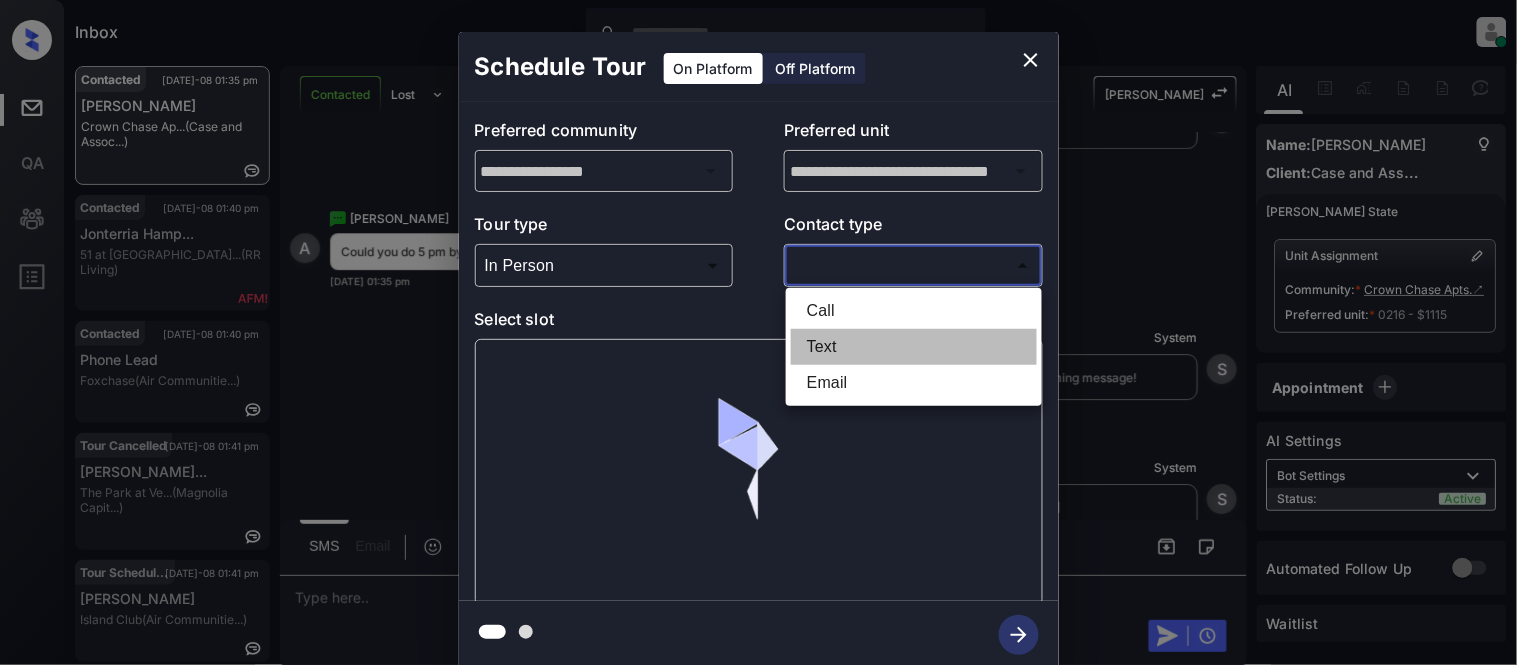 click on "Text" at bounding box center [914, 347] 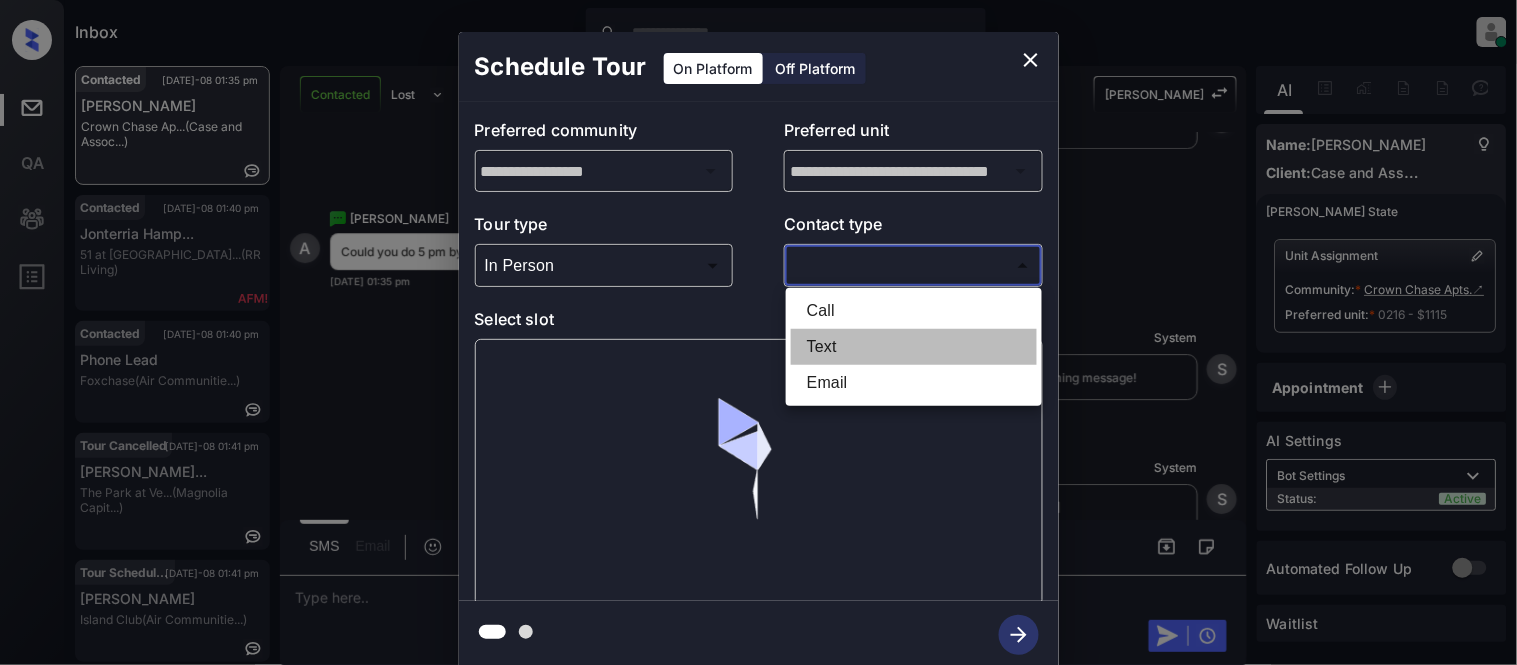 type on "****" 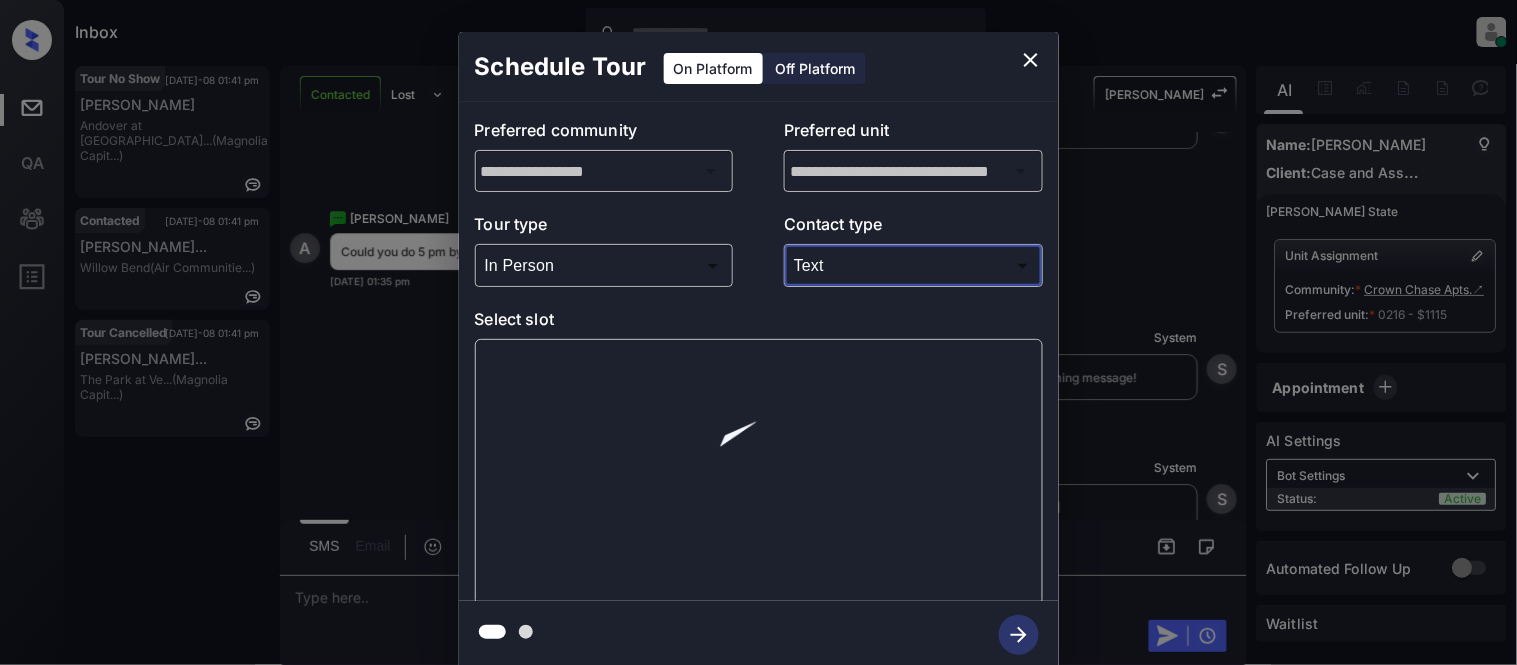 click at bounding box center [759, 472] 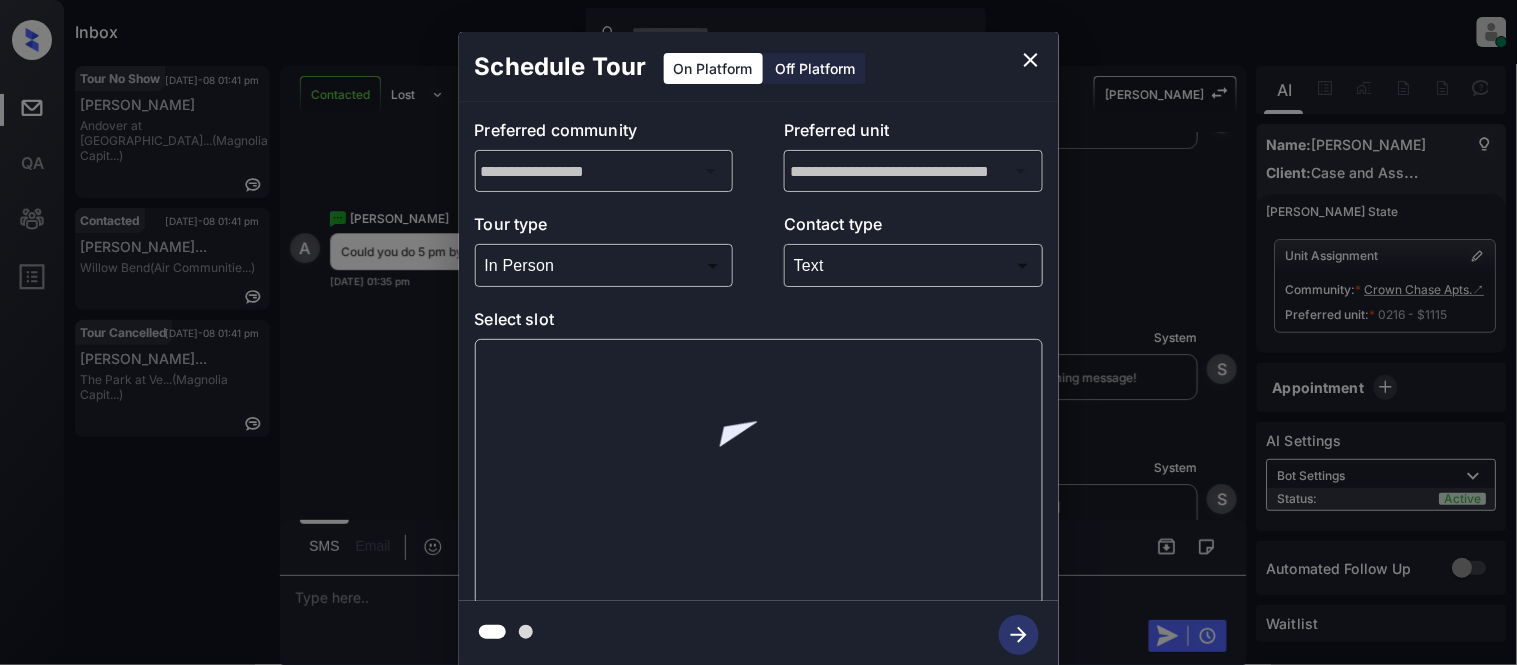 click 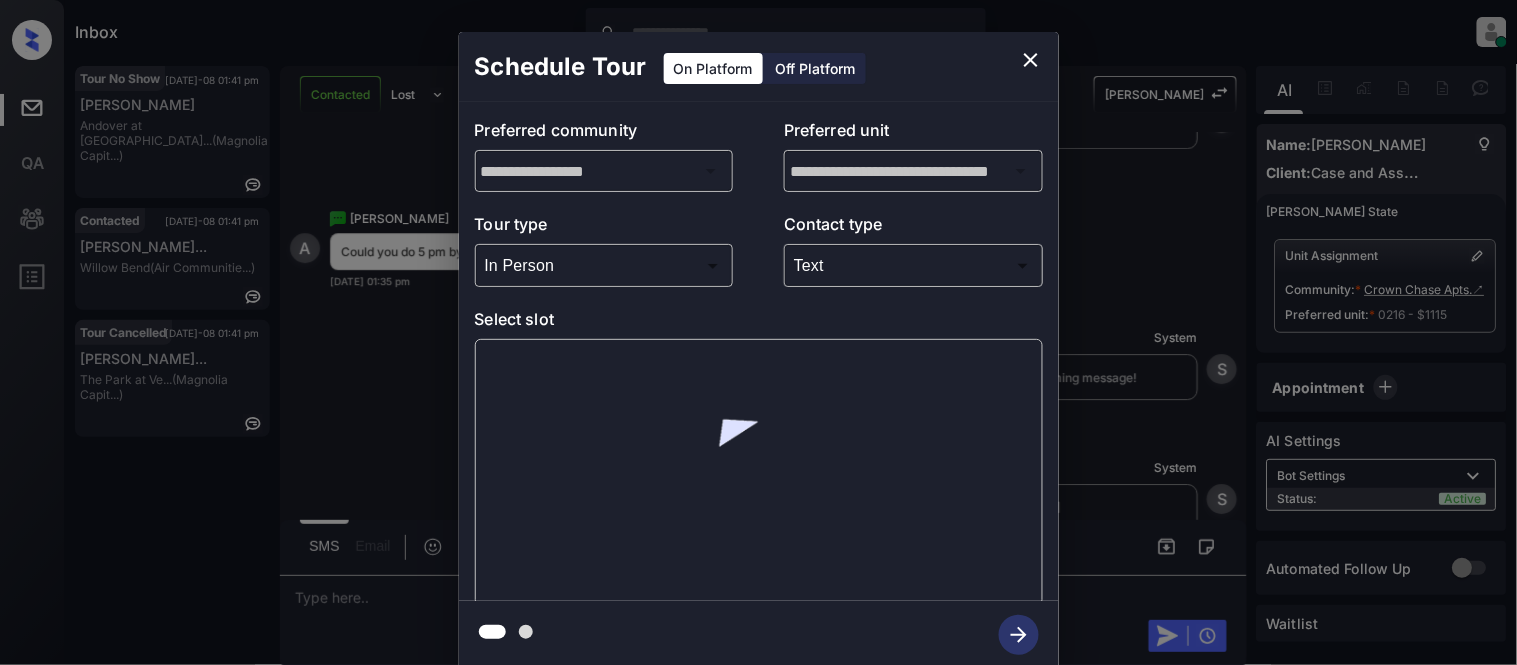 click 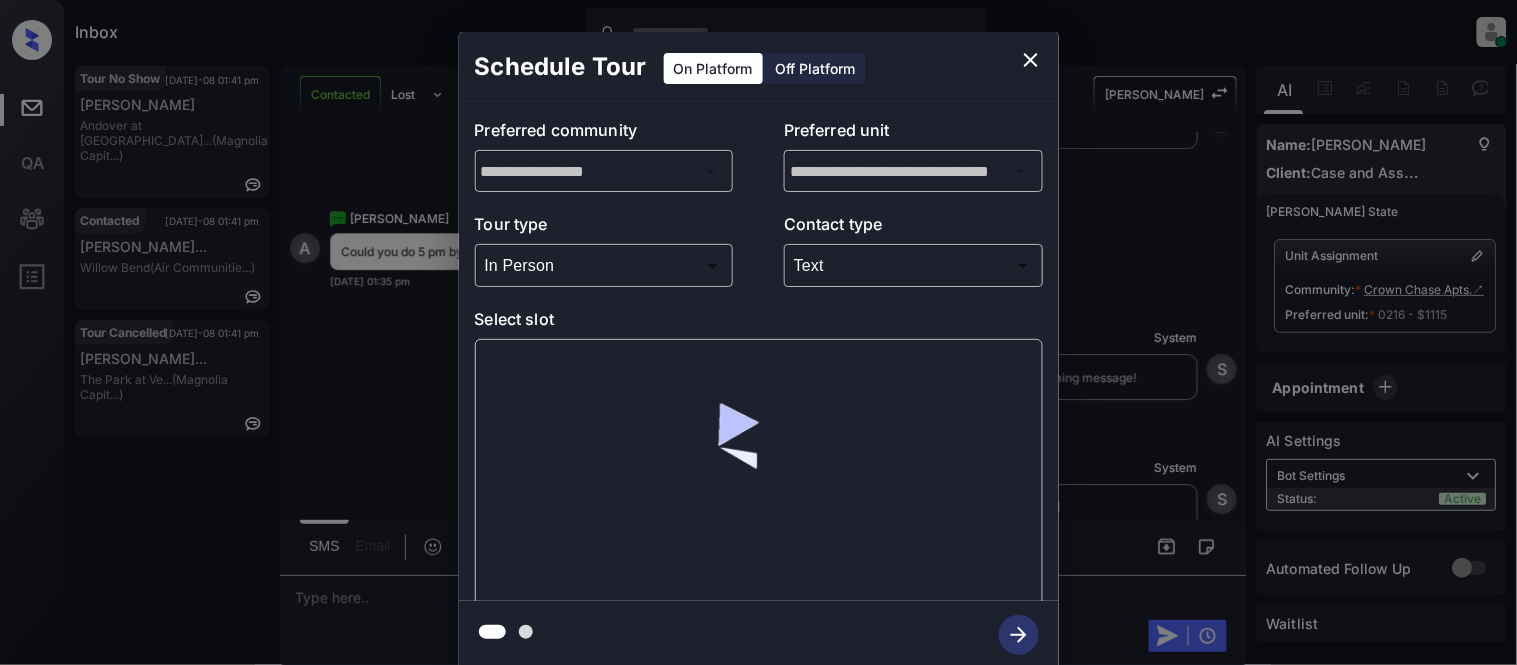 click 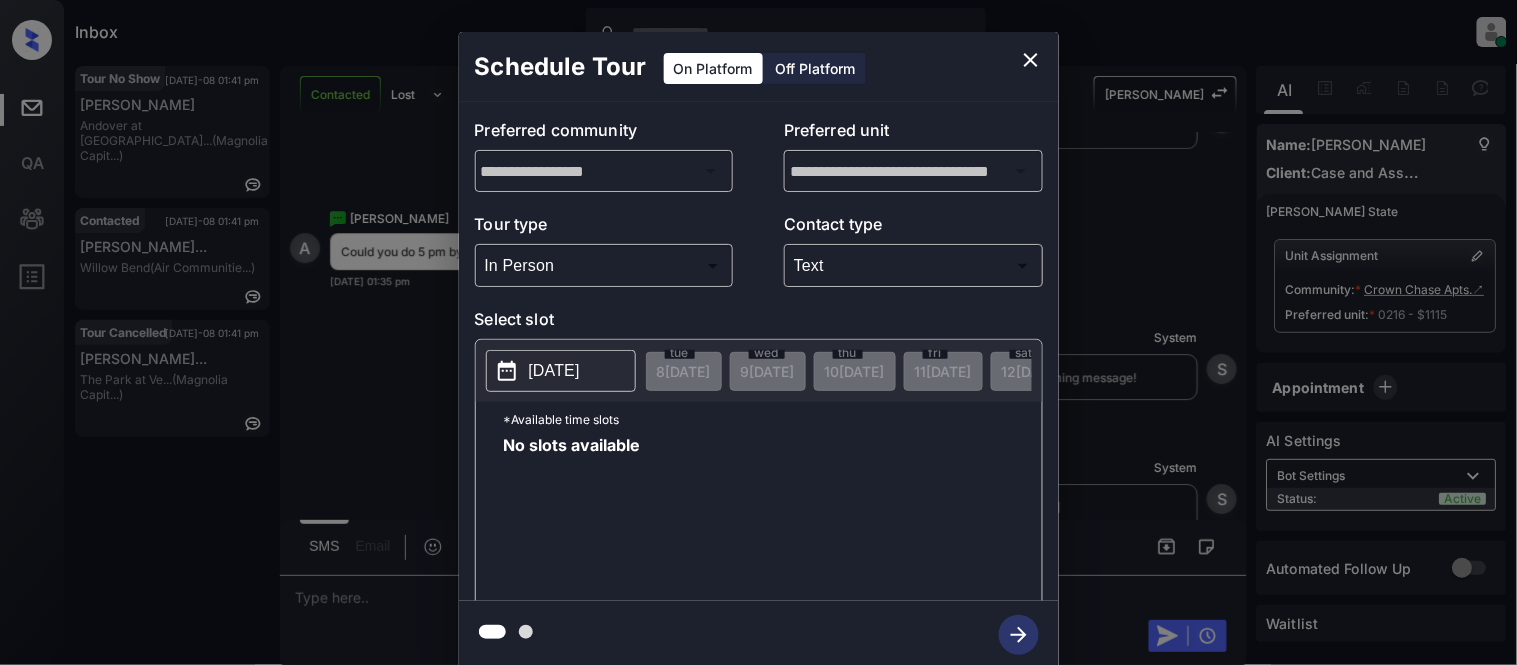 click on "[DATE]" 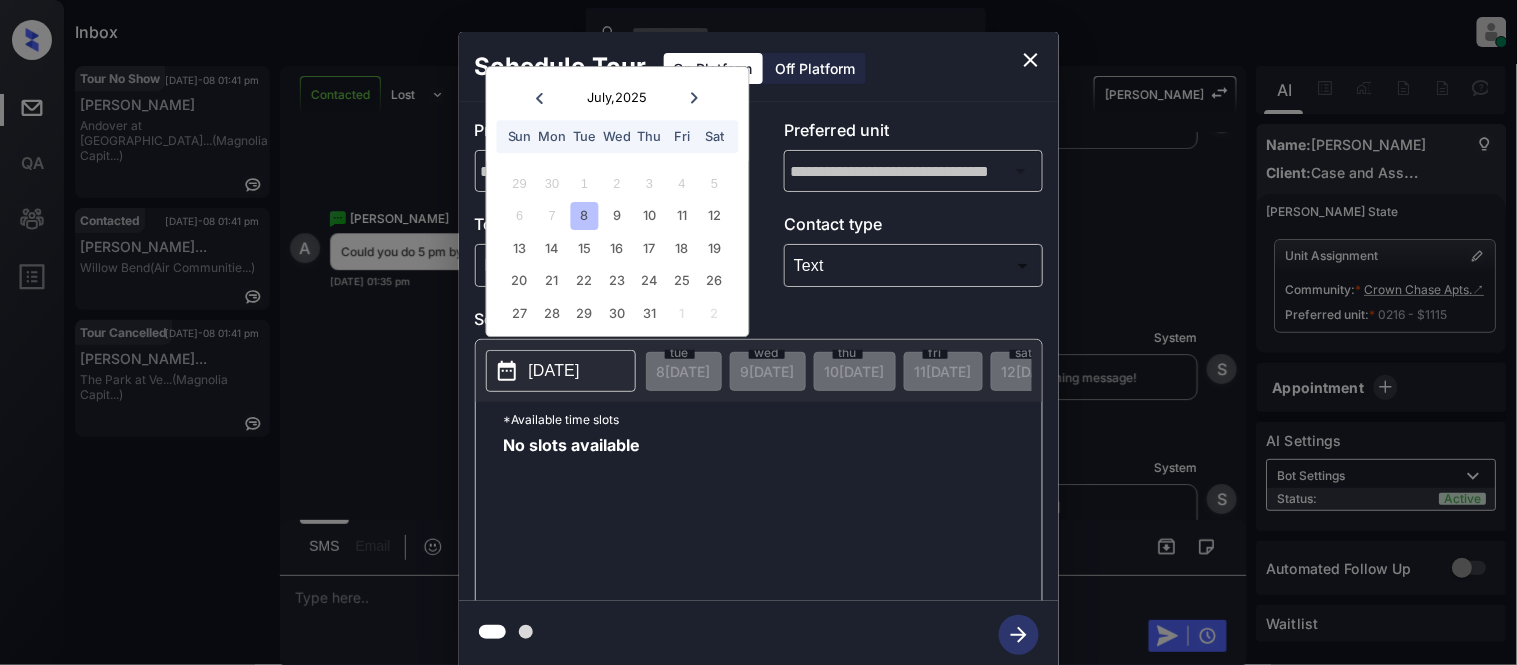 click on "[DATE]" 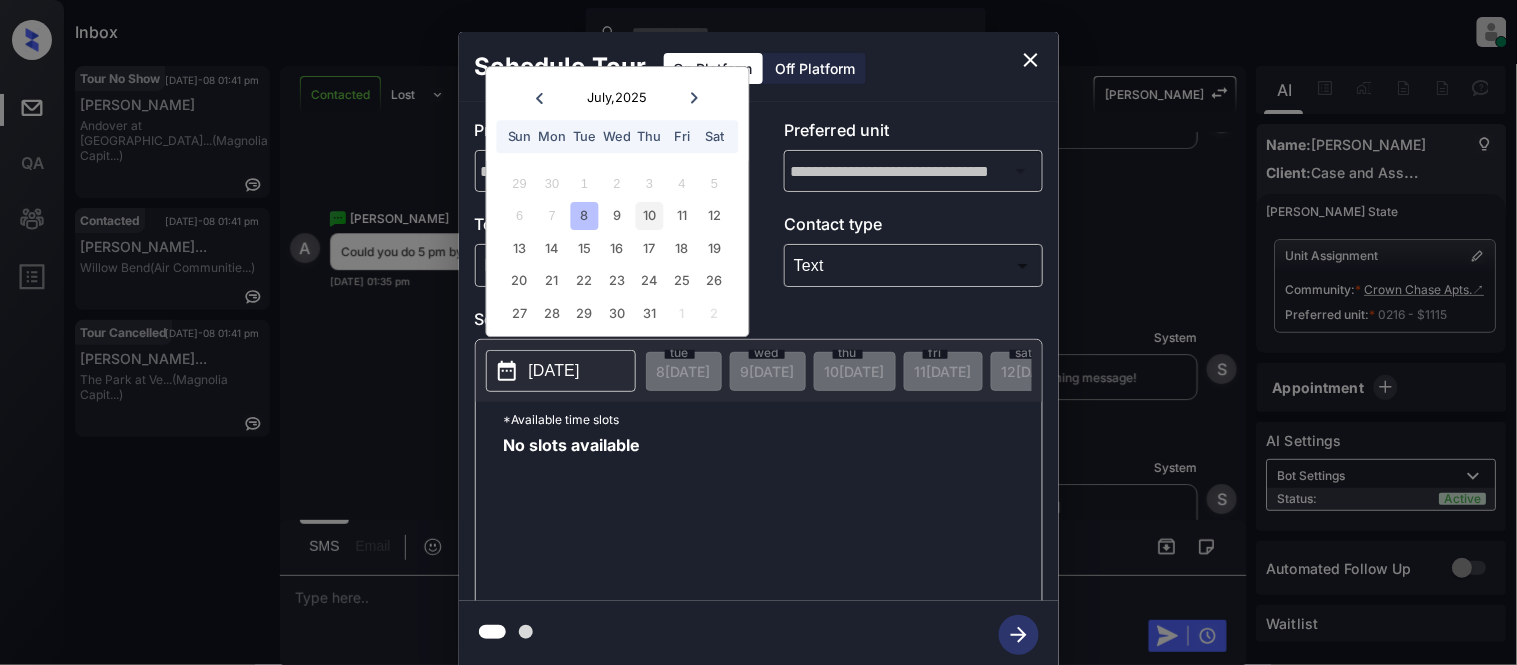 click on "10" 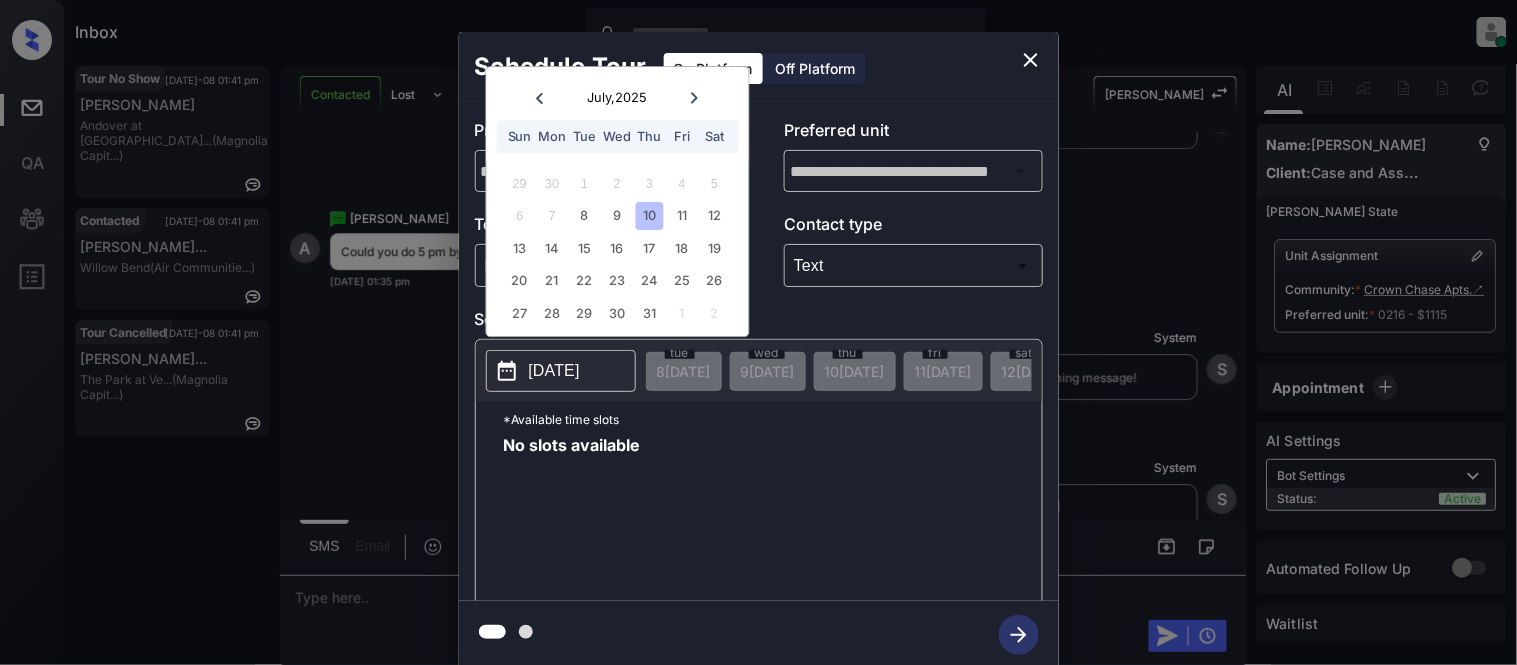 click on "10" 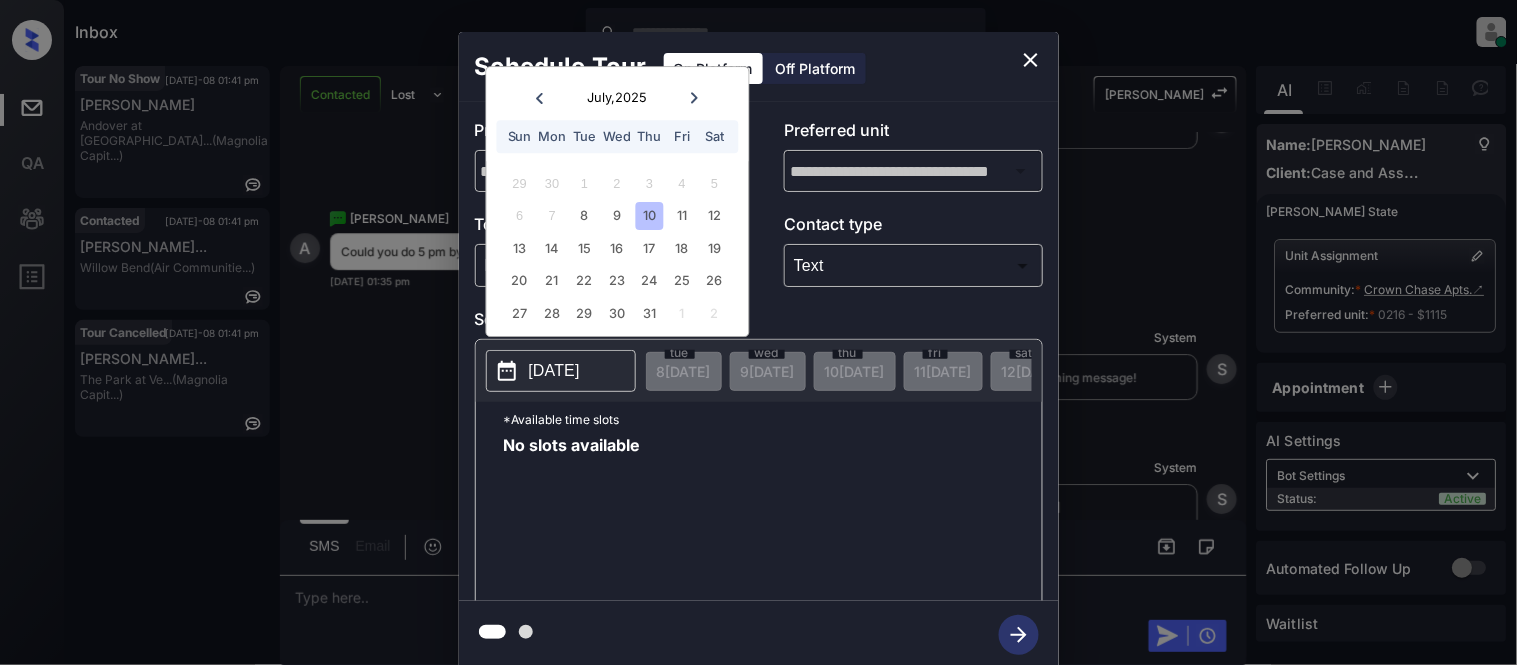 click 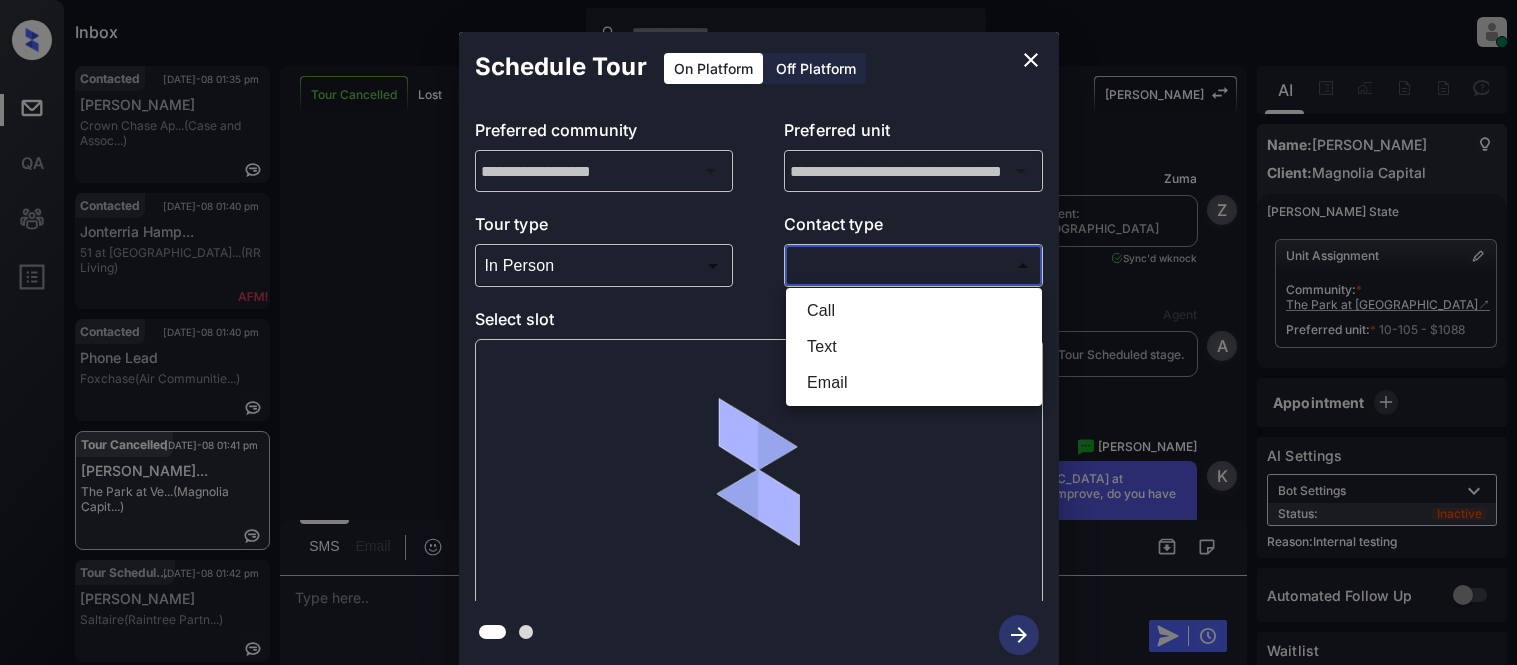 click on "Text" at bounding box center (914, 347) 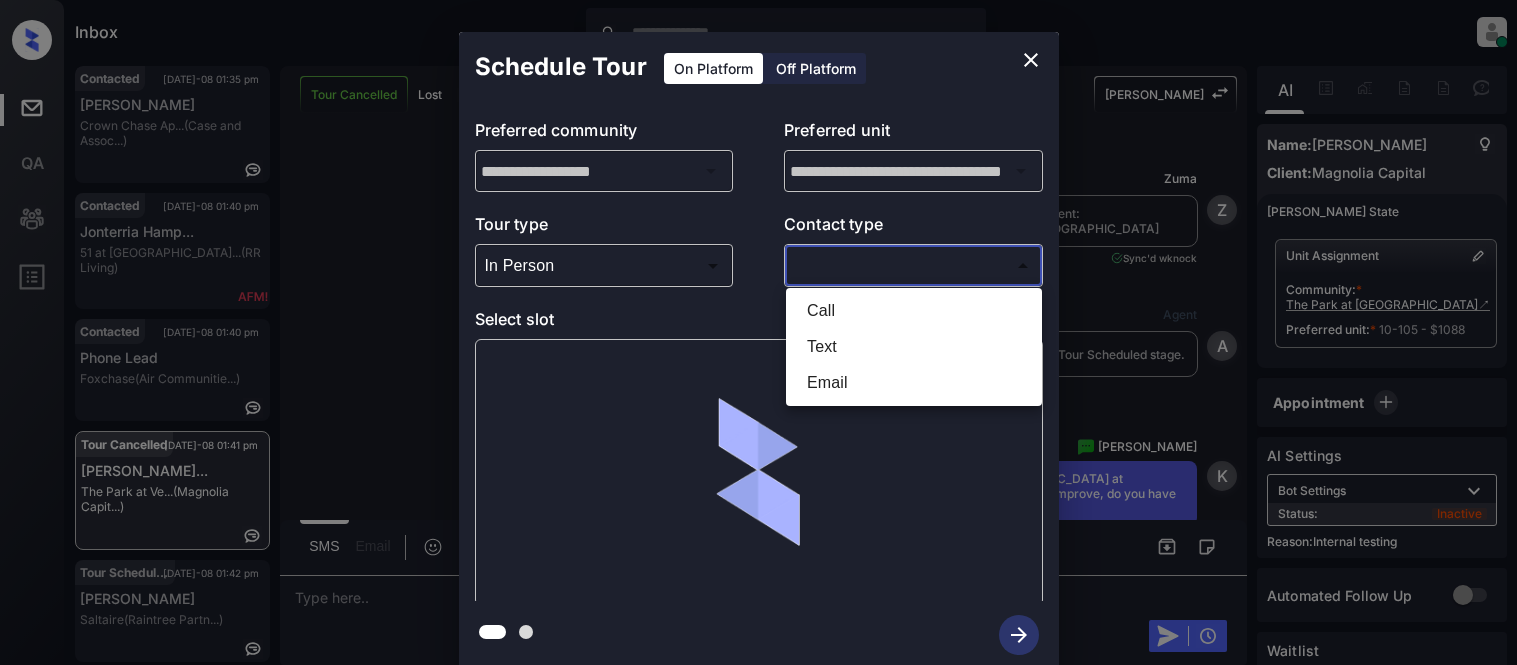 type on "****" 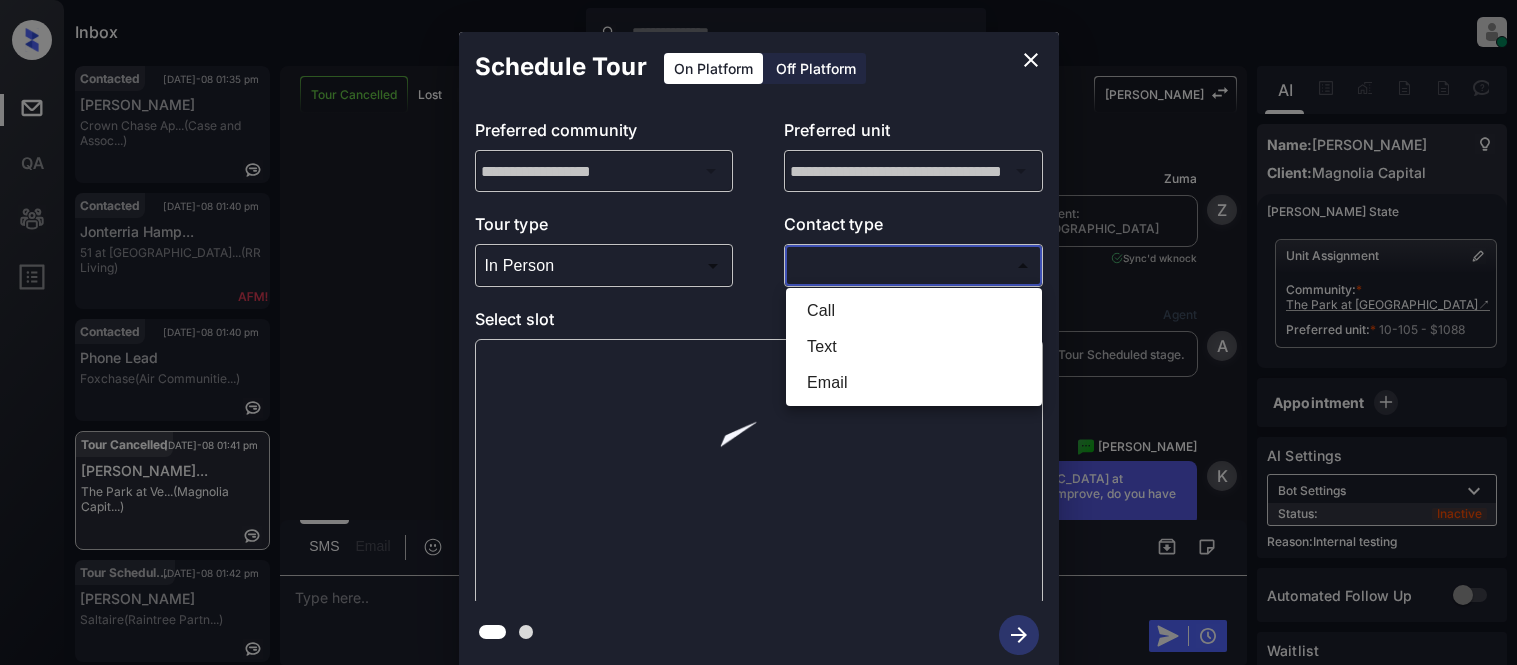 scroll, scrollTop: 0, scrollLeft: 0, axis: both 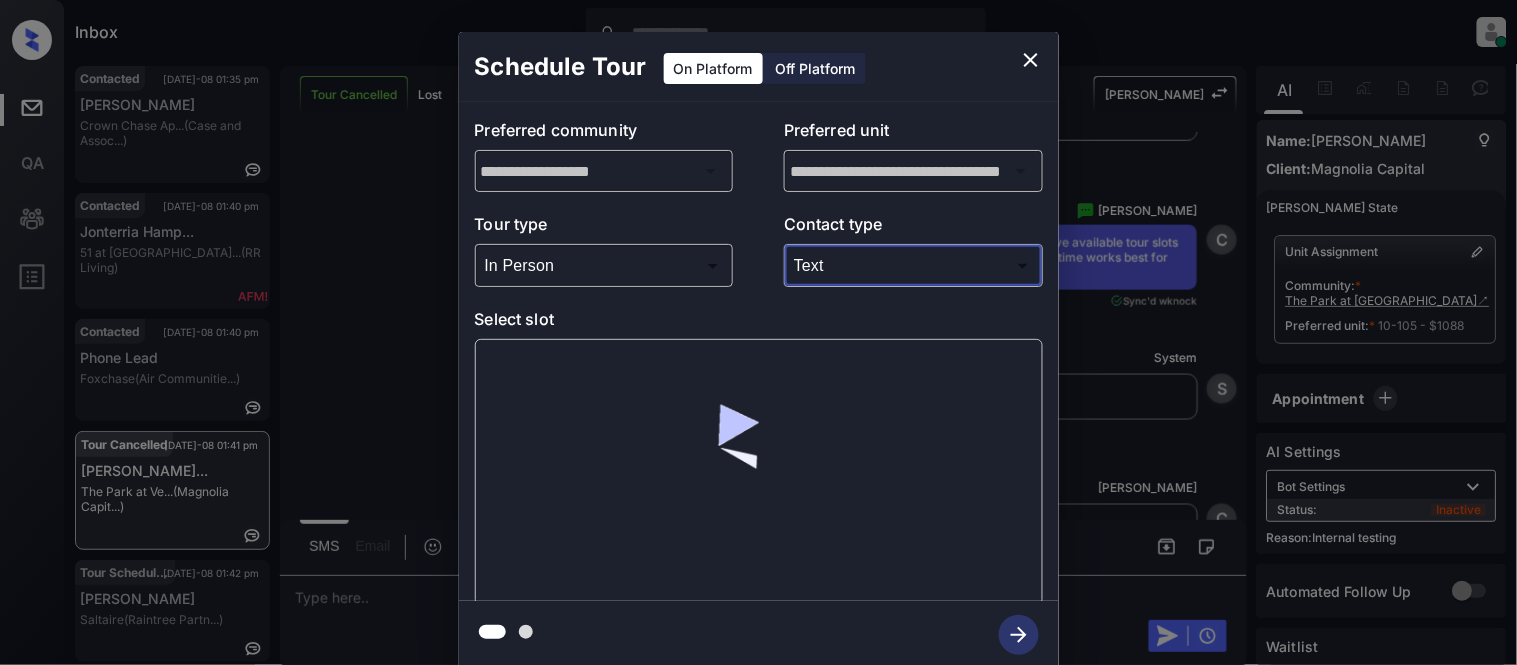 click at bounding box center (758, 472) 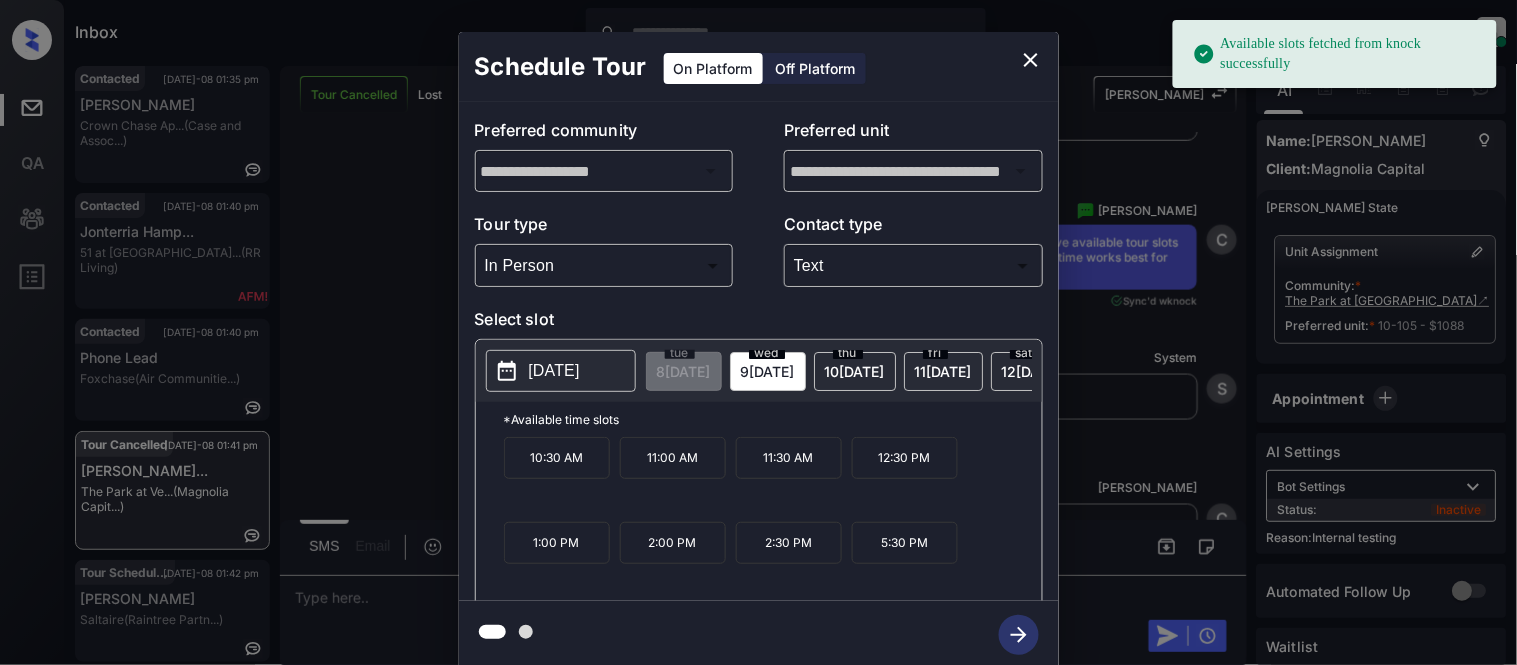 click on "5:30 PM" at bounding box center [905, 543] 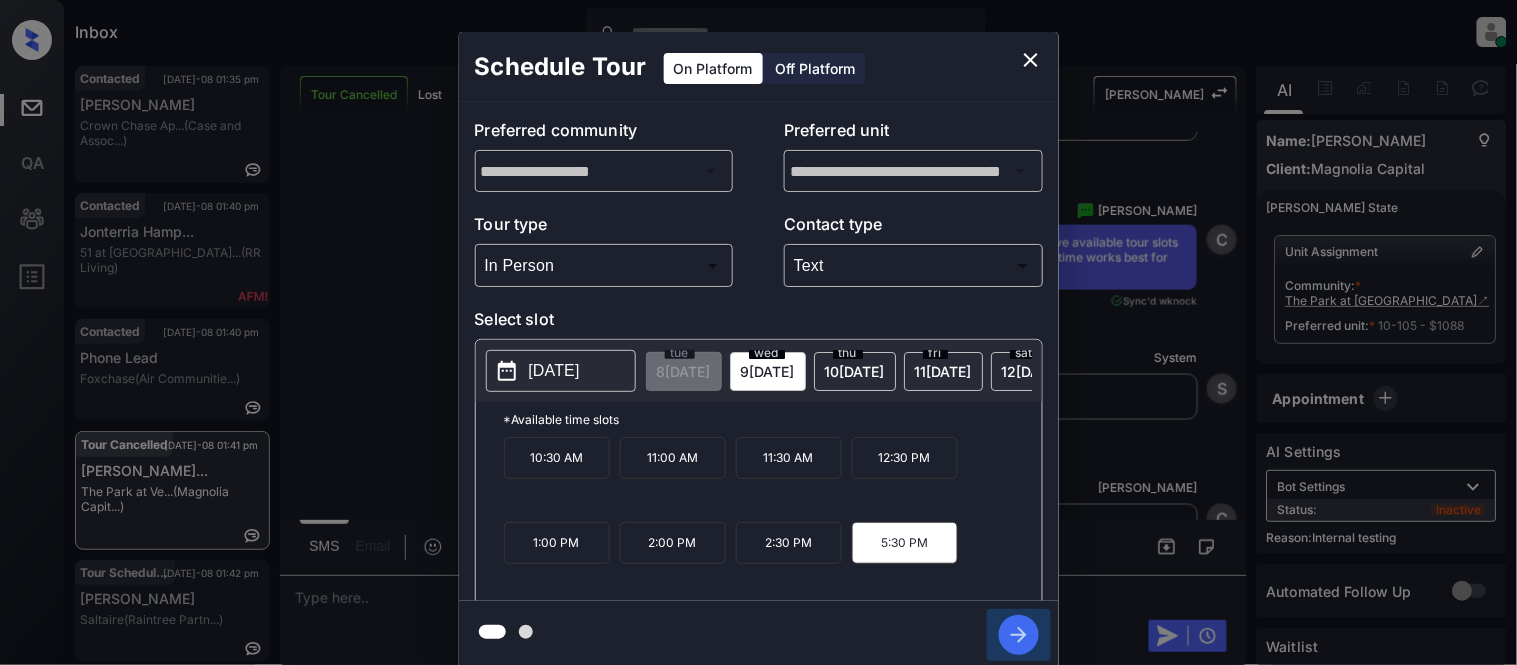 click 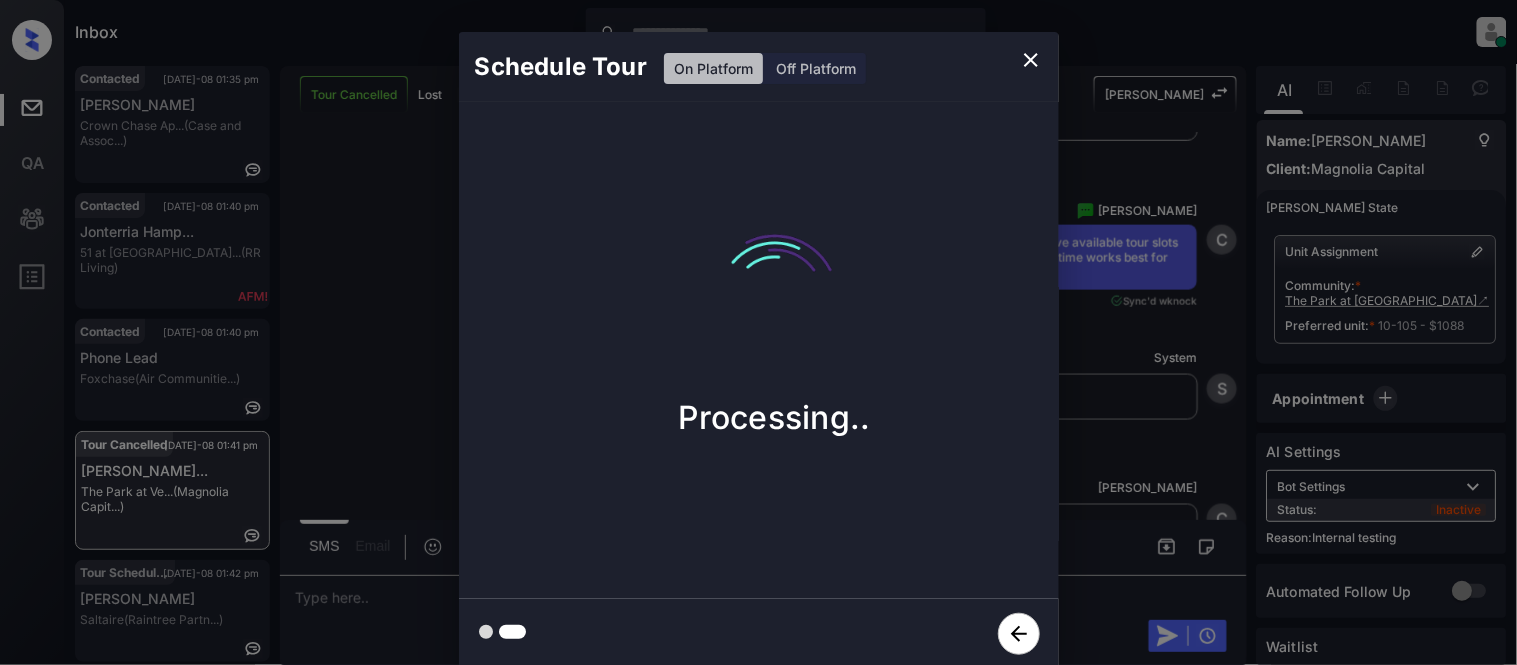 click on "Schedule Tour On Platform Off Platform Processing.." at bounding box center [758, 350] 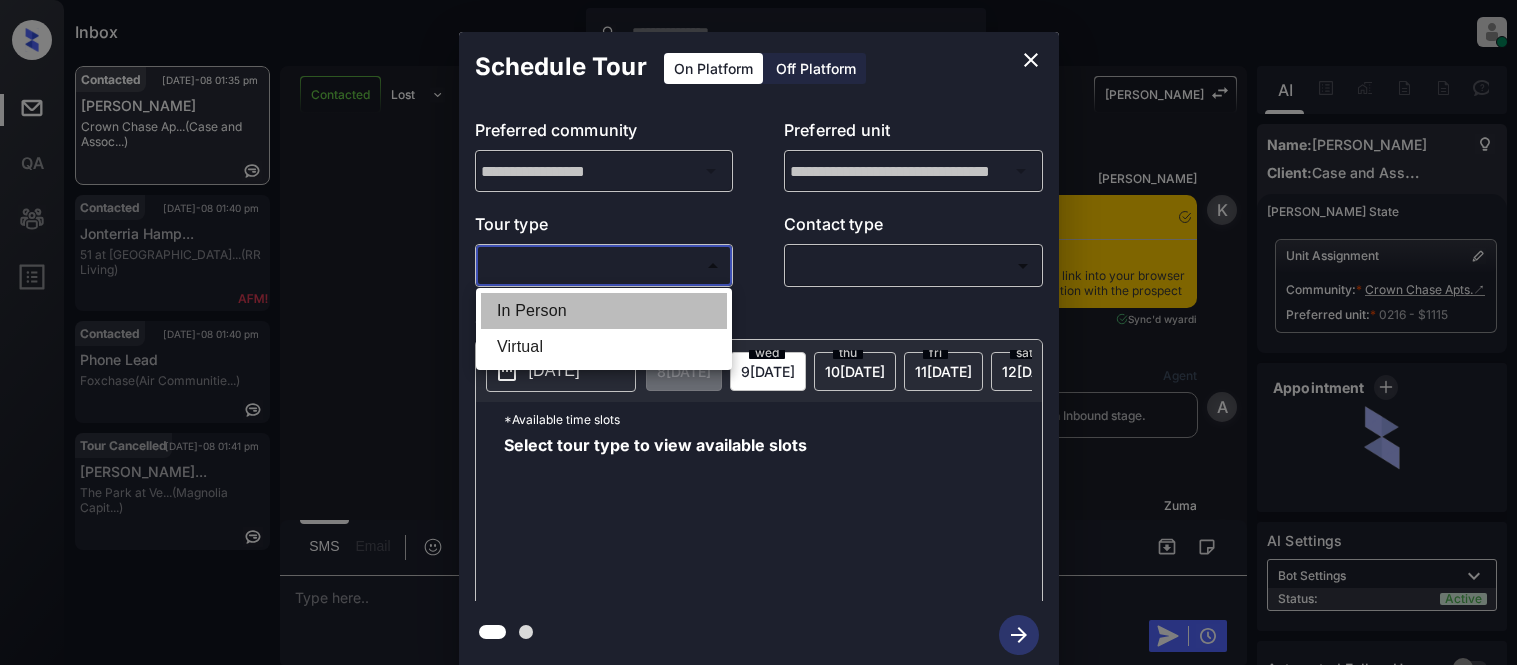 click on "In Person" at bounding box center (604, 311) 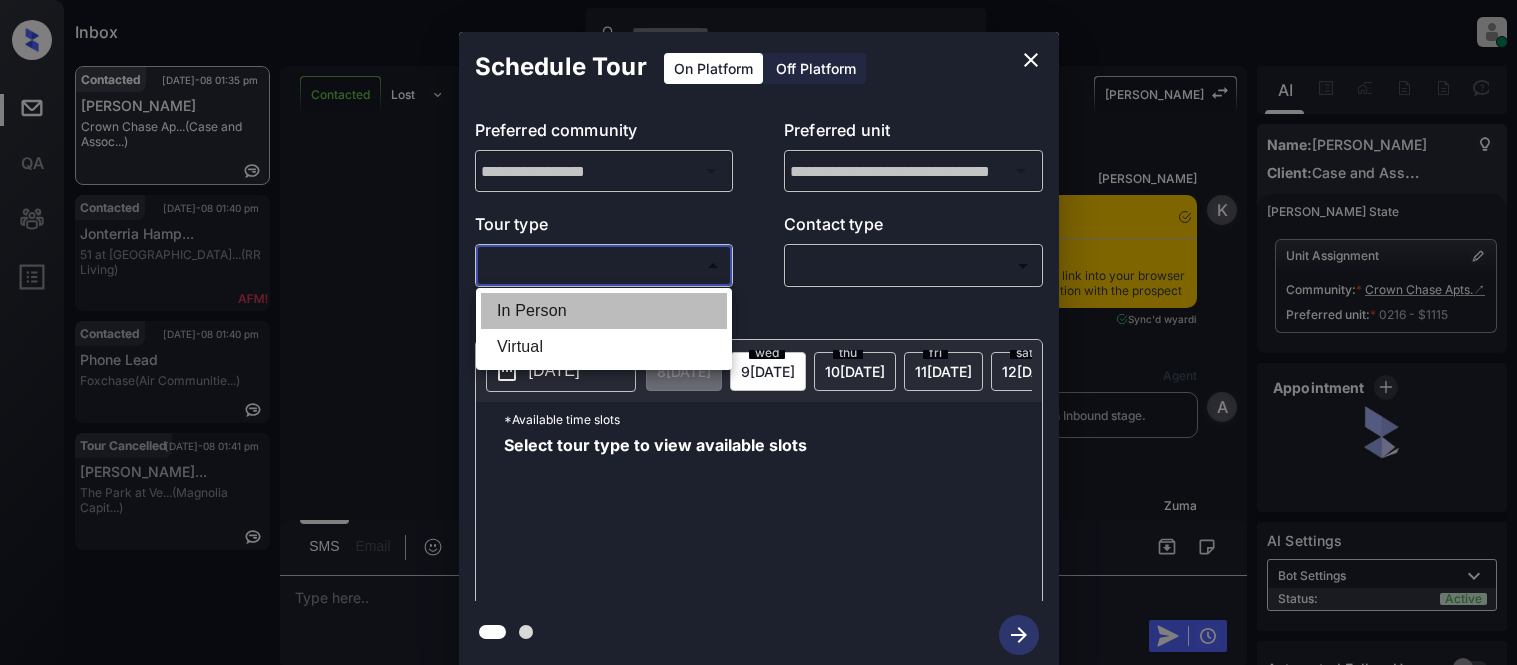 type on "********" 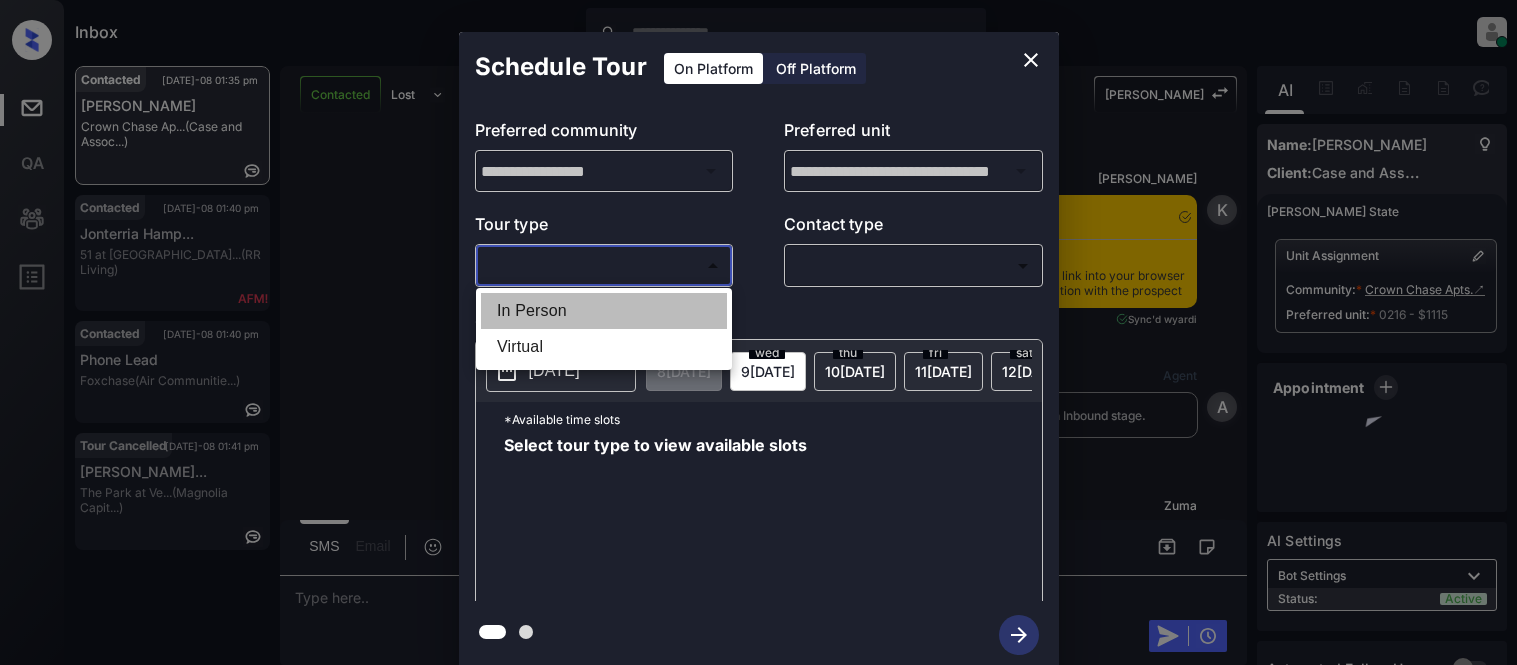 click at bounding box center (758, 332) 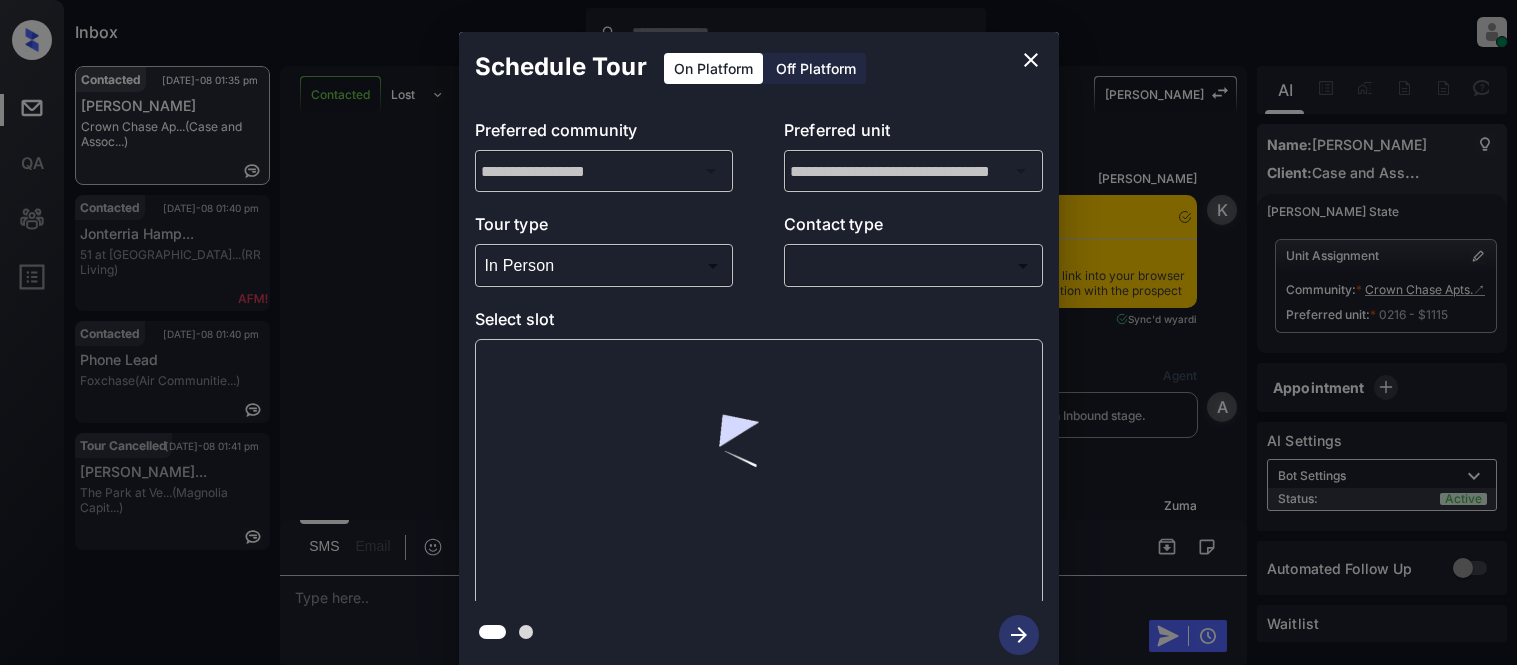 scroll, scrollTop: 0, scrollLeft: 0, axis: both 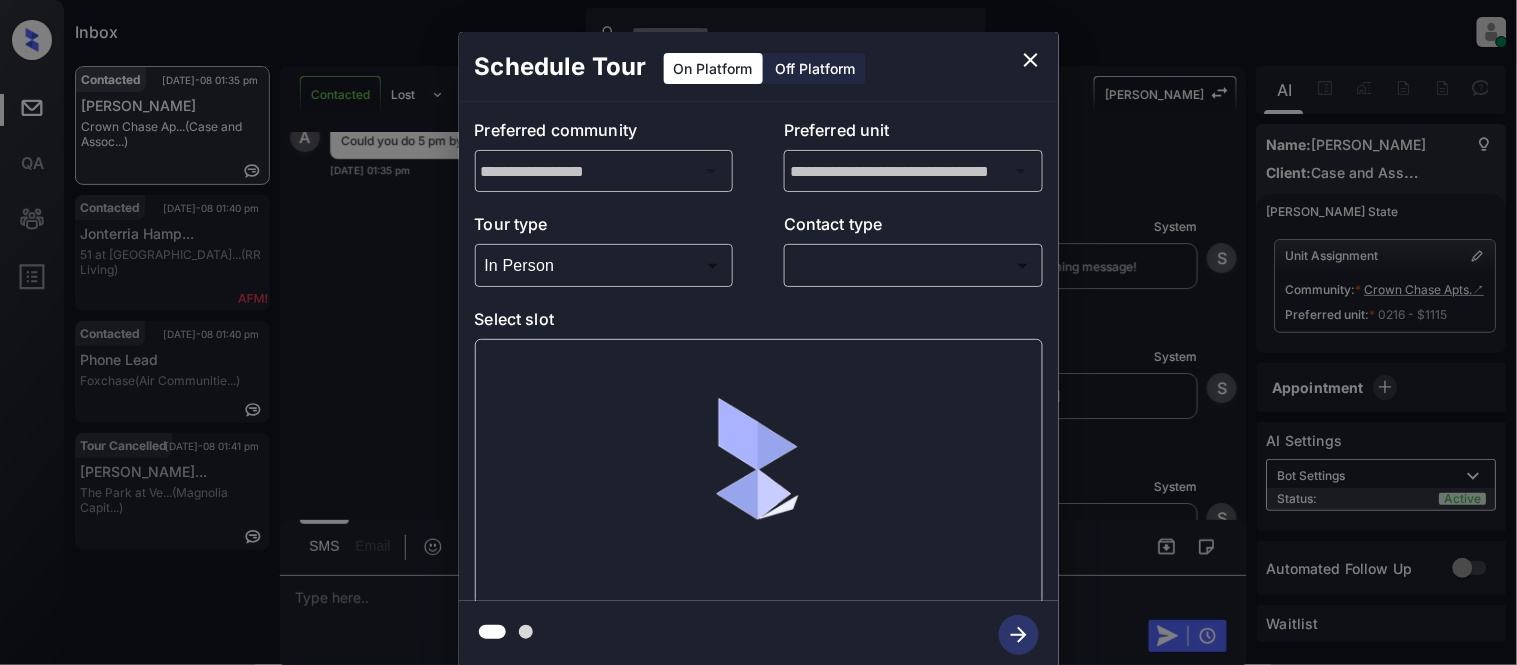 click on "Inbox [PERSON_NAME] Cataag Online Set yourself   offline Set yourself   on break Profile Switch to  light  mode Sign out Contacted [DATE]-08 01:35 pm   [PERSON_NAME] Crown Chase Ap...  (Case and Assoc...) Contacted [DATE]-08 01:40 pm   Jonterria Hamp... 51 at [GEOGRAPHIC_DATA]...  (RR Living) Contacted [DATE]-08 01:40 pm   Phone Lead Foxchase  (Air Communitie...) Tour Cancelled [DATE]-08 01:41 pm   [PERSON_NAME]... The Park at [GEOGRAPHIC_DATA]...  (Magnolia Capit...) Contacted Lost Lead Sentiment: Angry Upon sliding the acknowledgement:  Lead will move to lost stage. * ​ SMS and call option will be set to opt out. AFM will be turned off for the lead. Kelsey New Message Kelsey Notes Note: [URL][DOMAIN_NAME] - Paste this link into your browser to view [PERSON_NAME] conversation with the prospect [DATE] 01:05 pm  Sync'd w  yardi K New Message Agent Lead created via leadPoller in Inbound stage. [DATE] 01:05 pm A New Message Zuma Lead transferred to leasing agent: [PERSON_NAME] [DATE] 01:05 pm  Sync'd w" at bounding box center (758, 332) 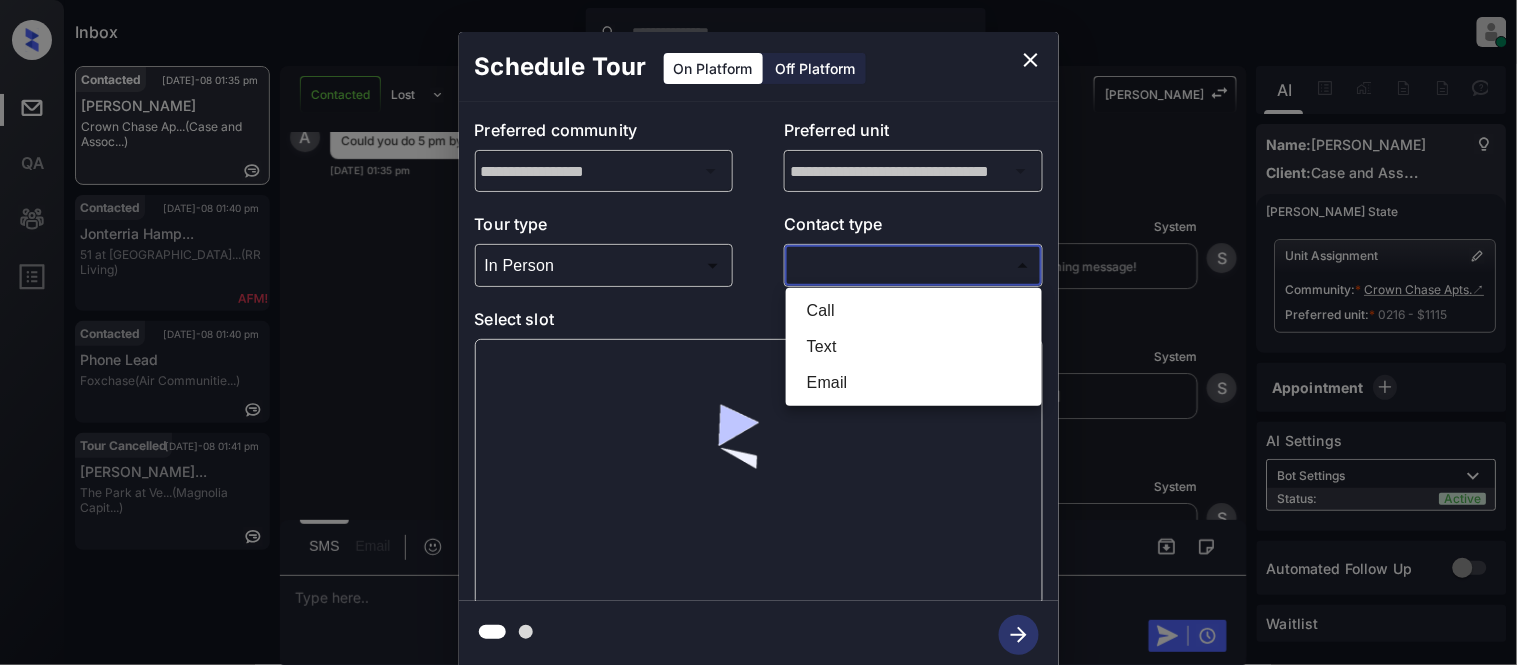 click on "Text" at bounding box center [914, 347] 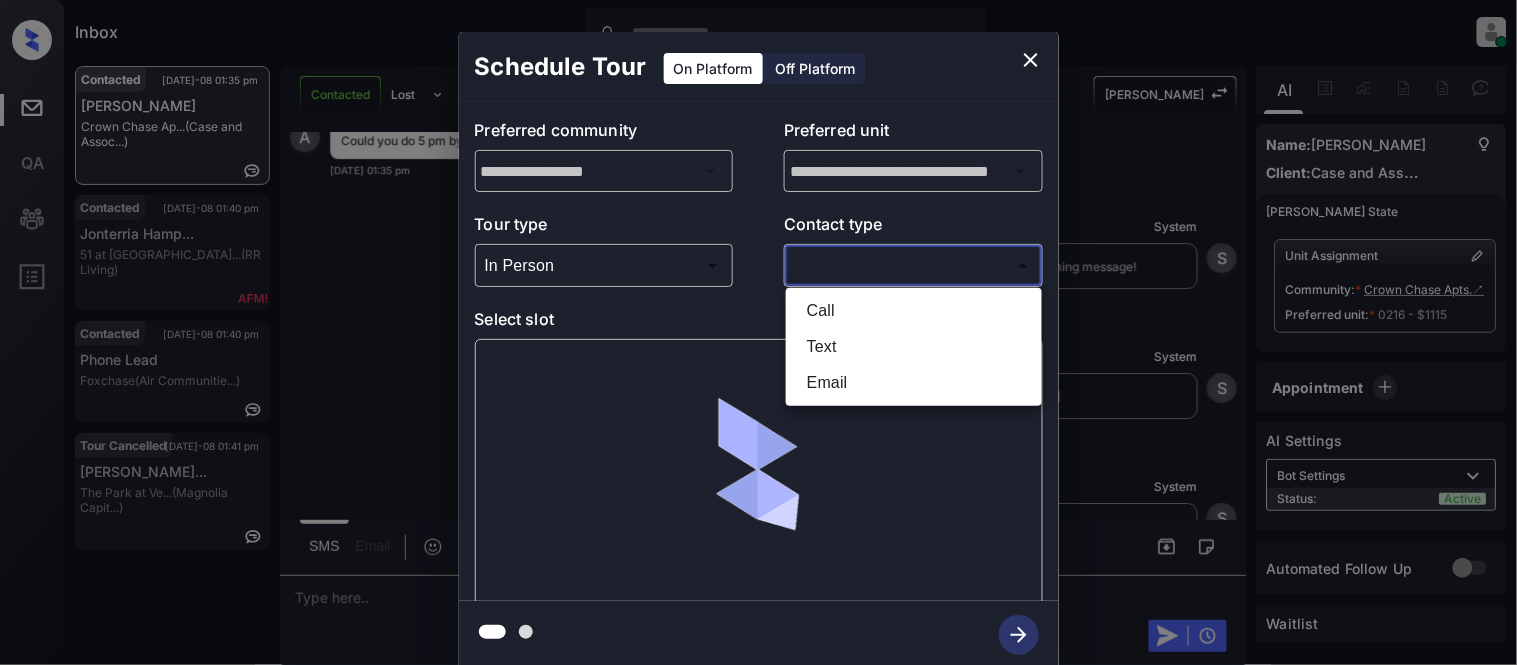 type on "****" 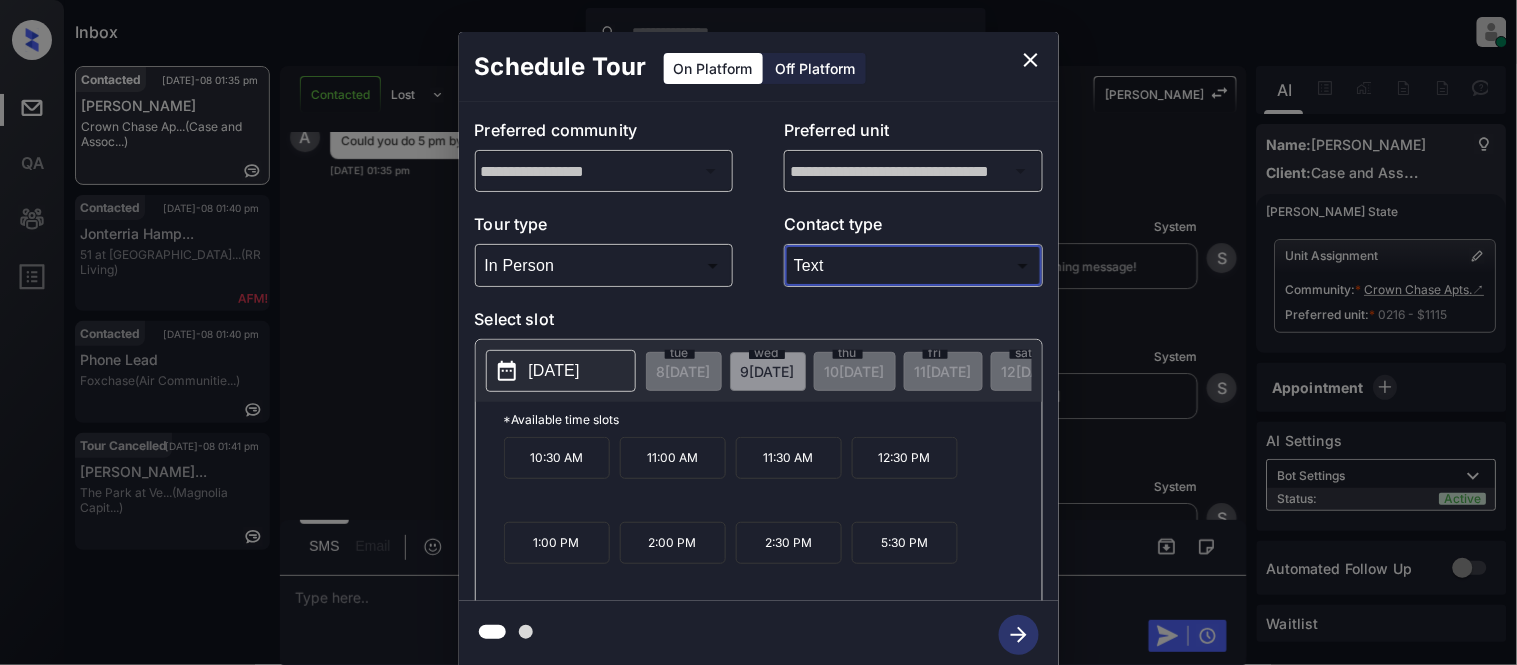 click on "2025-07-09" at bounding box center [554, 371] 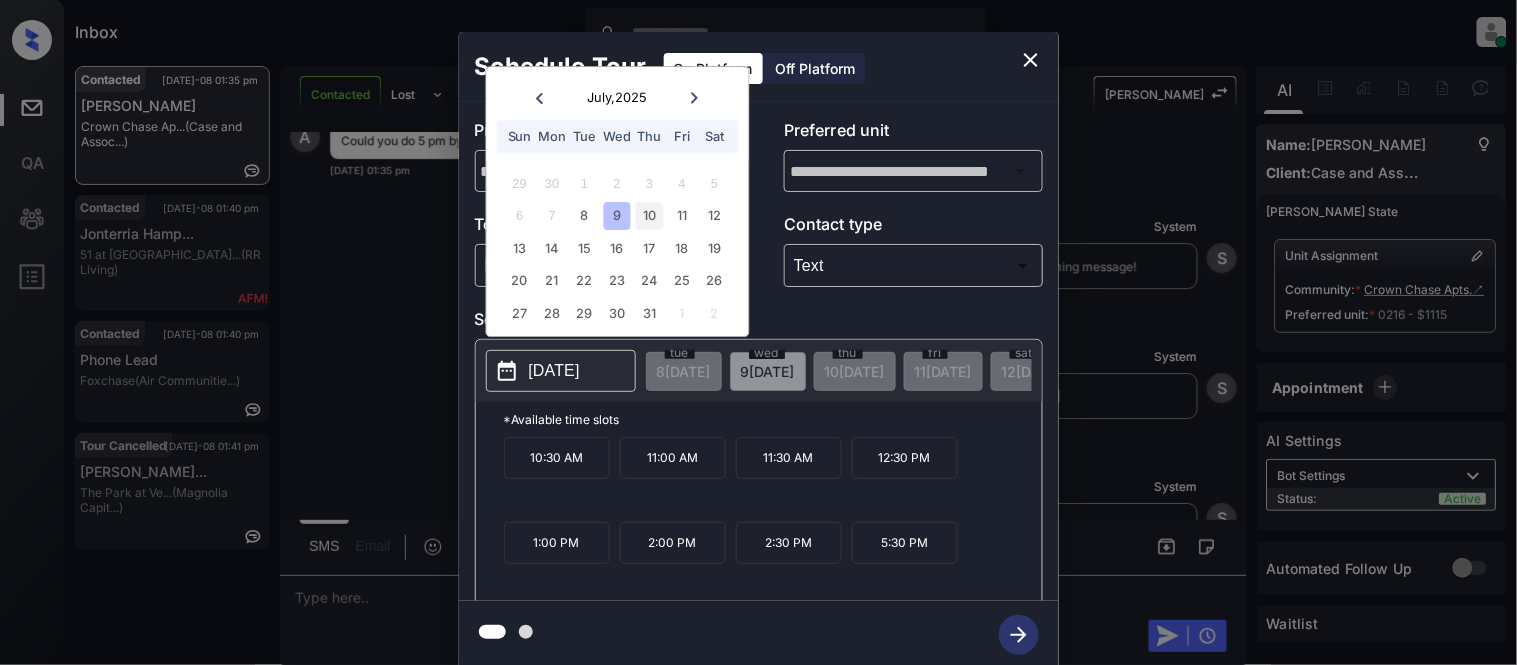 click on "10" at bounding box center [649, 216] 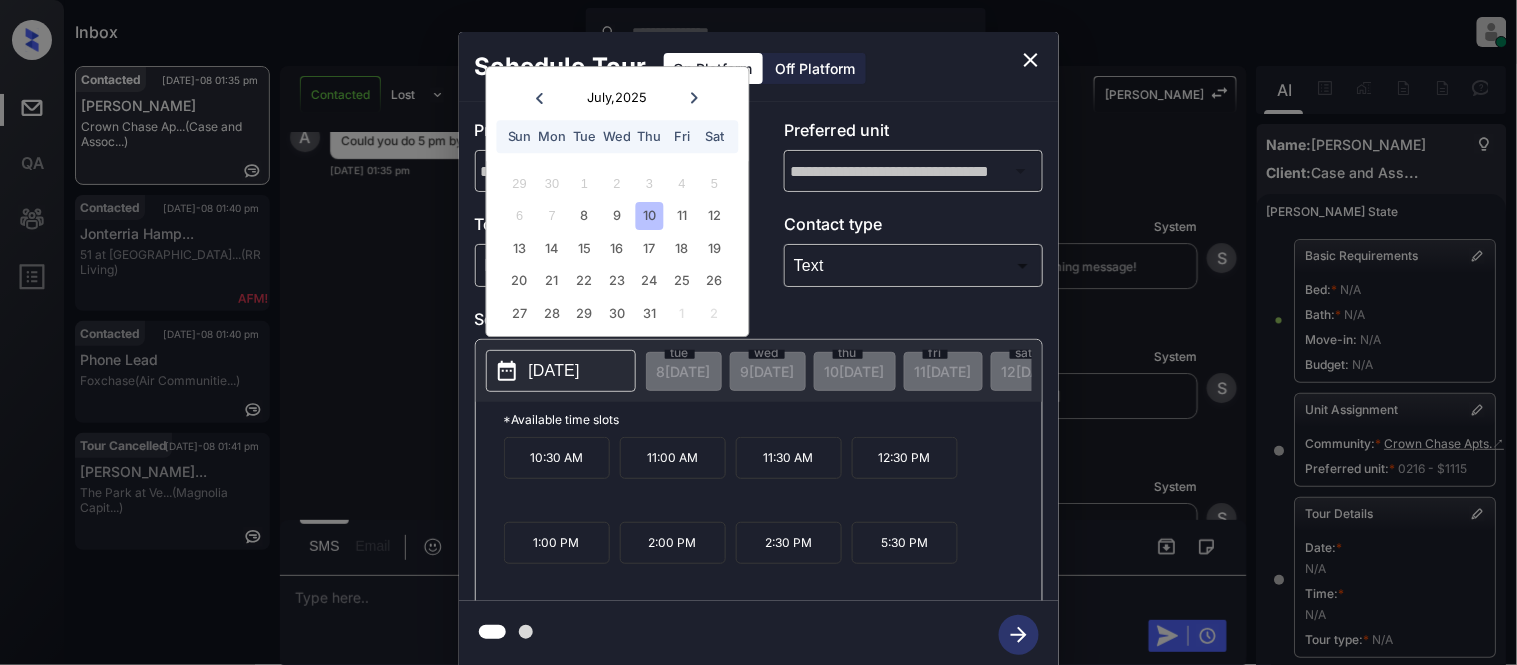 click at bounding box center (1031, 60) 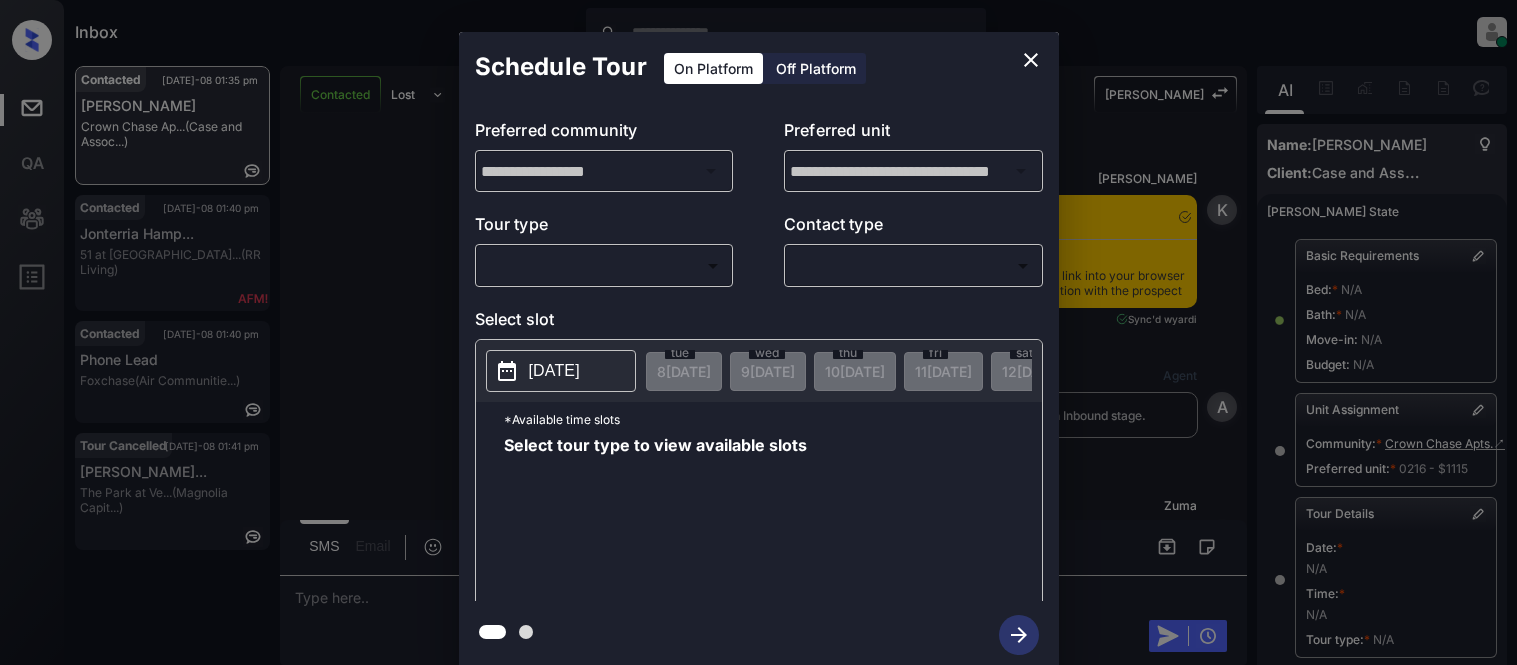 scroll, scrollTop: 0, scrollLeft: 0, axis: both 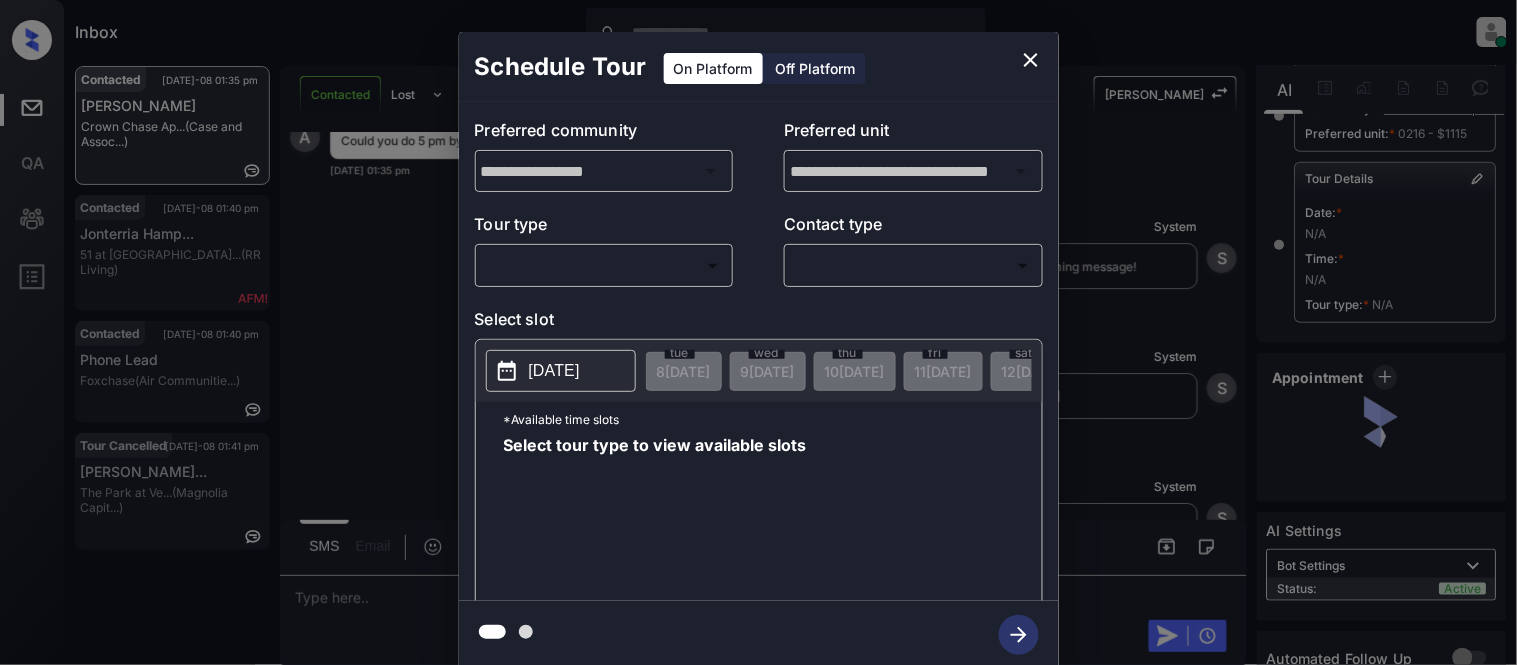 click on "Inbox [PERSON_NAME] Cataag Online Set yourself   offline Set yourself   on break Profile Switch to  light  mode Sign out Contacted [DATE]-08 01:35 pm   [PERSON_NAME] Crown Chase Ap...  (Case and Assoc...) Contacted [DATE]-08 01:40 pm   Jonterria Hamp... 51 at [GEOGRAPHIC_DATA]...  (RR Living) Contacted [DATE]-08 01:40 pm   Phone Lead Foxchase  (Air Communitie...) Tour Cancelled [DATE]-08 01:41 pm   [PERSON_NAME]... The Park at [GEOGRAPHIC_DATA]...  (Magnolia Capit...) Contacted Lost Lead Sentiment: Angry Upon sliding the acknowledgement:  Lead will move to lost stage. * ​ SMS and call option will be set to opt out. AFM will be turned off for the lead. Kelsey New Message Kelsey Notes Note: [URL][DOMAIN_NAME] - Paste this link into your browser to view [PERSON_NAME] conversation with the prospect [DATE] 01:05 pm  Sync'd w  yardi K New Message Agent Lead created via leadPoller in Inbound stage. [DATE] 01:05 pm A New Message Zuma Lead transferred to leasing agent: [PERSON_NAME] [DATE] 01:05 pm  Sync'd w" at bounding box center (758, 332) 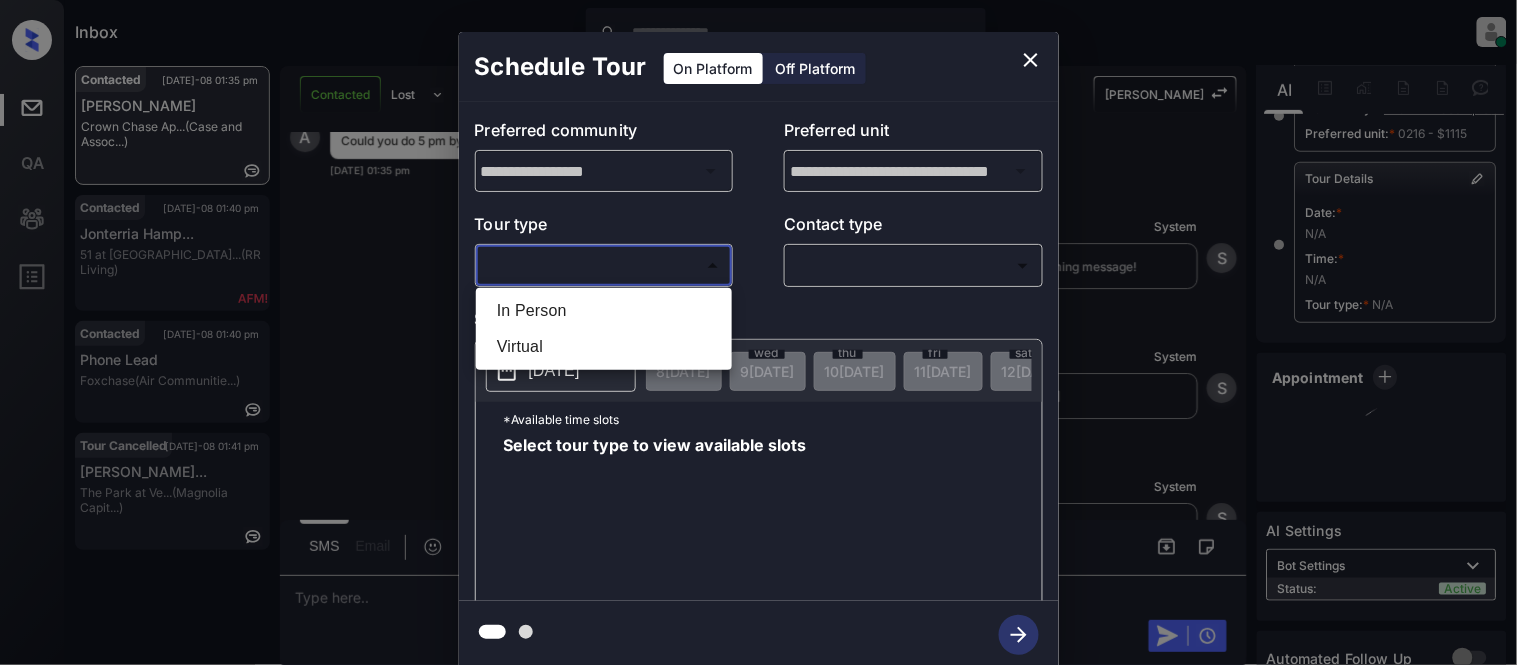click on "In Person" at bounding box center [604, 311] 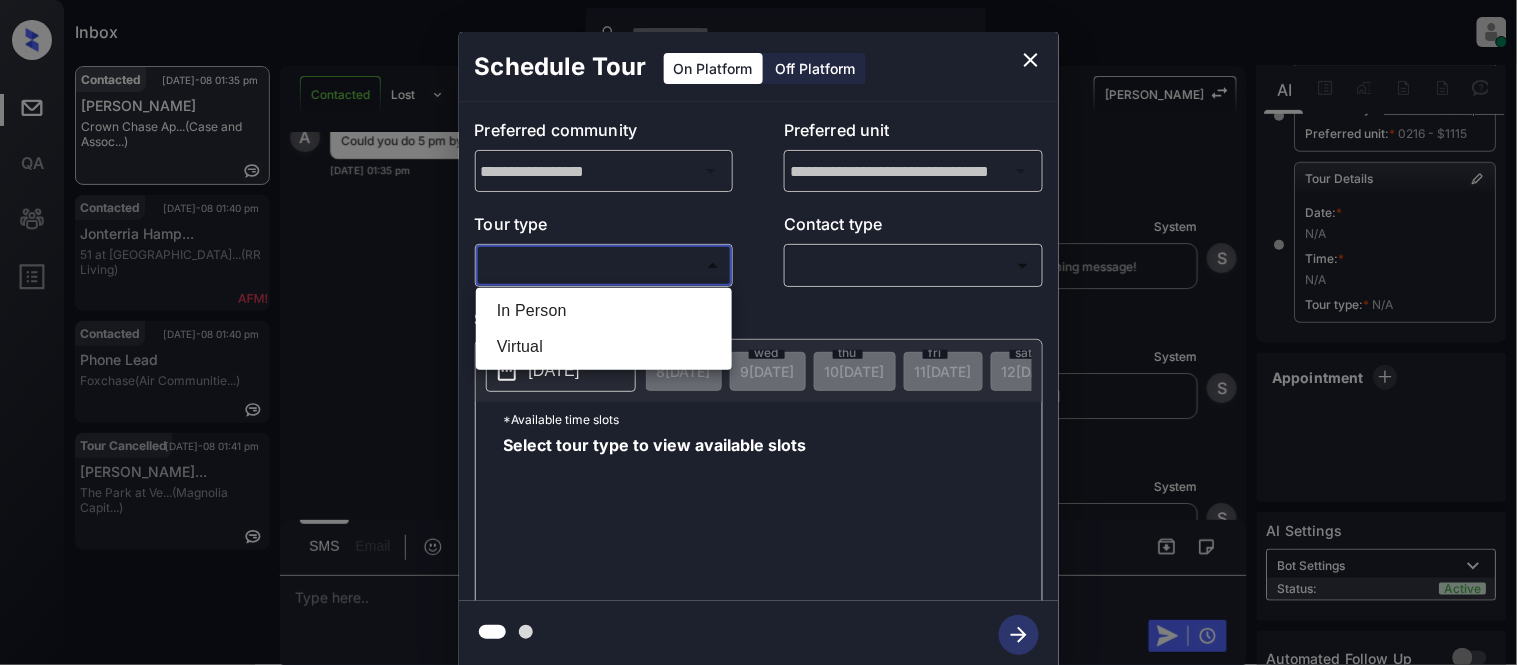 type on "********" 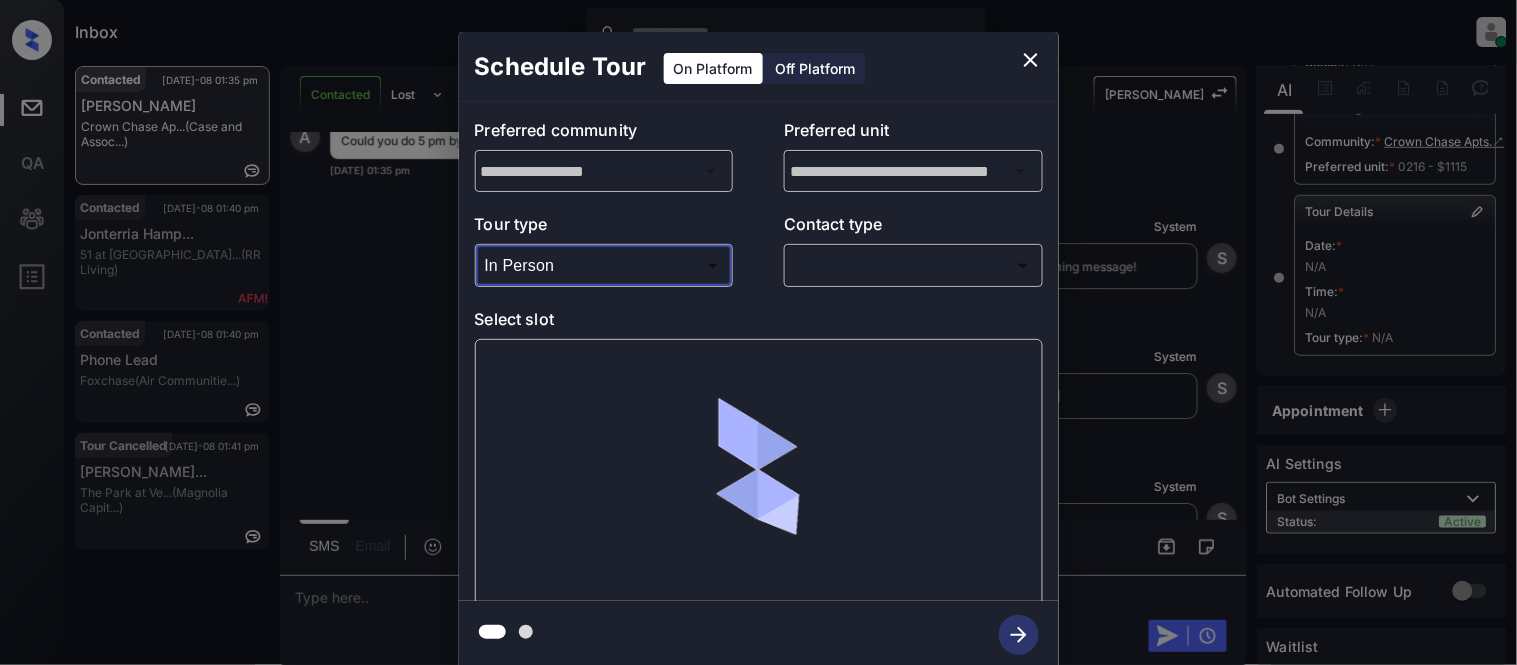 click on "**********" at bounding box center [759, 351] 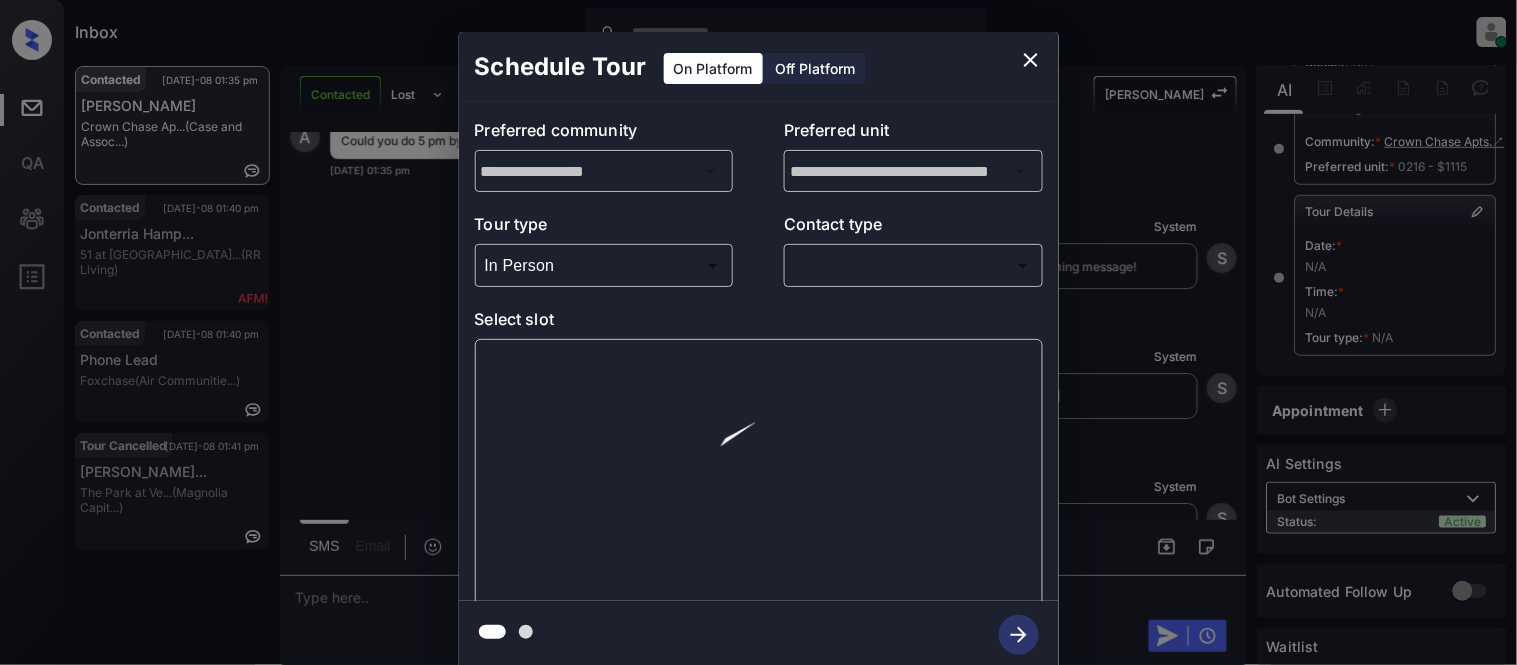 click on "Inbox [PERSON_NAME] Cataag Online Set yourself   offline Set yourself   on break Profile Switch to  light  mode Sign out Contacted [DATE]-08 01:35 pm   [PERSON_NAME] Crown Chase Ap...  (Case and Assoc...) Contacted [DATE]-08 01:40 pm   Jonterria Hamp... 51 at [GEOGRAPHIC_DATA]...  (RR Living) Contacted [DATE]-08 01:40 pm   Phone Lead Foxchase  (Air Communitie...) Tour Cancelled [DATE]-08 01:41 pm   [PERSON_NAME]... The Park at [GEOGRAPHIC_DATA]...  (Magnolia Capit...) Contacted Lost Lead Sentiment: Angry Upon sliding the acknowledgement:  Lead will move to lost stage. * ​ SMS and call option will be set to opt out. AFM will be turned off for the lead. Kelsey New Message Kelsey Notes Note: [URL][DOMAIN_NAME] - Paste this link into your browser to view [PERSON_NAME] conversation with the prospect [DATE] 01:05 pm  Sync'd w  yardi K New Message Agent Lead created via leadPoller in Inbound stage. [DATE] 01:05 pm A New Message Zuma Lead transferred to leasing agent: [PERSON_NAME] [DATE] 01:05 pm  Sync'd w" at bounding box center [758, 332] 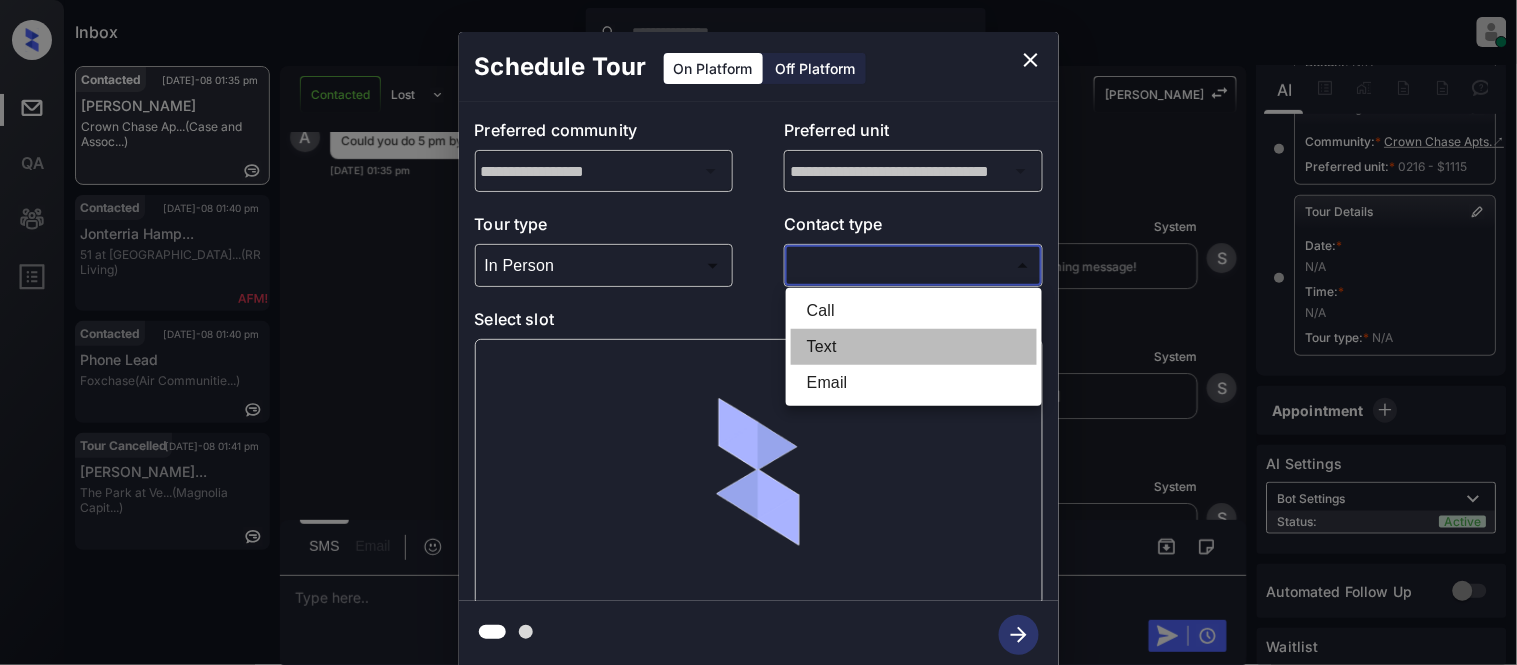 click on "Text" at bounding box center (914, 347) 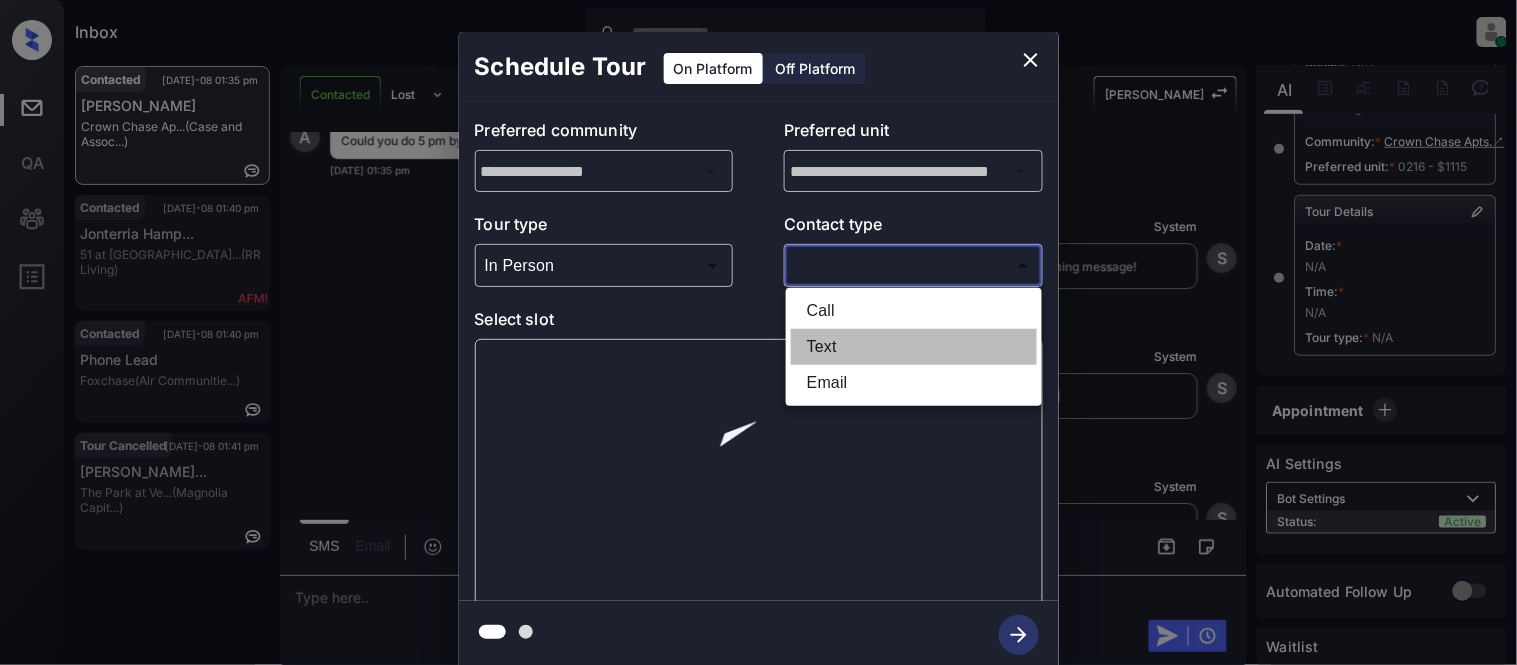 type on "****" 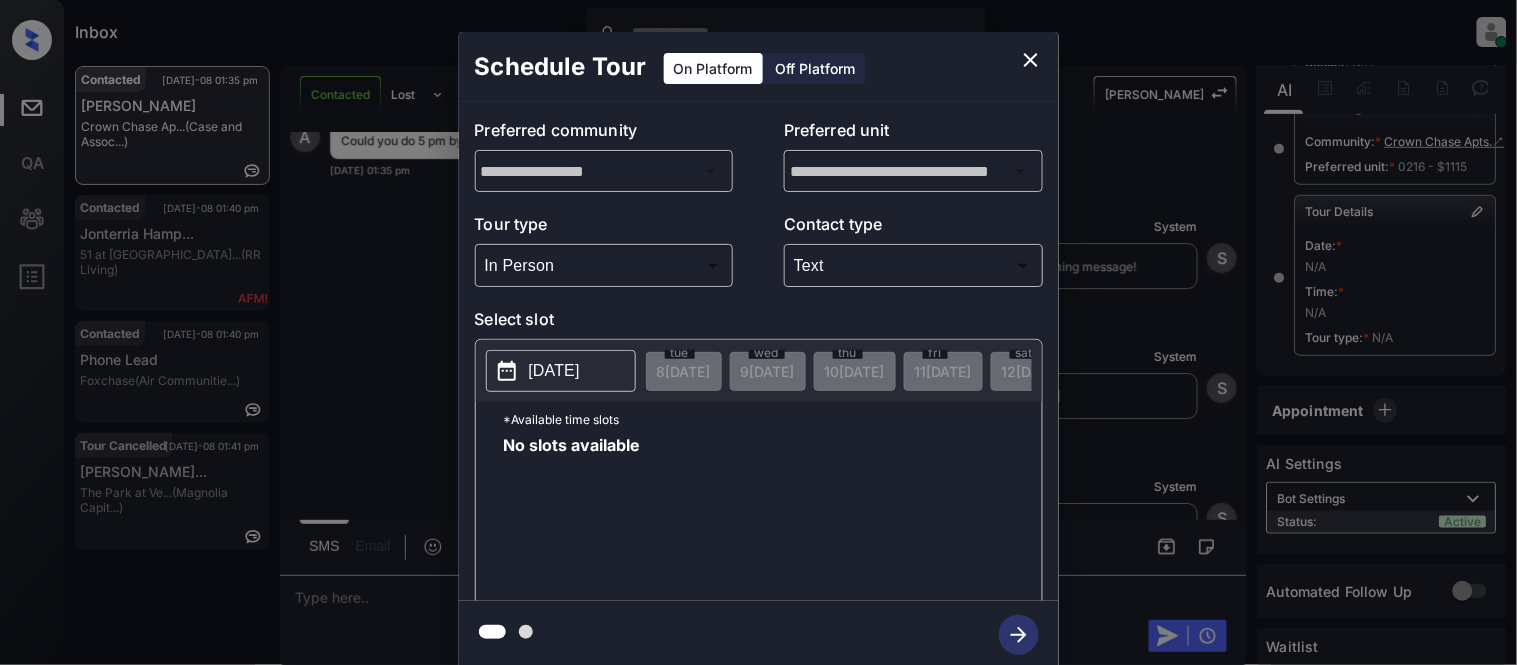 click on "[DATE]" at bounding box center [554, 371] 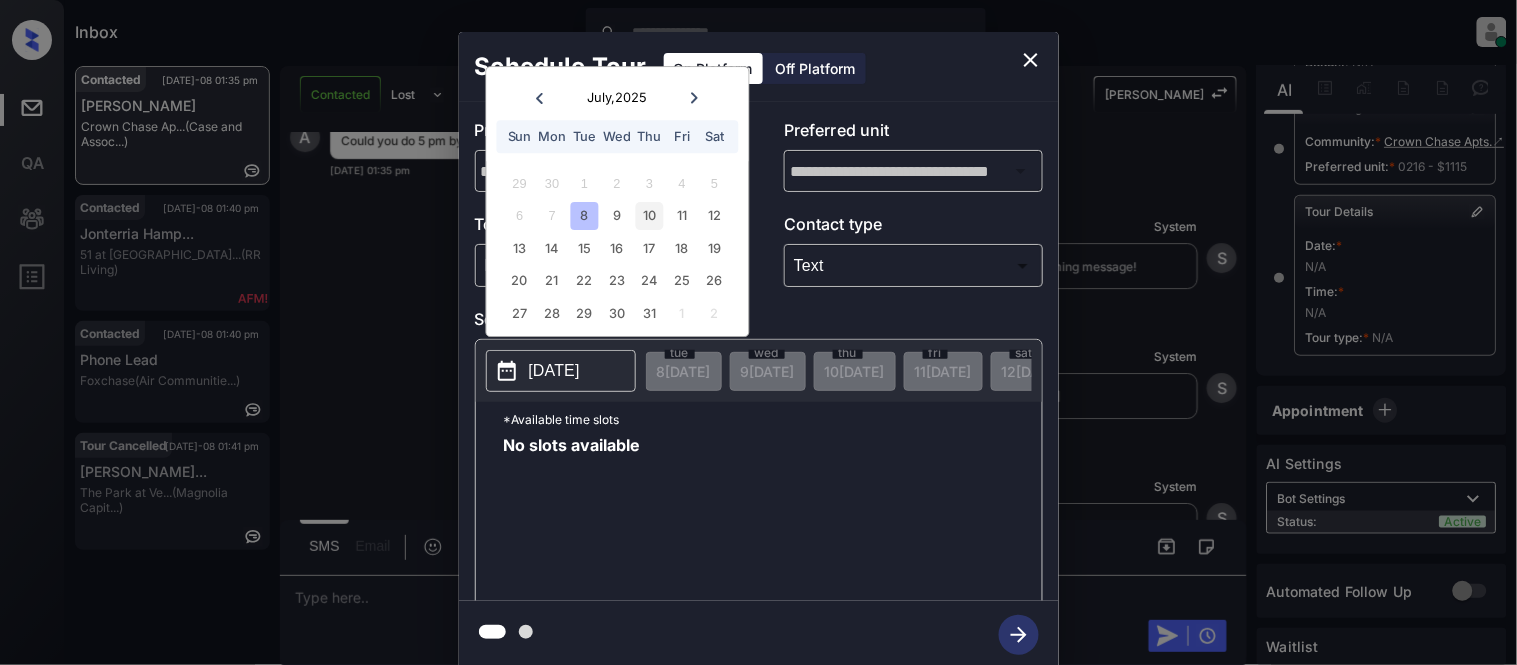 click on "6 7 8 9 10 11 12" at bounding box center (617, 216) 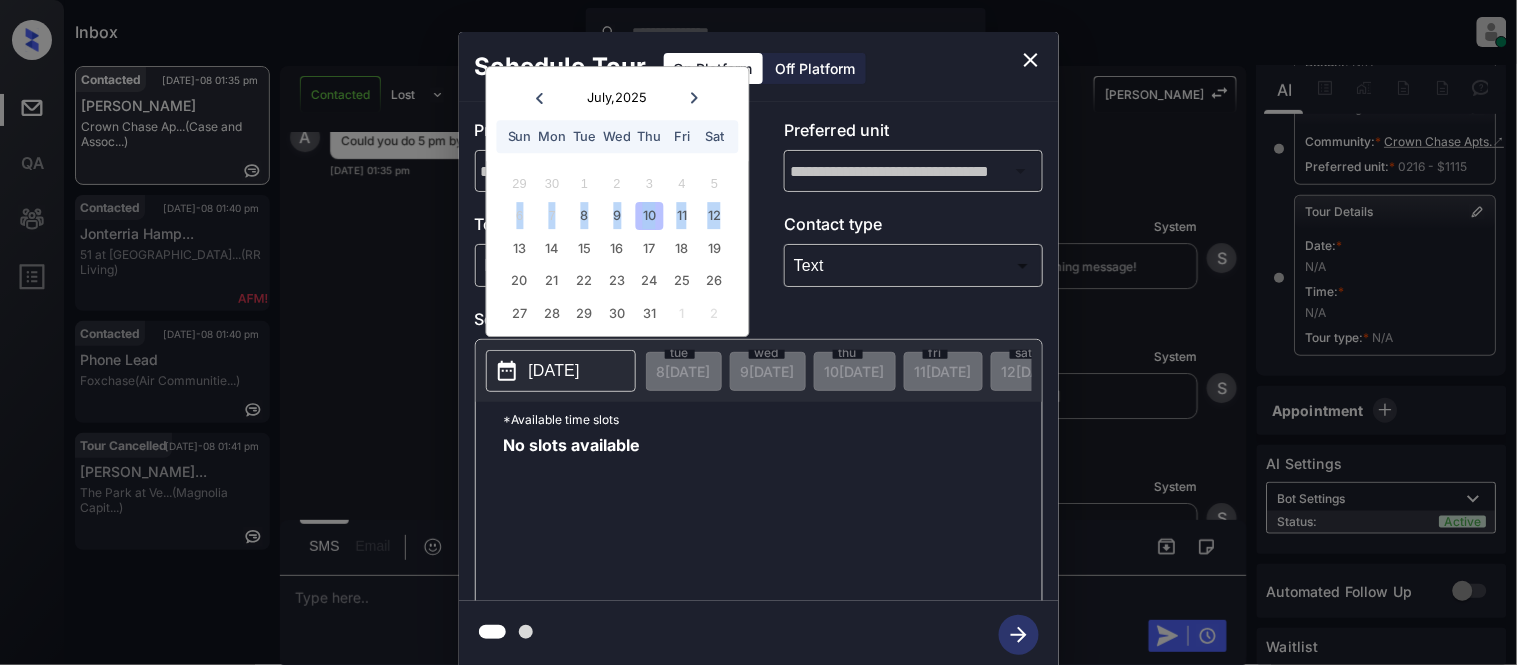click on "10" at bounding box center (649, 216) 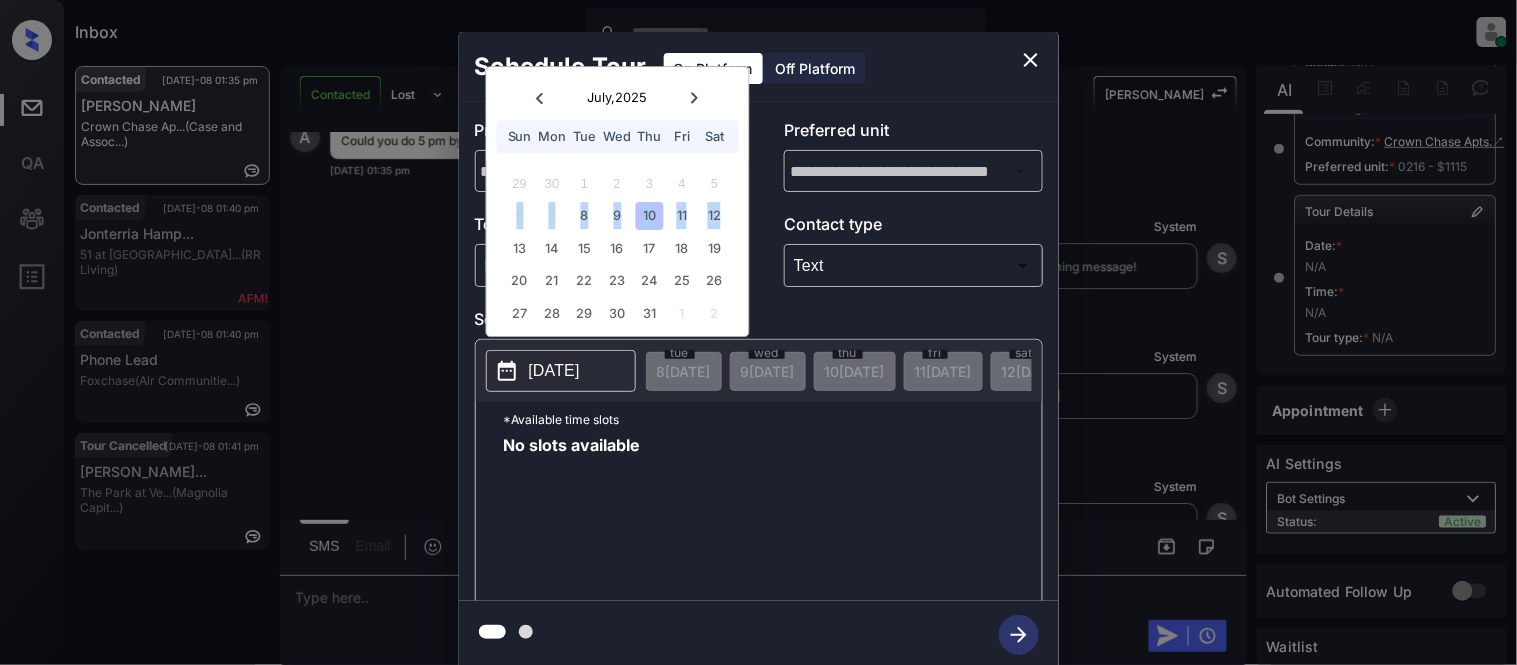 click on "10" at bounding box center (649, 216) 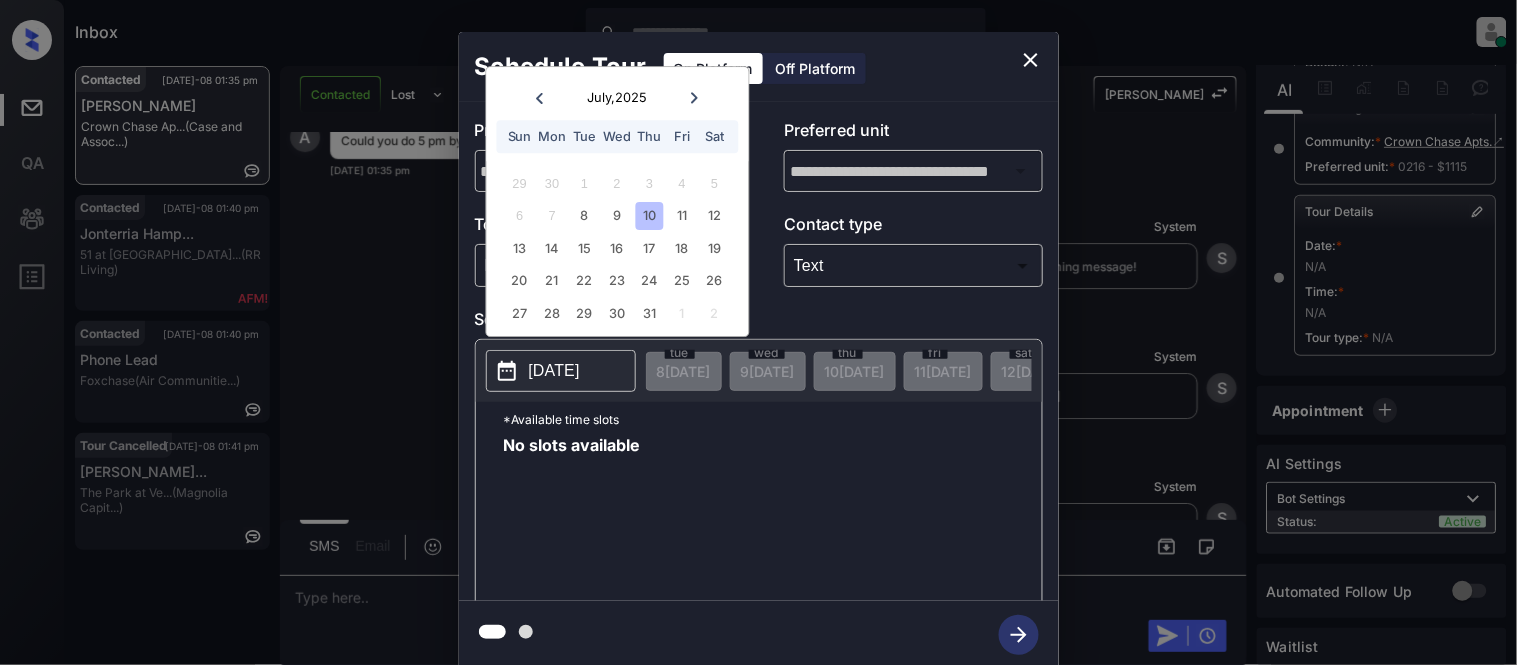 click on "**********" at bounding box center [758, 350] 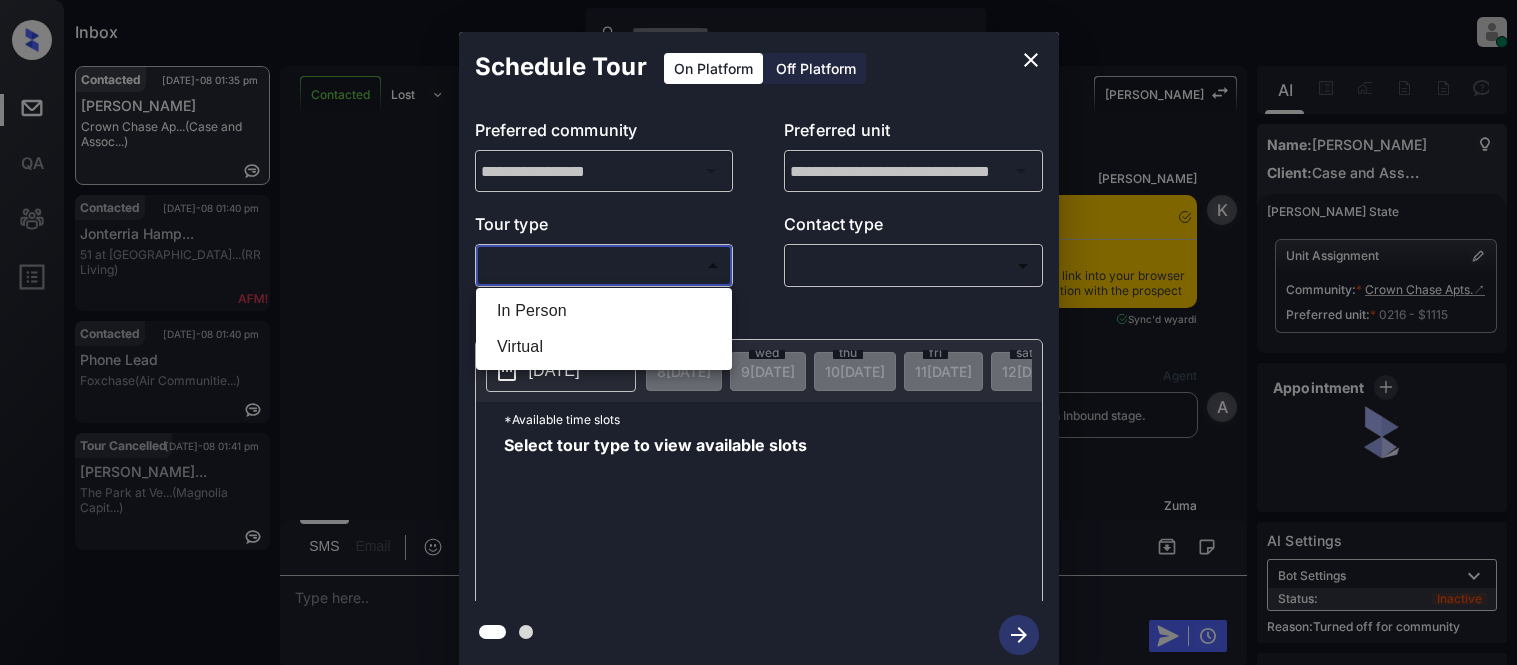 scroll, scrollTop: 0, scrollLeft: 0, axis: both 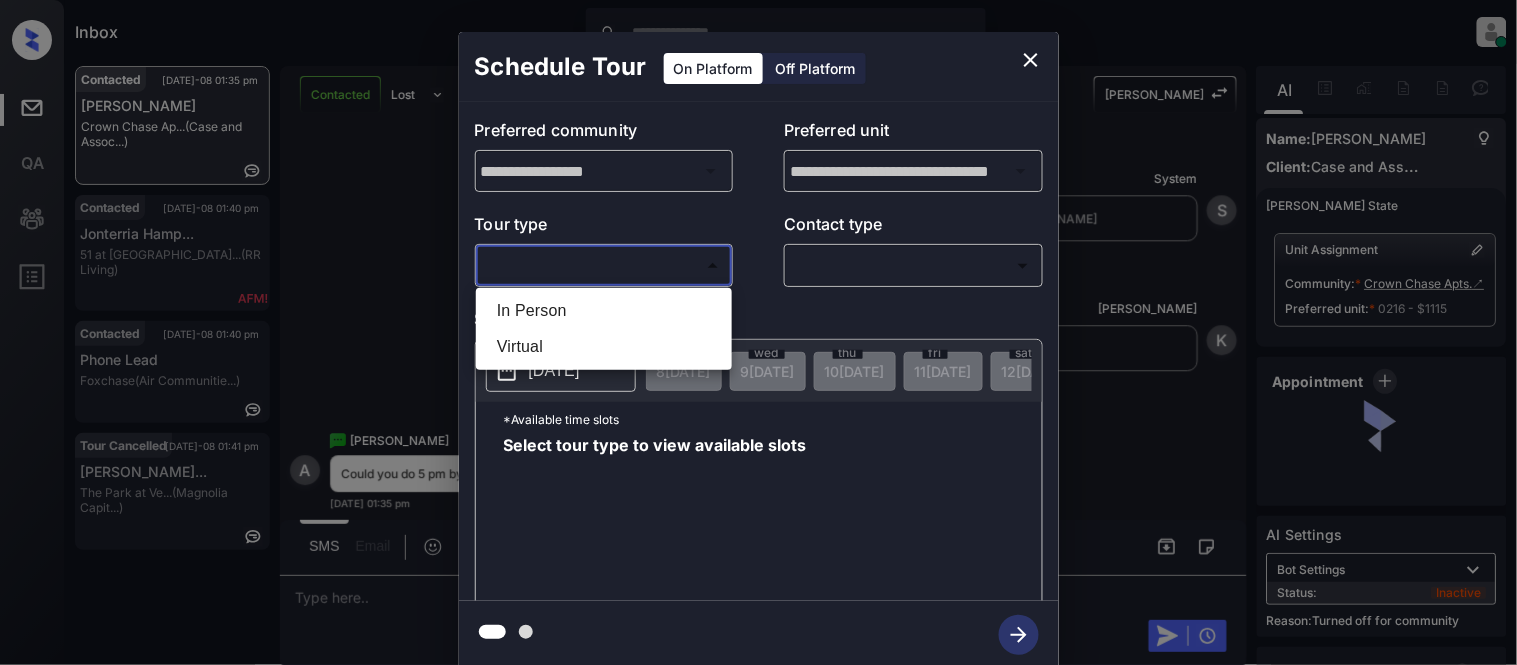 click on "In Person" at bounding box center [604, 311] 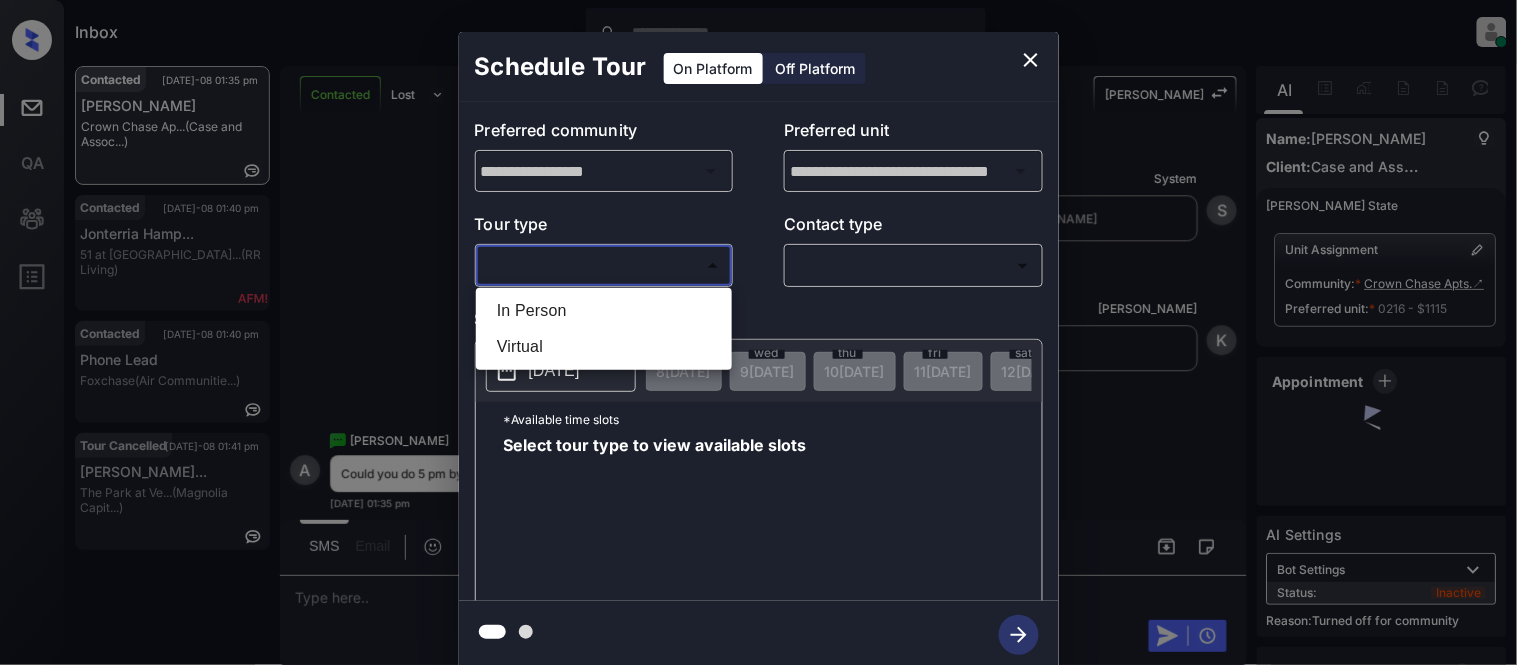 type on "********" 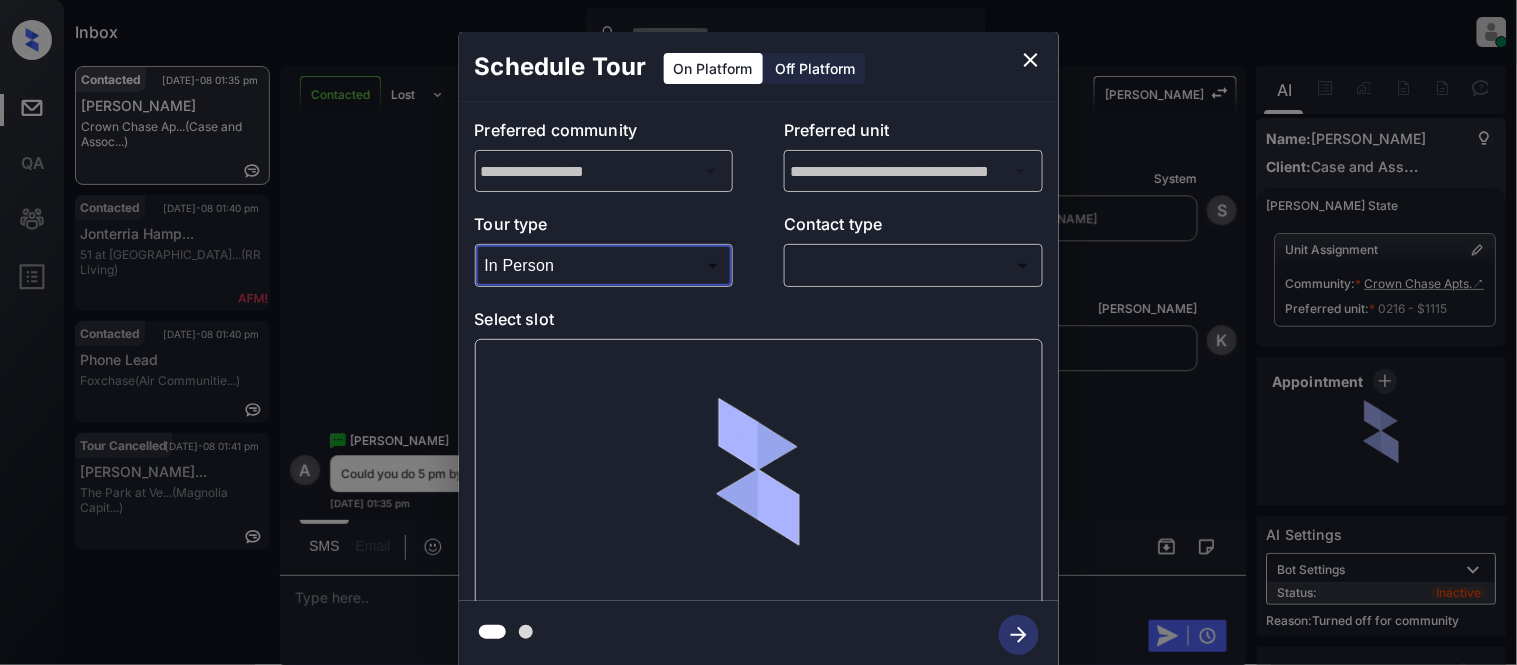 click on "Inbox [PERSON_NAME] Cataag Online Set yourself   offline Set yourself   on break Profile Switch to  light  mode Sign out Contacted [DATE]-08 01:35 pm   [PERSON_NAME] Crown Chase Ap...  (Case and Assoc...) Contacted [DATE]-08 01:40 pm   Jonterria Hamp... 51 at [GEOGRAPHIC_DATA]...  (RR Living) Contacted [DATE]-08 01:40 pm   Phone Lead Foxchase  (Air Communitie...) Tour Cancelled [DATE]-08 01:41 pm   [PERSON_NAME]... The Park at [GEOGRAPHIC_DATA]...  (Magnolia Capit...) Contacted Lost Lead Sentiment: Angry Upon sliding the acknowledgement:  Lead will move to lost stage. * ​ SMS and call option will be set to opt out. AFM will be turned off for the lead. Kelsey New Message Kelsey Notes Note: [URL][DOMAIN_NAME] - Paste this link into your browser to view [PERSON_NAME] conversation with the prospect [DATE] 01:05 pm  Sync'd w  yardi K New Message Agent Lead created via leadPoller in Inbound stage. [DATE] 01:05 pm A New Message Zuma Lead transferred to leasing agent: [PERSON_NAME] [DATE] 01:05 pm  Sync'd w" at bounding box center [758, 332] 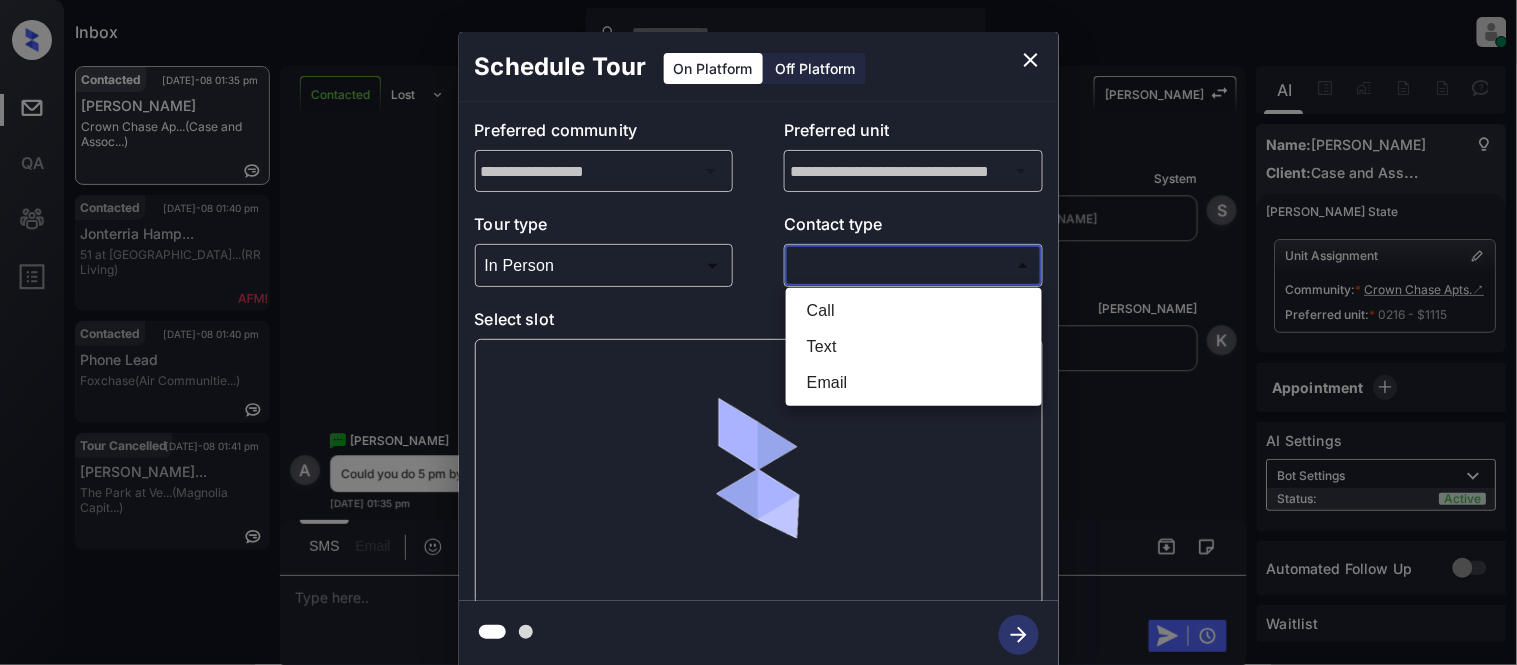scroll, scrollTop: 0, scrollLeft: 0, axis: both 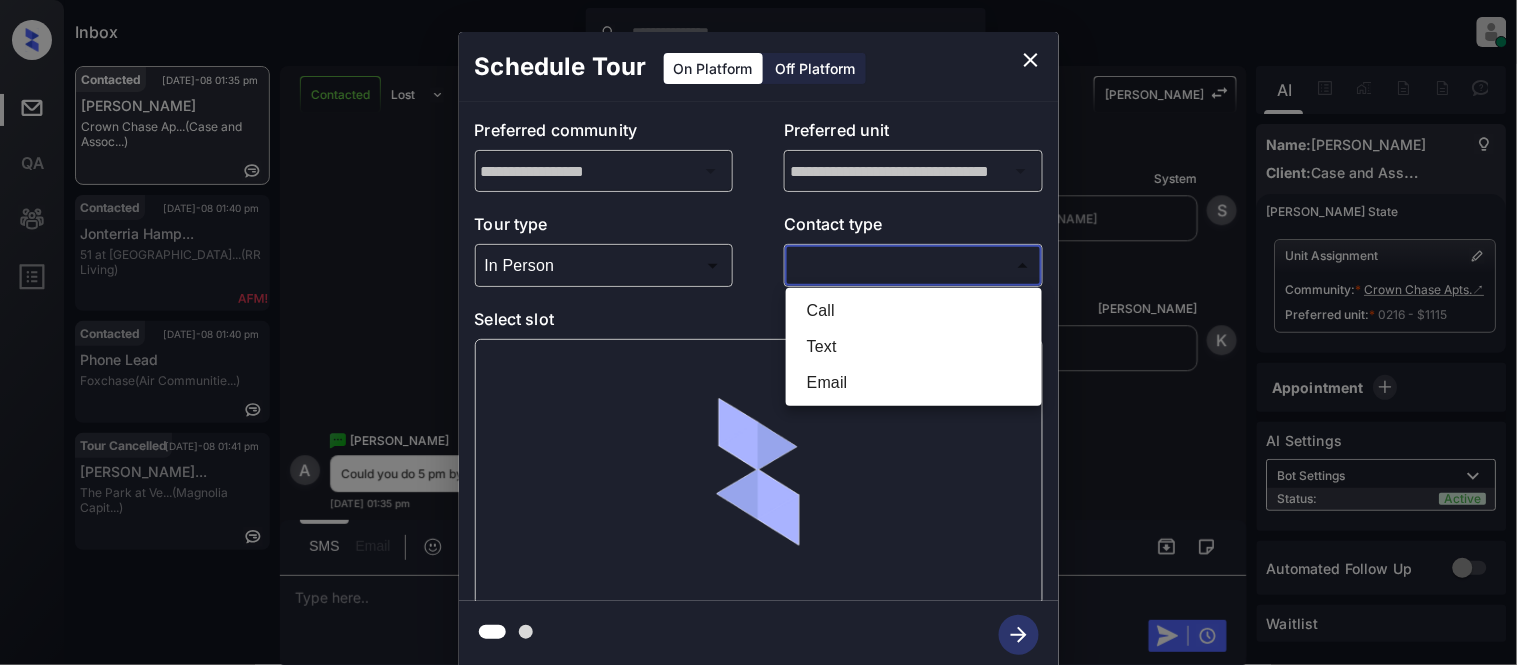 click on "Text" at bounding box center (914, 347) 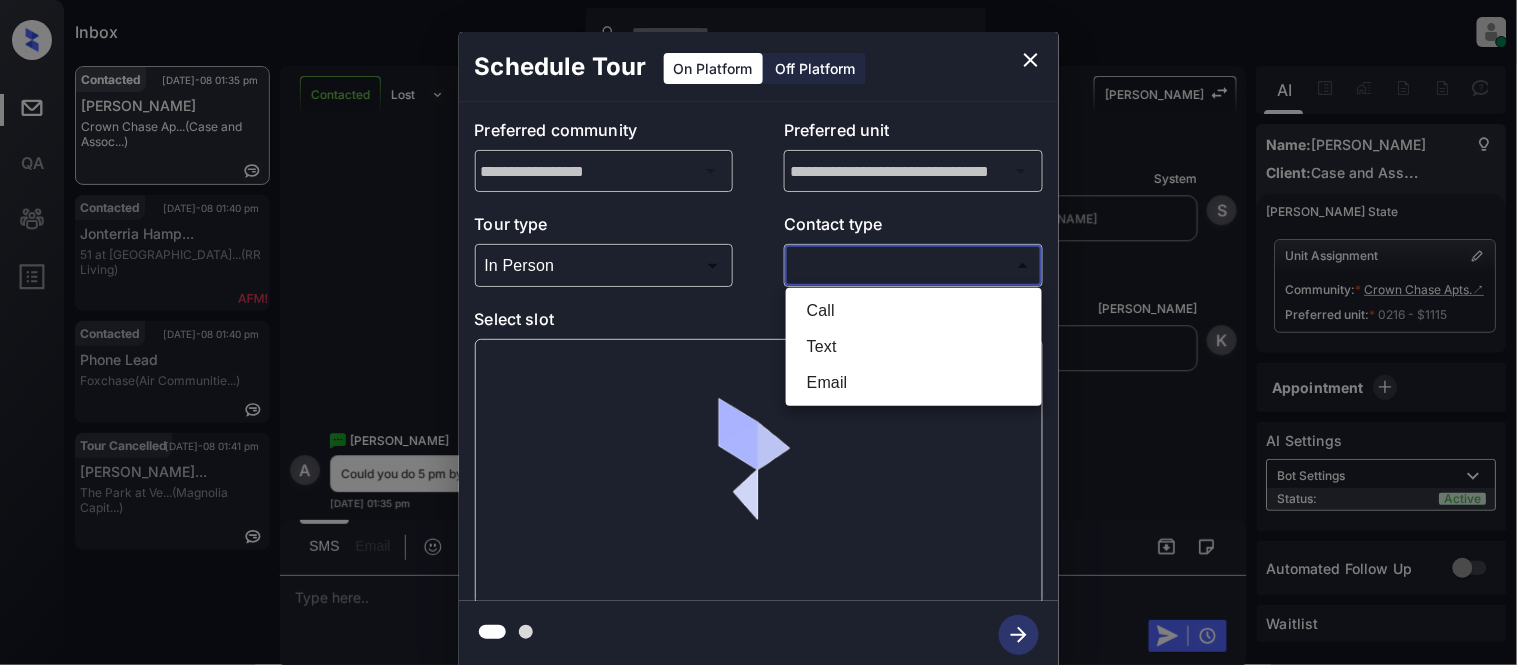 type on "****" 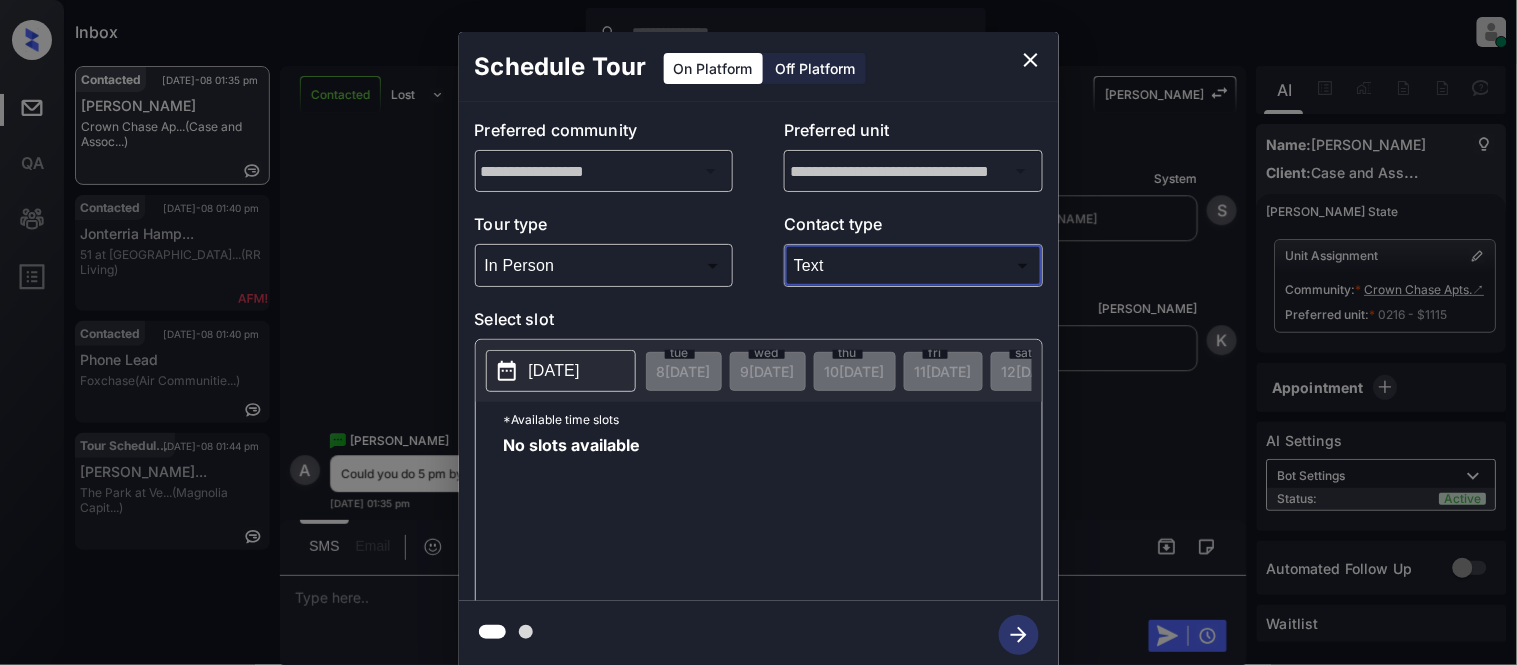 click 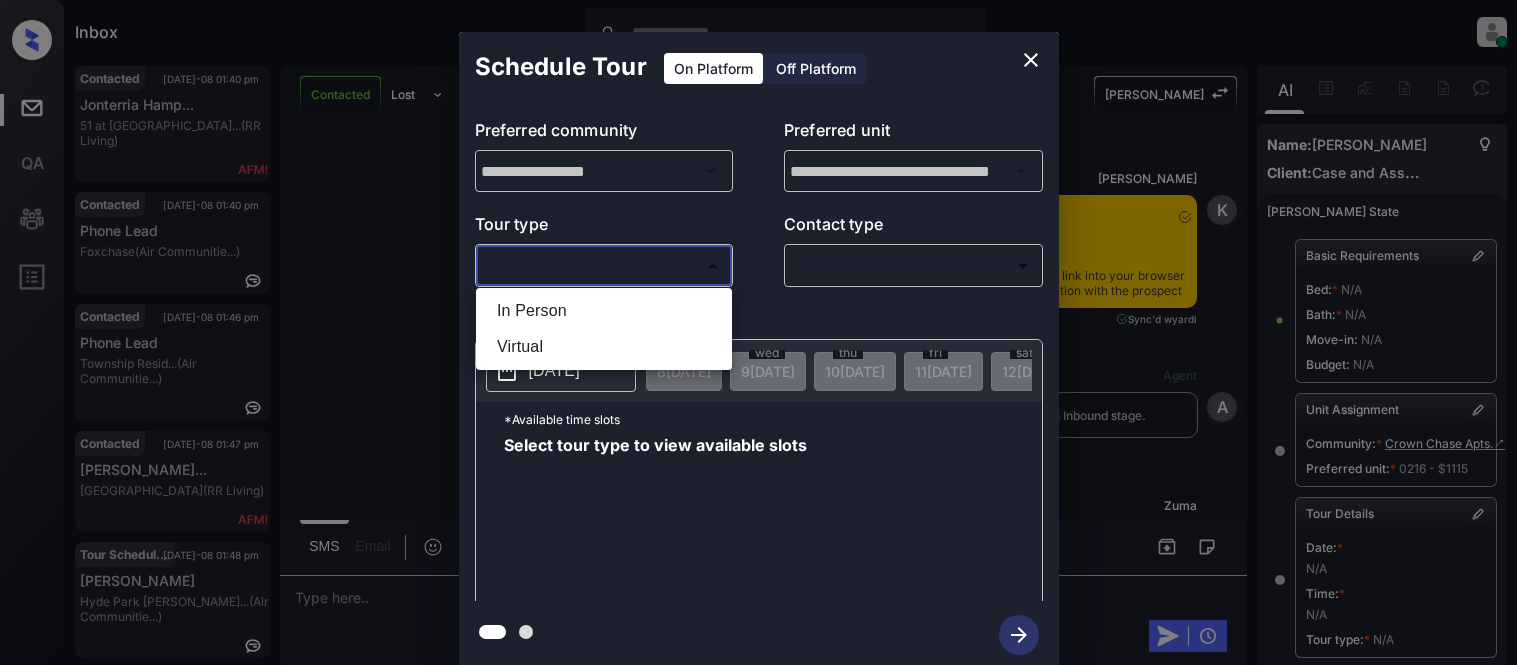 click on "In Person" at bounding box center [604, 311] 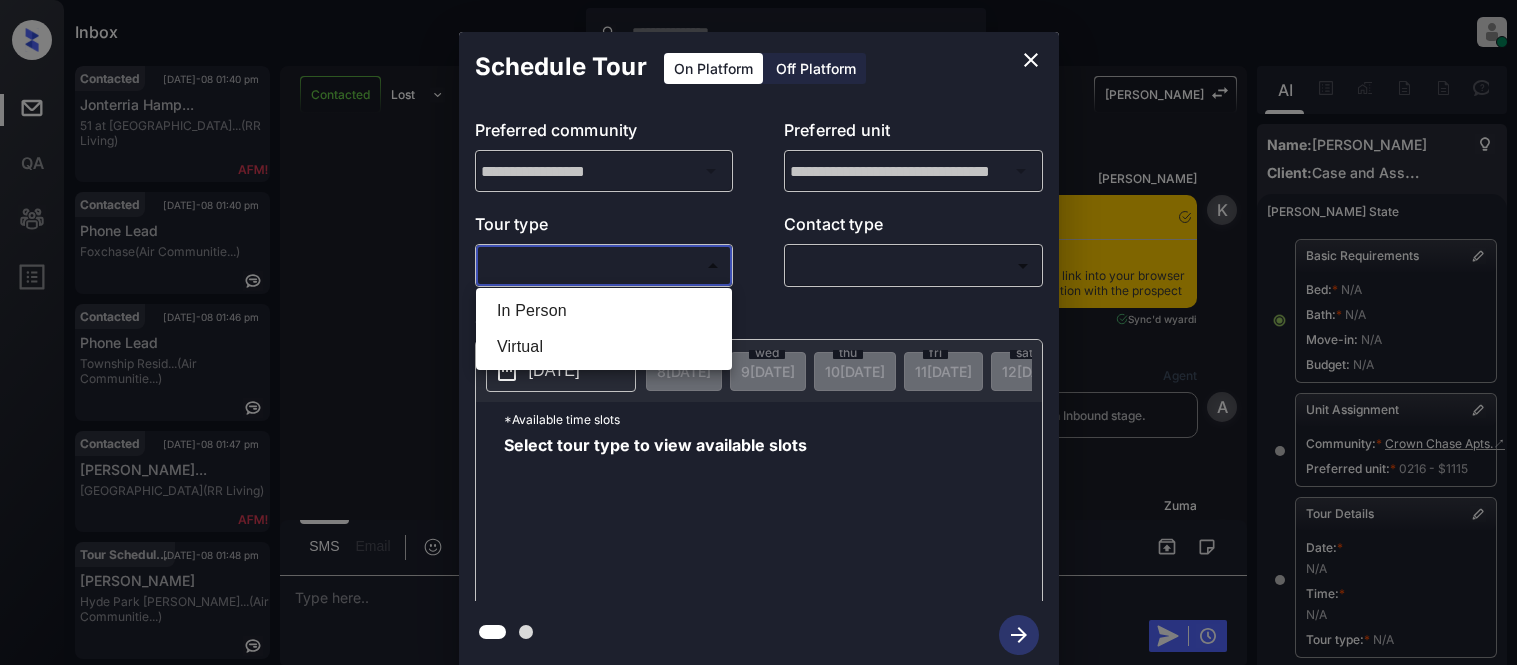 scroll, scrollTop: 0, scrollLeft: 0, axis: both 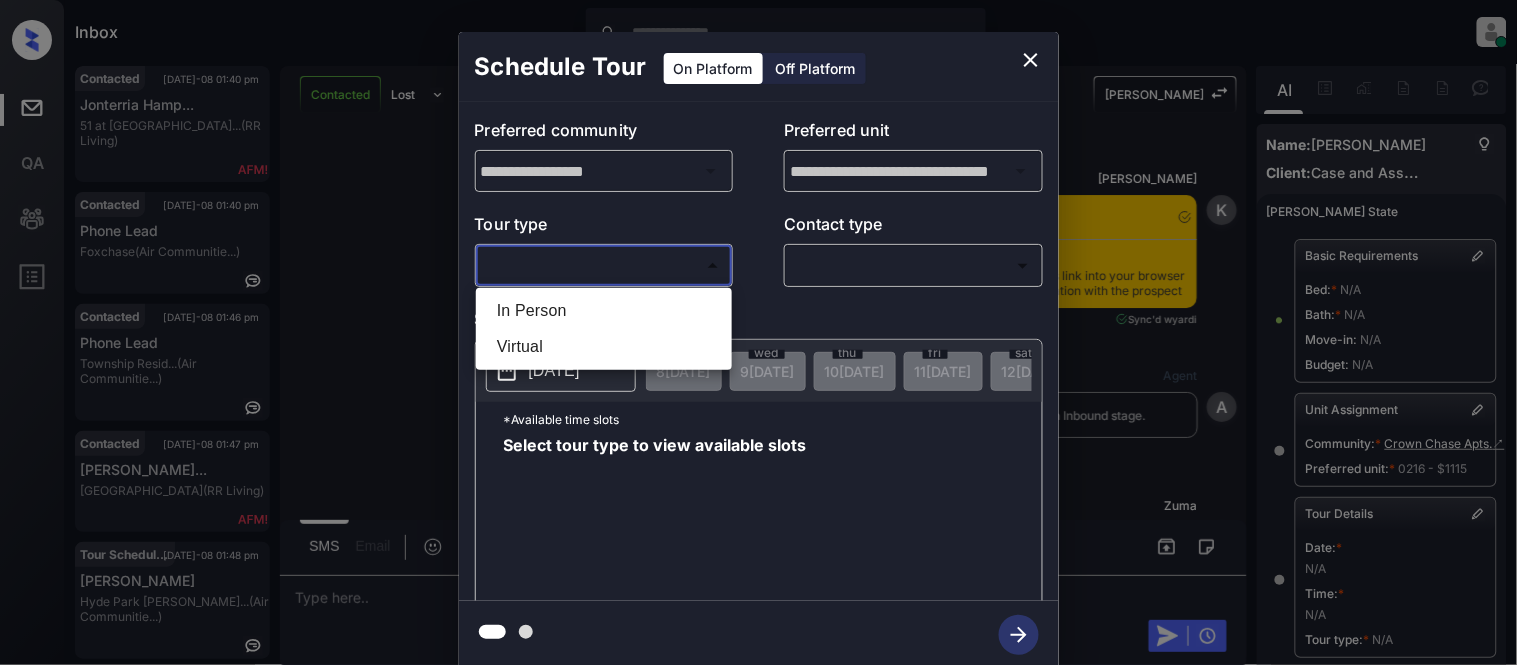 type on "********" 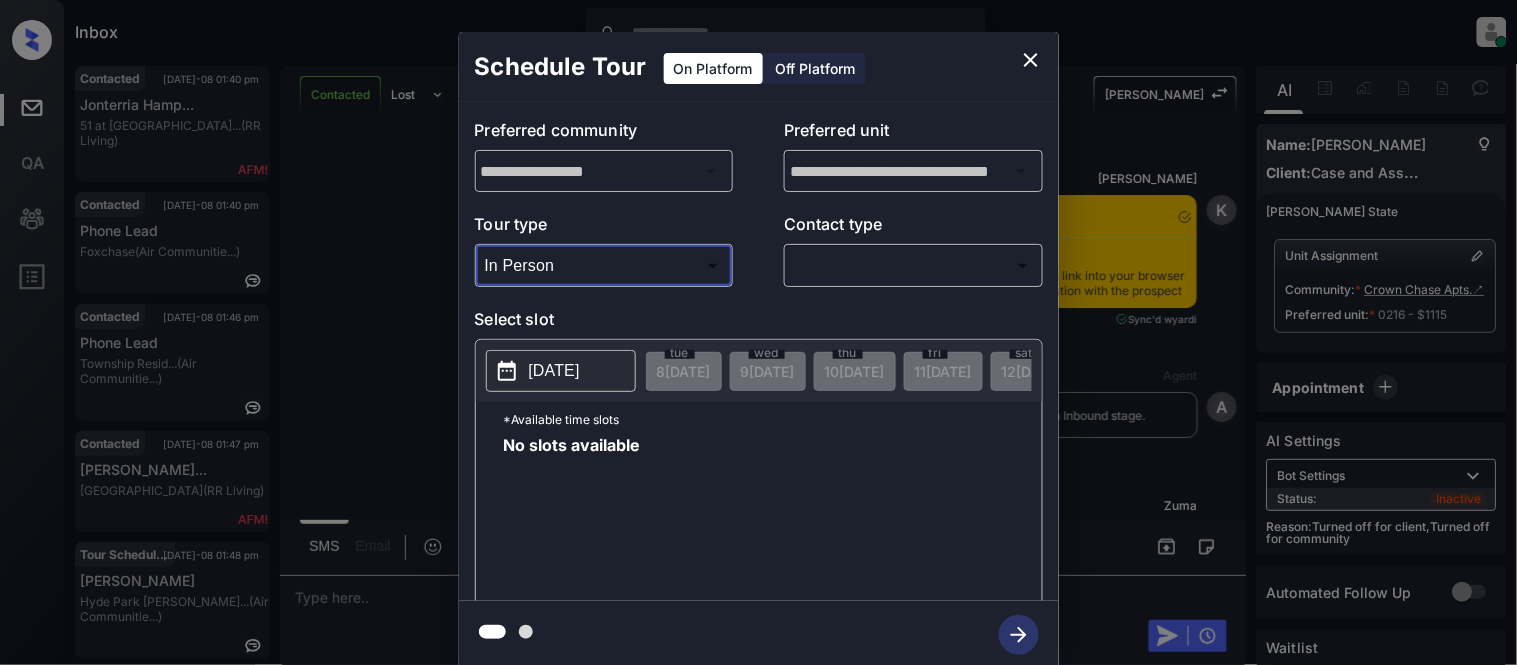 scroll, scrollTop: 18, scrollLeft: 0, axis: vertical 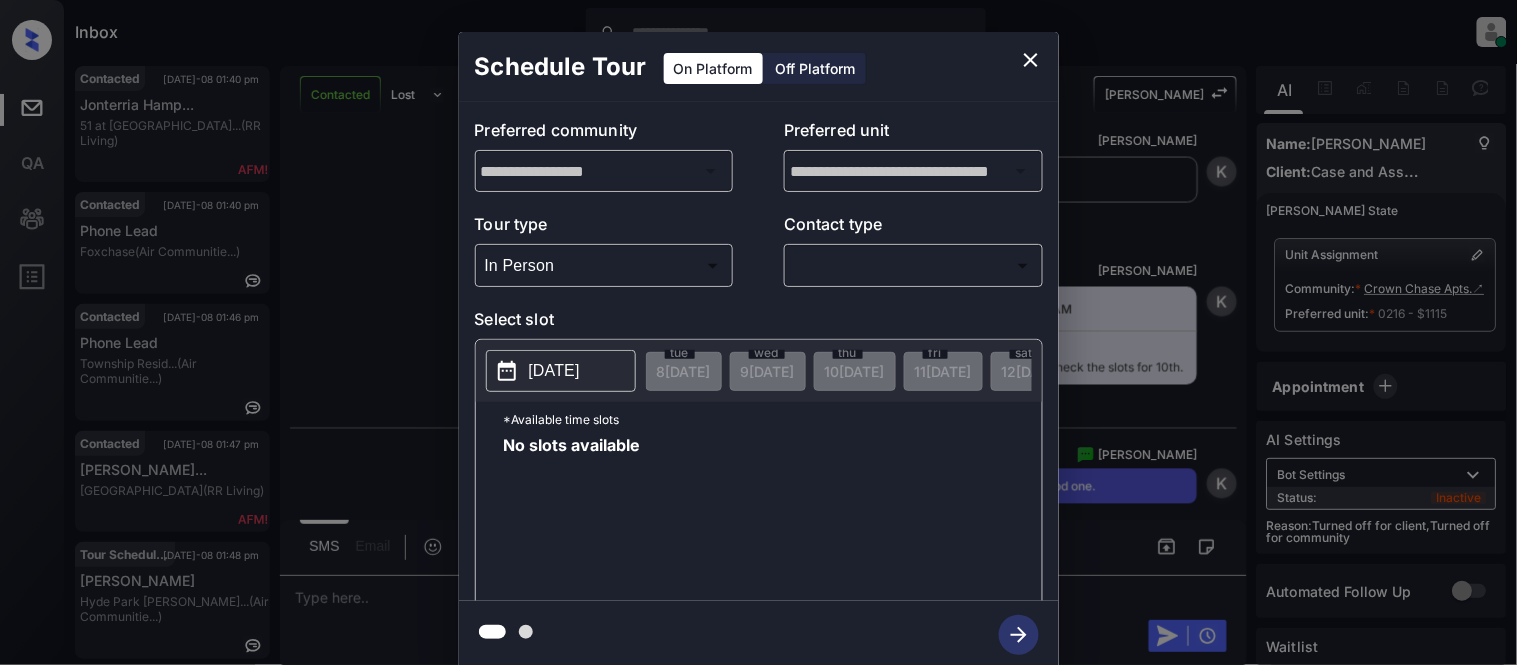 click on "Inbox Kristina Cataag Online Set yourself   offline Set yourself   on break Profile Switch to  light  mode Sign out Contacted Jul-08 01:40 pm   Jonterria Hamp... 51 at Southave...  (RR Living) Contacted Jul-08 01:40 pm   Phone Lead Foxchase  (Air Communitie...) Contacted Jul-08 01:46 pm   Phone Lead Township Resid...  (Air Communitie...) Contacted Jul-08 01:47 pm   Brittany Brook... South Oaks  (RR Living) Tour Scheduled Jul-08 01:48 pm   Ruben Mack Hyde Park Towe...  (Air Communitie...) Contacted Jul-08 01:49 pm   Adam Woodard Crown Chase Ap...  (Case and Assoc...) Contacted Lost Lead Sentiment: Angry Upon sliding the acknowledgement:  Lead will move to lost stage. * ​ SMS and call option will be set to opt out. AFM will be turned off for the lead. Kelsey New Message Kelsey Notes Note: https://conversation.getzuma.com/686d7a1df844d7a05bb5ee53 - Paste this link into your browser to view Kelsey’s conversation with the prospect Jul 08, 2025 01:05 pm  Sync'd w  yardi K New Message Agent Jul 08, 2025 01:05 pm" at bounding box center [758, 332] 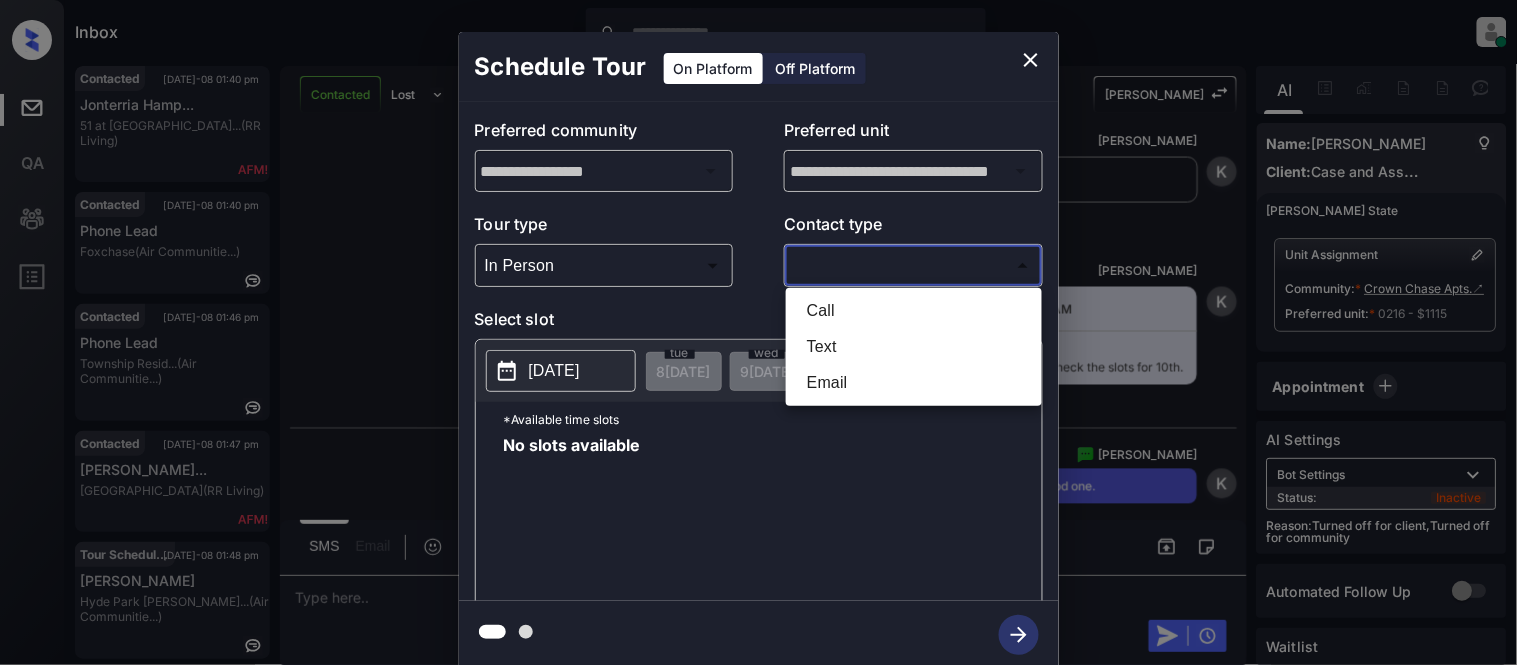 click on "Text" at bounding box center (914, 347) 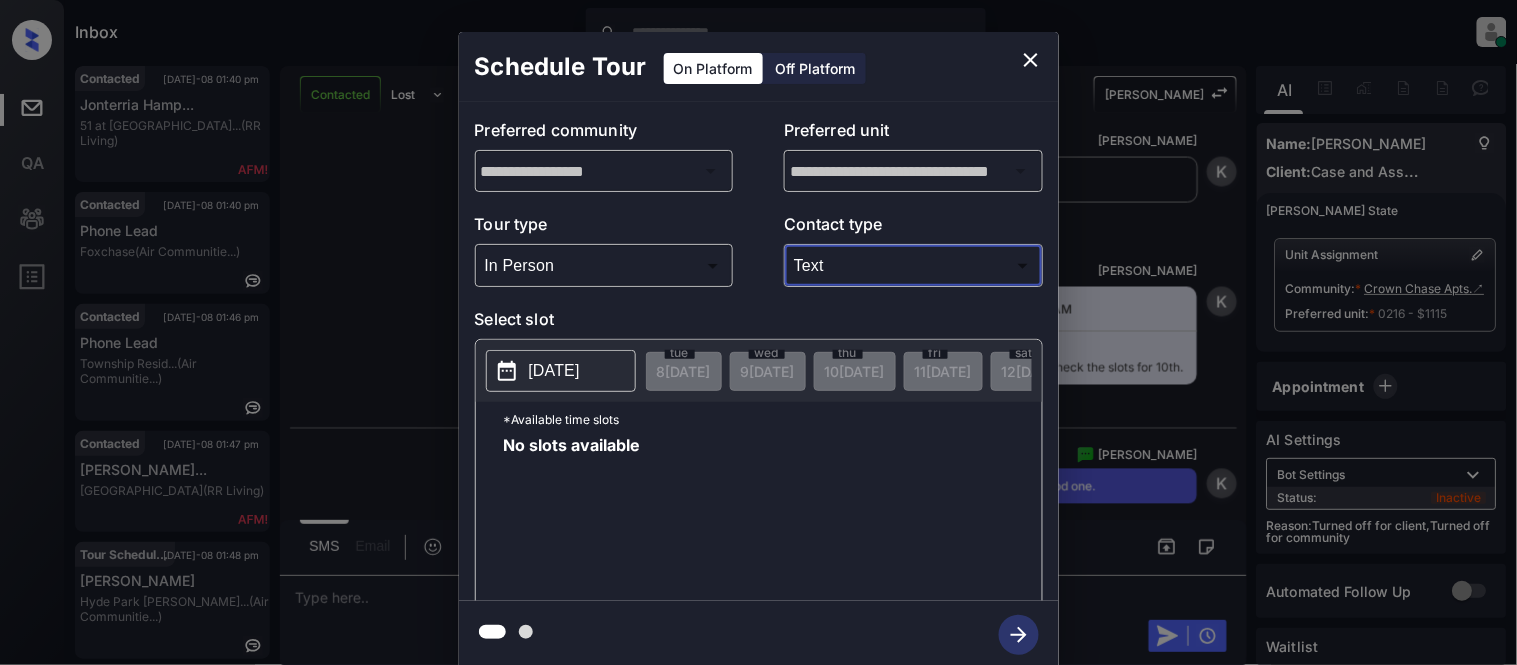 click 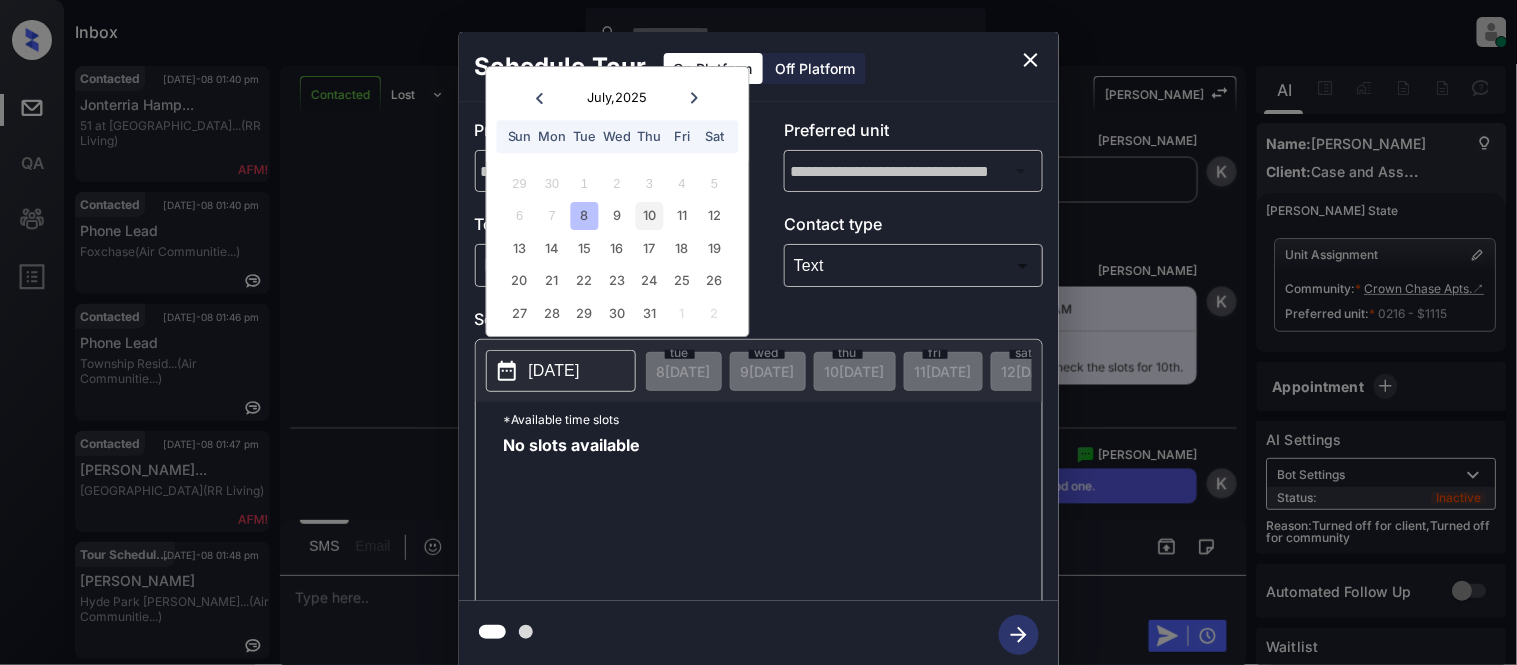 click on "10" at bounding box center (649, 216) 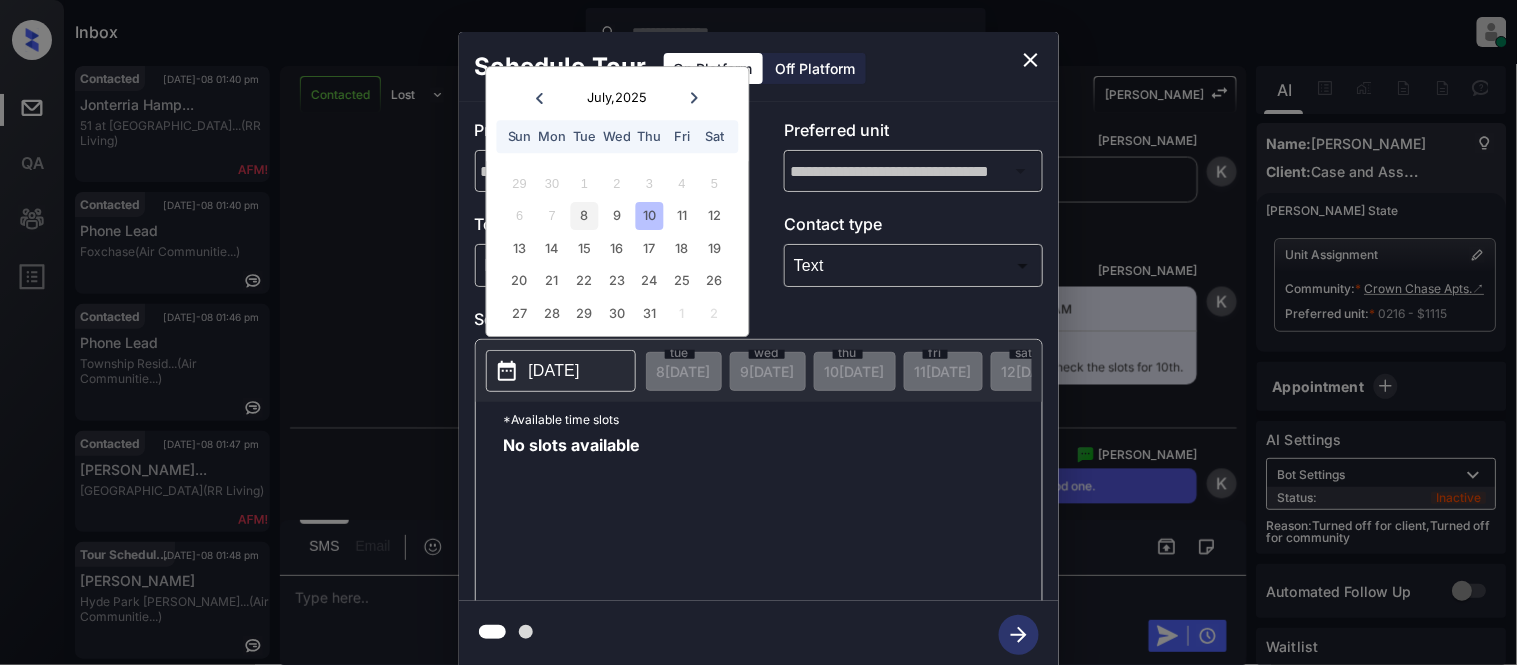 click on "8" at bounding box center (584, 216) 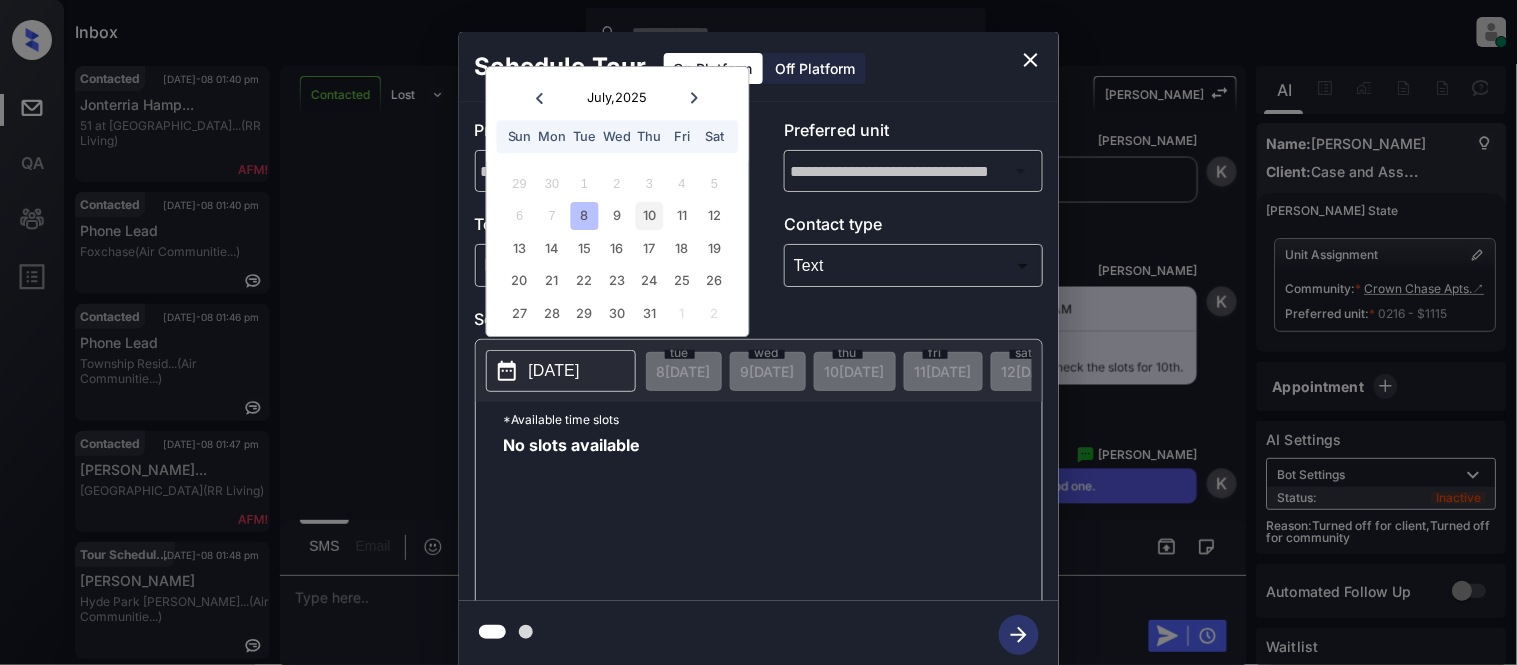 click on "10" at bounding box center (649, 216) 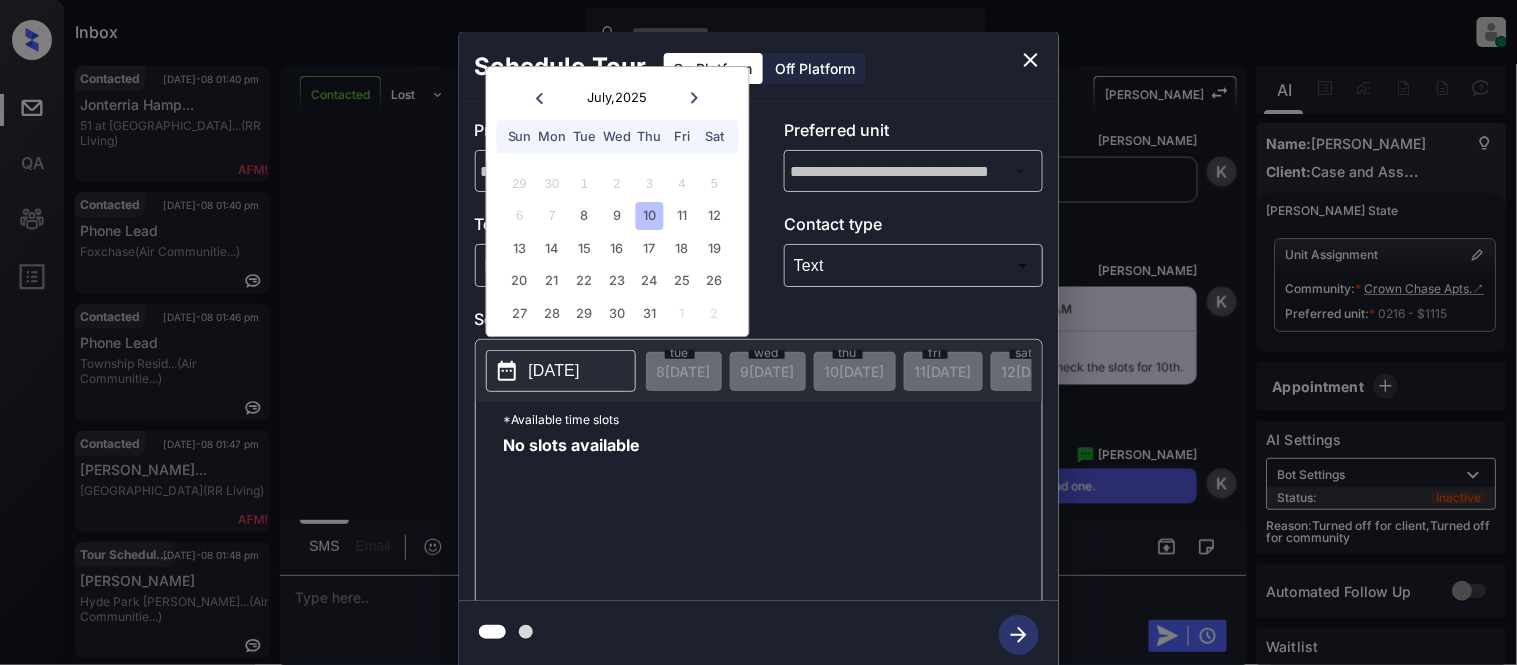 click on "**********" at bounding box center [758, 350] 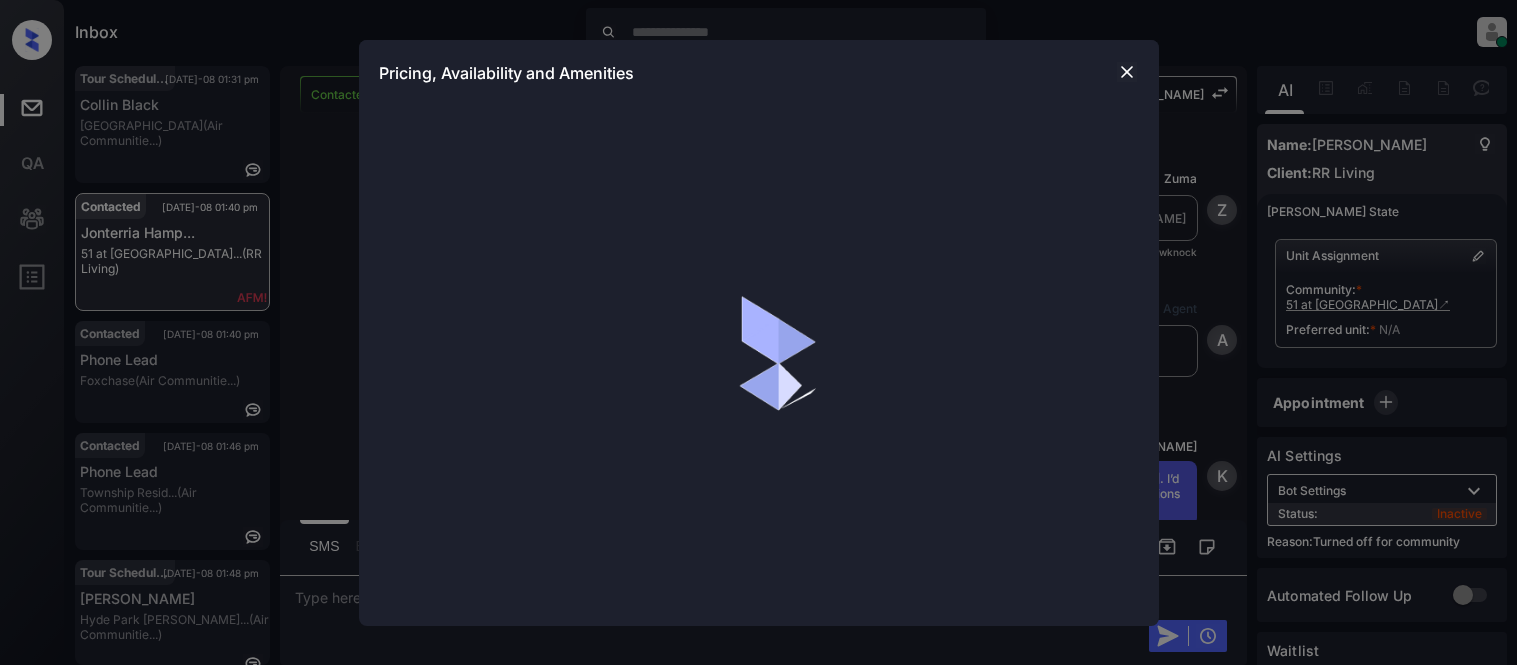 scroll, scrollTop: 0, scrollLeft: 0, axis: both 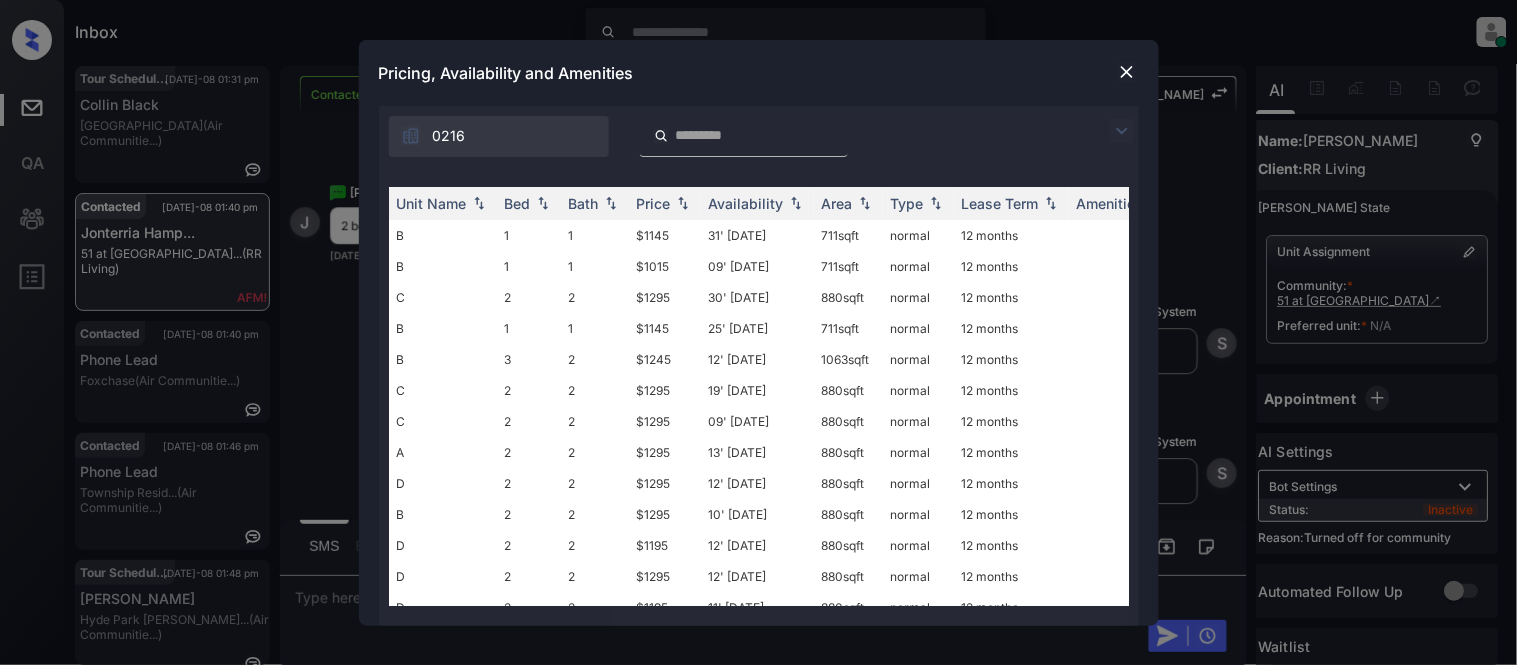 click at bounding box center [1122, 131] 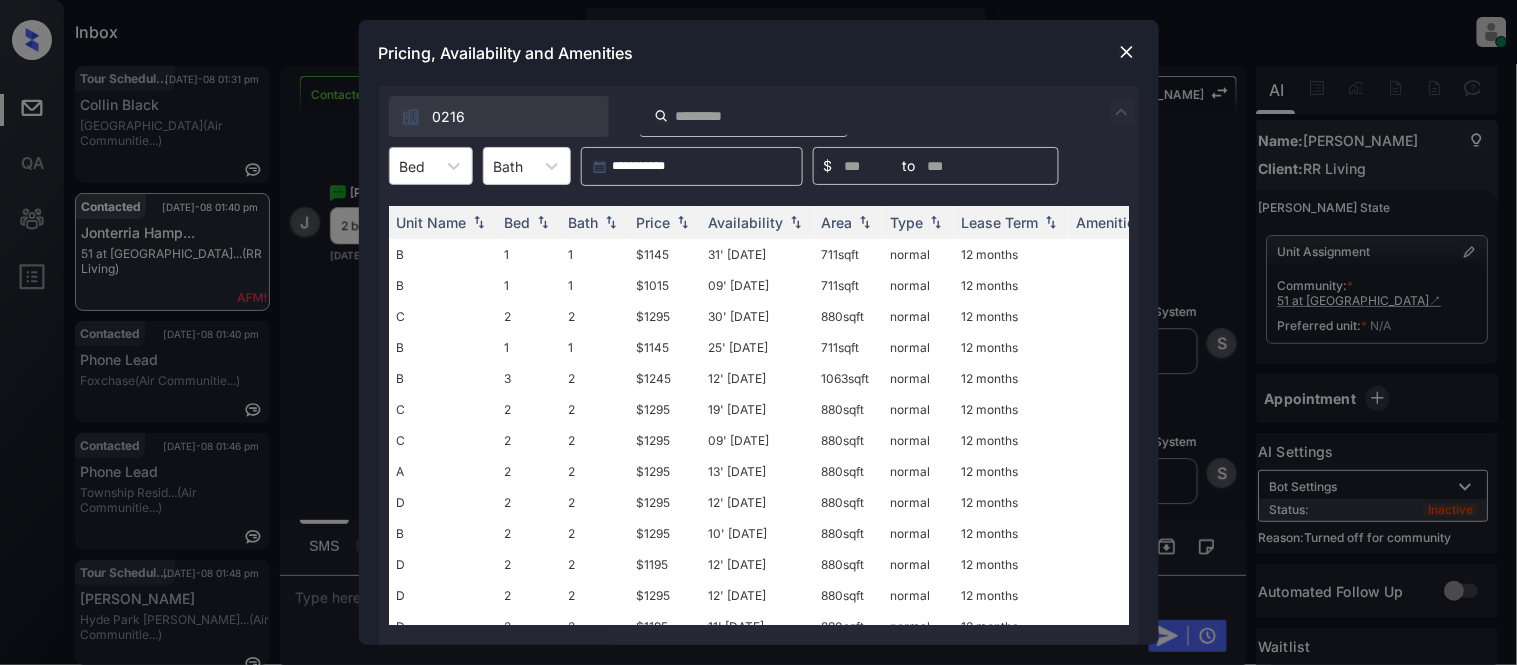 click at bounding box center [413, 166] 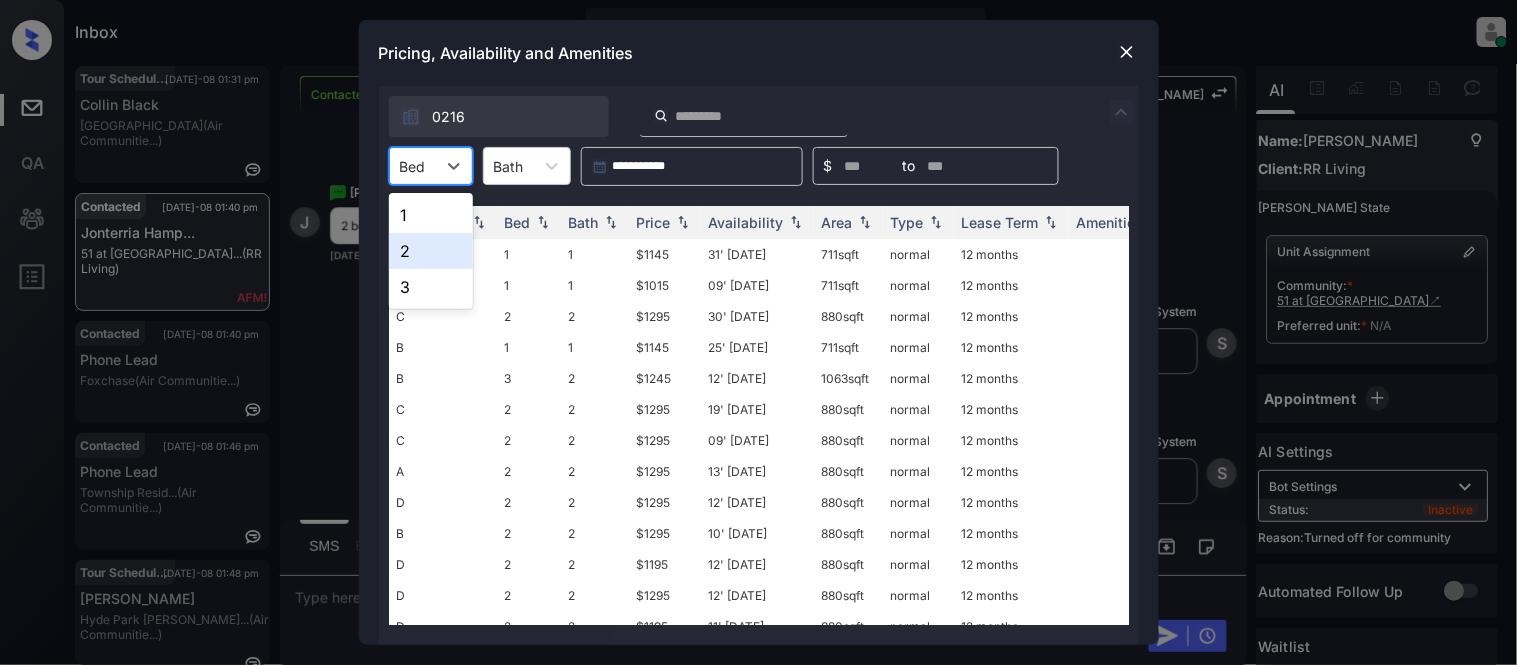 click on "2" at bounding box center (431, 251) 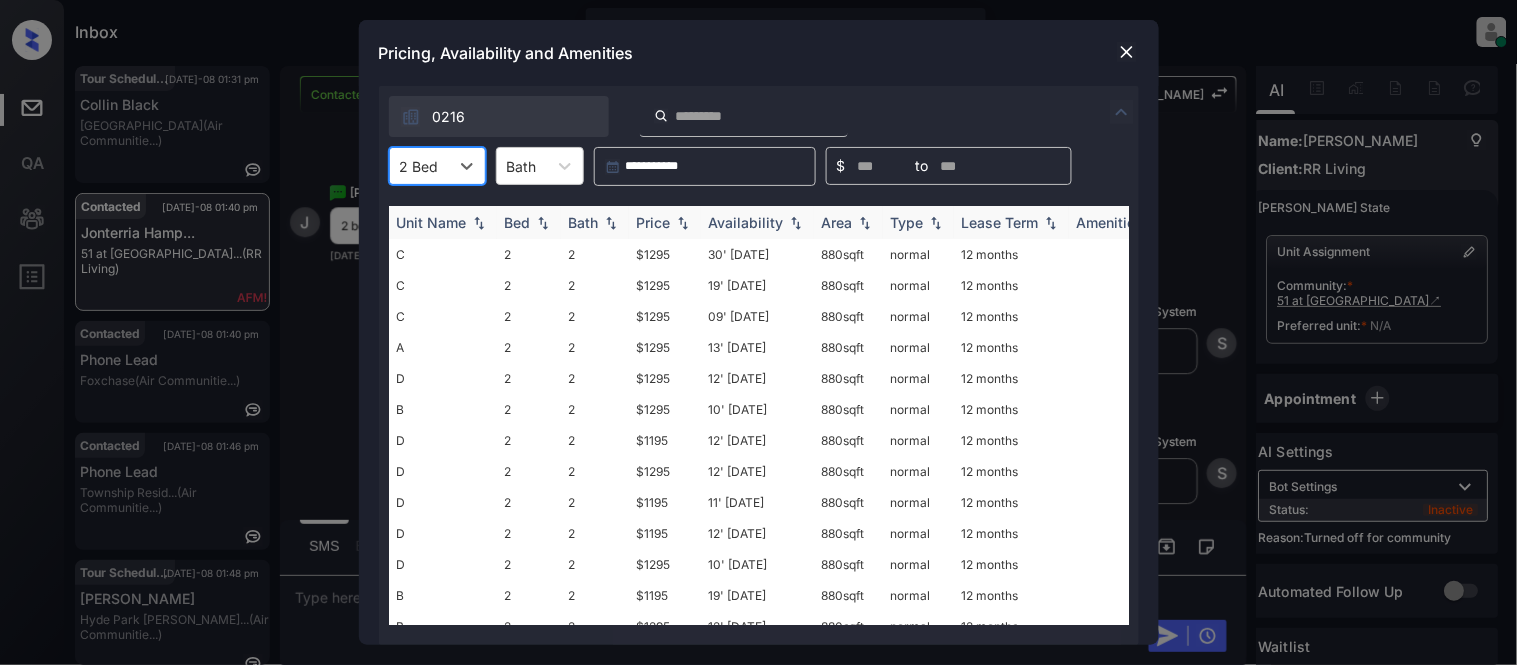 click on "Price" at bounding box center (654, 222) 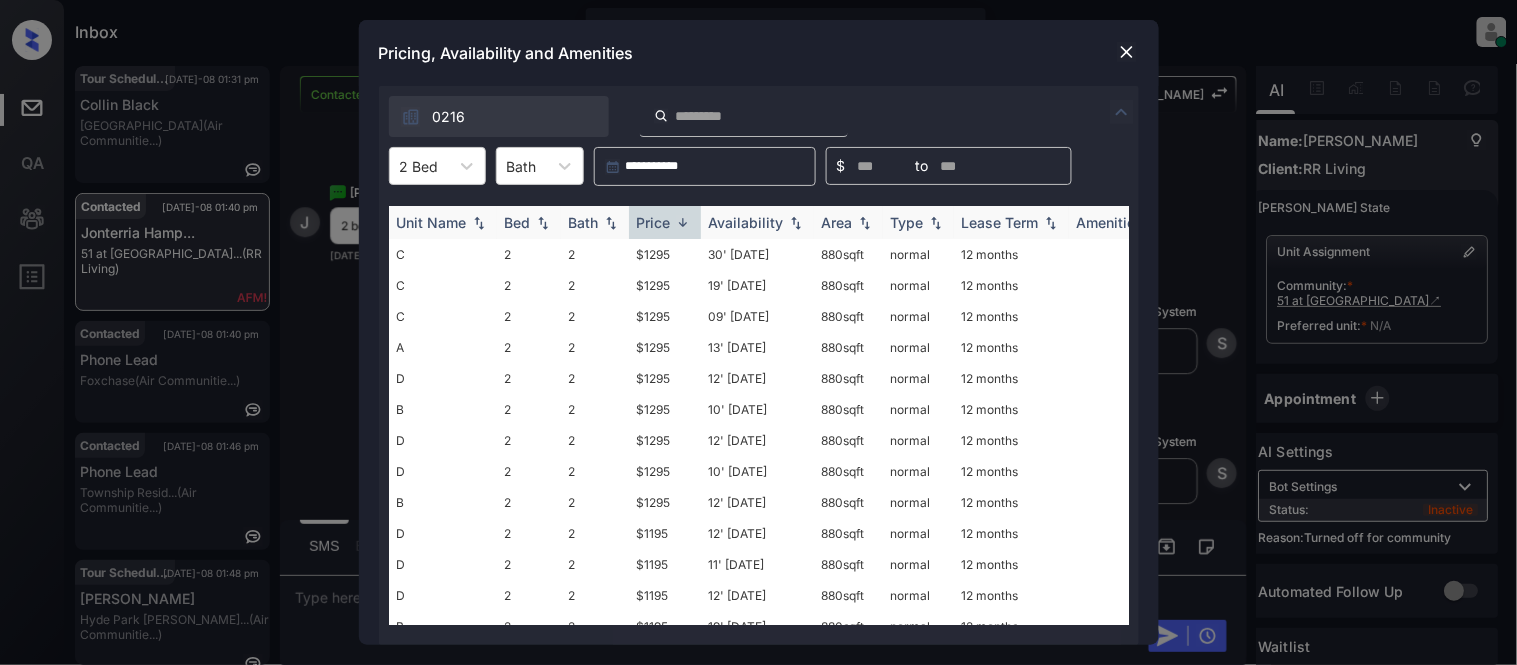 click on "Price" at bounding box center [654, 222] 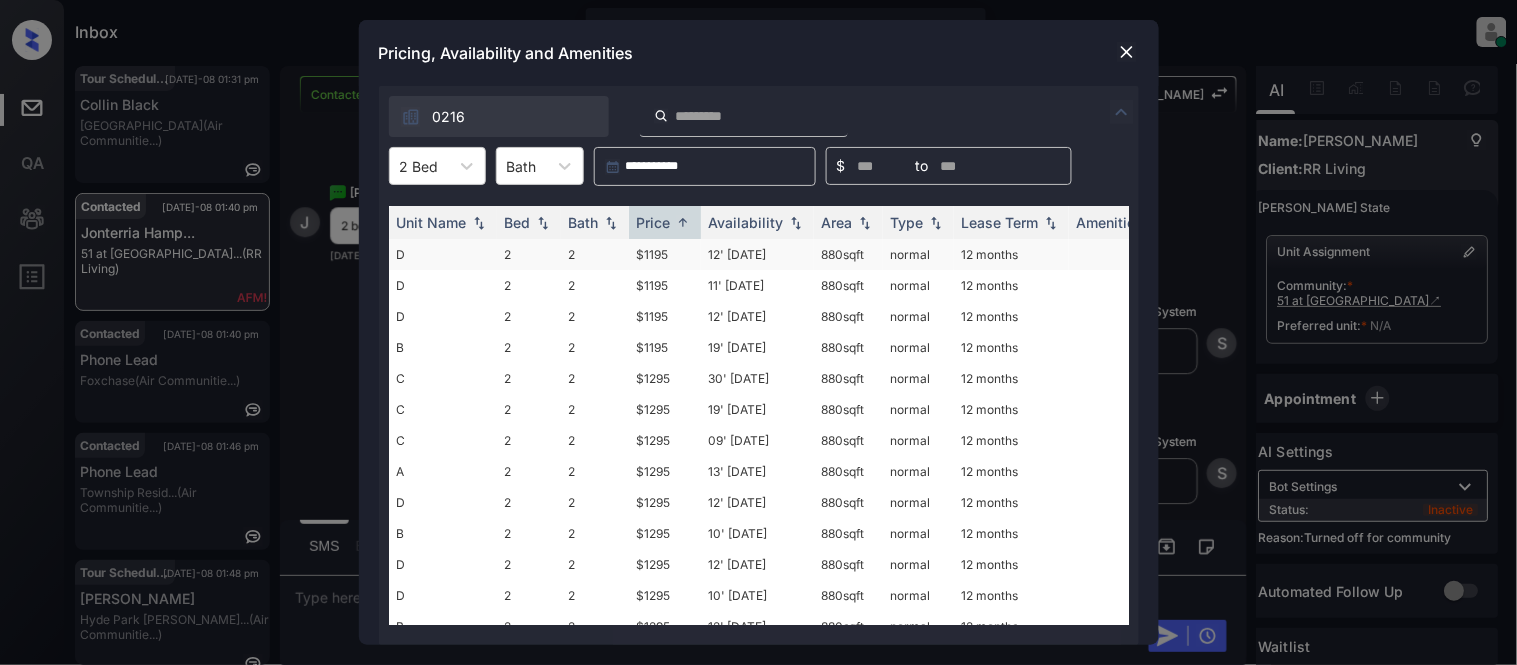 click on "$1195" at bounding box center (665, 254) 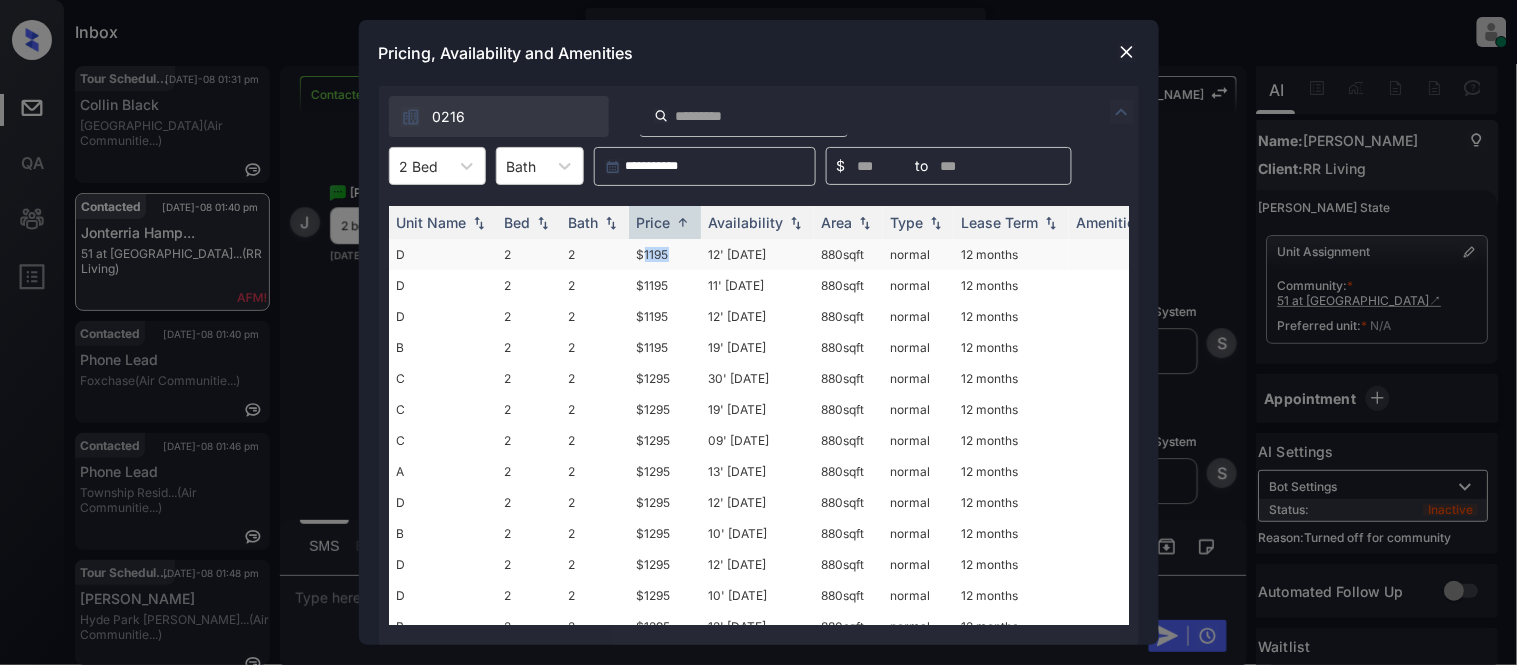 click on "$1195" at bounding box center [665, 254] 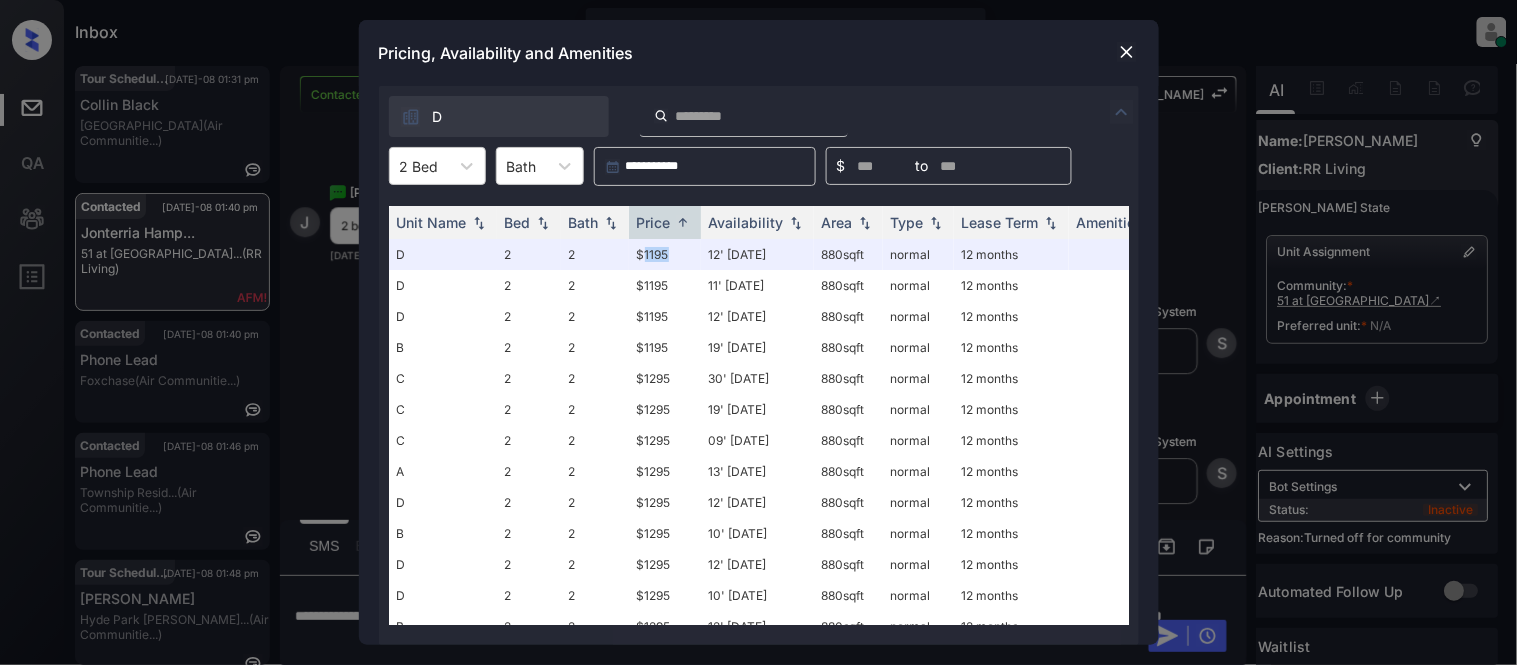 click at bounding box center (1127, 52) 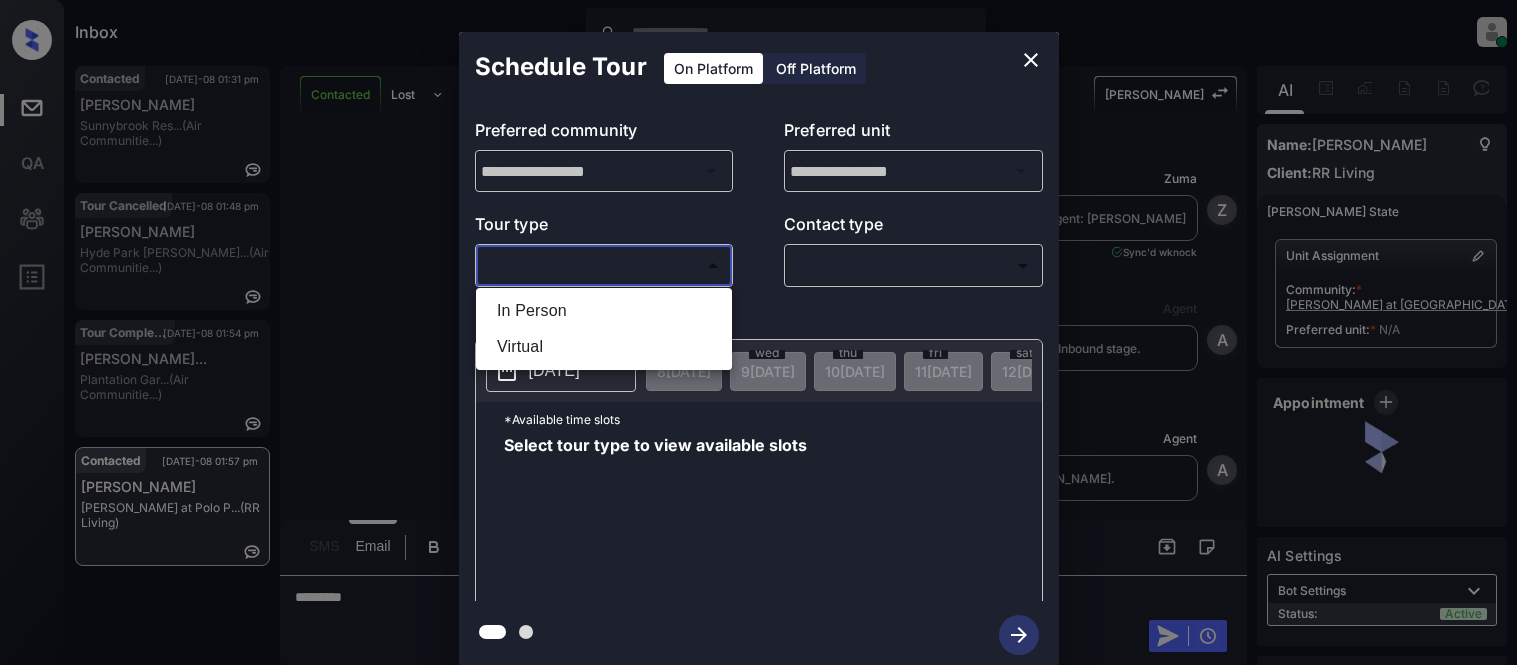 scroll, scrollTop: 0, scrollLeft: 0, axis: both 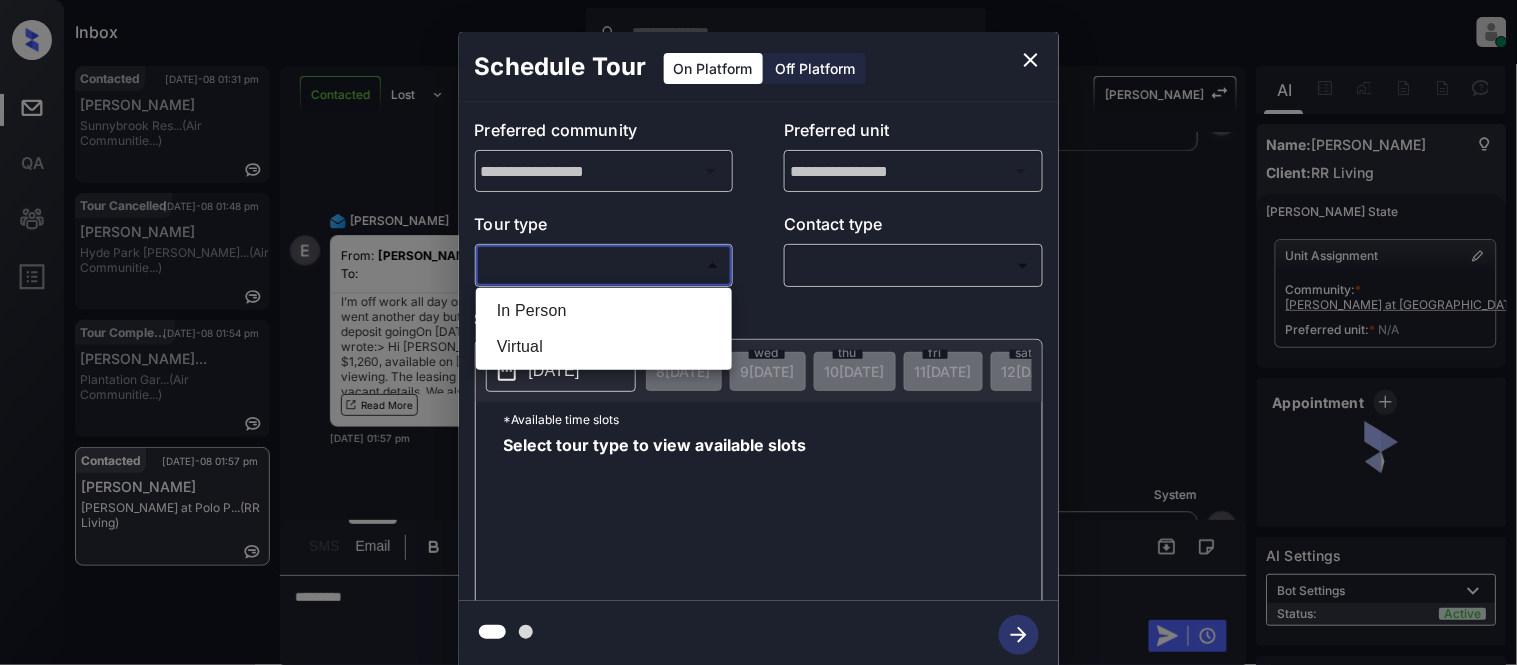 click on "In Person" at bounding box center [604, 311] 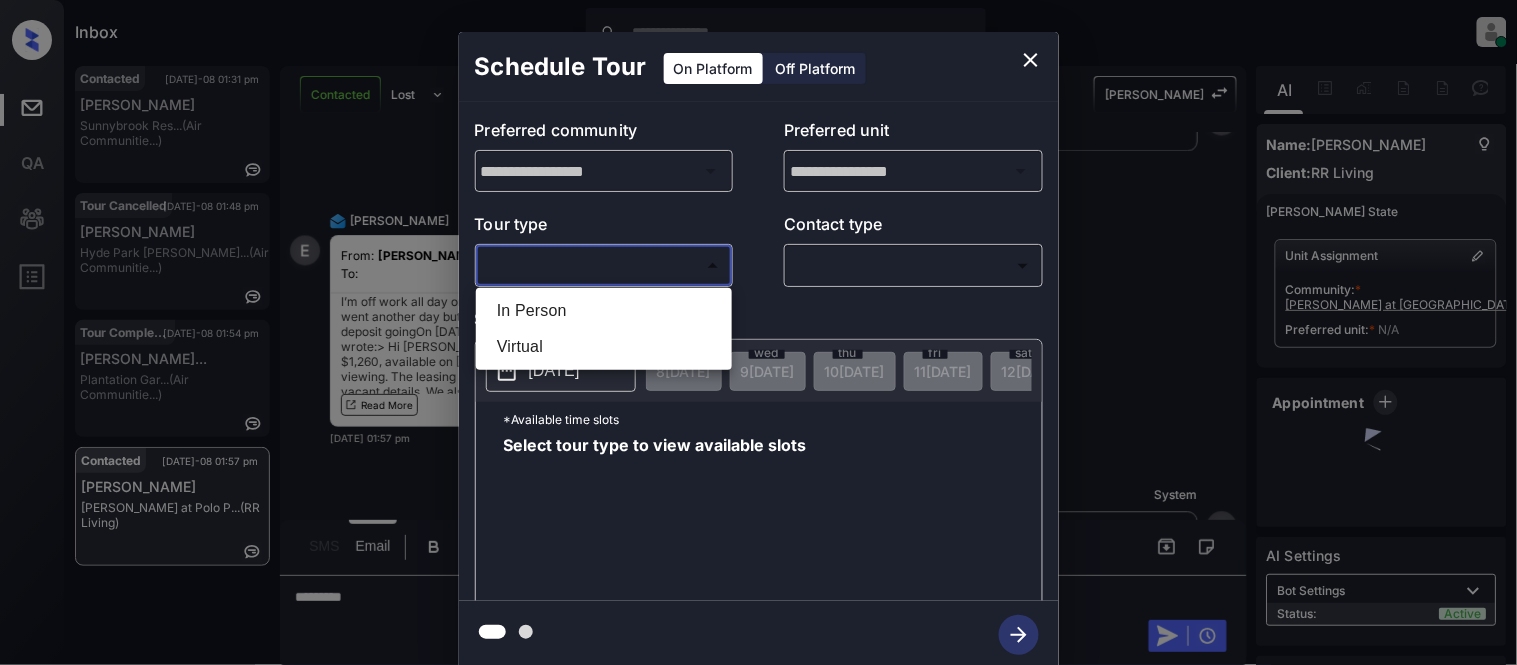 type on "********" 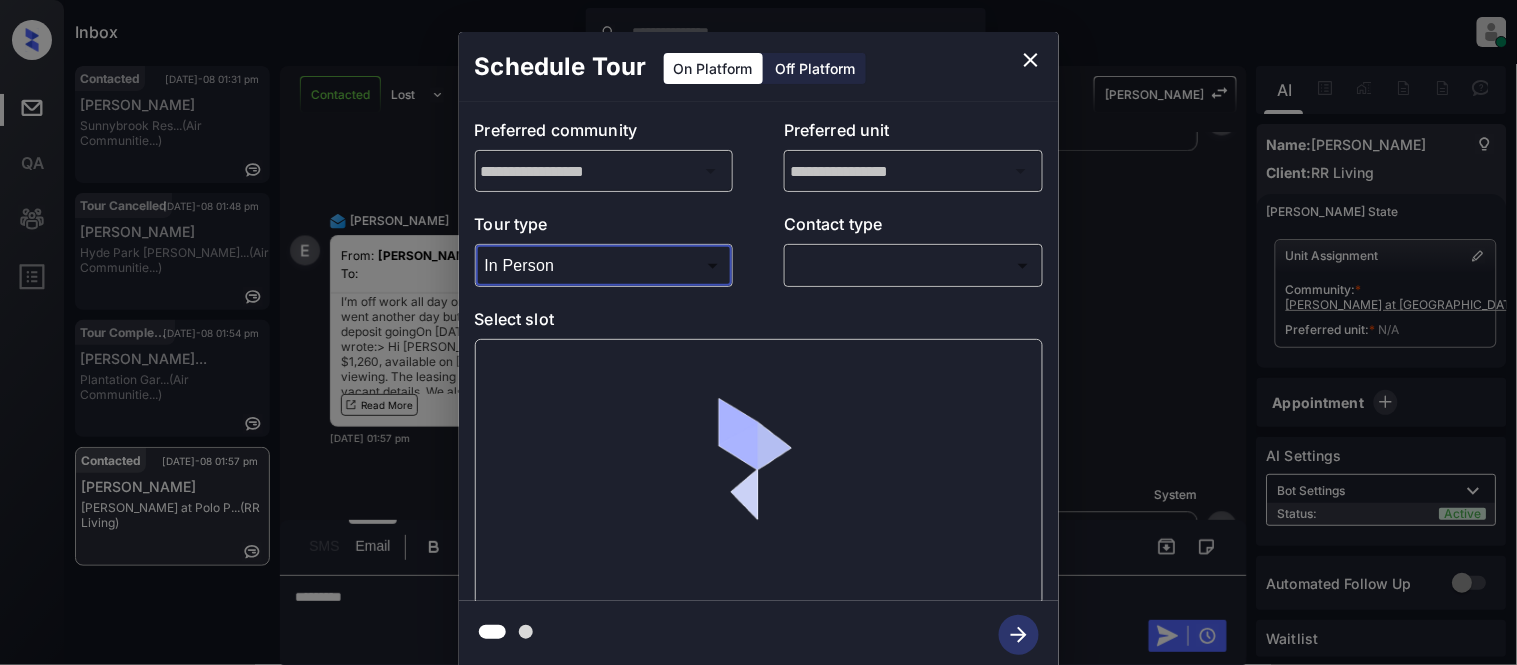 click on "Inbox [PERSON_NAME] Cataag Online Set yourself   offline Set yourself   on break Profile Switch to  light  mode Sign out Contacted [DATE]-08 01:31 pm   [PERSON_NAME] Res...  (Air Communitie...) Tour Cancelled [DATE]-08 01:48 pm   [PERSON_NAME][GEOGRAPHIC_DATA] [PERSON_NAME]...  (Air Communitie...) Tour Completed [DATE]-08 01:54 pm   [PERSON_NAME]... Plantation Gar...  (Air Communitie...) Contacted [DATE]-08 01:57 pm   [PERSON_NAME] [PERSON_NAME] at Polo P...  (RR Living) Contacted Lost Lead Sentiment: Angry Upon sliding the acknowledgement:  Lead will move to lost stage. * ​ SMS and call option will be set to opt out. AFM will be turned off for the lead. Kelsey New Message [PERSON_NAME] Lead transferred to leasing agent: [PERSON_NAME] [DATE] 09:35 am  Sync'd w  knock Z New Message Agent Lead created via webhook in Inbound stage. [DATE] 09:35 am A New Message Agent AFM Request sent to [PERSON_NAME]. [DATE] 09:35 am A New Message Agent Notes Note: Structured Note:
Move In Date: [DATE]
[DATE] 09:35 am A New Message [PERSON_NAME] From:   To:" at bounding box center [758, 332] 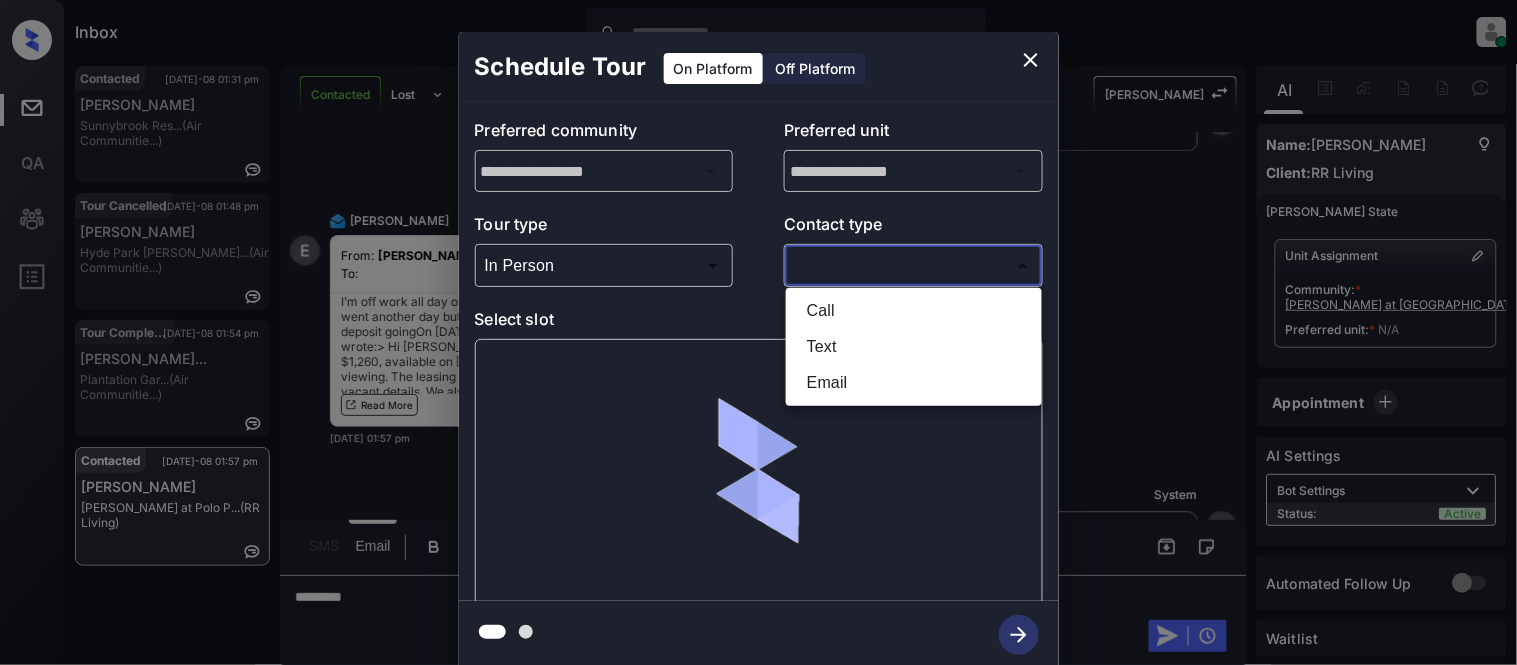 click on "Text" at bounding box center [914, 347] 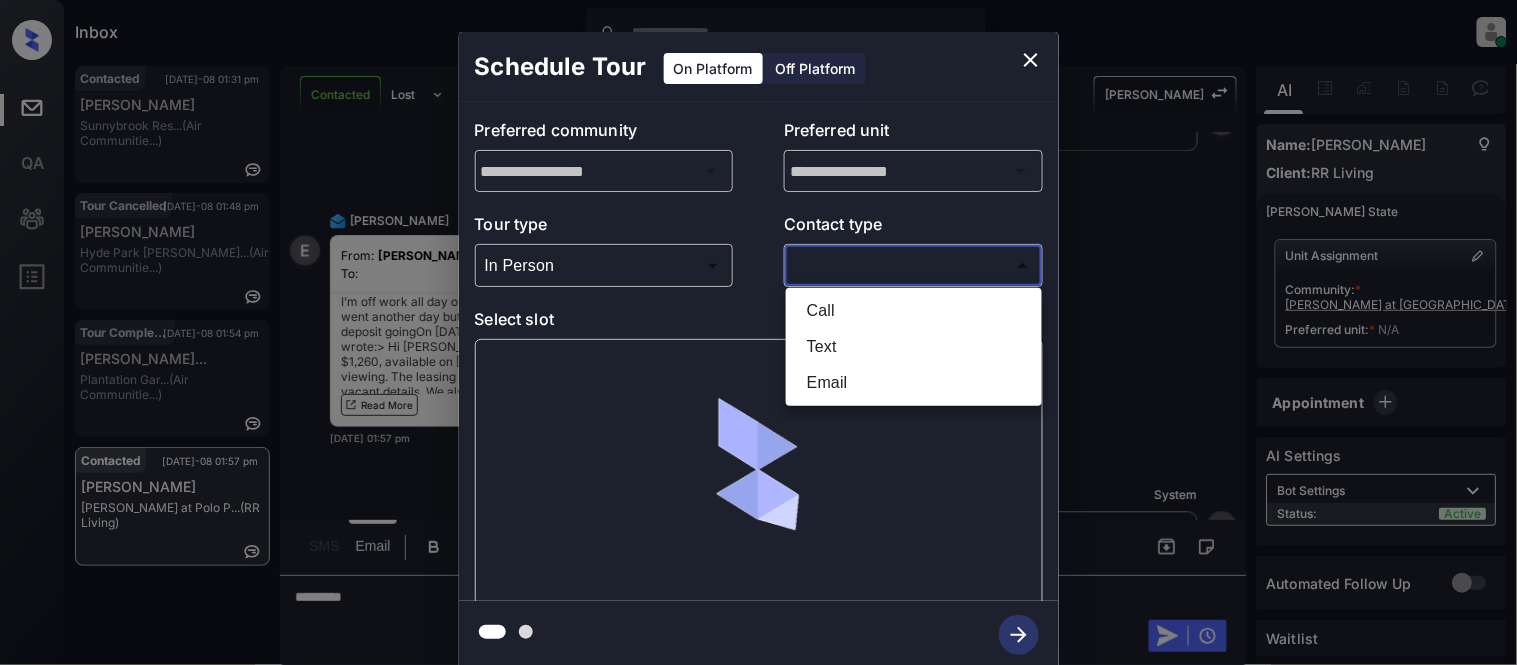 type on "****" 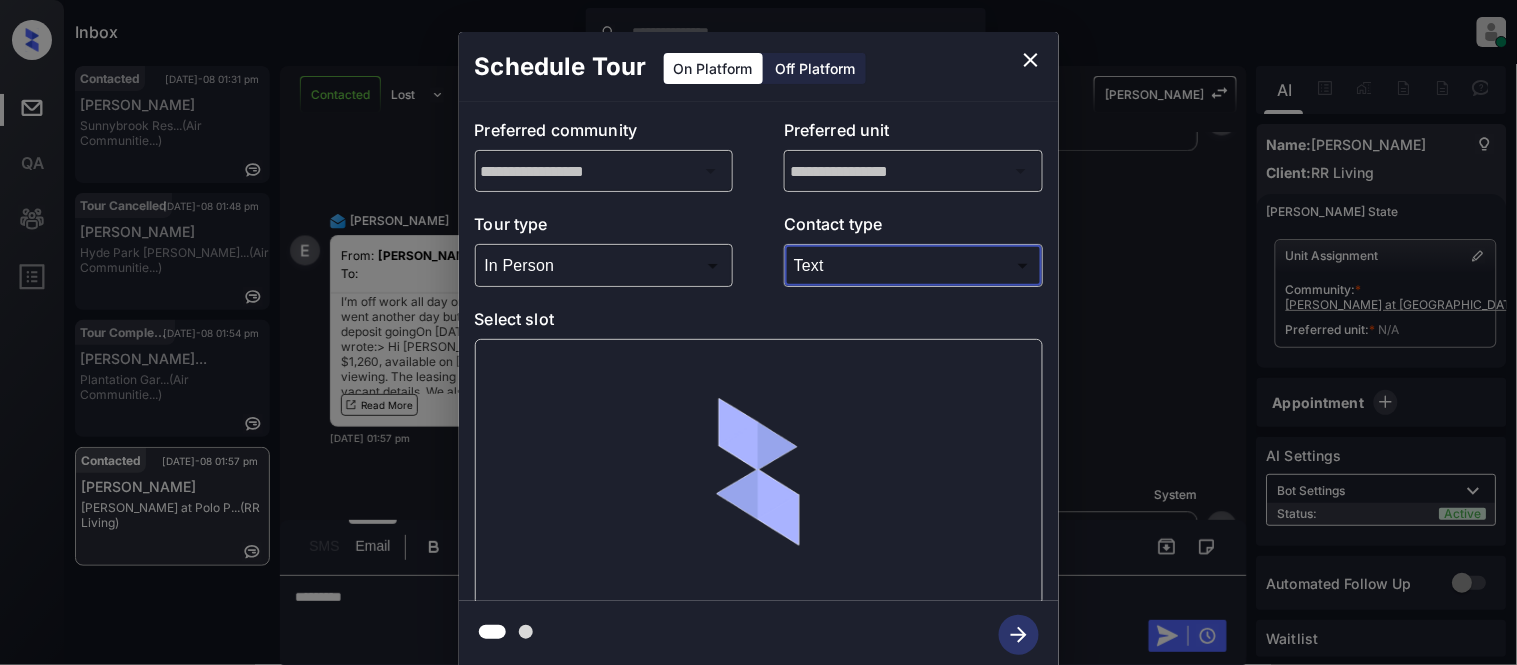 click at bounding box center [759, 472] 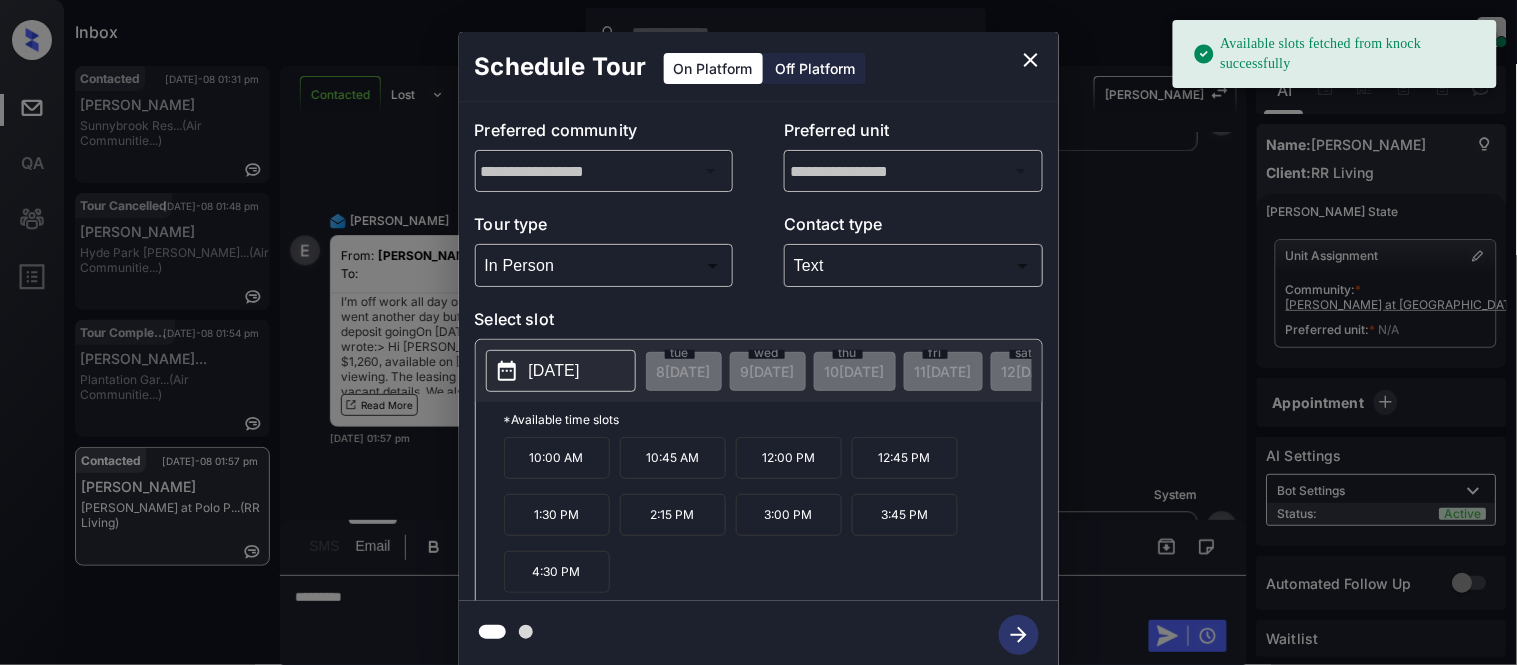 click on "[DATE]" at bounding box center (554, 371) 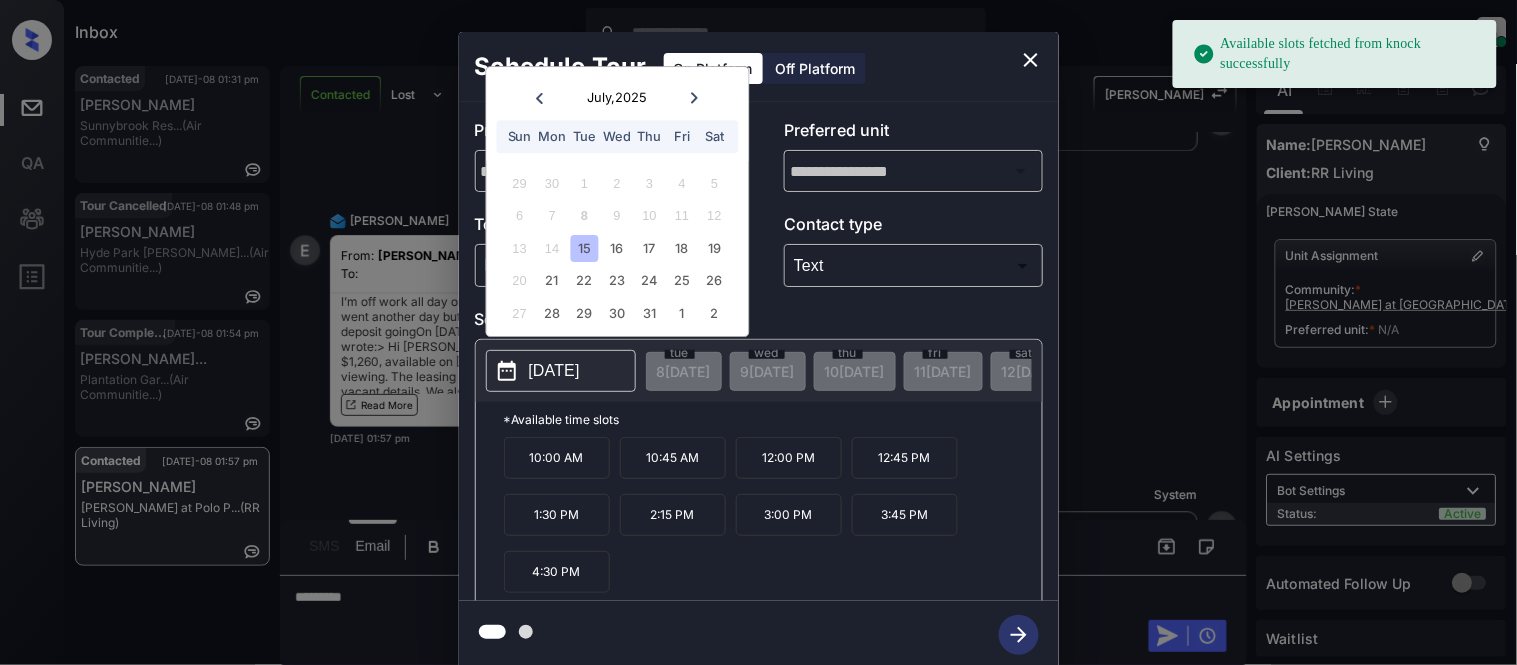 click on "14" at bounding box center [552, 248] 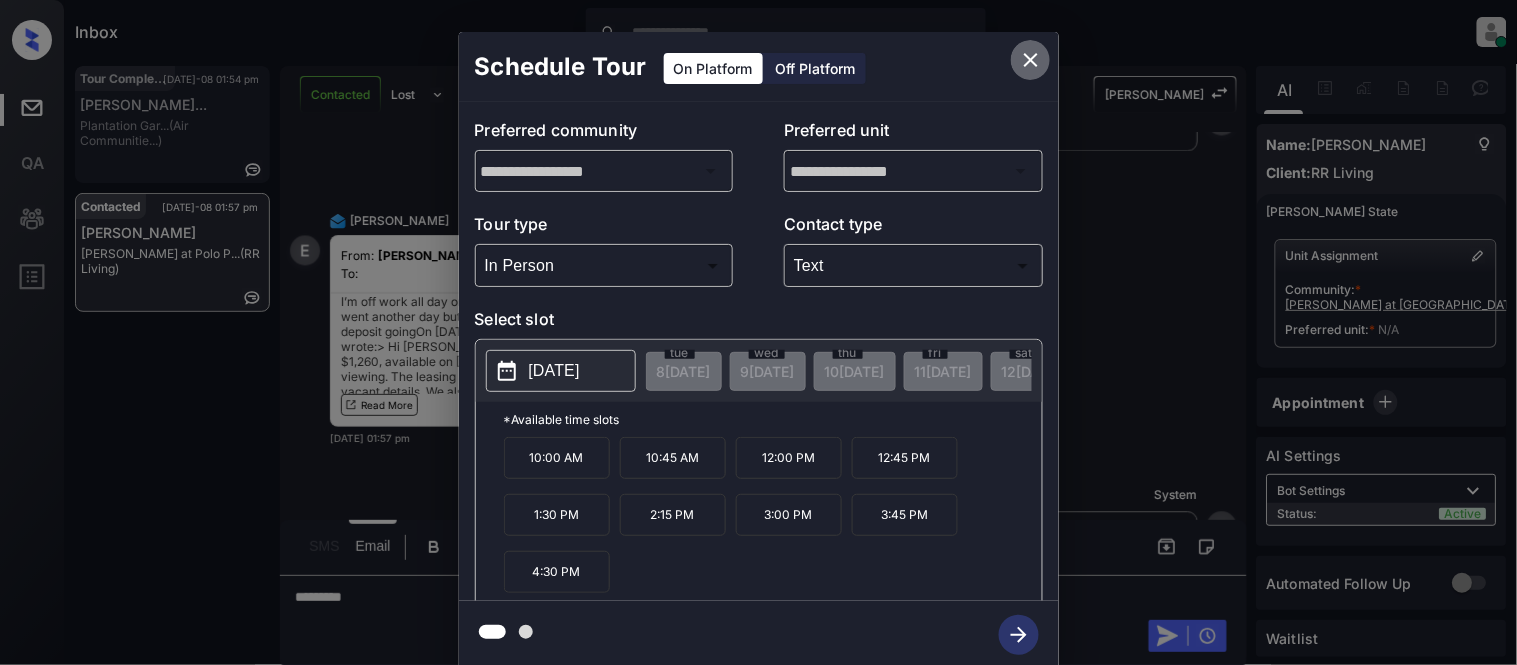 click 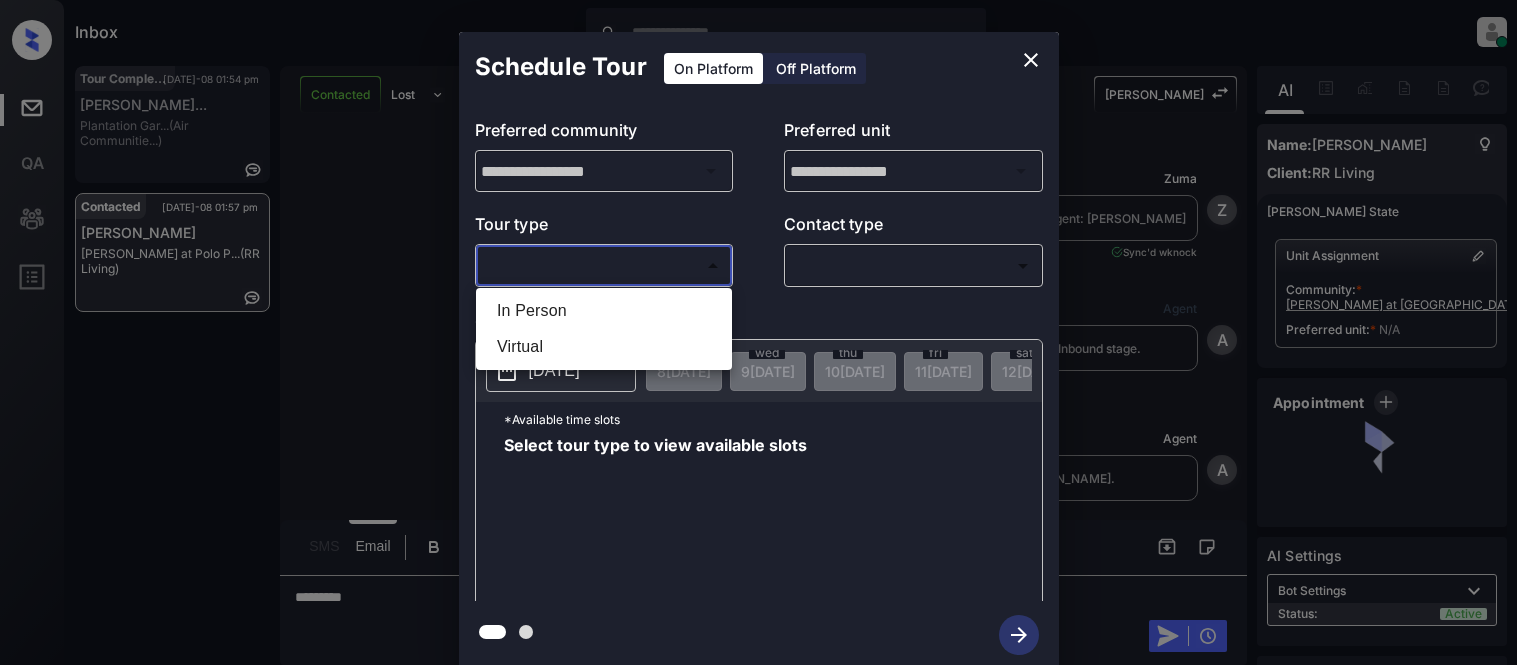 scroll, scrollTop: 0, scrollLeft: 0, axis: both 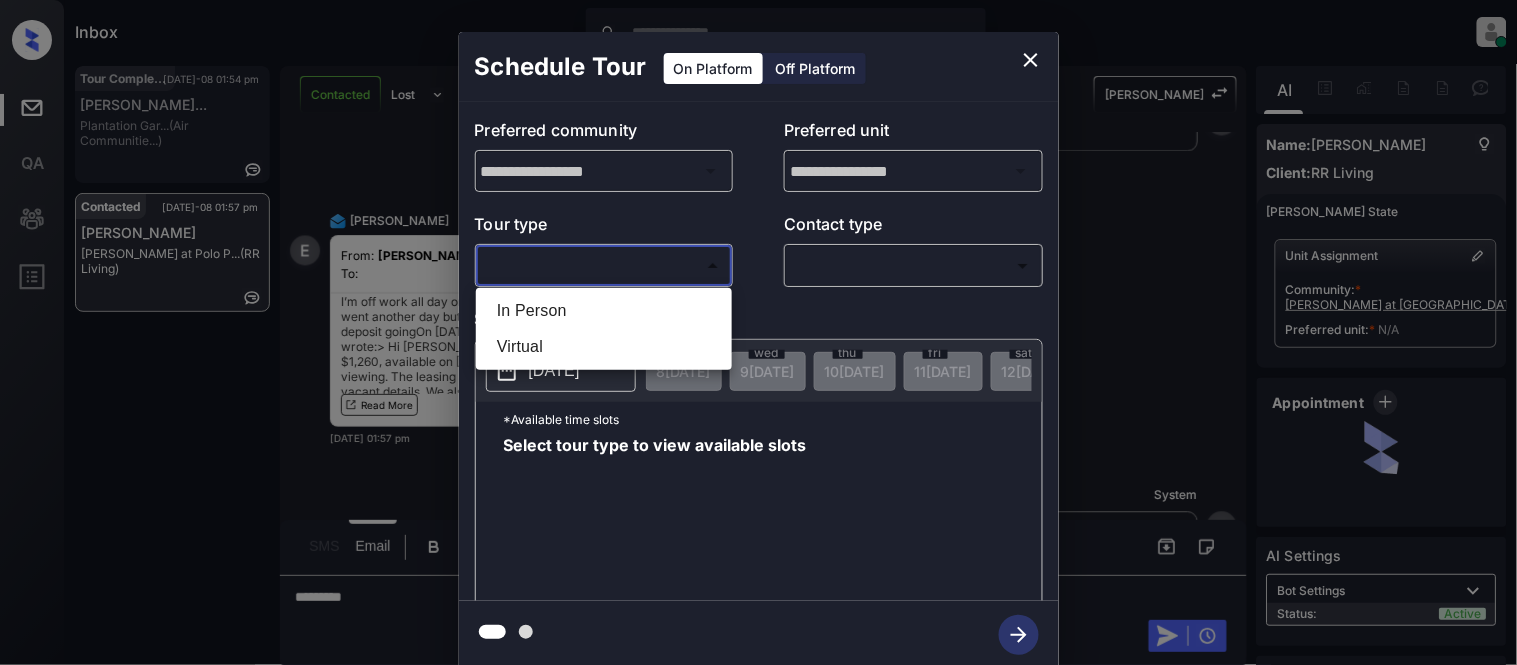 click on "In Person" at bounding box center [604, 311] 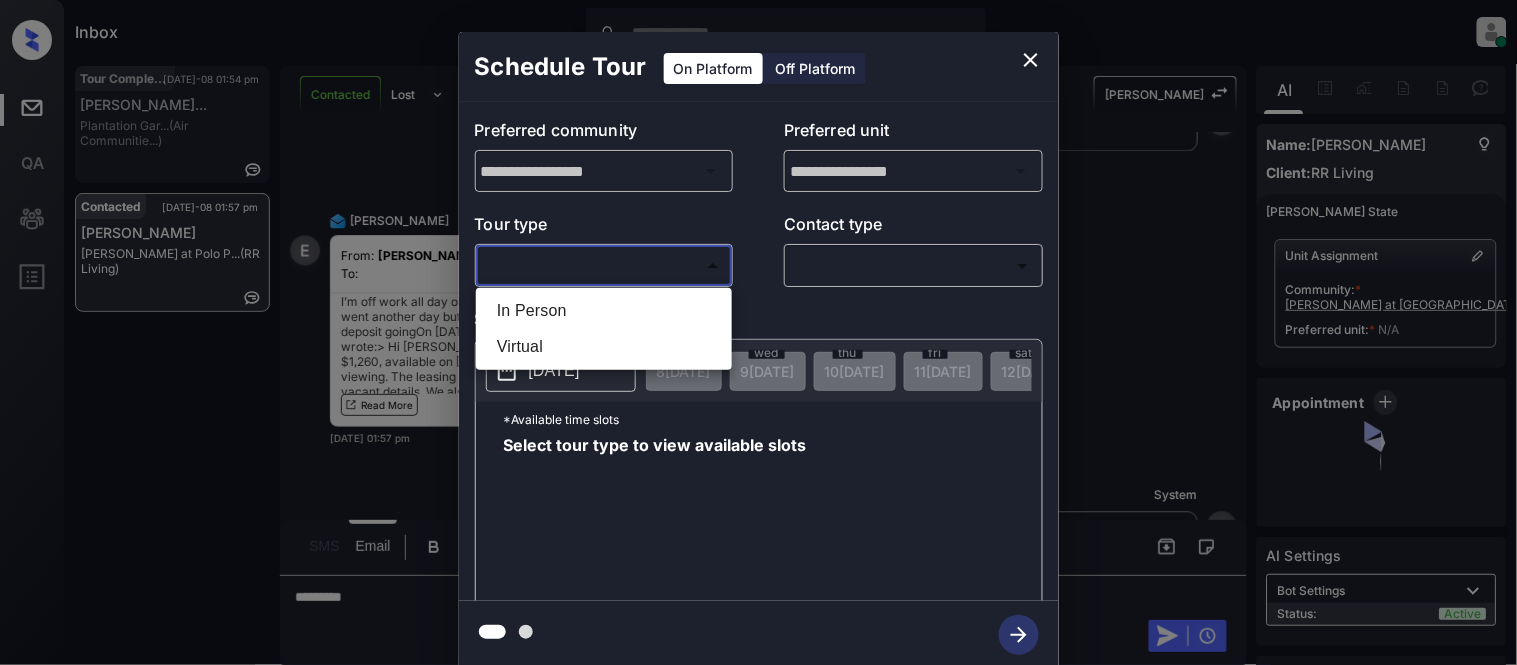 type on "********" 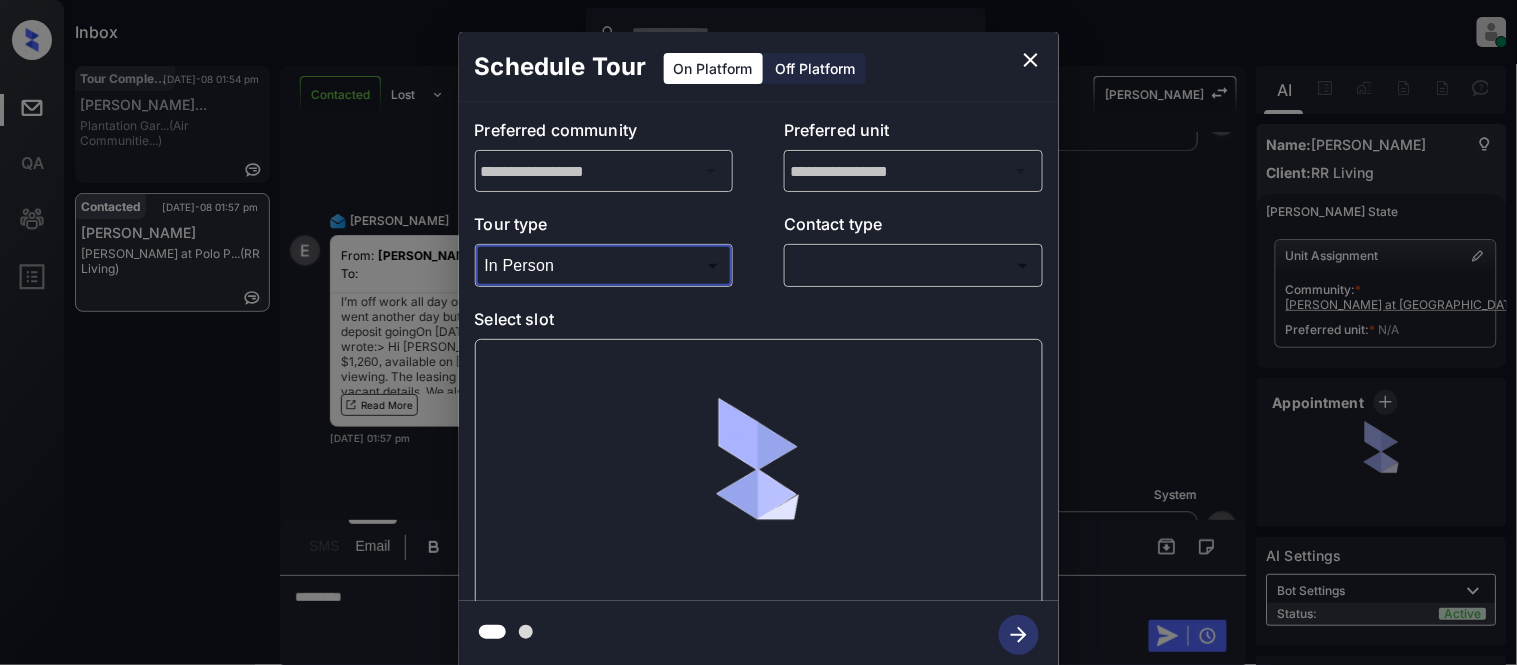 click on "Inbox [PERSON_NAME] Cataag Online Set yourself   offline Set yourself   on break Profile Switch to  light  mode Sign out Tour Completed [DATE]-08 01:54 pm   [PERSON_NAME]... Plantation Gar...  (Air Communitie...) Contacted [DATE]-08 01:57 pm   [PERSON_NAME] [PERSON_NAME] at Polo P...  (RR Living) Contacted Lost Lead Sentiment: Angry Upon sliding the acknowledgement:  Lead will move to lost stage. * ​ SMS and call option will be set to opt out. AFM will be turned off for the lead. Kelsey New Message [PERSON_NAME] Lead transferred to leasing agent: [PERSON_NAME] [DATE] 09:35 am  Sync'd w  knock Z New Message Agent Lead created via webhook in Inbound stage. [DATE] 09:35 am A New Message Agent AFM Request sent to [PERSON_NAME]. [DATE] 09:35 am A New Message Agent Notes Note: Structured Note:
Move In Date: [DATE]
[DATE] 09:35 am A New Message [PERSON_NAME] From:   [EMAIL_ADDRESS][DOMAIN_NAME] To:   [PERSON_NAME][DOMAIN_NAME][EMAIL_ADDRESS][DOMAIN_NAME] Hi [PERSON_NAME],
Best, [PERSON_NAME]
[DATE] 09:36 am   | TemplateAFMEmail  Sync'd w  knock K [PERSON_NAME]" at bounding box center (758, 332) 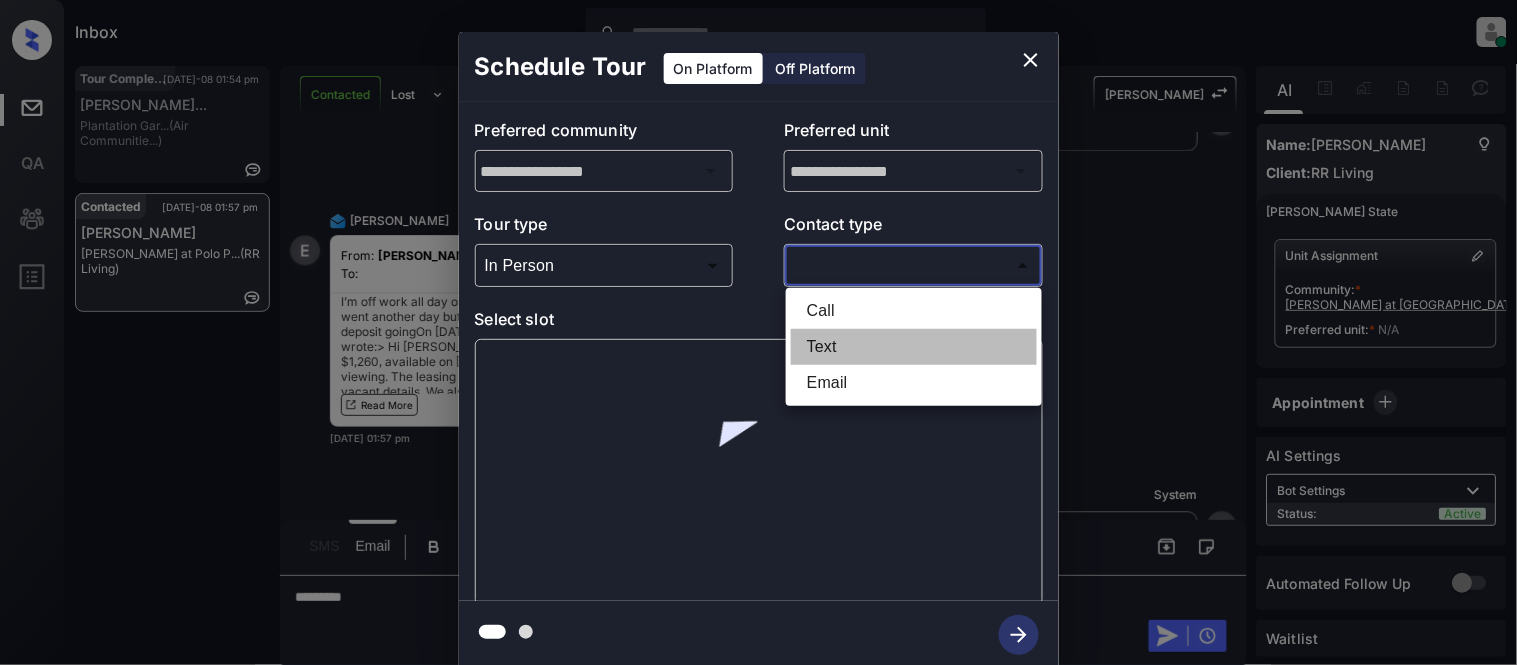 click on "Text" at bounding box center (914, 347) 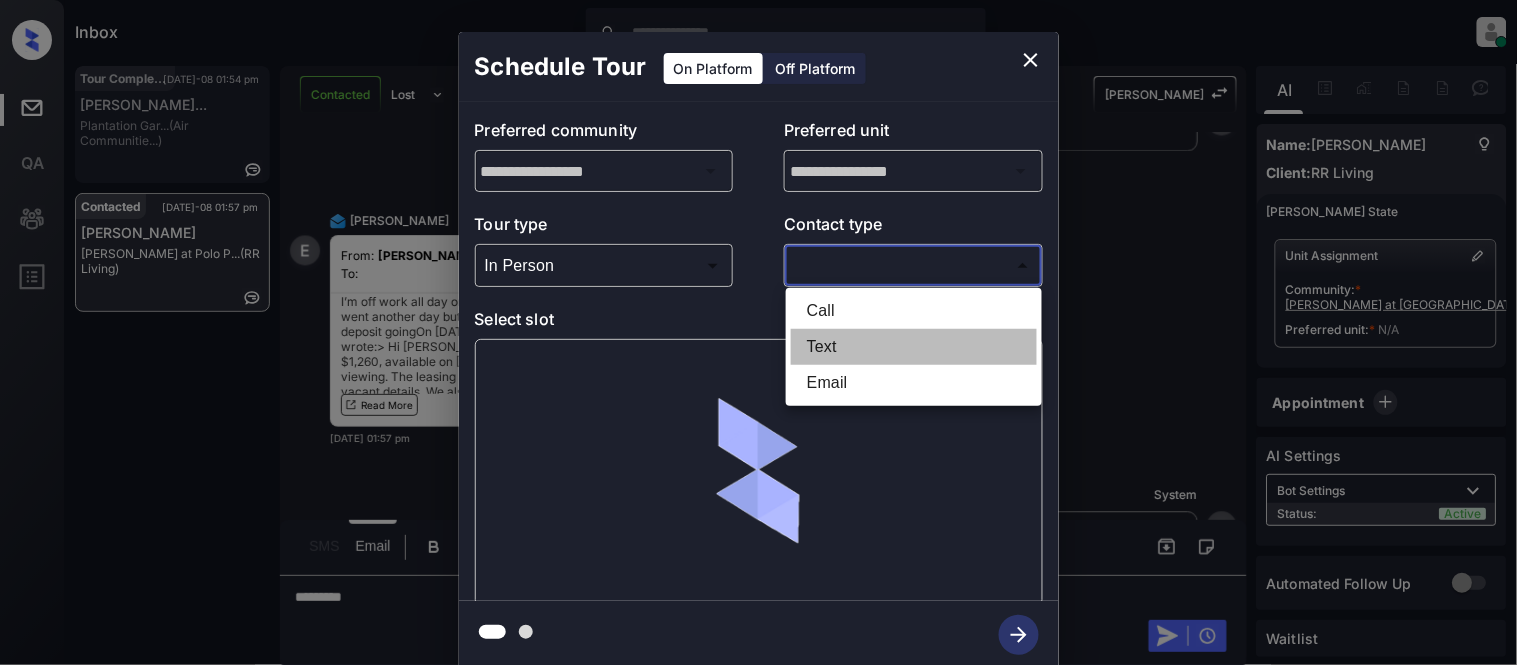 type on "****" 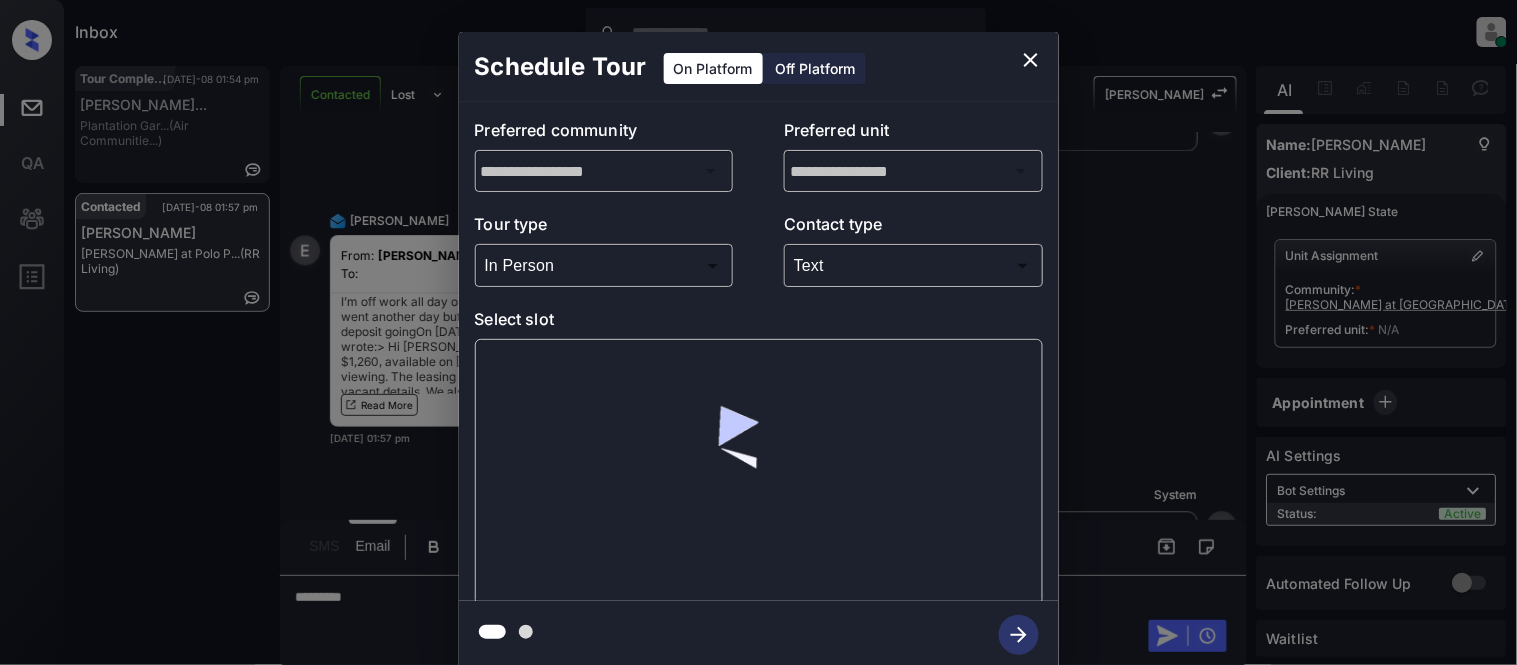 click at bounding box center [759, 472] 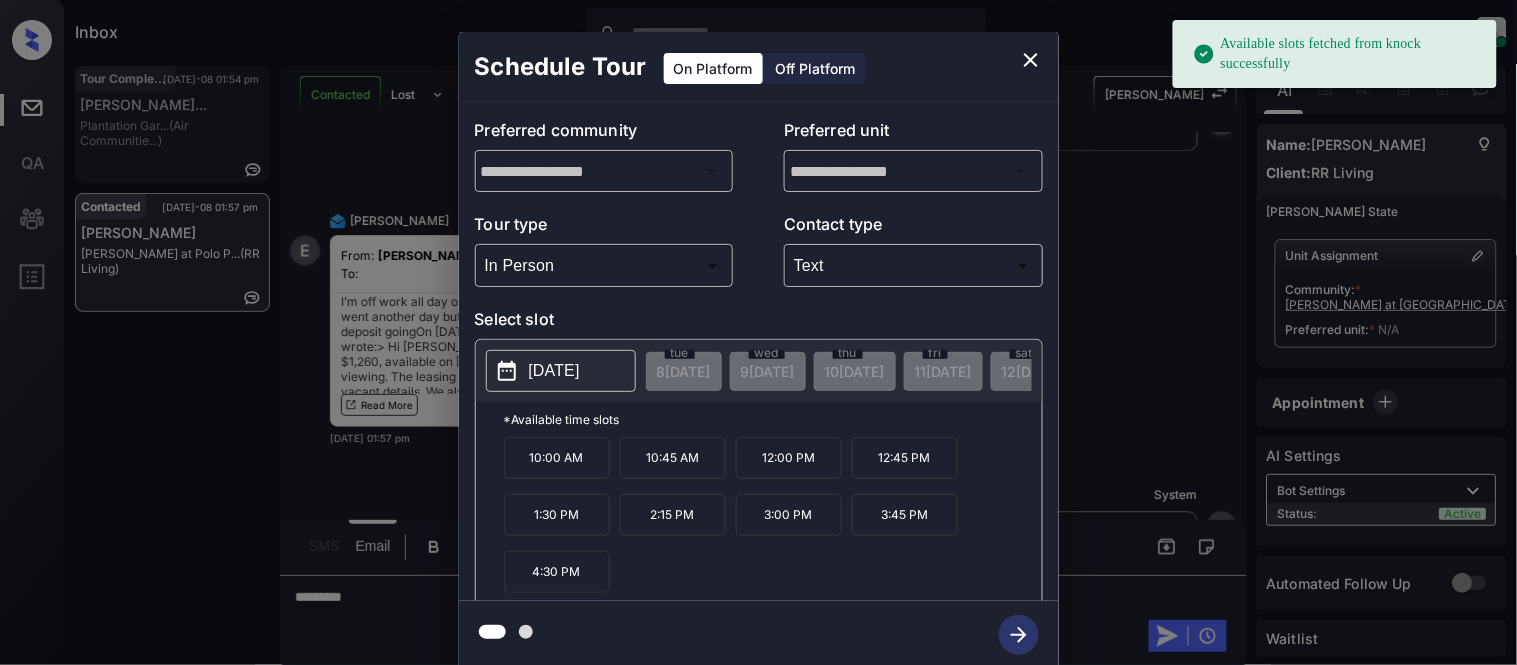 click on "2025-07-15" at bounding box center [554, 371] 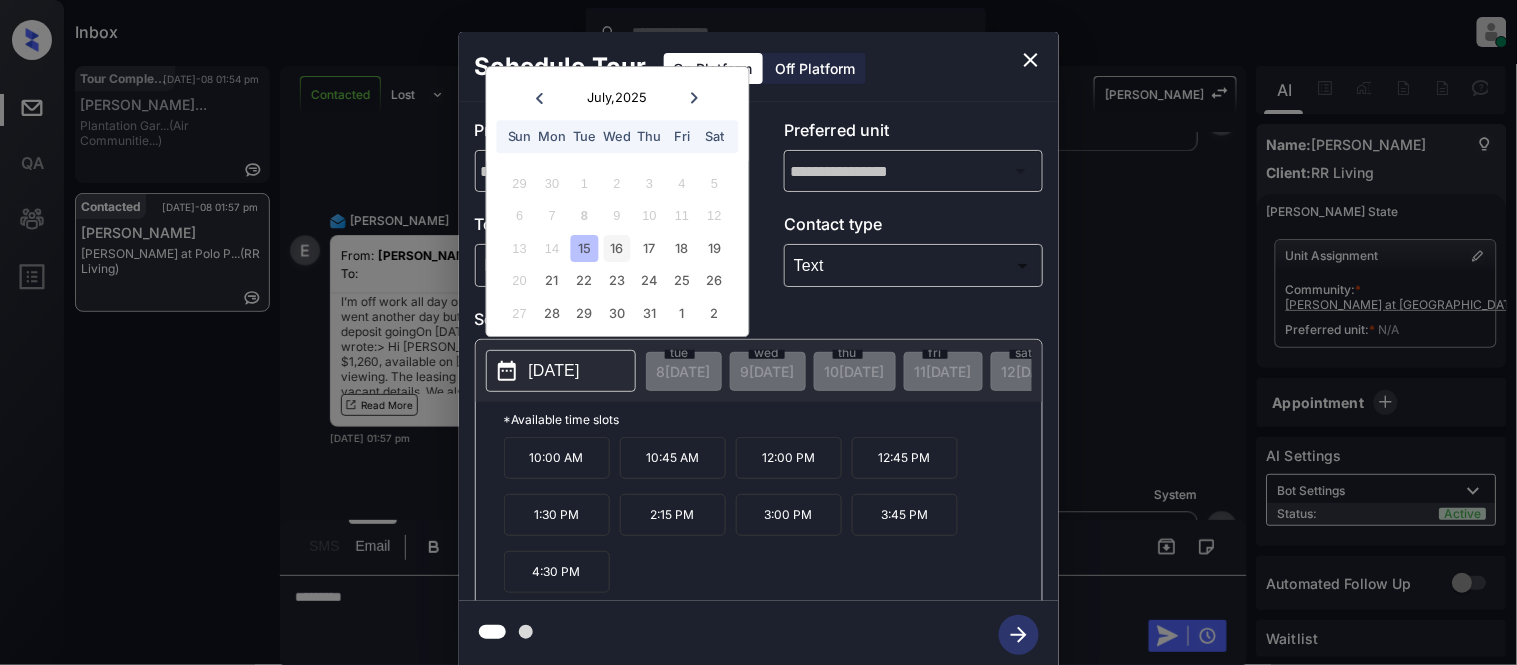 click on "16" at bounding box center (617, 248) 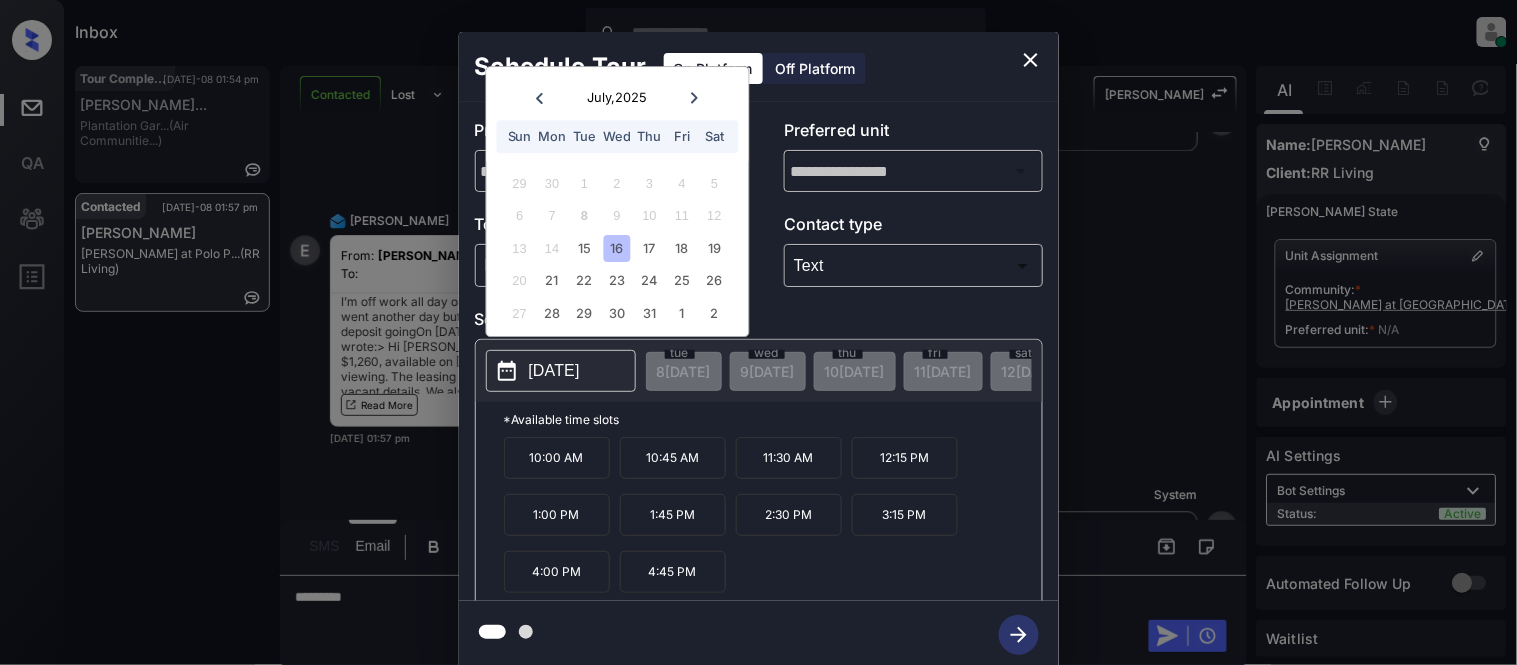 click on "13 14 15 16 17 18 19" at bounding box center (617, 248) 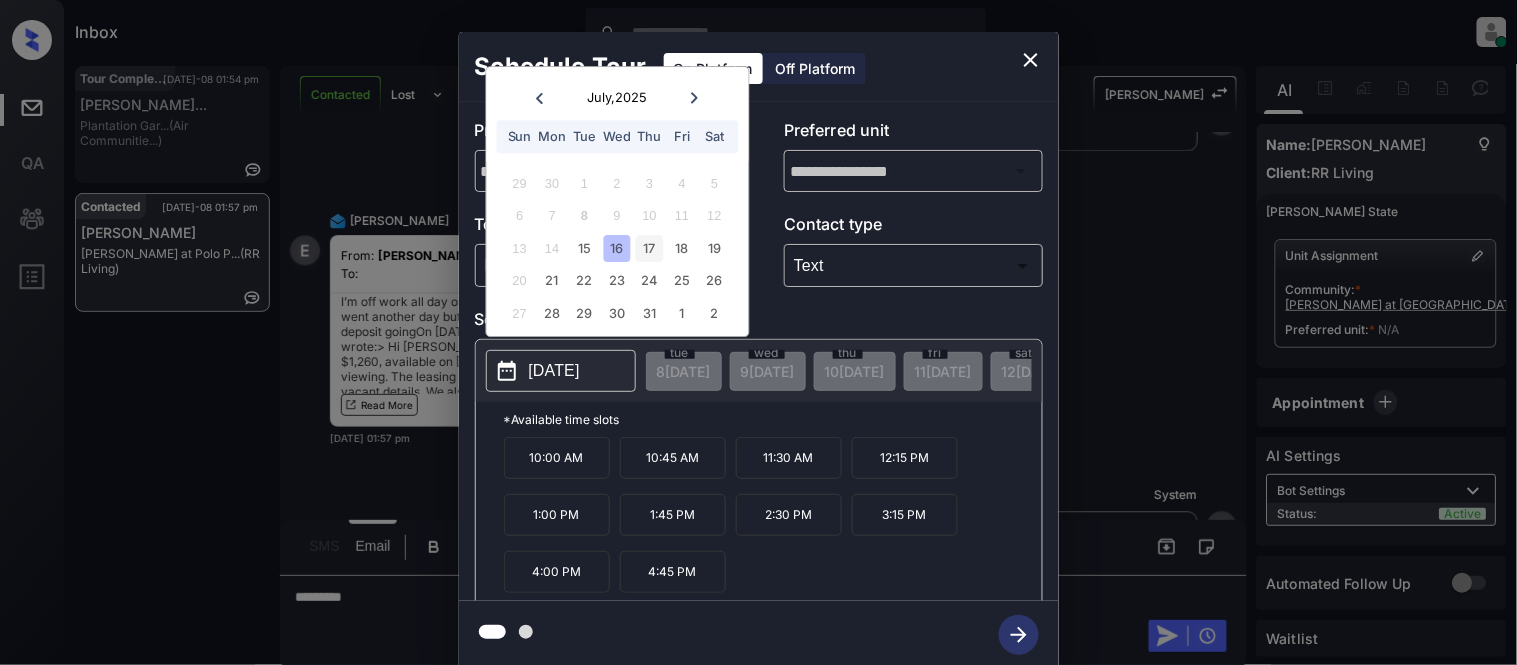 click on "17" at bounding box center (649, 248) 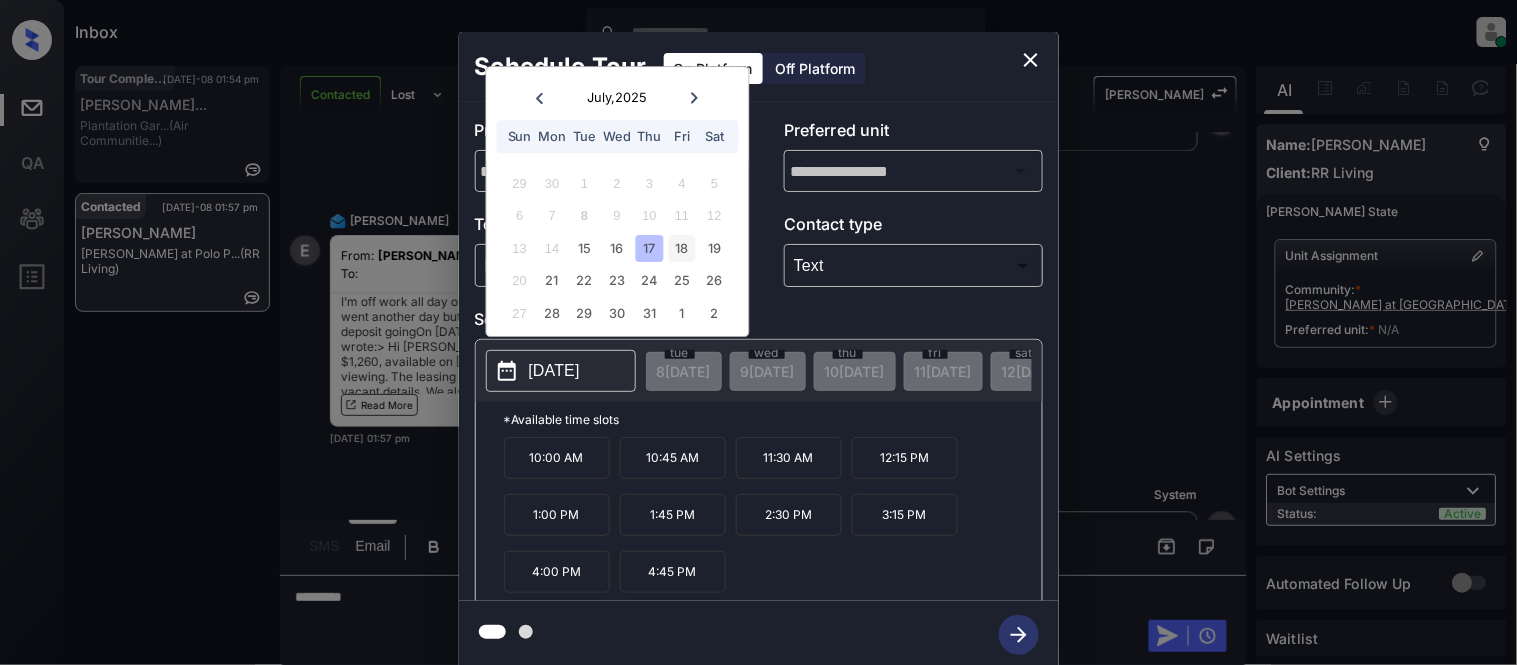 click on "18" at bounding box center [682, 248] 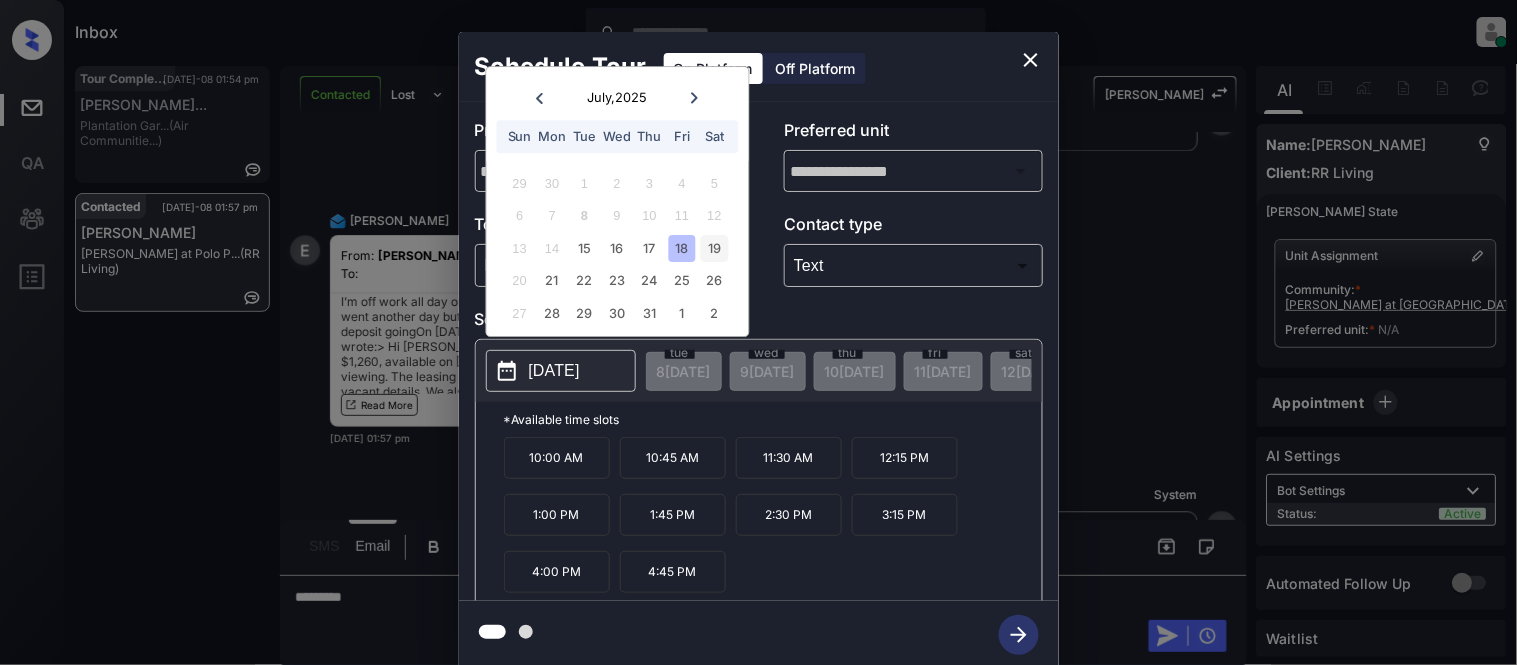 click on "19" at bounding box center [714, 248] 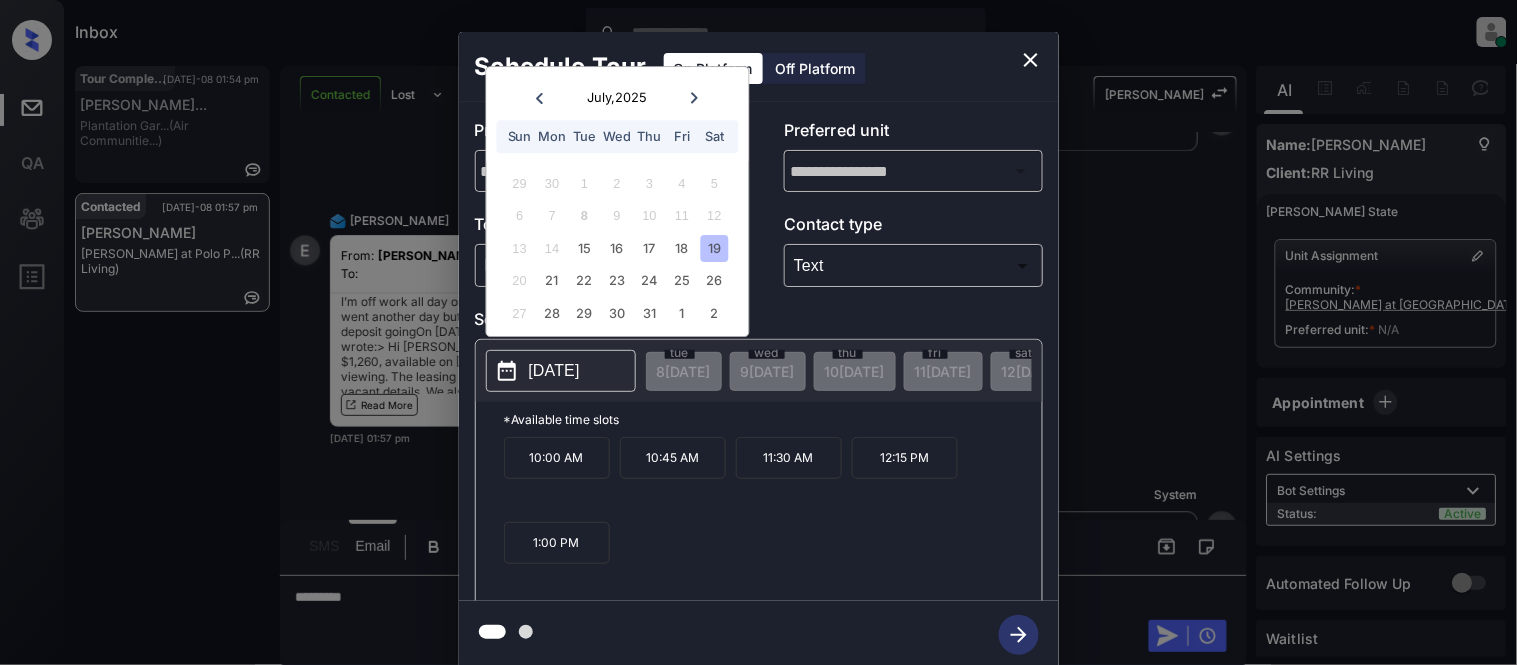 click 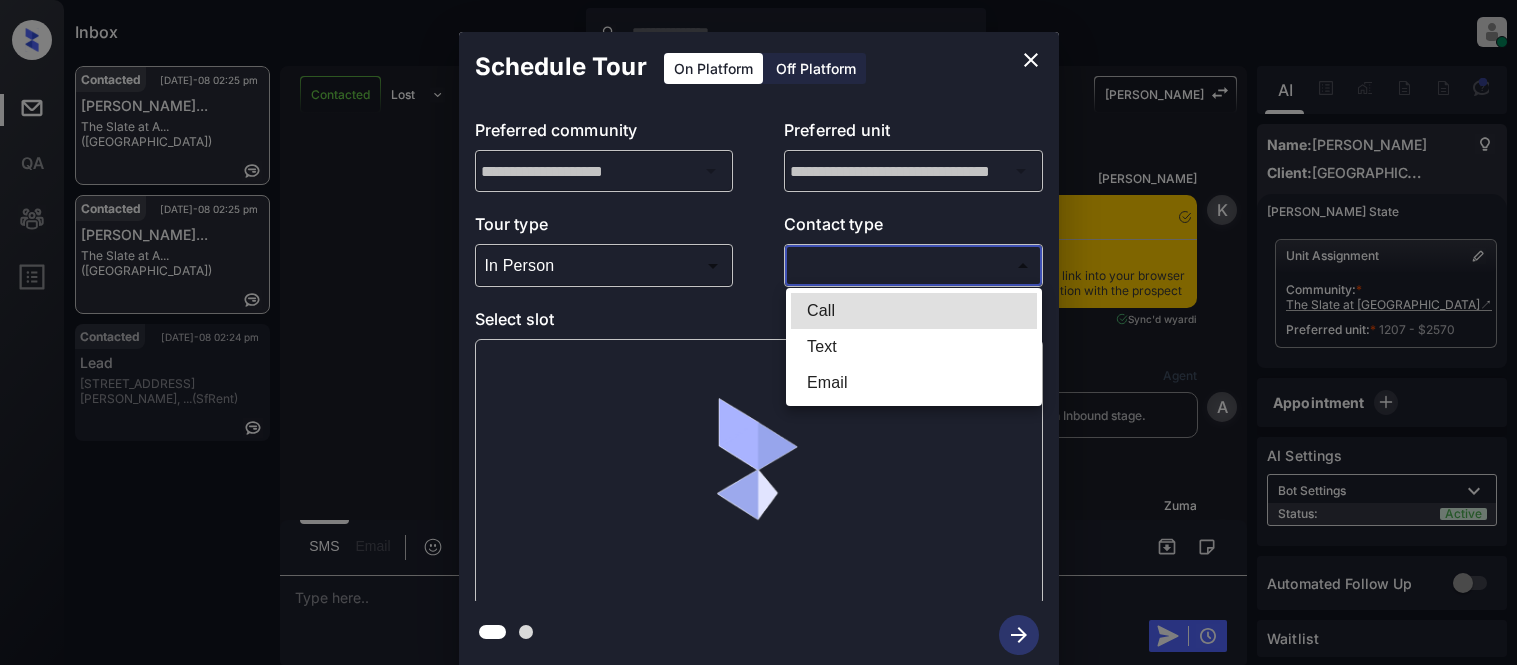 scroll, scrollTop: 0, scrollLeft: 0, axis: both 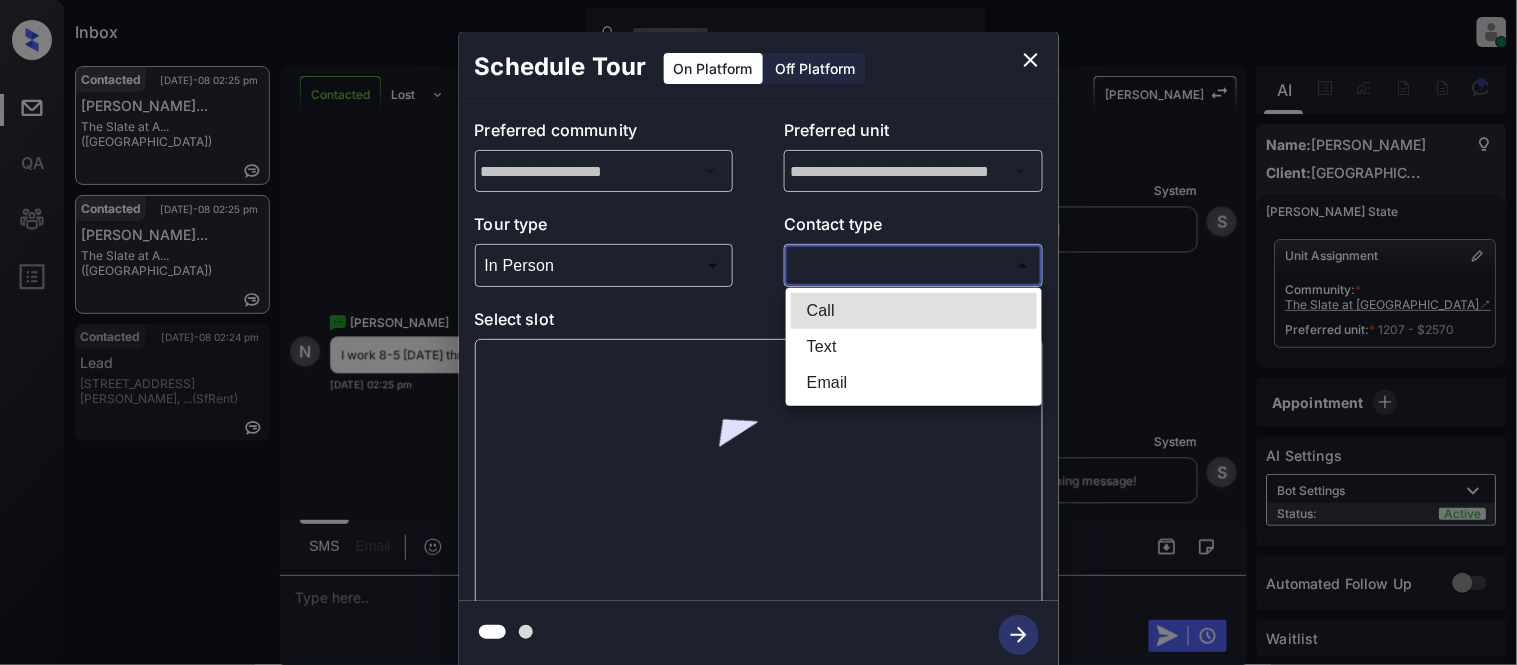 click on "Text" at bounding box center [914, 347] 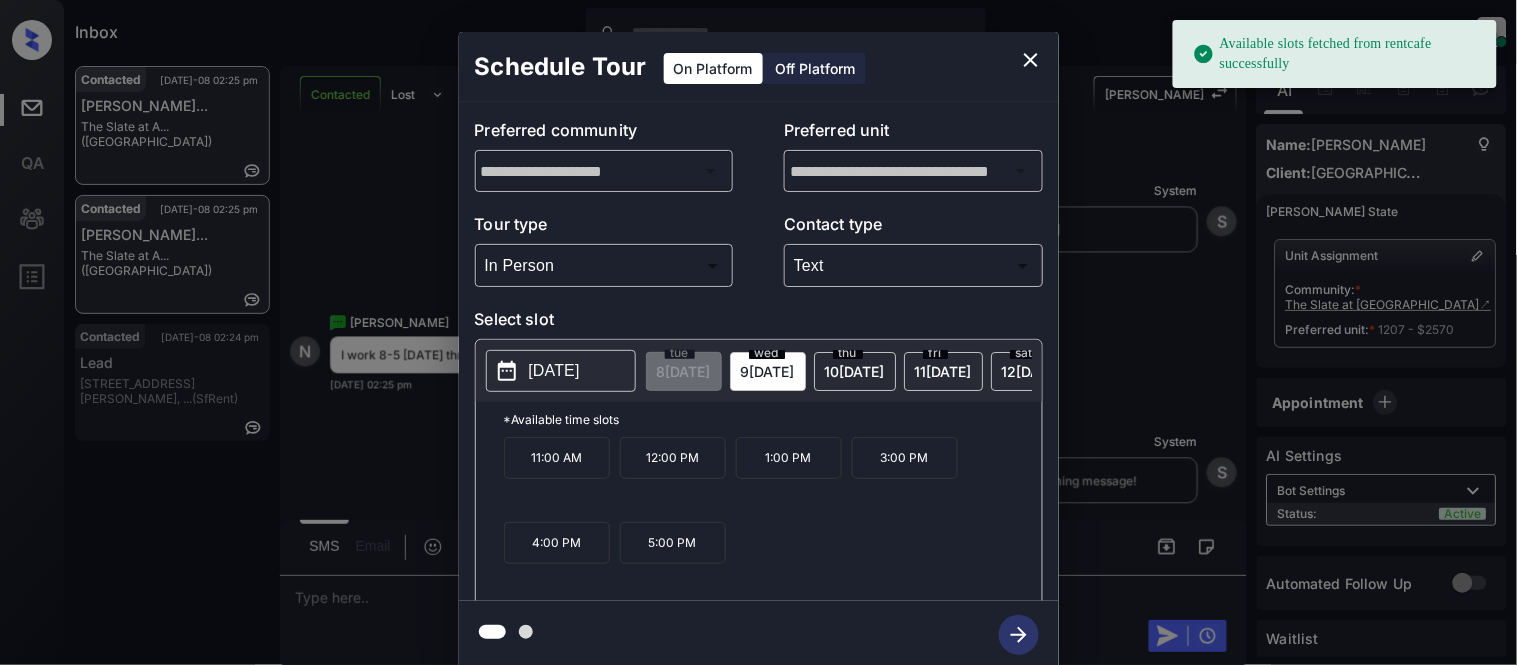 click on "[DATE]" at bounding box center [554, 371] 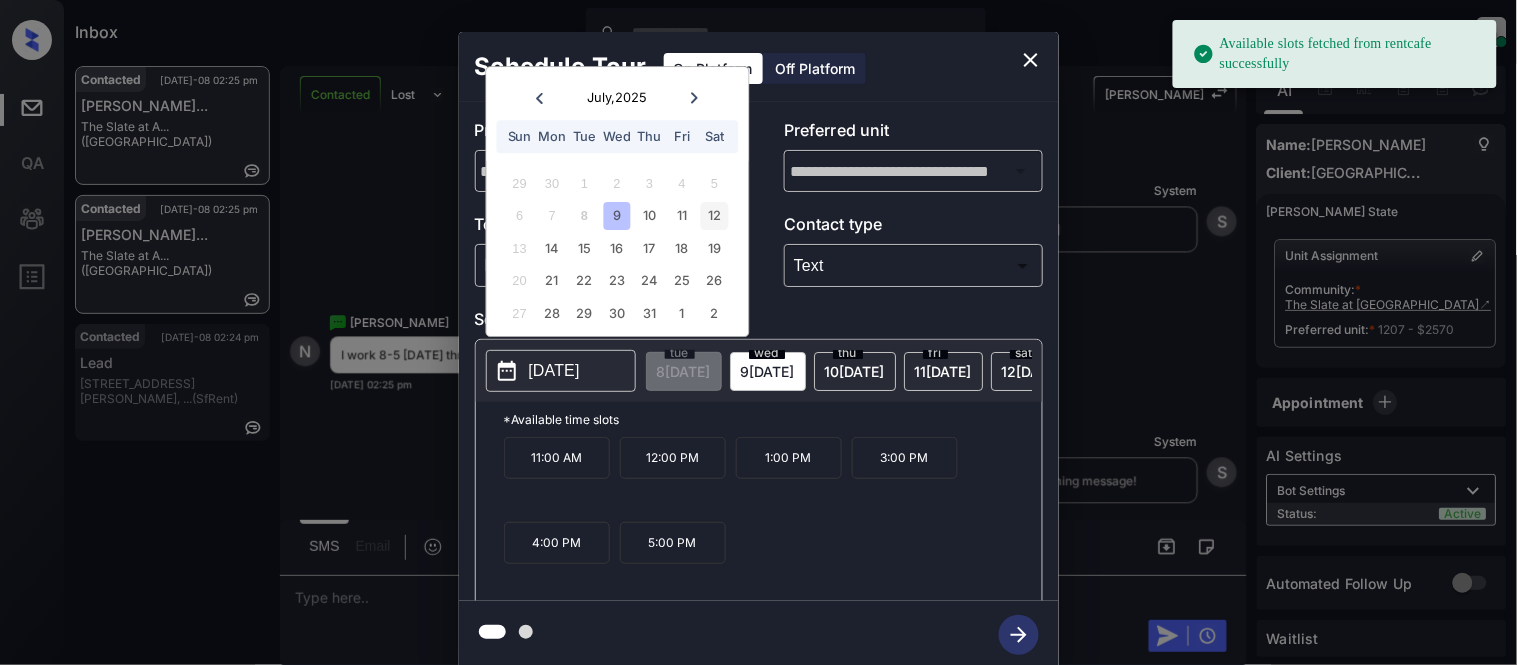 click on "12" at bounding box center (714, 216) 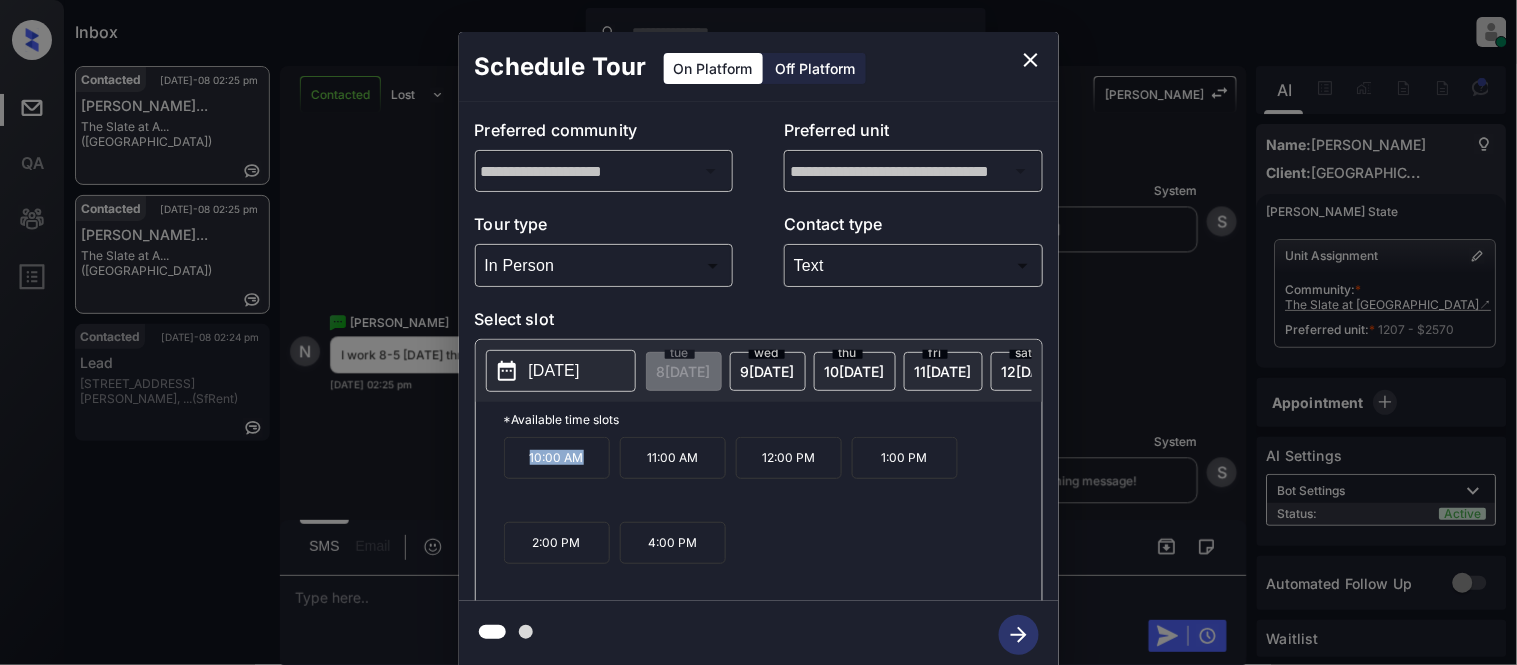 drag, startPoint x: 508, startPoint y: 472, endPoint x: 590, endPoint y: 473, distance: 82.006096 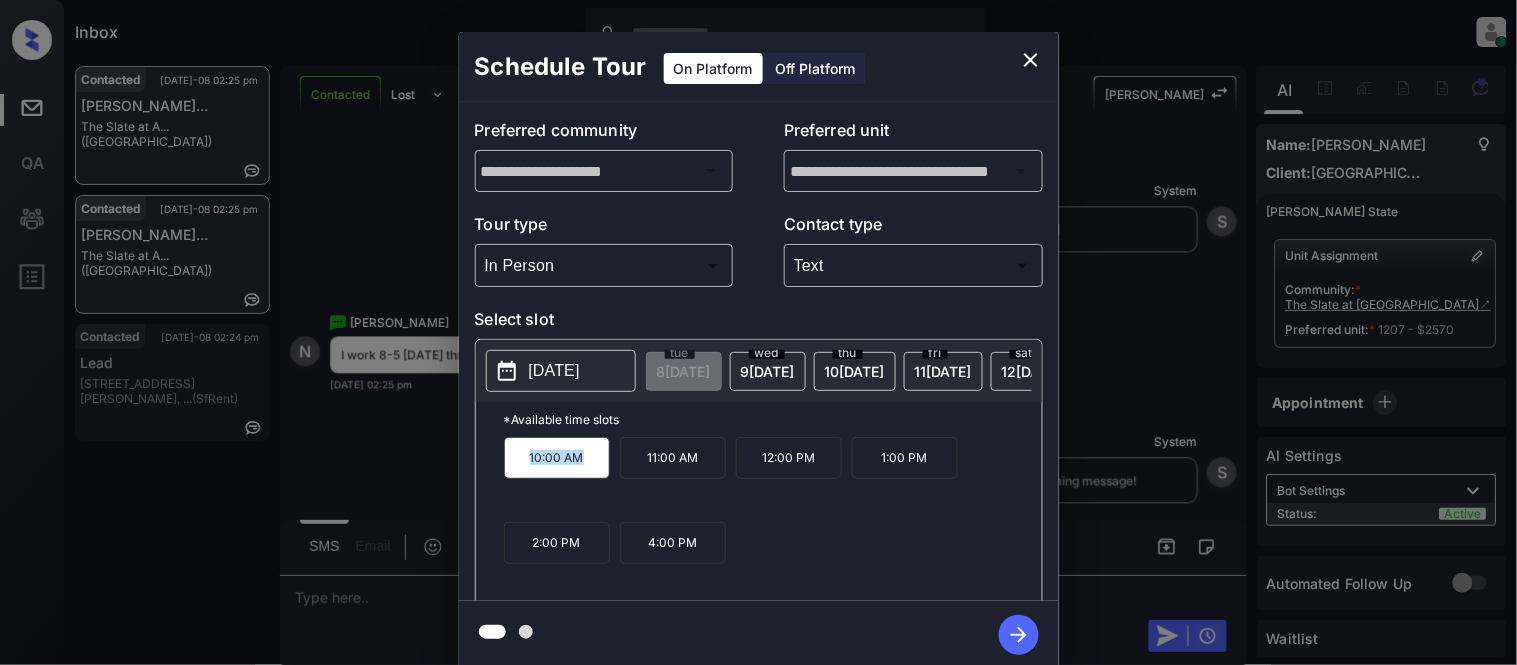 copy on "10:00 AM" 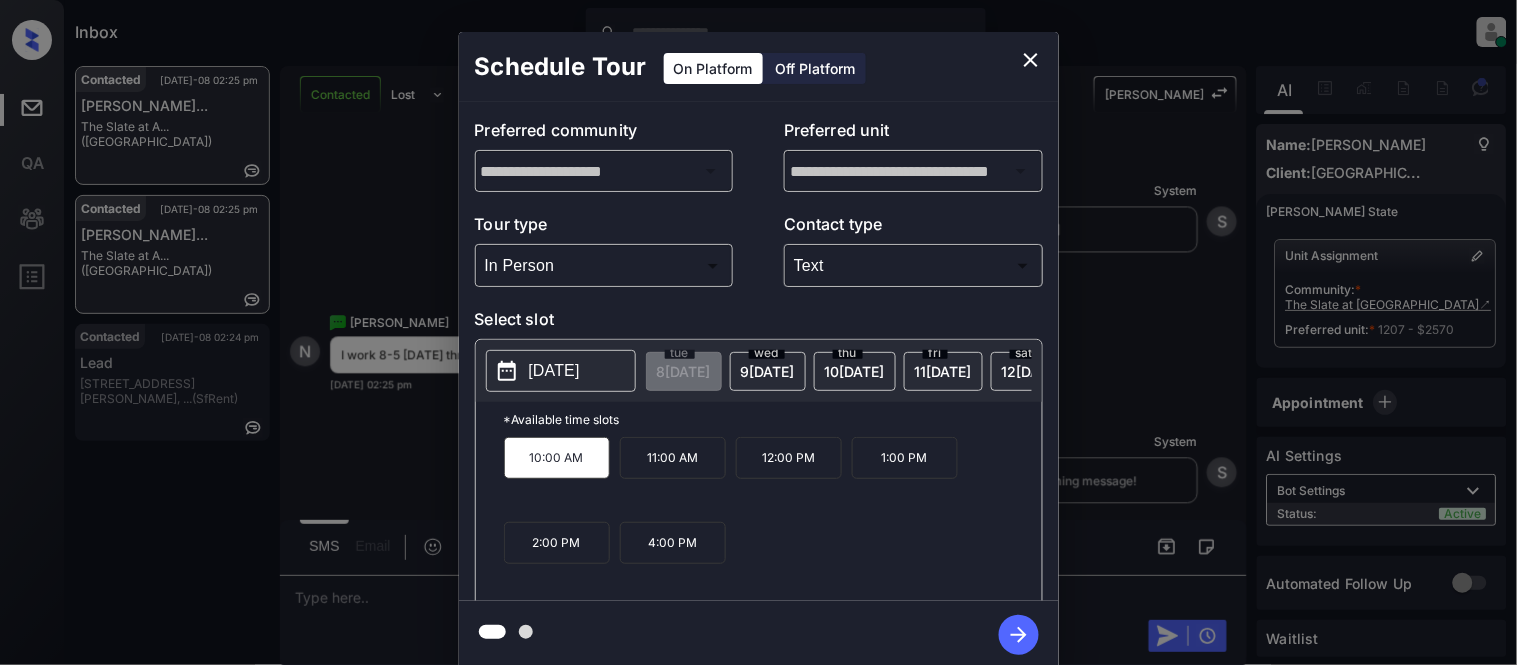 click on "**********" at bounding box center [758, 350] 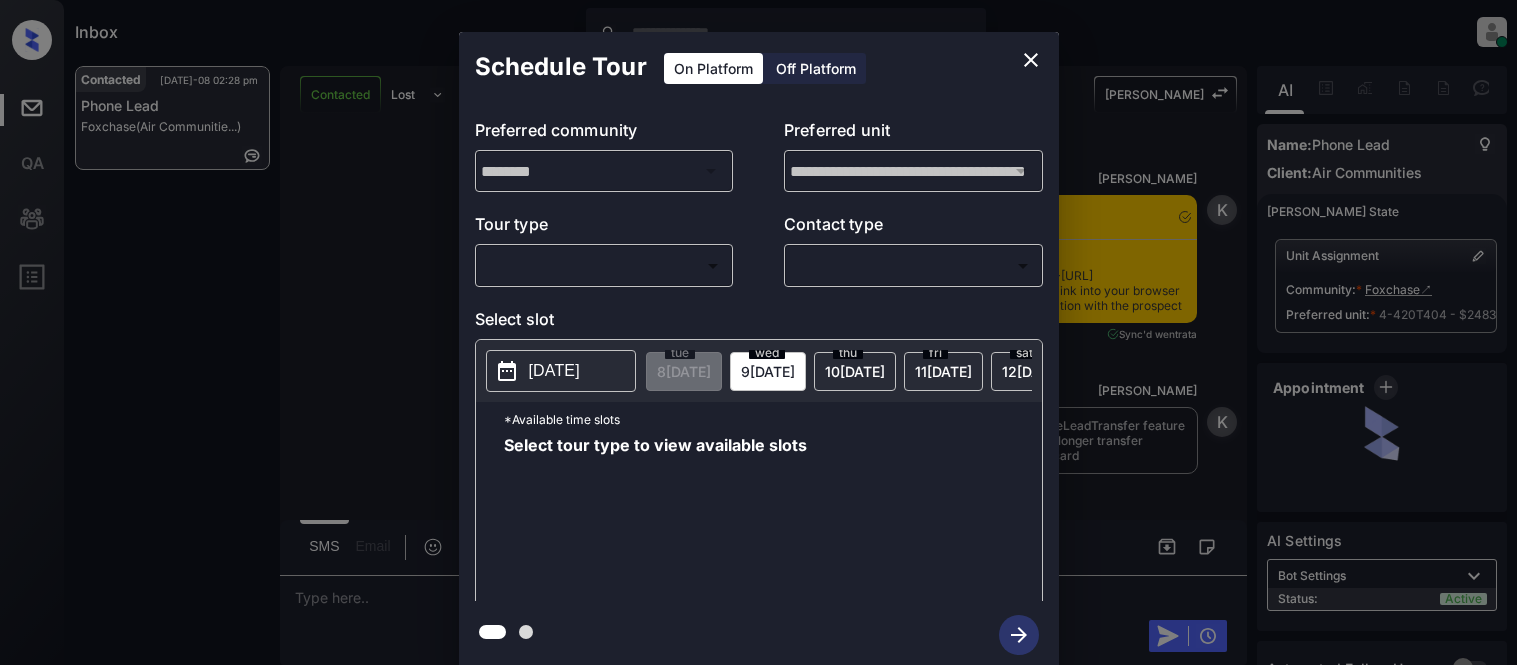 click on "Inbox [PERSON_NAME] Cataag Online Set yourself   offline Set yourself   on break Profile Switch to  light  mode Sign out Contacted [DATE]-08 02:28 pm   Phone Lead Foxchase  (Air Communitie...) Contacted Lost Lead Sentiment: Angry Upon sliding the acknowledgement:  Lead will move to lost stage. * ​ SMS and call option will be set to opt out. AFM will be turned off for the lead. Kelsey New Message [PERSON_NAME] Notes Note: <a href="[URL][DOMAIN_NAME]">[URL][DOMAIN_NAME]</a> - Paste this link into your browser to view [PERSON_NAME] conversation with the prospect [DATE] 01:35 pm  Sync'd w  entrata K New Message [PERSON_NAME] Due to the activation of disableLeadTransfer feature flag, [PERSON_NAME] will no longer transfer ownership of this CRM guest card [DATE] 01:35 pm K New Message Zuma Lead transferred to leasing agent: [PERSON_NAME] [DATE] 01:35 pm Z New Message Agent Lead created because they indicated they are interested in leasing via Zuma IVR. A A A" at bounding box center [758, 332] 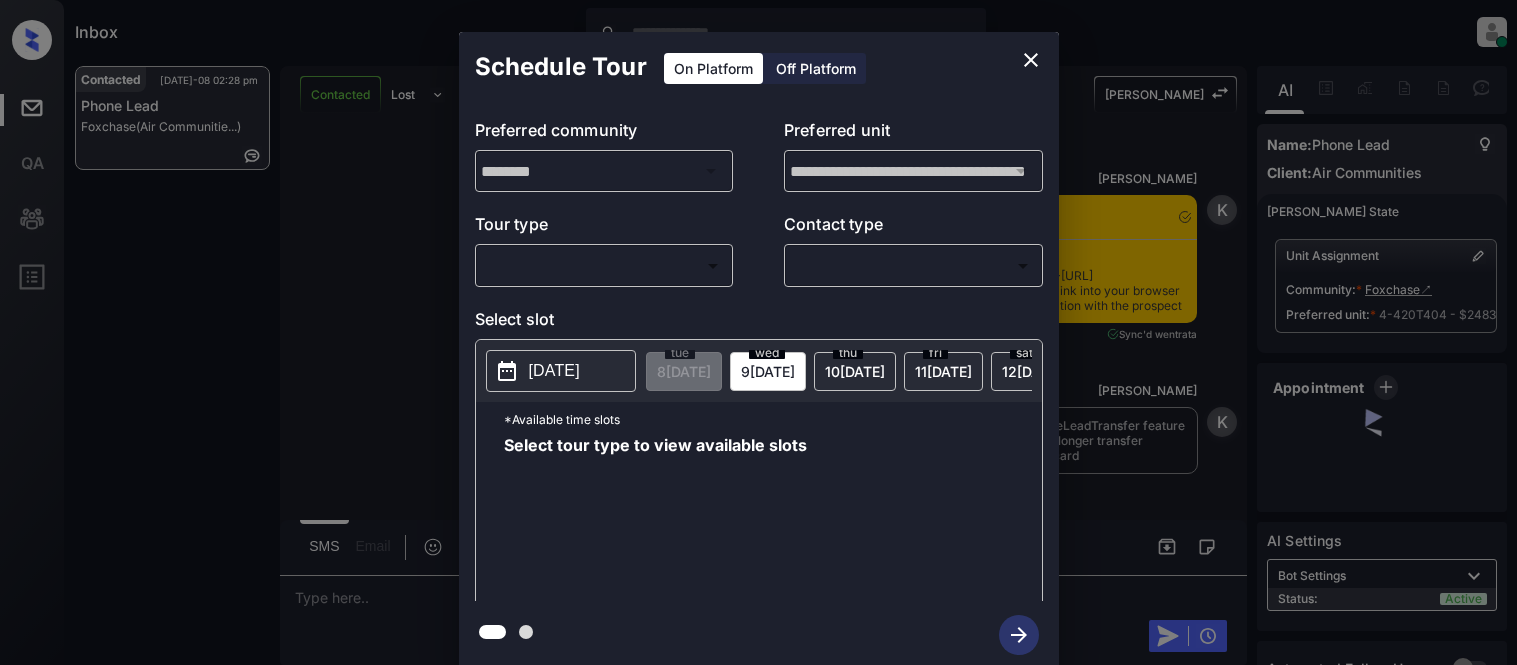 scroll, scrollTop: 0, scrollLeft: 0, axis: both 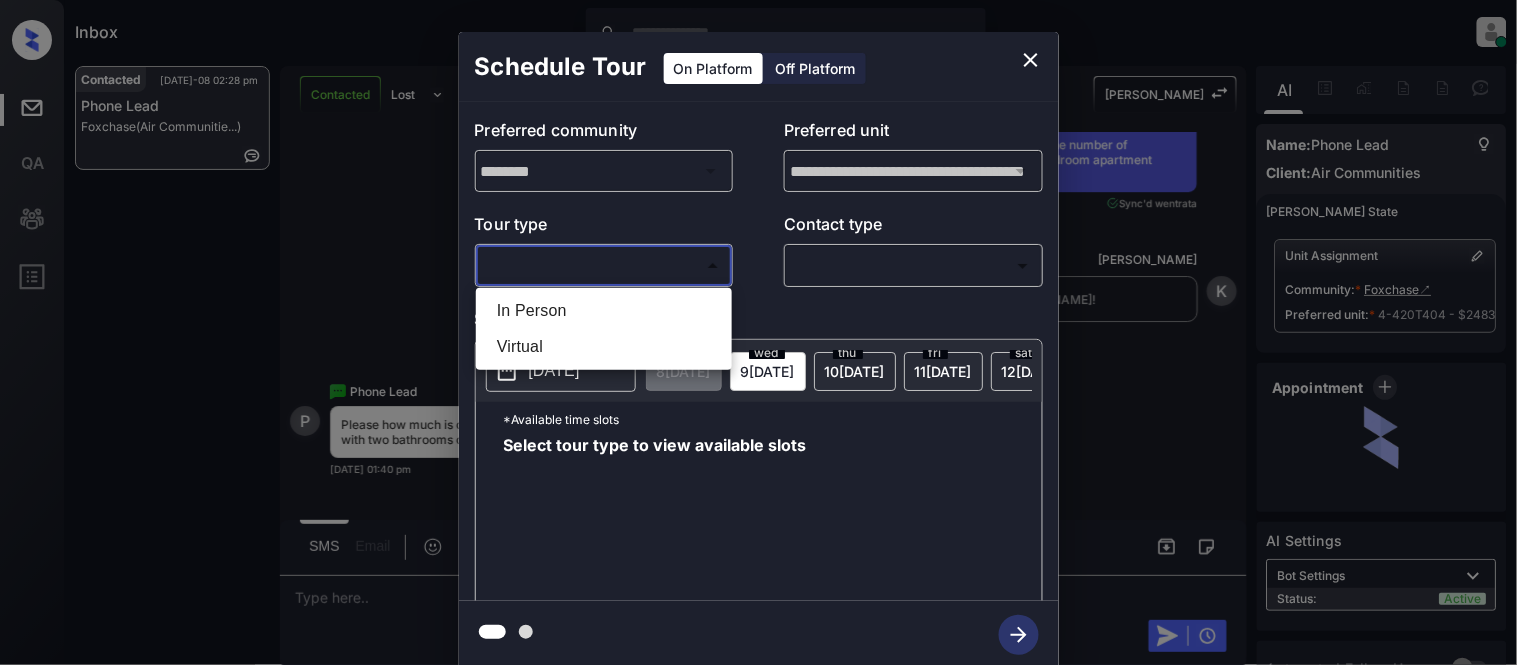 click on "In Person" at bounding box center [604, 311] 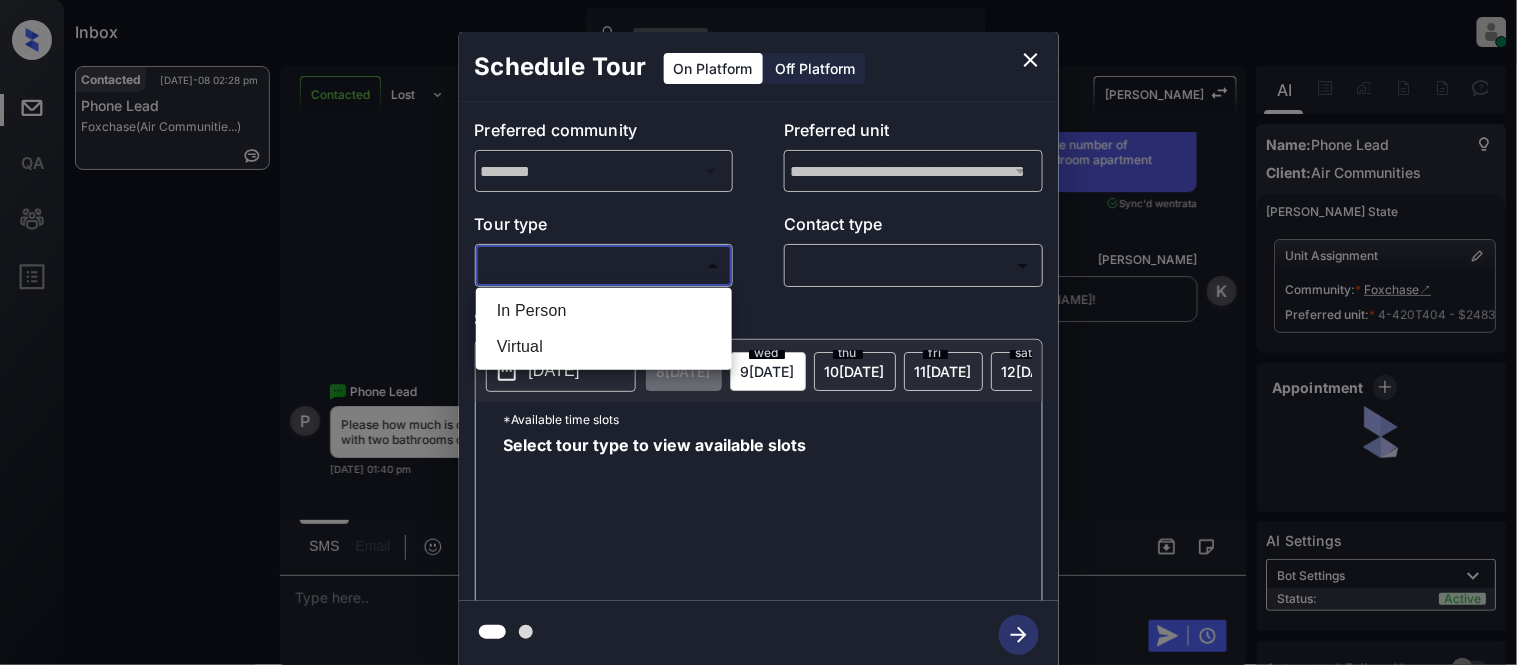 type on "********" 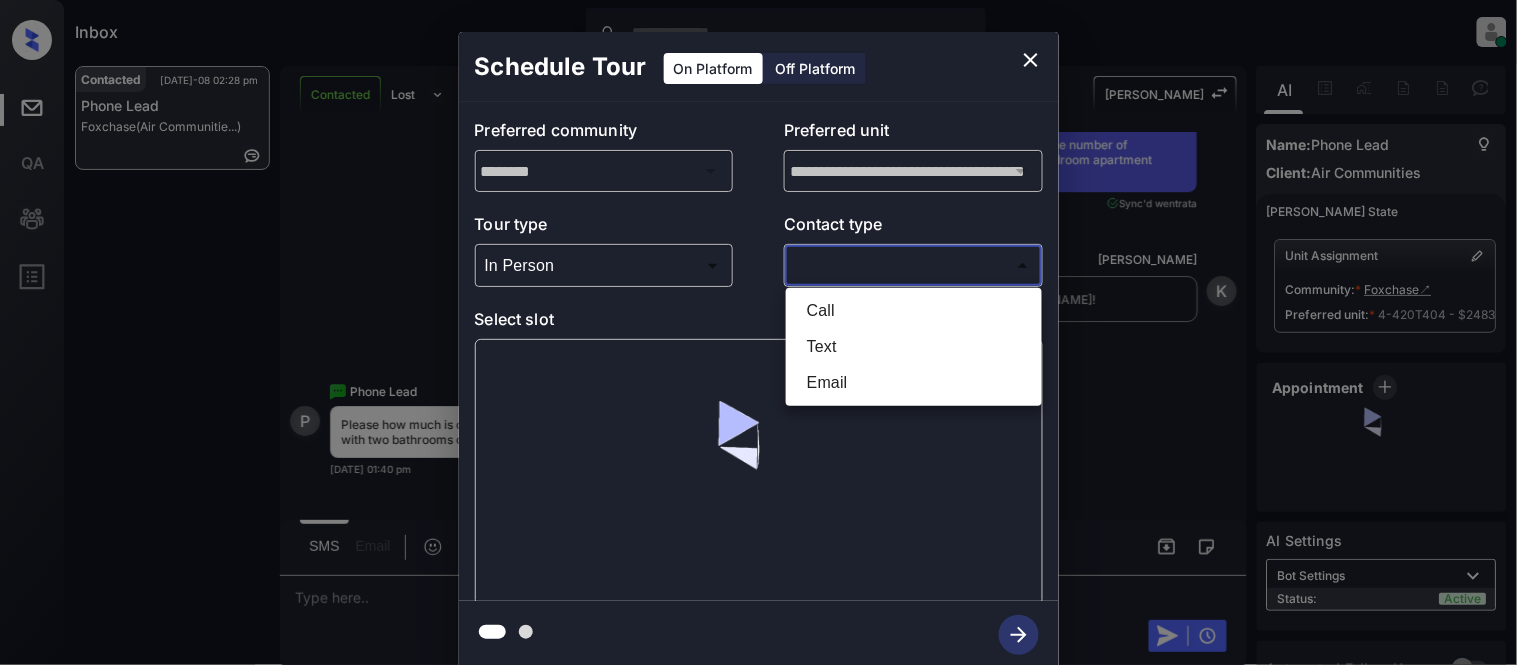 click on "Inbox [PERSON_NAME] Cataag Online Set yourself   offline Set yourself   on break Profile Switch to  light  mode Sign out Contacted [DATE]-08 02:28 pm   Phone Lead Foxchase  (Air Communitie...) Contacted Lost Lead Sentiment: Angry Upon sliding the acknowledgement:  Lead will move to lost stage. * ​ SMS and call option will be set to opt out. AFM will be turned off for the lead. Kelsey New Message [PERSON_NAME] Notes Note: <a href="[URL][DOMAIN_NAME]">[URL][DOMAIN_NAME]</a> - Paste this link into your browser to view [PERSON_NAME] conversation with the prospect [DATE] 01:35 pm  Sync'd w  entrata K New Message [PERSON_NAME] Due to the activation of disableLeadTransfer feature flag, [PERSON_NAME] will no longer transfer ownership of this CRM guest card [DATE] 01:35 pm K New Message Zuma Lead transferred to leasing agent: [PERSON_NAME] [DATE] 01:35 pm Z New Message Agent Lead created because they indicated they are interested in leasing via Zuma IVR. A A A" at bounding box center [758, 332] 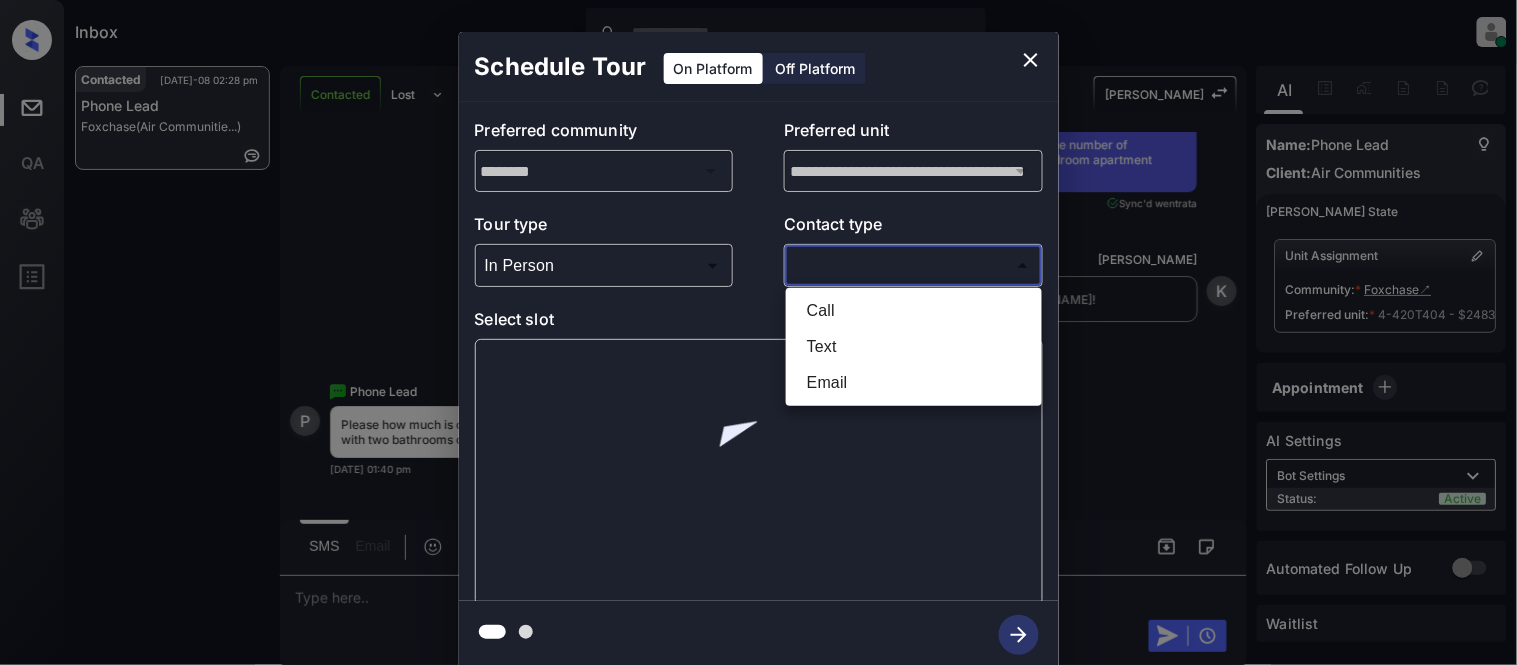 click on "Text" at bounding box center [914, 347] 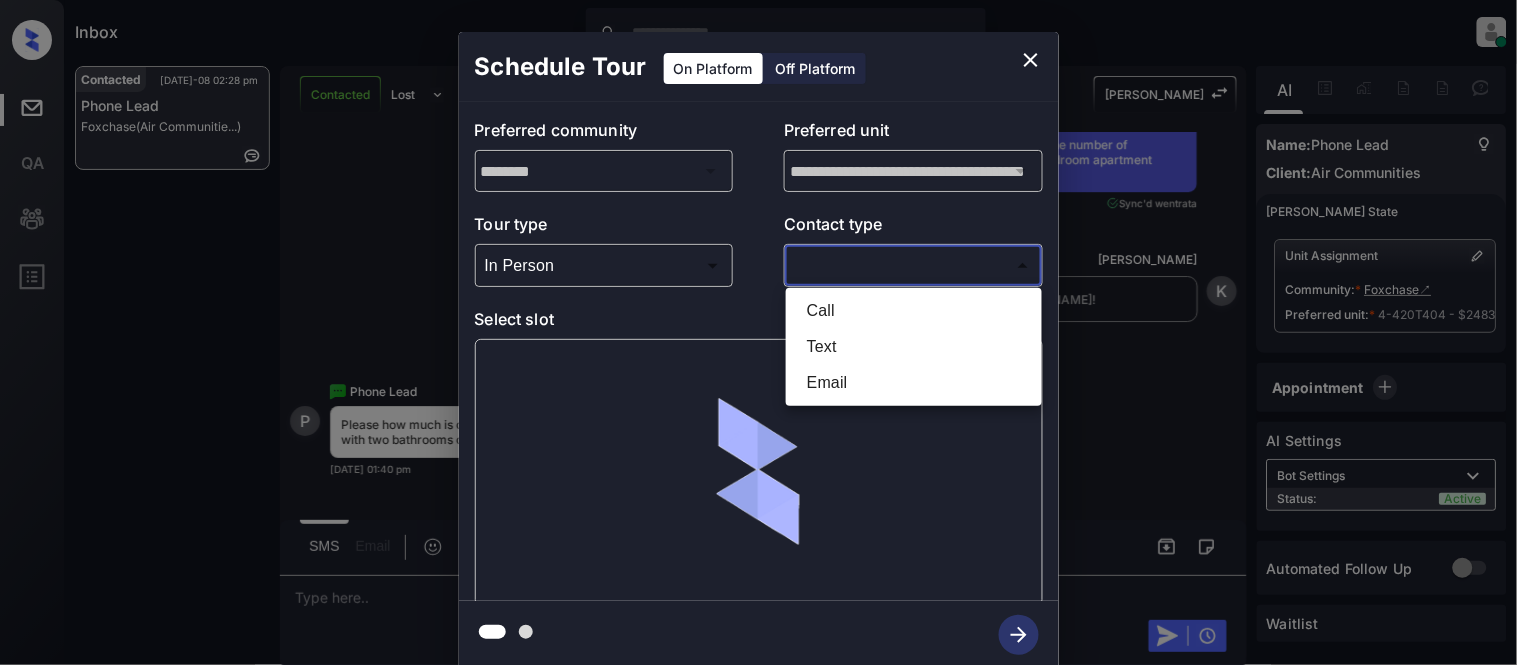 type on "****" 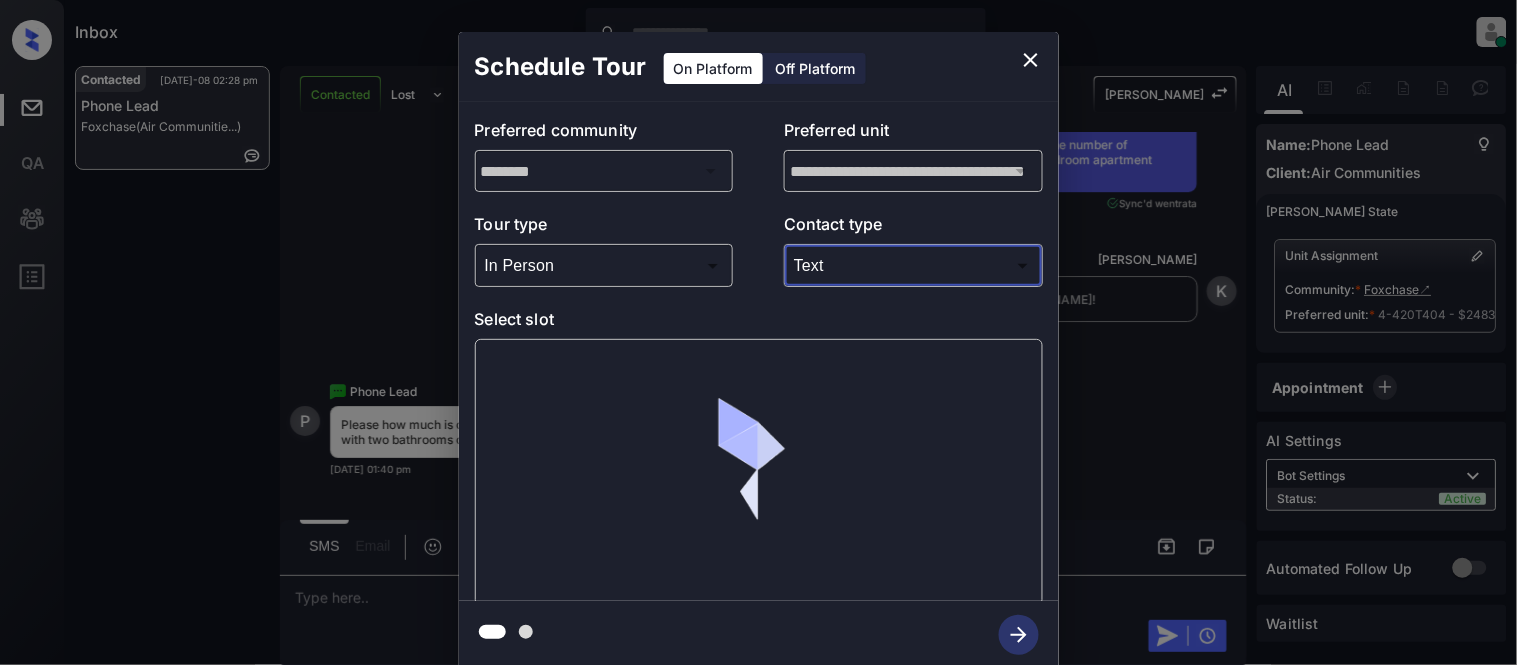 click at bounding box center (759, 472) 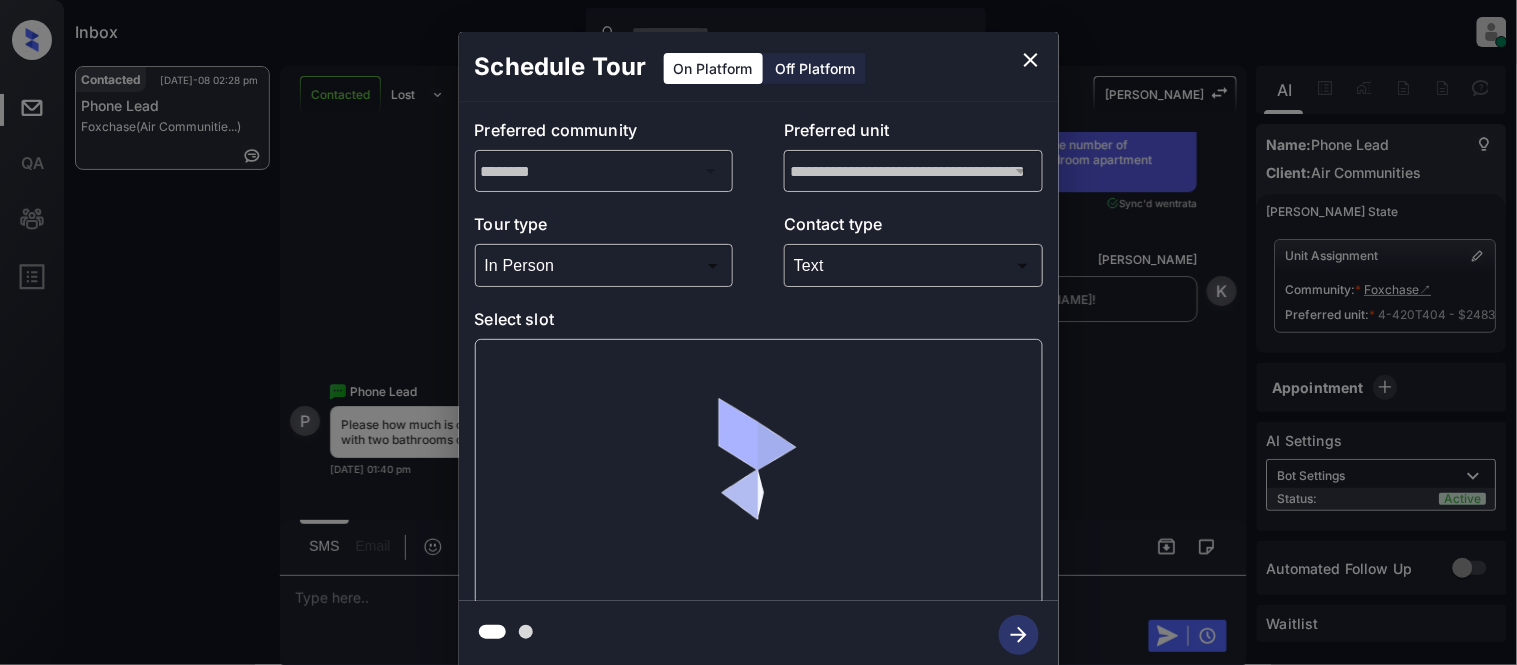 click at bounding box center (759, 472) 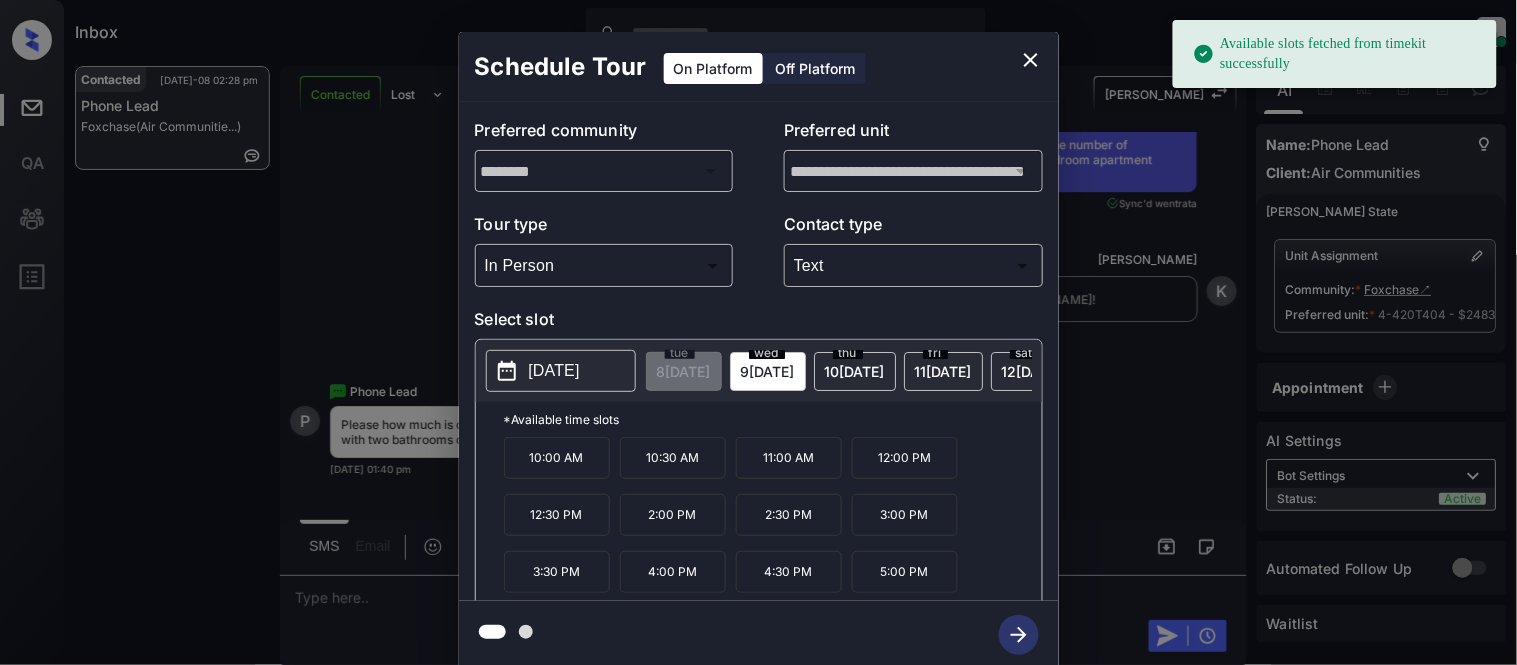 click on "[DATE]" at bounding box center [684, 371] 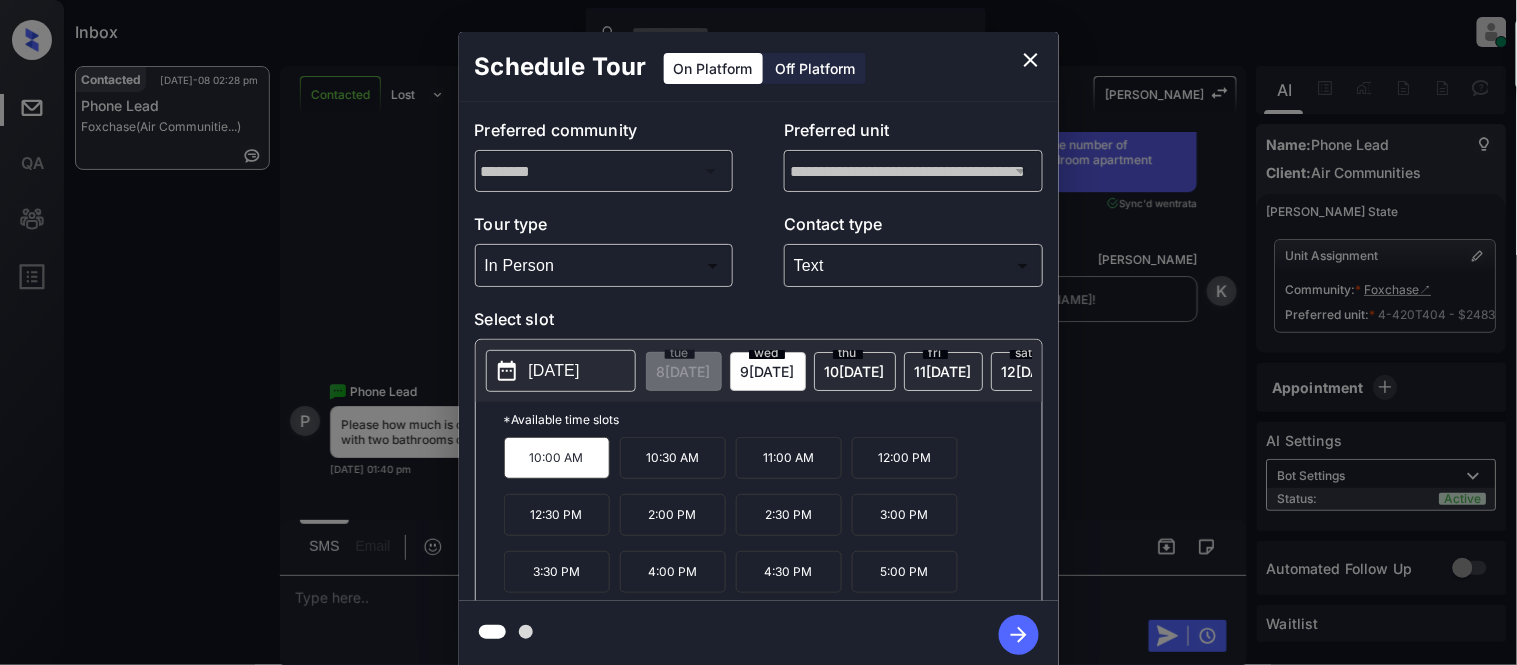 click 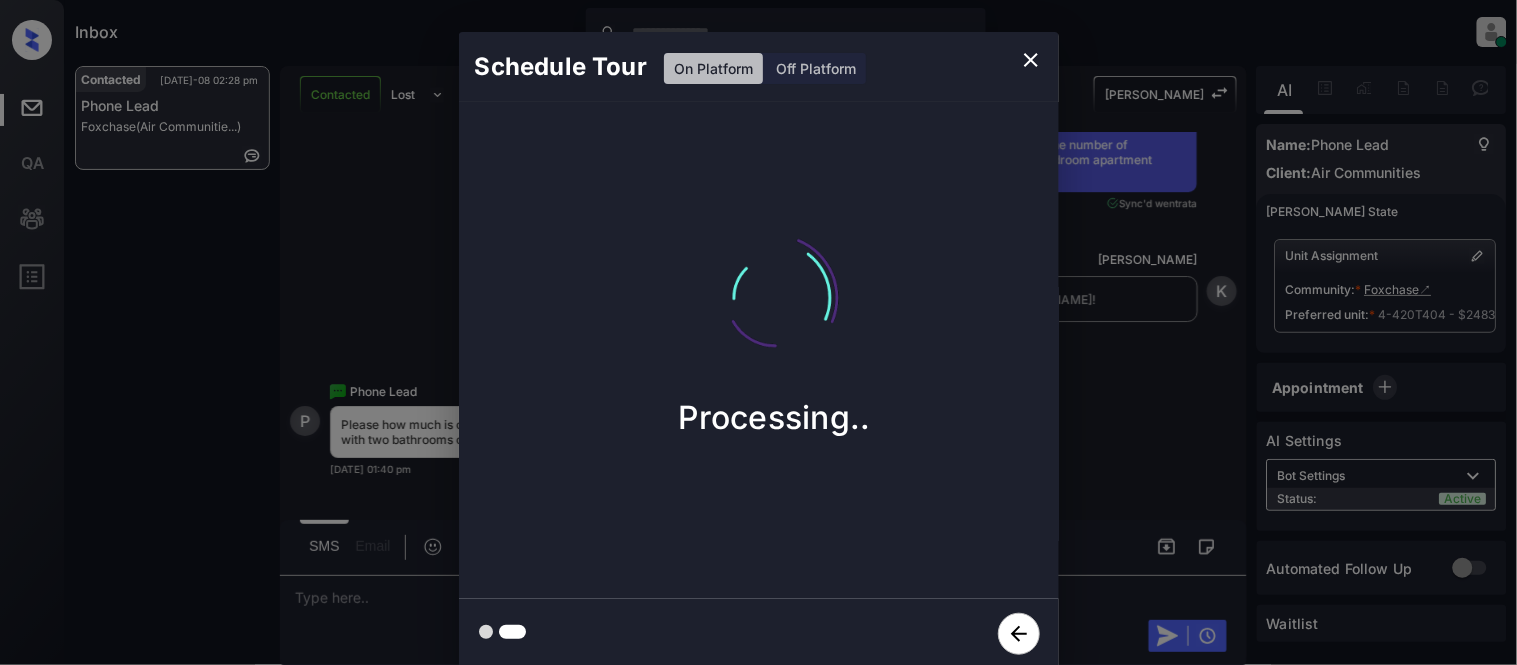 click on "Schedule Tour On Platform Off Platform Processing.." at bounding box center [758, 350] 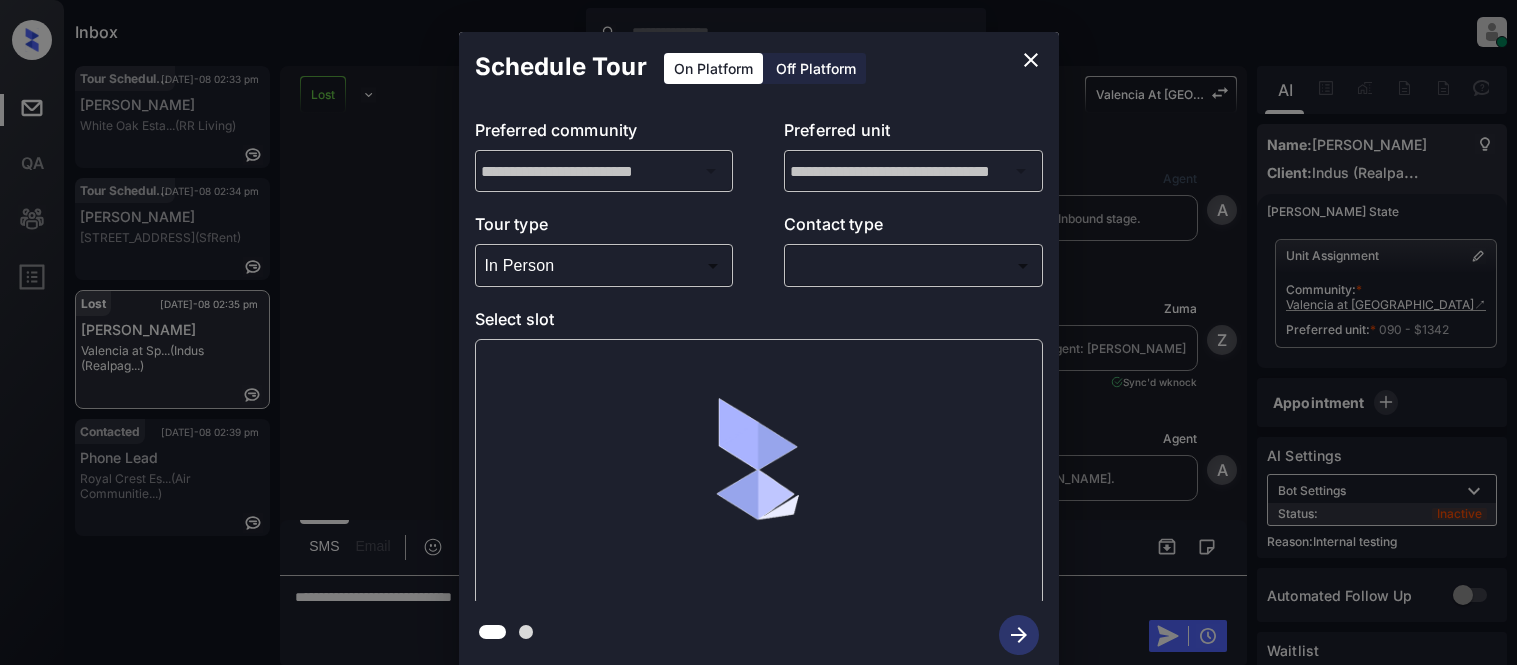 click at bounding box center [758, 332] 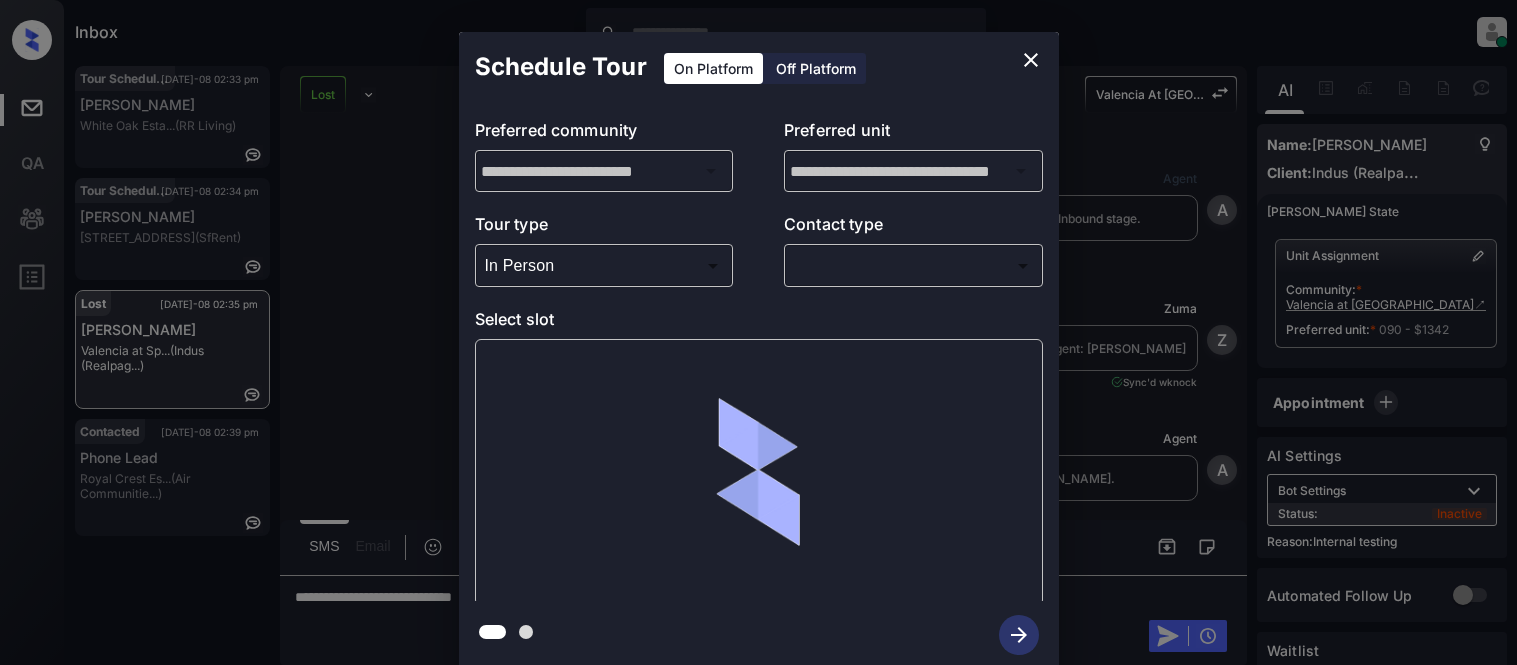 scroll, scrollTop: 0, scrollLeft: 0, axis: both 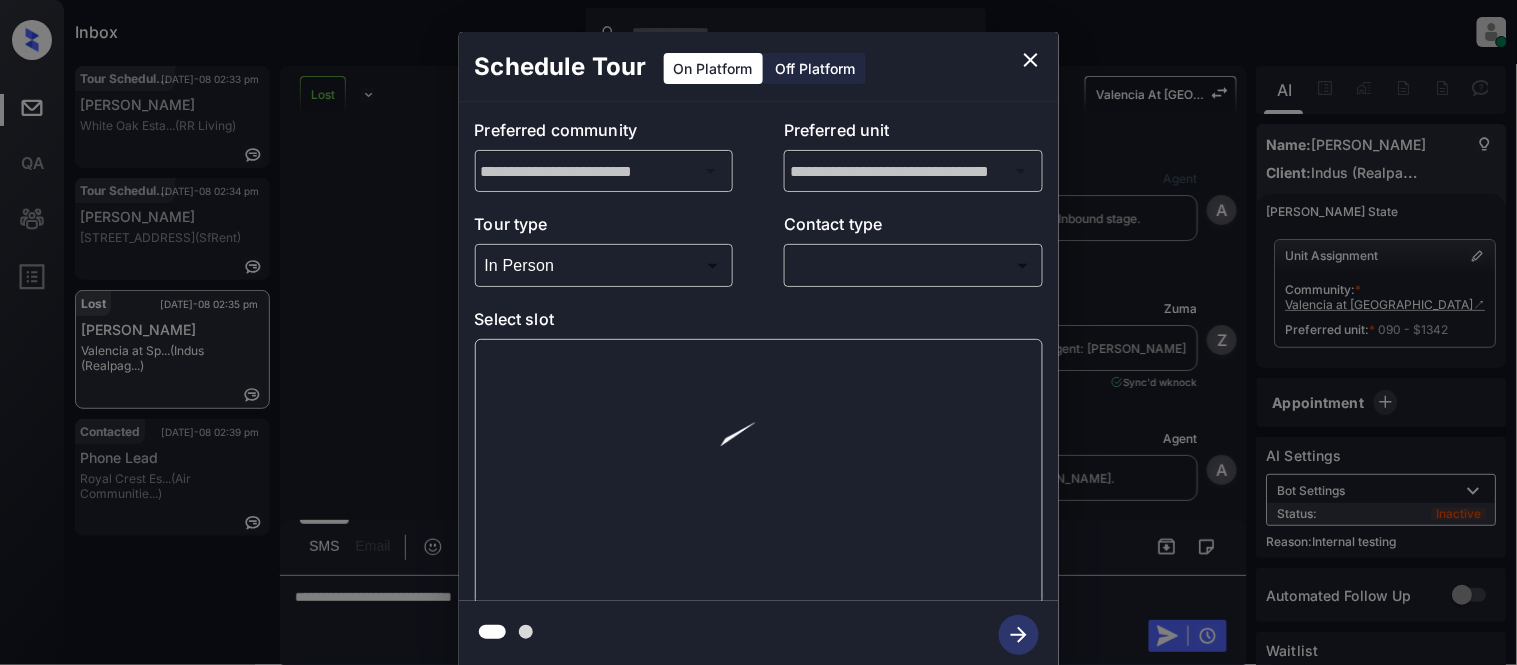 click on "Inbox [PERSON_NAME] Cataag Online Set yourself   offline Set yourself   on break Profile Switch to  light  mode Sign out Tour Scheduled [DATE]-08 02:33 pm   [PERSON_NAME] White Oak Esta...  (RR Living) Tour Scheduled [DATE]-08 02:34 pm   [PERSON_NAME] [STREET_ADDRESS]  (SfRent) Lost [DATE]-08 02:35 pm   [PERSON_NAME] [PERSON_NAME] at Sp...  (Indus (Realpag...) Contacted [DATE]-08 02:39 pm   Phone Lead Royal Crest Es...  (Air Communitie...) Lost Lead Sentiment: Angry Upon sliding the acknowledgement:  Lead will move to lost stage. * ​ SMS and call option will be set to opt out. AFM will be turned off for the lead. Valencia At Spring Branch New Message Agent Lead created via webhook in Inbound stage. [DATE] 12:47 pm A New Message [PERSON_NAME] Lead transferred to leasing agent: [PERSON_NAME] [DATE] 12:47 pm  Sync'd w  knock Z New Message Agent AFM Request sent to [PERSON_NAME]. [DATE] 12:47 pm A New Message Agent Notes Note: Structured Note:
Move In Date: [DATE]
[DATE] 12:47 pm A New Message [PERSON_NAME] [DATE] 12:48 pm K   K" at bounding box center (758, 332) 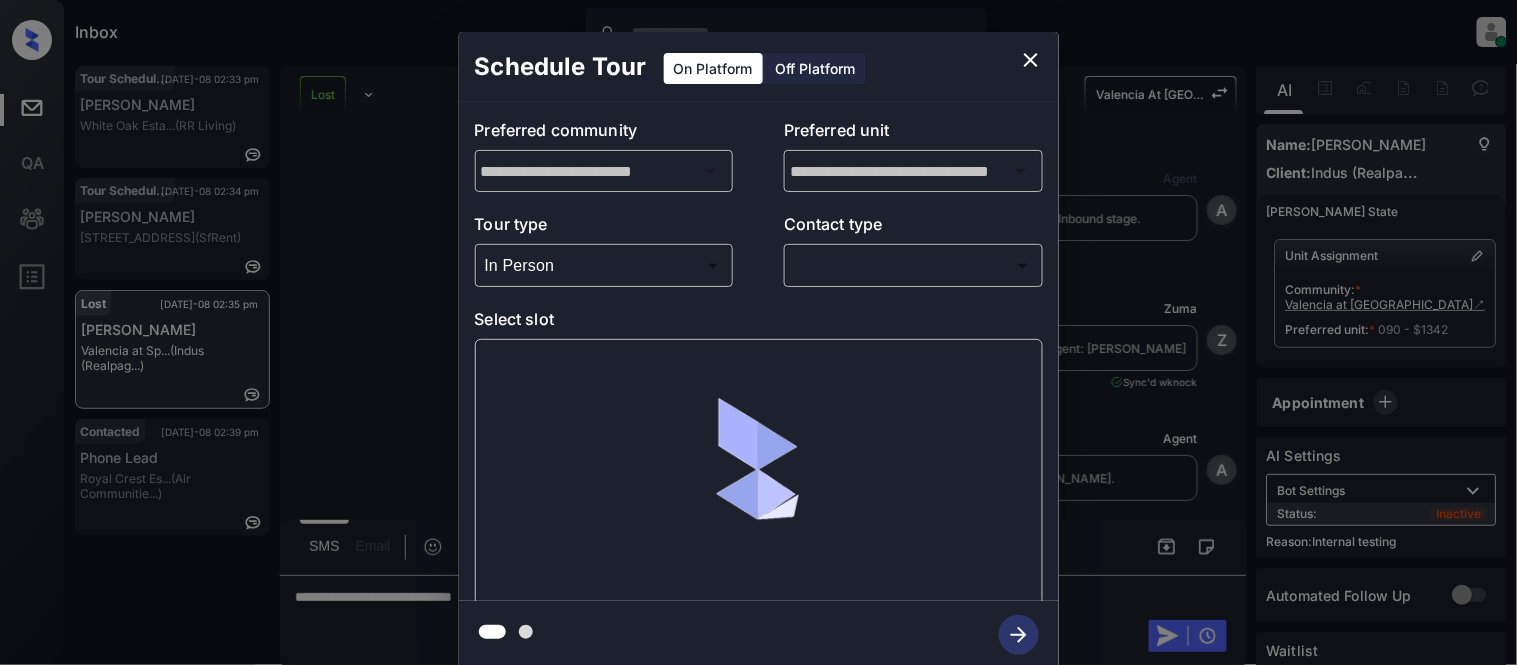 scroll, scrollTop: 8348, scrollLeft: 0, axis: vertical 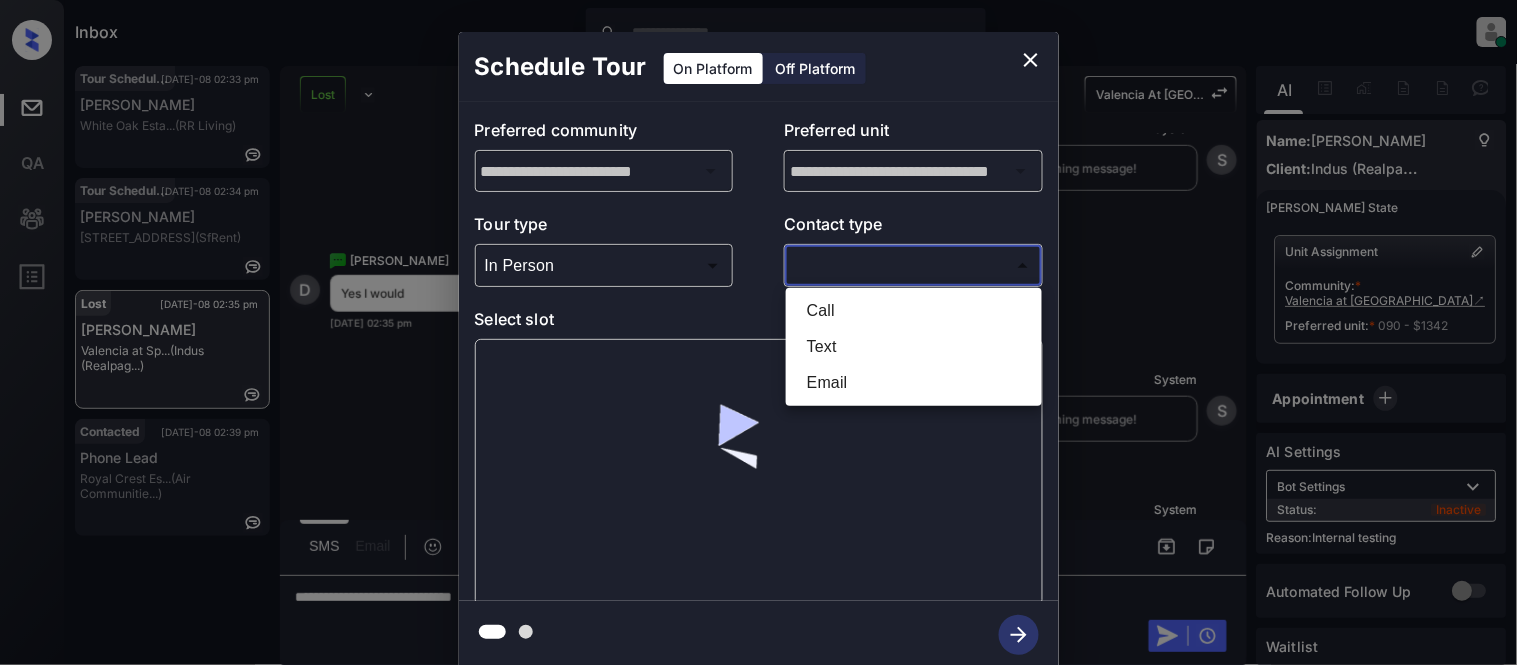 click on "Text" at bounding box center [914, 347] 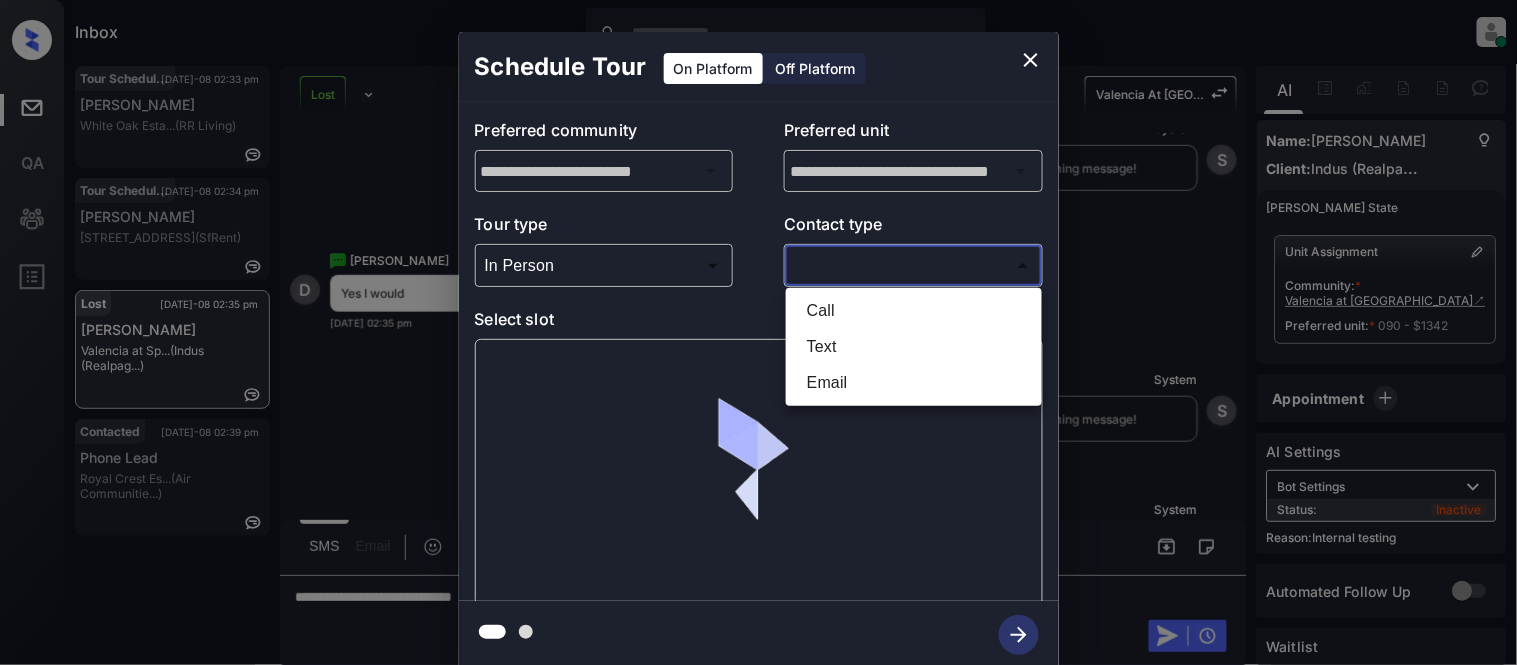 type on "****" 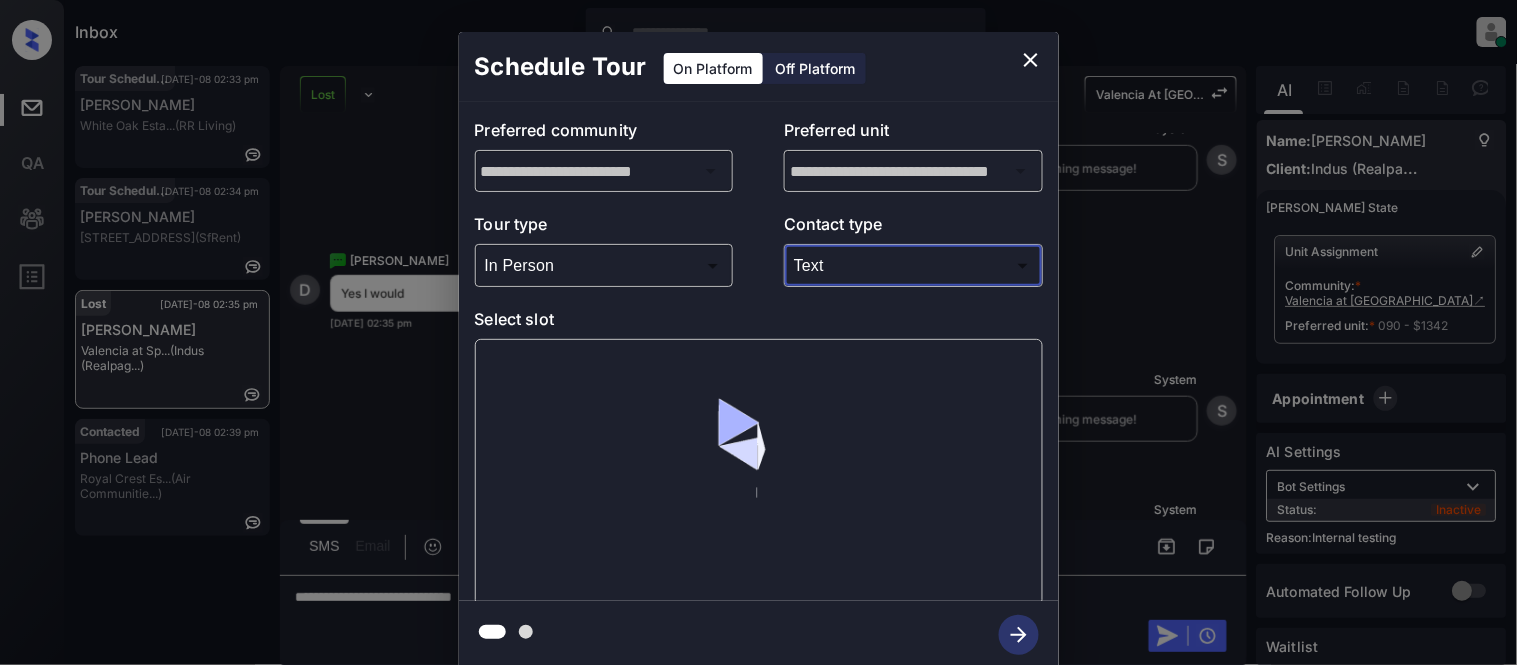 click at bounding box center [759, 472] 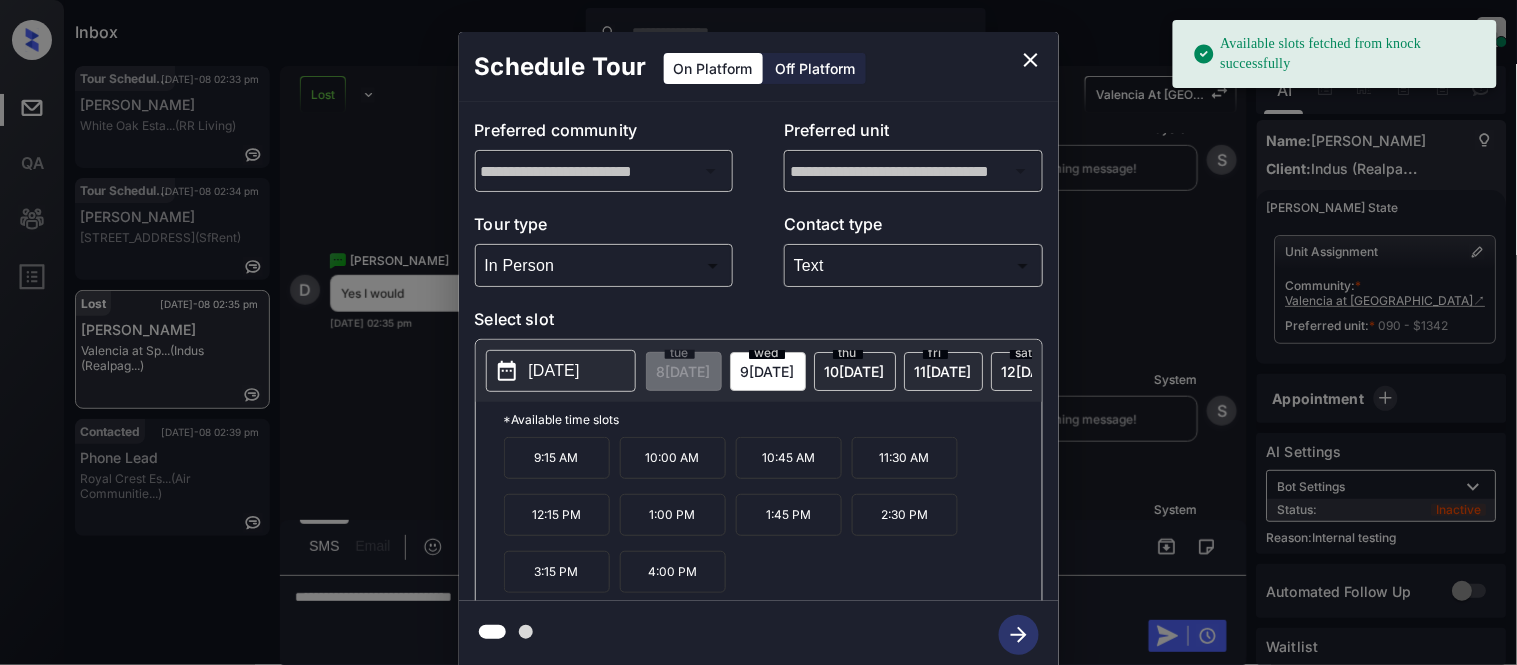click on "[DATE]" at bounding box center (554, 371) 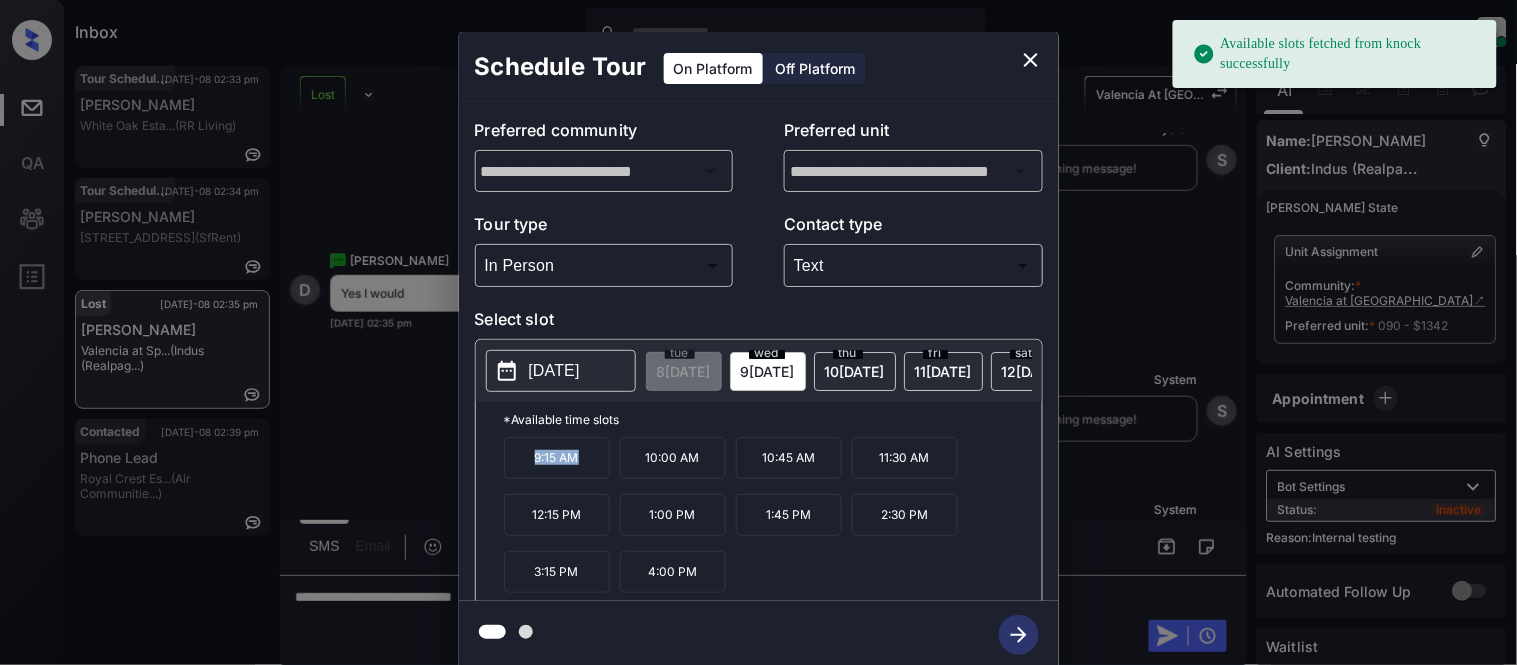 drag, startPoint x: 532, startPoint y: 478, endPoint x: 591, endPoint y: 480, distance: 59.03389 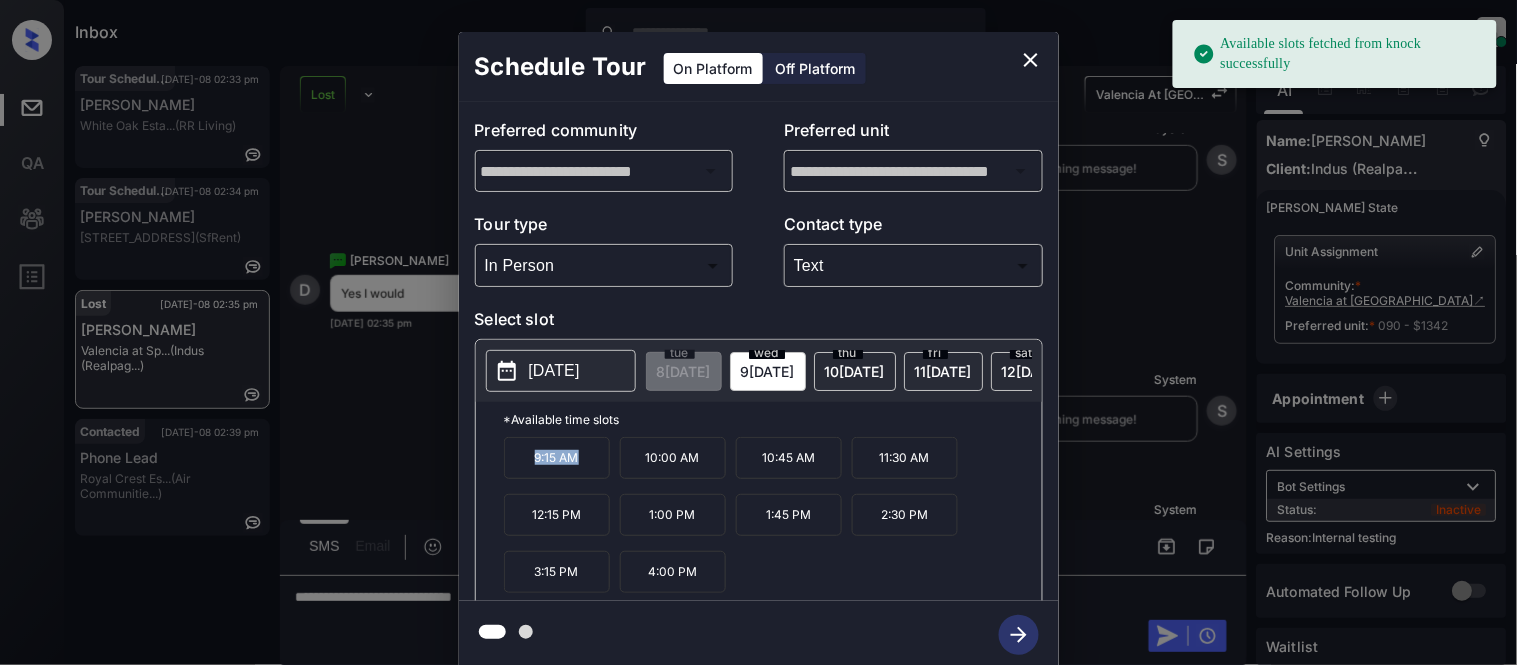 click on "9:15 AM" at bounding box center [557, 458] 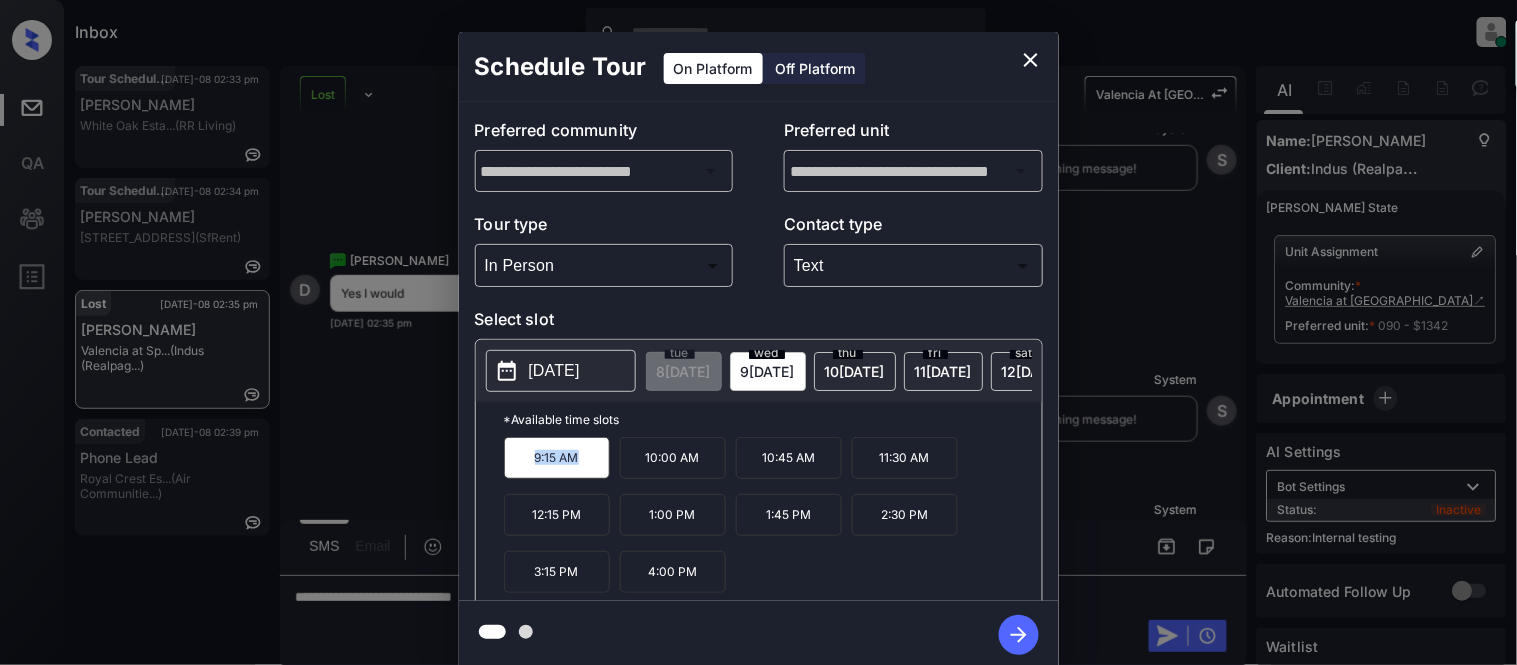copy on "9:15 AM" 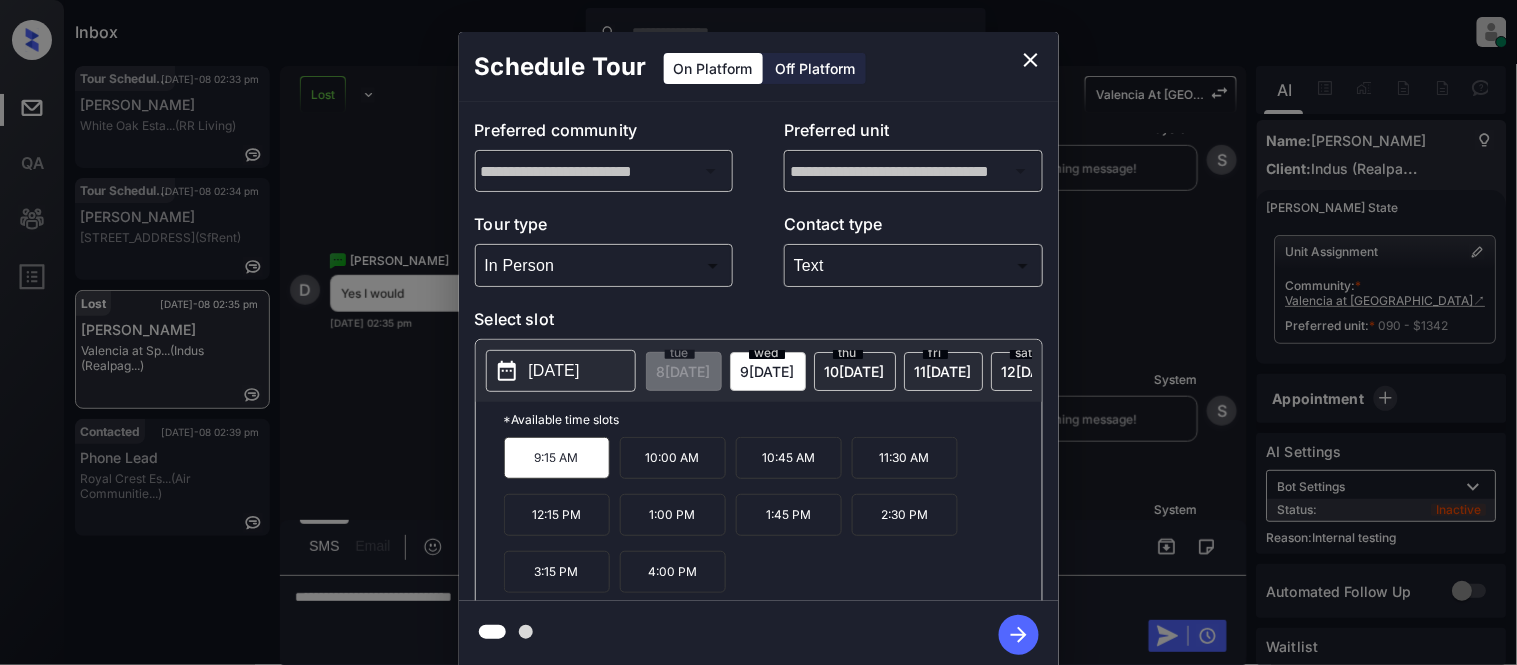 click on "**********" at bounding box center [758, 350] 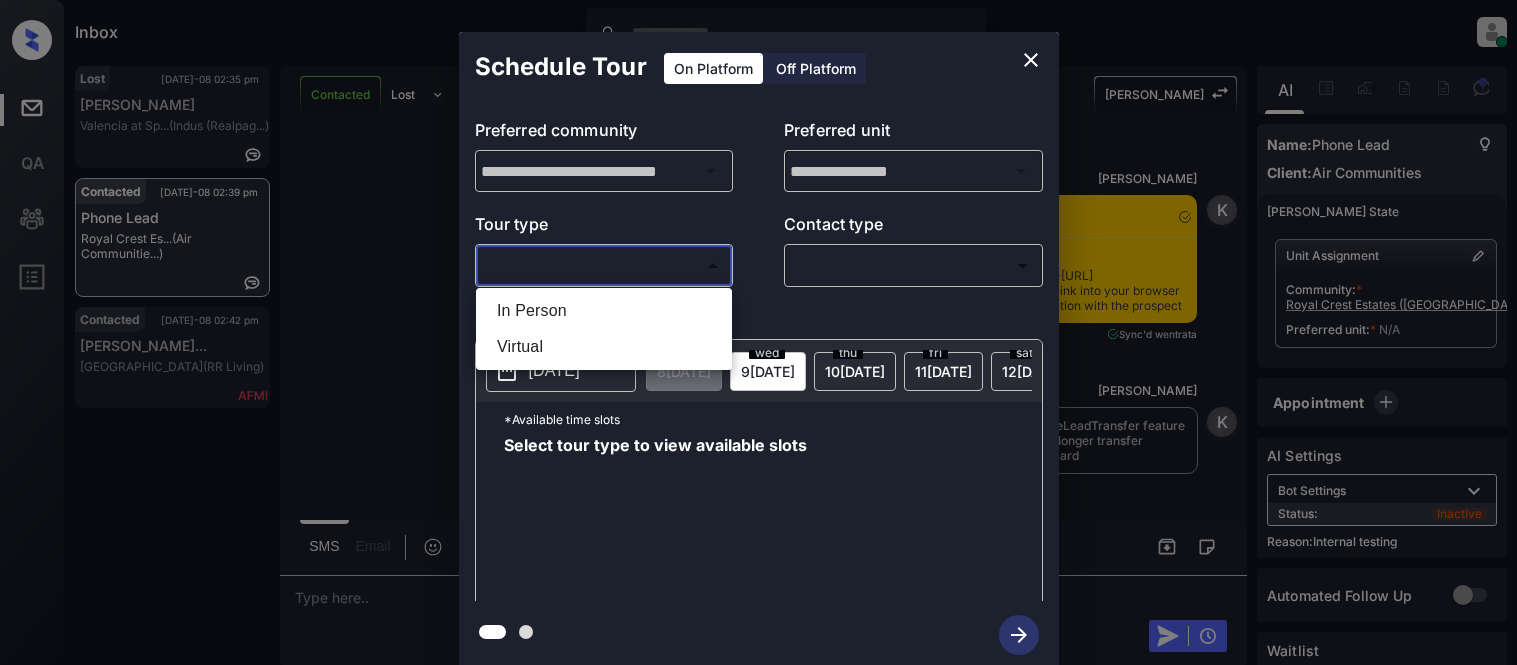 scroll, scrollTop: 0, scrollLeft: 0, axis: both 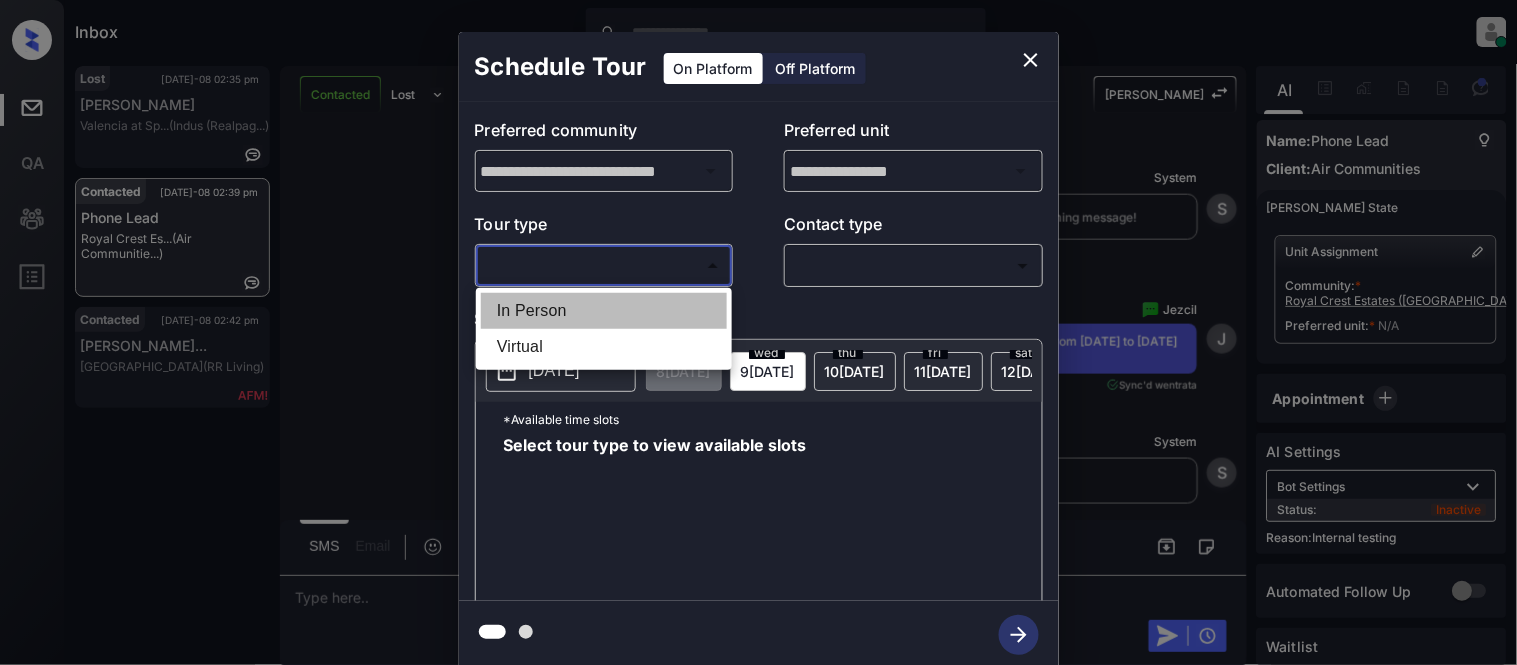 click on "In Person" at bounding box center [604, 311] 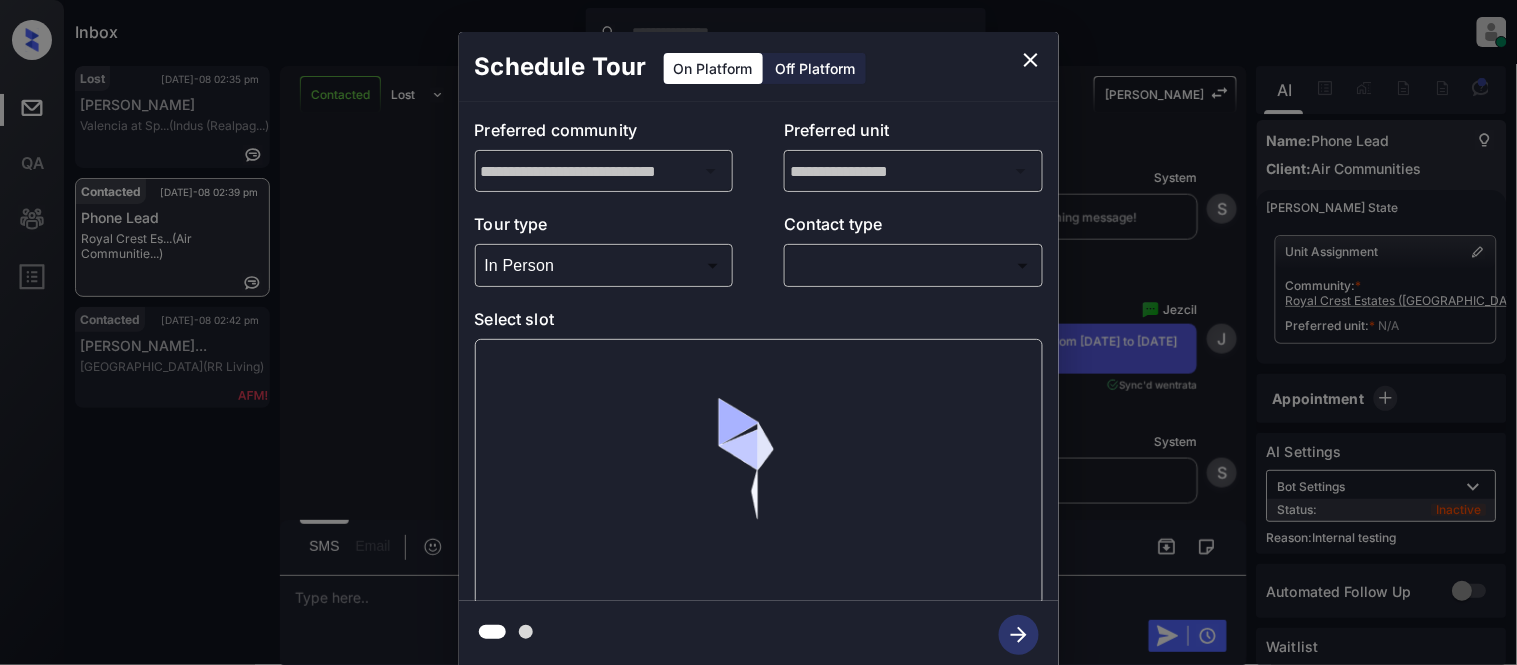 click on "**********" at bounding box center [759, 351] 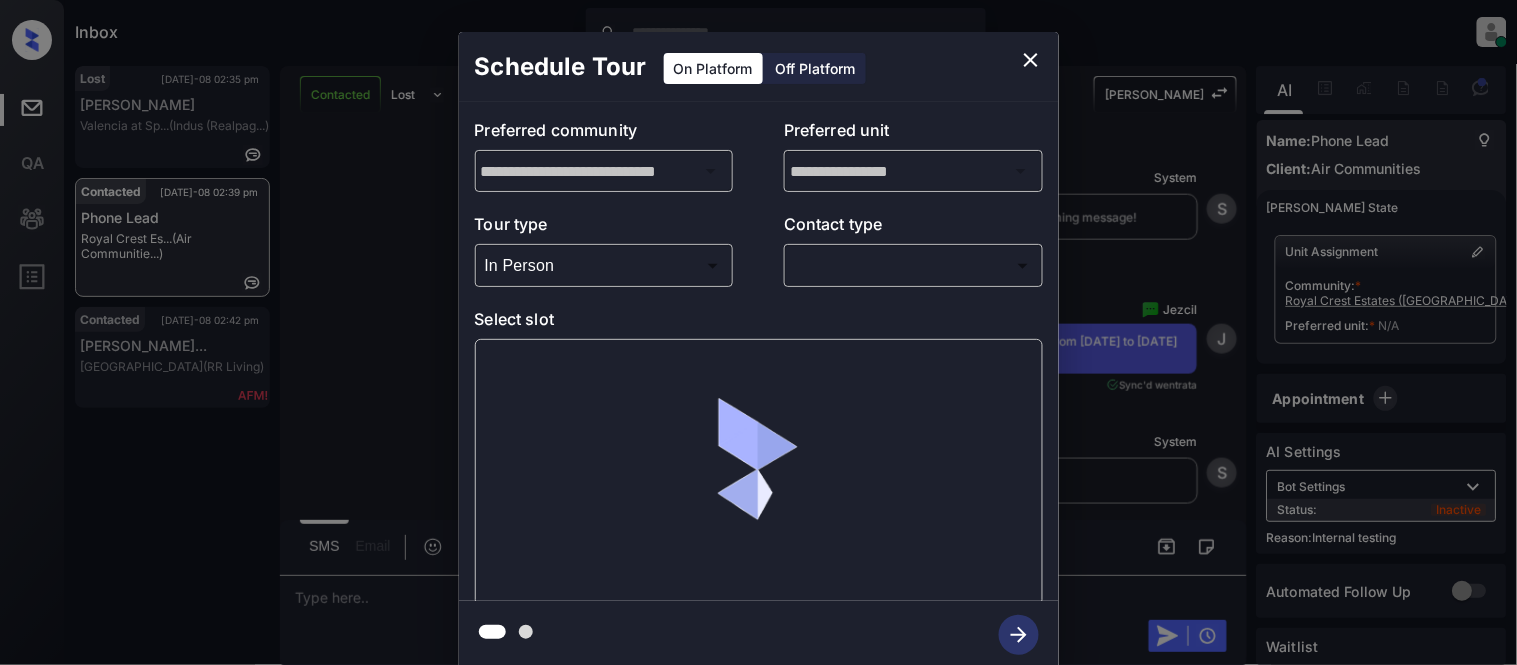 click on "Inbox [PERSON_NAME] Cataag Online Set yourself   offline Set yourself   on break Profile Switch to  light  mode Sign out Lost [DATE]-08 02:35 pm   [PERSON_NAME] [PERSON_NAME] at Sp...  (Indus (Realpag...) Contacted [DATE]-08 02:39 pm   Phone Lead Royal Crest Es...  (Air Communitie...) Contacted [DATE]-08 02:42 pm   [PERSON_NAME]... [GEOGRAPHIC_DATA]  (RR Living) Contacted Lost Lead Sentiment: Angry Upon sliding the acknowledgement:  Lead will move to lost stage. * ​ SMS and call option will be set to opt out. AFM will be turned off for the lead. Kelsey New Message [PERSON_NAME] Notes Note: <a href="[URL][DOMAIN_NAME]">[URL][DOMAIN_NAME]</a> - Paste this link into your browser to view [PERSON_NAME] conversation with the prospect [DATE] 11:21 am  Sync'd w  entrata K New Message [PERSON_NAME] Due to the activation of disableLeadTransfer feature flag, [PERSON_NAME] will no longer transfer ownership of this CRM guest card [DATE] 11:21 am K New Message Agent A New Message Z A" at bounding box center (758, 332) 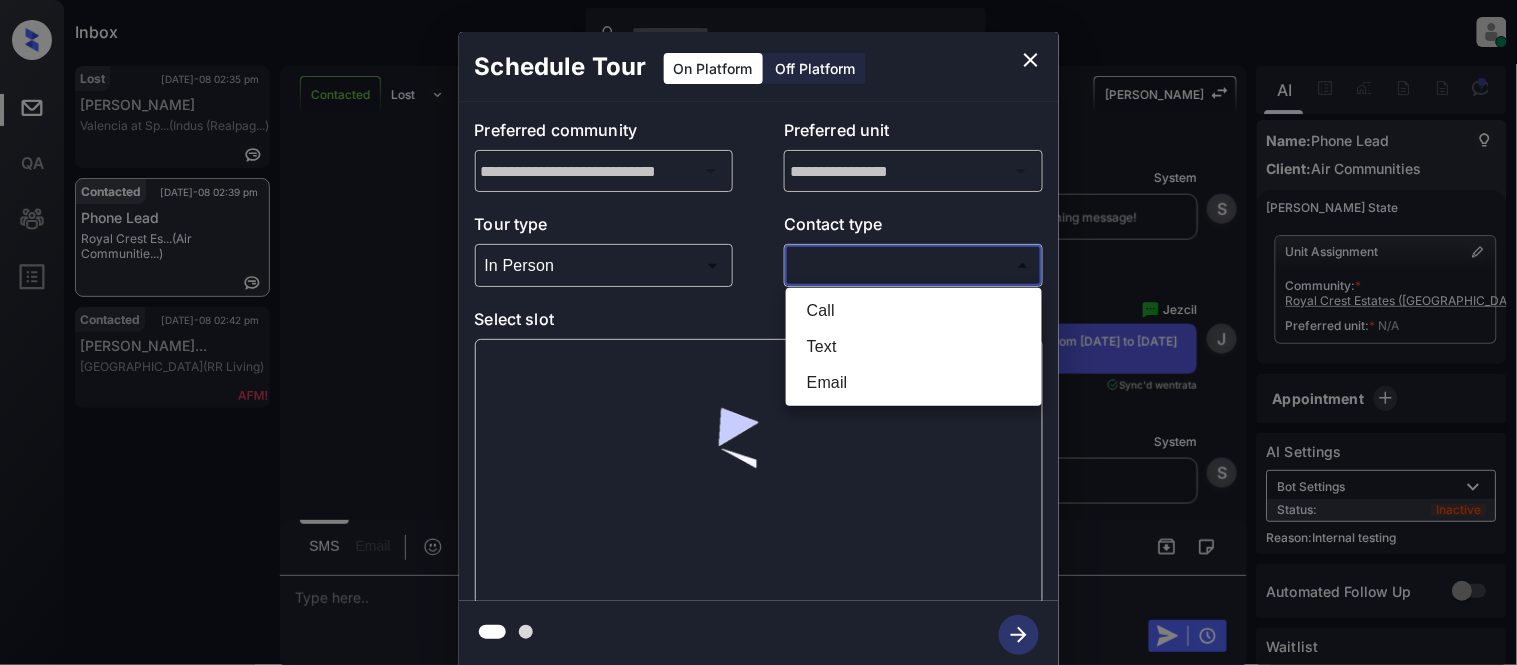 click on "Text" at bounding box center [914, 347] 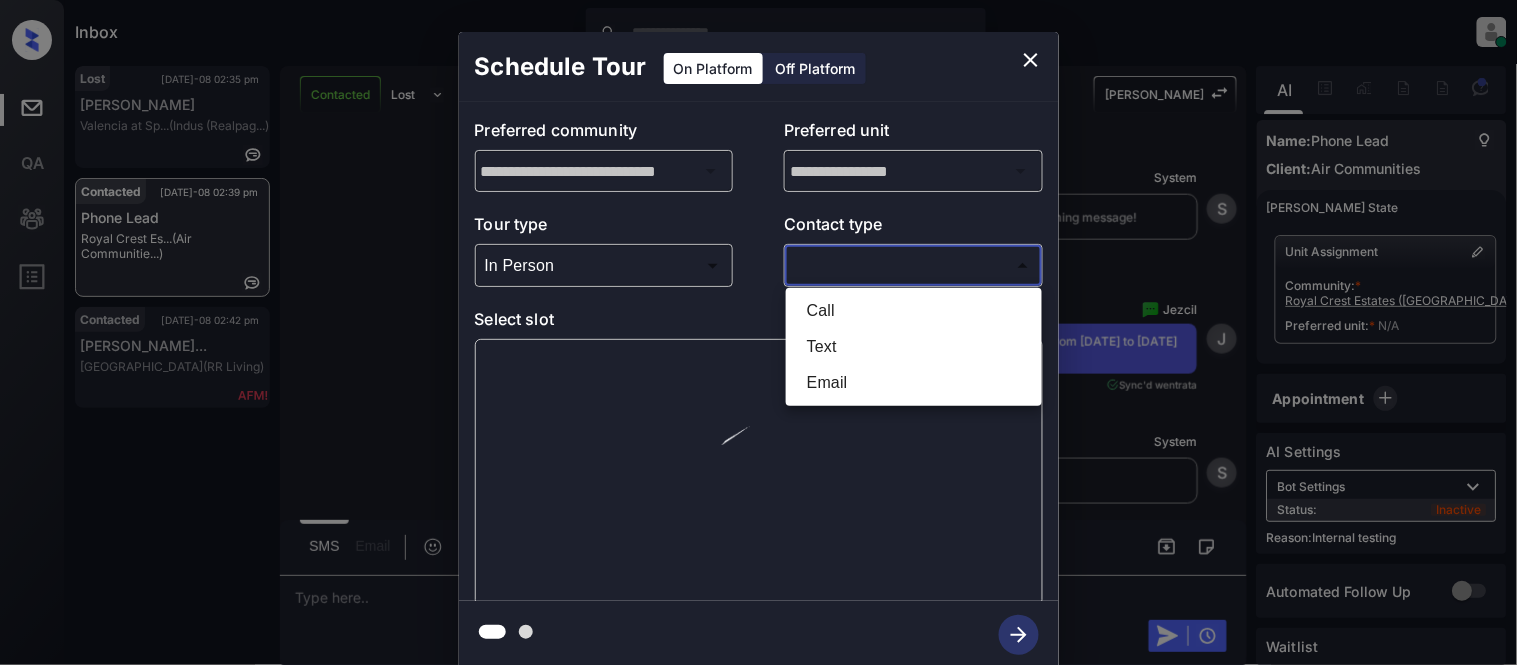 type on "****" 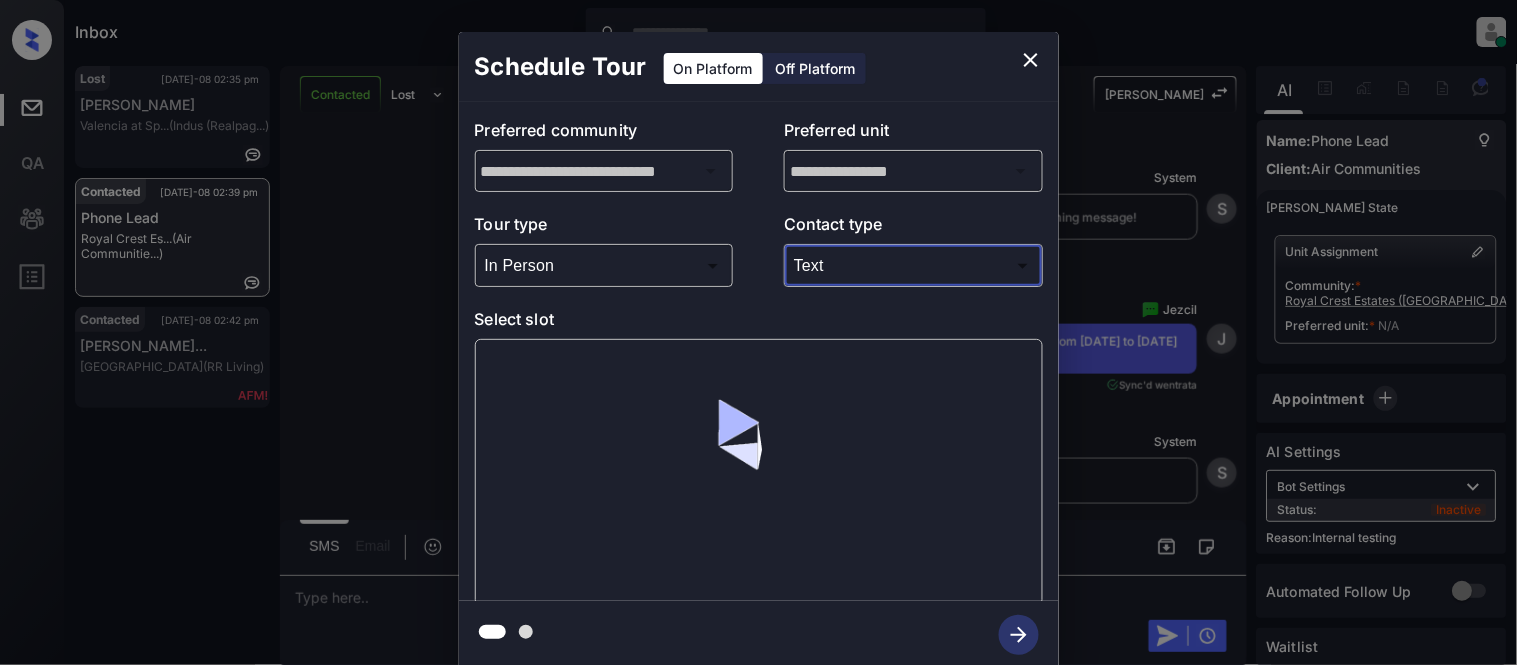 click on "Call Text Email" at bounding box center (758, 332) 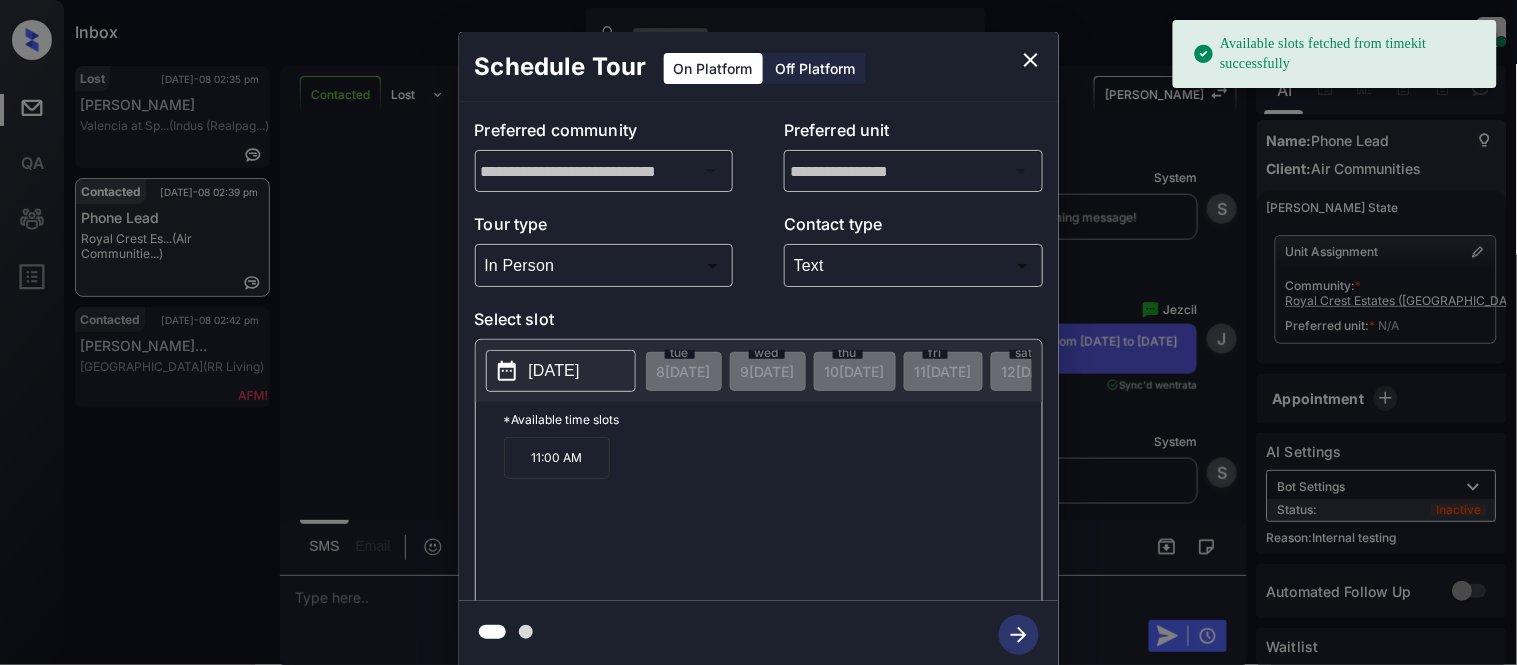 click on "[DATE]" at bounding box center [554, 371] 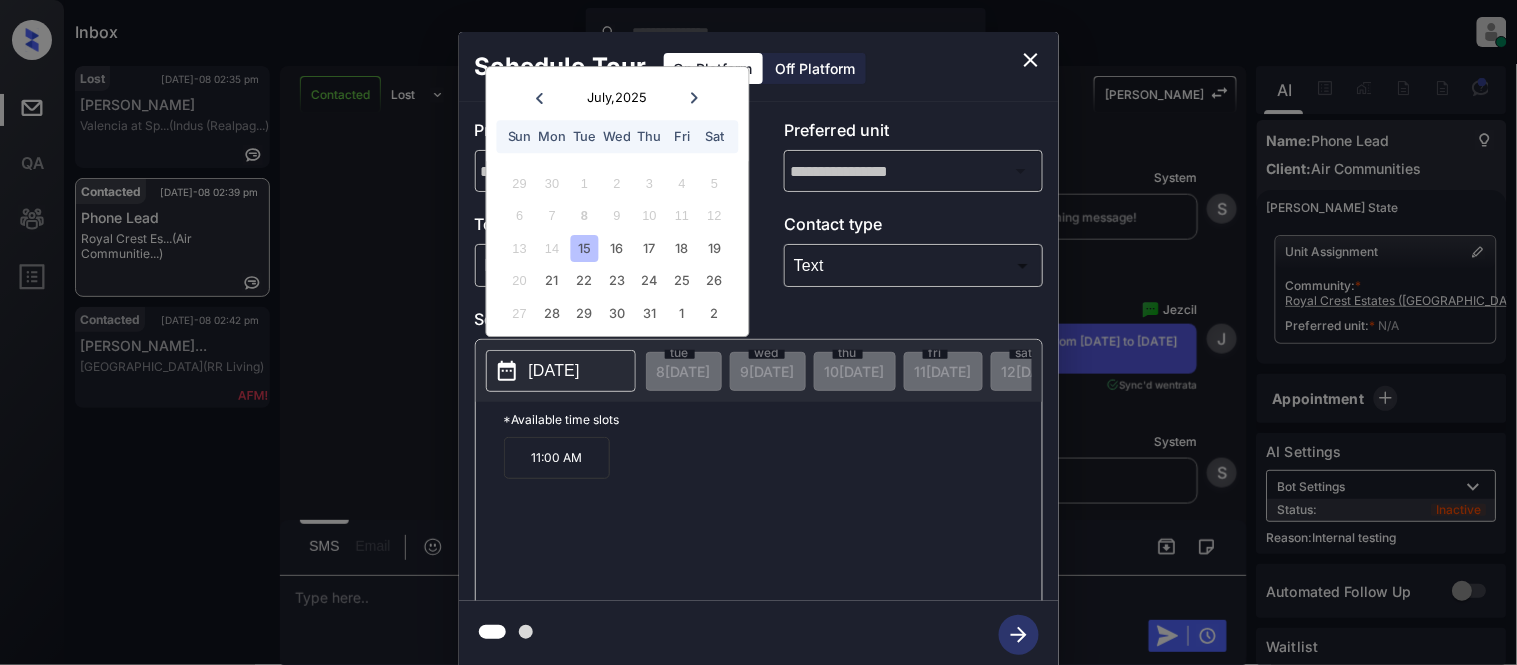 click 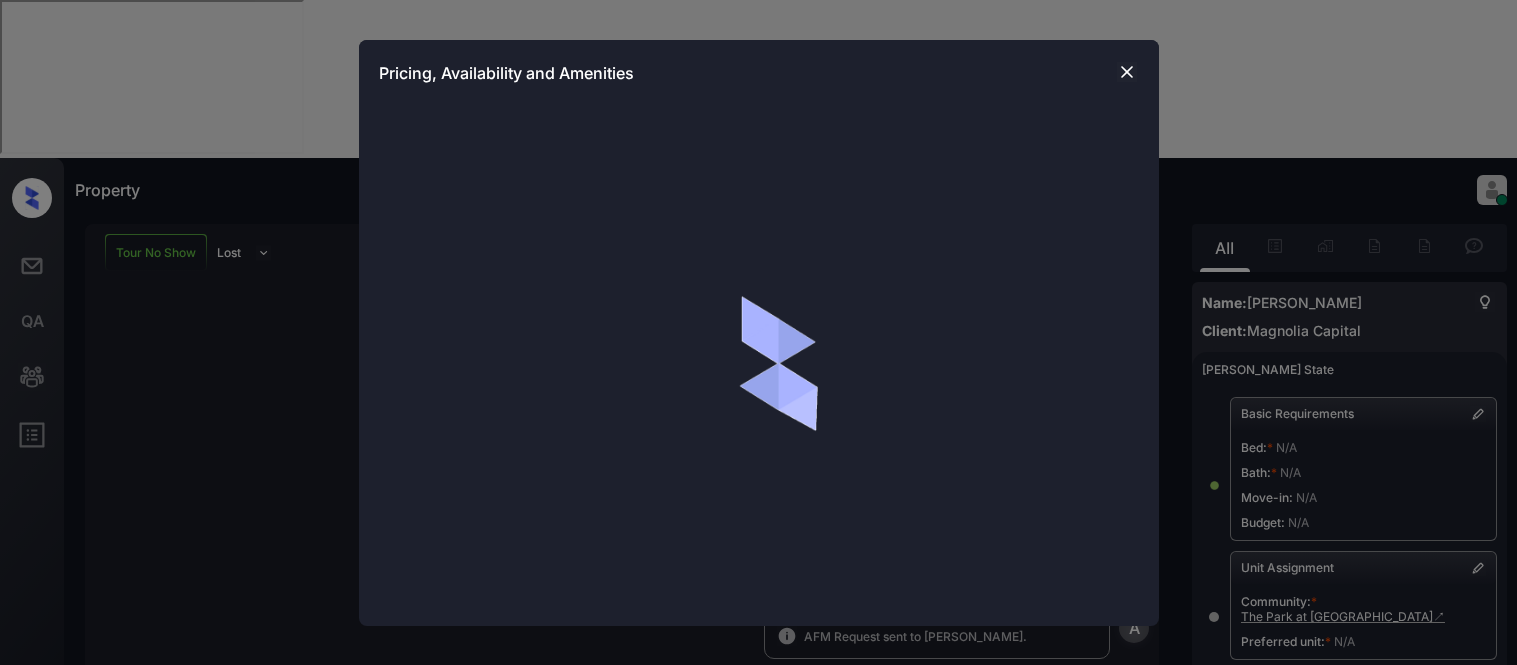 scroll, scrollTop: 0, scrollLeft: 0, axis: both 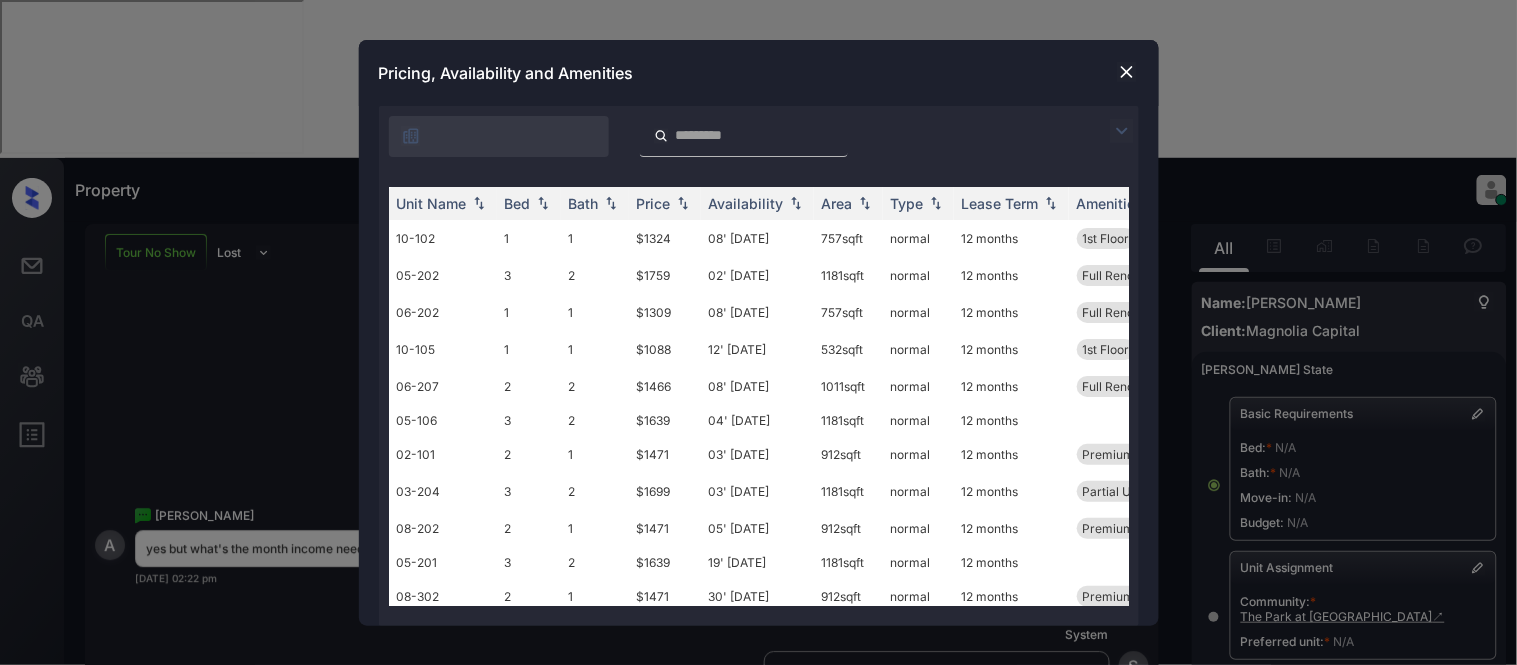 click at bounding box center [1122, 131] 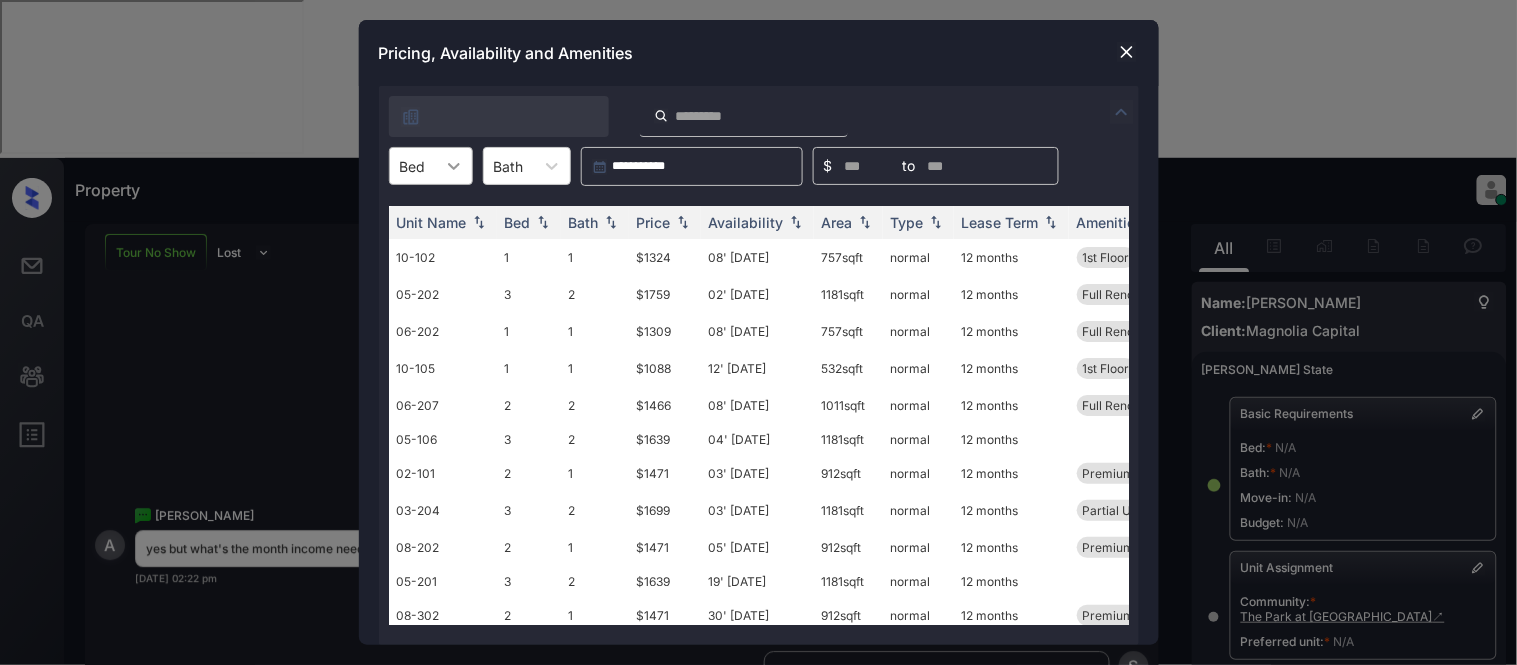 click at bounding box center [454, 166] 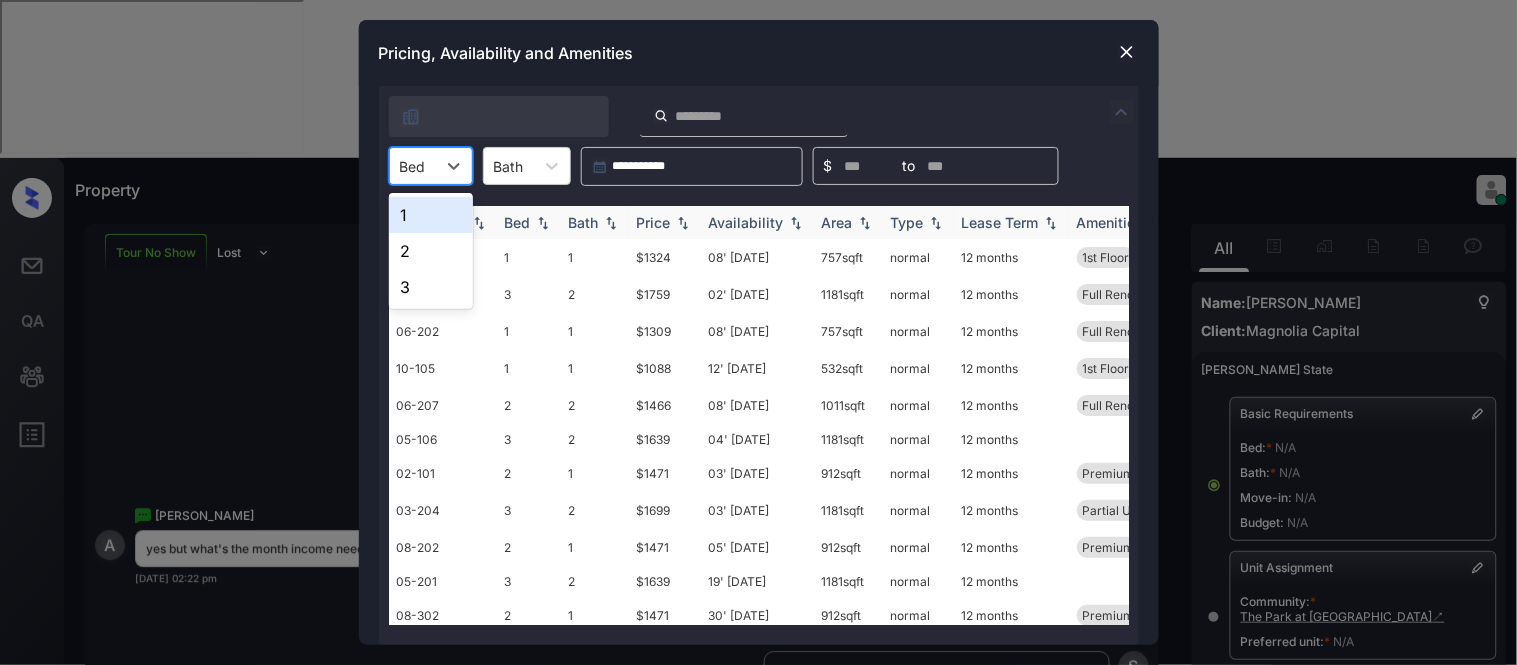 click on "1" at bounding box center (431, 215) 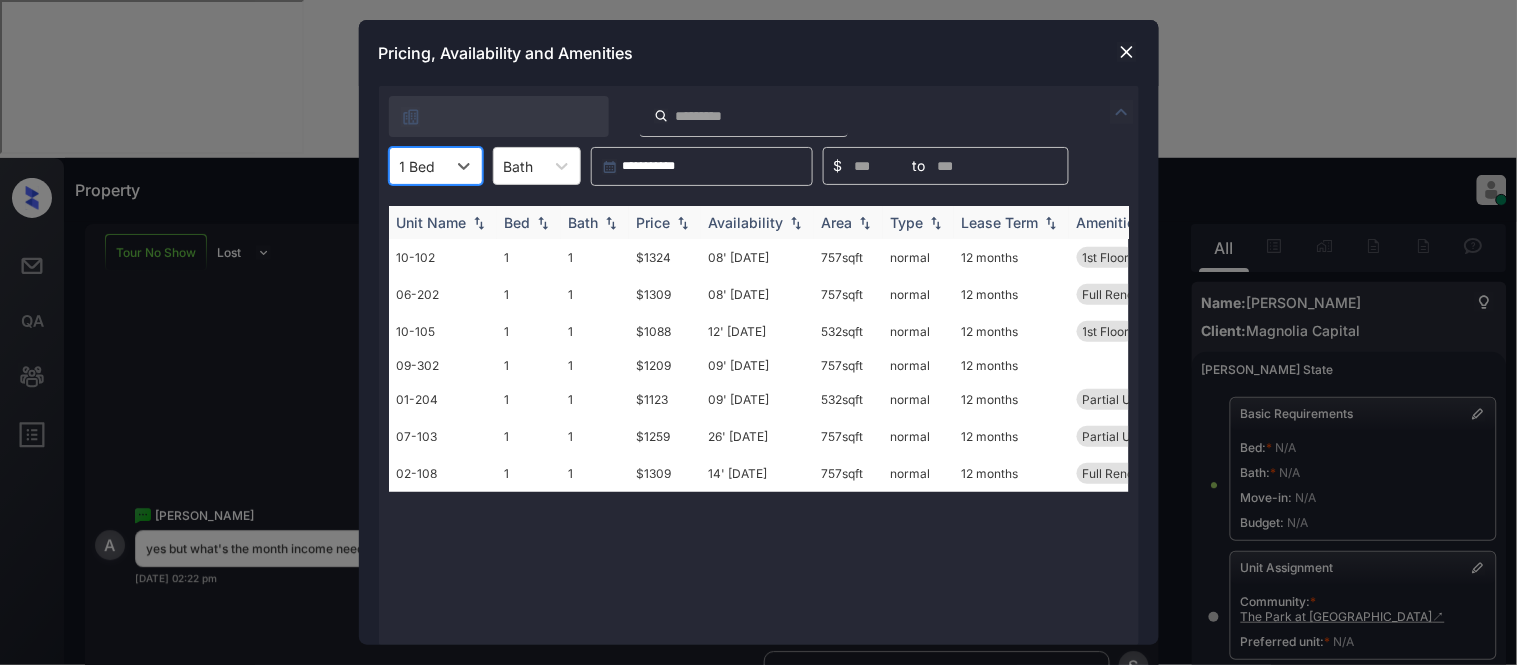 click on "Price" at bounding box center [665, 222] 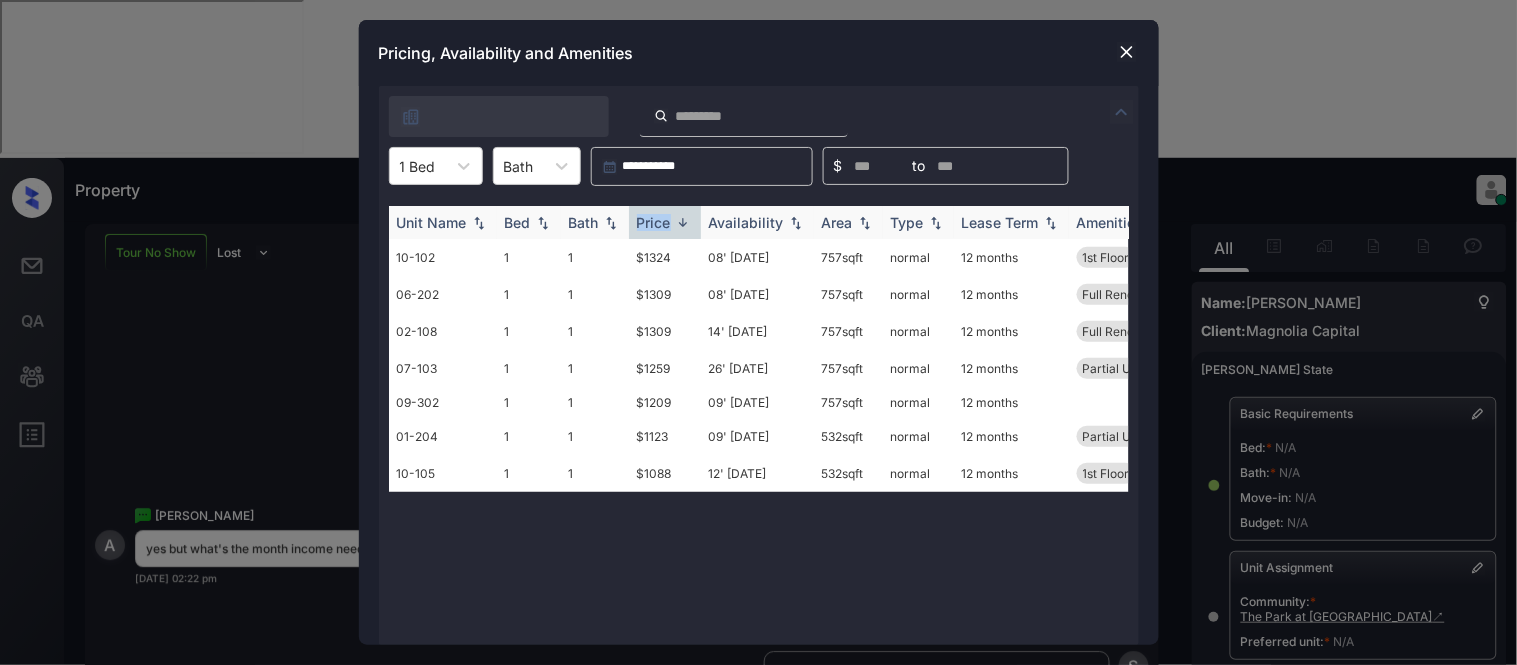 click on "Price" at bounding box center [665, 222] 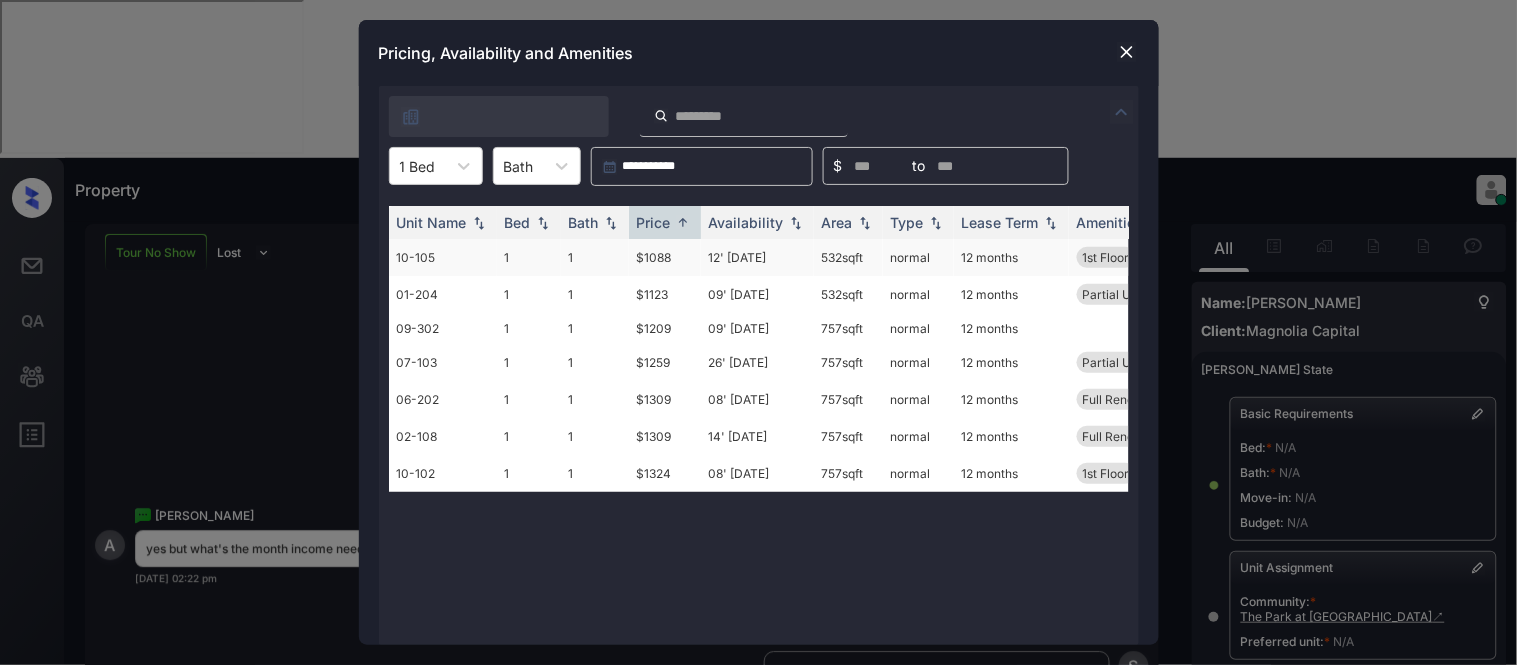 click on "$1088" at bounding box center (665, 257) 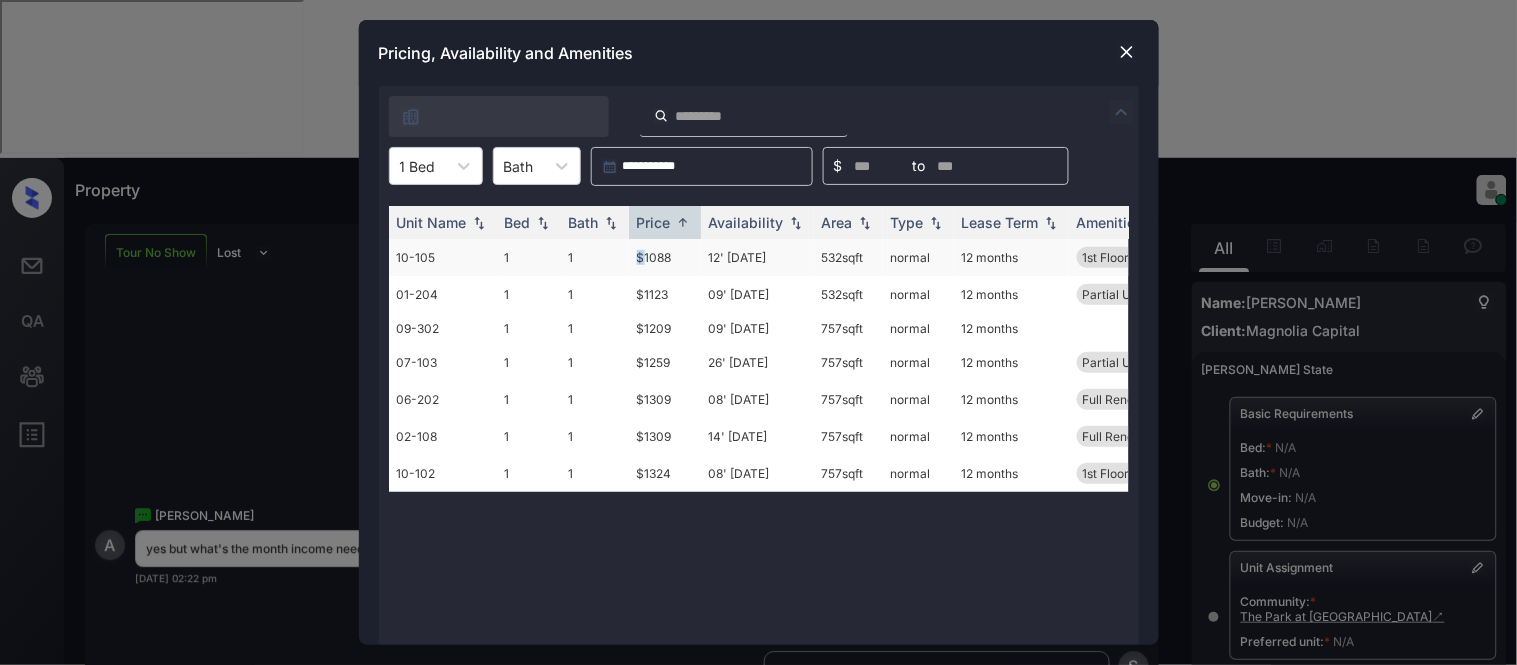 click on "$1088" at bounding box center [665, 257] 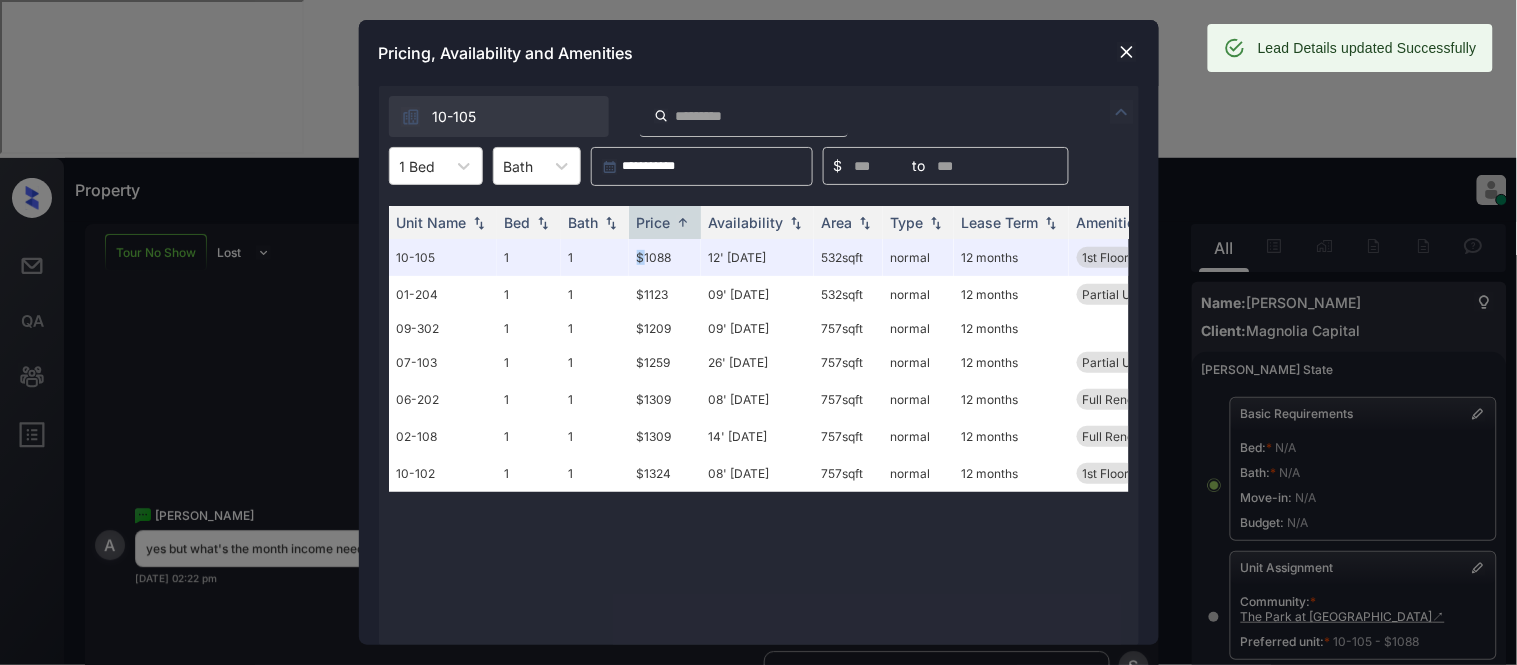 scroll, scrollTop: 0, scrollLeft: 304, axis: horizontal 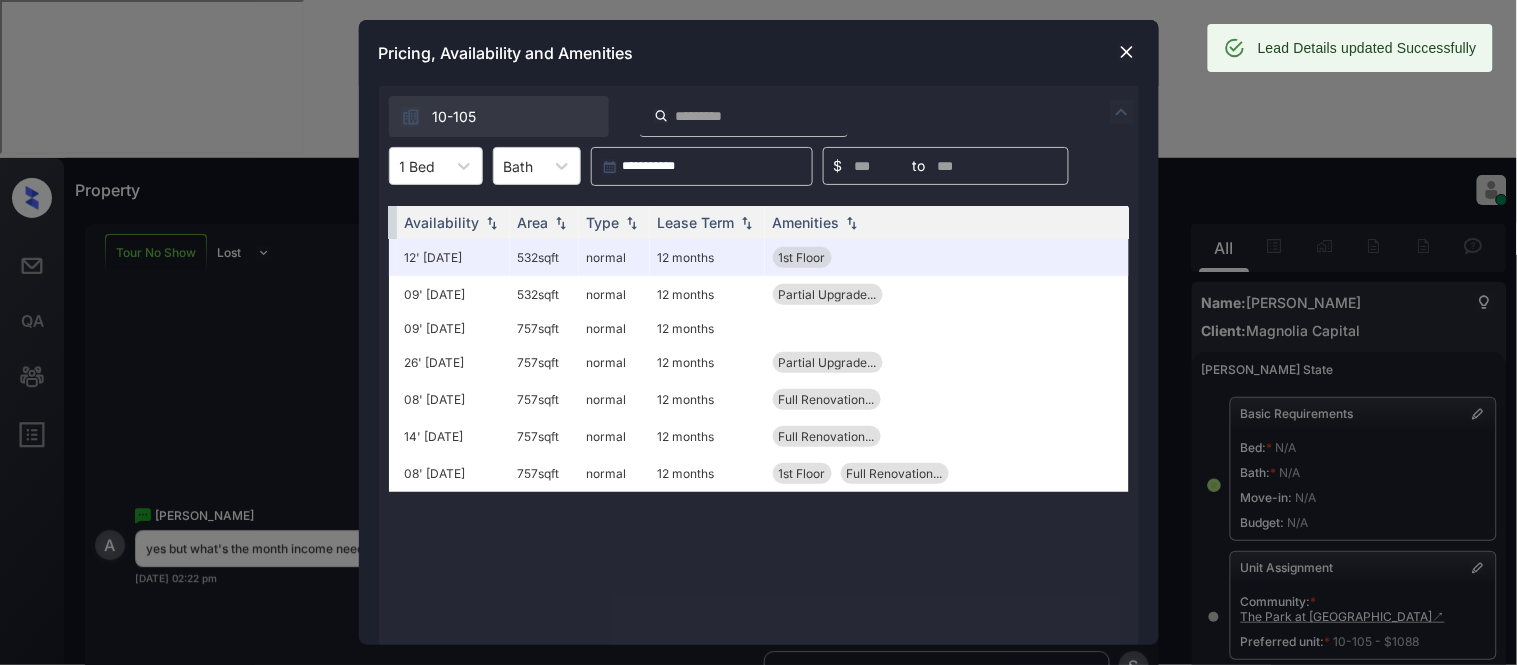 click at bounding box center [1127, 52] 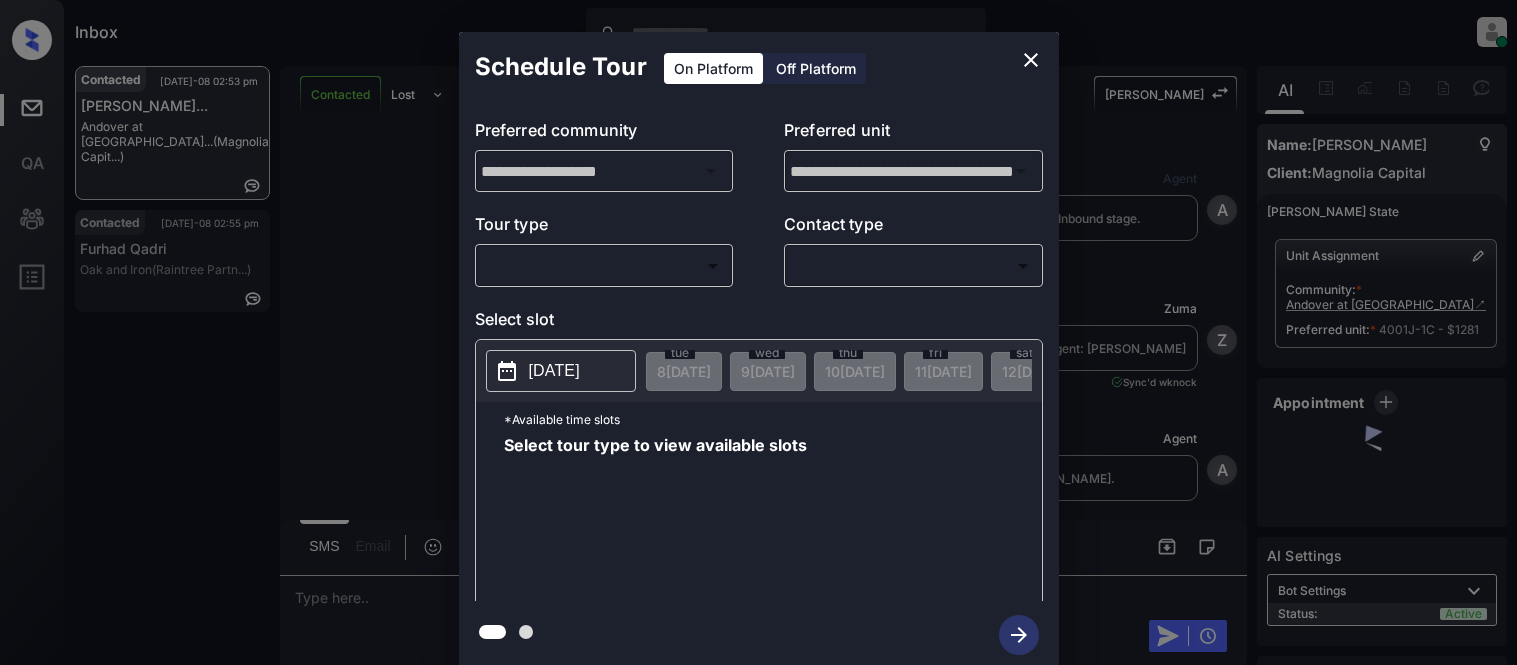 scroll, scrollTop: 0, scrollLeft: 0, axis: both 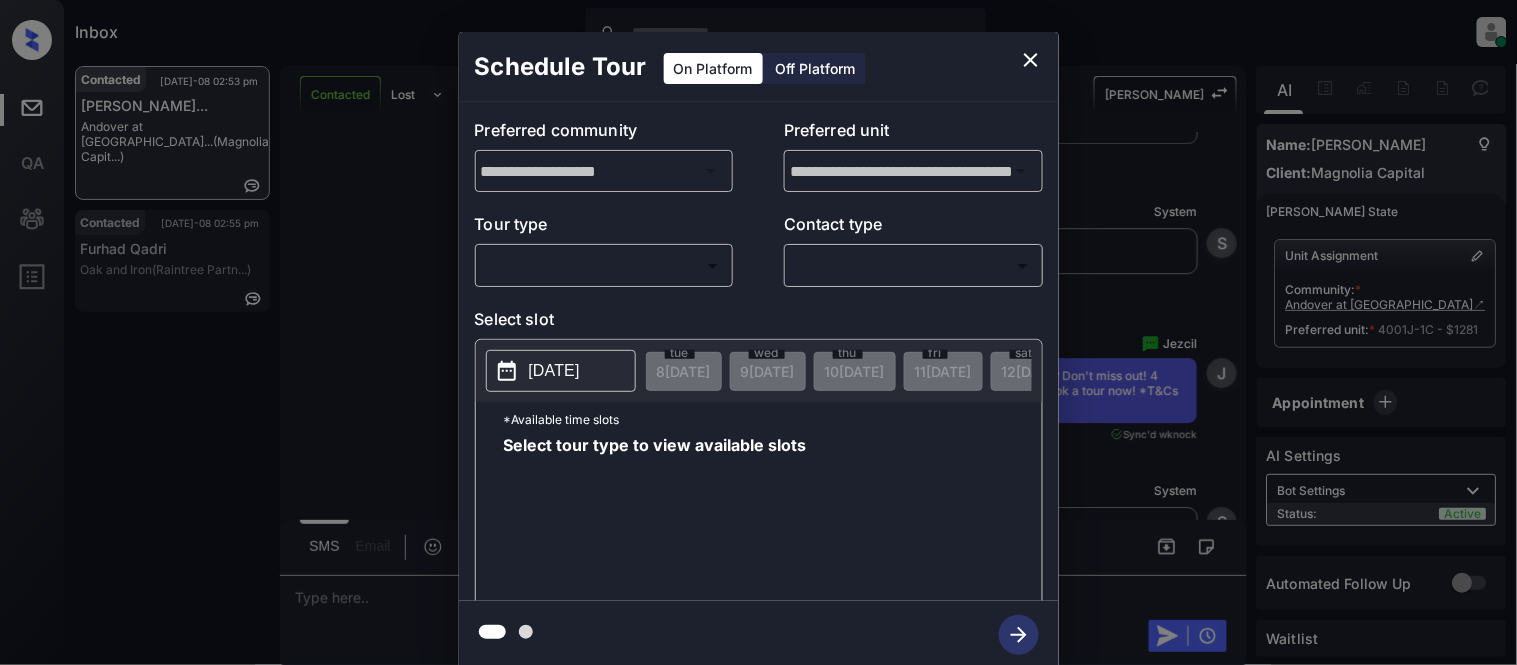 click 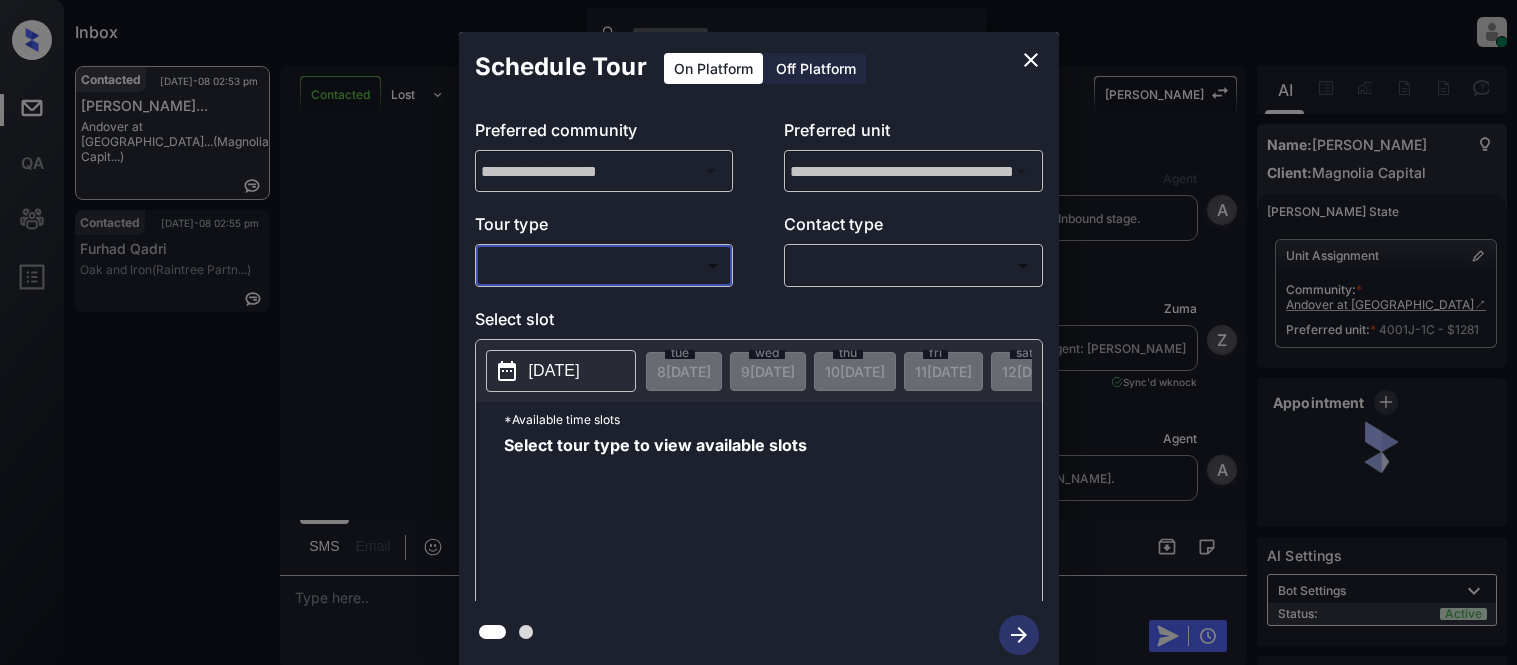 scroll, scrollTop: 0, scrollLeft: 0, axis: both 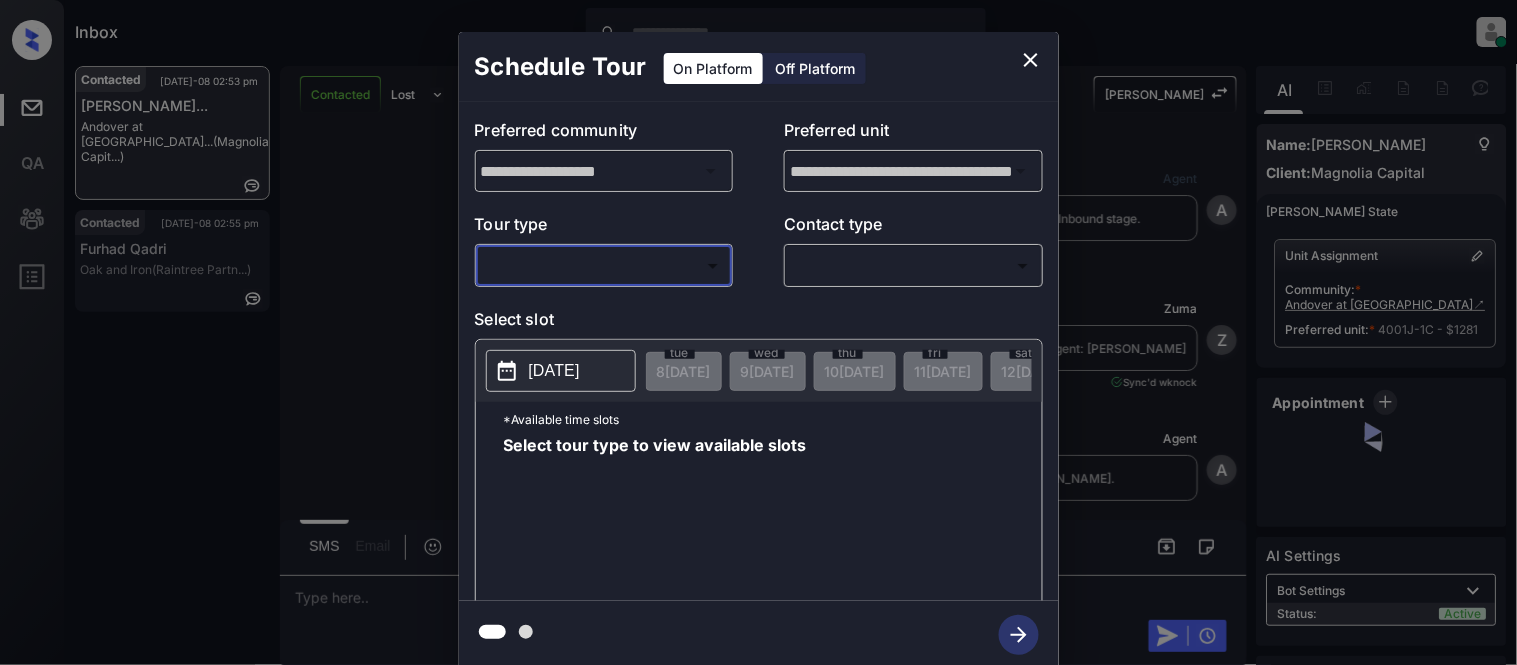 click on "**********" at bounding box center [759, 351] 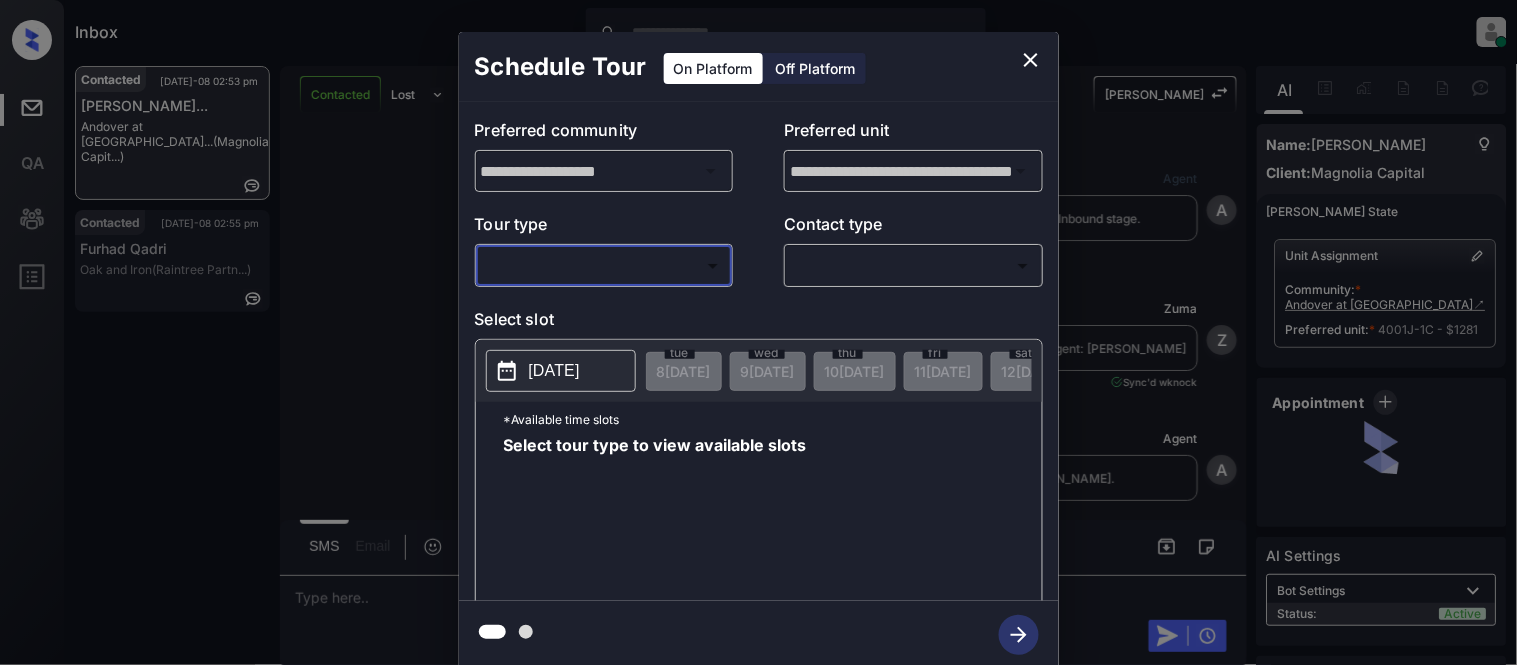 scroll, scrollTop: 2533, scrollLeft: 0, axis: vertical 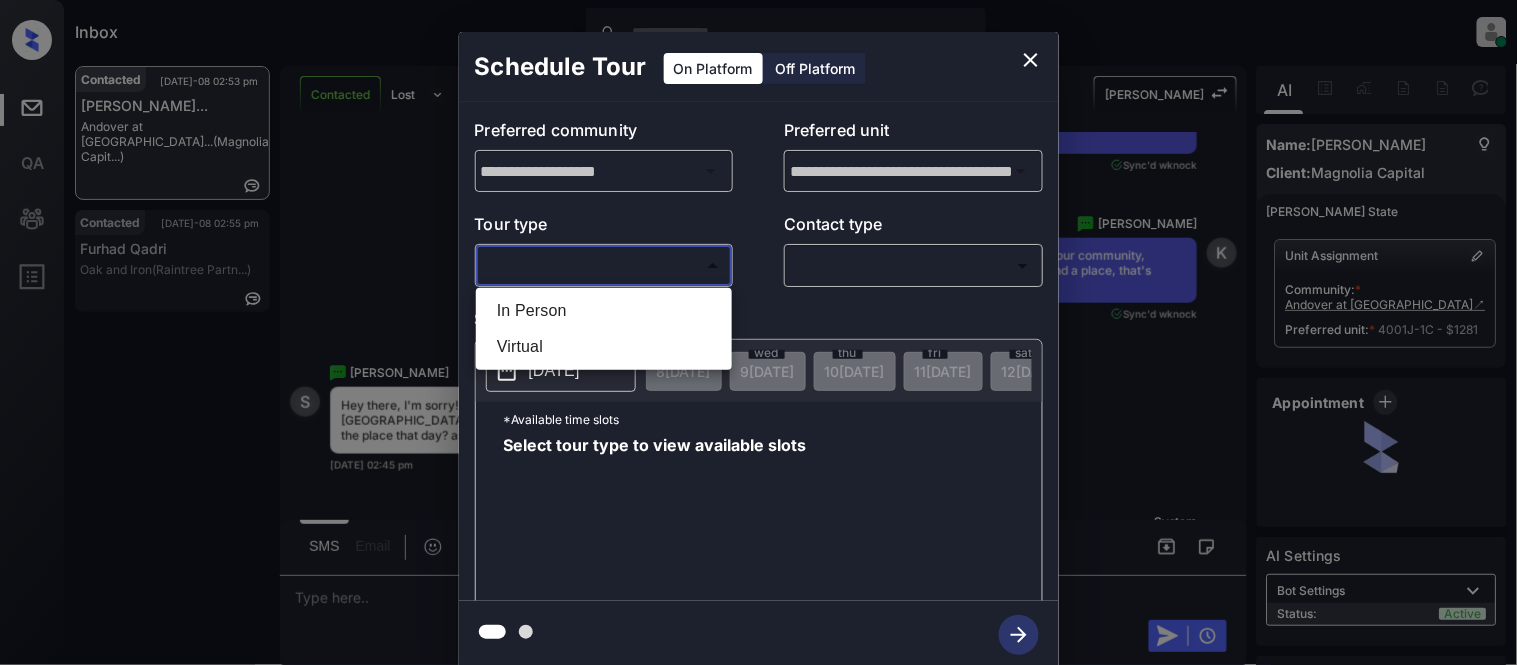 click on "Inbox Kristina Cataag Online Set yourself   offline Set yourself   on break Profile Switch to  light  mode Sign out Contacted Jul-08 02:53 pm   Samueldo Mompo... Andover at Cra...  (Magnolia Capit...) Contacted Jul-08 02:55 pm   Furhad Qadri Oak and Iron   (Raintree Partn...) Contacted Lost Lead Sentiment: Angry Upon sliding the acknowledgement:  Lead will move to lost stage. * ​ SMS and call option will be set to opt out. AFM will be turned off for the lead. Kelsey New Message Agent Lead created via webhook in Inbound stage. Jul 01, 2025 11:07 am A New Message Zuma Lead transferred to leasing agent: kelsey Jul 01, 2025 11:07 am  Sync'd w  knock Z New Message Agent AFM Request sent to Kelsey. Jul 01, 2025 11:07 am A New Message Agent Notes Note: Structured Note:
Move In Date: 2025-08-01
Bedroom: 2
Jul 01, 2025 11:07 am A New Message Kelsey Lead Details Updated
BedRoom: 2
Jul 01, 2025 11:07 am K New Message Kelsey Lead Details Updated
Move In Date:  1-8-2025
Jul 01, 2025 11:07 am K New Message K" at bounding box center (758, 332) 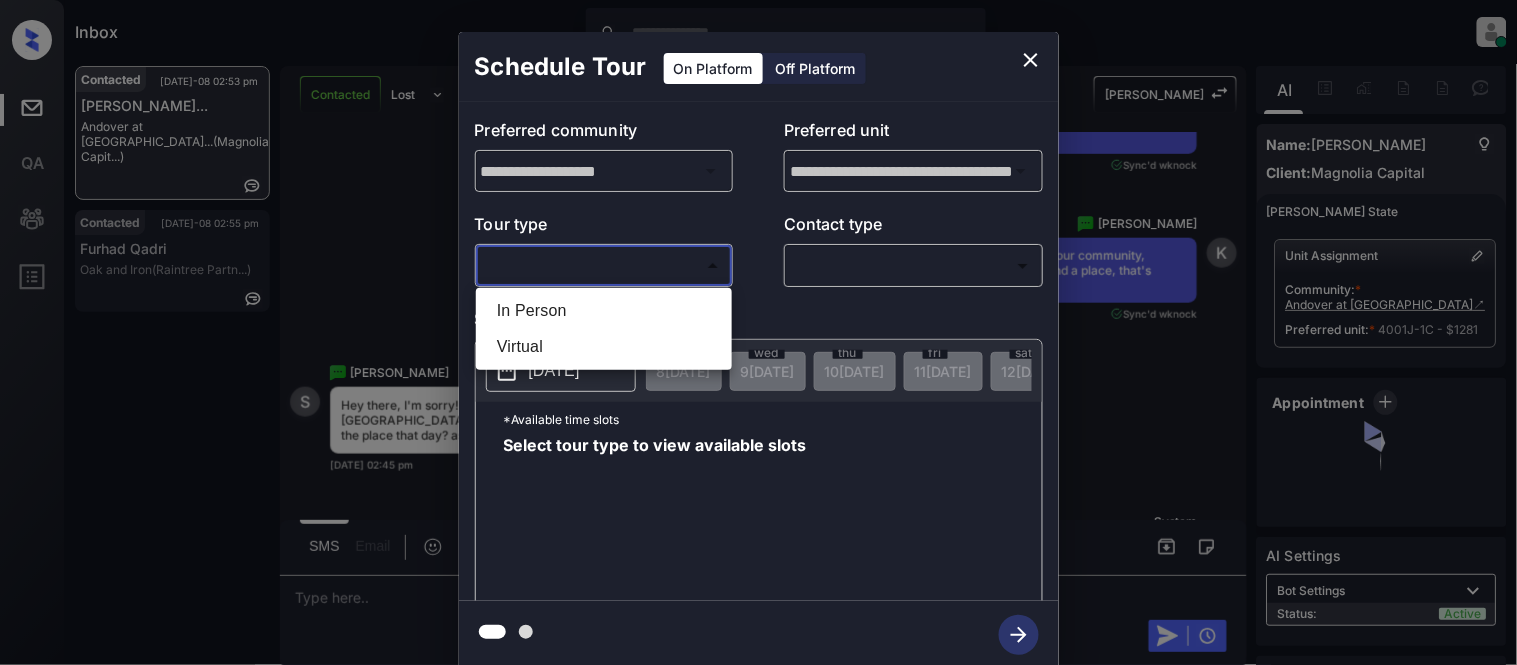 click on "In Person" at bounding box center [604, 311] 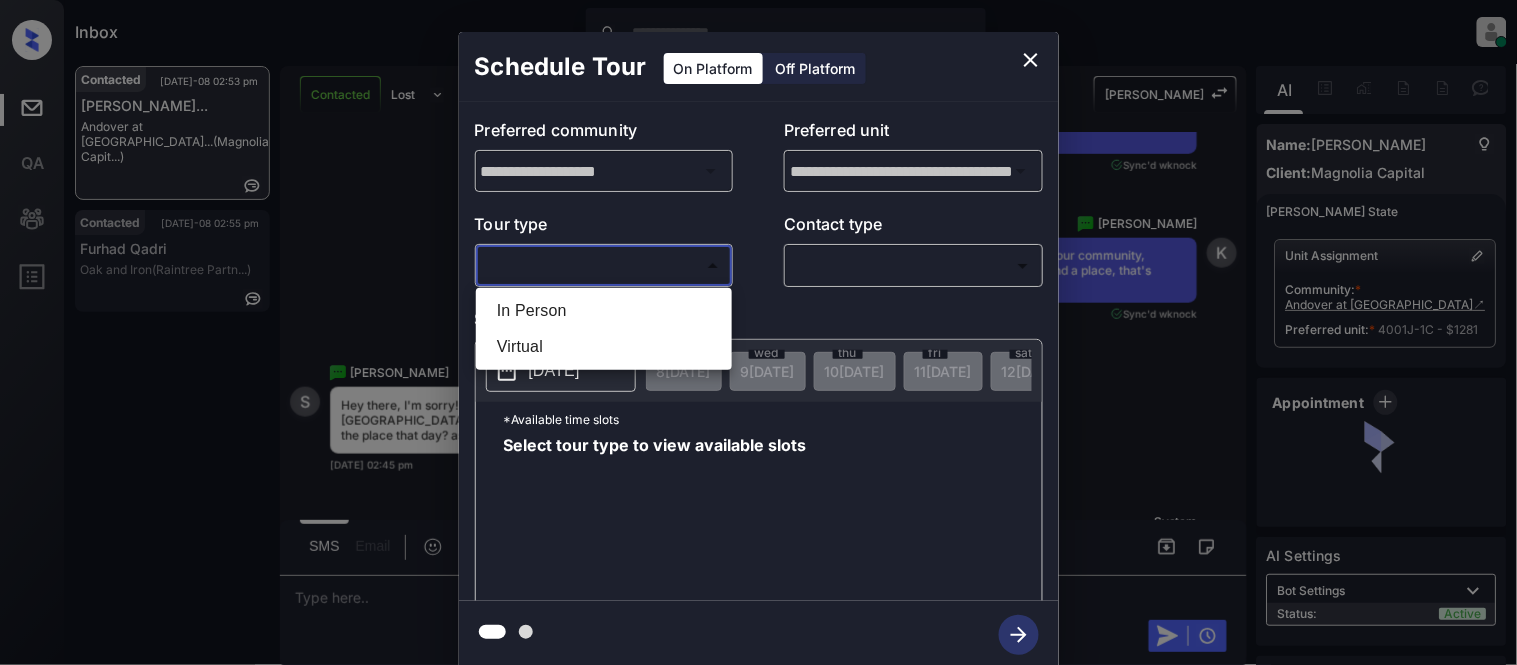 type on "********" 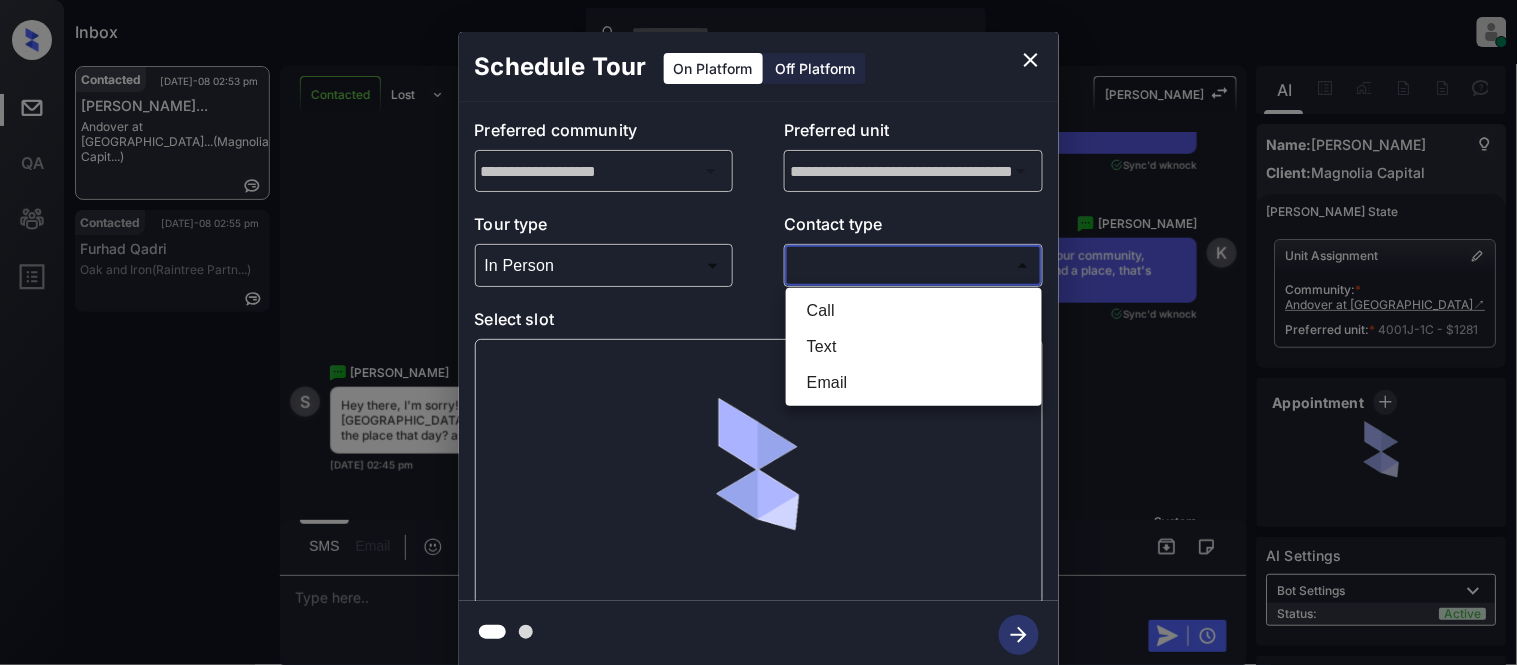 click on "Inbox Kristina Cataag Online Set yourself   offline Set yourself   on break Profile Switch to  light  mode Sign out Contacted Jul-08 02:53 pm   Samueldo Mompo... Andover at Cra...  (Magnolia Capit...) Contacted Jul-08 02:55 pm   Furhad Qadri Oak and Iron   (Raintree Partn...) Contacted Lost Lead Sentiment: Angry Upon sliding the acknowledgement:  Lead will move to lost stage. * ​ SMS and call option will be set to opt out. AFM will be turned off for the lead. Kelsey New Message Agent Lead created via webhook in Inbound stage. Jul 01, 2025 11:07 am A New Message Zuma Lead transferred to leasing agent: kelsey Jul 01, 2025 11:07 am  Sync'd w  knock Z New Message Agent AFM Request sent to Kelsey. Jul 01, 2025 11:07 am A New Message Agent Notes Note: Structured Note:
Move In Date: 2025-08-01
Bedroom: 2
Jul 01, 2025 11:07 am A New Message Kelsey Lead Details Updated
BedRoom: 2
Jul 01, 2025 11:07 am K New Message Kelsey Lead Details Updated
Move In Date:  1-8-2025
Jul 01, 2025 11:07 am K New Message K" at bounding box center [758, 332] 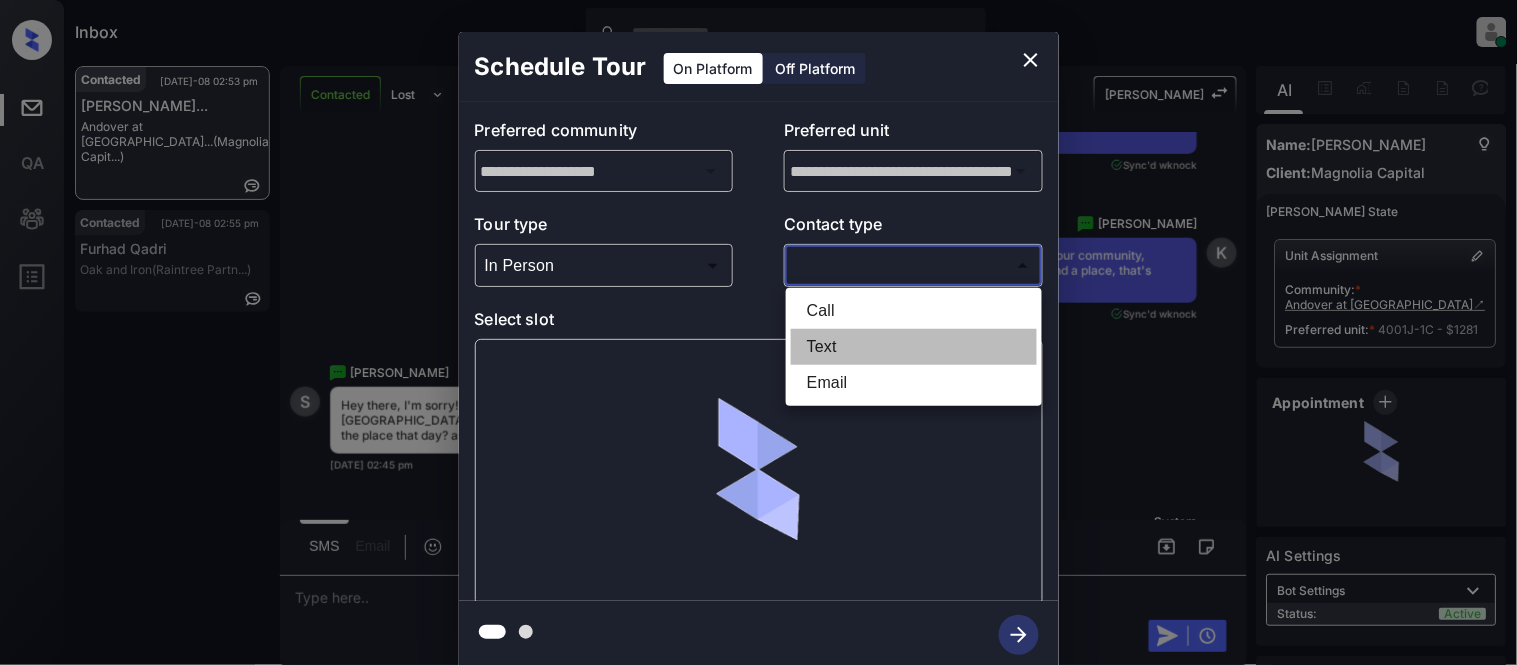 click on "Text" at bounding box center (914, 347) 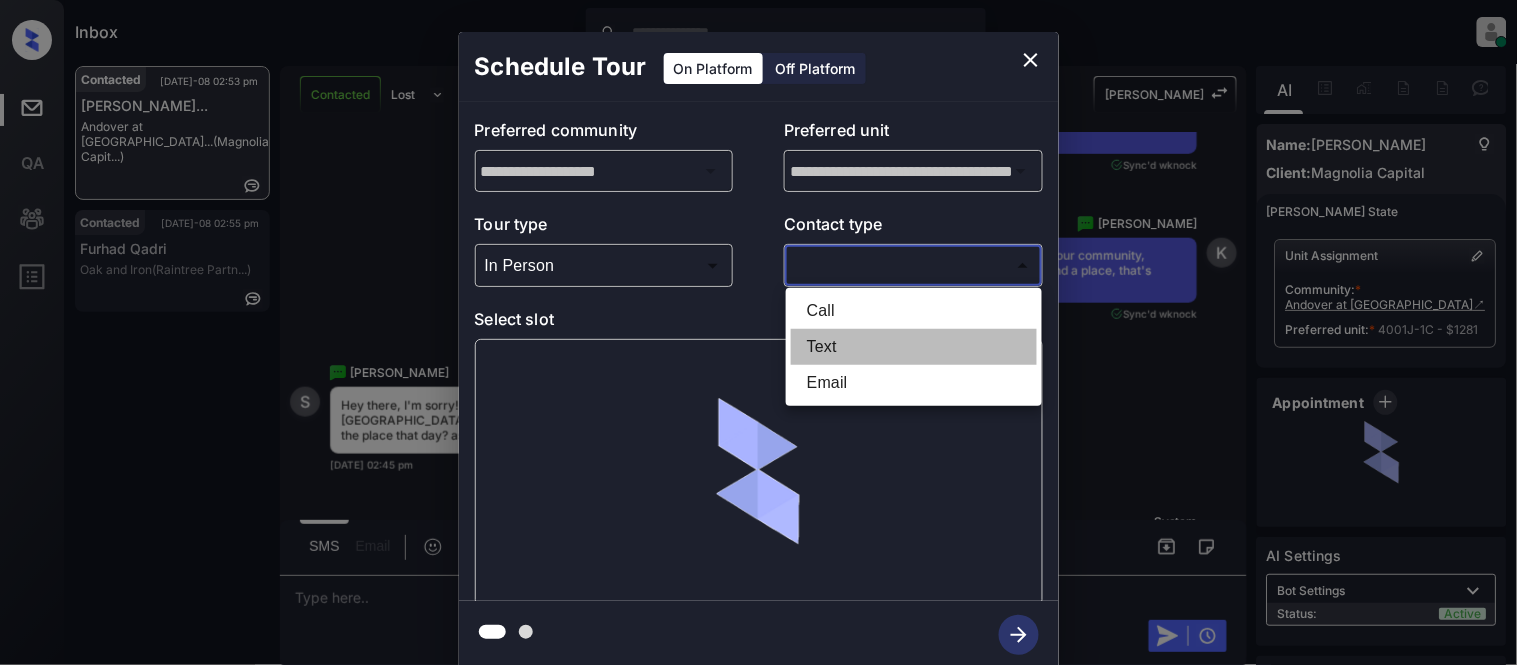 type on "****" 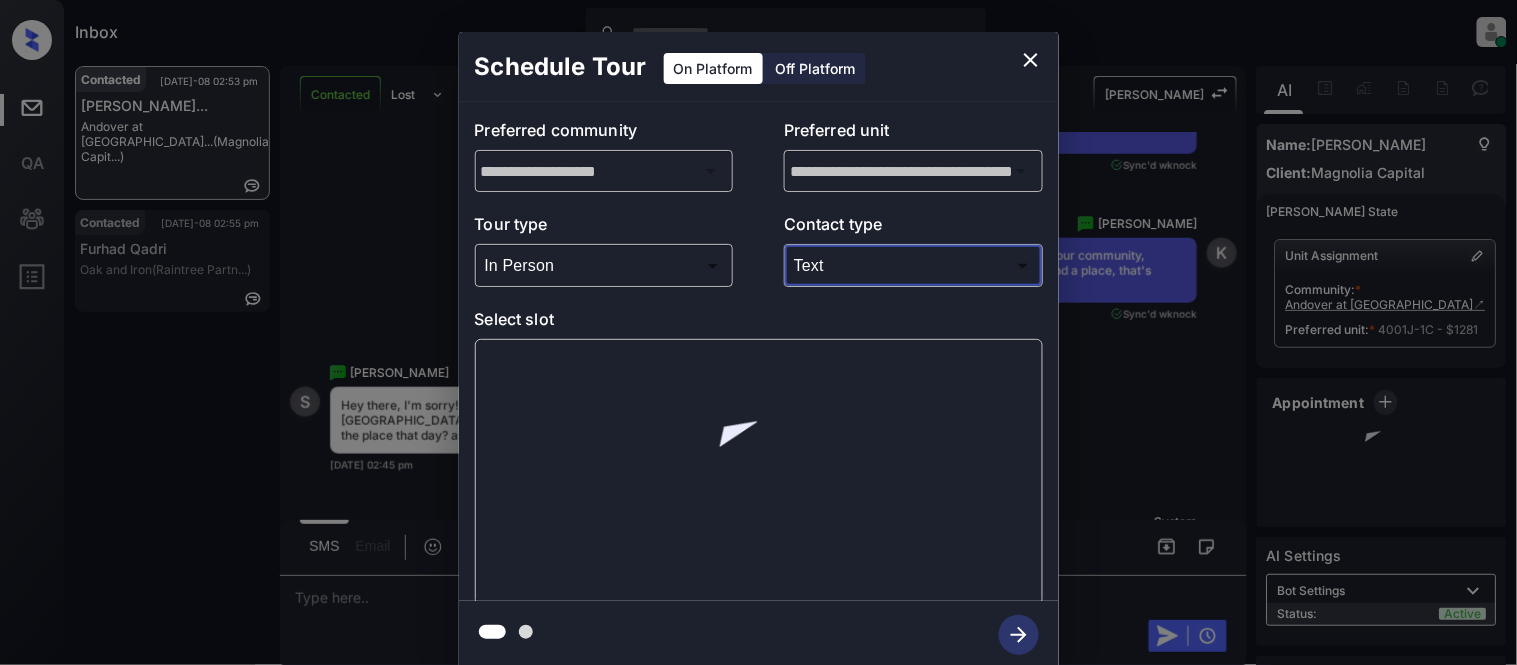 click at bounding box center (759, 472) 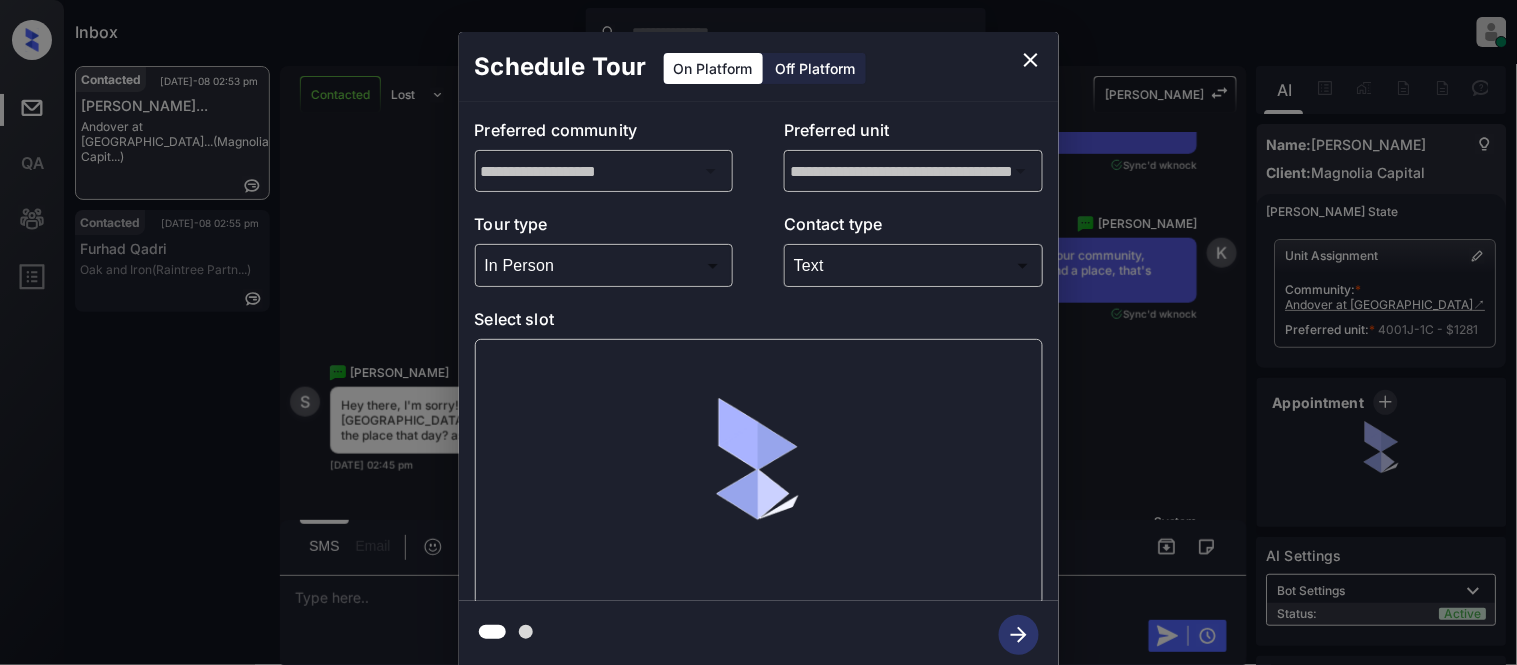 click at bounding box center (759, 472) 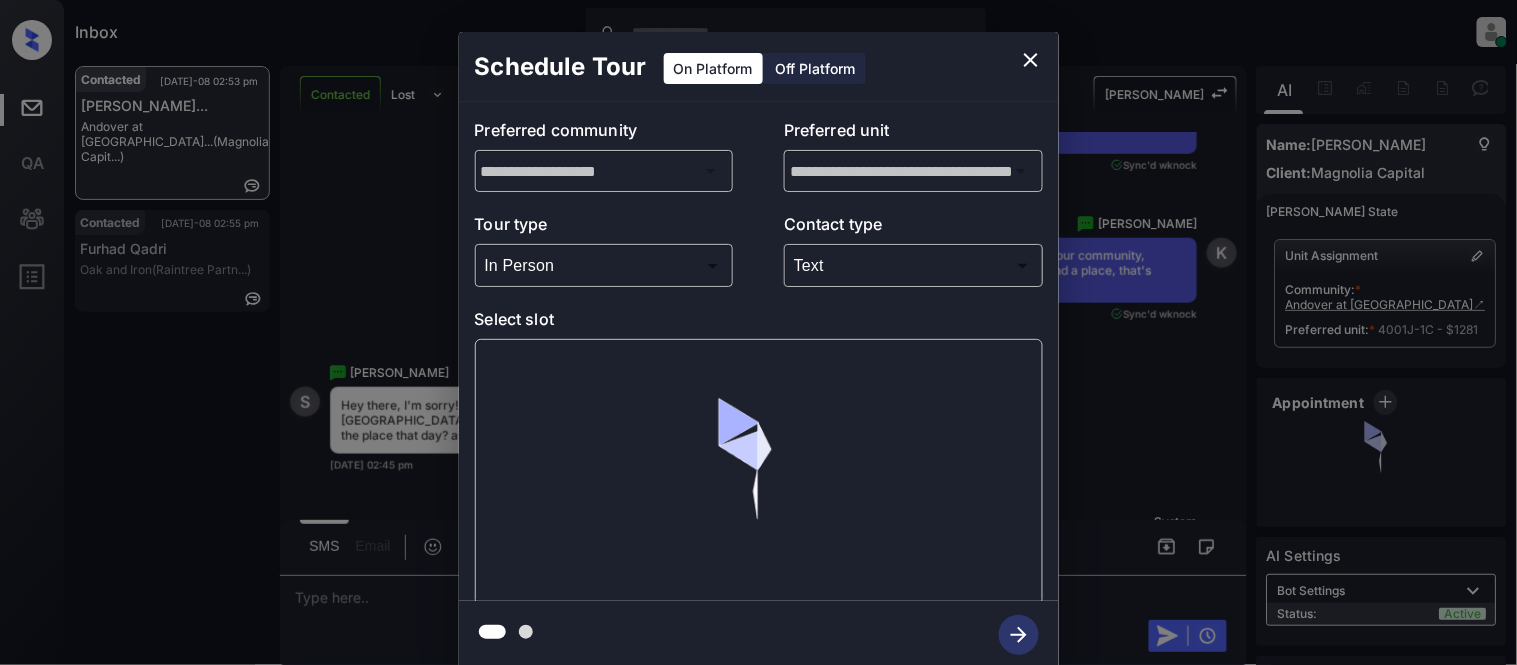 click at bounding box center (759, 472) 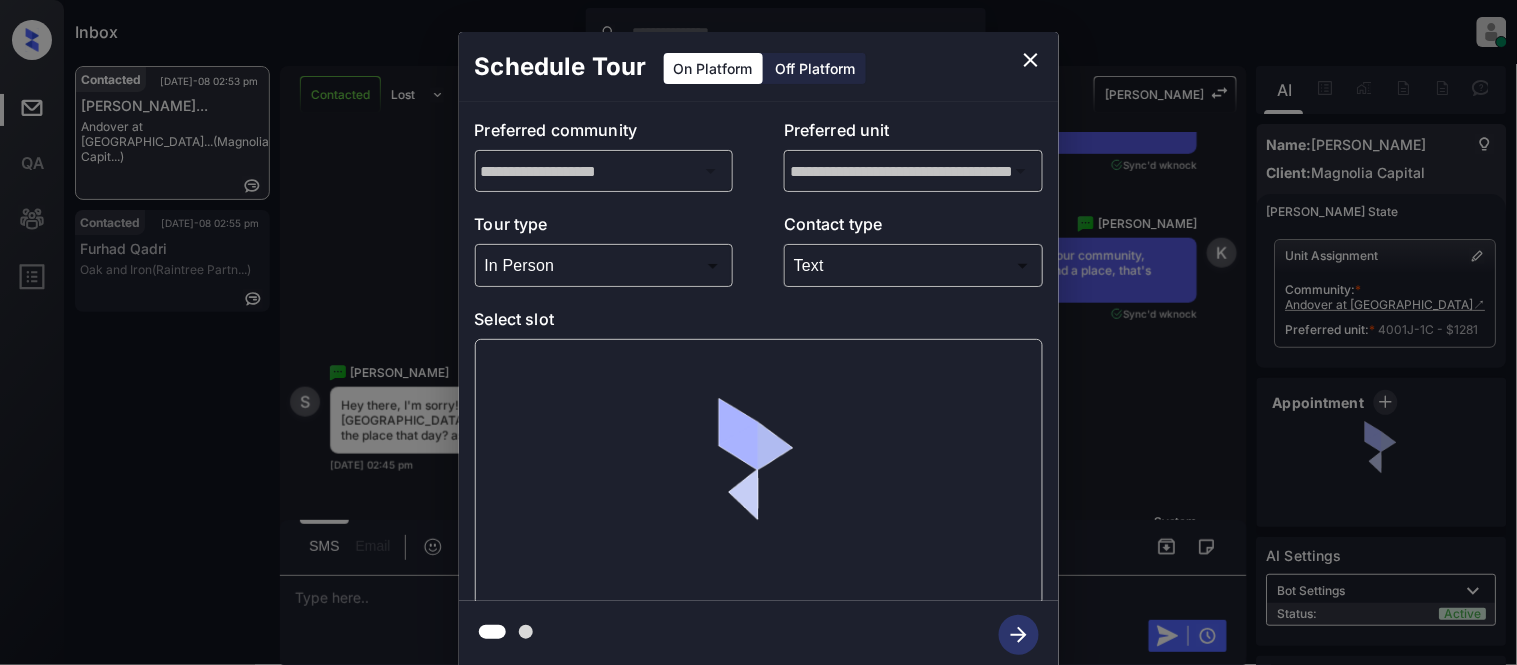 click at bounding box center [759, 472] 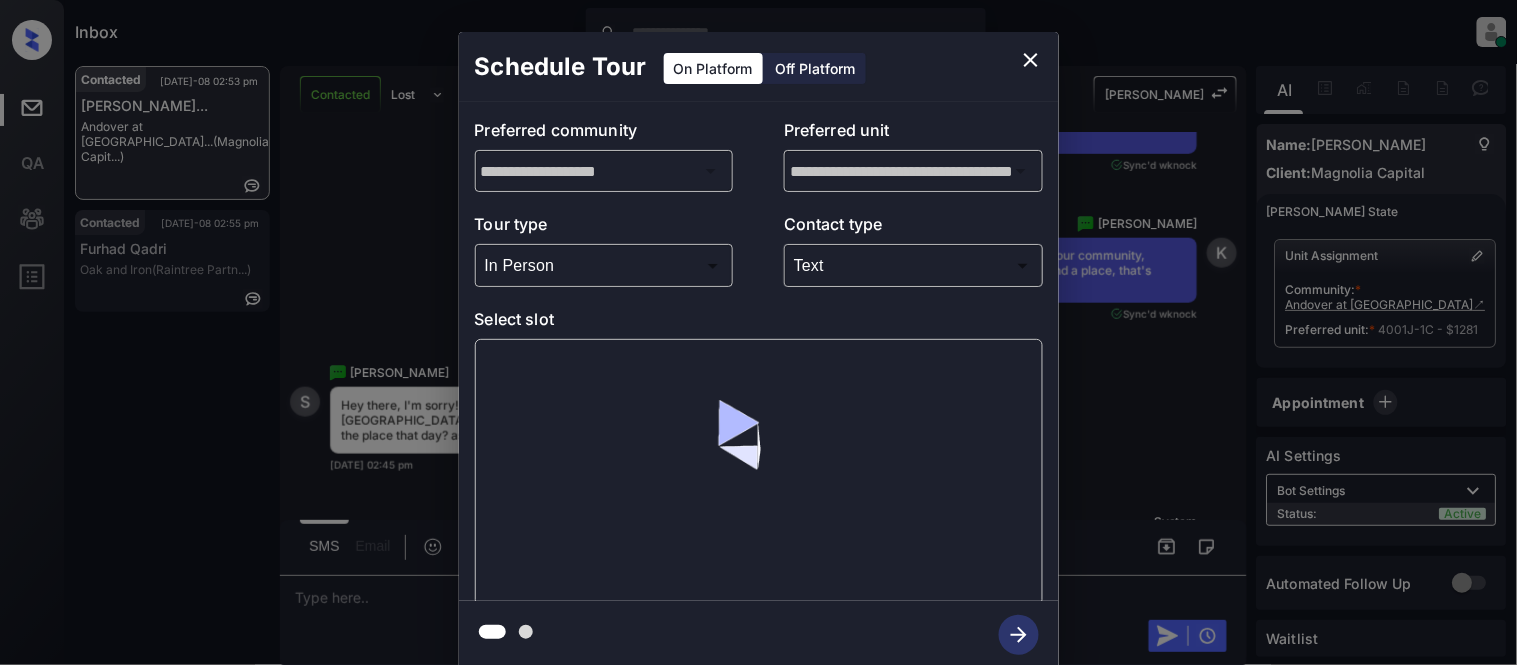 click at bounding box center [759, 472] 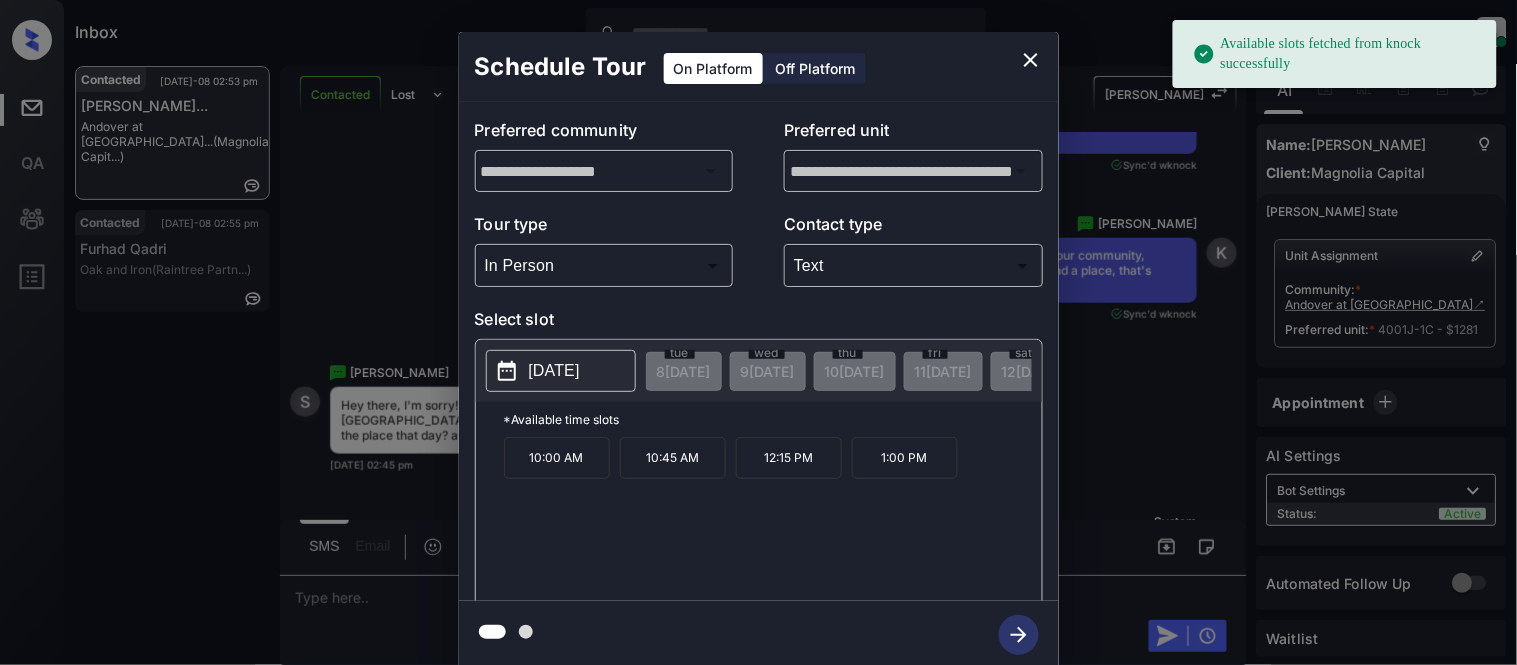 click on "2025-07-21" at bounding box center [554, 371] 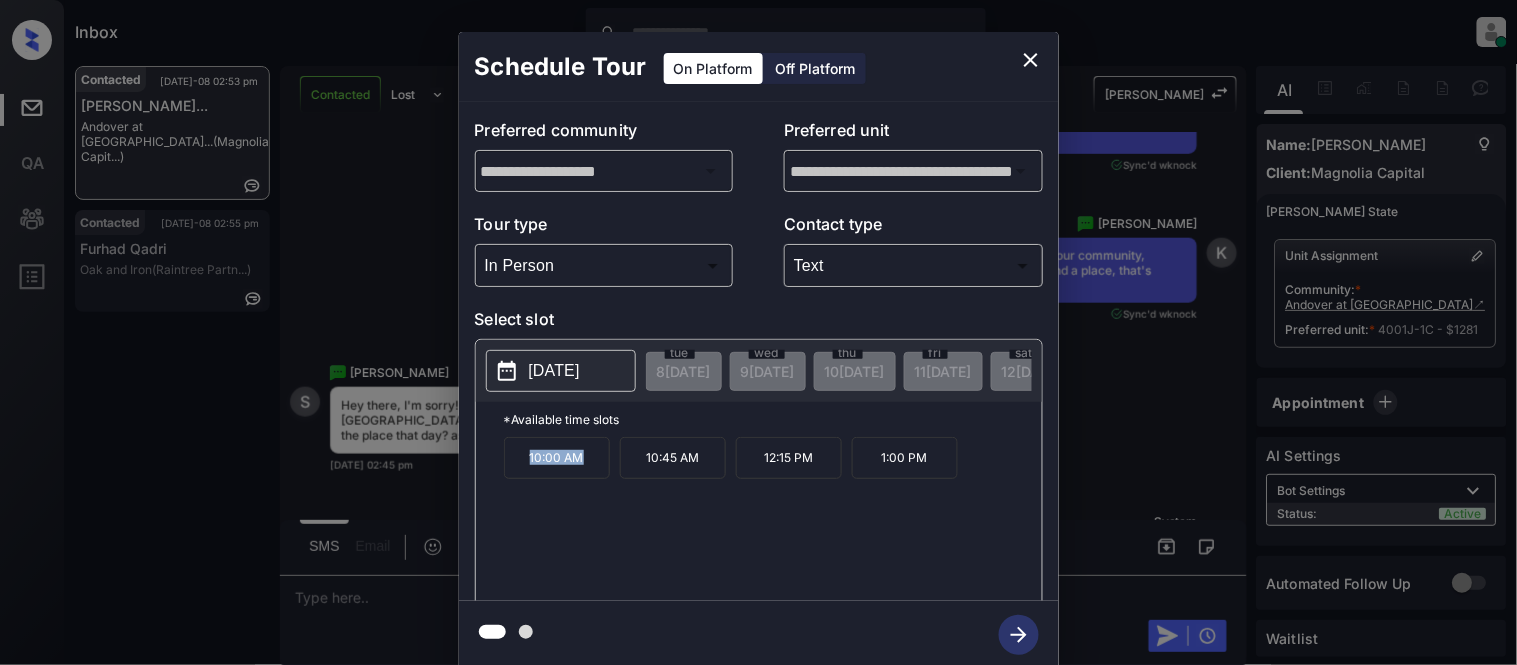 drag, startPoint x: 520, startPoint y: 474, endPoint x: 585, endPoint y: 482, distance: 65.490456 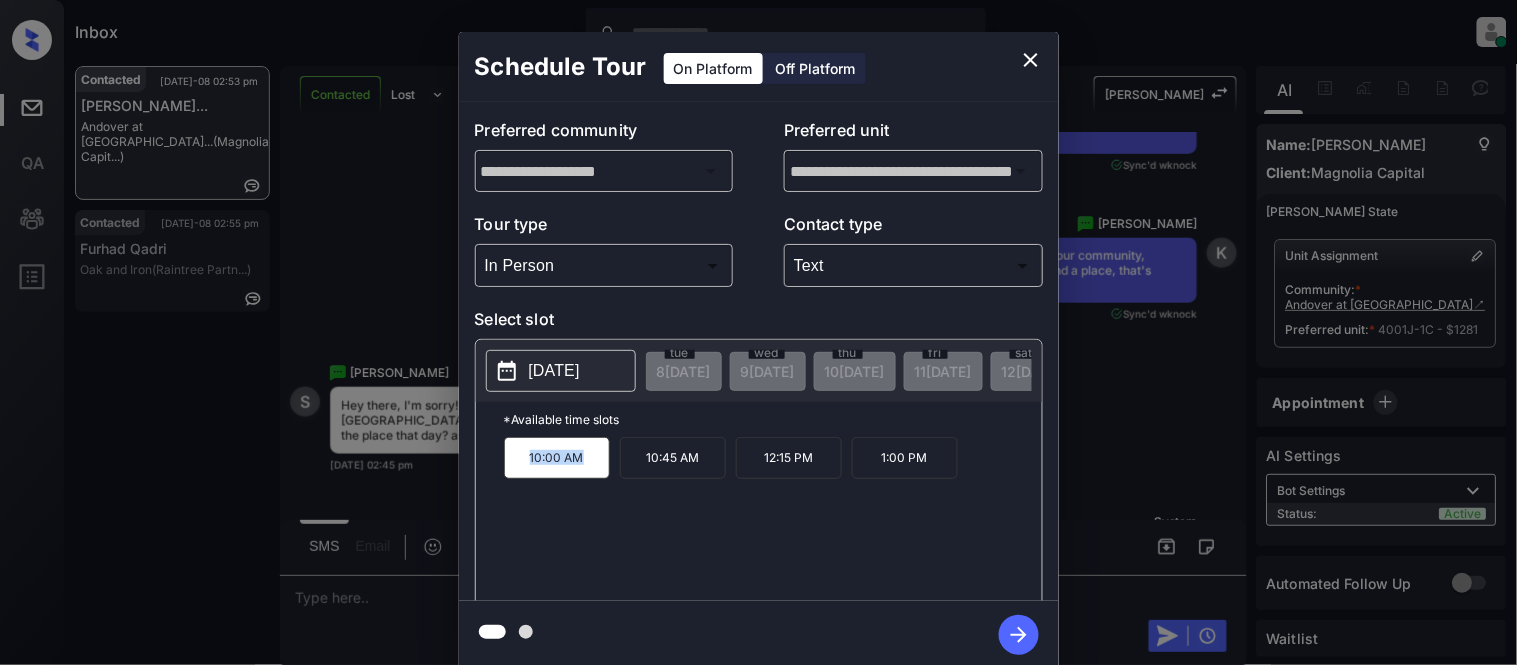 copy on "10:00 AM" 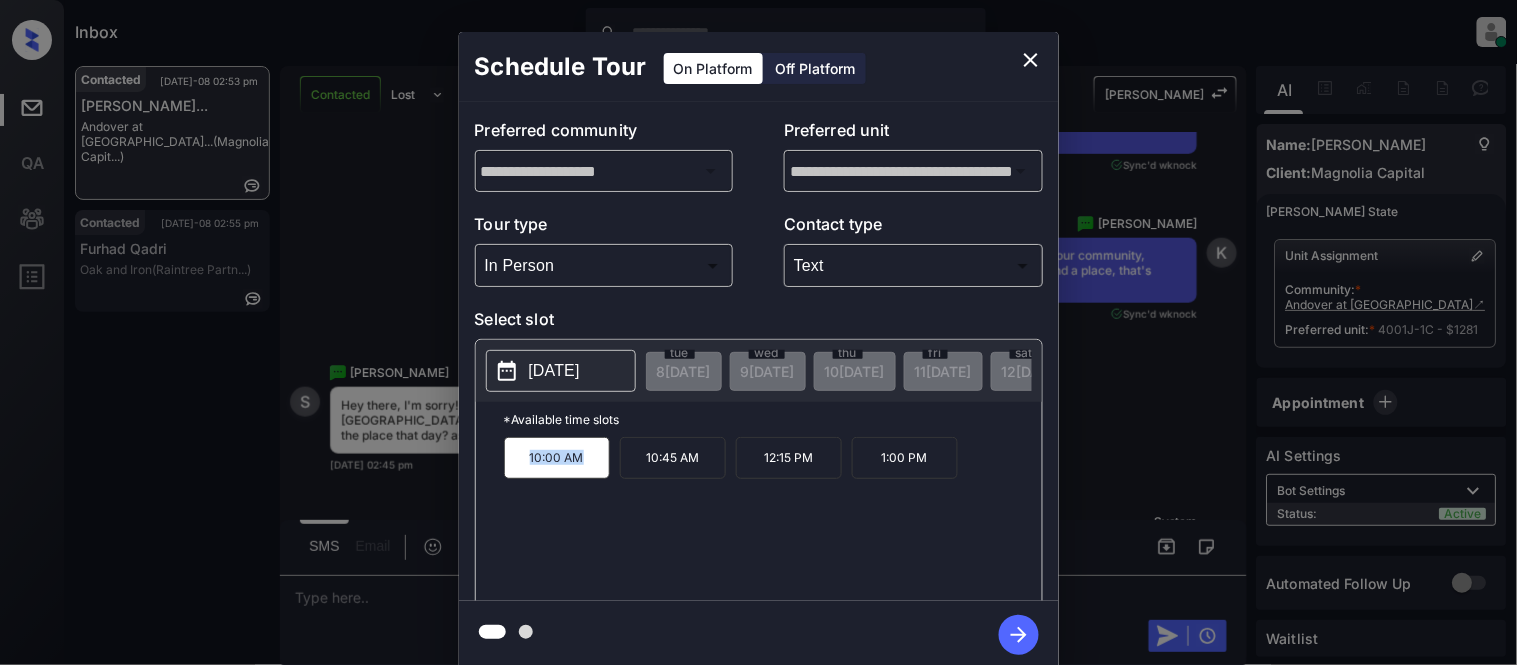 click 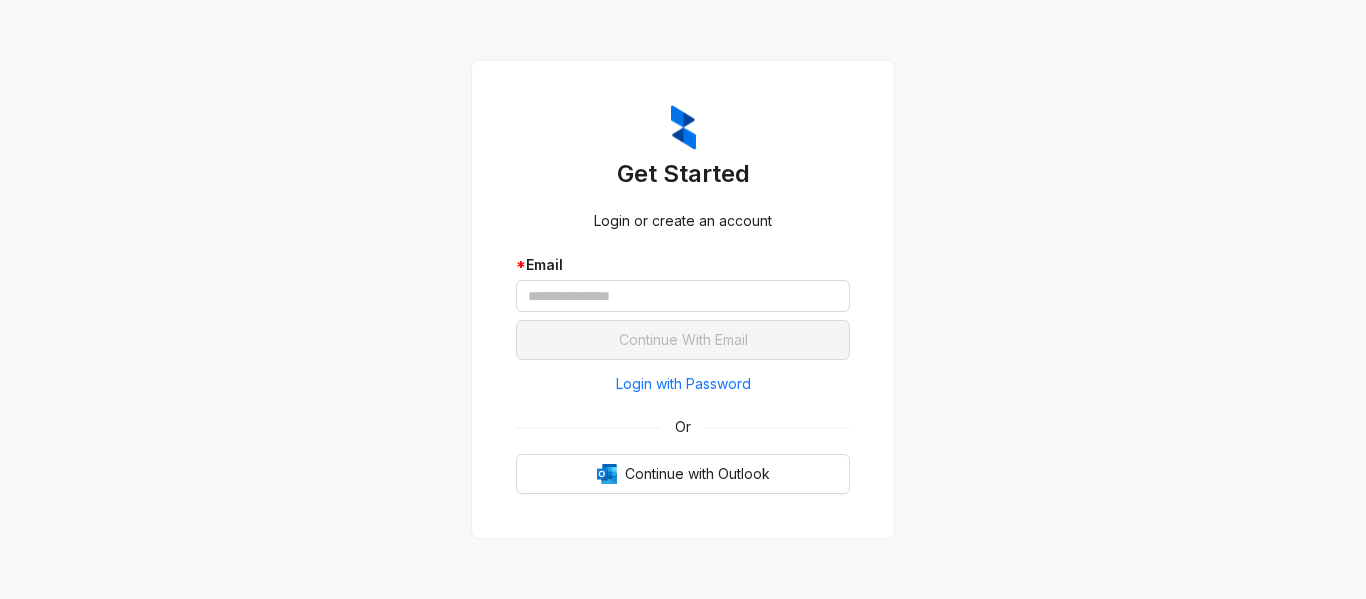 scroll, scrollTop: 0, scrollLeft: 0, axis: both 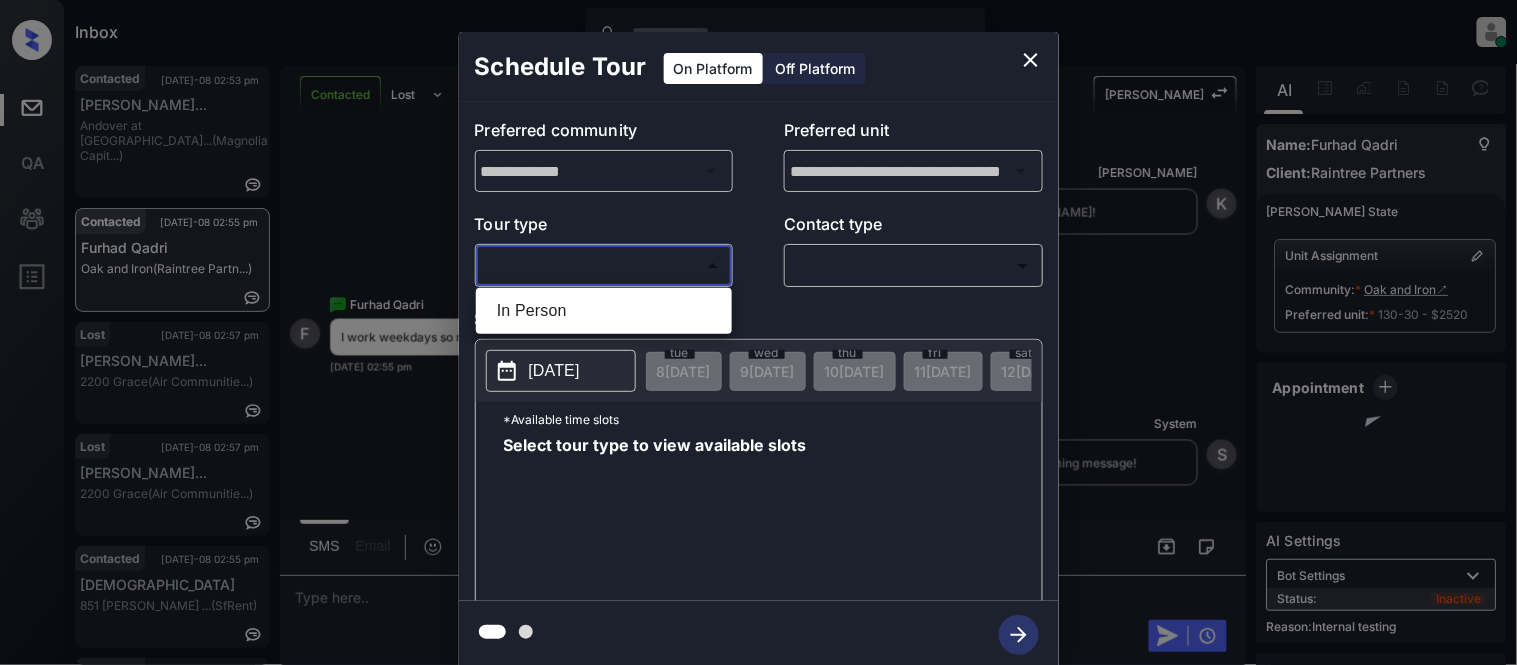 click on "Inbox [PERSON_NAME] Cataag Online Set yourself   offline Set yourself   on break Profile Switch to  light  mode Sign out Contacted [DATE]-08 02:53 pm   [PERSON_NAME]... Andover at [GEOGRAPHIC_DATA]...  (Magnolia Capit...) Contacted [DATE]-08 02:55 pm   Furhad Qadri Oak and Iron   (Raintree Partn...) Lost [DATE]-08 02:57 pm   [PERSON_NAME]... 2200 Grace  (Air Communitie...) Lost [DATE]-08 02:57 pm   [PERSON_NAME]... 2200 Grace  (Air Communitie...) Contacted [DATE]-08 02:55 pm   Bai imam 851 [PERSON_NAME] ...  (SfRent) Contacted [DATE]-08 02:55 pm   Bai imam 851 [PERSON_NAME] ...  (SfRent) Contacted Lost Lead Sentiment: Angry Upon sliding the acknowledgement:  Lead will move to lost stage. * ​ SMS and call option will be set to opt out. AFM will be turned off for the lead. [PERSON_NAME] New Message [PERSON_NAME] Lead transferred to leasing agent: [PERSON_NAME] [DATE] 10:54 pm  Sync'd w  knock Z New Message Agent Lead created via webhook in Inbound stage. [DATE] 10:54 pm A New Message Agent AFM Request sent to [PERSON_NAME]. [DATE] 10:54 pm A New Message A K" at bounding box center [758, 332] 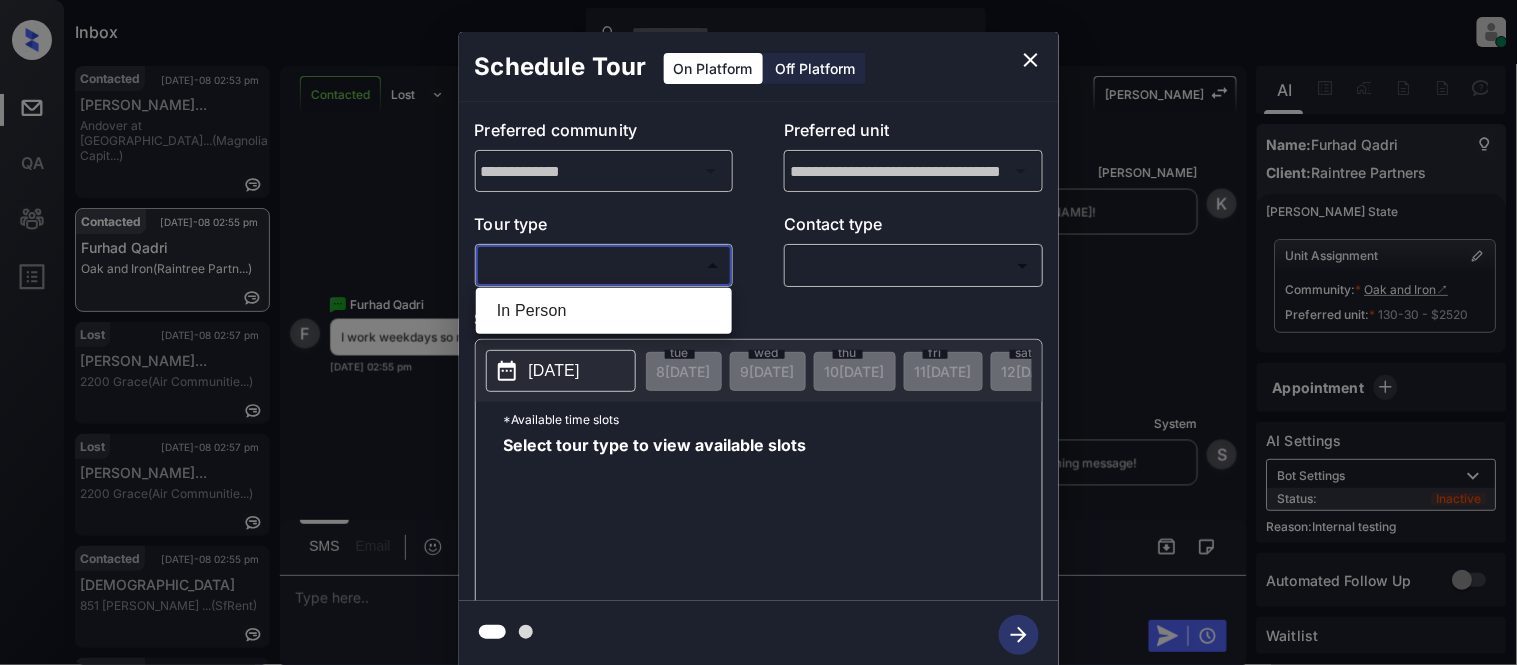 click on "In Person" at bounding box center (604, 311) 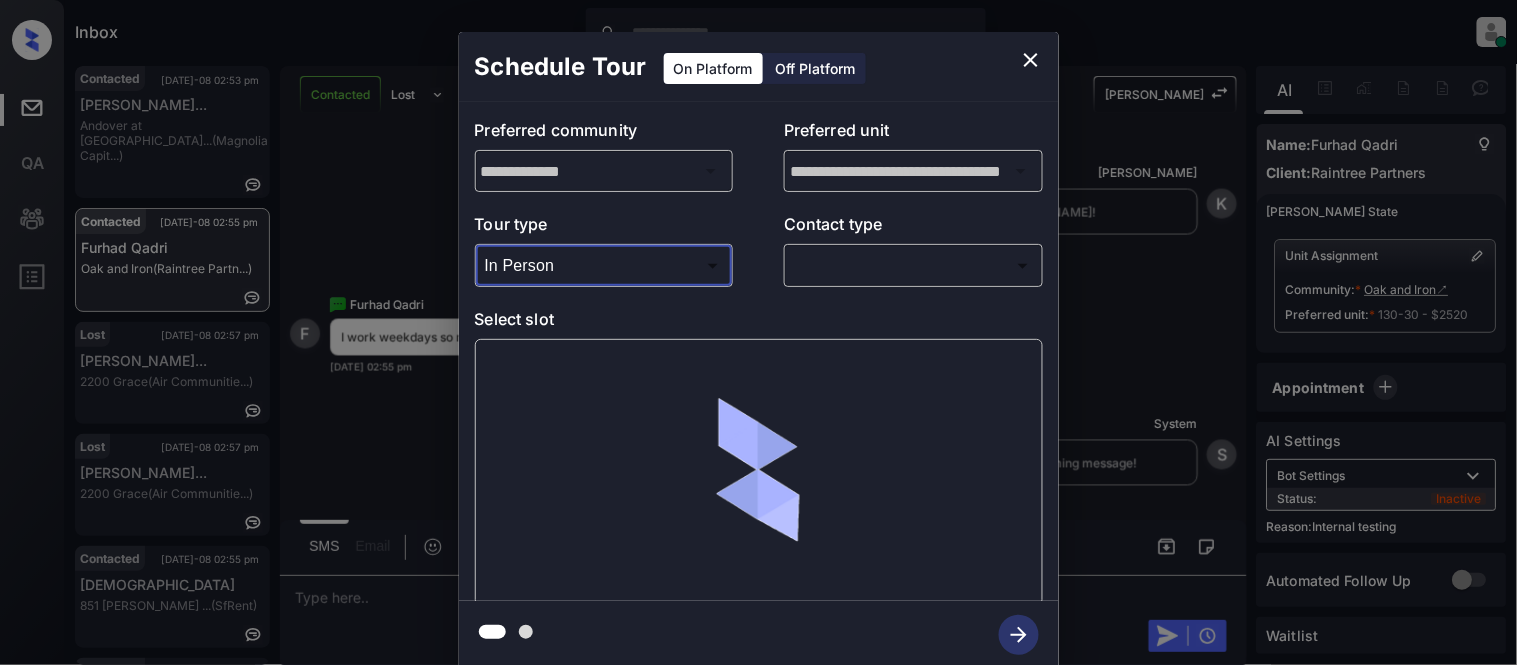 click on "**********" at bounding box center (759, 351) 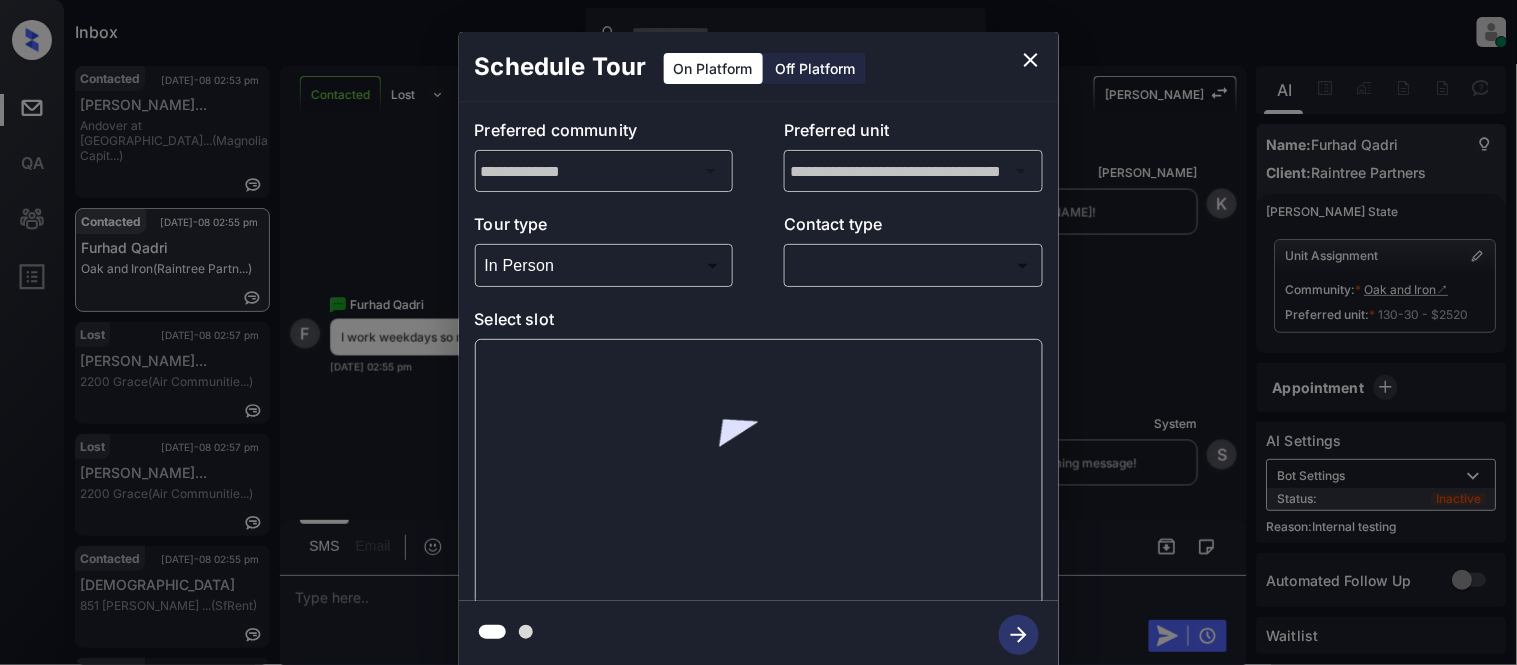 click on "Inbox [PERSON_NAME] Cataag Online Set yourself   offline Set yourself   on break Profile Switch to  light  mode Sign out Contacted [DATE]-08 02:53 pm   [PERSON_NAME]... Andover at [GEOGRAPHIC_DATA]...  (Magnolia Capit...) Contacted [DATE]-08 02:55 pm   Furhad Qadri Oak and Iron   (Raintree Partn...) Lost [DATE]-08 02:57 pm   [PERSON_NAME]... 2200 Grace  (Air Communitie...) Lost [DATE]-08 02:57 pm   [PERSON_NAME]... 2200 Grace  (Air Communitie...) Contacted [DATE]-08 02:55 pm   Bai imam 851 [PERSON_NAME] ...  (SfRent) Contacted [DATE]-08 02:55 pm   Bai imam 851 [PERSON_NAME] ...  (SfRent) Contacted Lost Lead Sentiment: Angry Upon sliding the acknowledgement:  Lead will move to lost stage. * ​ SMS and call option will be set to opt out. AFM will be turned off for the lead. [PERSON_NAME] New Message [PERSON_NAME] Lead transferred to leasing agent: [PERSON_NAME] [DATE] 10:54 pm  Sync'd w  knock Z New Message Agent Lead created via webhook in Inbound stage. [DATE] 10:54 pm A New Message Agent AFM Request sent to [PERSON_NAME]. [DATE] 10:54 pm A New Message A K" at bounding box center [758, 332] 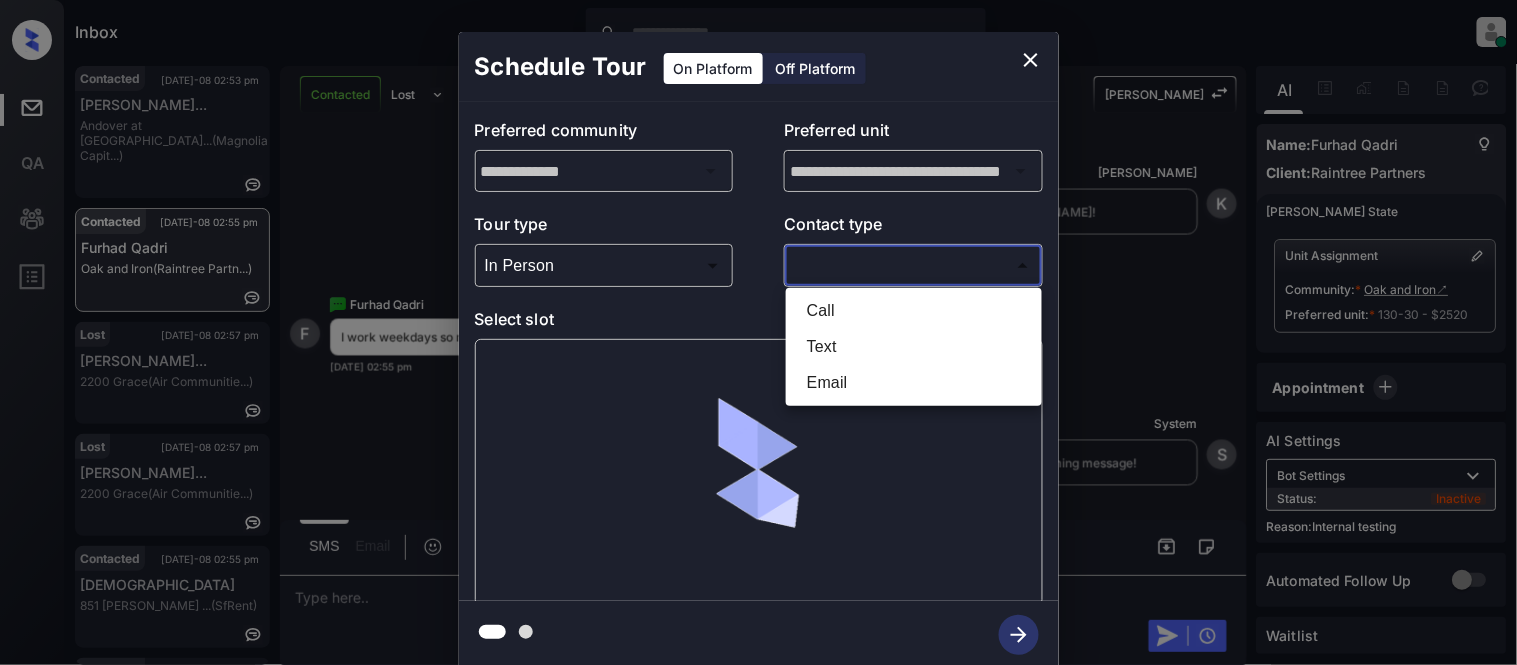 click on "Text" at bounding box center (914, 347) 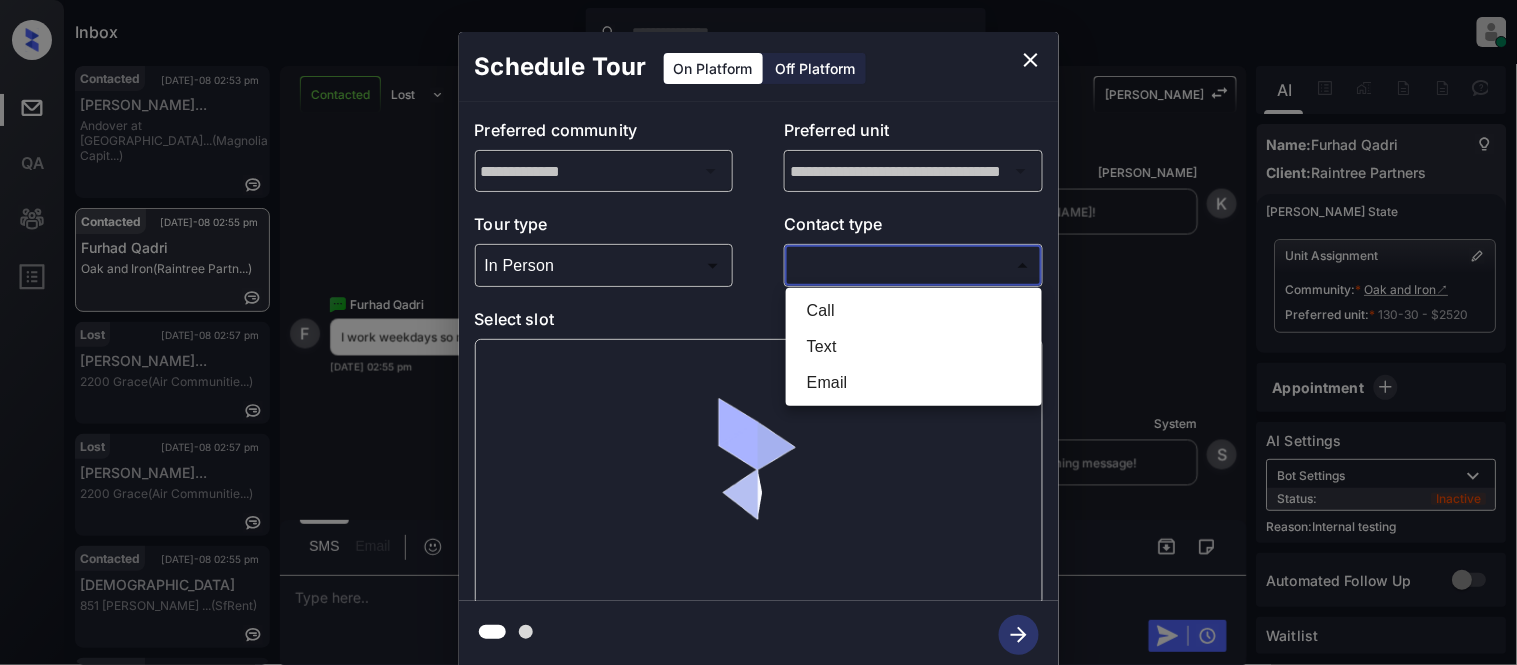 type on "****" 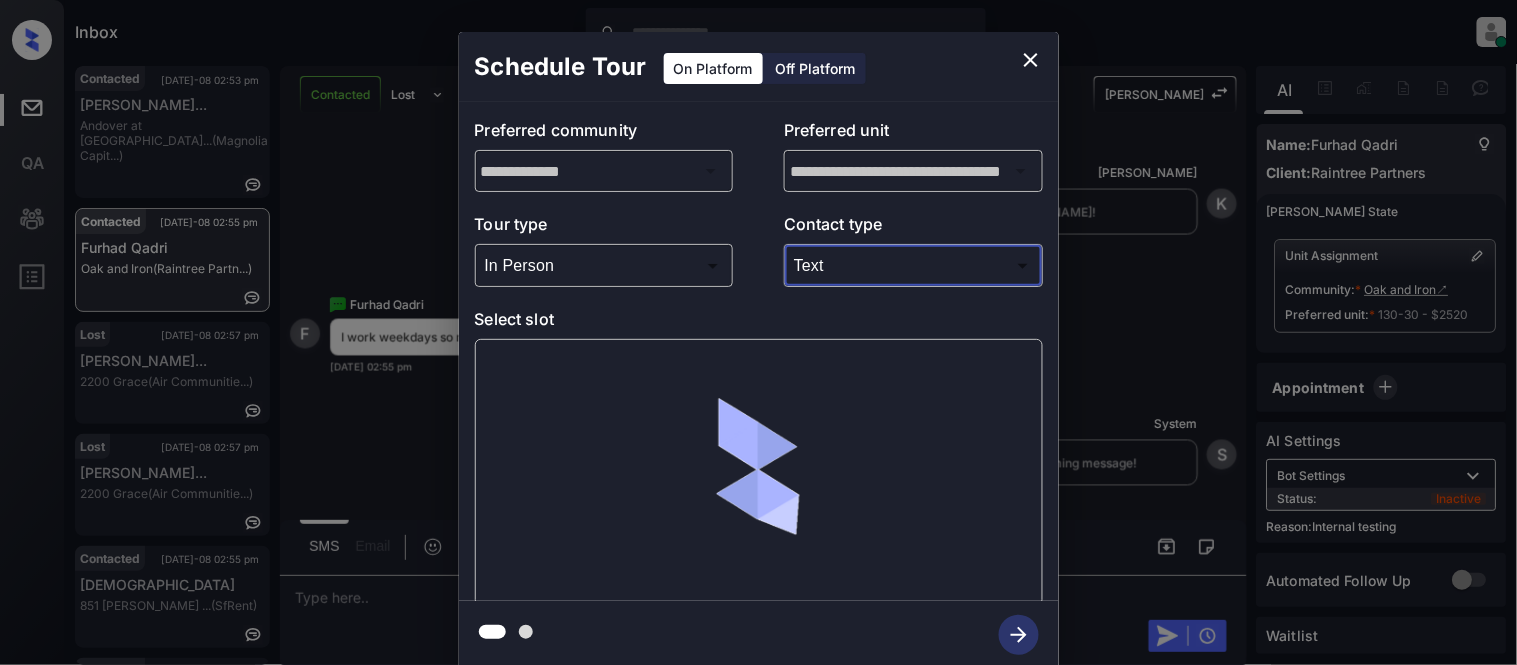 click at bounding box center (759, 472) 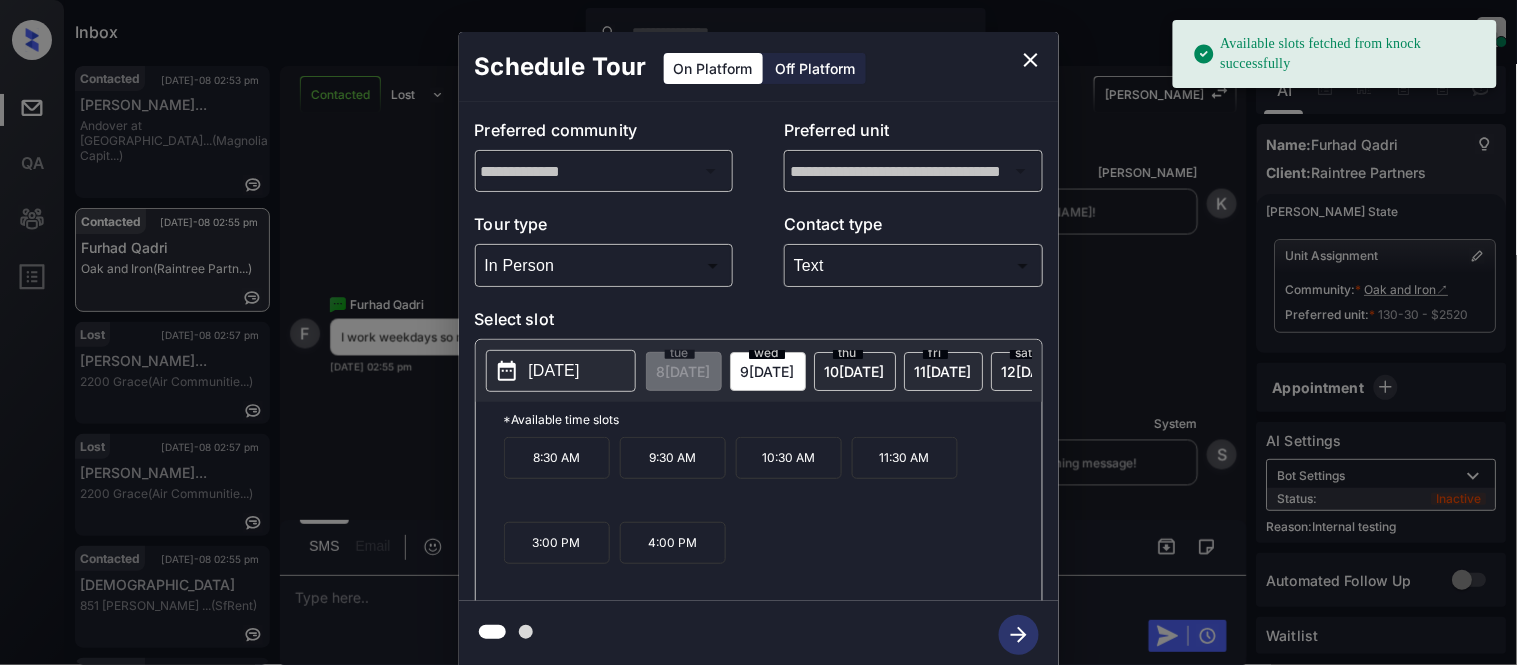 click on "[DATE]" at bounding box center (554, 371) 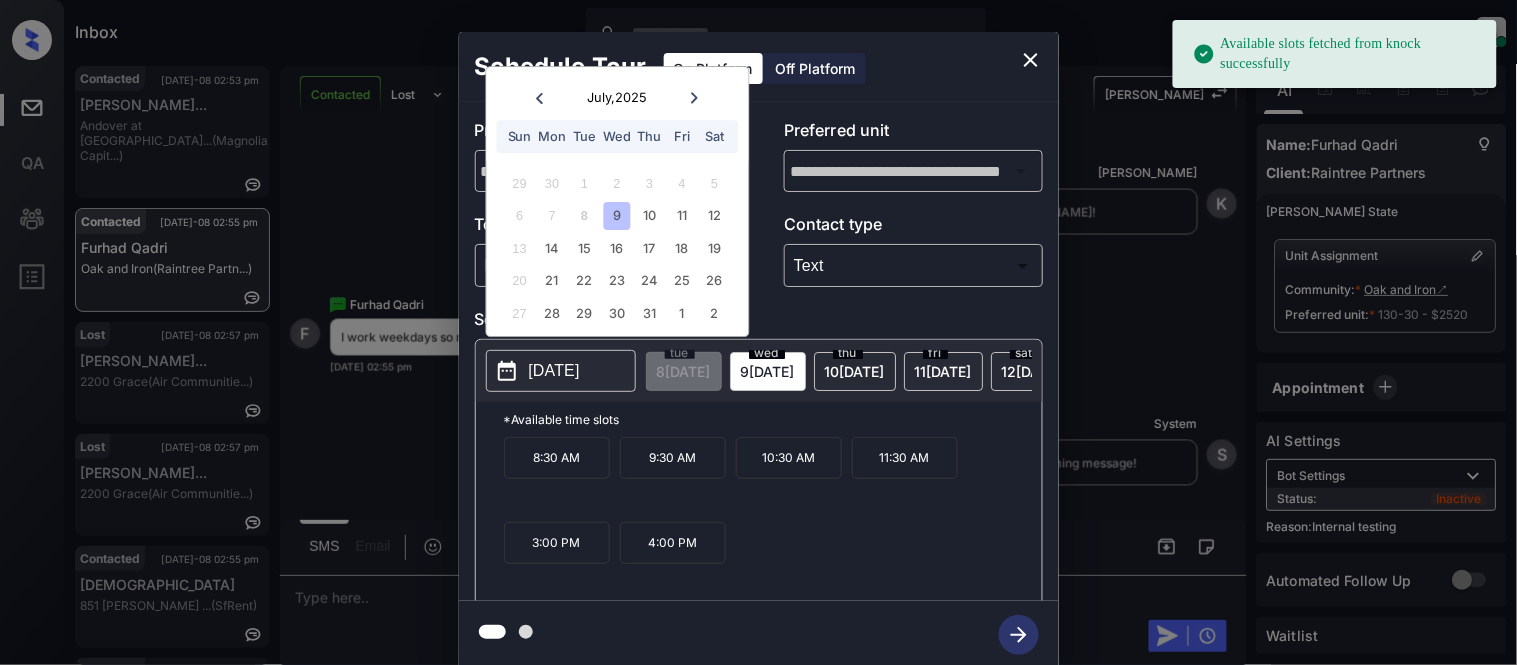 click on "9" at bounding box center [617, 216] 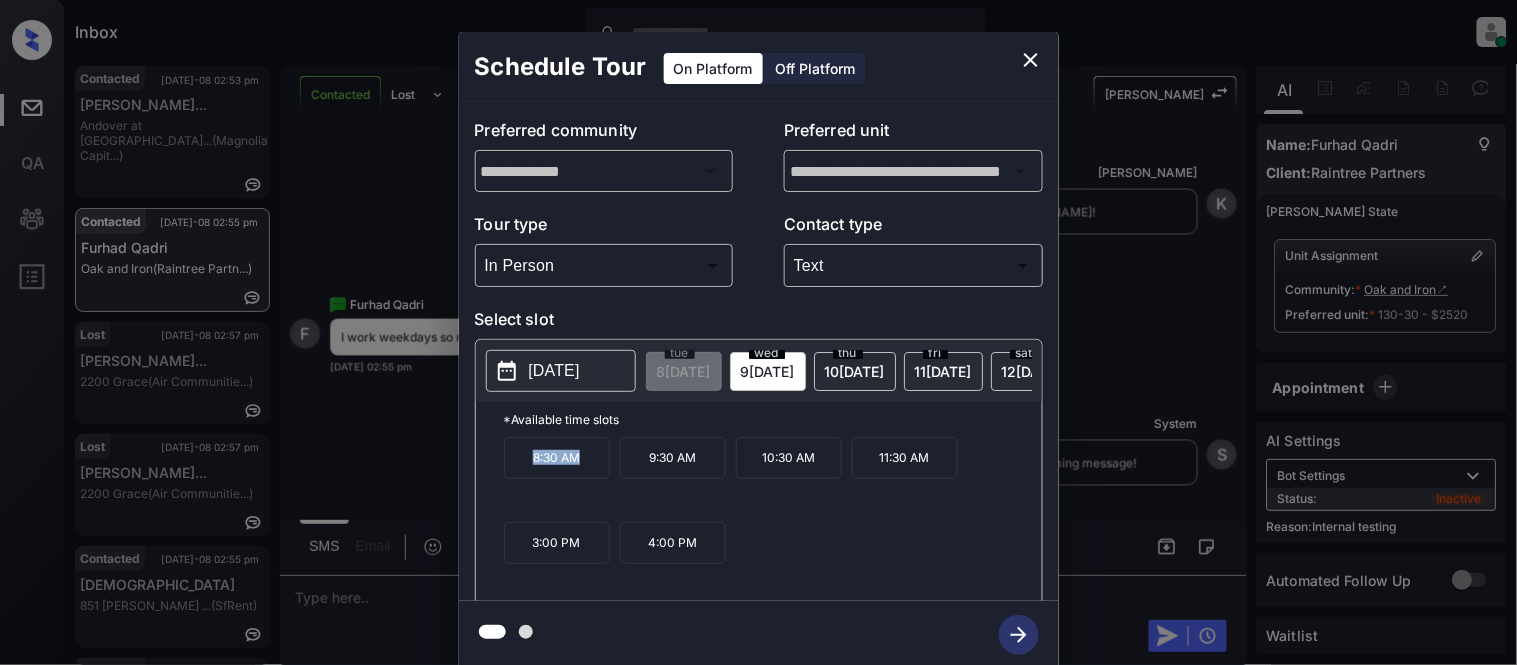 drag, startPoint x: 513, startPoint y: 470, endPoint x: 590, endPoint y: 470, distance: 77 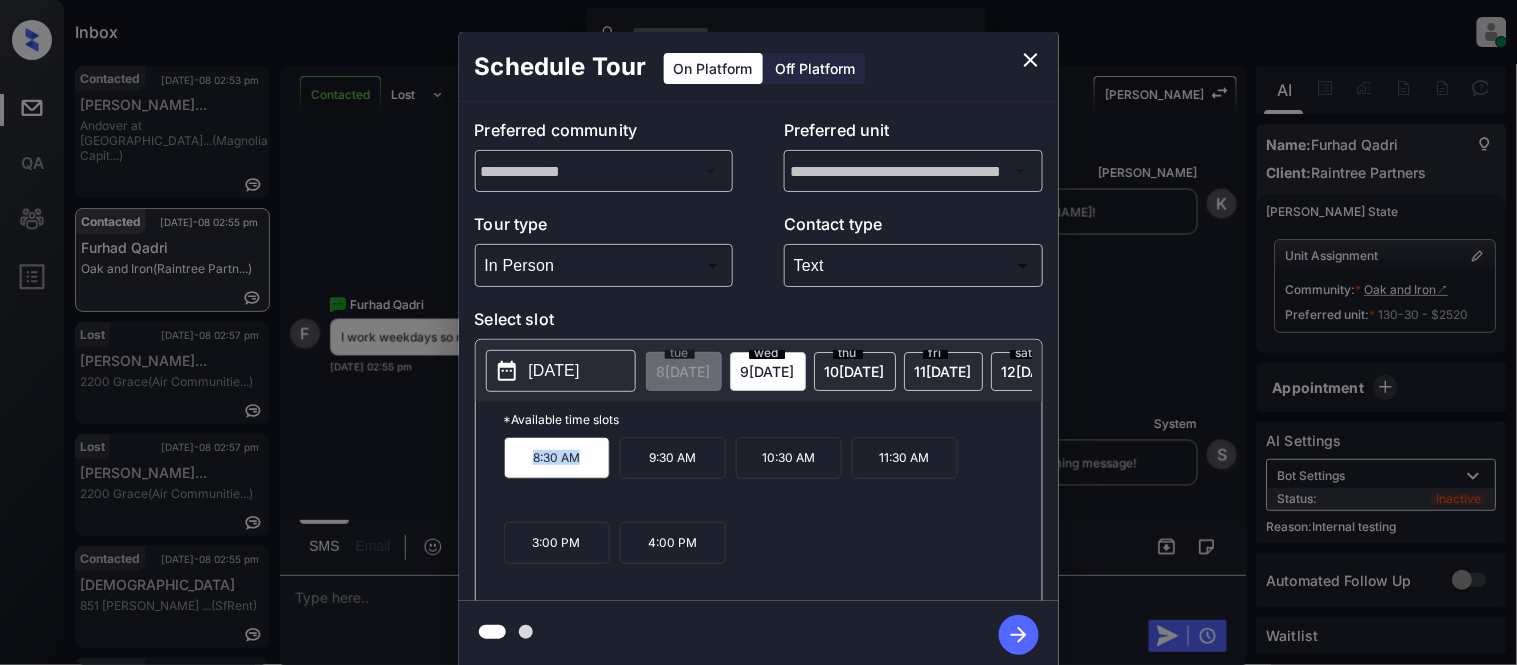 copy on "8:30 AM" 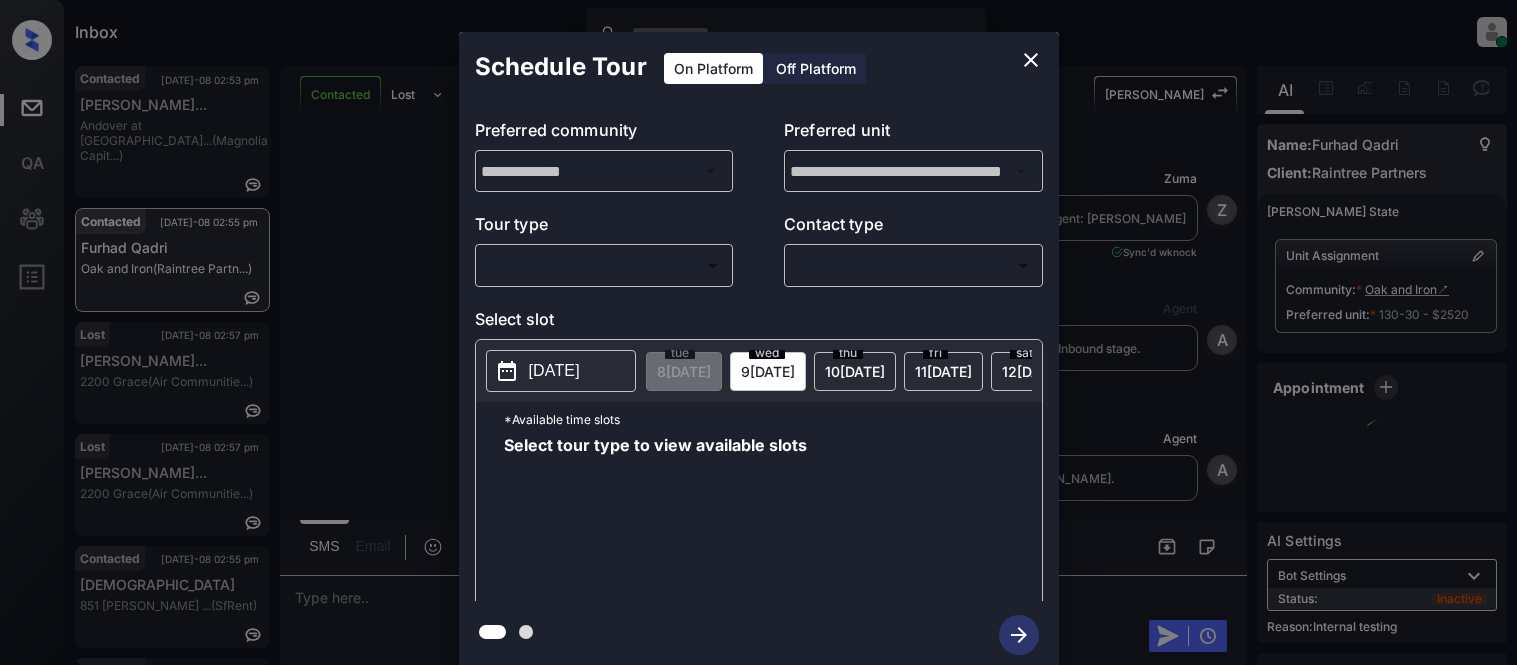 click on "Inbox [PERSON_NAME] Cataag Online Set yourself   offline Set yourself   on break Profile Switch to  light  mode Sign out Contacted [DATE]-08 02:53 pm   [PERSON_NAME]... Andover at [GEOGRAPHIC_DATA]...  (Magnolia Capit...) Contacted [DATE]-08 02:55 pm   Furhad Qadri Oak and Iron   (Raintree Partn...) Lost [DATE]-08 02:57 pm   [PERSON_NAME]... 2200 Grace  (Air Communitie...) Lost [DATE]-08 02:57 pm   [PERSON_NAME]... 2200 Grace  (Air Communitie...) Contacted [DATE]-08 02:55 pm   Bai imam 851 [PERSON_NAME] ...  (SfRent) Contacted [DATE]-08 02:55 pm   Bai imam 851 [PERSON_NAME] ...  (SfRent) Contacted Lost Lead Sentiment: Angry Upon sliding the acknowledgement:  Lead will move to lost stage. * ​ SMS and call option will be set to opt out. AFM will be turned off for the lead. [PERSON_NAME] New Message [PERSON_NAME] Lead transferred to leasing agent: [PERSON_NAME] [DATE] 10:54 pm  Sync'd w  knock Z New Message Agent Lead created via webhook in Inbound stage. [DATE] 10:54 pm A New Message Agent AFM Request sent to [PERSON_NAME]. [DATE] 10:54 pm A New Message A K" at bounding box center (758, 332) 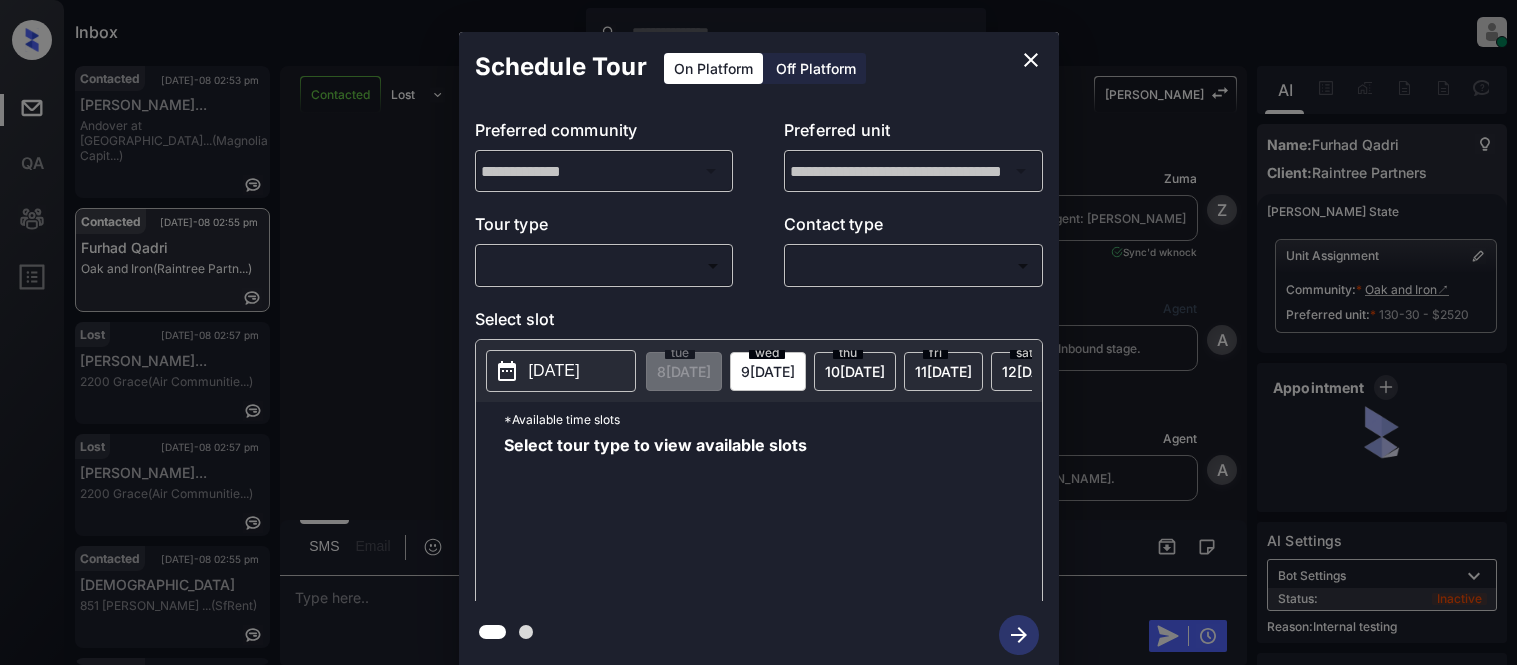 scroll, scrollTop: 0, scrollLeft: 0, axis: both 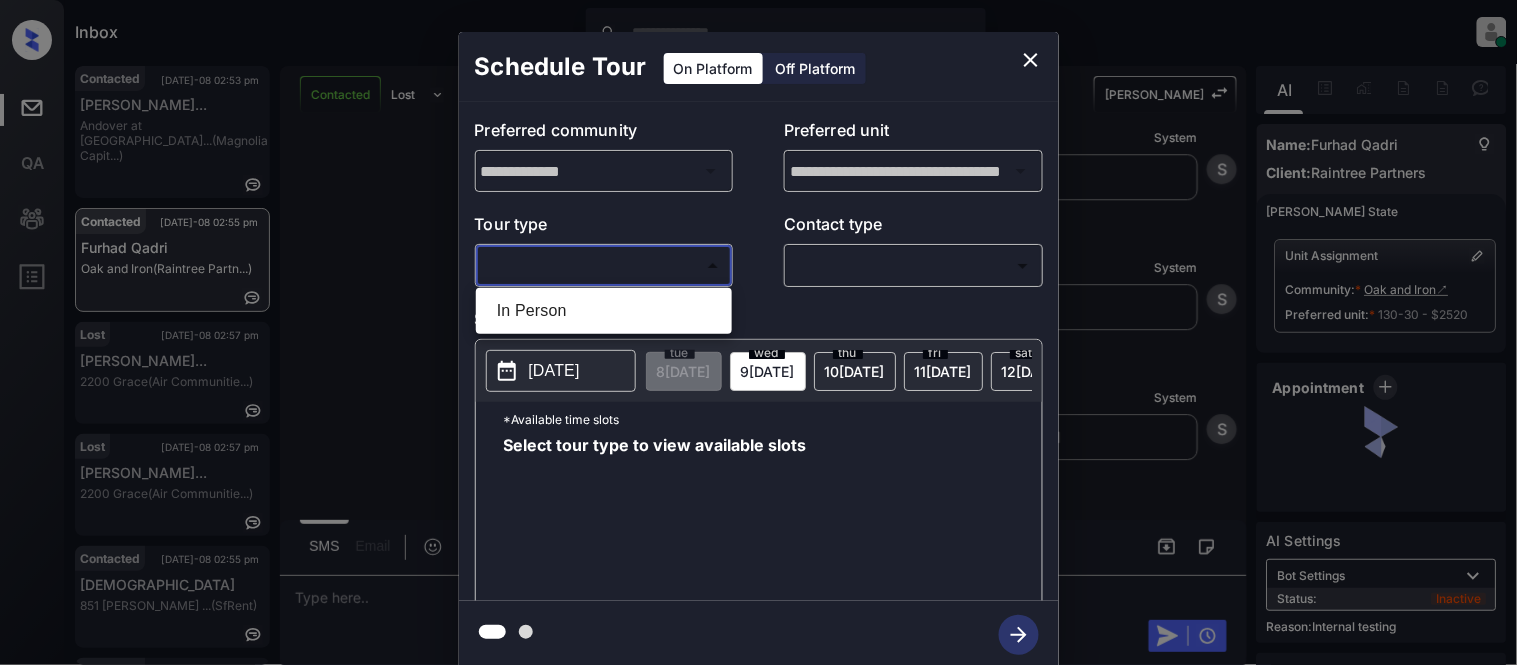 click on "In Person" at bounding box center [604, 311] 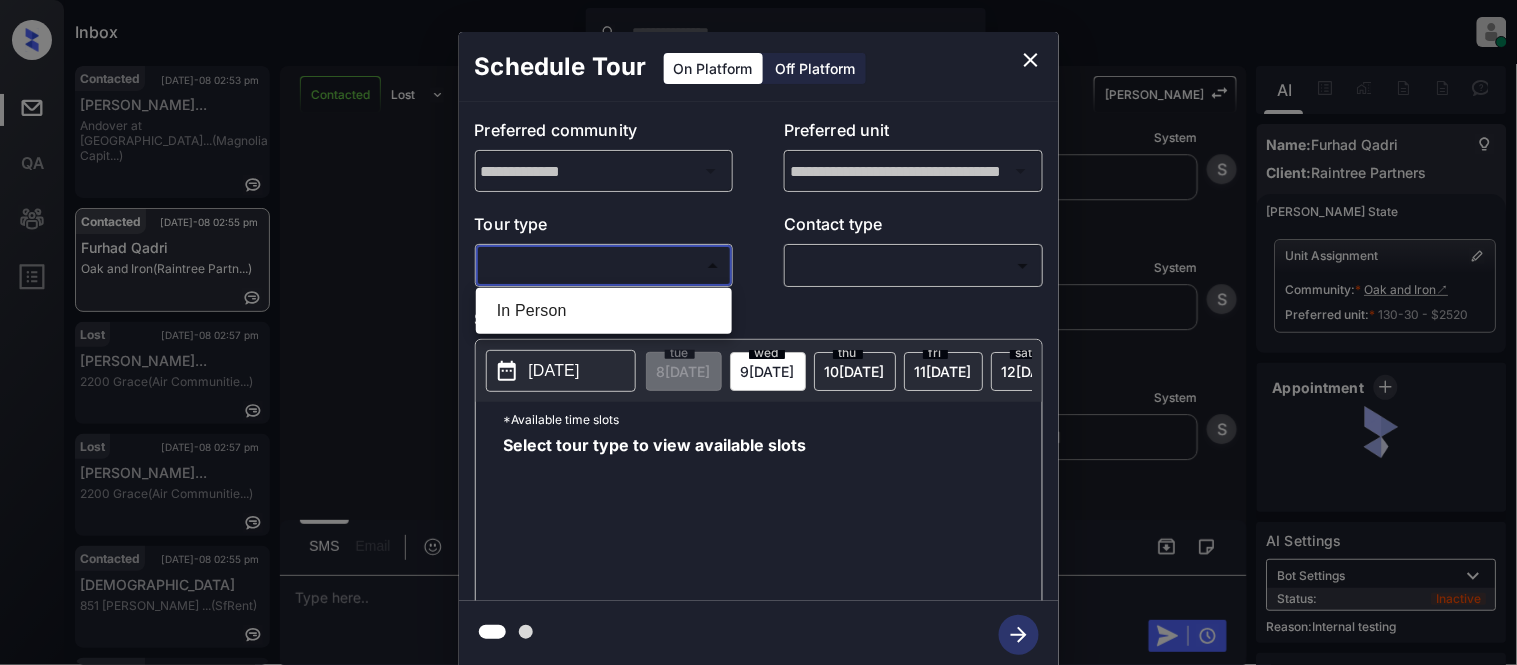 type on "********" 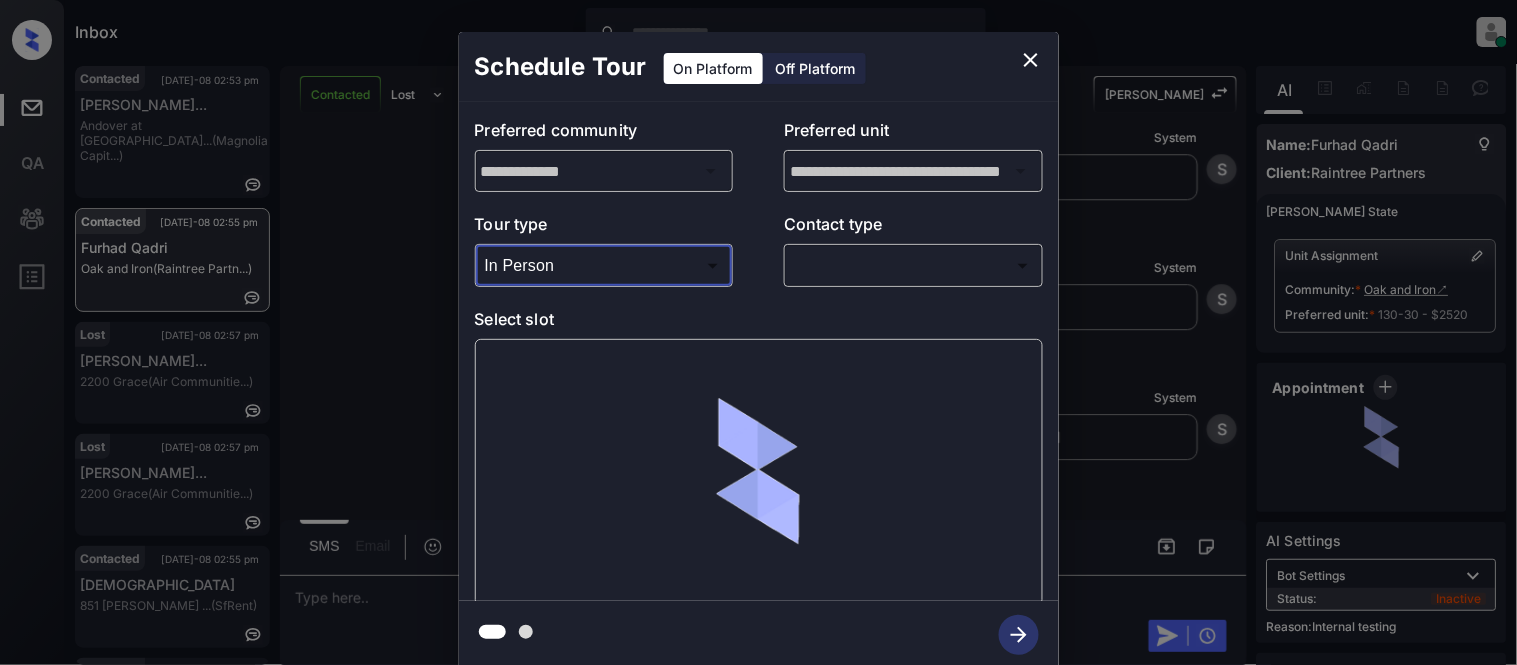 drag, startPoint x: 786, startPoint y: 270, endPoint x: 811, endPoint y: 270, distance: 25 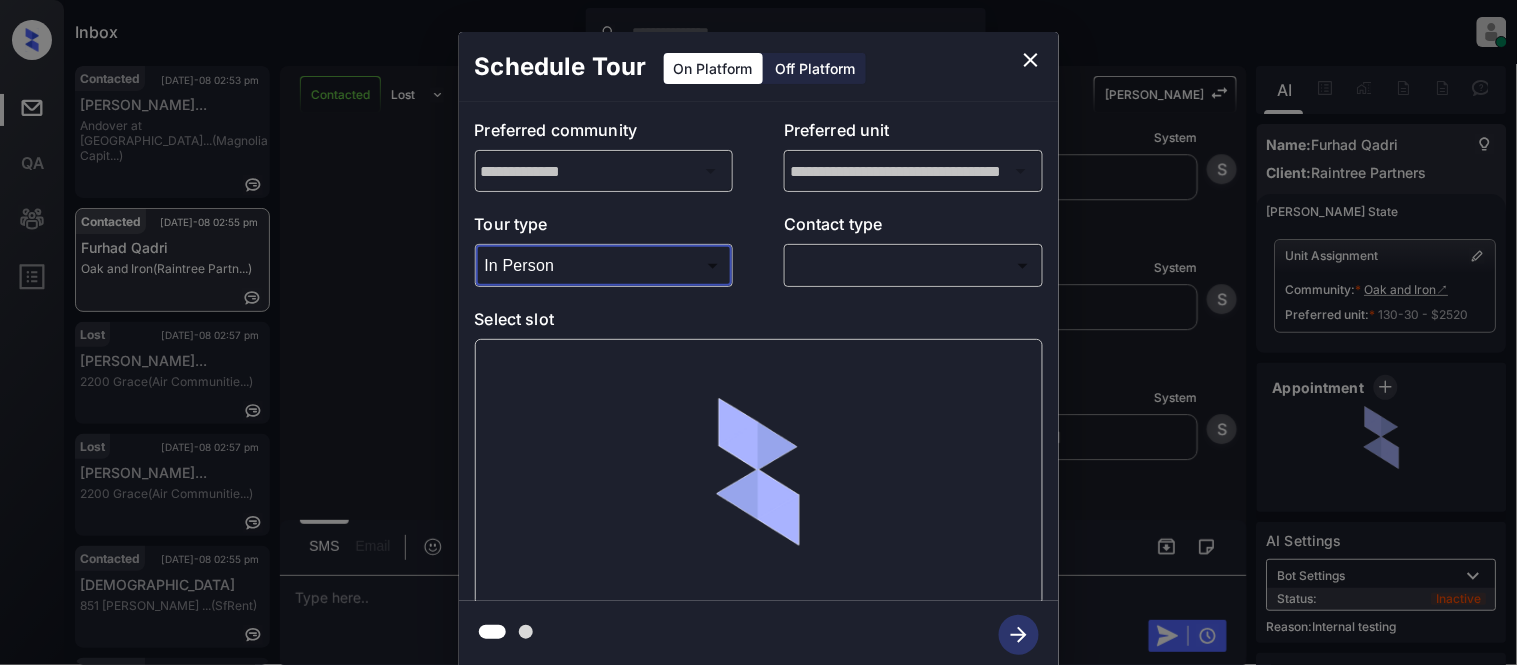 click on "​ ​" at bounding box center [913, 265] 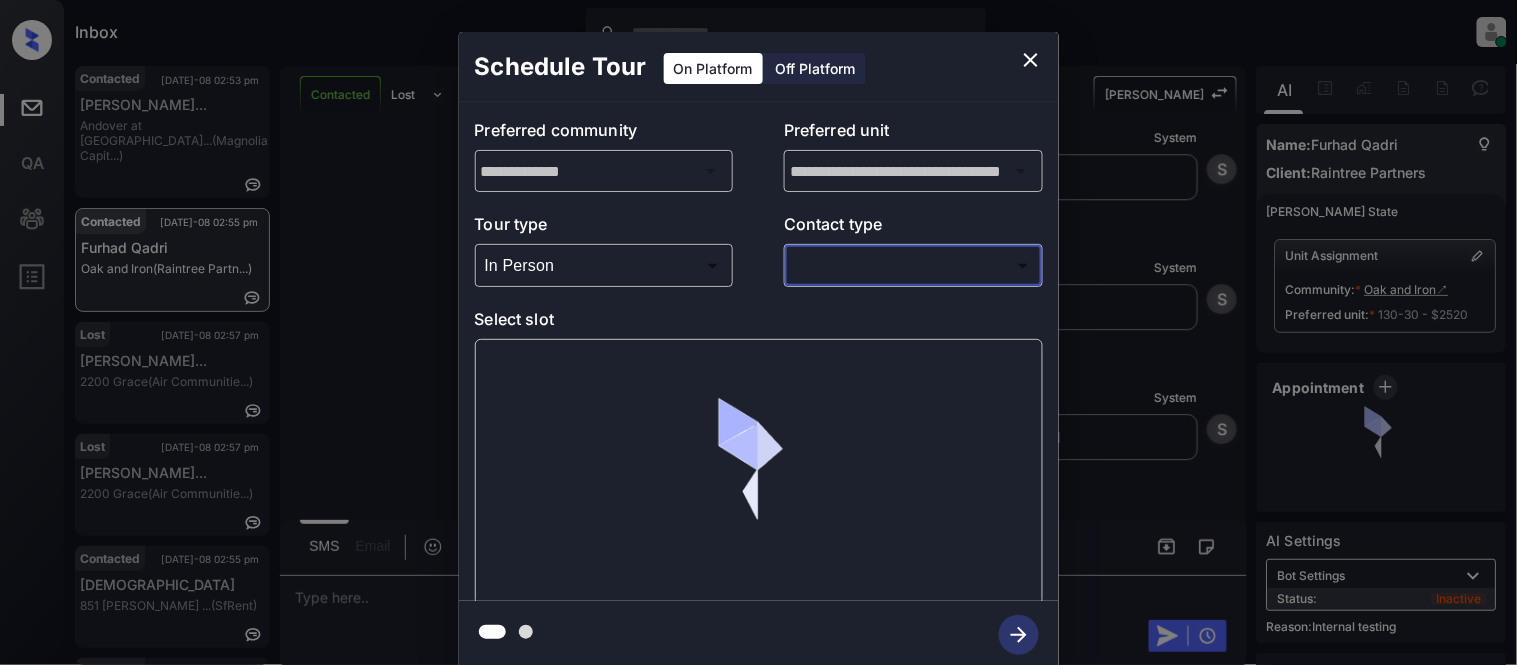 click on "Inbox [PERSON_NAME] Cataag Online Set yourself   offline Set yourself   on break Profile Switch to  light  mode Sign out Contacted [DATE]-08 02:53 pm   [PERSON_NAME]... Andover at [GEOGRAPHIC_DATA]...  (Magnolia Capit...) Contacted [DATE]-08 02:55 pm   Furhad Qadri Oak and Iron   (Raintree Partn...) Lost [DATE]-08 02:57 pm   [PERSON_NAME]... 2200 Grace  (Air Communitie...) Lost [DATE]-08 02:57 pm   [PERSON_NAME]... 2200 Grace  (Air Communitie...) Contacted [DATE]-08 02:55 pm   Bai imam 851 [PERSON_NAME] ...  (SfRent) Contacted [DATE]-08 02:55 pm   Bai imam 851 [PERSON_NAME] ...  (SfRent) Contacted Lost Lead Sentiment: Angry Upon sliding the acknowledgement:  Lead will move to lost stage. * ​ SMS and call option will be set to opt out. AFM will be turned off for the lead. [PERSON_NAME] New Message [PERSON_NAME] Lead transferred to leasing agent: [PERSON_NAME] [DATE] 10:54 pm  Sync'd w  knock Z New Message Agent Lead created via webhook in Inbound stage. [DATE] 10:54 pm A New Message Agent AFM Request sent to [PERSON_NAME]. [DATE] 10:54 pm A New Message A K" at bounding box center (758, 332) 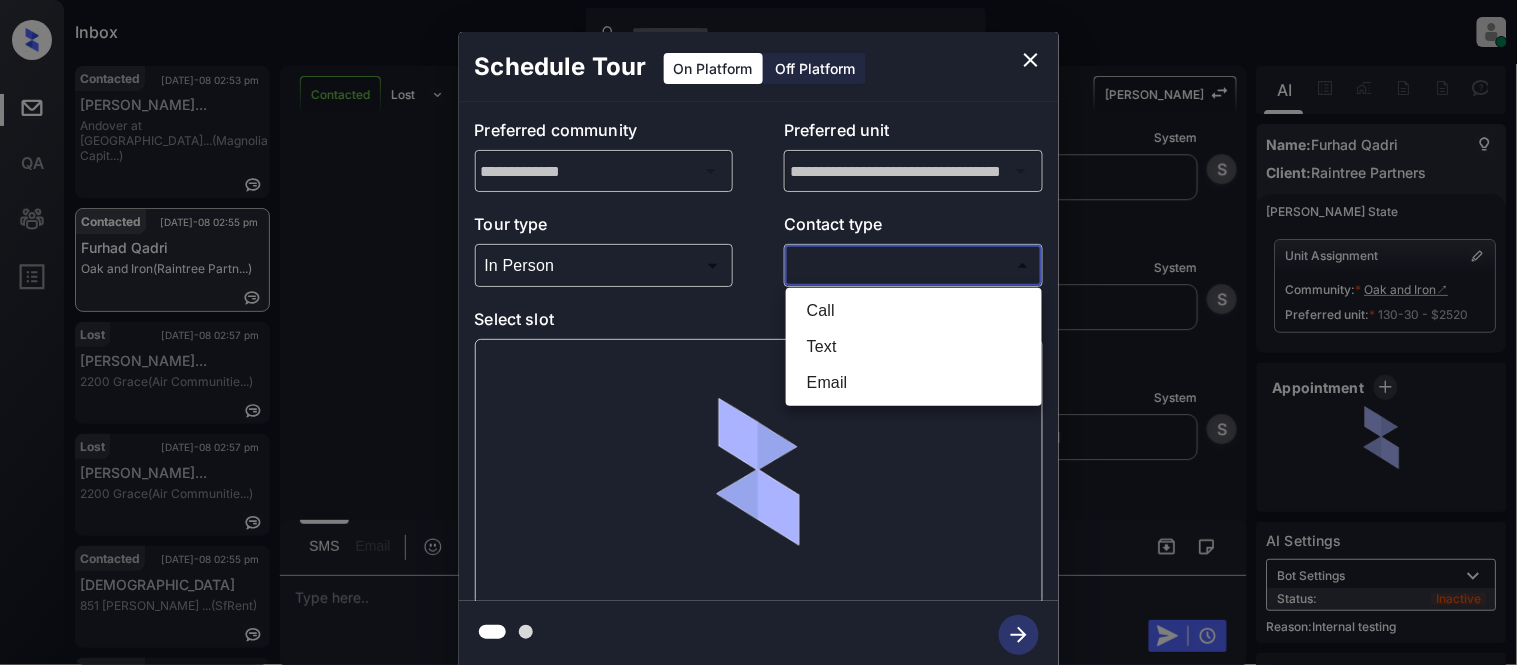 click on "Text" at bounding box center [914, 347] 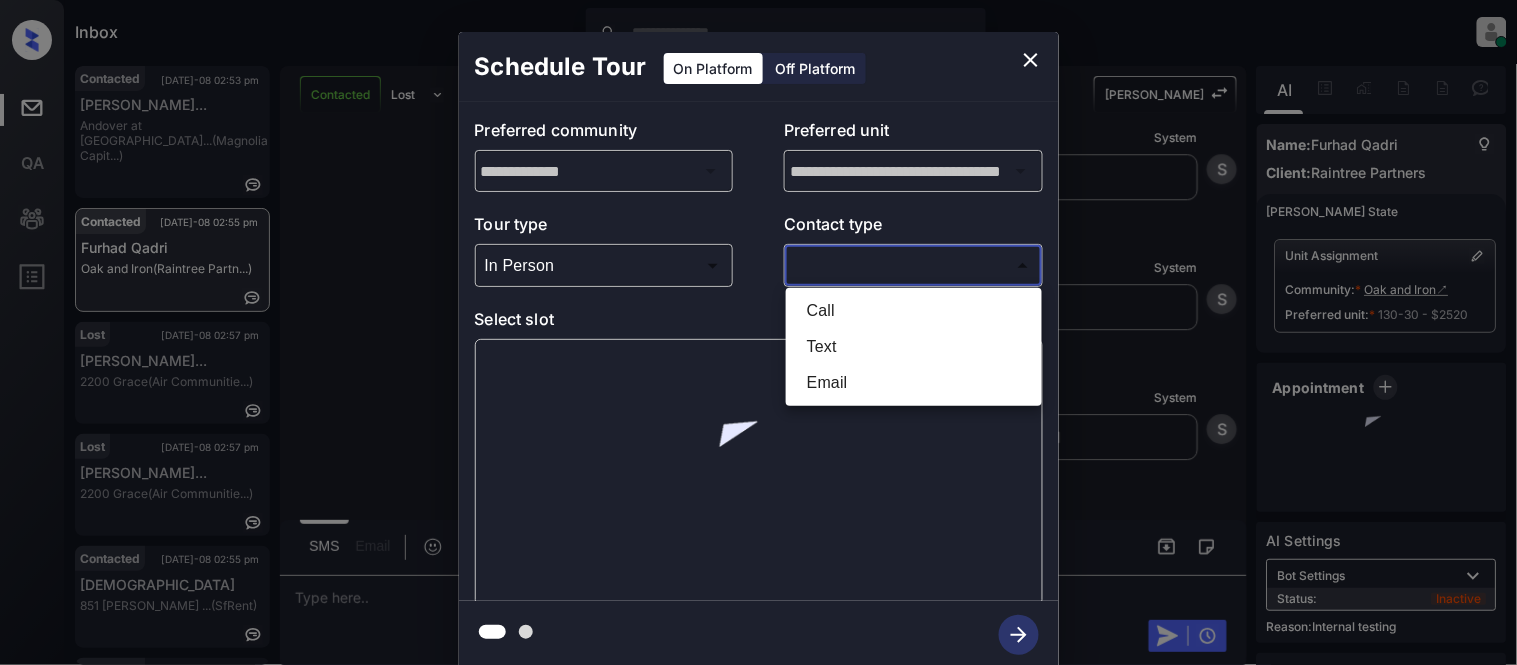 type on "****" 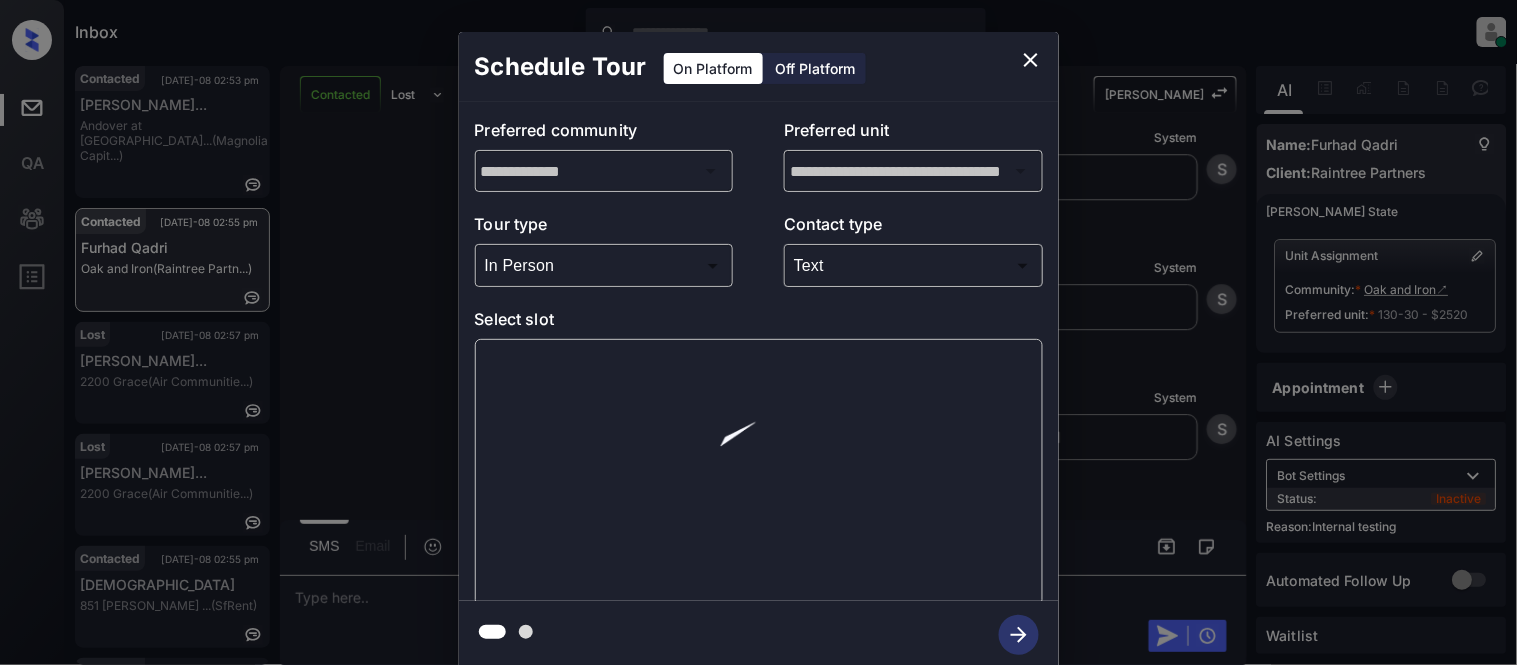 click at bounding box center [759, 472] 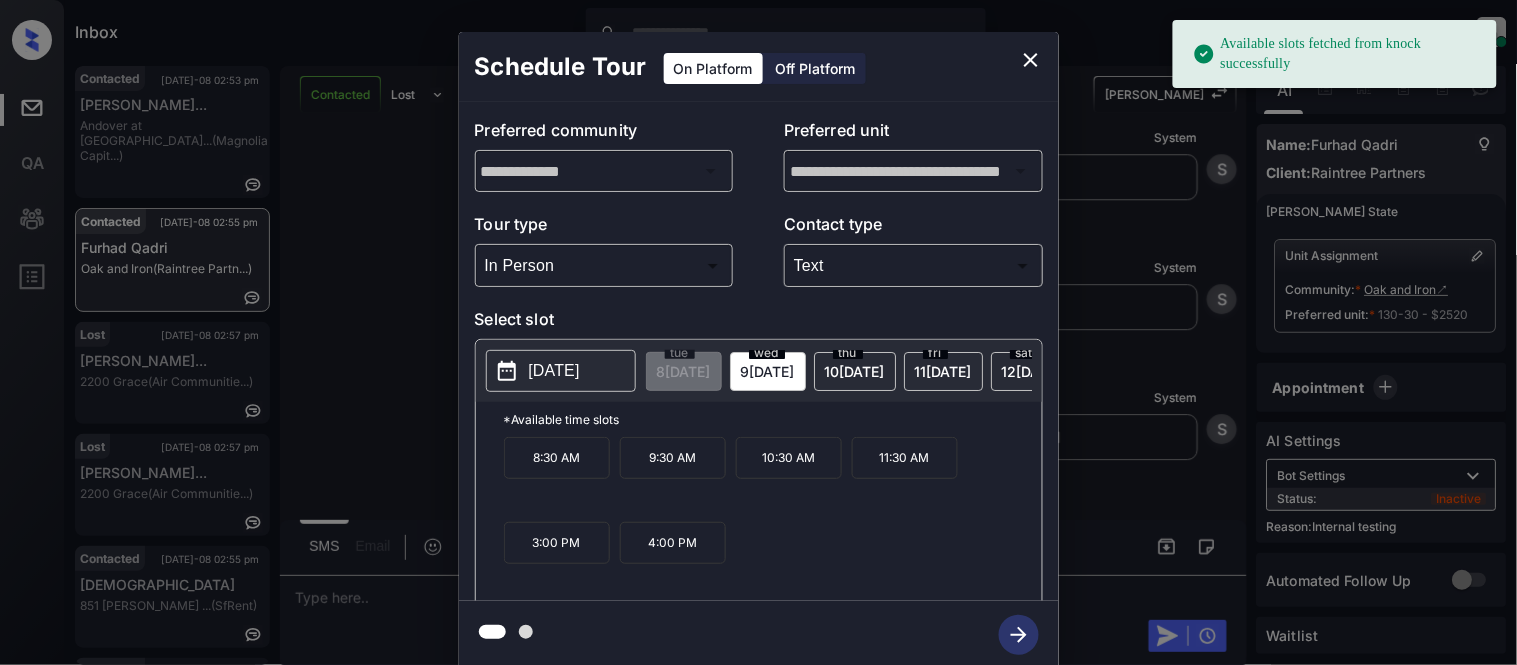 click on "2025-07-09" at bounding box center (554, 371) 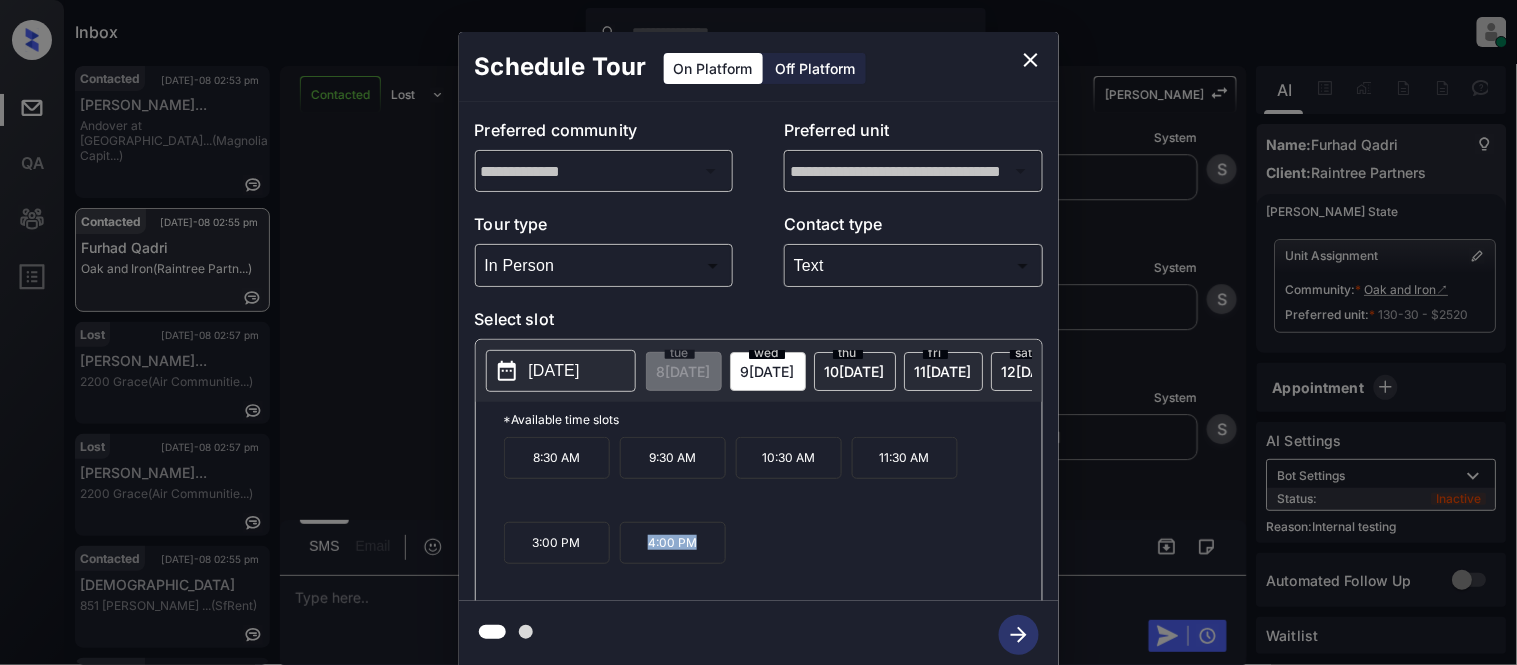 drag, startPoint x: 630, startPoint y: 555, endPoint x: 731, endPoint y: 555, distance: 101 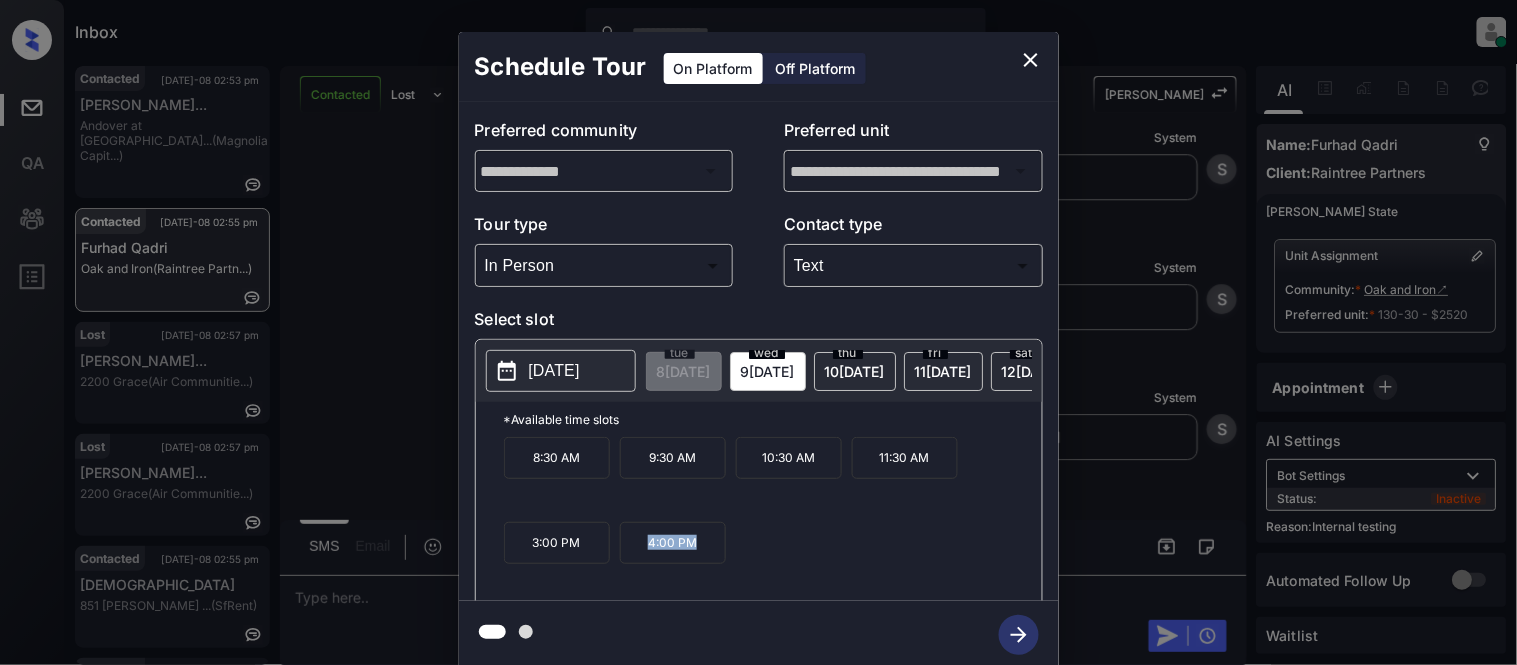 copy on "4:00 PM" 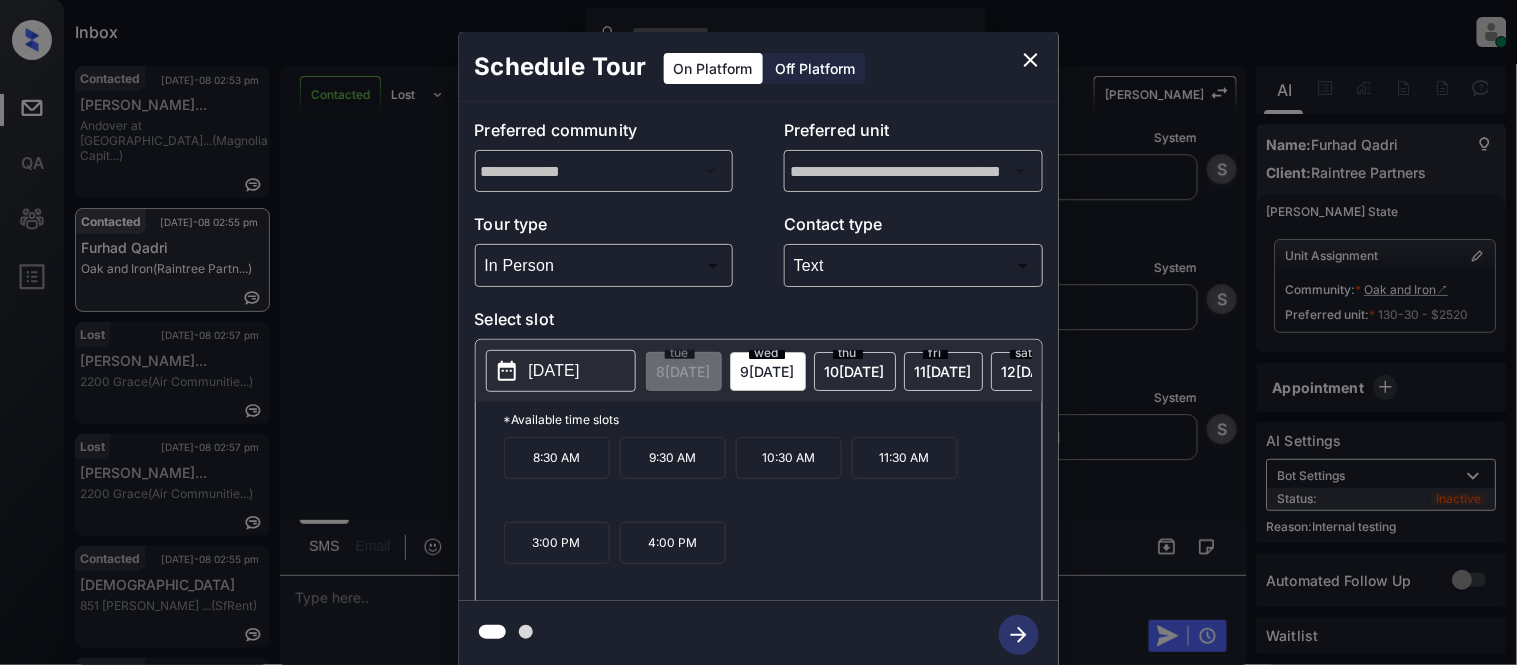 click on "**********" at bounding box center (758, 350) 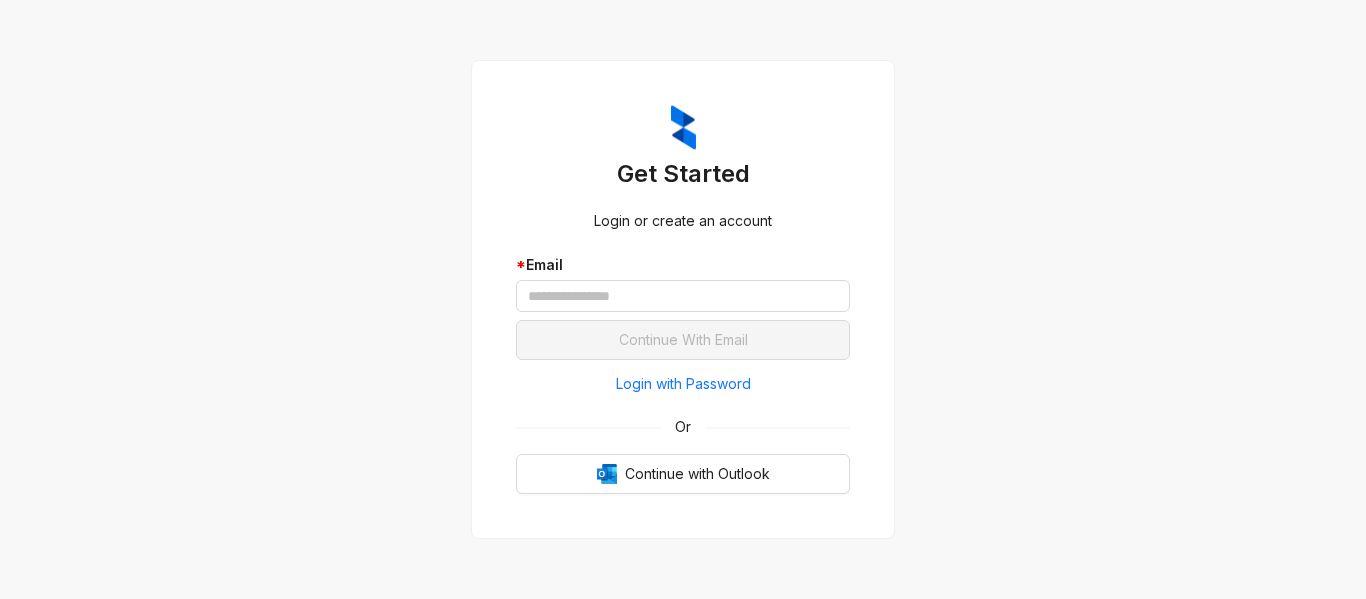 scroll, scrollTop: 0, scrollLeft: 0, axis: both 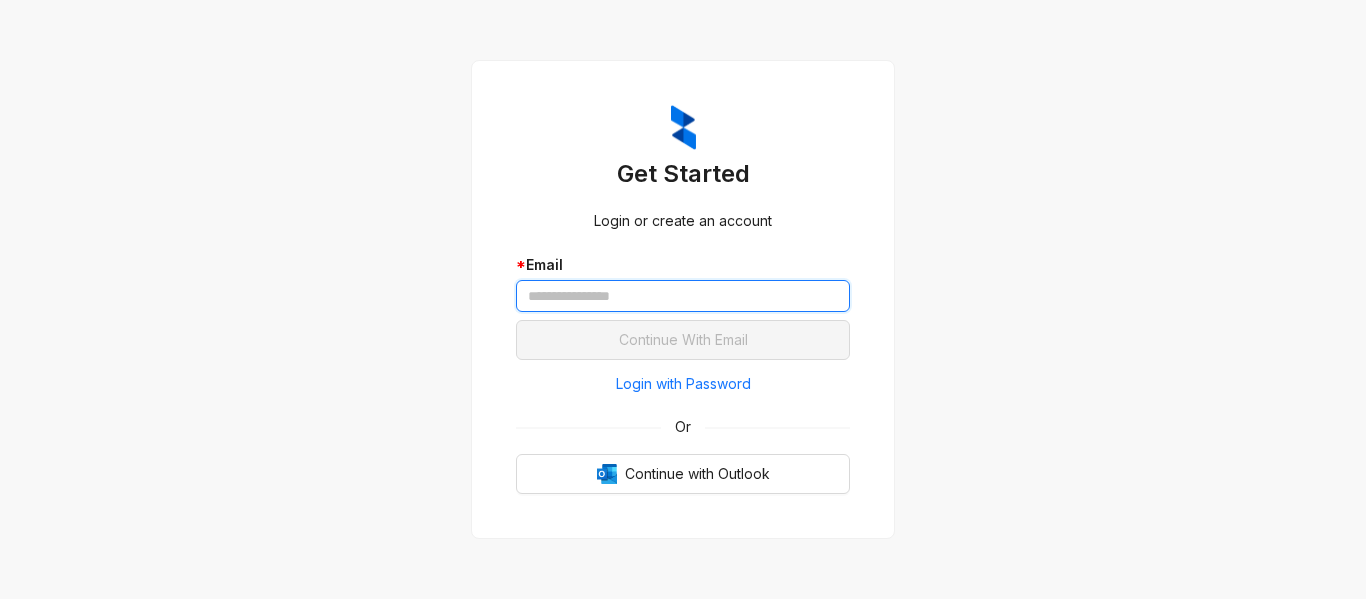 click at bounding box center (683, 296) 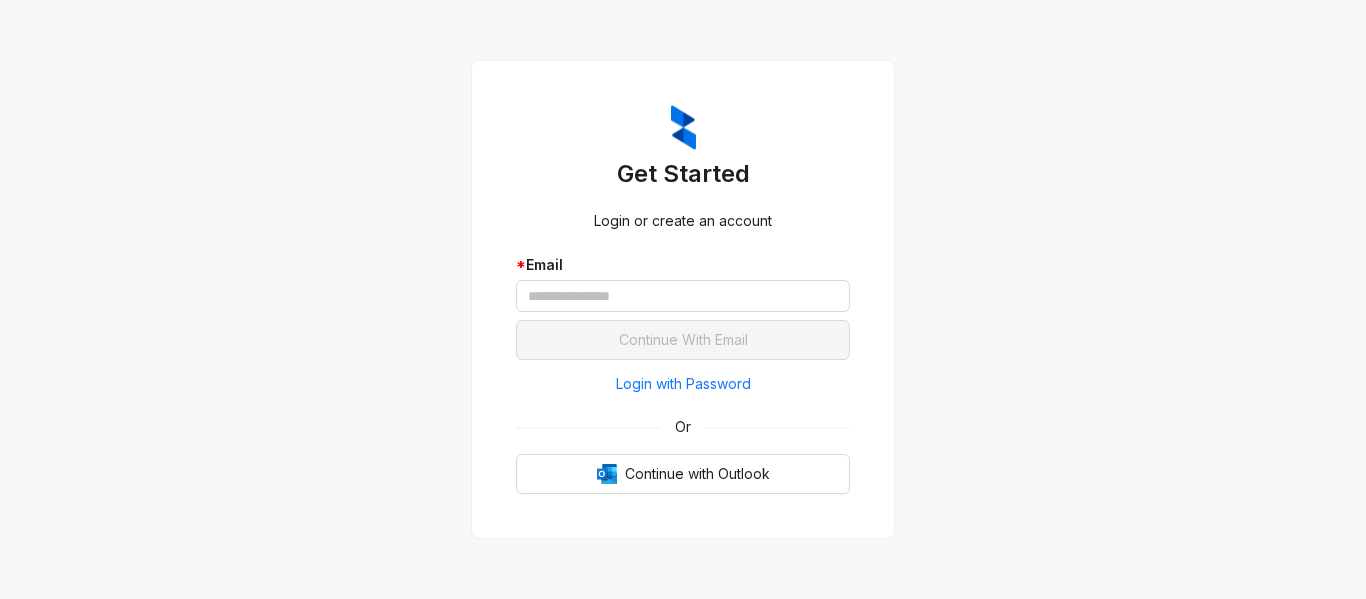click on "Get Started Login or create an account *  Email Continue With Email Login with Password Or Continue with Outlook" at bounding box center [683, 299] 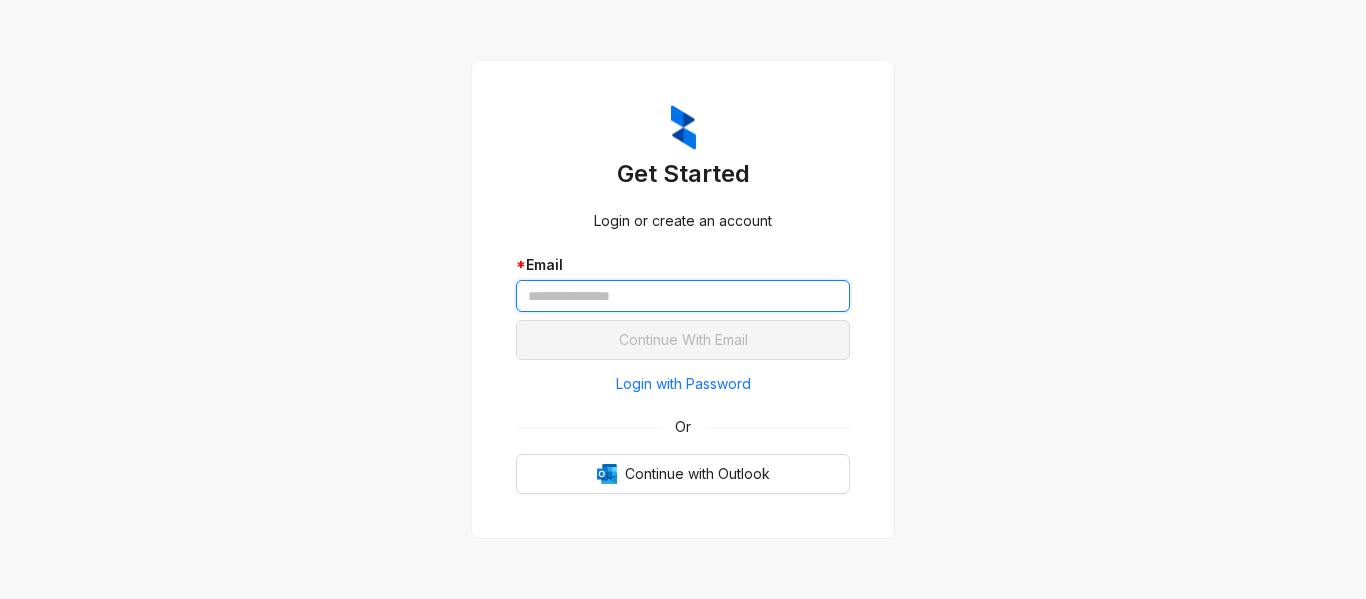 click at bounding box center (683, 296) 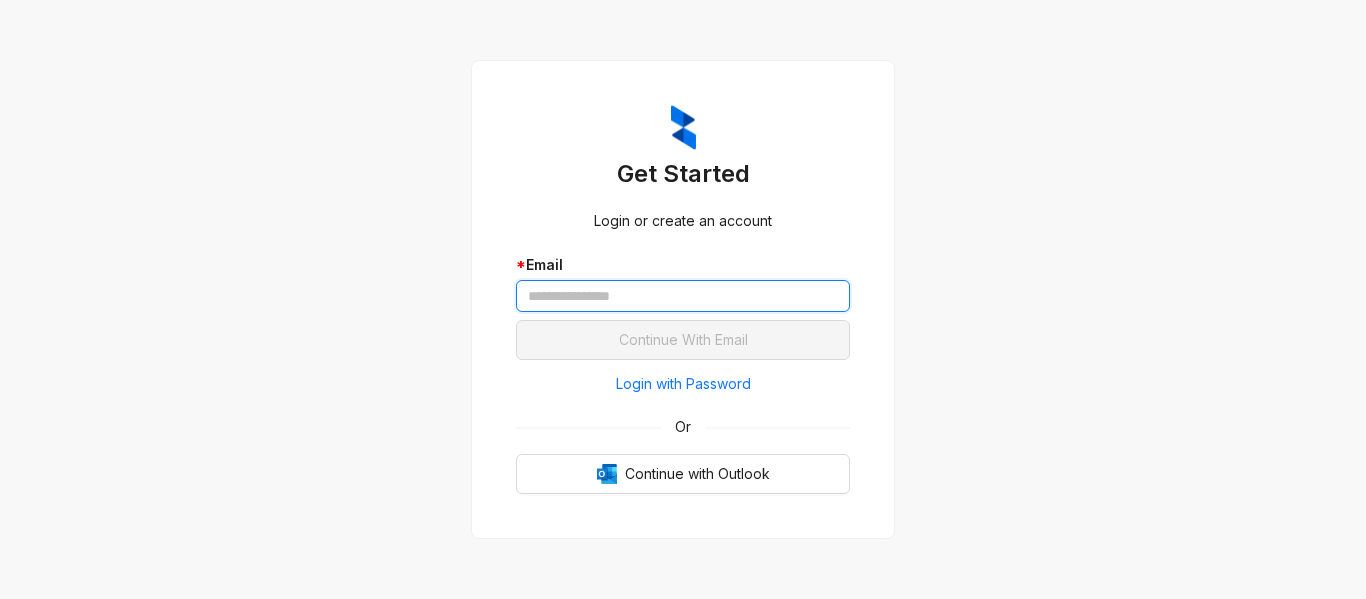 paste on "**********" 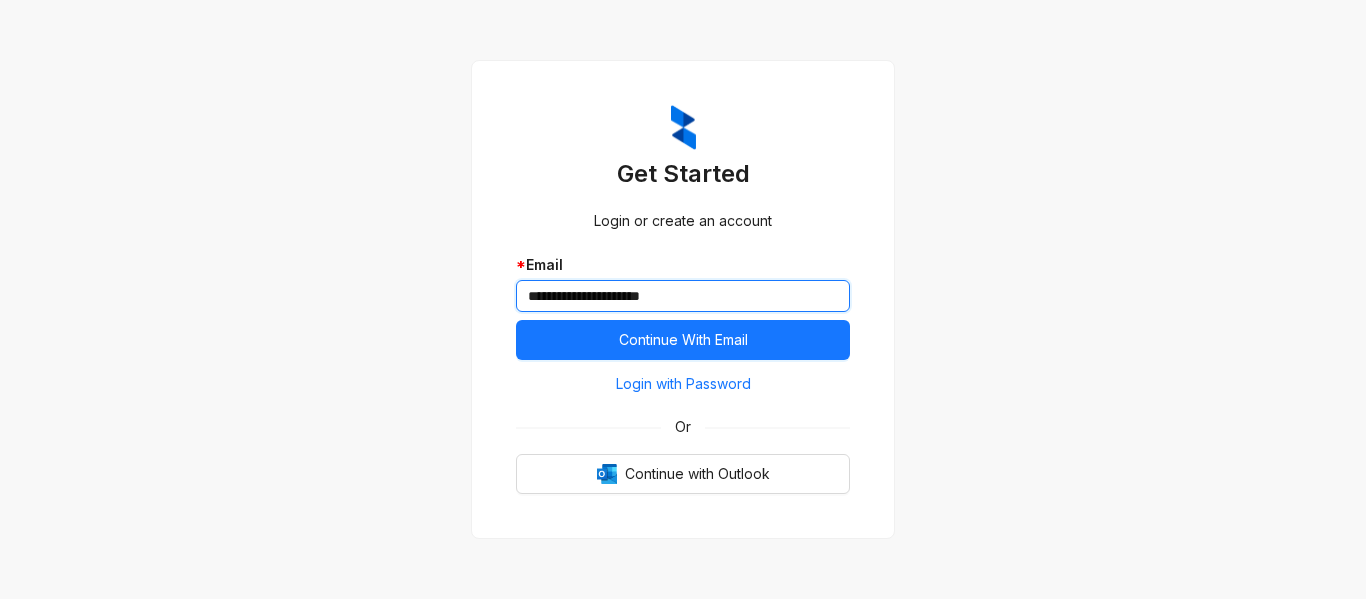 click on "**********" at bounding box center [683, 296] 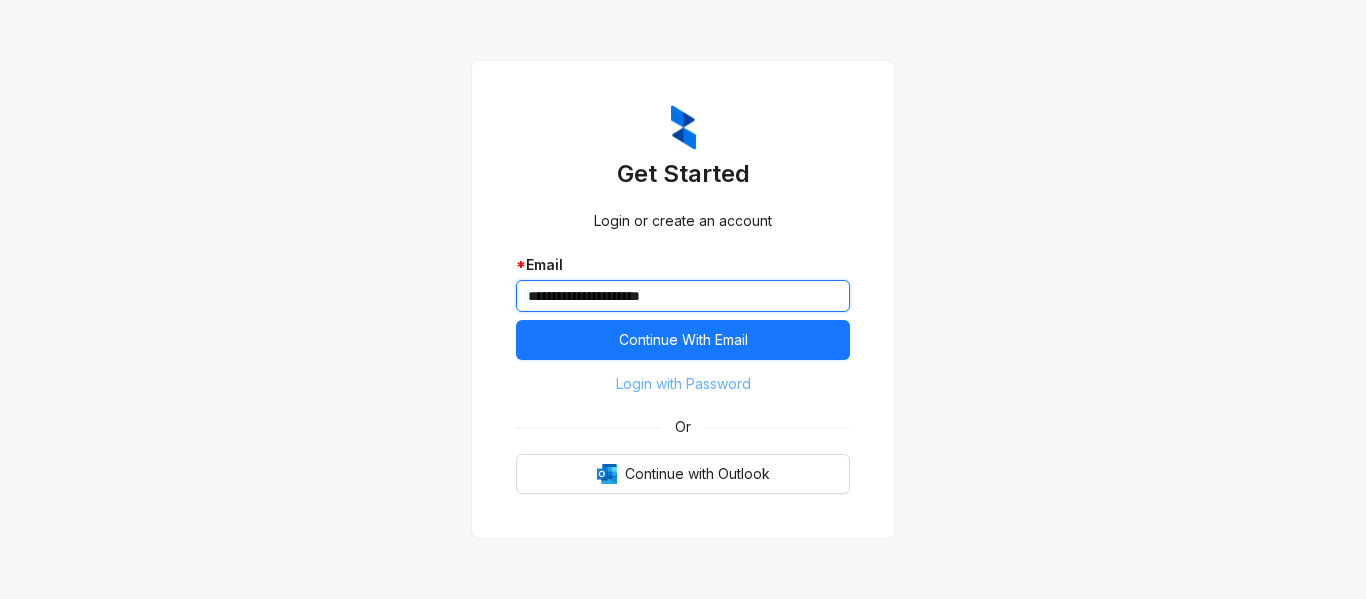 type on "**********" 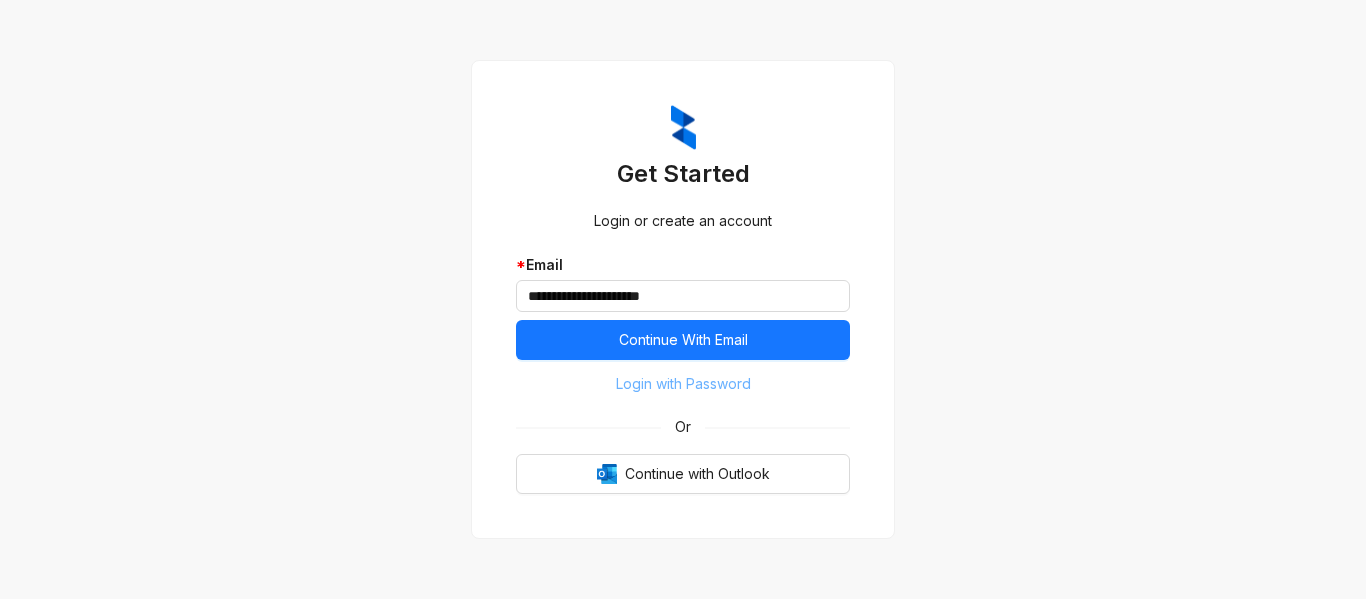 click on "Login with Password" at bounding box center (683, 384) 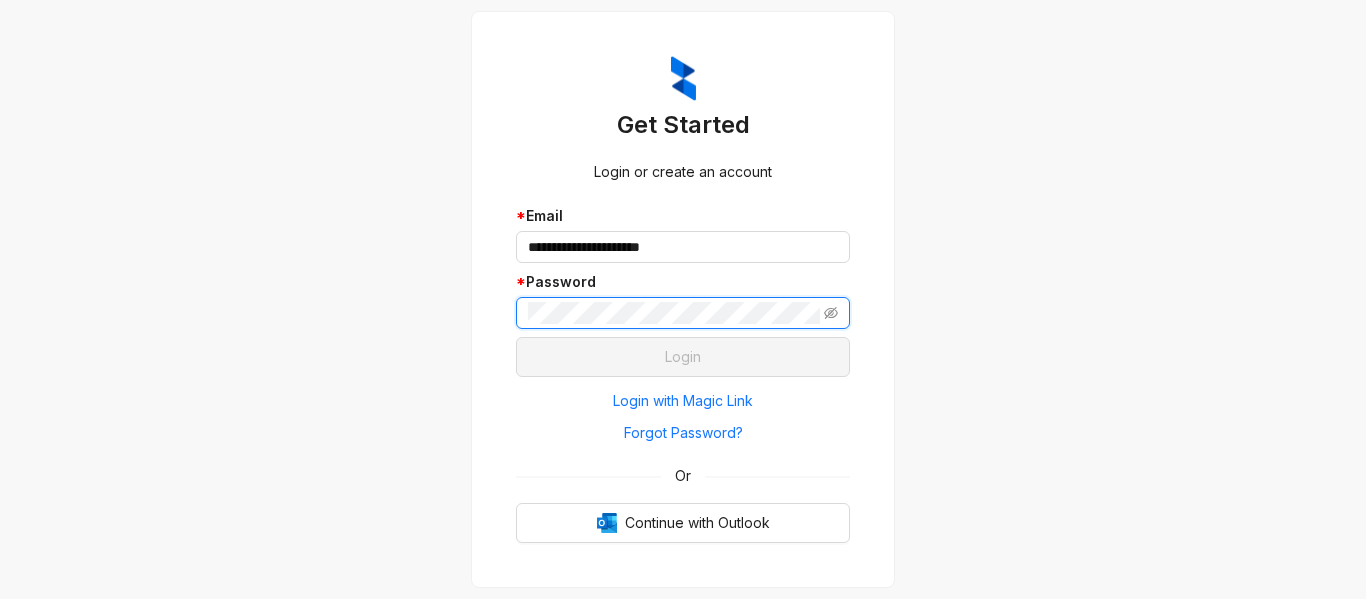 type 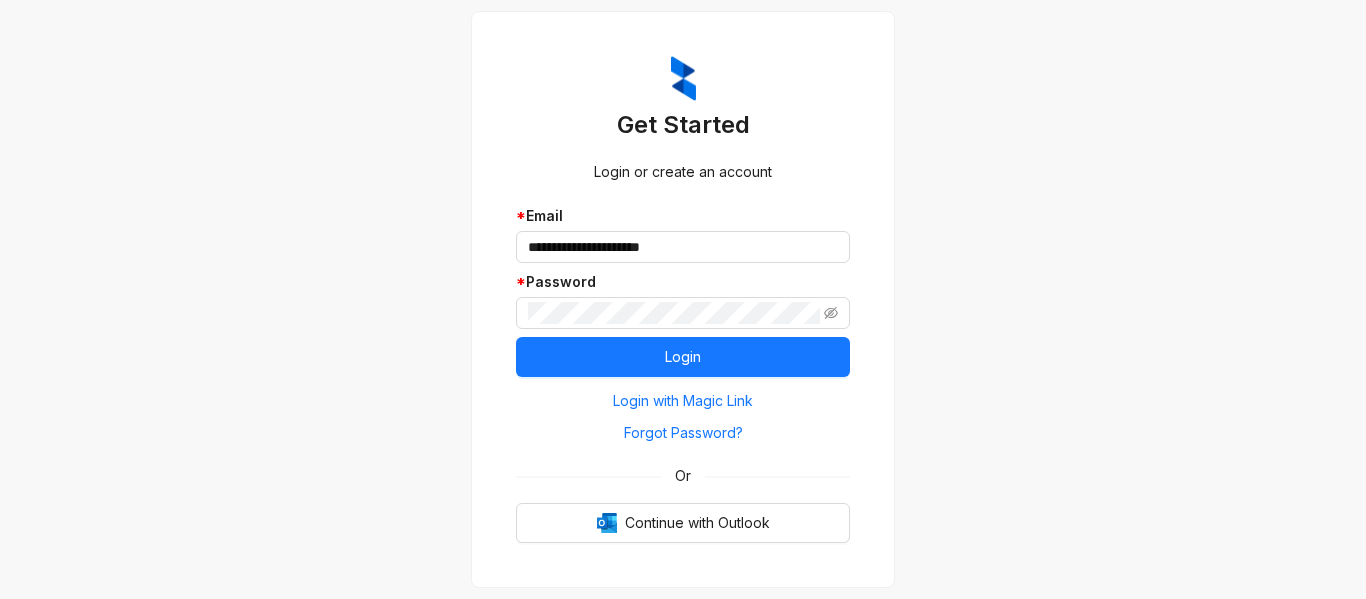 click on "**********" at bounding box center (683, 299) 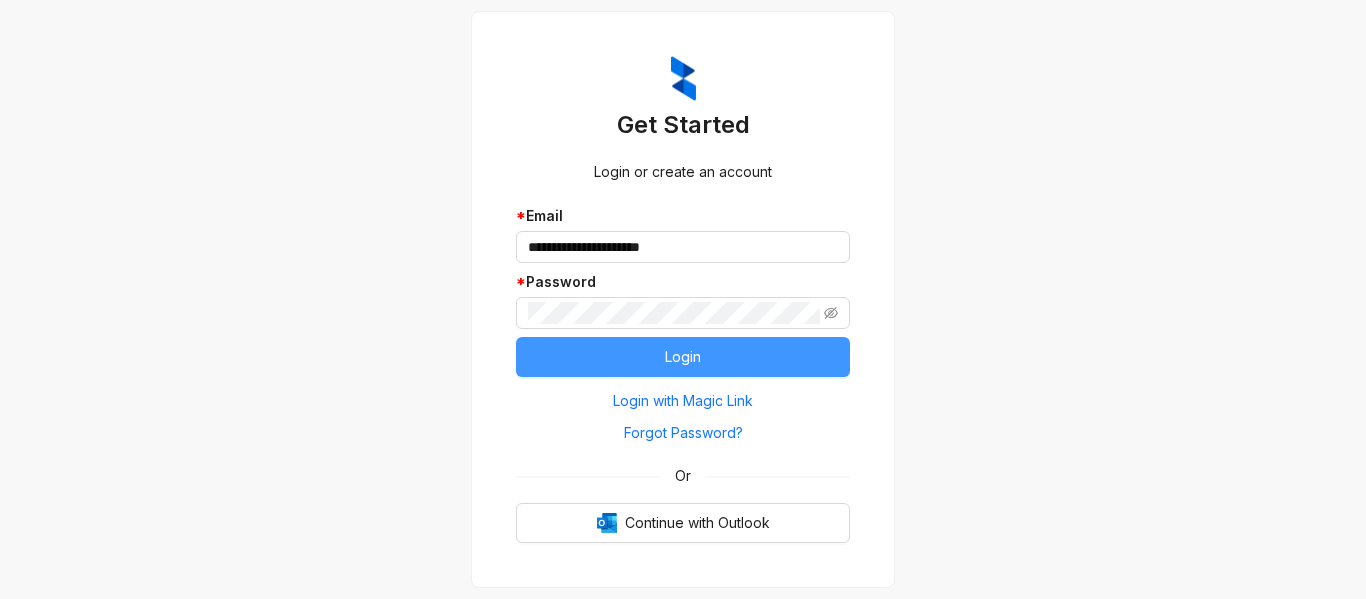 click on "Login" at bounding box center [683, 357] 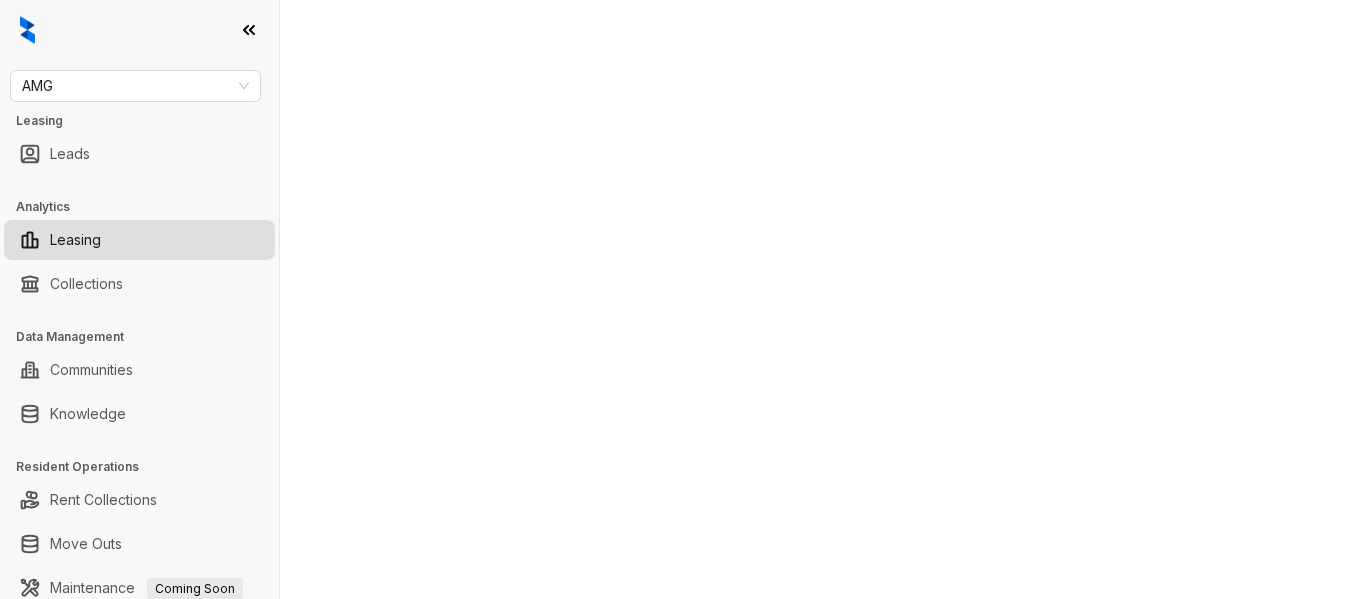 select on "******" 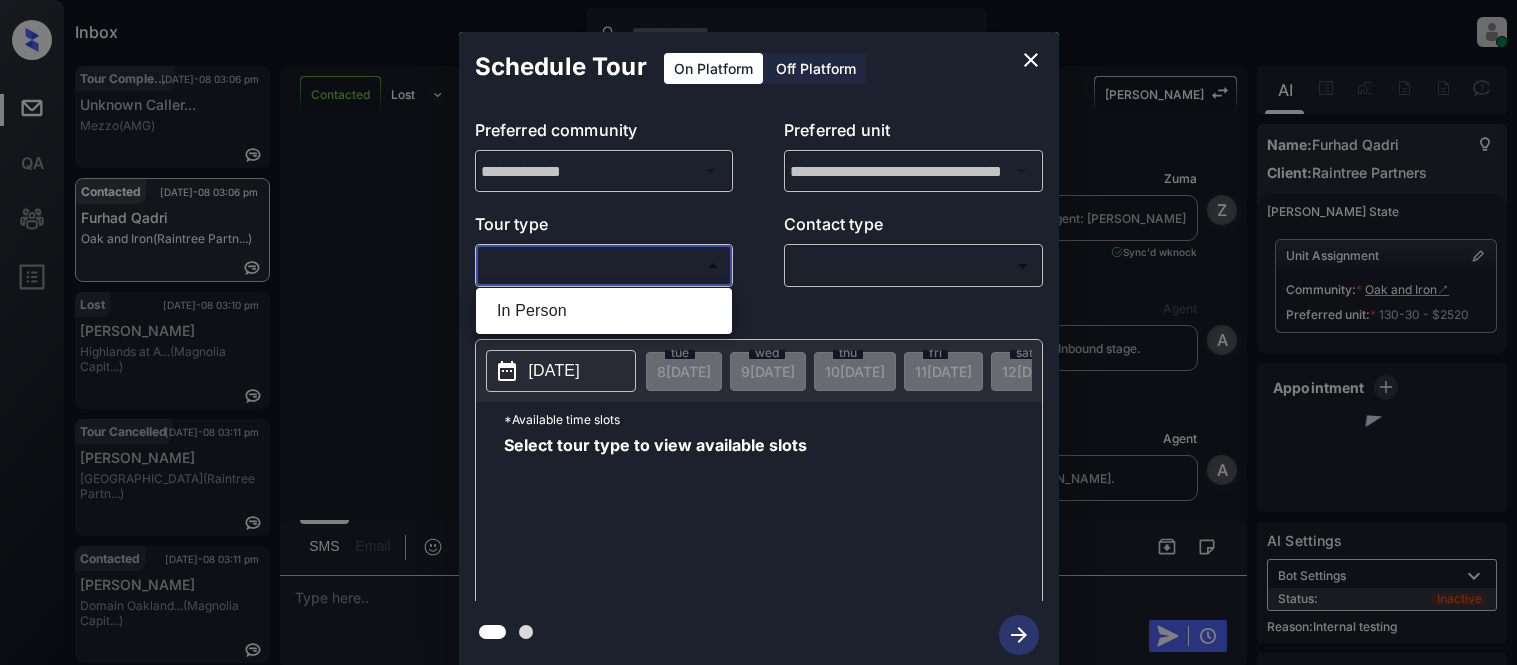 click on "In Person" at bounding box center (604, 311) 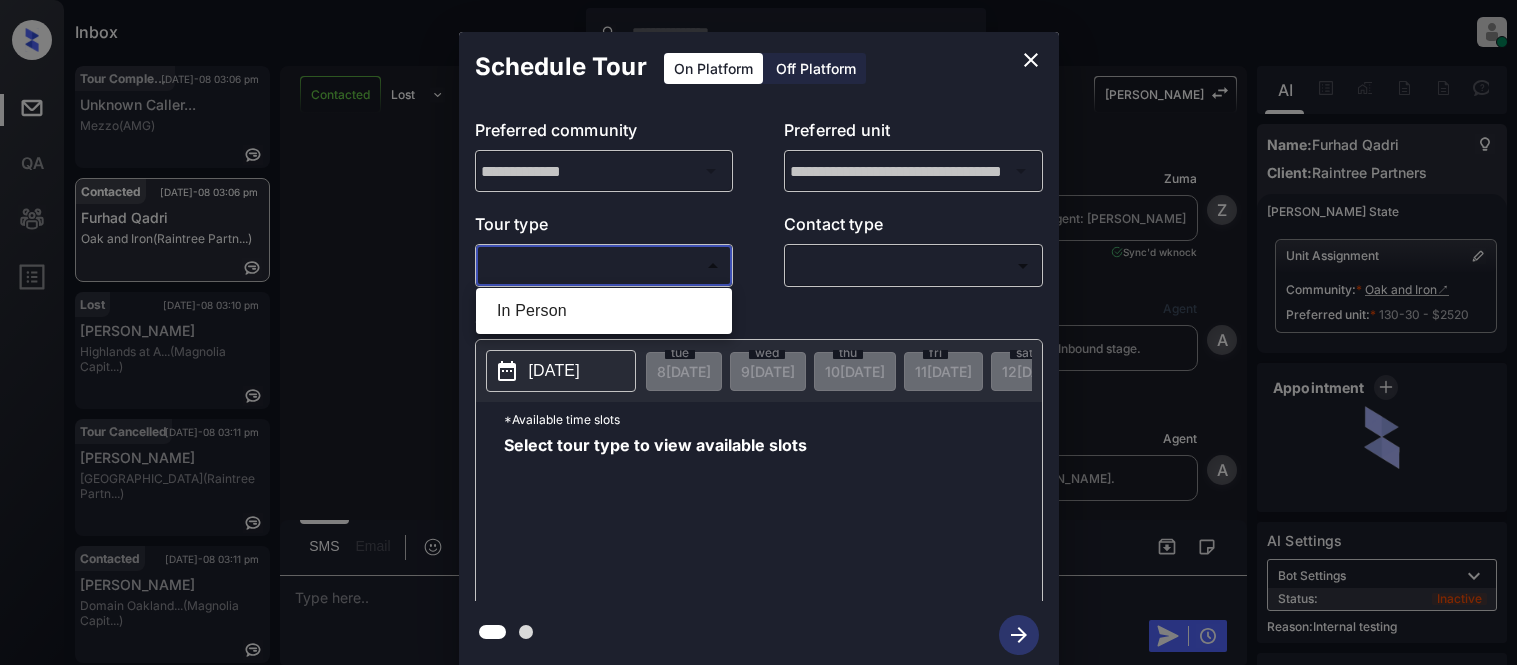 type on "********" 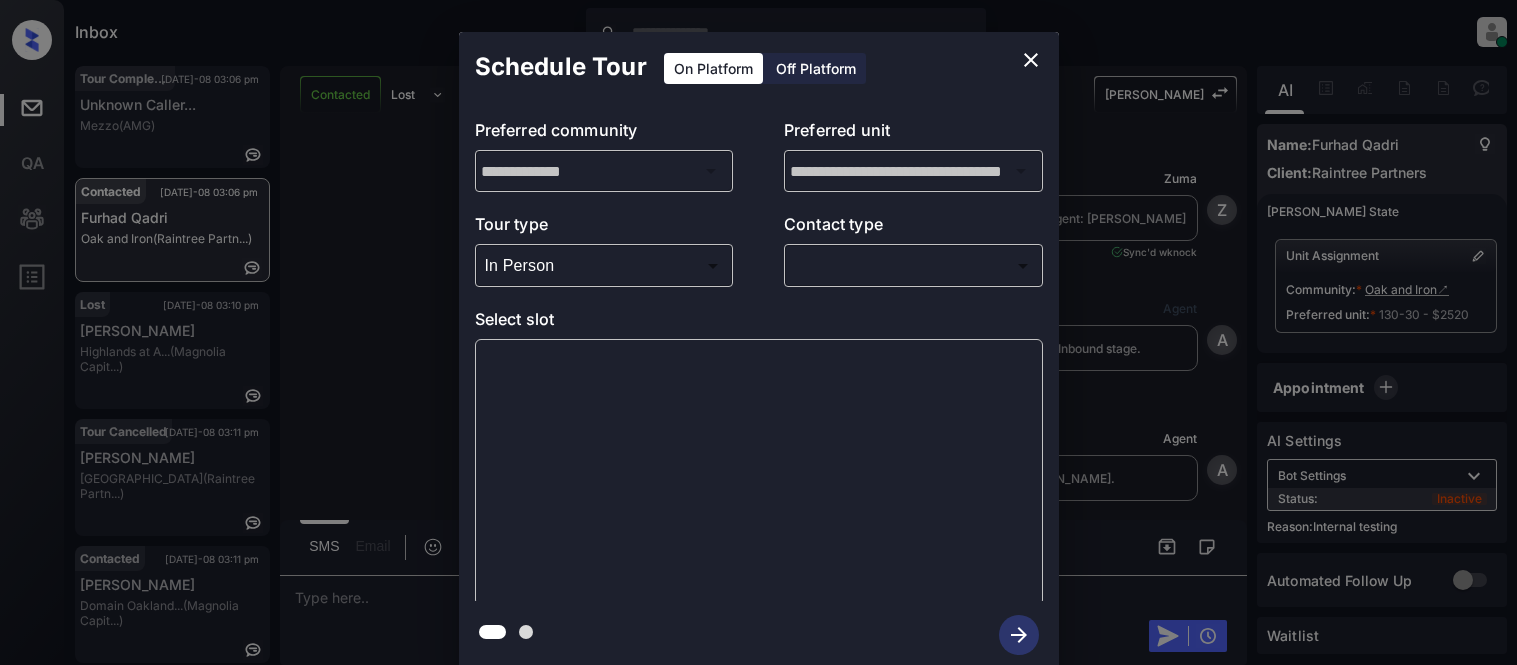 scroll, scrollTop: 0, scrollLeft: 0, axis: both 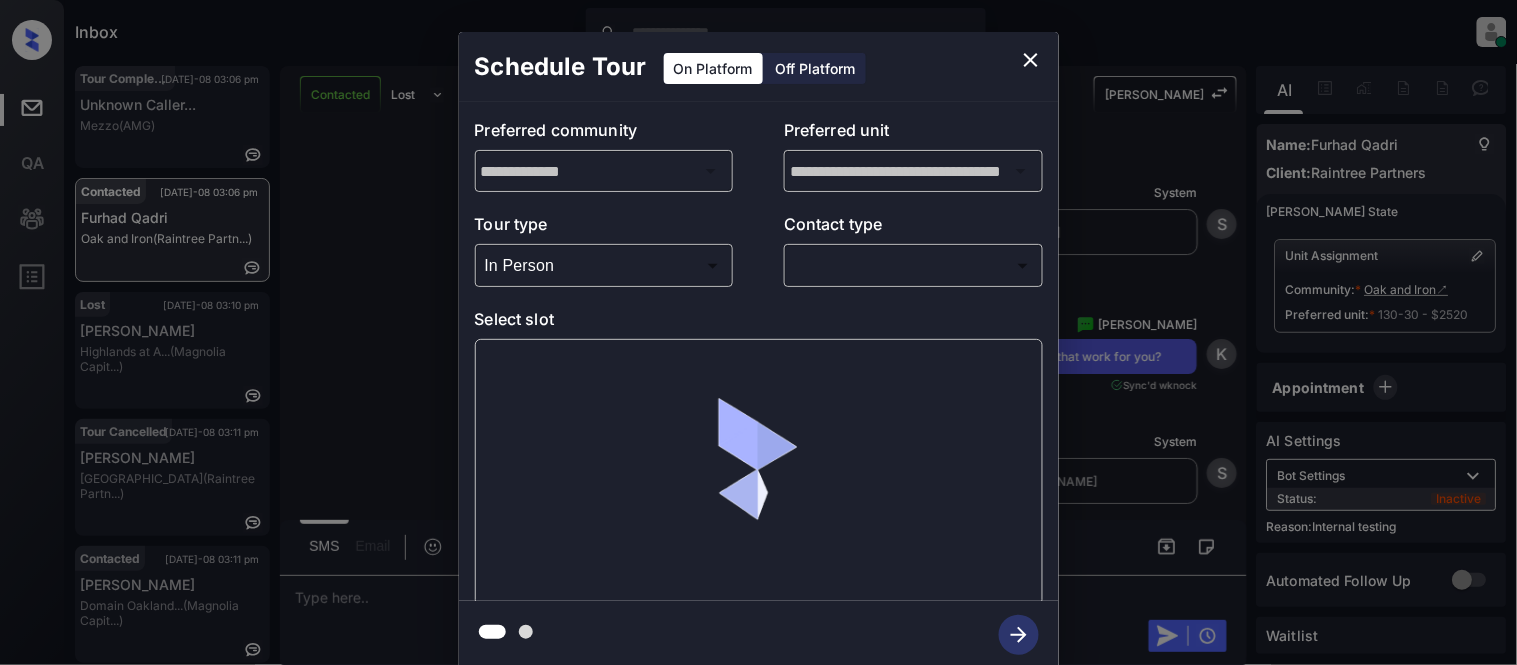 click on "Inbox Kristina Cataag Online Set yourself   offline Set yourself   on break Profile Switch to  light  mode Sign out Tour Completed Jul-08 03:06 pm   Unknown Caller... Mezzo  (AMG) Contacted Jul-08 03:06 pm   Furhad Qadri Oak and Iron   (Raintree Partn...) Lost Jul-08 03:10 pm   Shawntae Nixon Highlands at A...  (Magnolia Capit...) Tour Cancelled Jul-08 03:11 pm   Stella Titus Boulder Creek  (Raintree Partn...) Contacted Jul-08 03:11 pm   David Gibson Domain Oakland...  (Magnolia Capit...) Tour Scheduled Jul-08 03:17 pm   Javier Eduardo... 2200 Grace  (Air Communitie...) Contacted Lost Lead Sentiment: Angry Upon sliding the acknowledgement:  Lead will move to lost stage. * ​ SMS and call option will be set to opt out. AFM will be turned off for the lead. Kelsey New Message Zuma Lead transferred to leasing agent: kelsey Jul 04, 2025 10:54 pm  Sync'd w  knock Z New Message Agent Lead created via webhook in Inbound stage. Jul 04, 2025 10:54 pm A New Message Agent AFM Request sent to Kelsey. A New Message Agent" at bounding box center [758, 332] 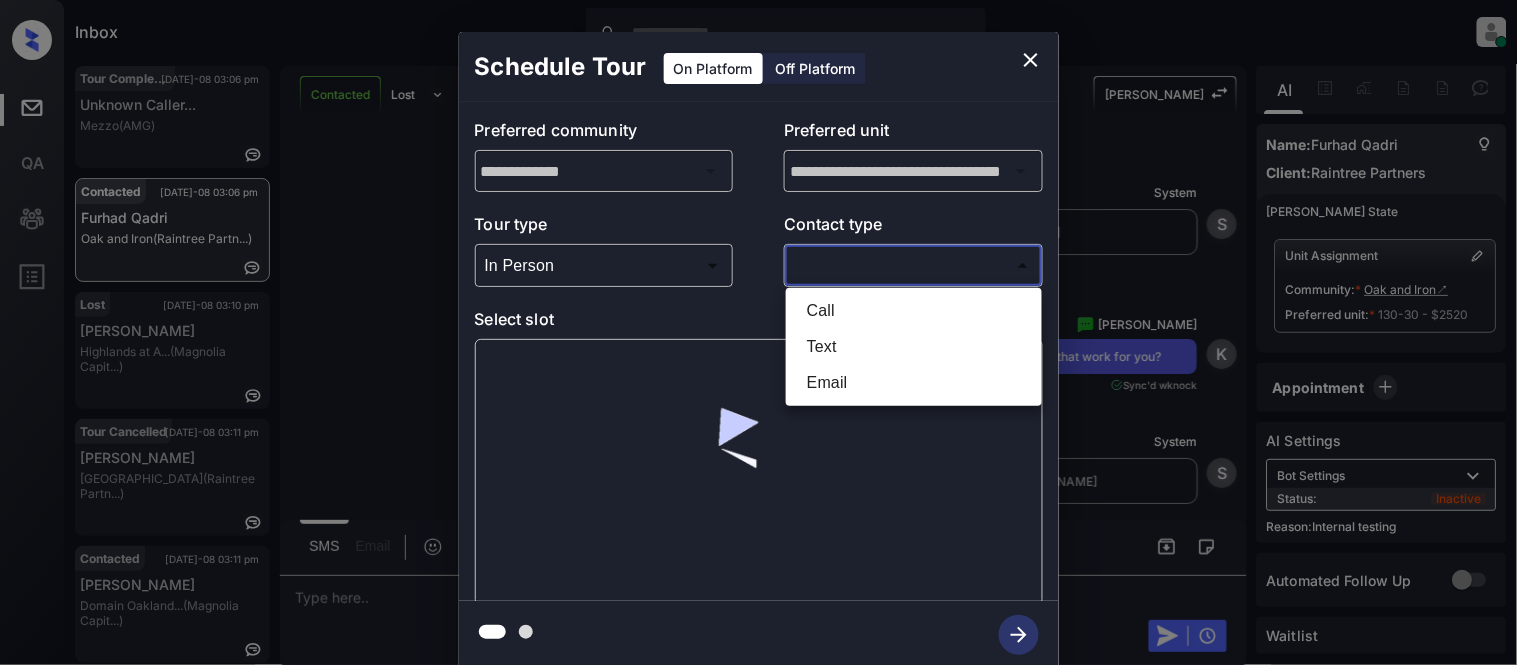 click on "Text" at bounding box center [914, 347] 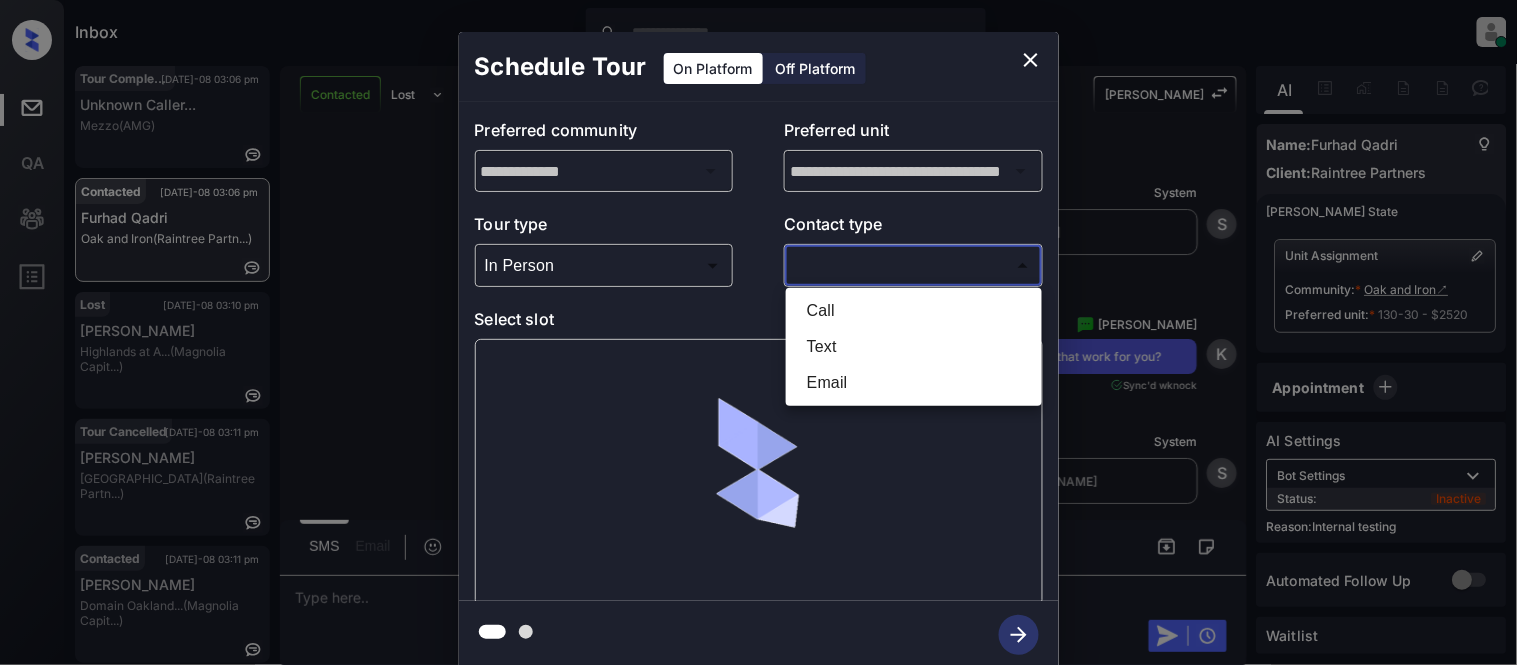 type on "****" 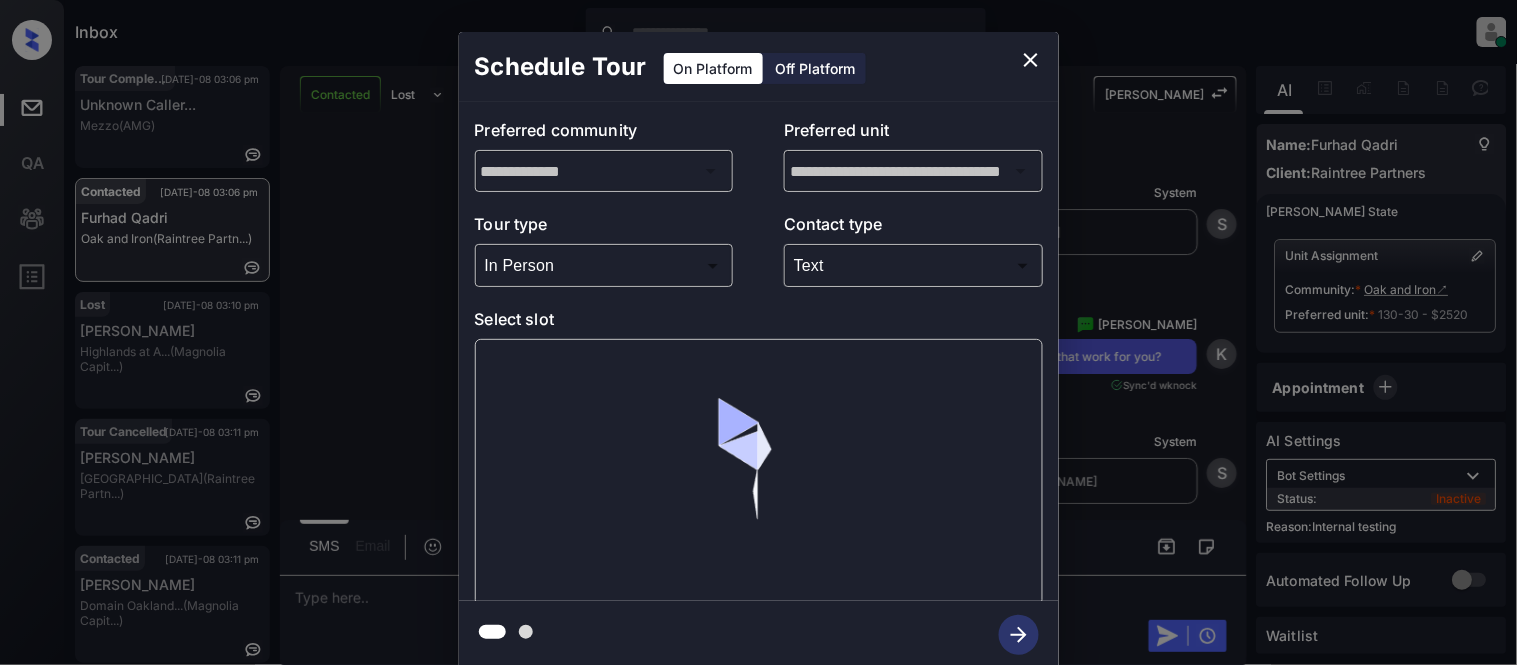 click at bounding box center [759, 472] 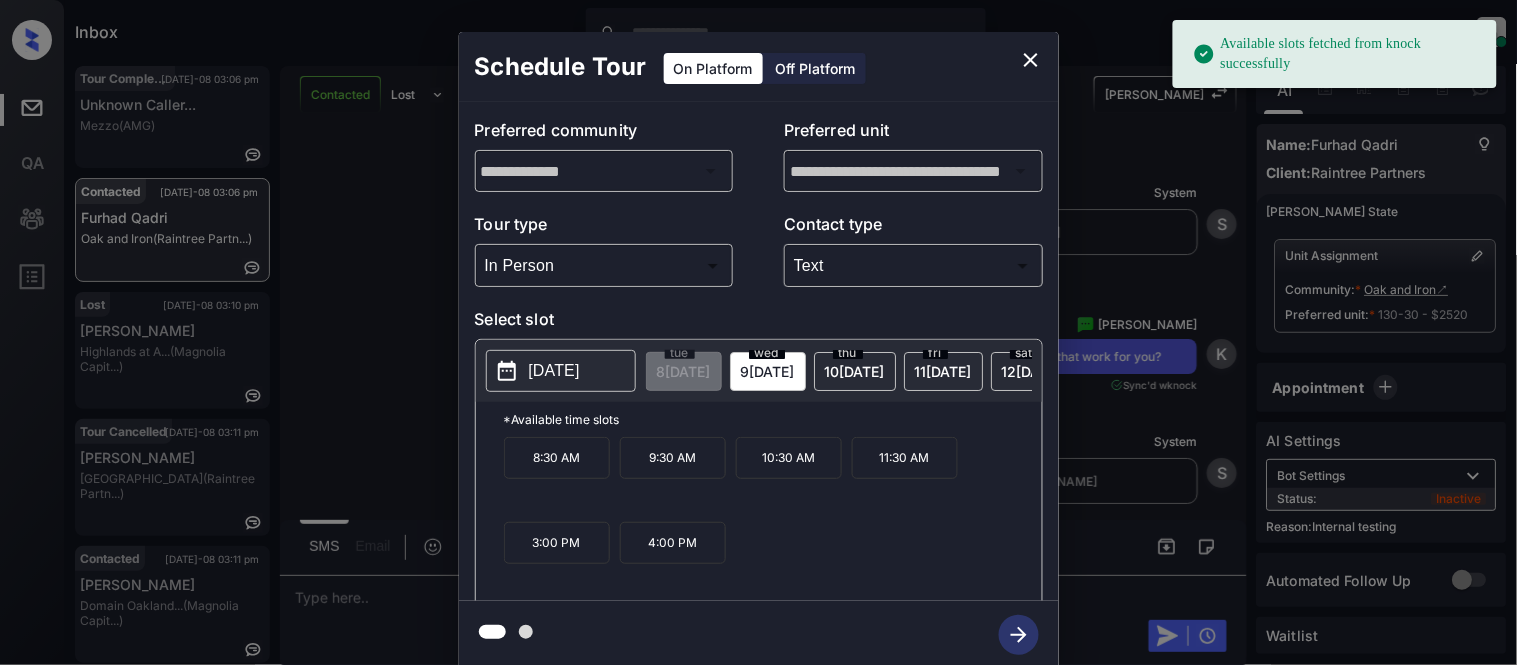 click 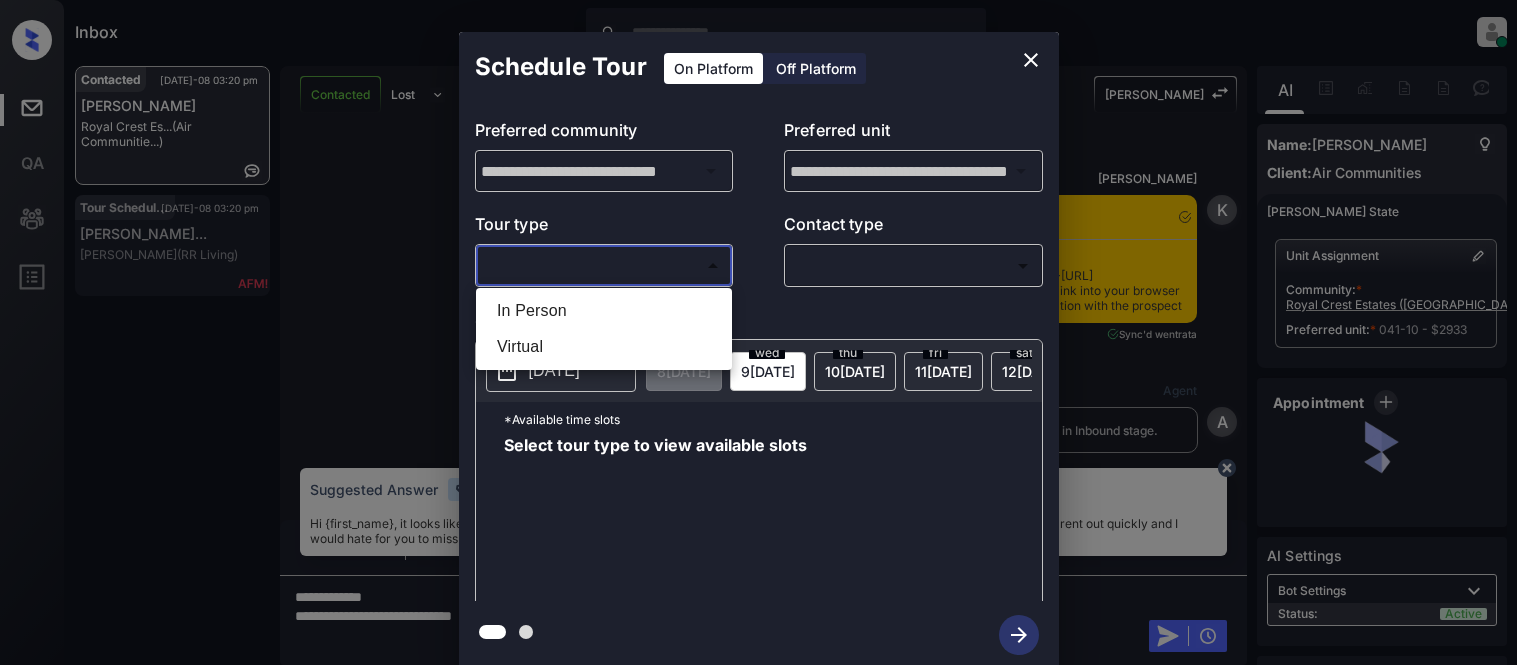 scroll, scrollTop: 0, scrollLeft: 0, axis: both 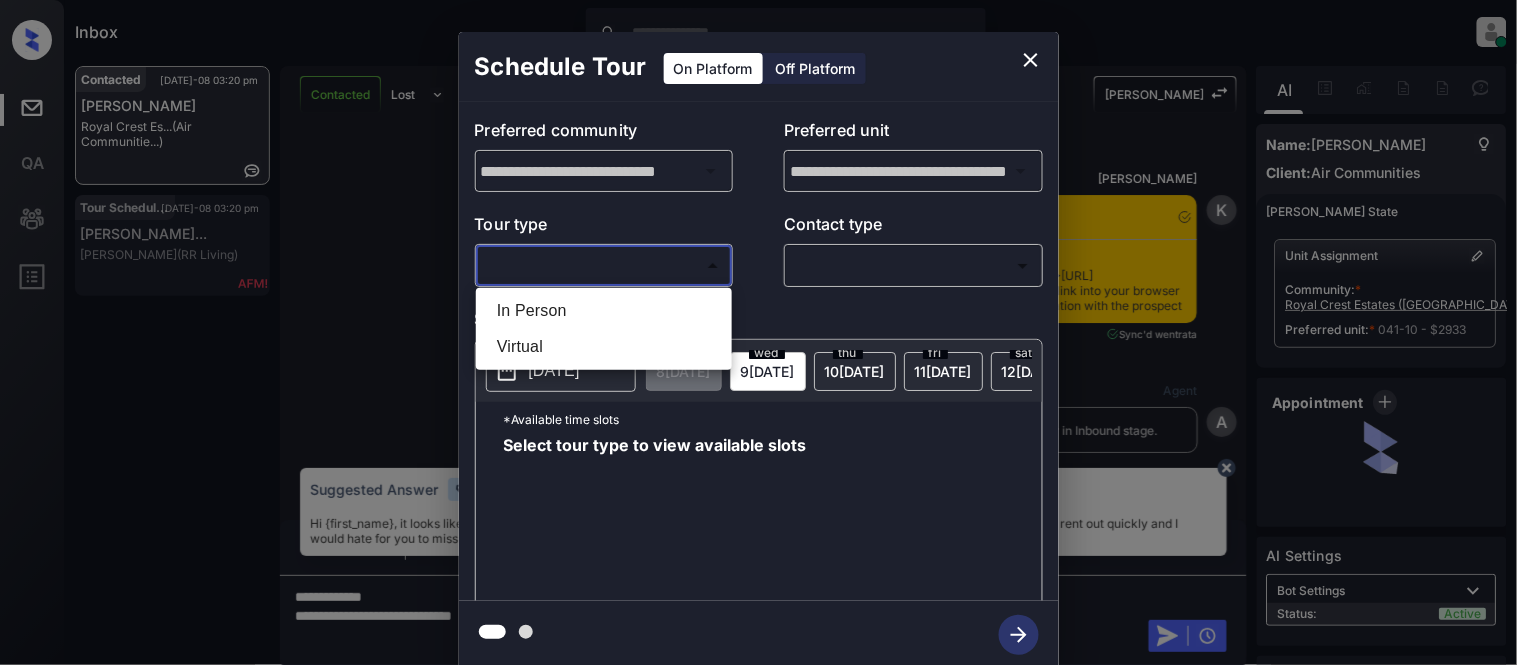 click on "In Person" at bounding box center (604, 311) 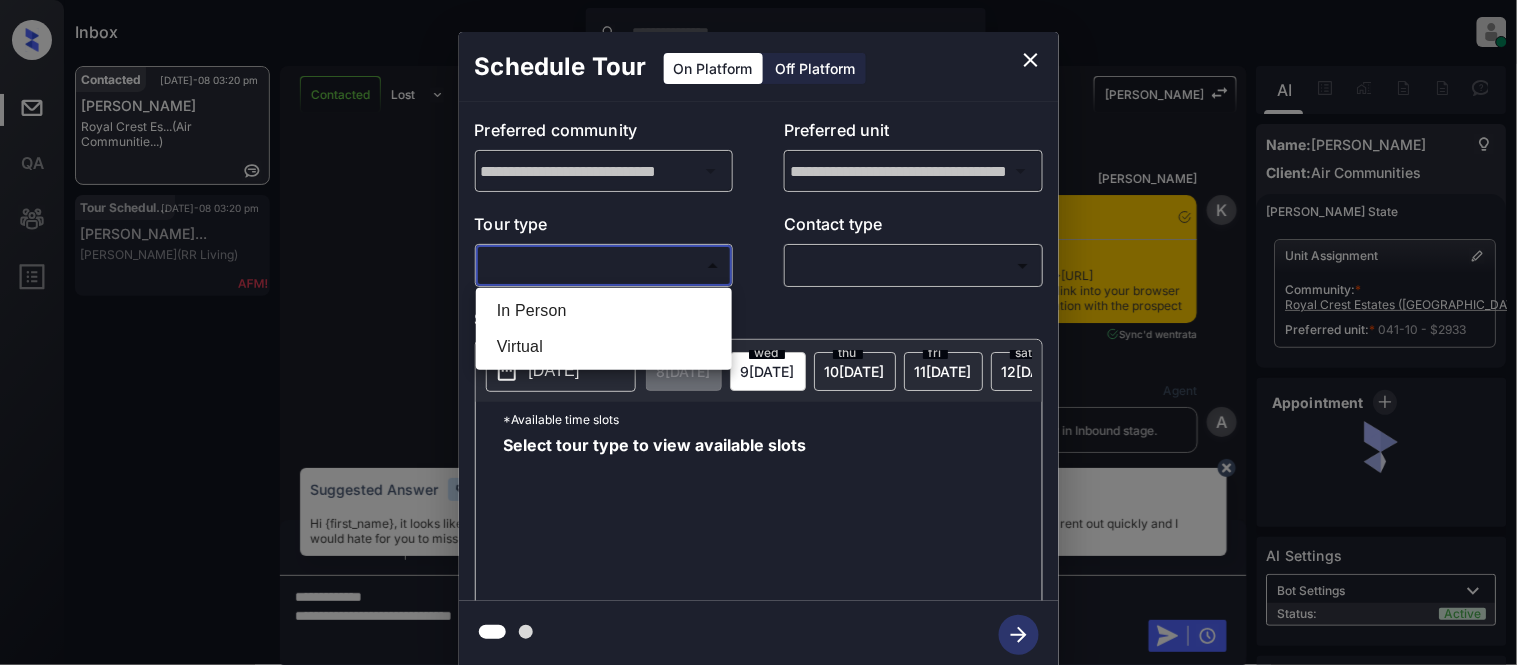 type on "********" 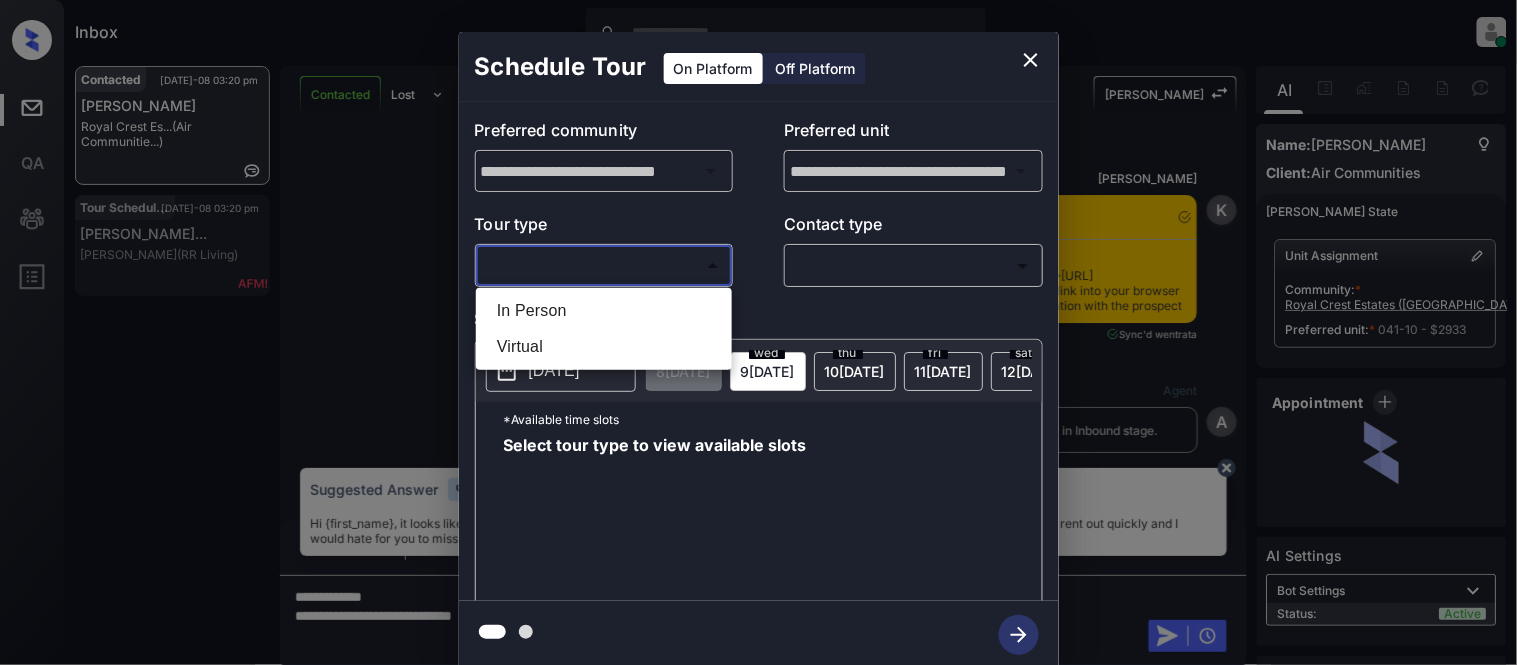 scroll, scrollTop: 1687, scrollLeft: 0, axis: vertical 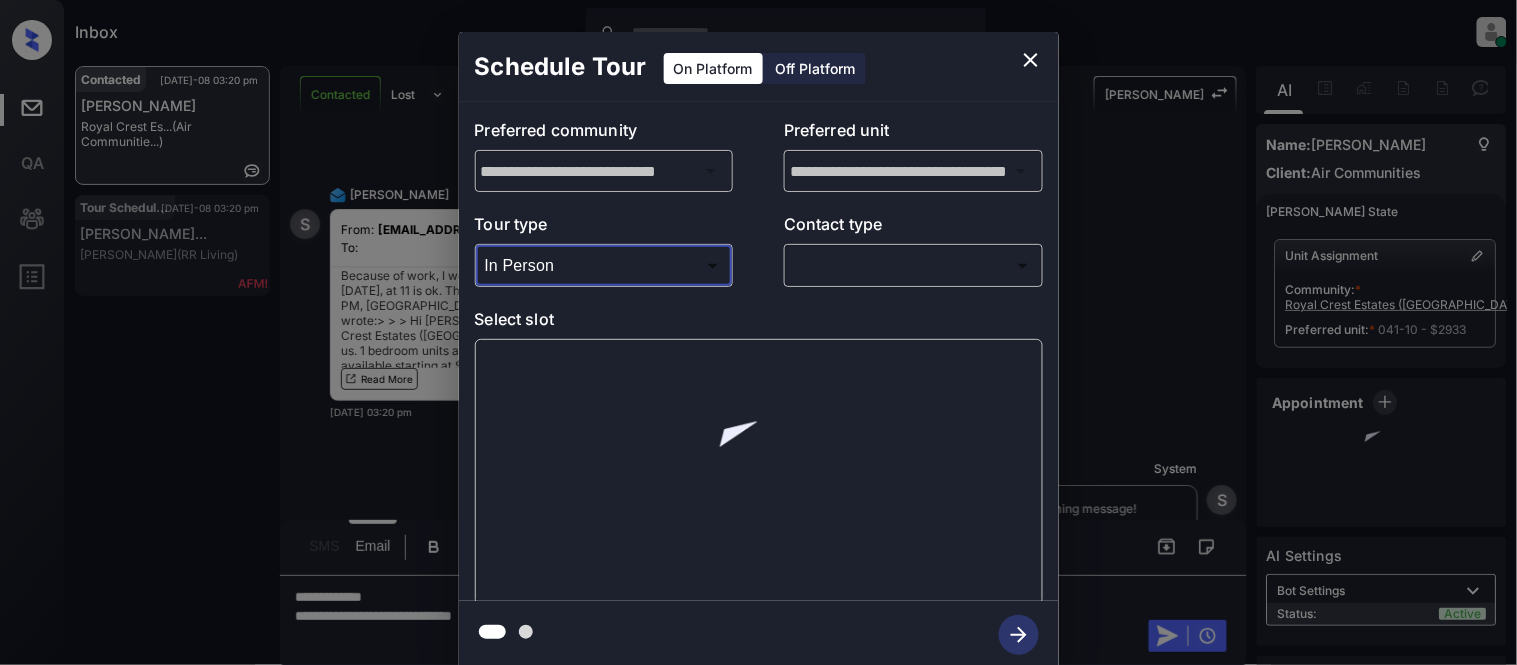 click on "Inbox [PERSON_NAME] Cataag Online Set yourself   offline Set yourself   on break Profile Switch to  light  mode Sign out Contacted [DATE]-08 03:20 pm   [PERSON_NAME] Royal Crest Es...  (Air Communitie...) Tour Scheduled [DATE]-08 03:20 pm   [PERSON_NAME]... [PERSON_NAME]  (RR Living) Contacted Lost Lead Sentiment: Angry Upon sliding the acknowledgement:  Lead will move to lost stage. * ​ SMS and call option will be set to opt out. AFM will be turned off for the lead. [PERSON_NAME] New Message [PERSON_NAME] Notes Note: <a href="[URL][DOMAIN_NAME]">[URL][DOMAIN_NAME]</a> - Paste this link into your browser to view [PERSON_NAME] conversation with the prospect [DATE] 02:47 pm  Sync'd w  entrata K New Message Agent Lead created via emailParser in Inbound stage. [DATE] 02:47 pm A New Message Zuma Lead transferred to leasing agent: [PERSON_NAME] [DATE] 02:47 pm Z New Message [PERSON_NAME] [DATE] 02:47 pm K New Message Agent AFM Request sent to [PERSON_NAME]. A A" at bounding box center (758, 332) 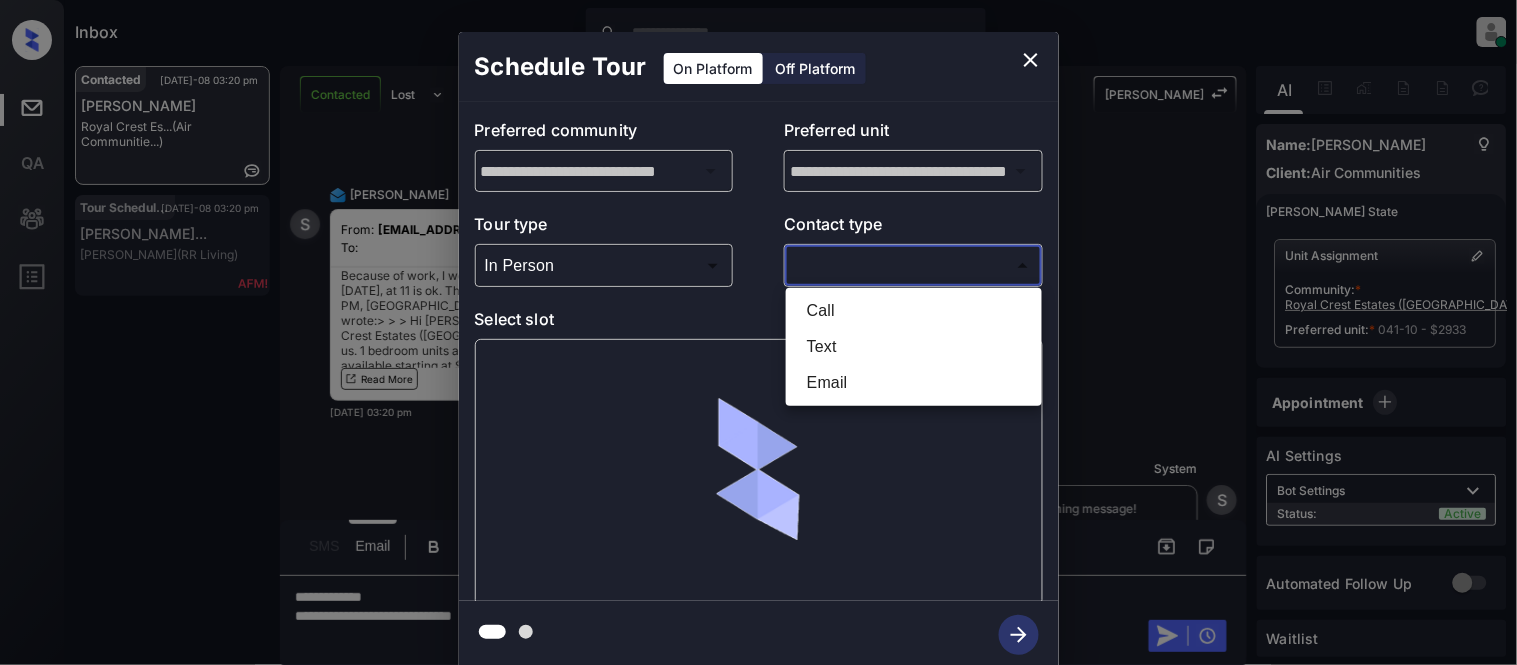 click on "Text" at bounding box center [914, 347] 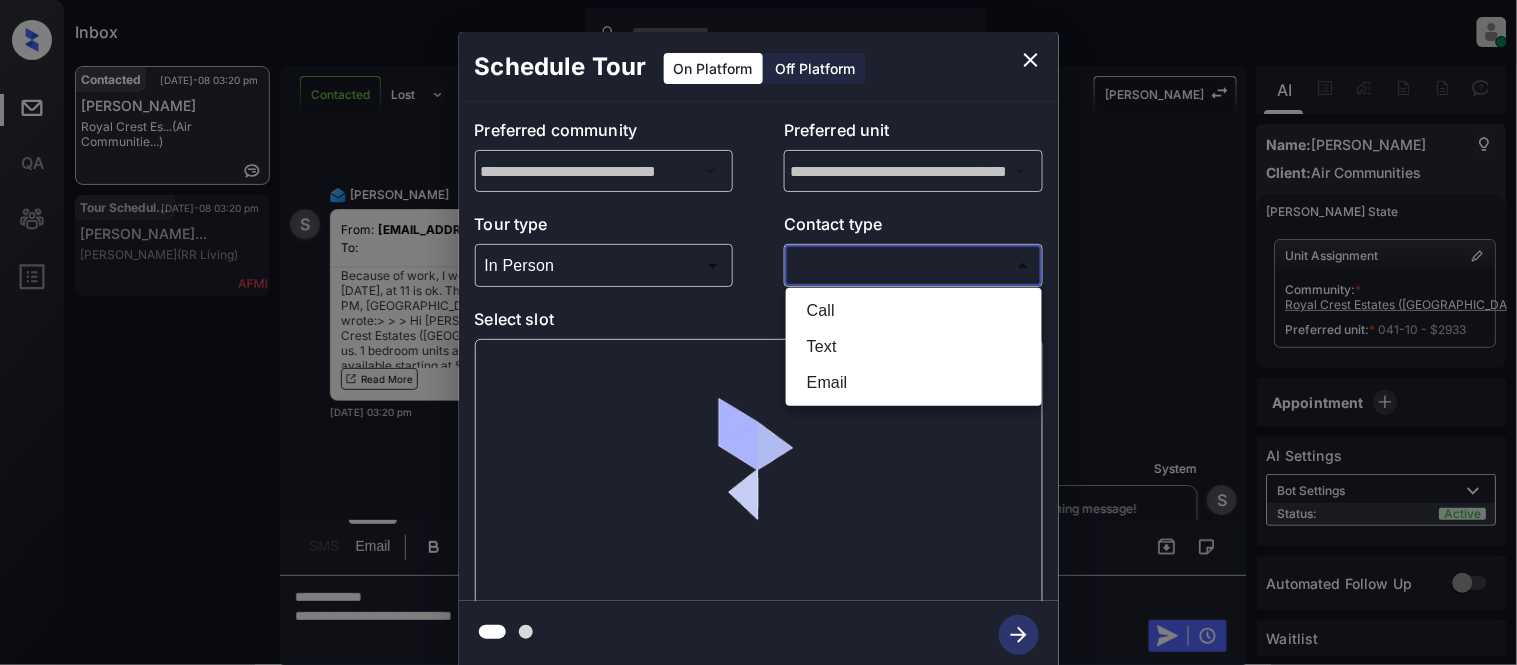 type on "****" 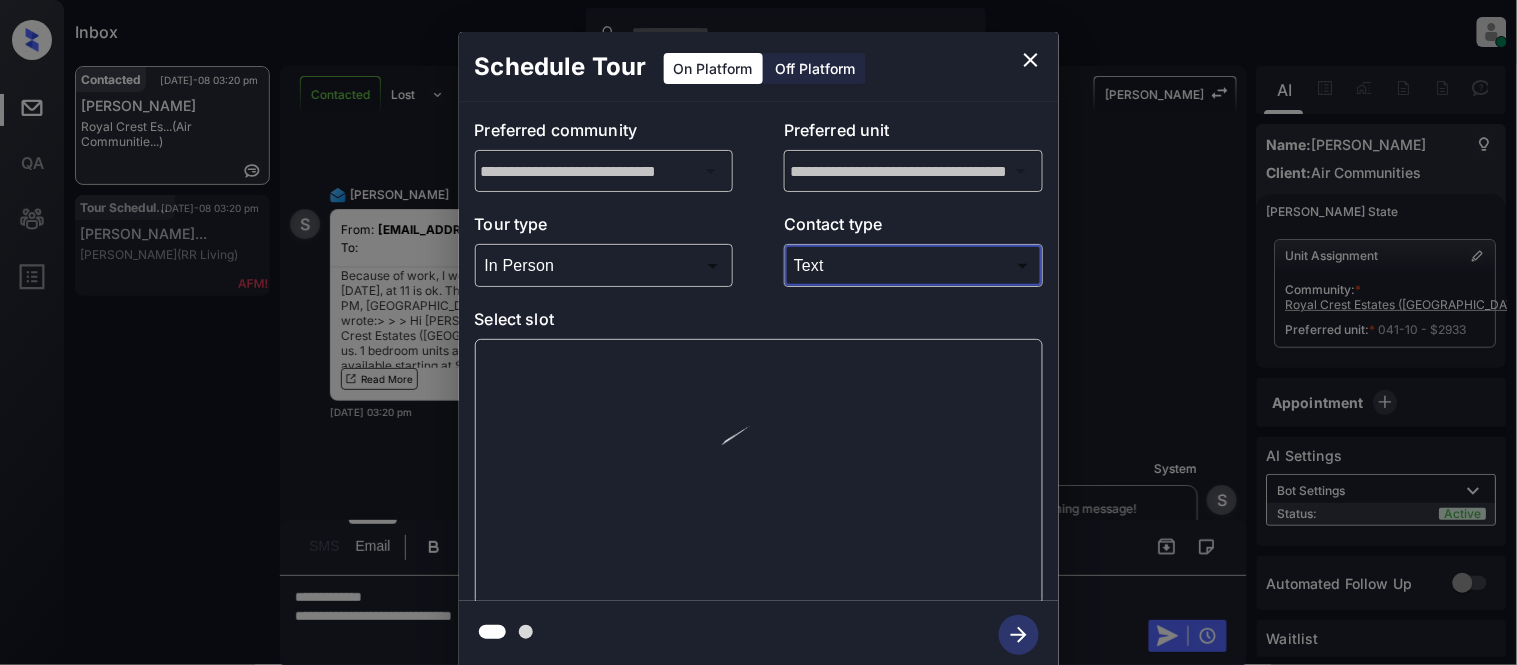 click at bounding box center [759, 472] 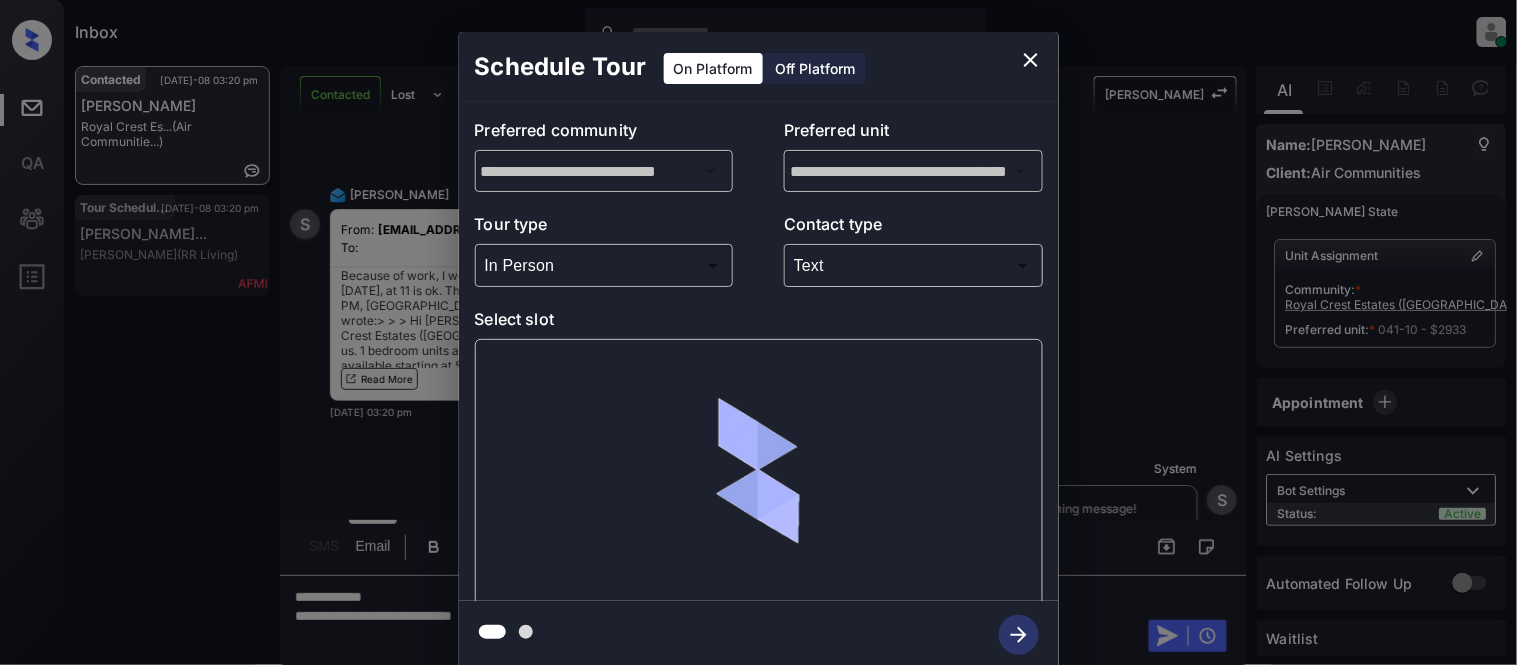 click at bounding box center (759, 472) 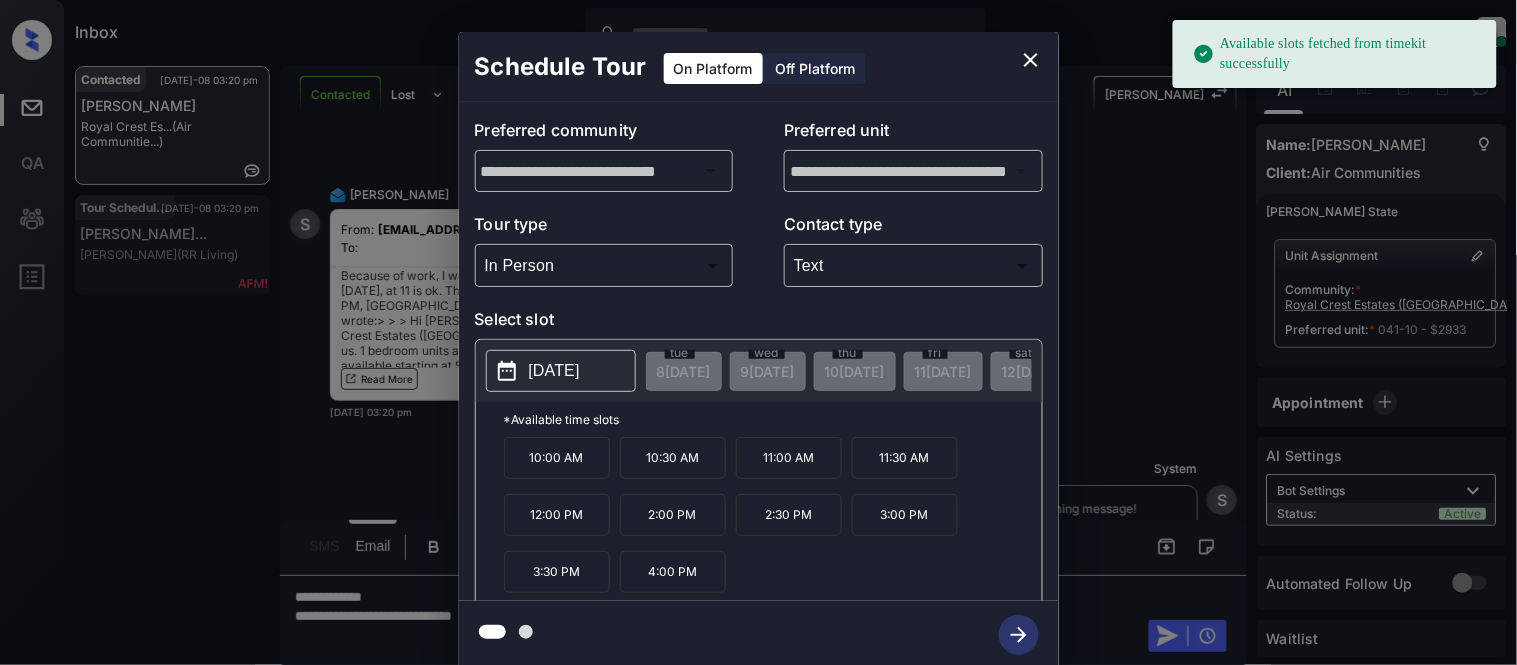 click on "[DATE]" at bounding box center [554, 371] 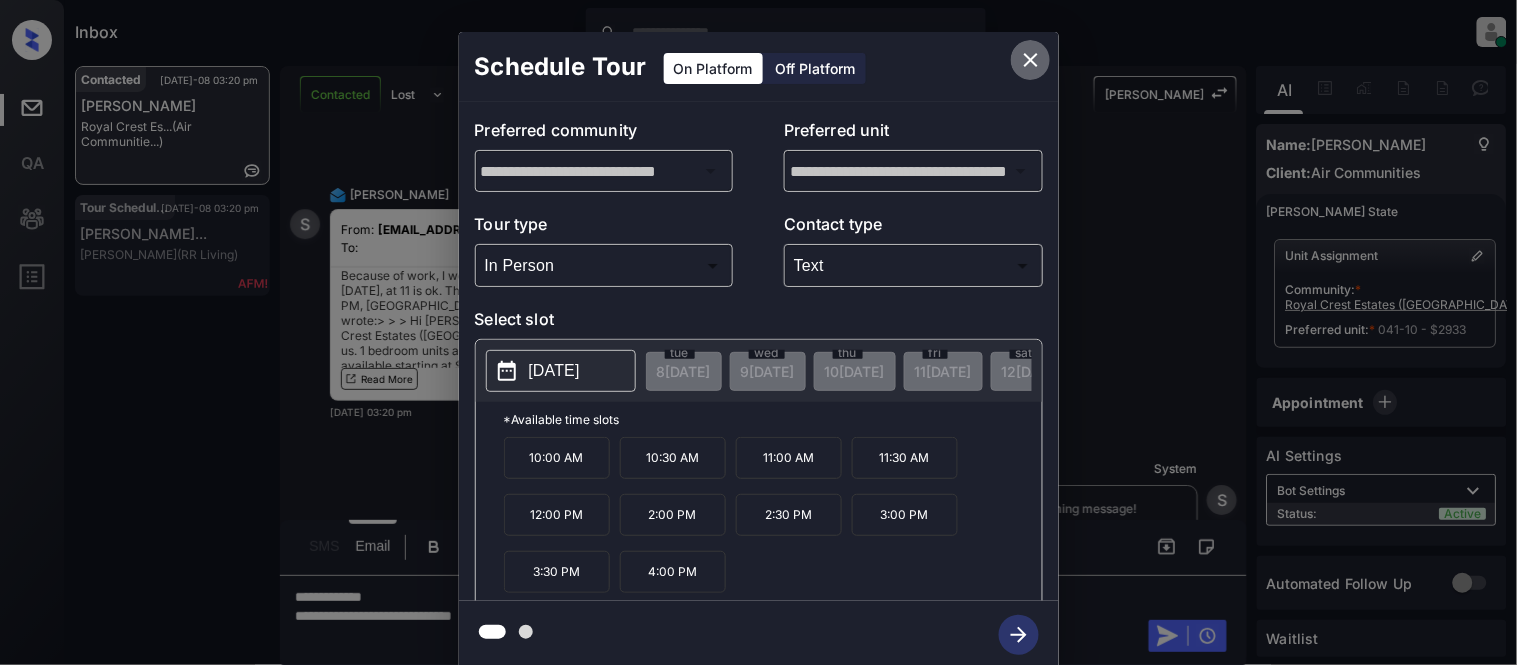 click 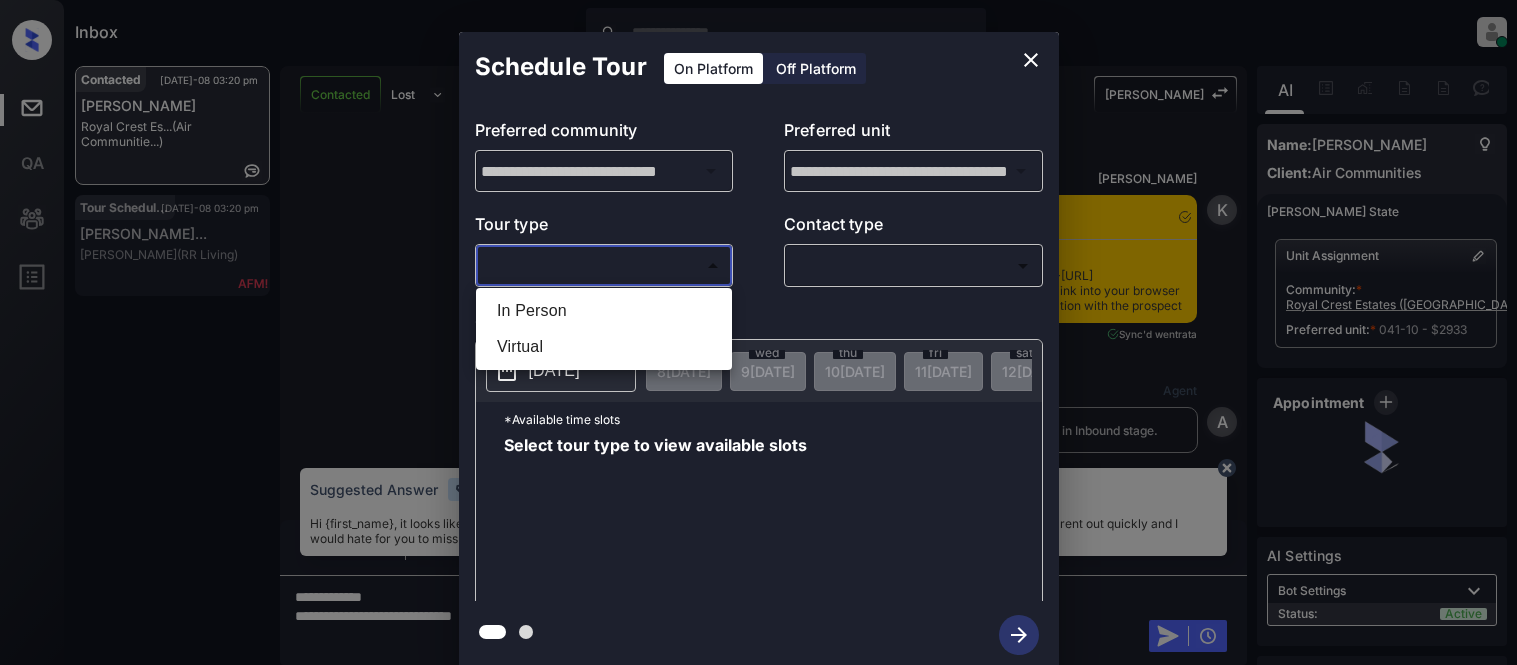 scroll, scrollTop: 0, scrollLeft: 0, axis: both 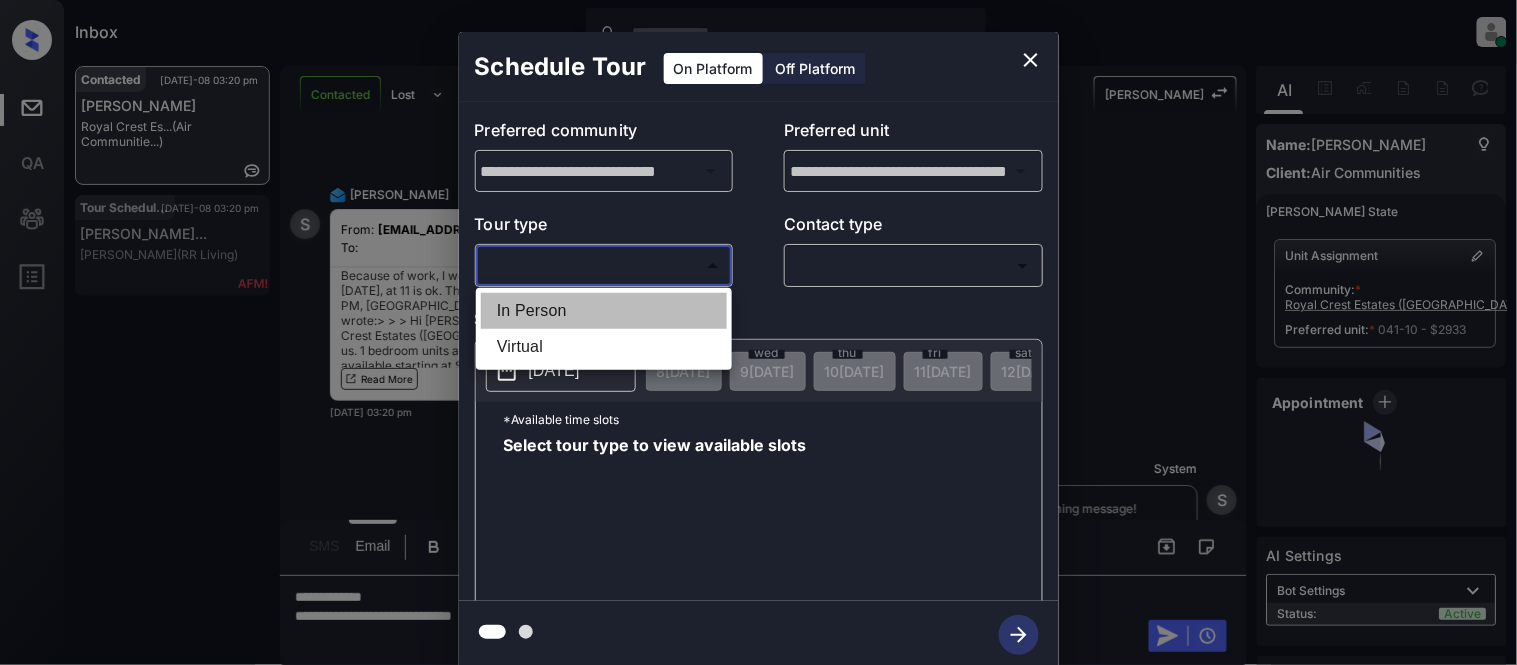 click on "In Person" at bounding box center (604, 311) 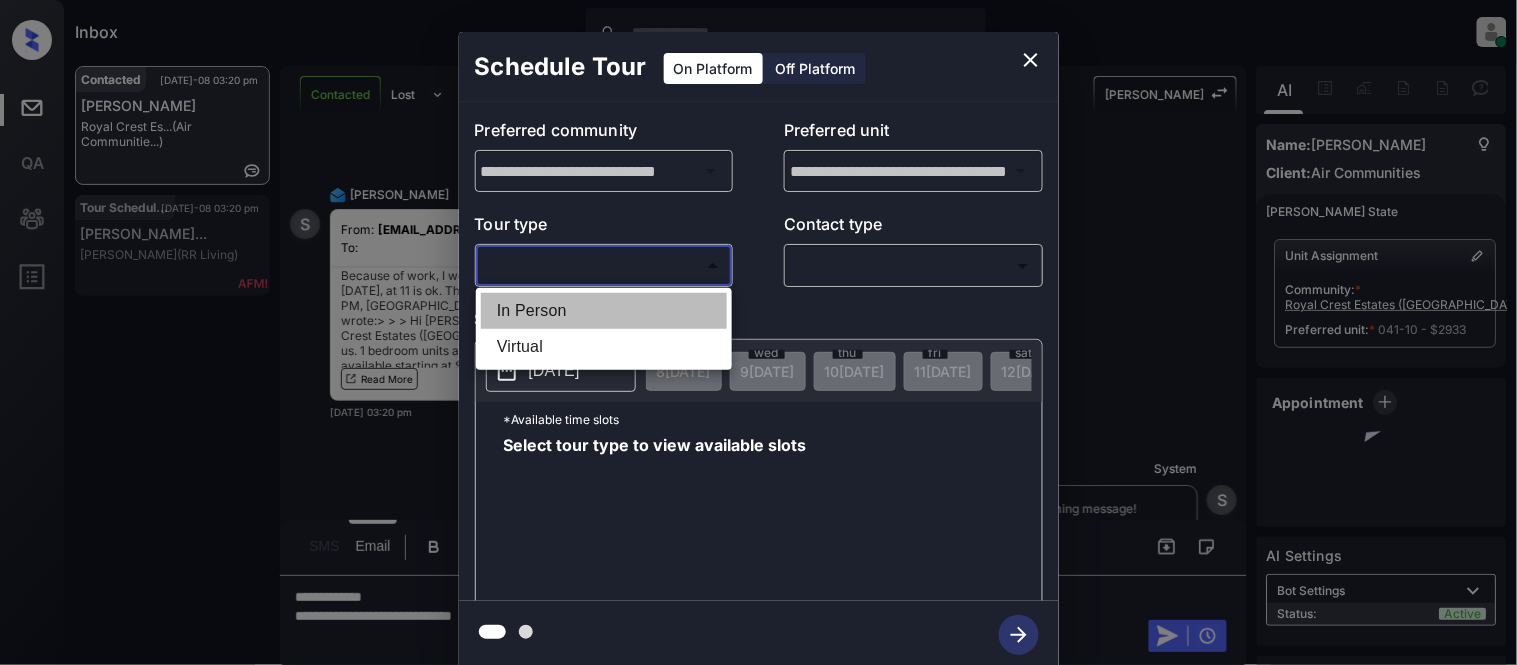 type on "********" 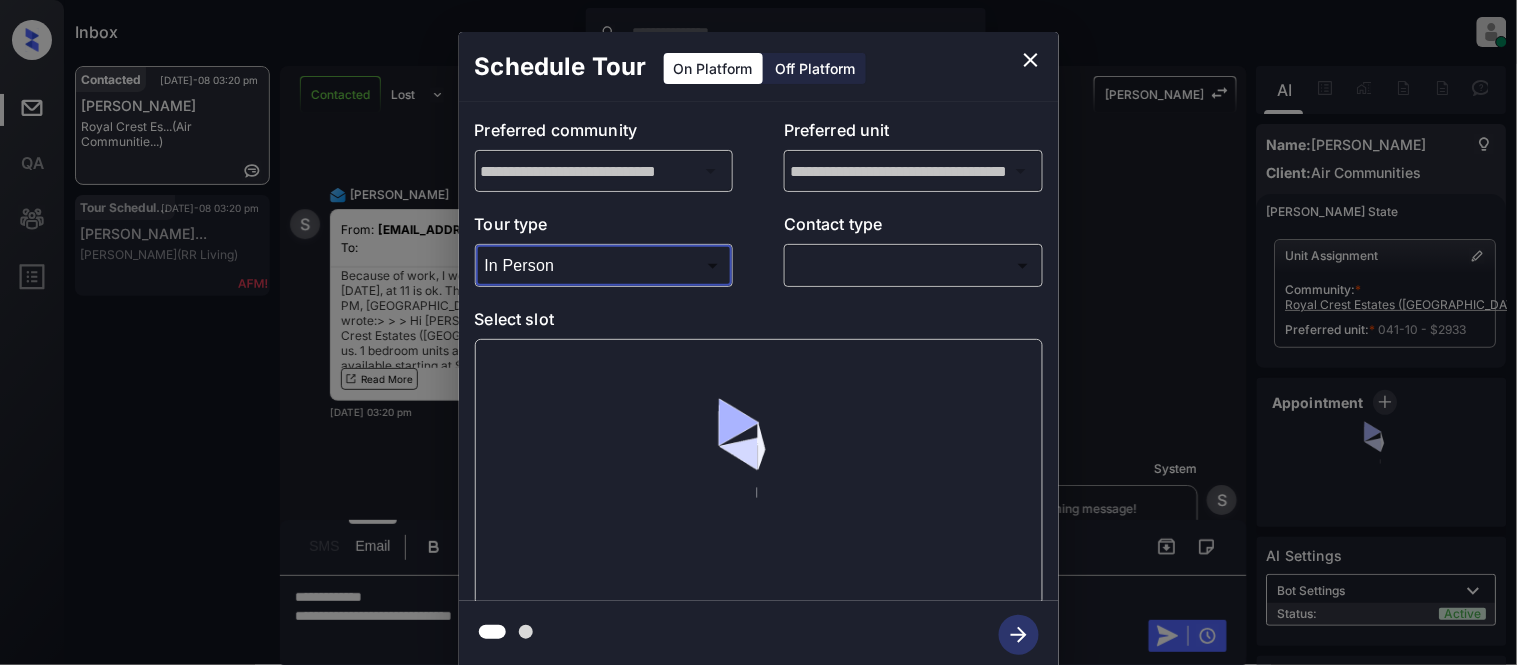 click on "Inbox [PERSON_NAME] Cataag Online Set yourself   offline Set yourself   on break Profile Switch to  light  mode Sign out Contacted [DATE]-08 03:20 pm   [PERSON_NAME] Royal Crest Es...  (Air Communitie...) Tour Scheduled [DATE]-08 03:20 pm   [PERSON_NAME]... [PERSON_NAME]  (RR Living) Contacted Lost Lead Sentiment: Angry Upon sliding the acknowledgement:  Lead will move to lost stage. * ​ SMS and call option will be set to opt out. AFM will be turned off for the lead. [PERSON_NAME] New Message [PERSON_NAME] Notes Note: <a href="[URL][DOMAIN_NAME]">[URL][DOMAIN_NAME]</a> - Paste this link into your browser to view [PERSON_NAME] conversation with the prospect [DATE] 02:47 pm  Sync'd w  entrata K New Message Agent Lead created via emailParser in Inbound stage. [DATE] 02:47 pm A New Message Zuma Lead transferred to leasing agent: [PERSON_NAME] [DATE] 02:47 pm Z New Message [PERSON_NAME] [DATE] 02:47 pm K New Message Agent AFM Request sent to [PERSON_NAME]. A A" at bounding box center [758, 332] 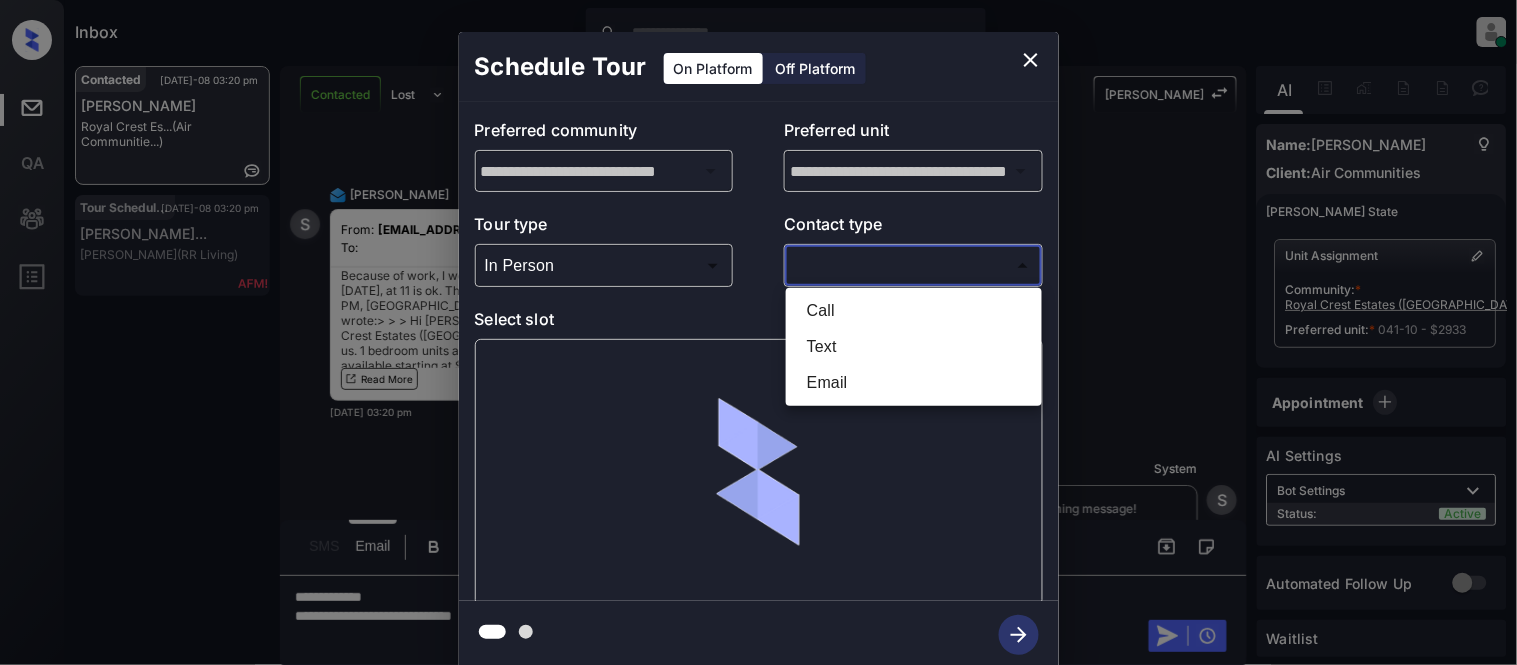 click on "Text" at bounding box center (914, 347) 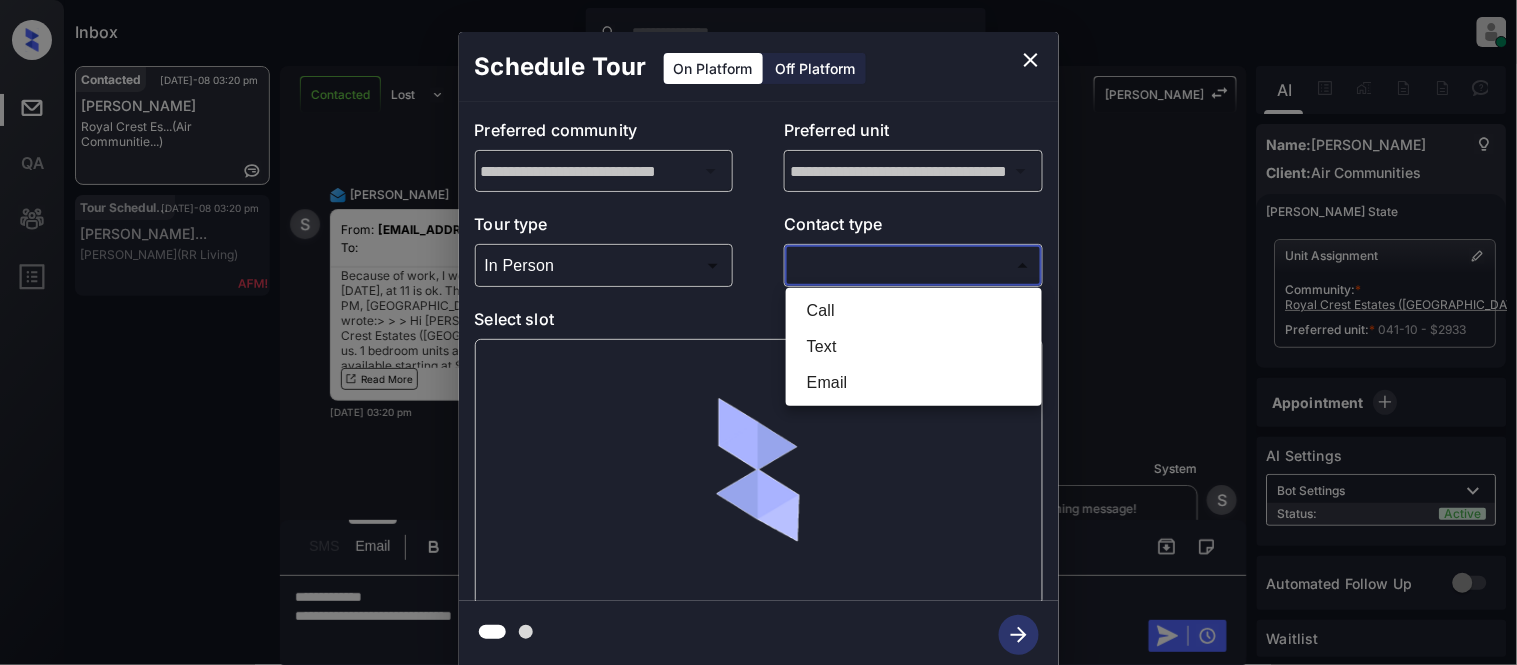 type on "****" 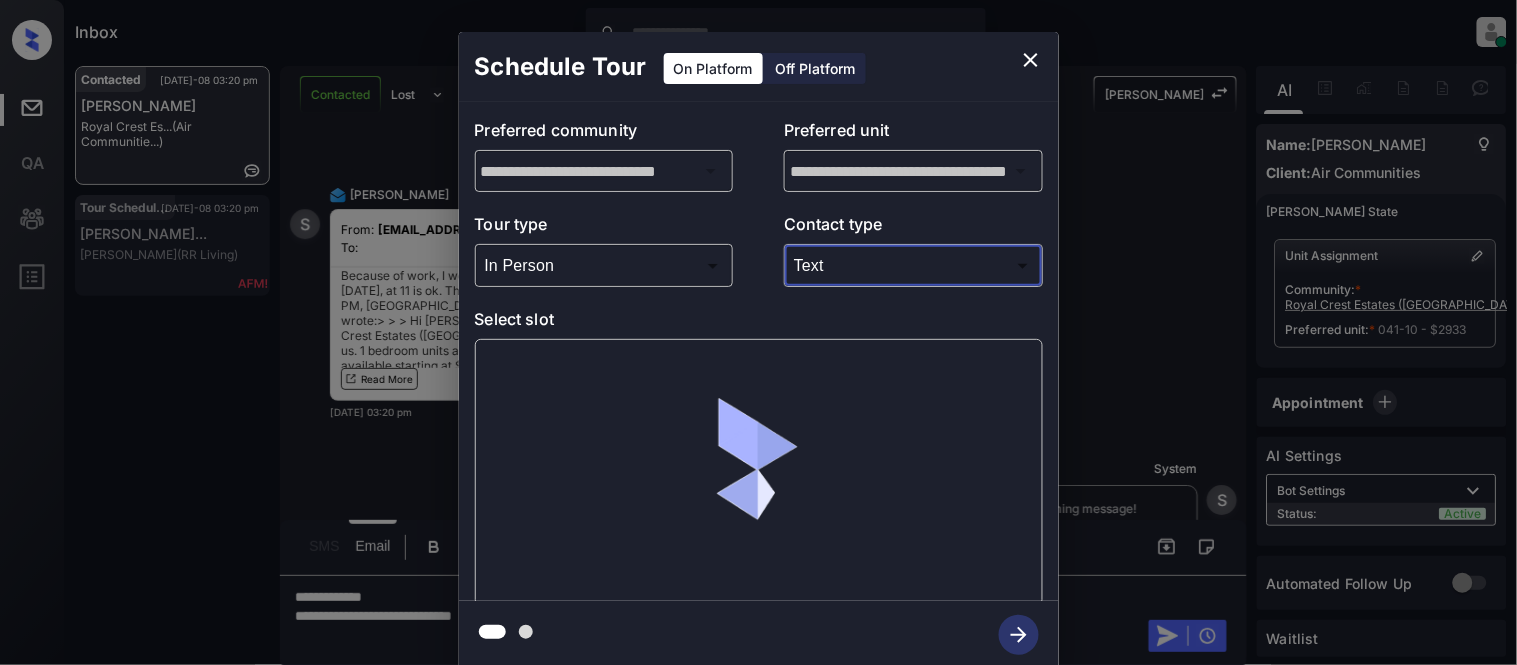 click at bounding box center [759, 472] 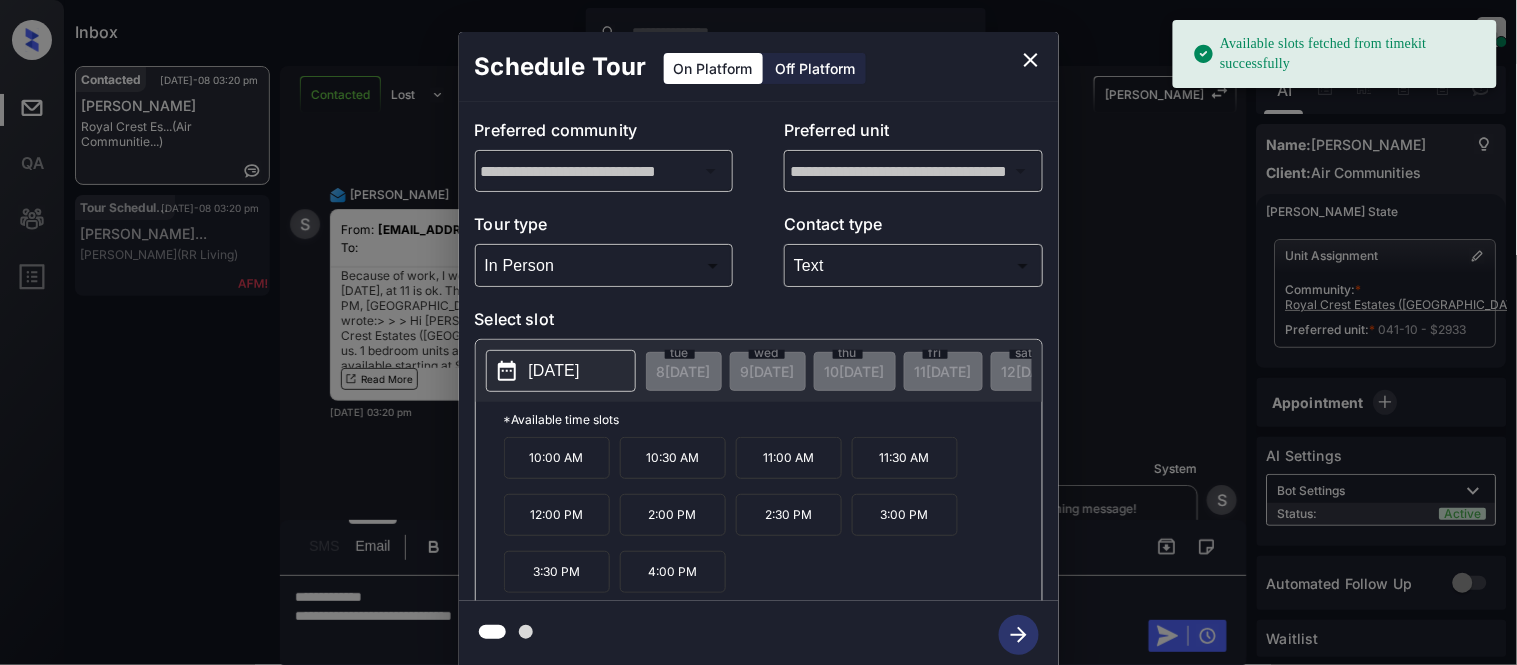 click on "[DATE]" at bounding box center (554, 371) 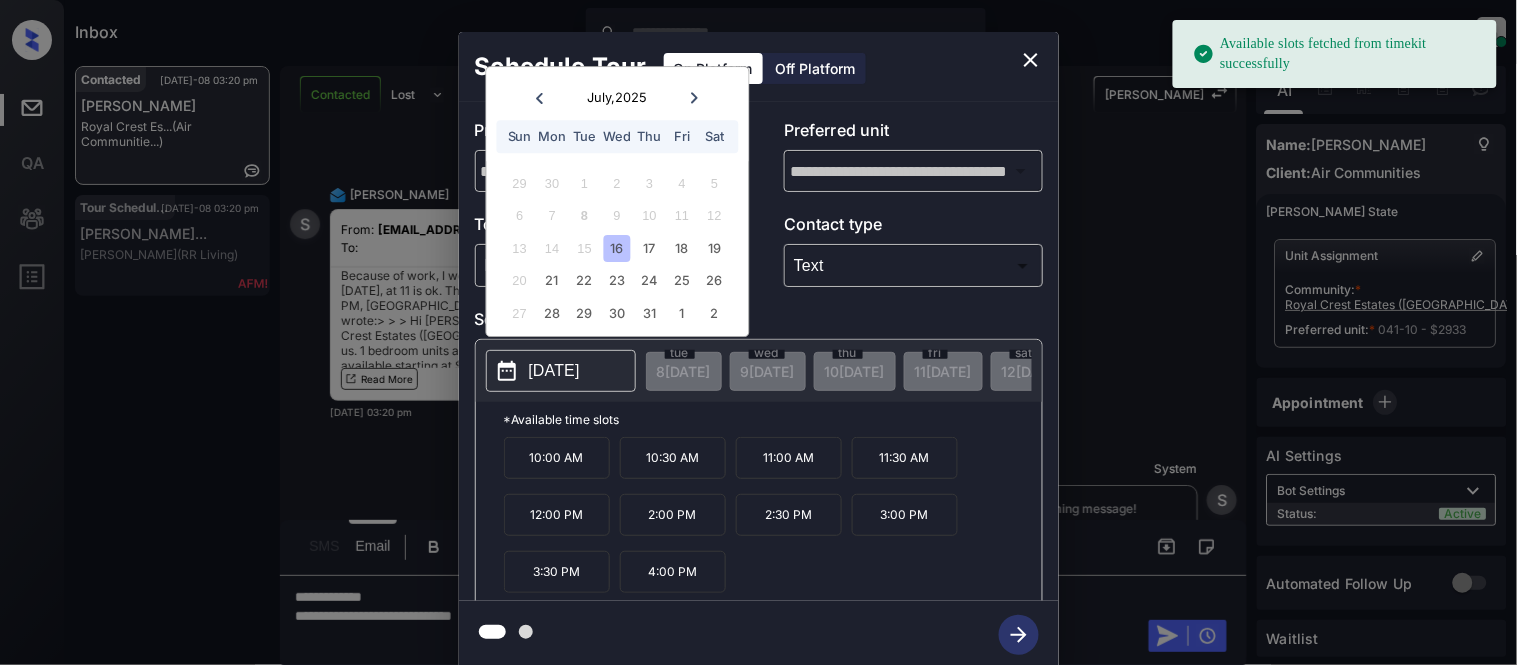 click on "16" at bounding box center (617, 248) 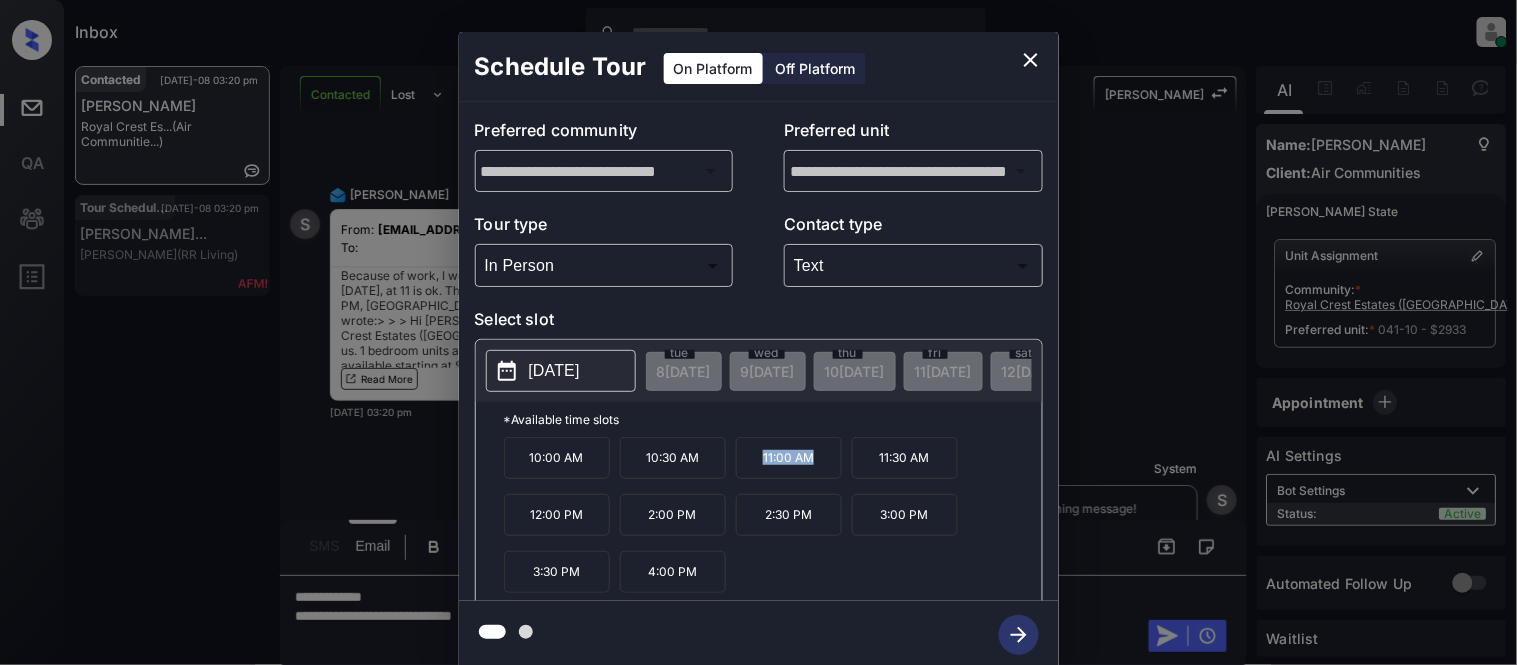 drag, startPoint x: 748, startPoint y: 470, endPoint x: 818, endPoint y: 470, distance: 70 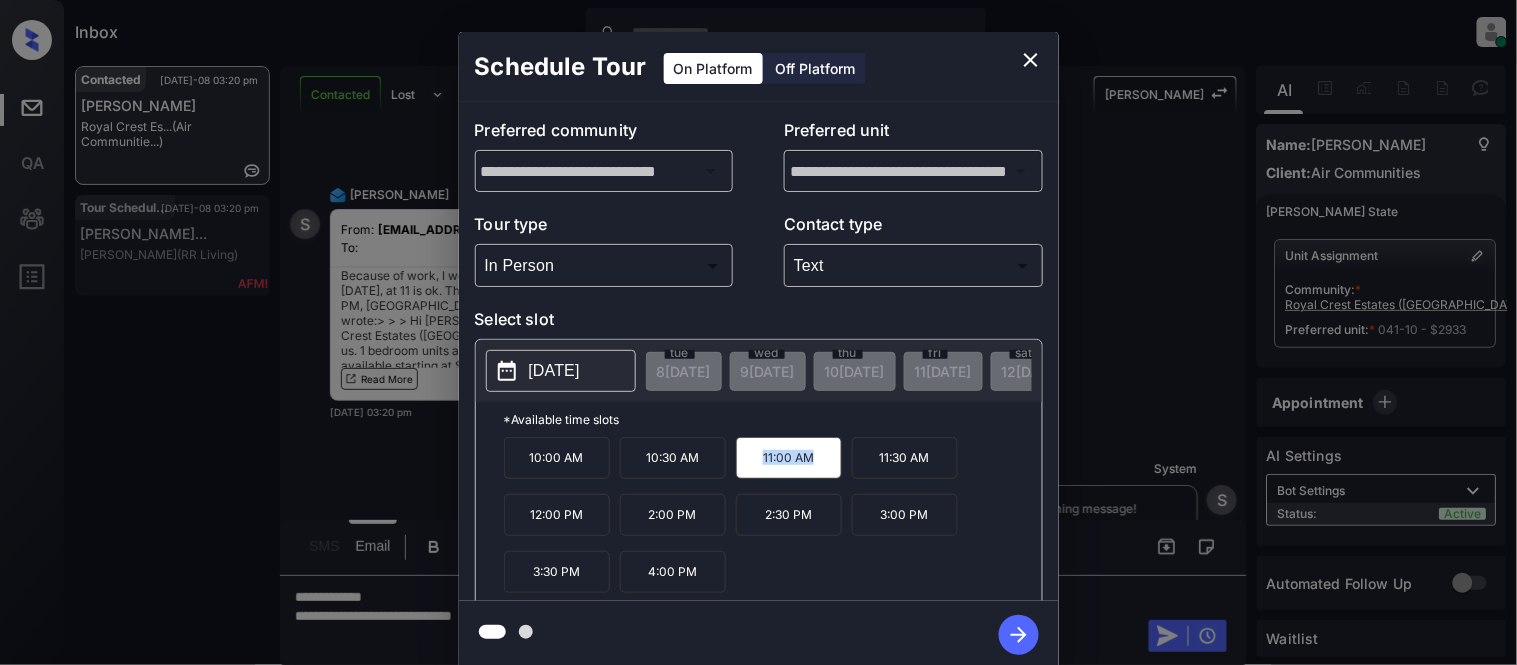 copy on "11:00 AM" 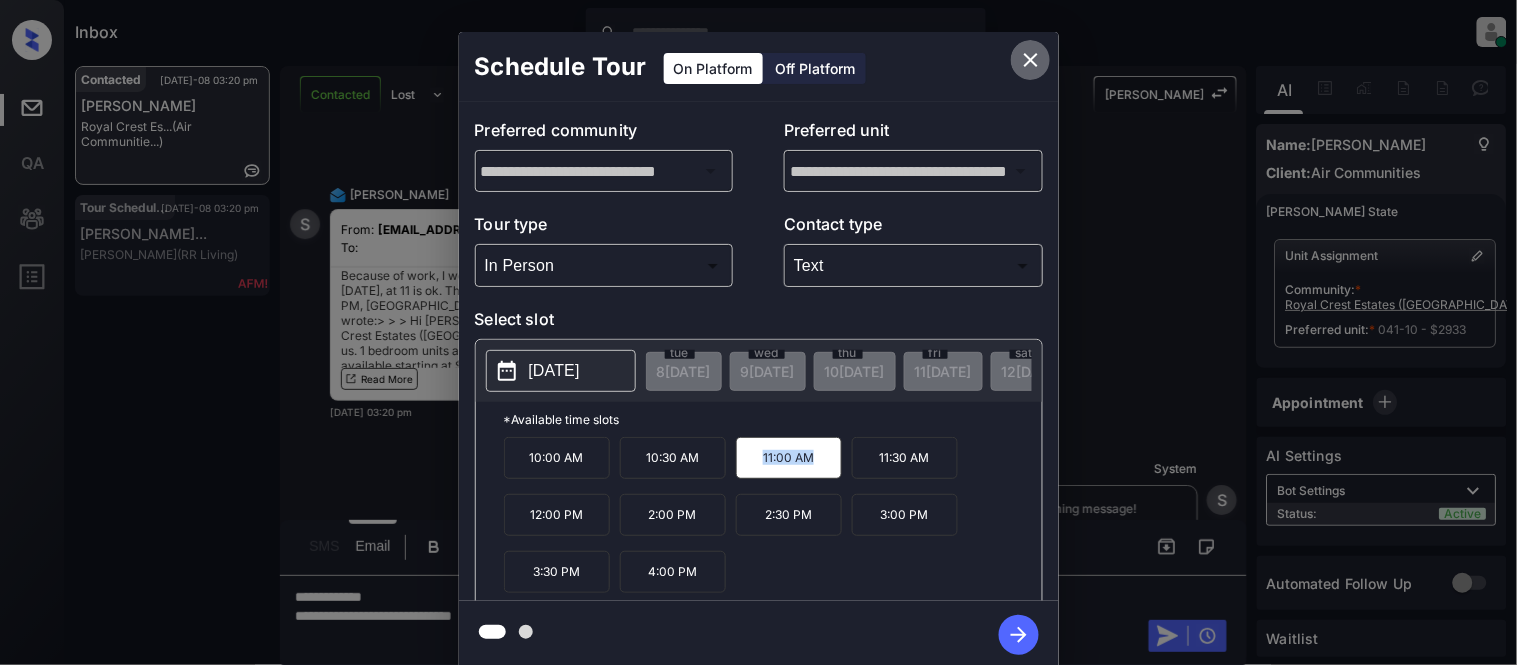 click 